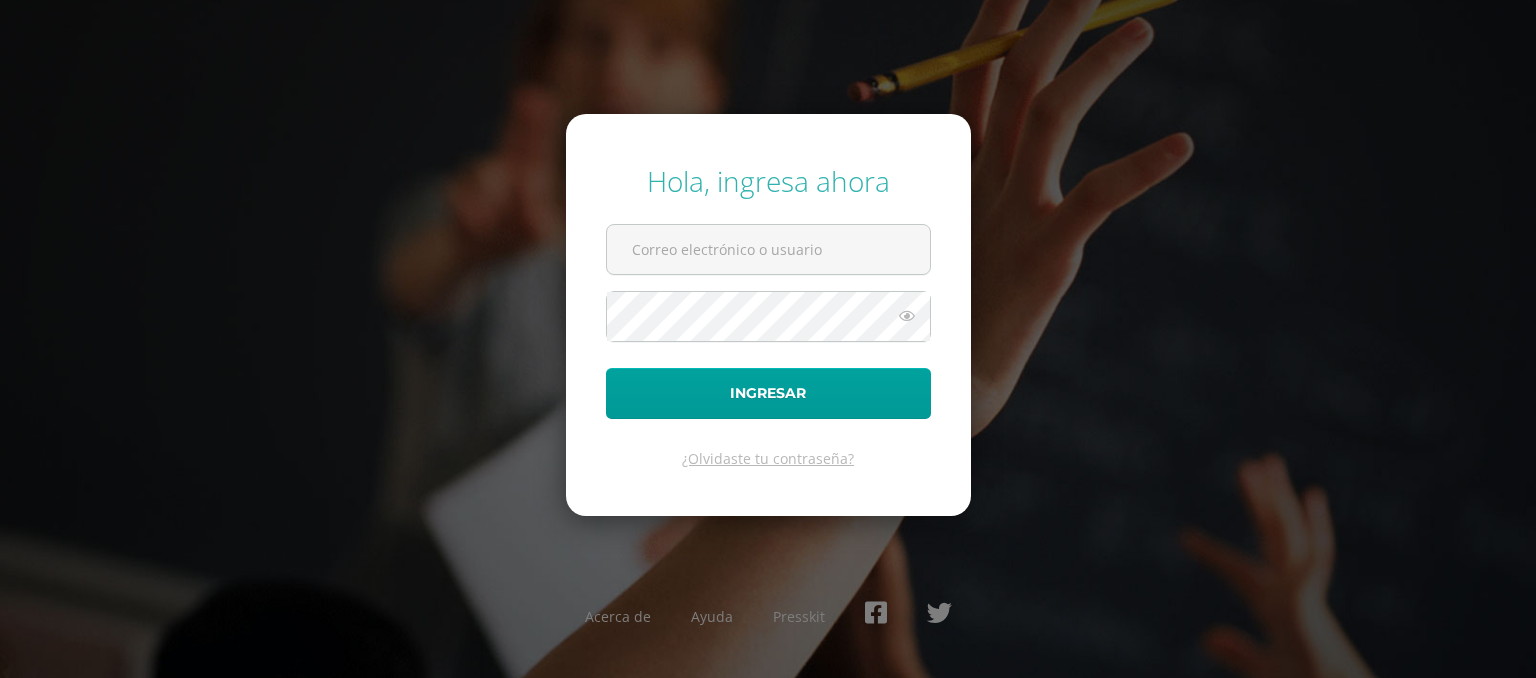scroll, scrollTop: 0, scrollLeft: 0, axis: both 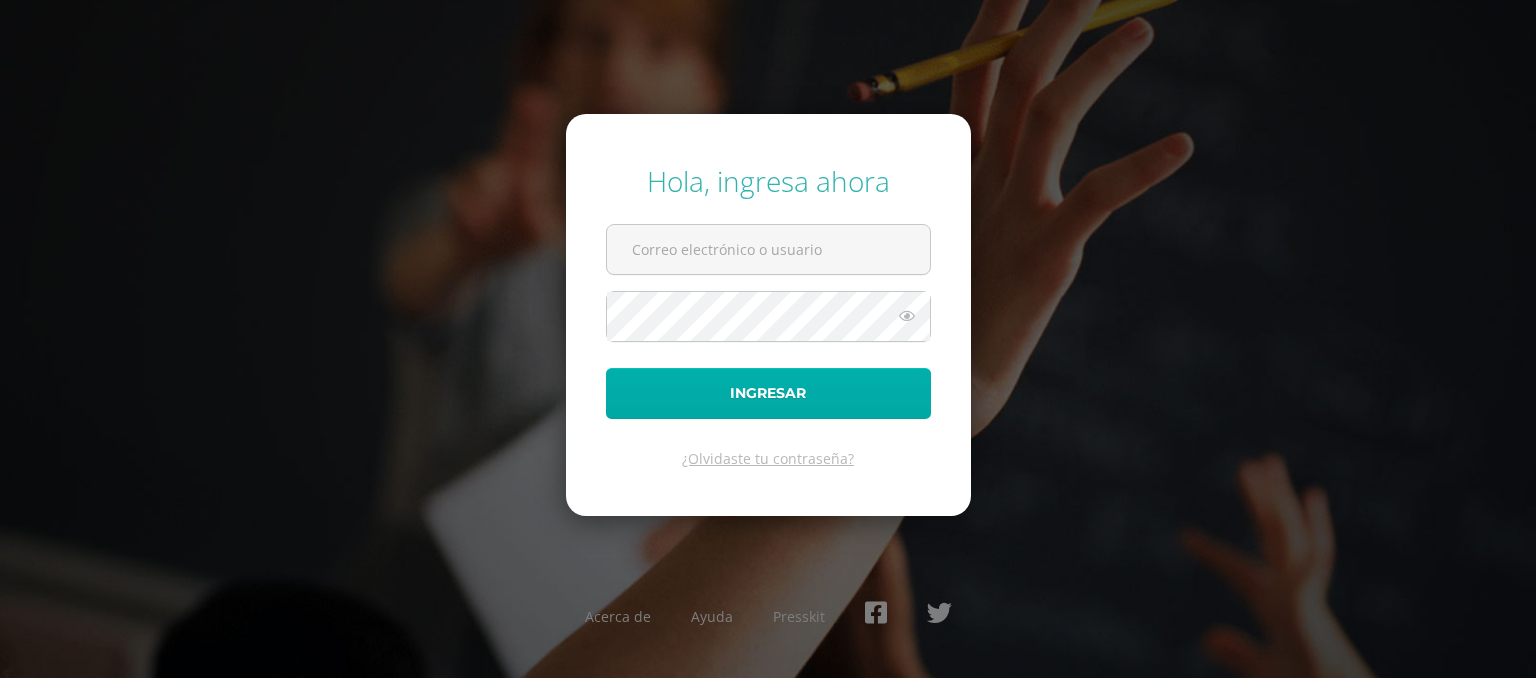 type on "[EMAIL_ADDRESS][DOMAIN_NAME]" 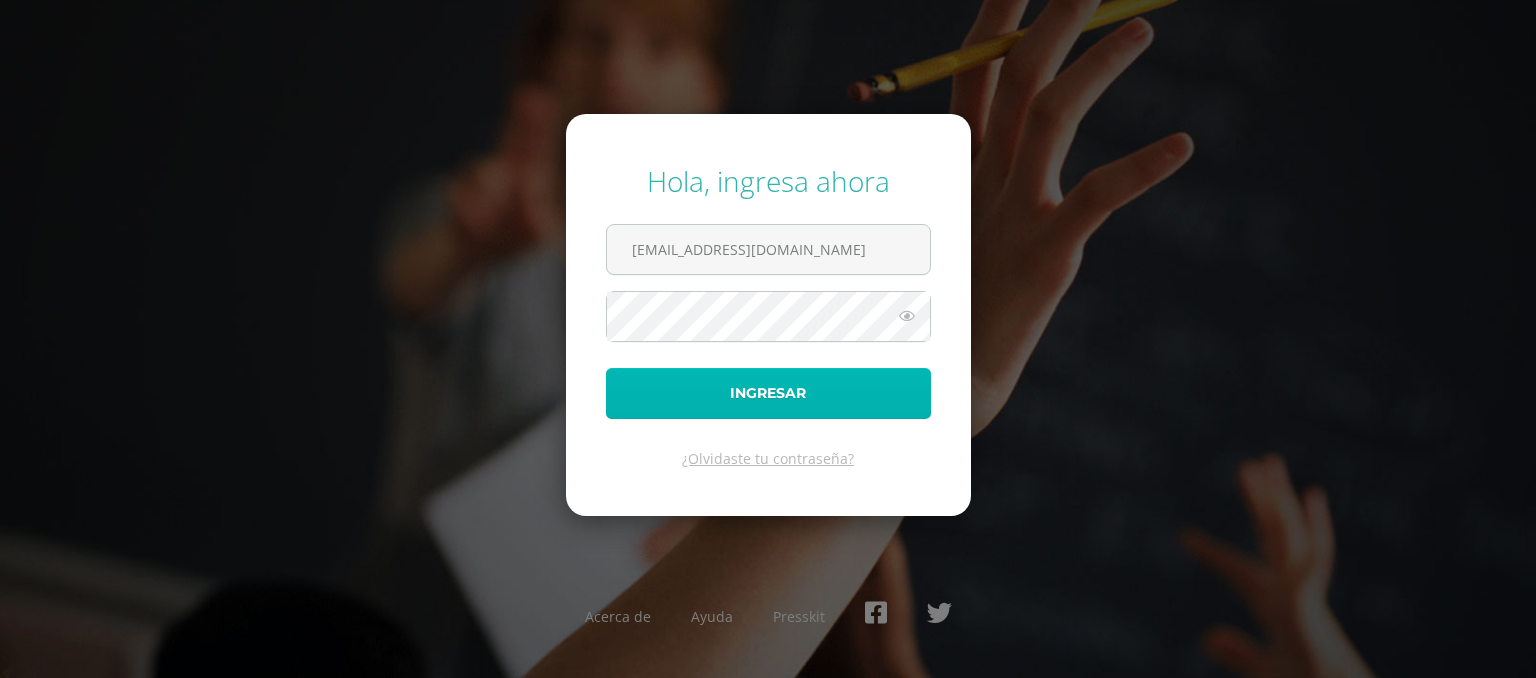 click on "Ingresar" at bounding box center [768, 393] 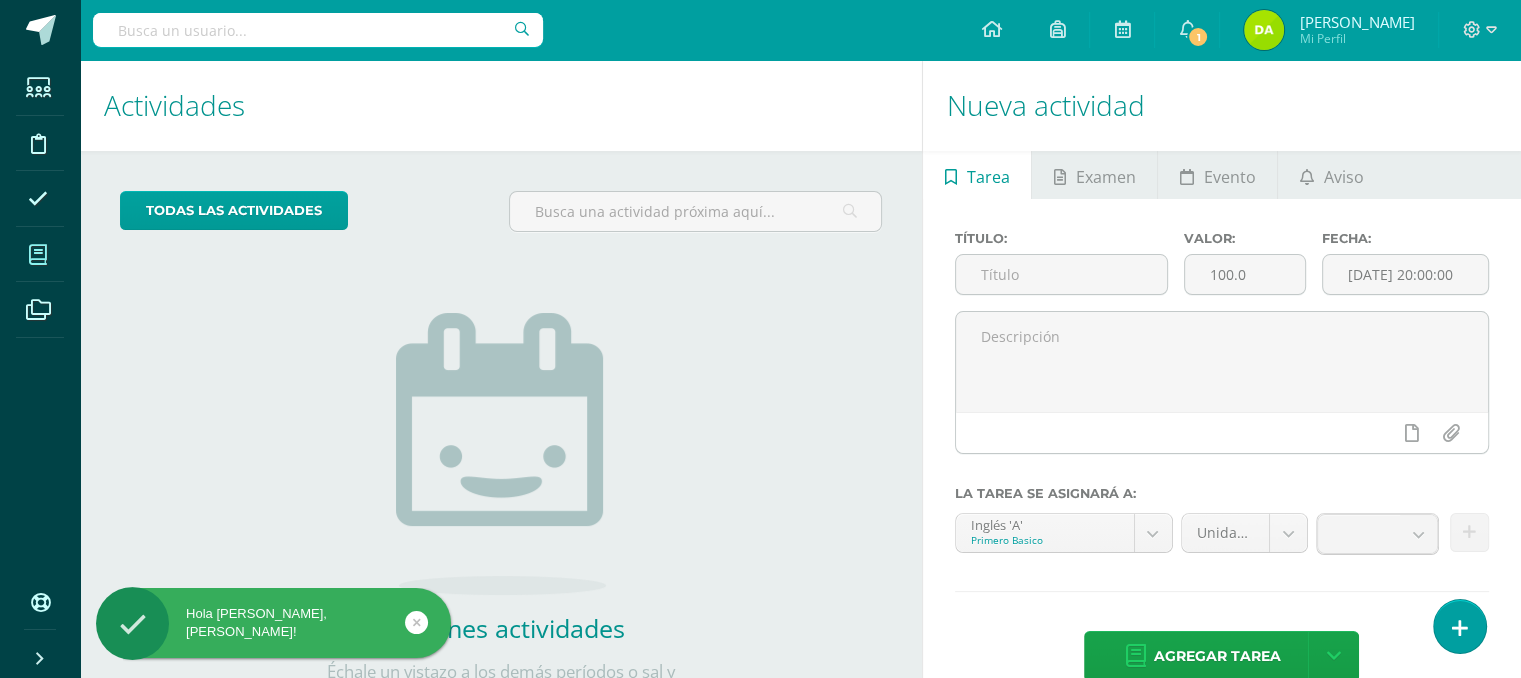 scroll, scrollTop: 0, scrollLeft: 0, axis: both 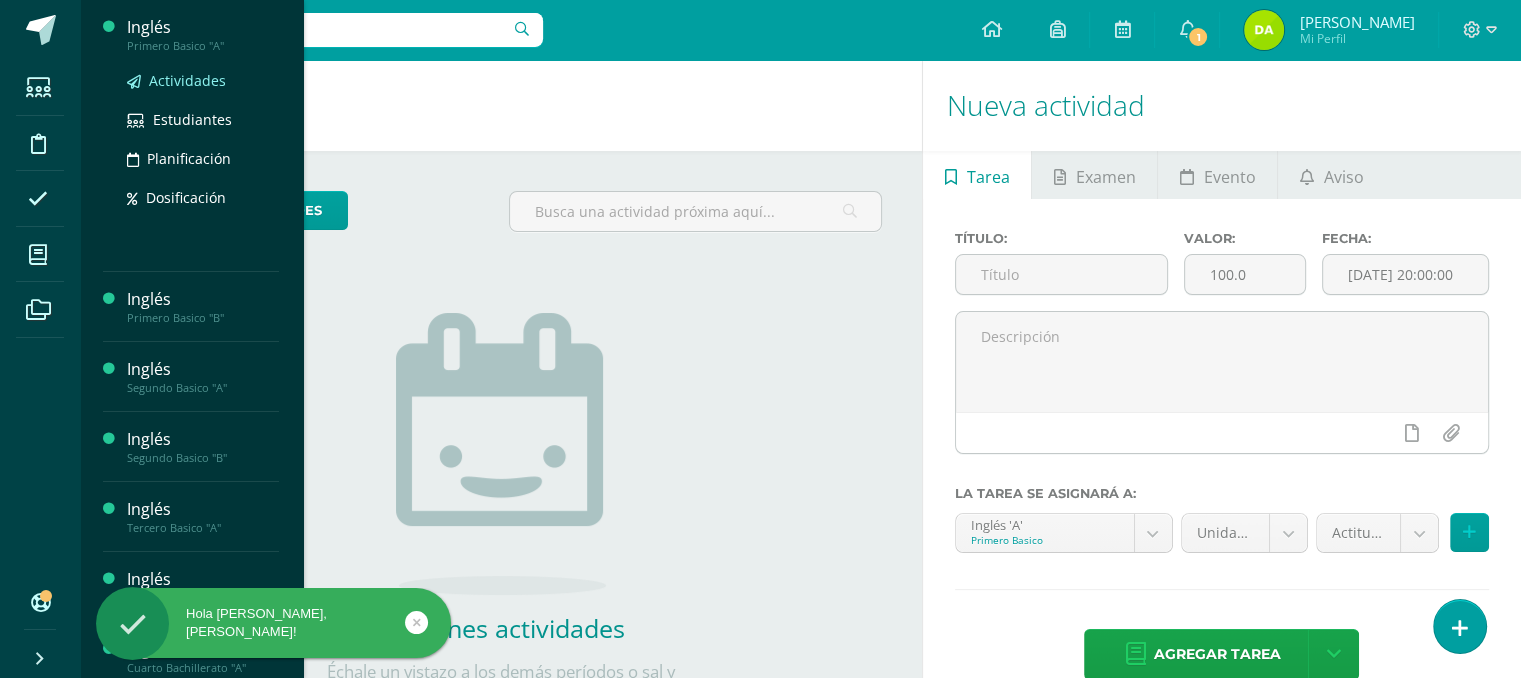 click on "Actividades" at bounding box center (203, 80) 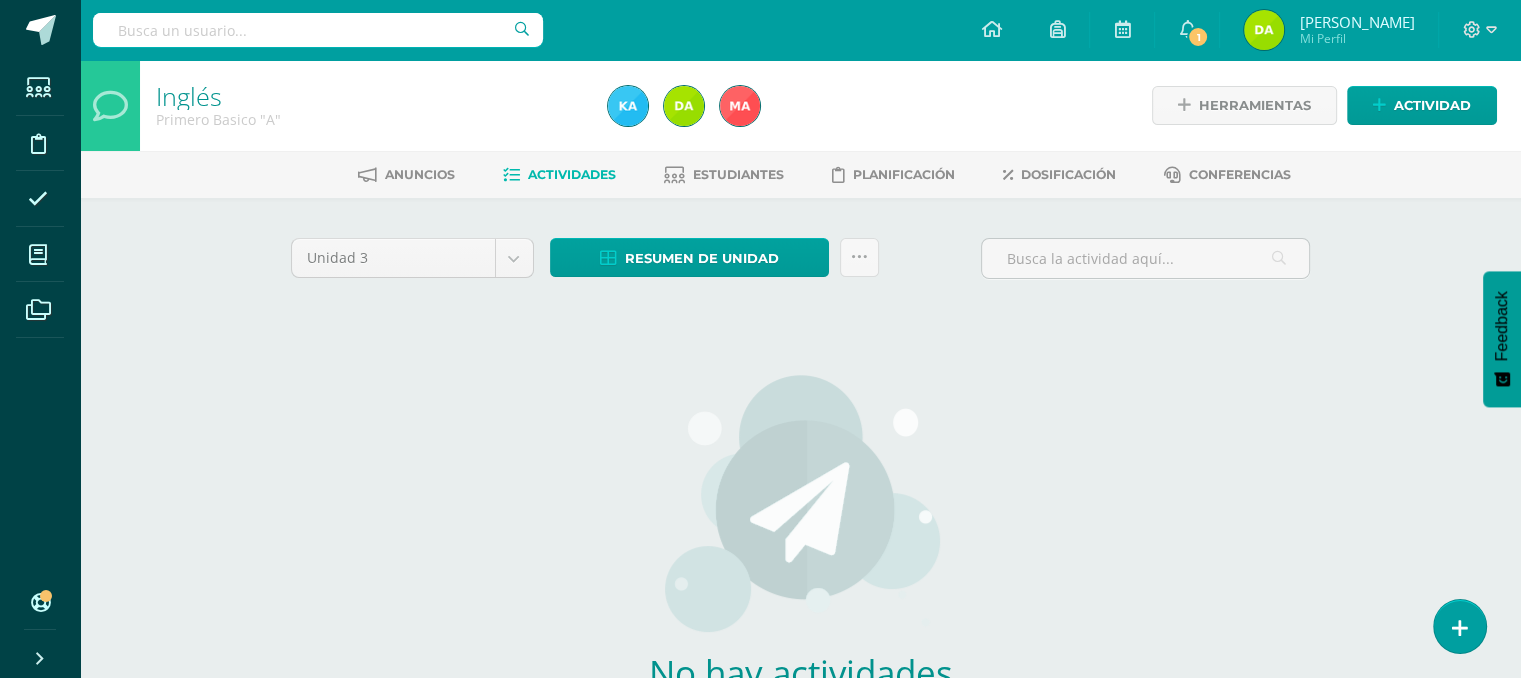 scroll, scrollTop: 0, scrollLeft: 0, axis: both 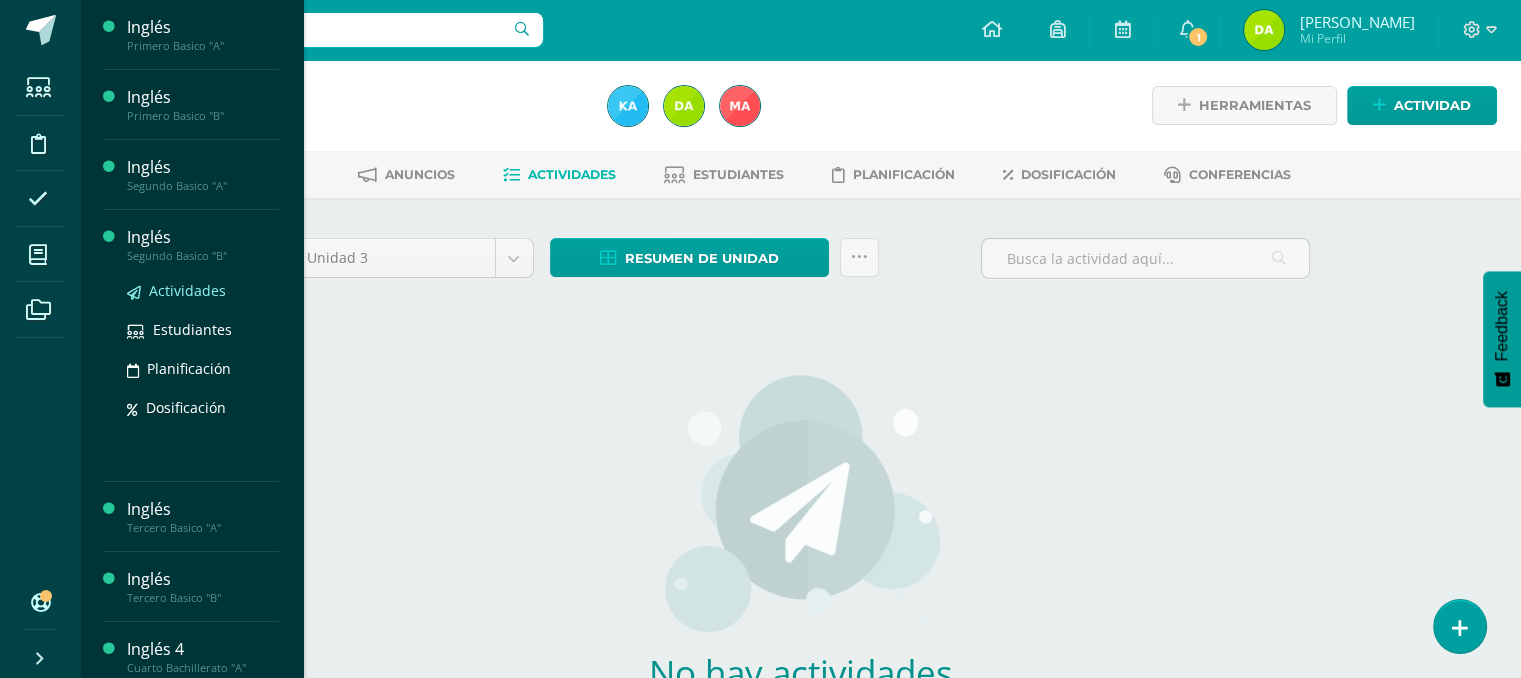 click on "Actividades" at bounding box center (187, 290) 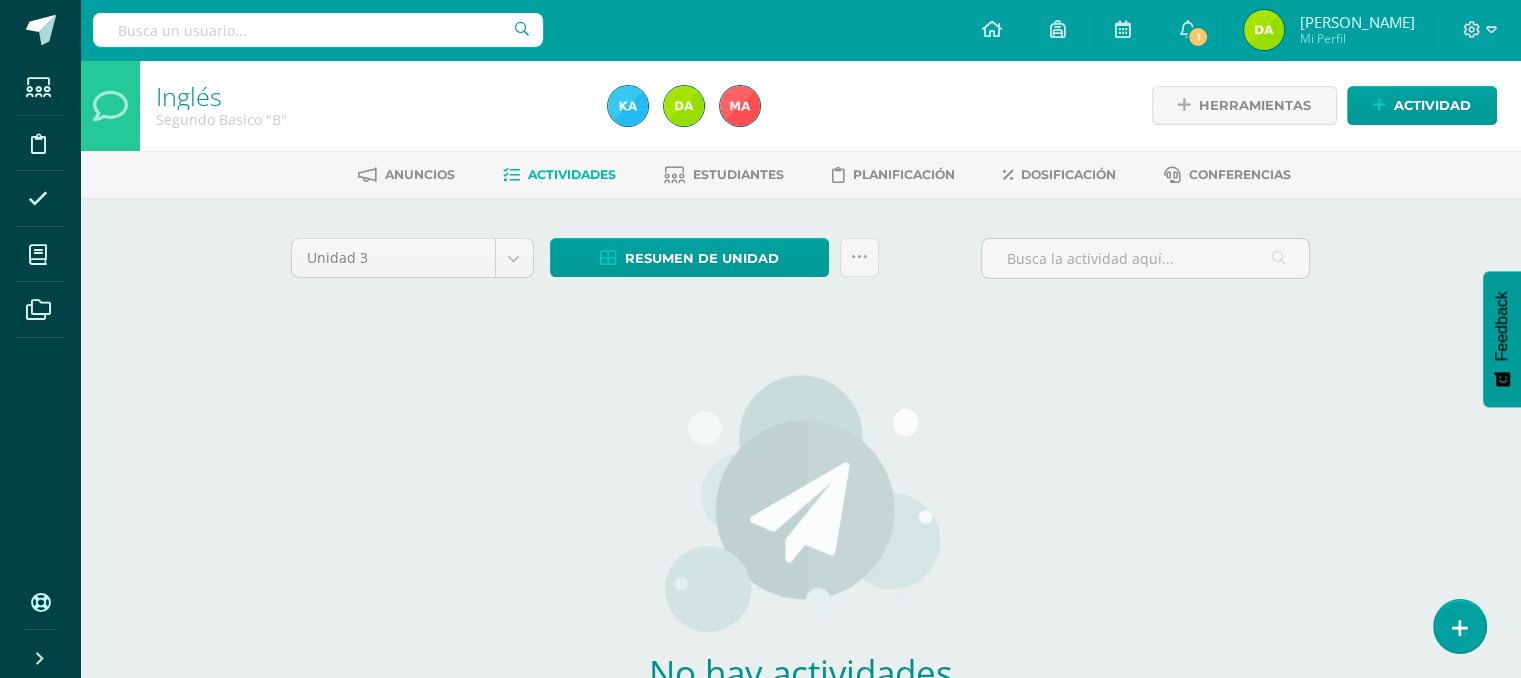 scroll, scrollTop: 0, scrollLeft: 0, axis: both 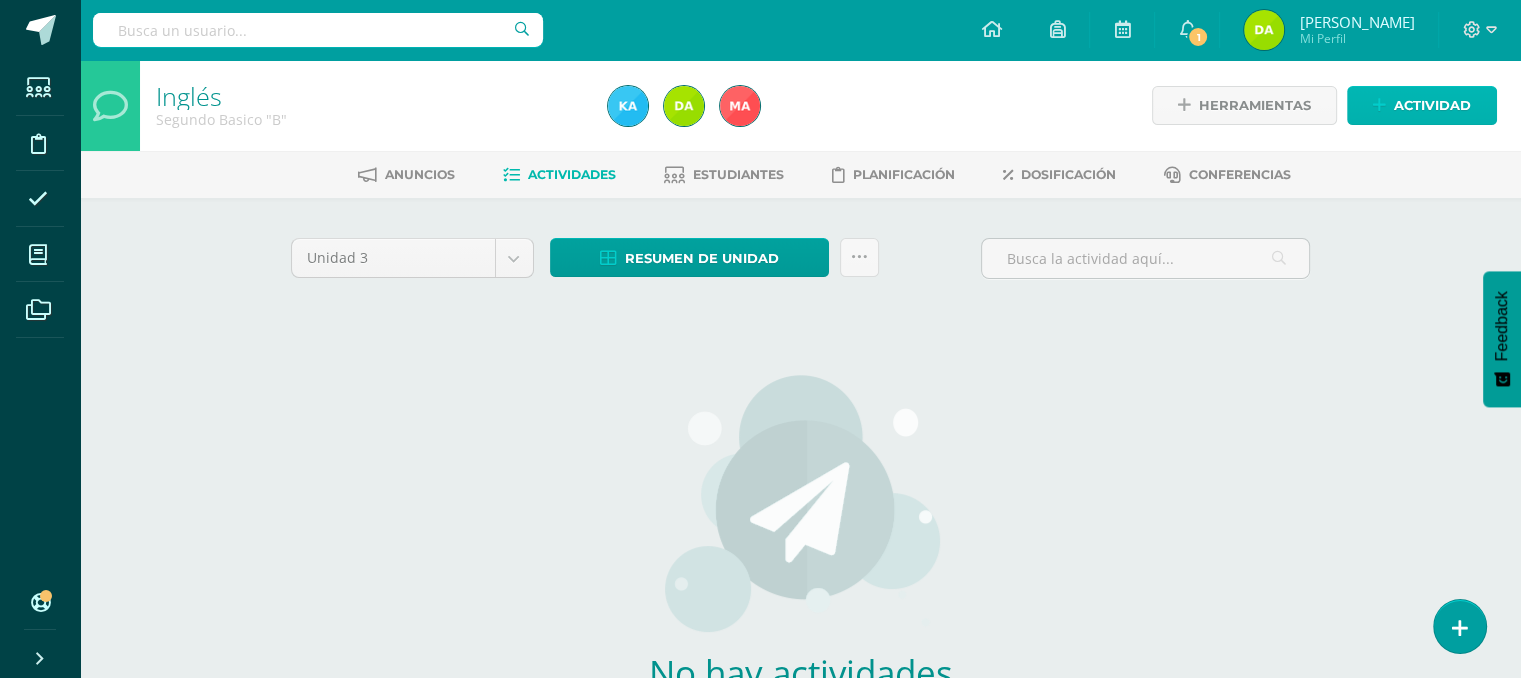 click on "Actividad" at bounding box center [1432, 105] 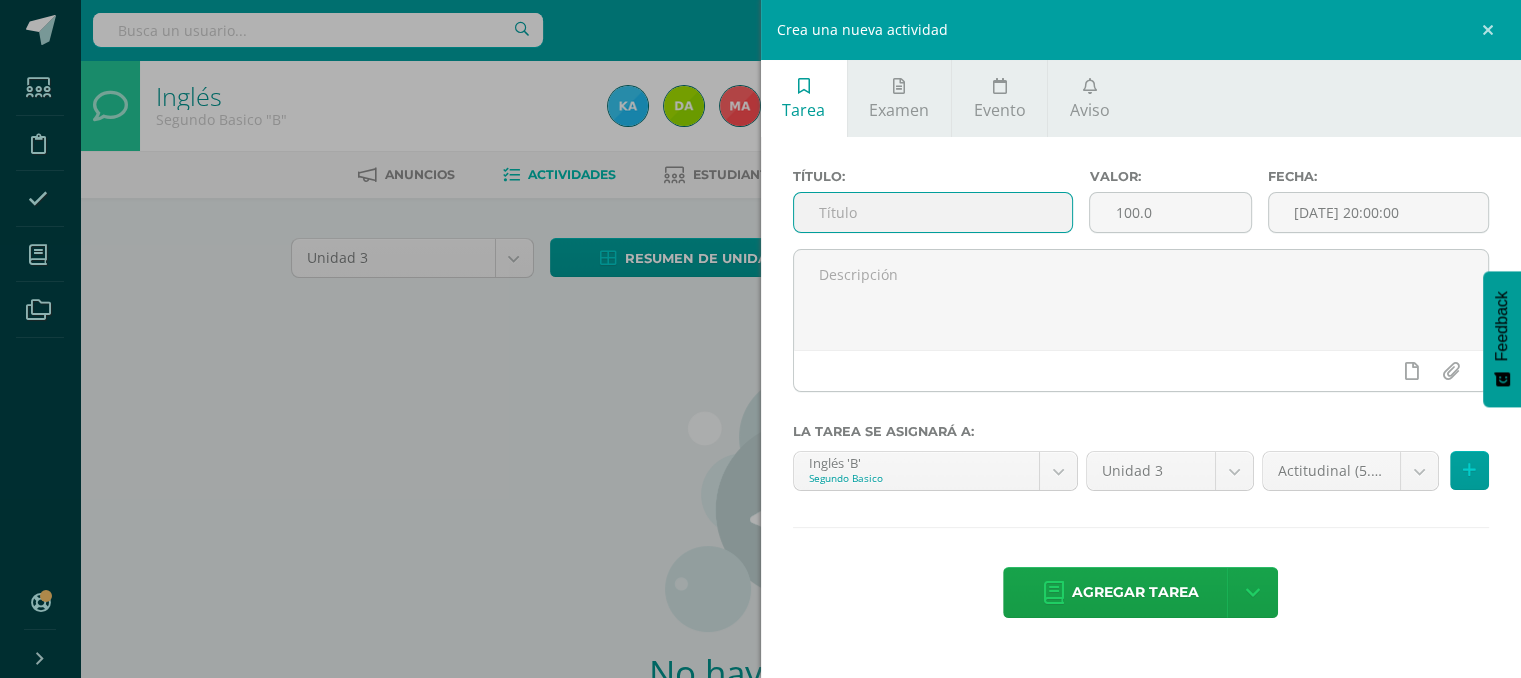 click at bounding box center [933, 212] 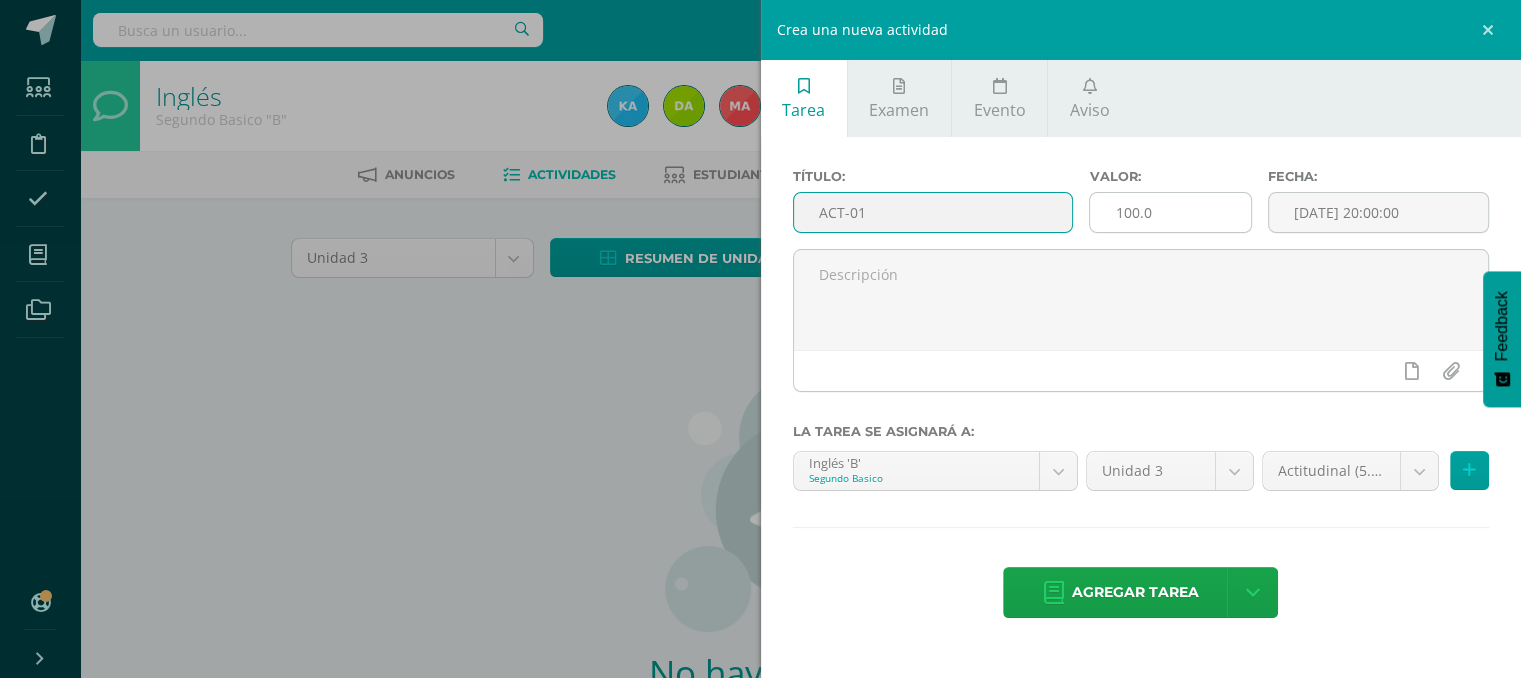 type on "ACT-01" 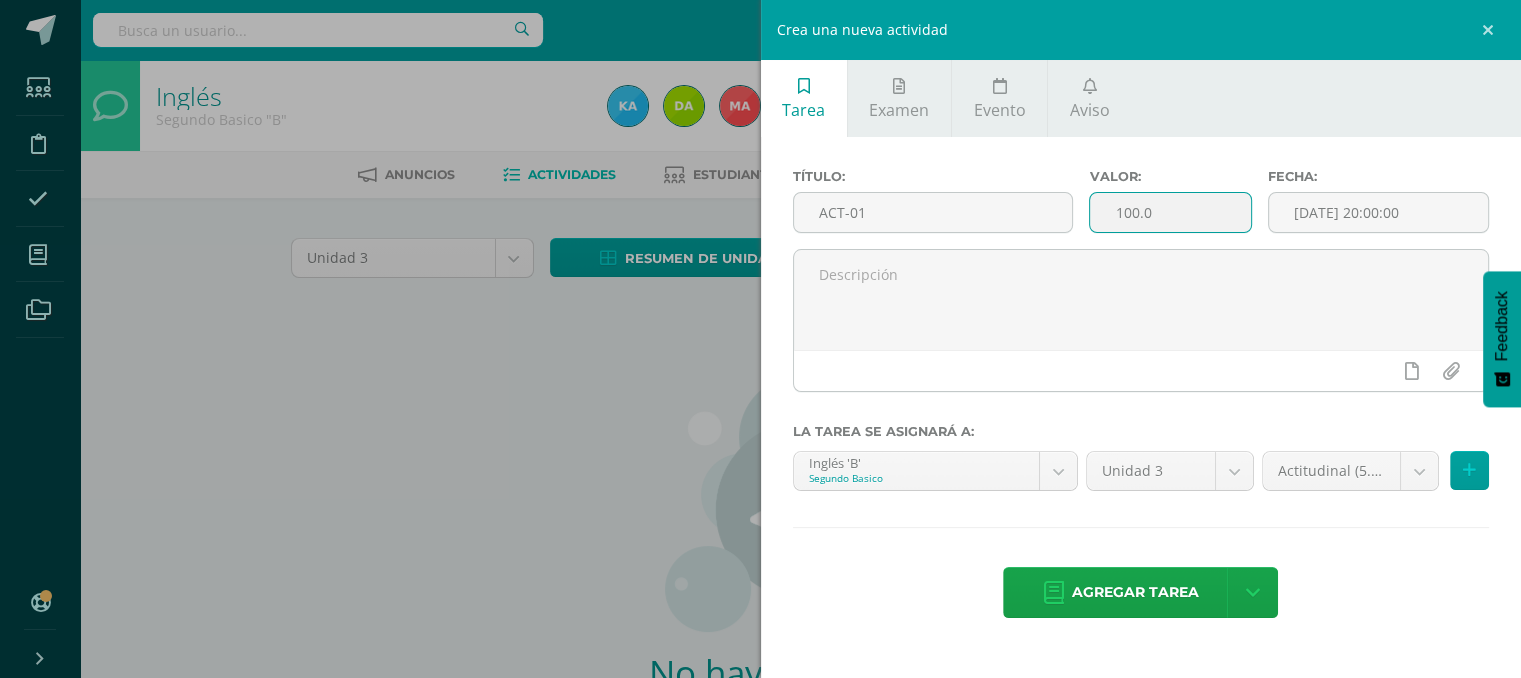 click on "100.0" at bounding box center (1170, 212) 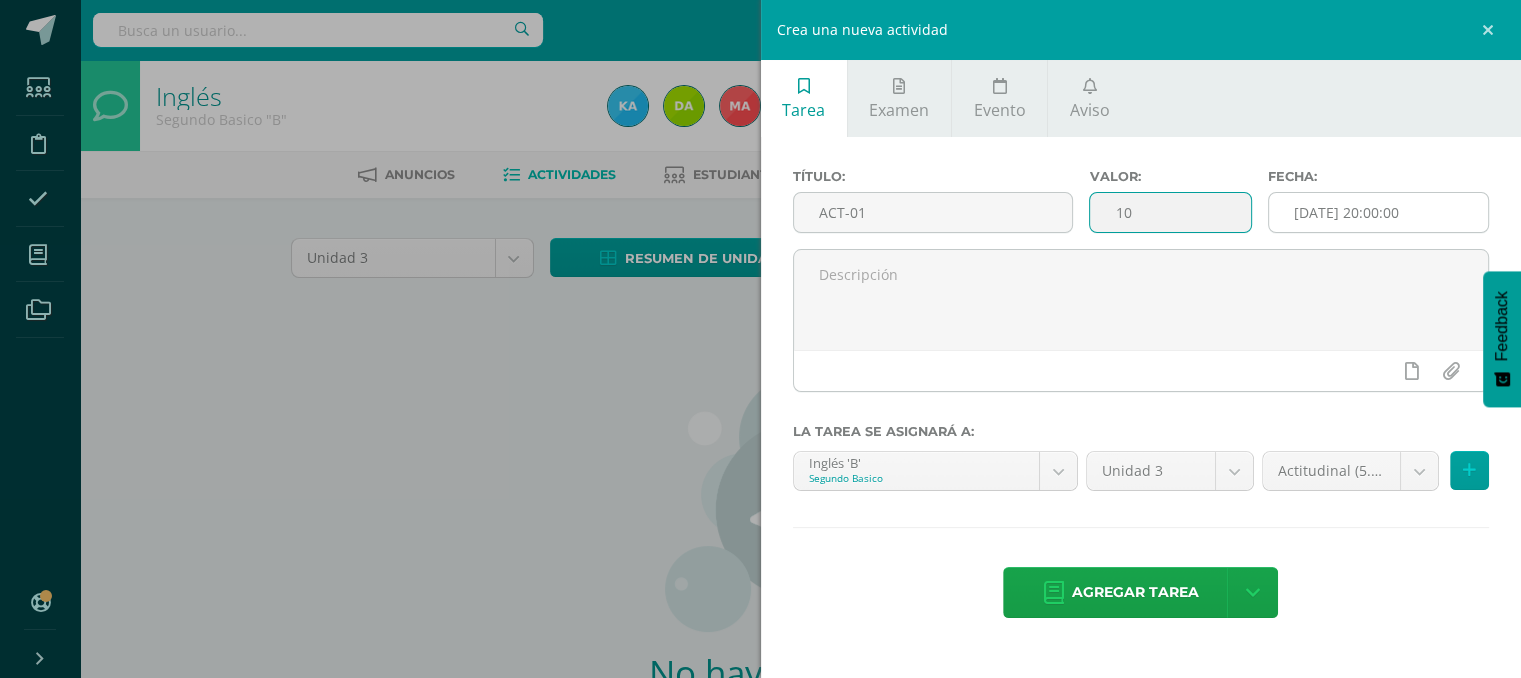 type on "10" 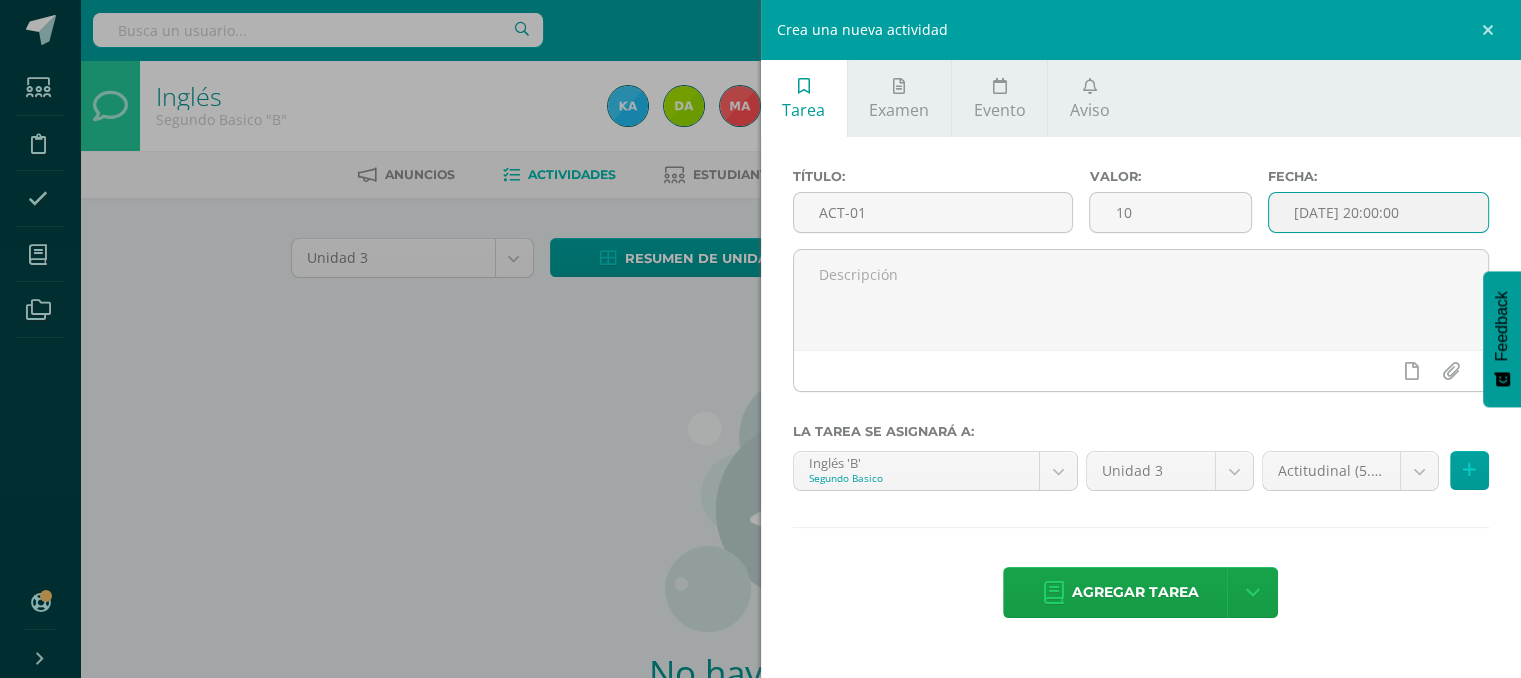 click on "[DATE] 20:00:00" at bounding box center (1379, 212) 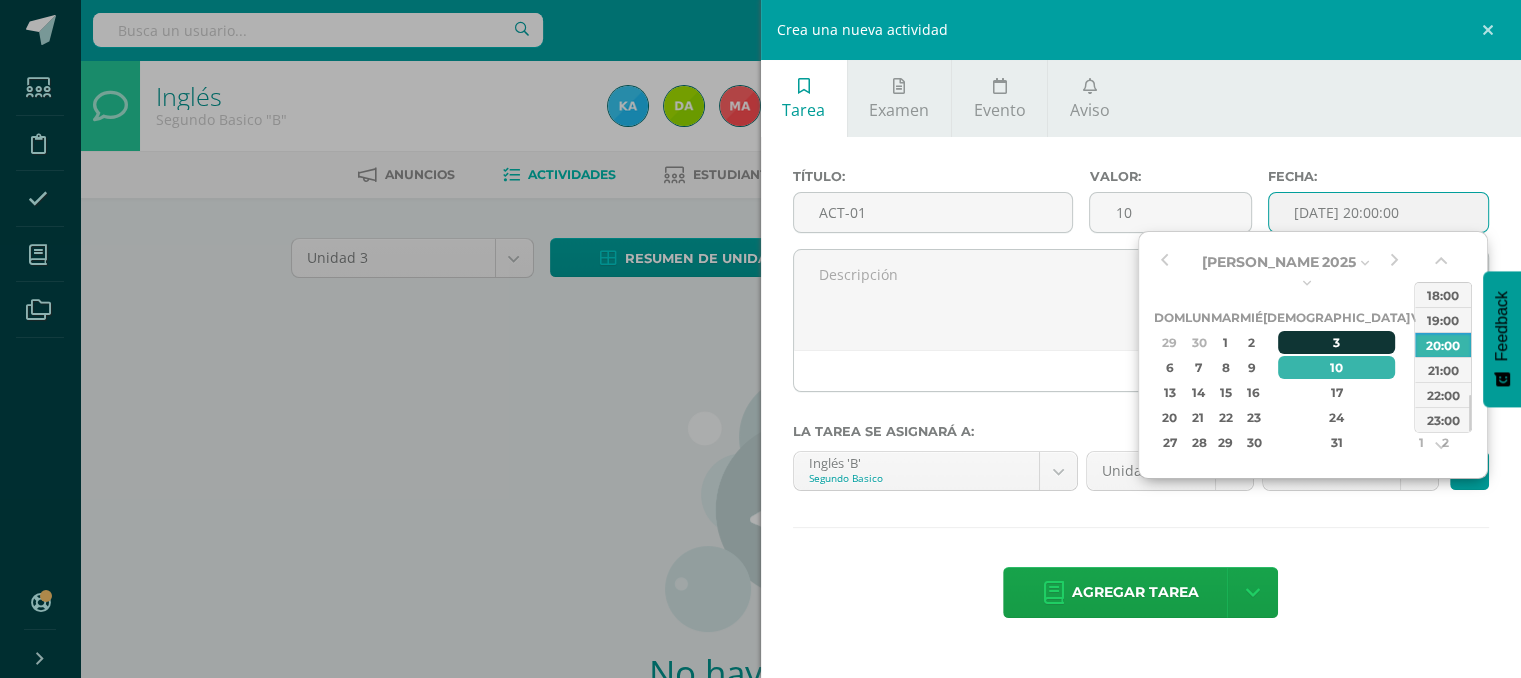 click on "3" at bounding box center (1337, 342) 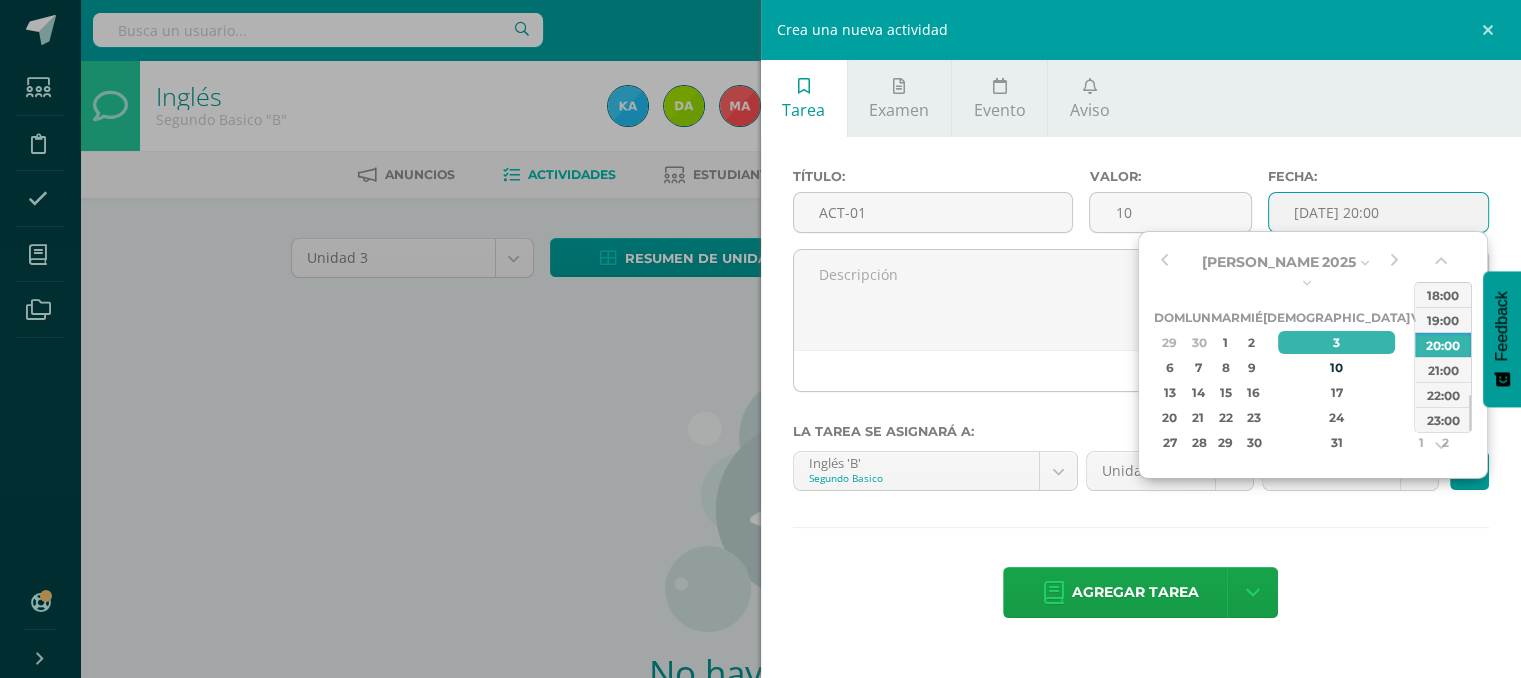 click on "3" at bounding box center (1337, 342) 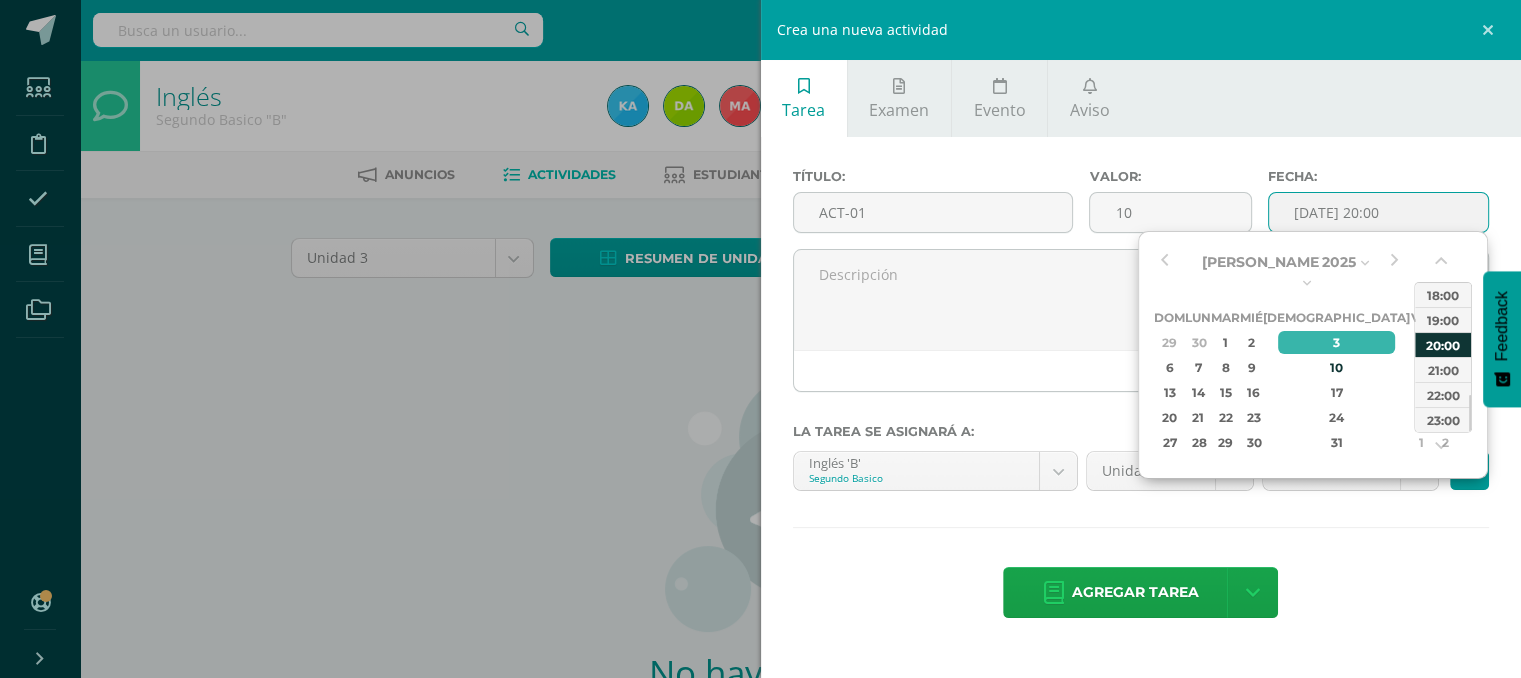 click on "20:00" at bounding box center [1443, 344] 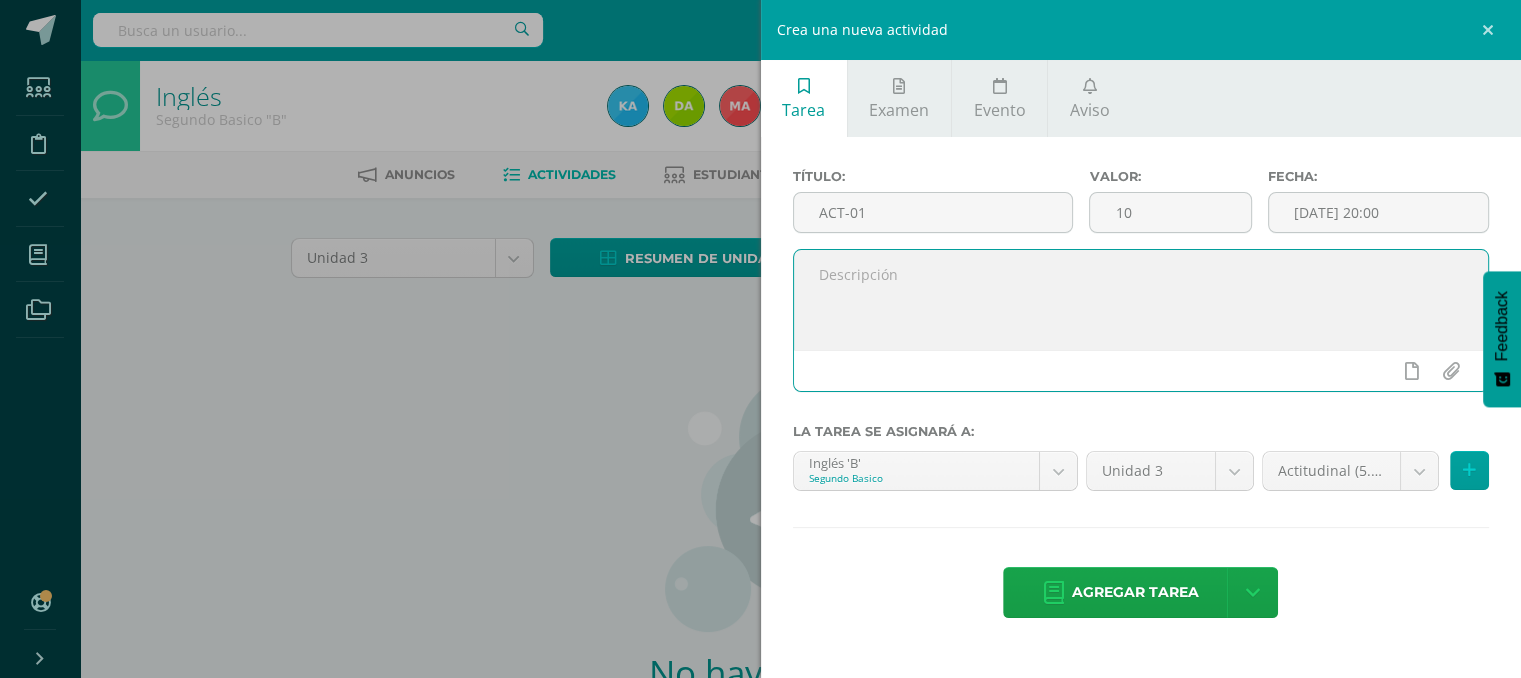 click at bounding box center [1141, 300] 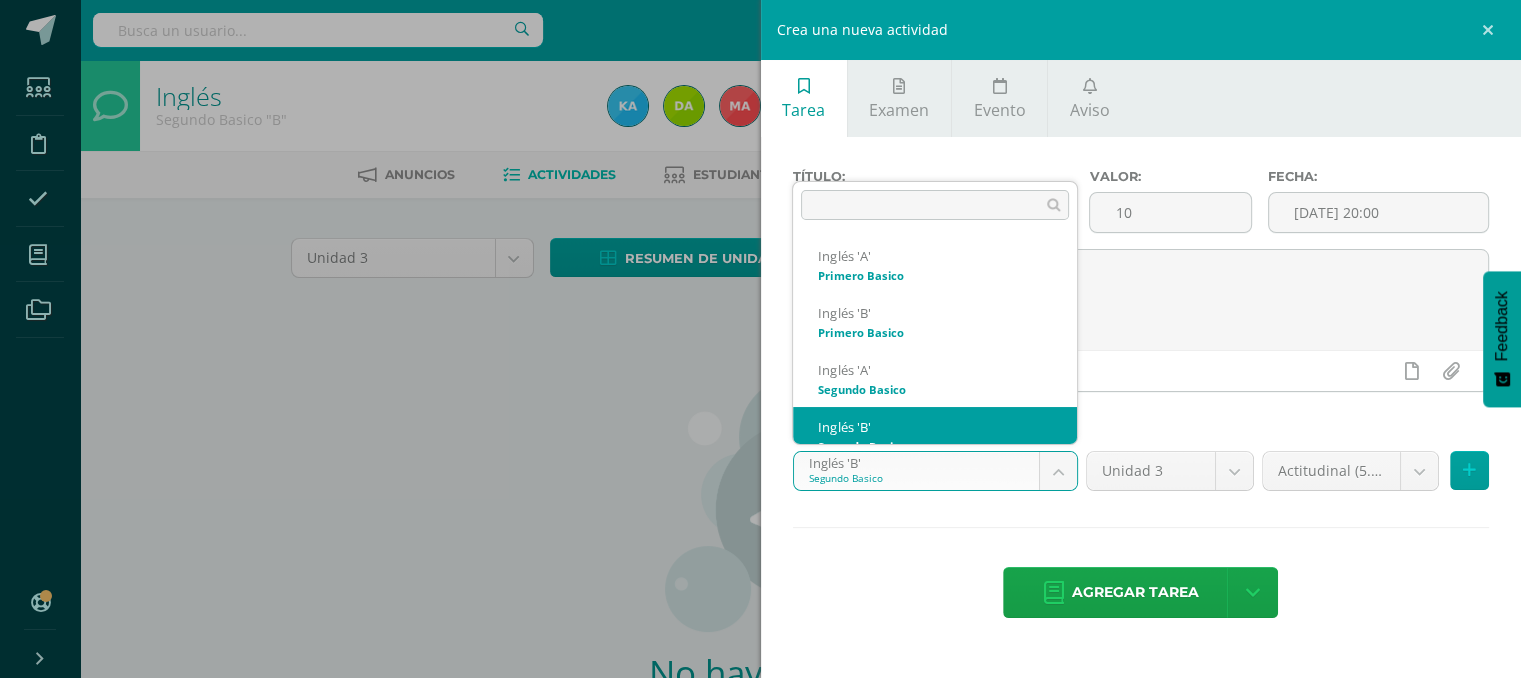 scroll, scrollTop: 20, scrollLeft: 0, axis: vertical 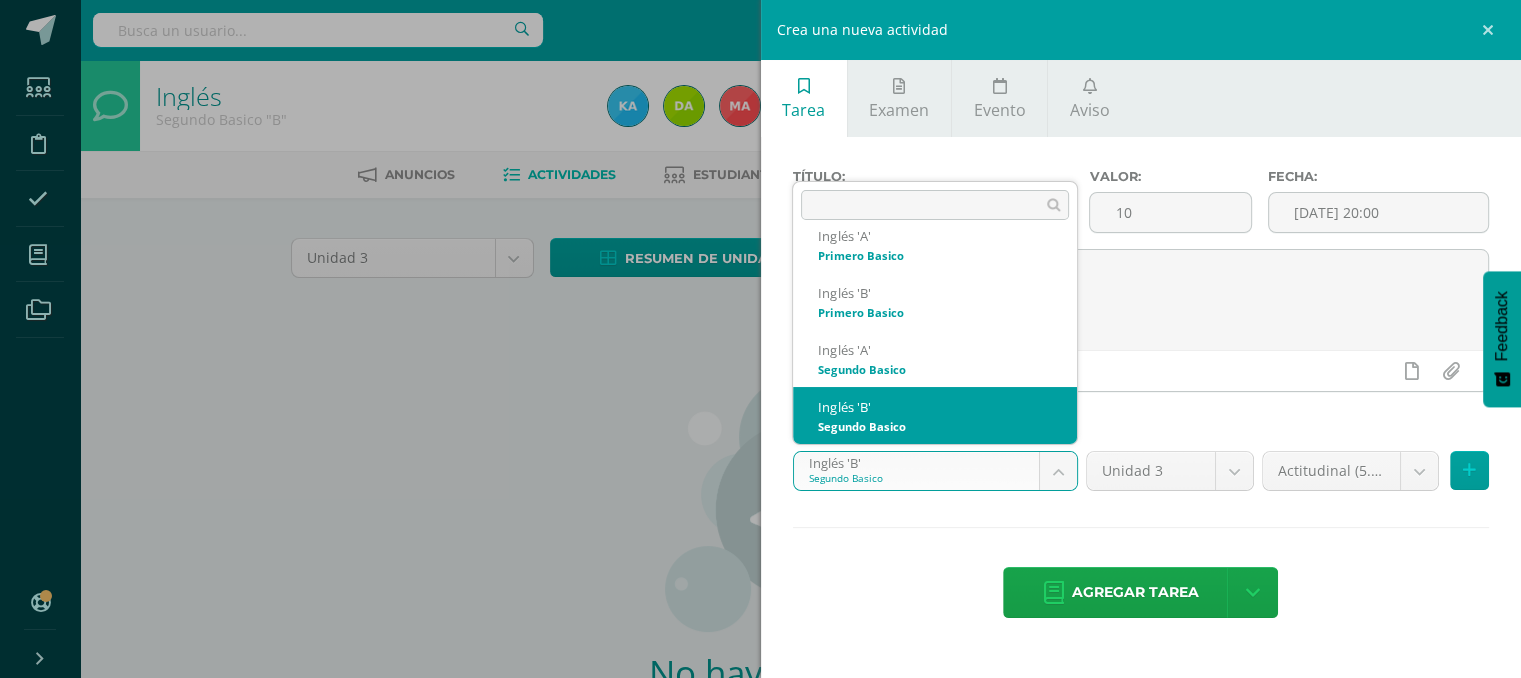 click on "Estudiantes Disciplina Asistencia Mis cursos Archivos Soporte
Ayuda
Reportar un problema
Centro de ayuda
Últimas actualizaciones
10+ Cerrar panel
Inglés
Primero
Basico
"A"
Actividades Estudiantes Planificación Dosificación
Inglés
Primero
Basico
"B"
Actividades Estudiantes Planificación Dosificación
Inglés
Segundo
Basico
"A"
Actividades Estudiantes Planificación Dosificación Actividades Estudiantes Mi Perfil" at bounding box center [760, 429] 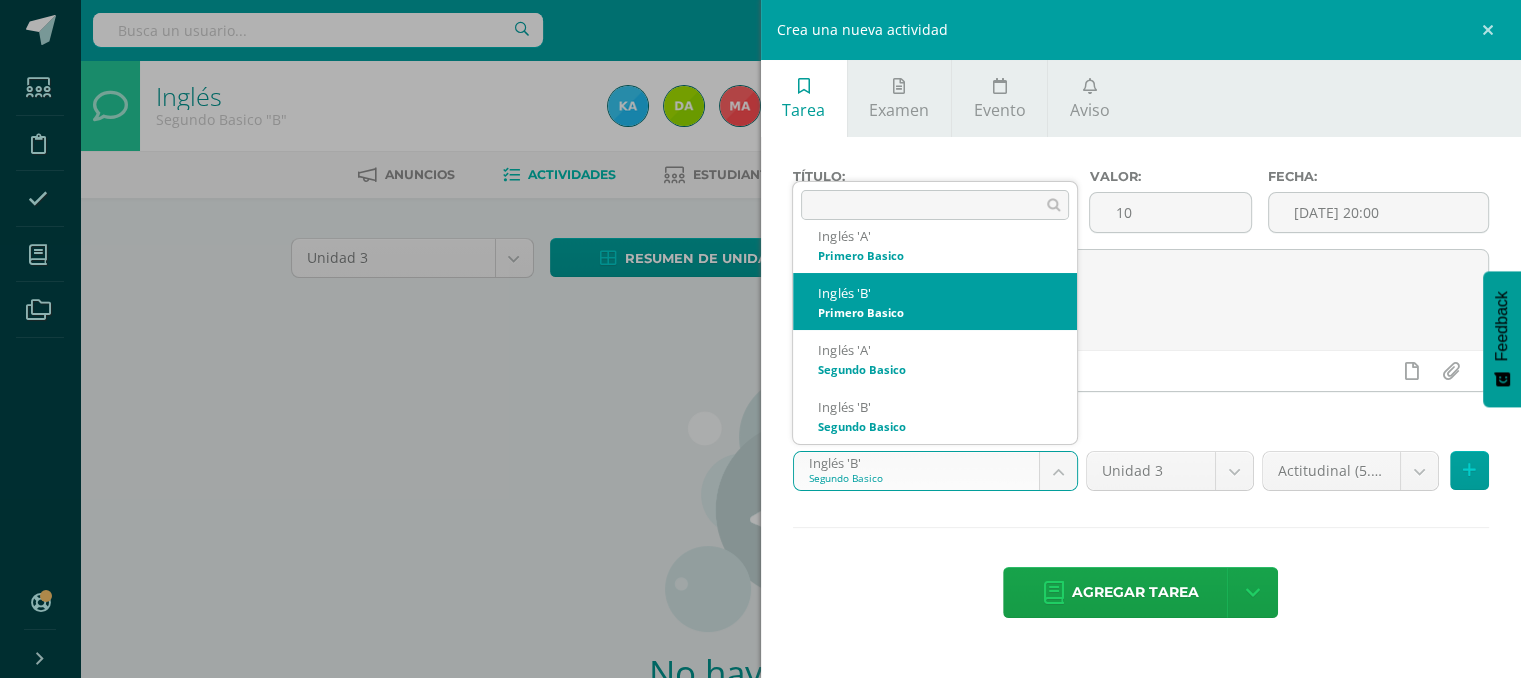scroll, scrollTop: 0, scrollLeft: 0, axis: both 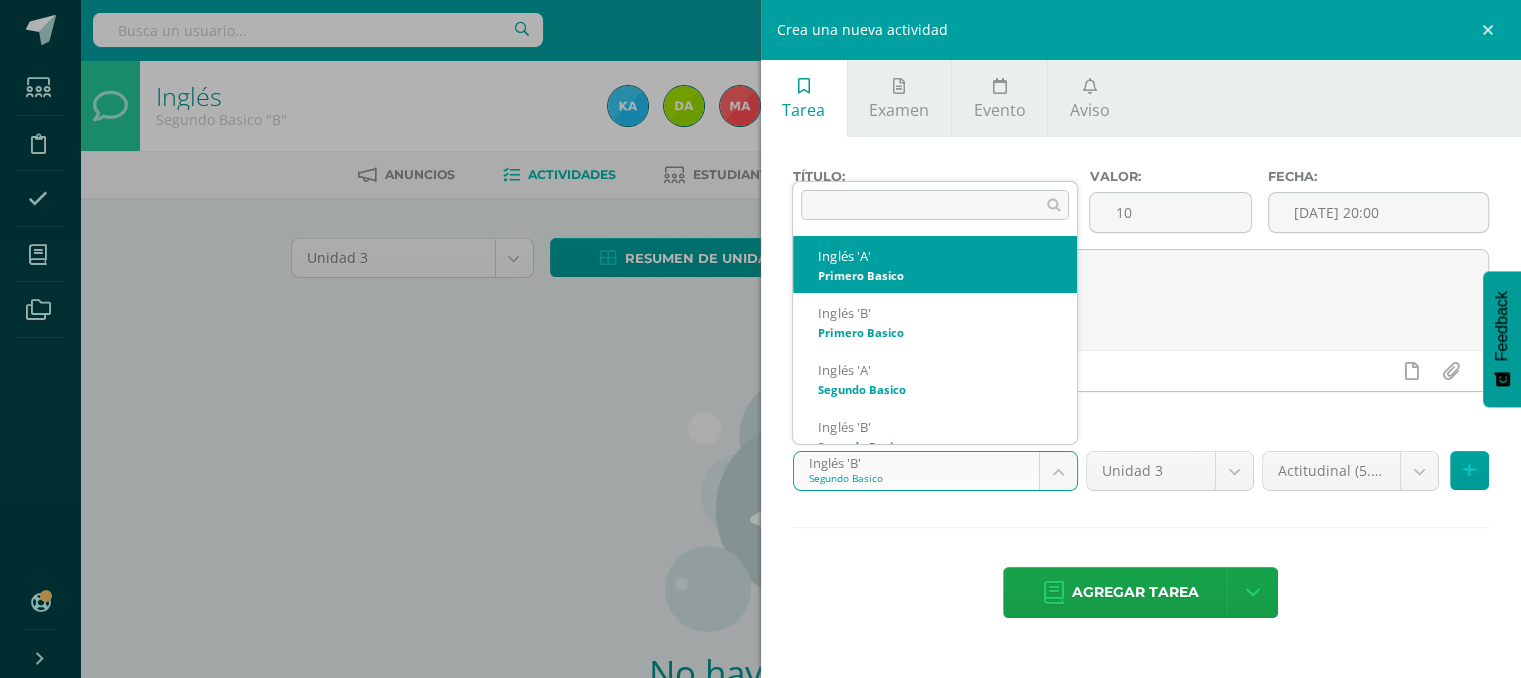 select on "110807" 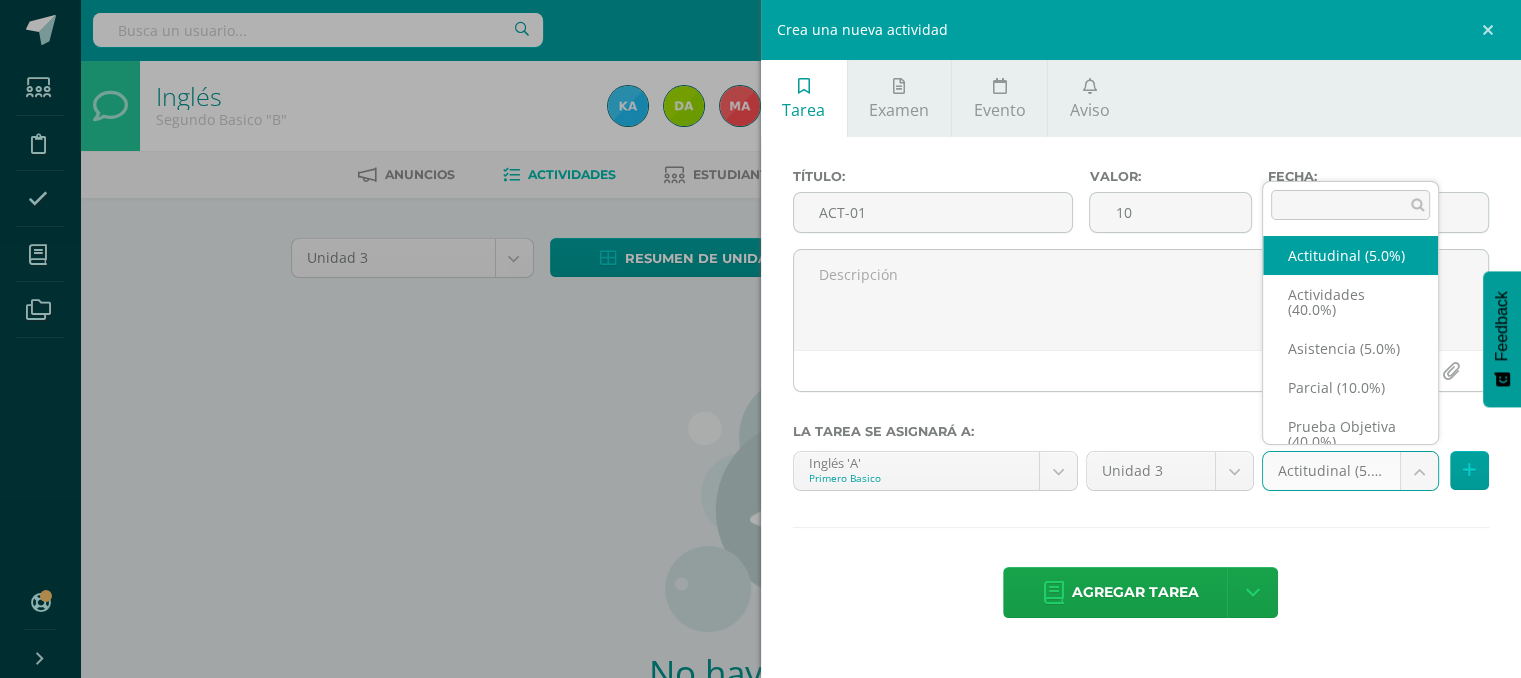 click on "Estudiantes Disciplina Asistencia Mis cursos Archivos Soporte
Ayuda
Reportar un problema
Centro de ayuda
Últimas actualizaciones
10+ Cerrar panel
Inglés
Primero
Basico
"A"
Actividades Estudiantes Planificación Dosificación
Inglés
Primero
Basico
"B"
Actividades Estudiantes Planificación Dosificación
Inglés
Segundo
Basico
"A"
Actividades Estudiantes Planificación Dosificación Actividades Estudiantes Mi Perfil" at bounding box center [760, 429] 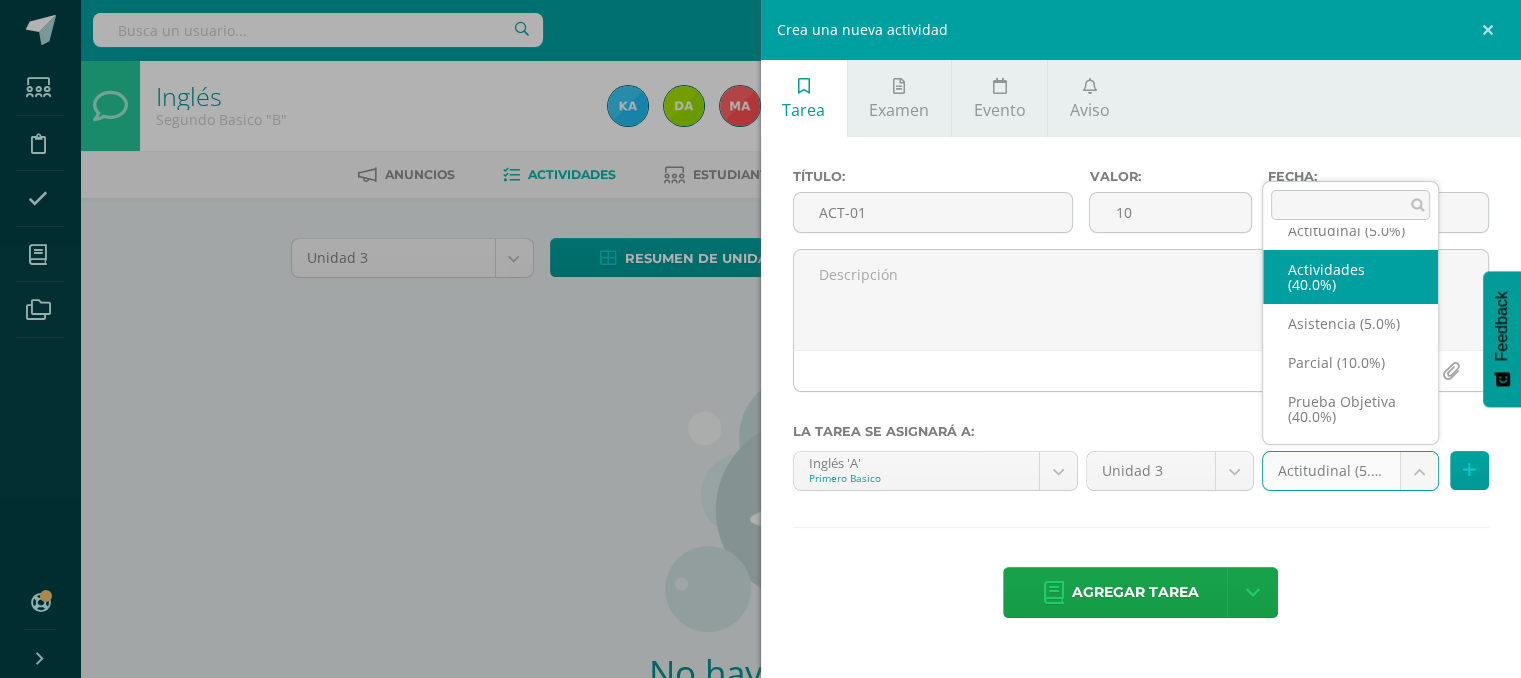 select on "118711" 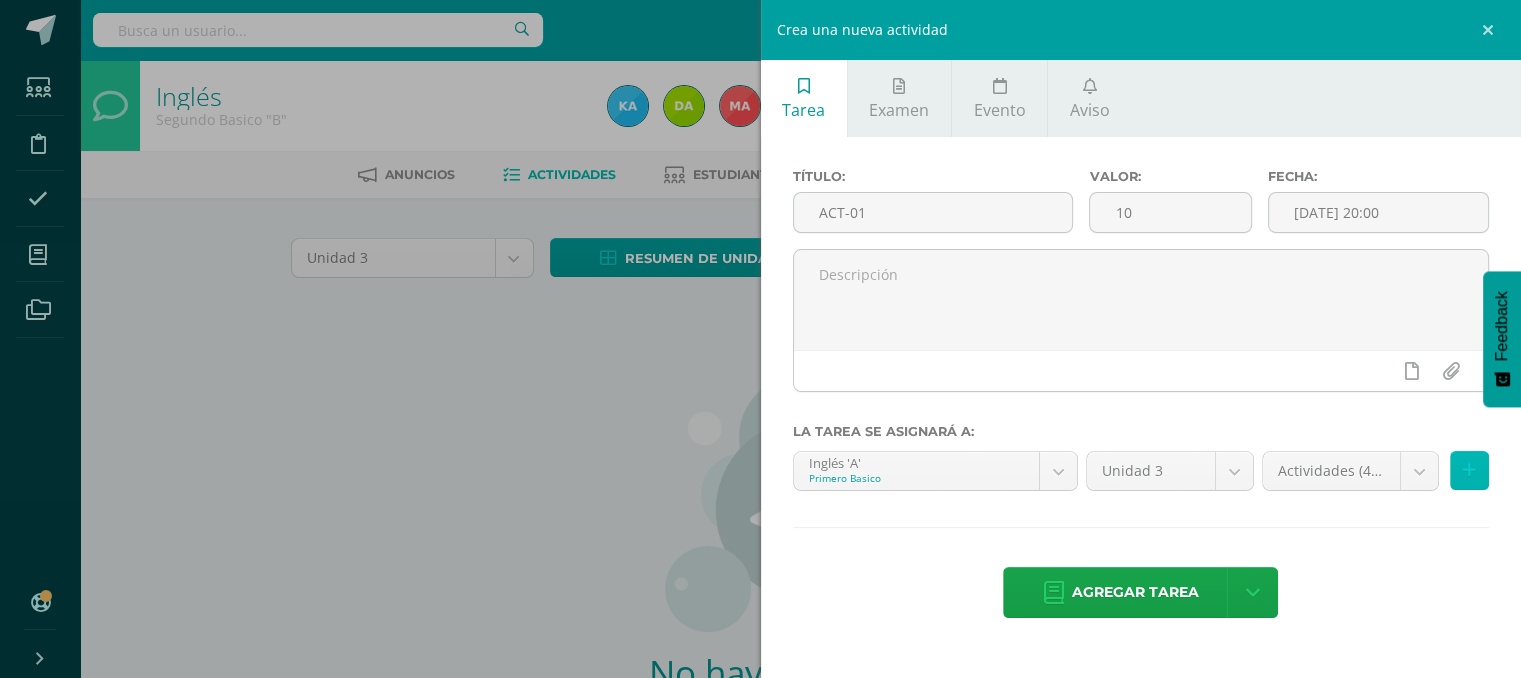 click at bounding box center (1469, 470) 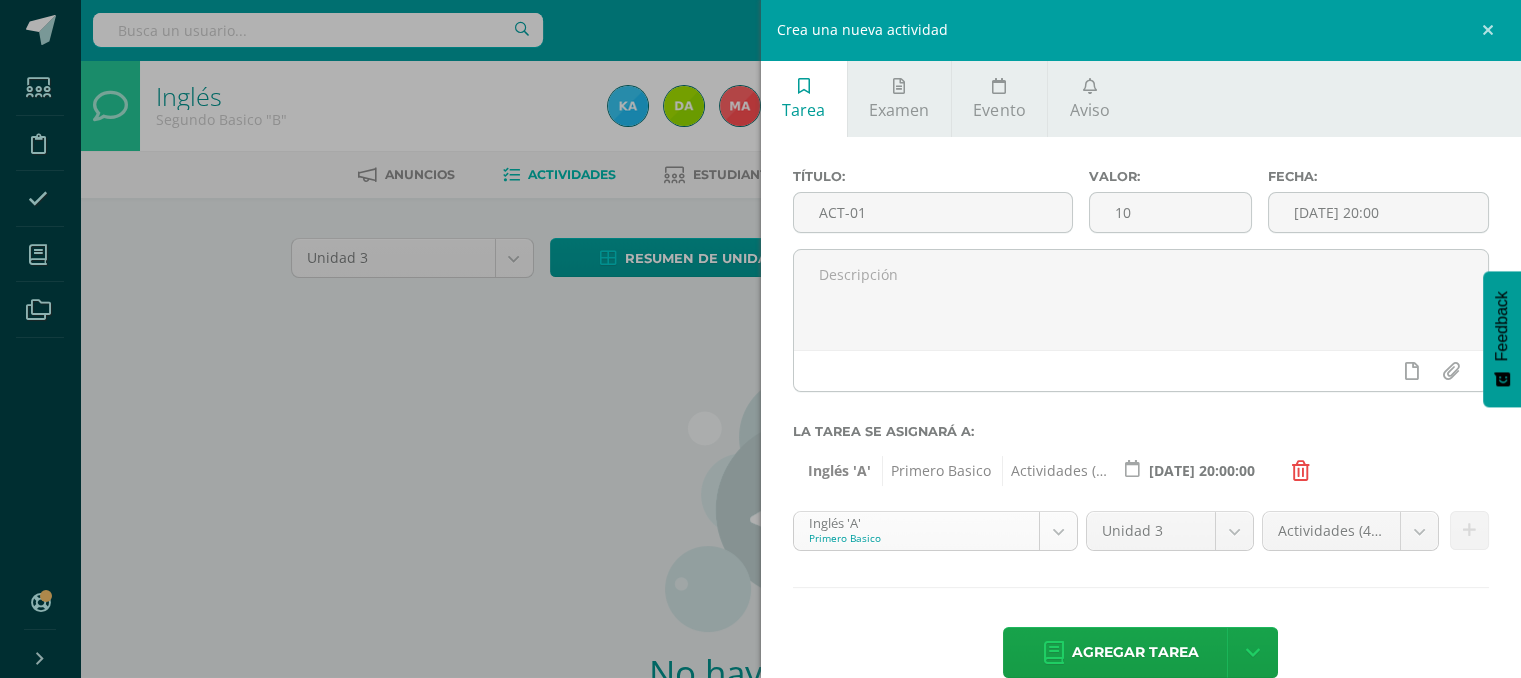 click on "Estudiantes Disciplina Asistencia Mis cursos Archivos Soporte
Ayuda
Reportar un problema
Centro de ayuda
Últimas actualizaciones
10+ Cerrar panel
Inglés
Primero
Basico
"A"
Actividades Estudiantes Planificación Dosificación
Inglés
Primero
Basico
"B"
Actividades Estudiantes Planificación Dosificación
Inglés
Segundo
Basico
"A"
Actividades Estudiantes Planificación Dosificación Actividades Estudiantes Mi Perfil" at bounding box center [760, 429] 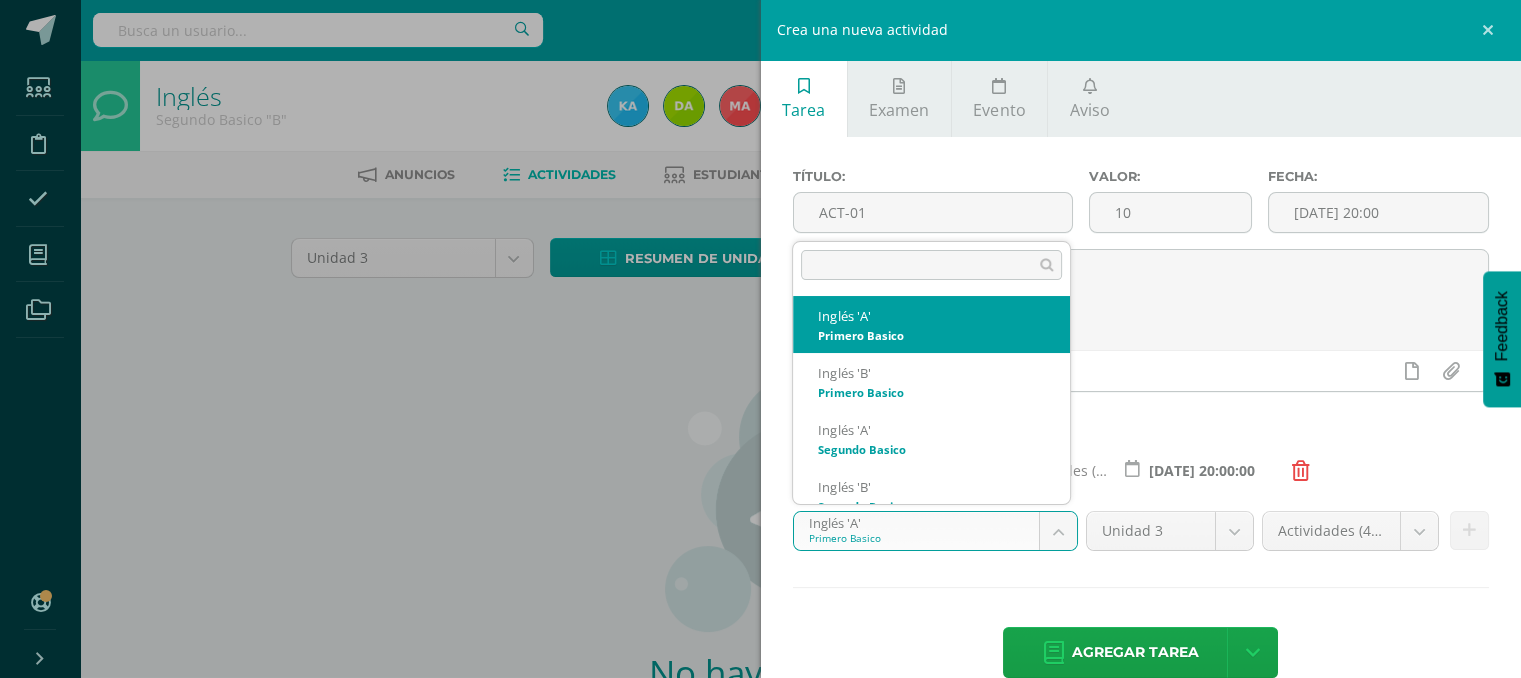 scroll, scrollTop: 20, scrollLeft: 0, axis: vertical 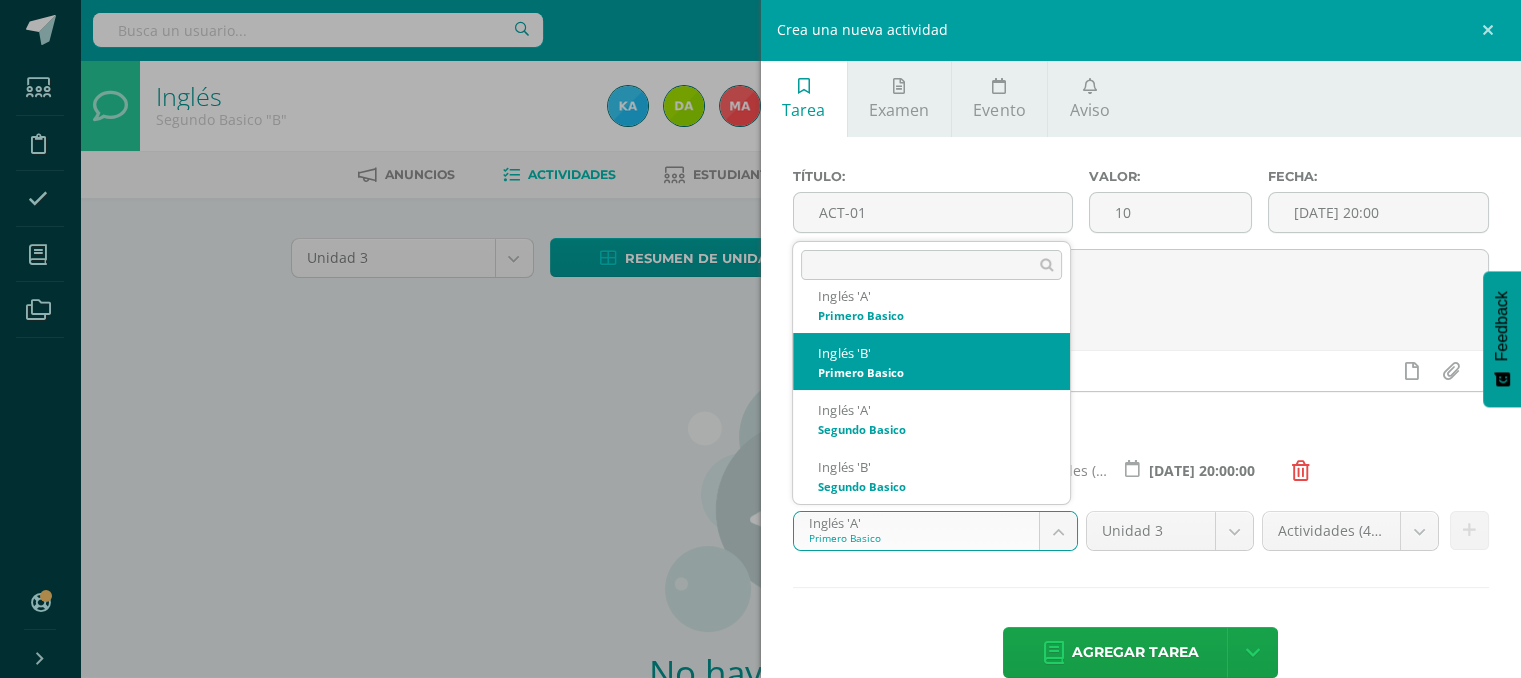select on "110957" 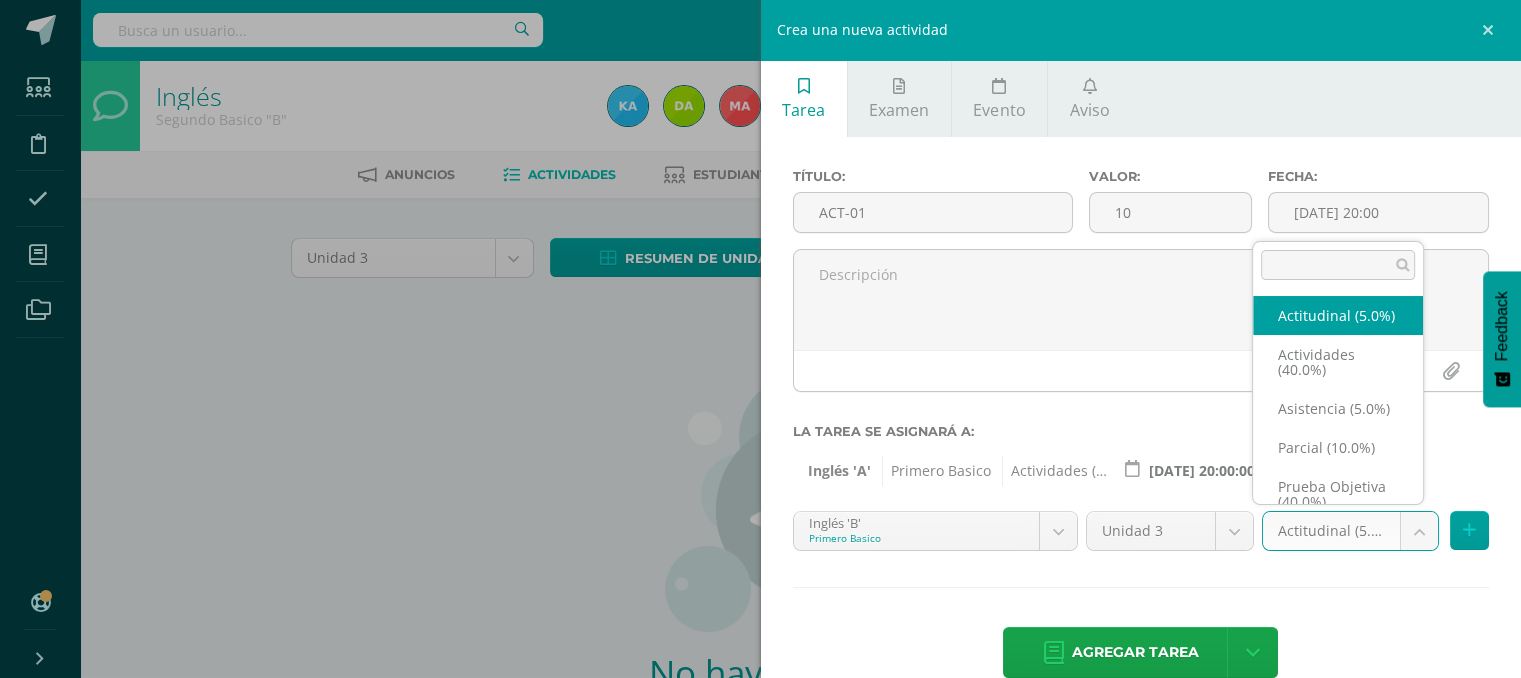 click on "Estudiantes Disciplina Asistencia Mis cursos Archivos Soporte
Ayuda
Reportar un problema
Centro de ayuda
Últimas actualizaciones
10+ Cerrar panel
Inglés
Primero
Basico
"A"
Actividades Estudiantes Planificación Dosificación
Inglés
Primero
Basico
"B"
Actividades Estudiantes Planificación Dosificación
Inglés
Segundo
Basico
"A"
Actividades Estudiantes Planificación Dosificación Actividades Estudiantes Mi Perfil" at bounding box center (760, 429) 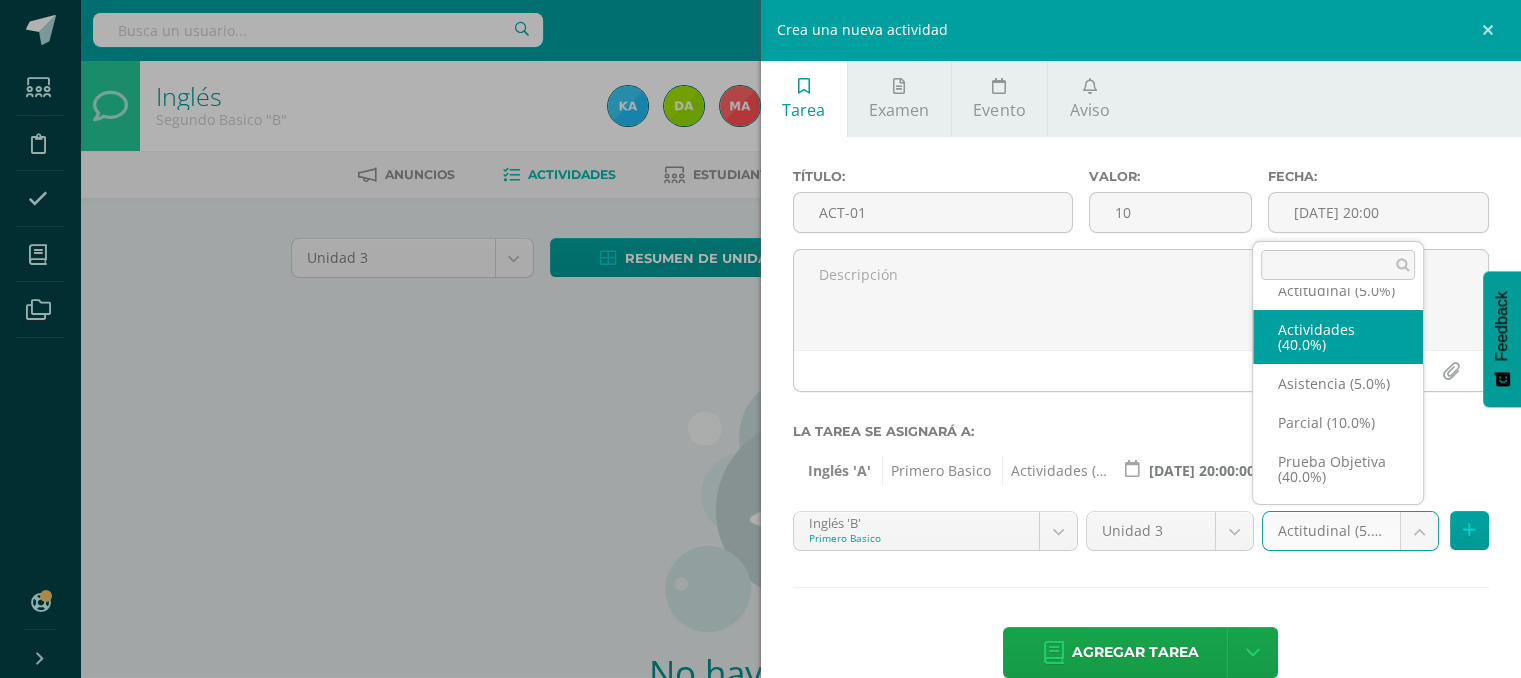 select on "118716" 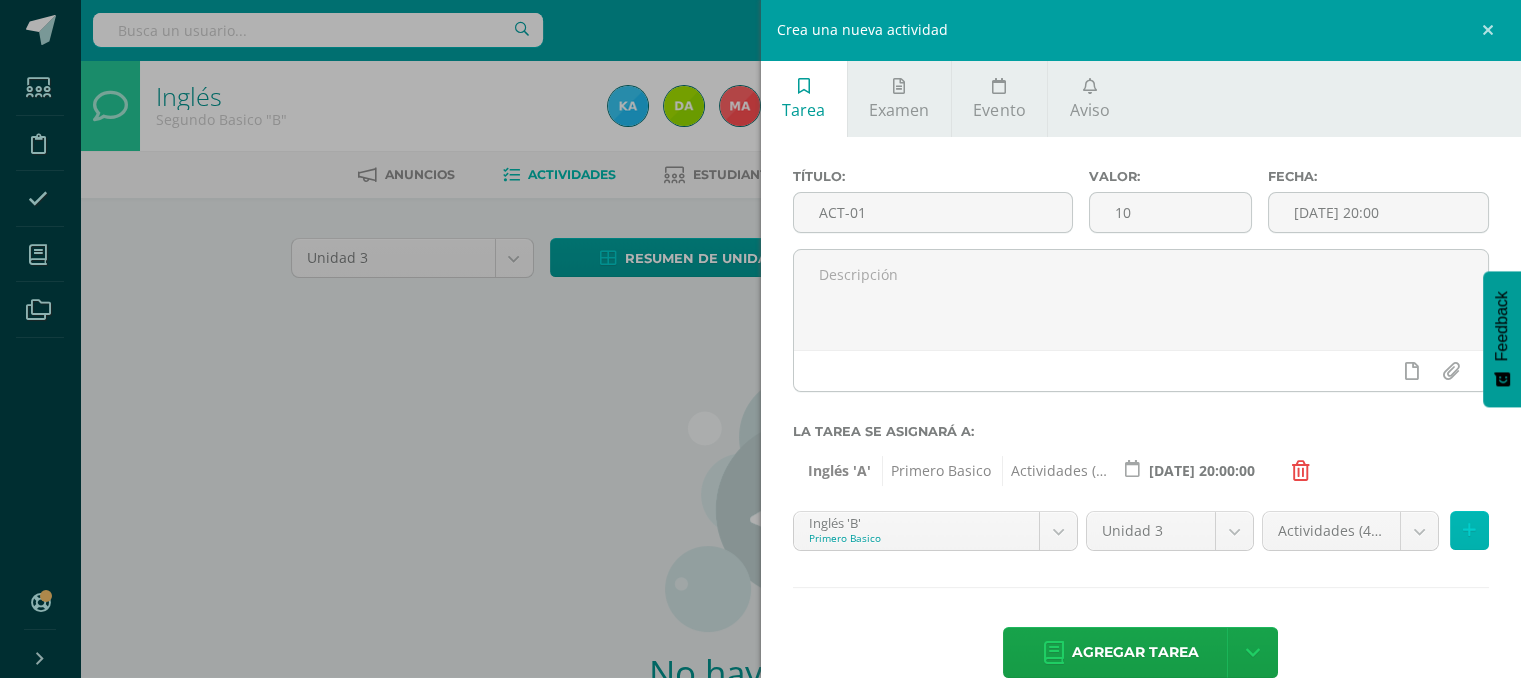 click at bounding box center [1469, 530] 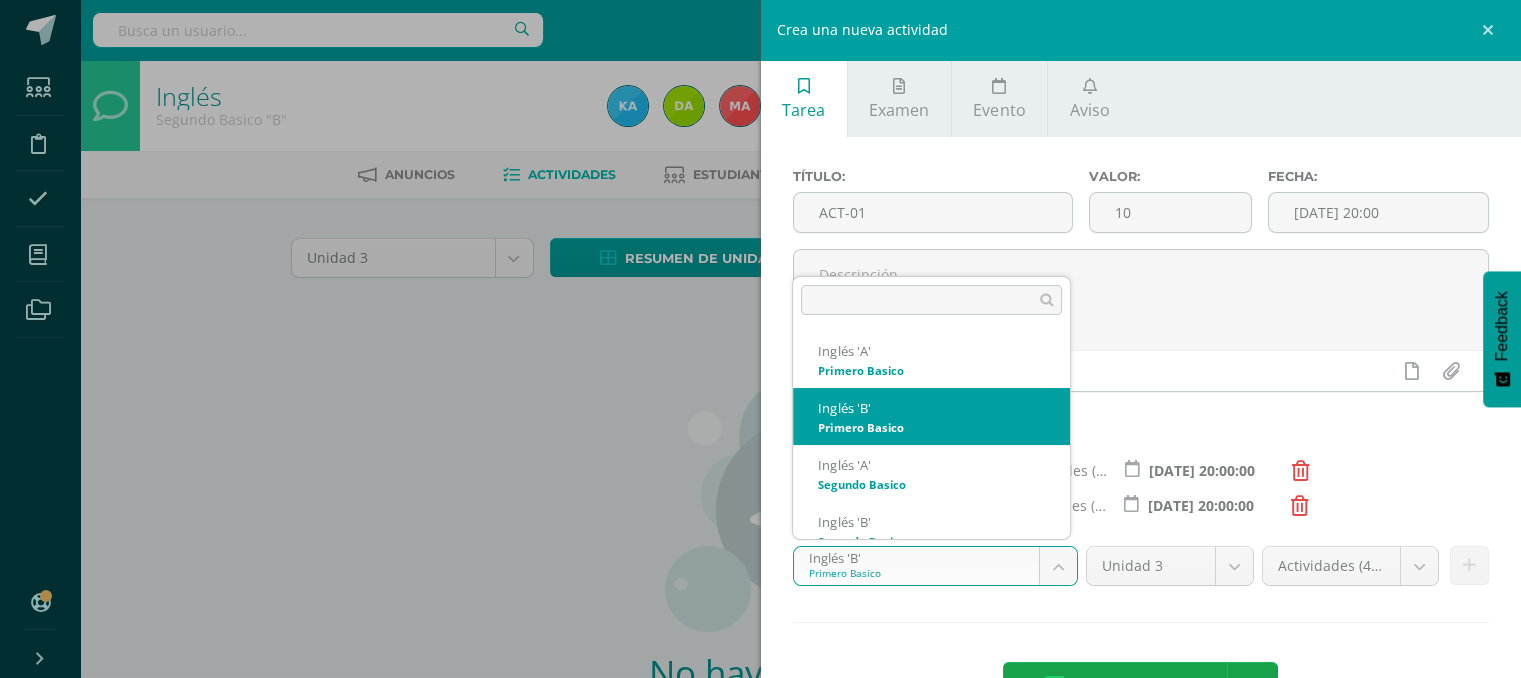 click on "Estudiantes Disciplina Asistencia Mis cursos Archivos Soporte
Ayuda
Reportar un problema
Centro de ayuda
Últimas actualizaciones
10+ Cerrar panel
Inglés
Primero
Basico
"A"
Actividades Estudiantes Planificación Dosificación
Inglés
Primero
Basico
"B"
Actividades Estudiantes Planificación Dosificación
Inglés
Segundo
Basico
"A"
Actividades Estudiantes Planificación Dosificación Actividades Estudiantes Mi Perfil" at bounding box center [760, 429] 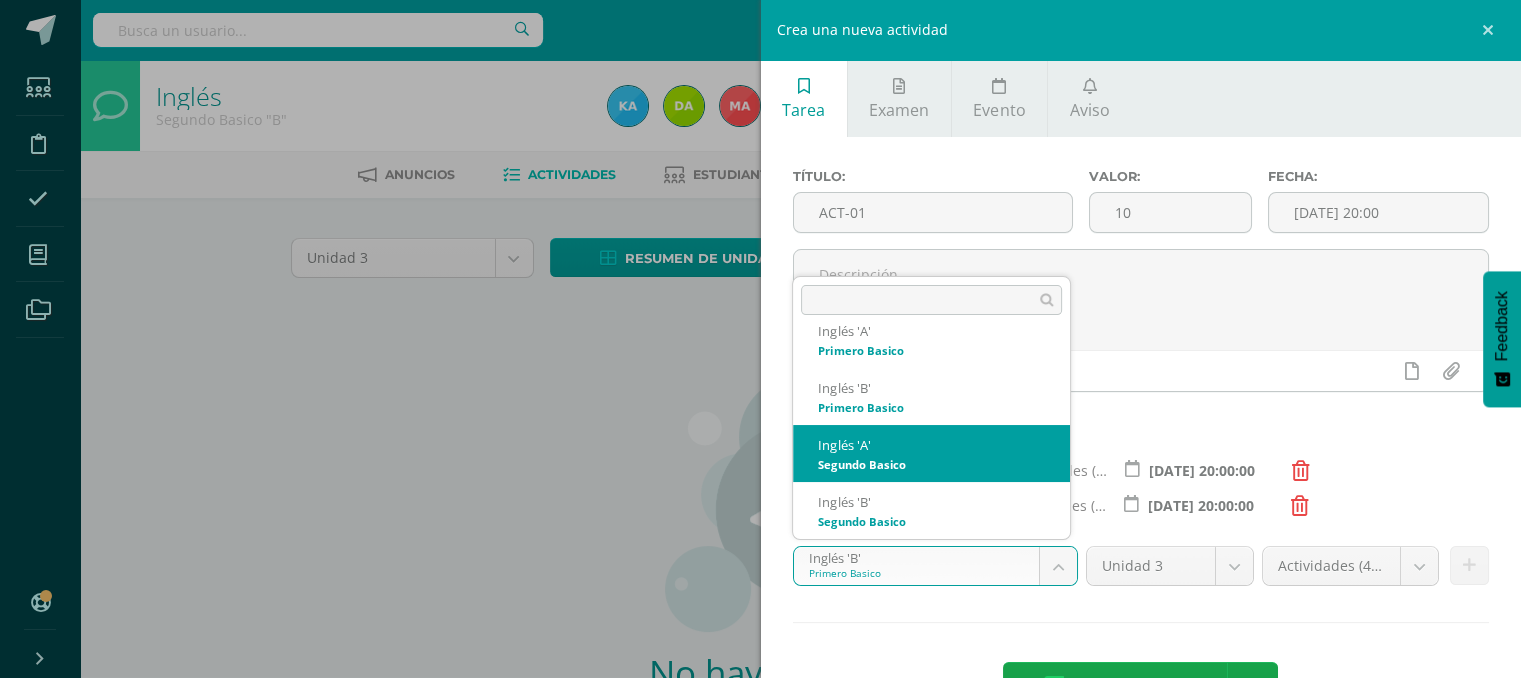 select on "111107" 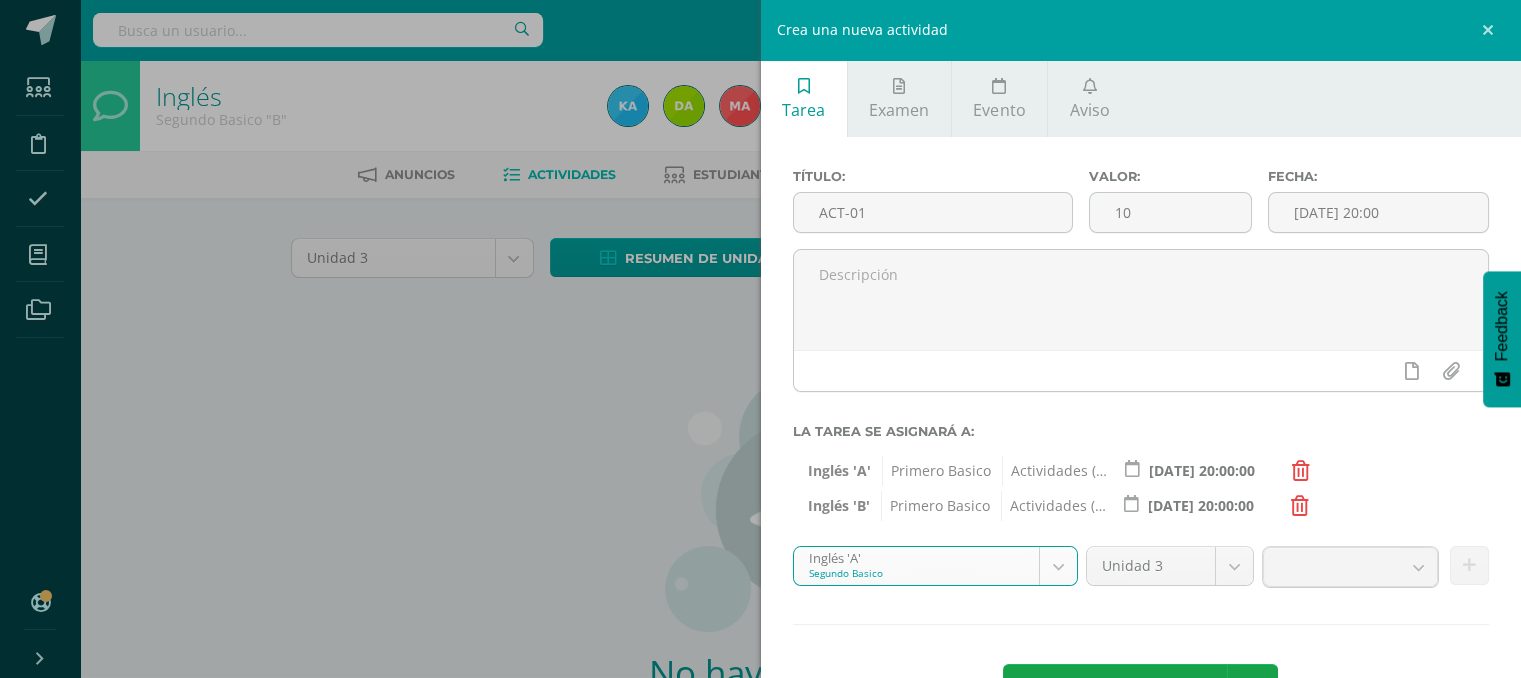 click on "Estudiantes Disciplina Asistencia Mis cursos Archivos Soporte
Ayuda
Reportar un problema
Centro de ayuda
Últimas actualizaciones
10+ Cerrar panel
Inglés
Primero
Basico
"A"
Actividades Estudiantes Planificación Dosificación
Inglés
Primero
Basico
"B"
Actividades Estudiantes Planificación Dosificación
Inglés
Segundo
Basico
"A"
Actividades Estudiantes Planificación Dosificación Actividades Estudiantes Mi Perfil" at bounding box center (760, 429) 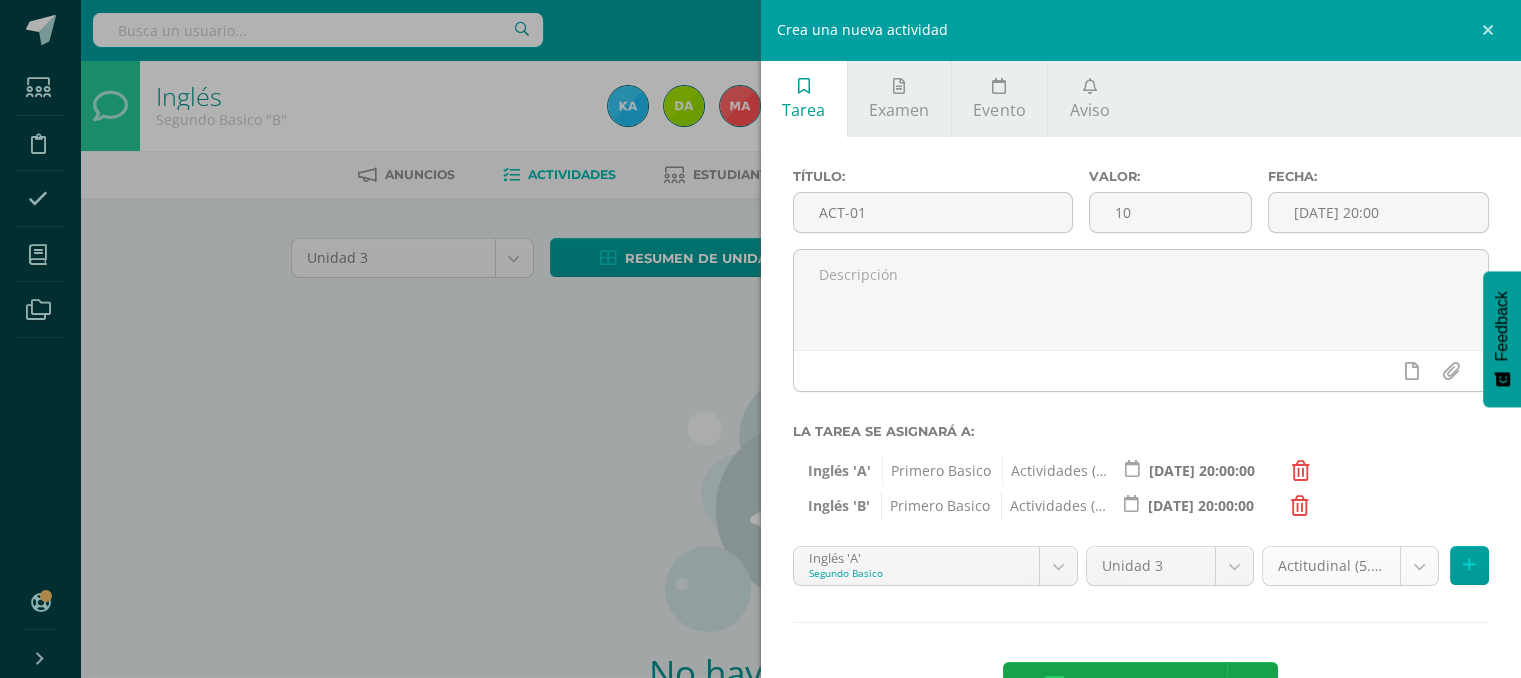click on "Estudiantes Disciplina Asistencia Mis cursos Archivos Soporte
Ayuda
Reportar un problema
Centro de ayuda
Últimas actualizaciones
10+ Cerrar panel
Inglés
Primero
Basico
"A"
Actividades Estudiantes Planificación Dosificación
Inglés
Primero
Basico
"B"
Actividades Estudiantes Planificación Dosificación
Inglés
Segundo
Basico
"A"
Actividades Estudiantes Planificación Dosificación Actividades Estudiantes Mi Perfil" at bounding box center (760, 429) 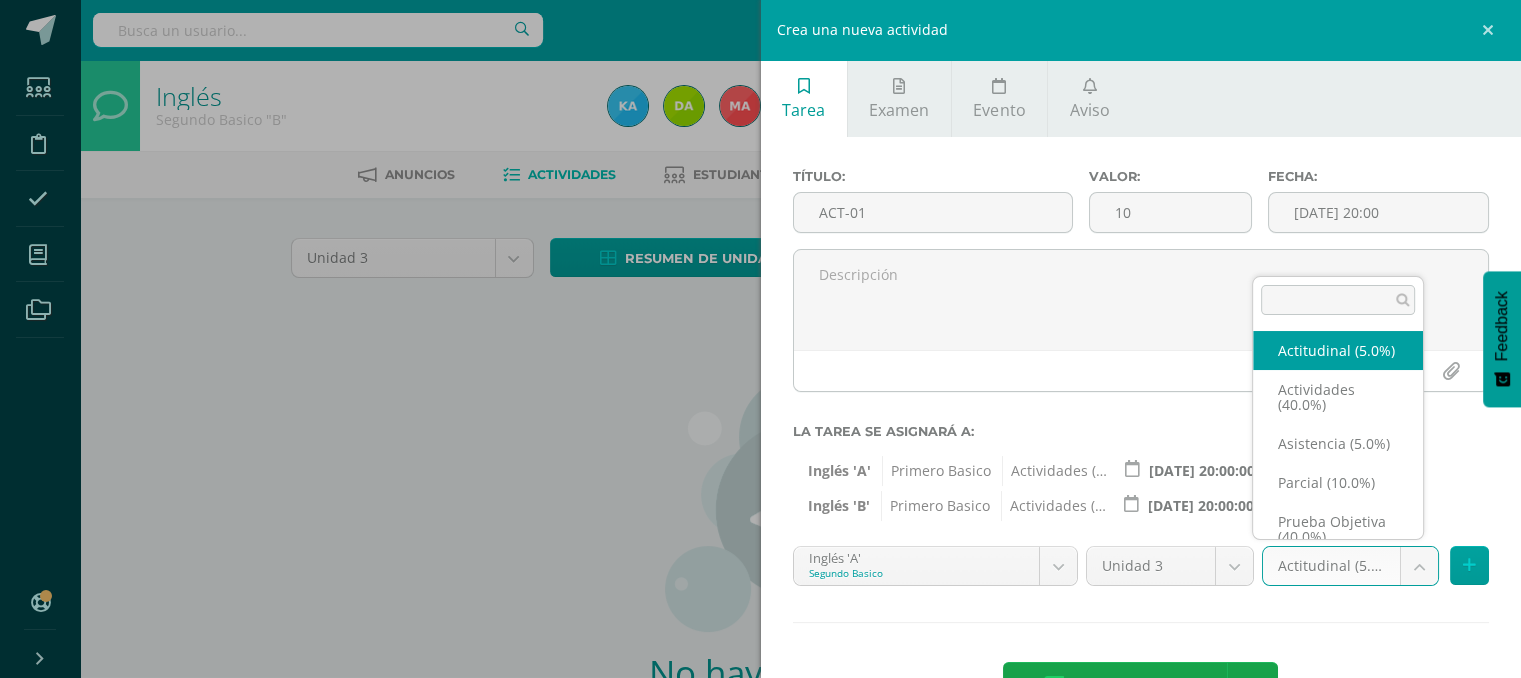 click on "Estudiantes Disciplina Asistencia Mis cursos Archivos Soporte
Ayuda
Reportar un problema
Centro de ayuda
Últimas actualizaciones
10+ Cerrar panel
Inglés
Primero
Basico
"A"
Actividades Estudiantes Planificación Dosificación
Inglés
Primero
Basico
"B"
Actividades Estudiantes Planificación Dosificación
Inglés
Segundo
Basico
"A"
Actividades Estudiantes Planificación Dosificación Actividades Estudiantes Mi Perfil" at bounding box center (760, 429) 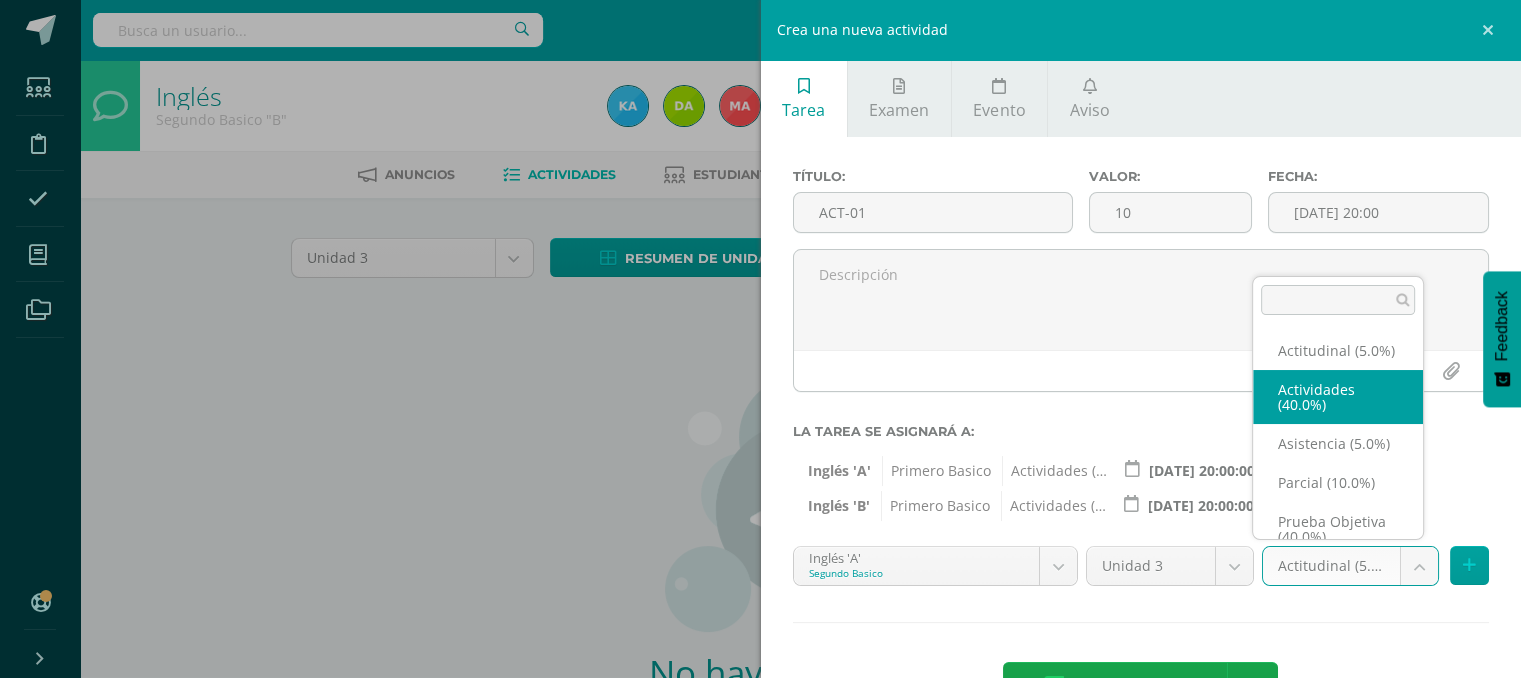 select on "118722" 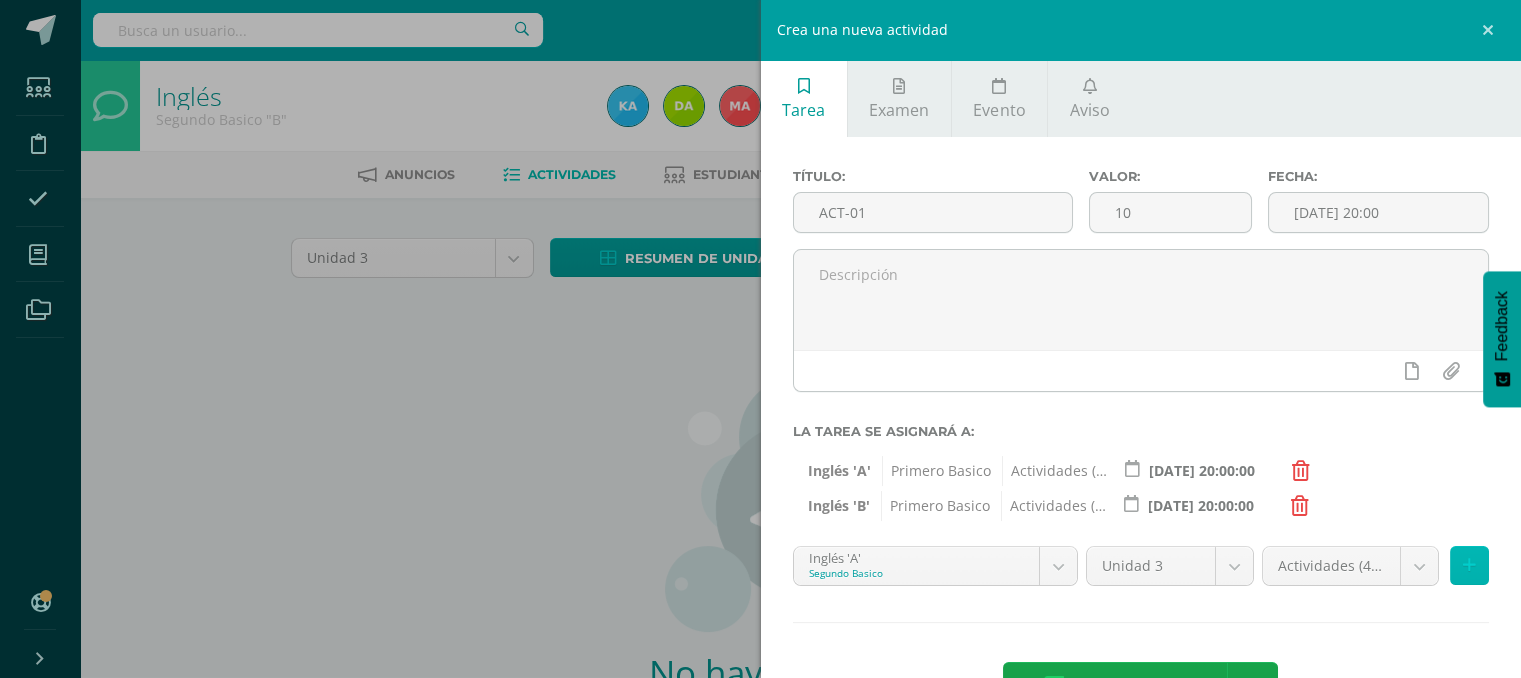 click at bounding box center (1469, 565) 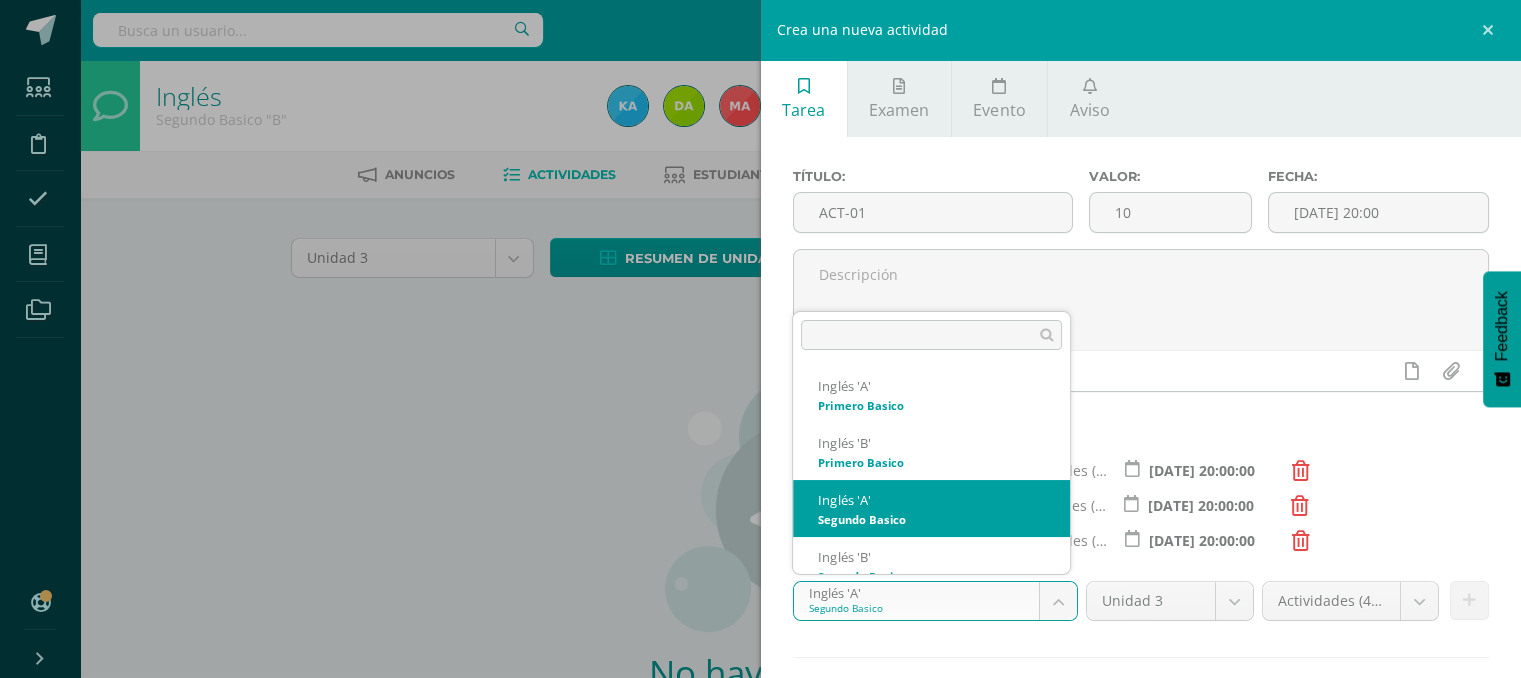 click on "Estudiantes Disciplina Asistencia Mis cursos Archivos Soporte
Ayuda
Reportar un problema
Centro de ayuda
Últimas actualizaciones
10+ Cerrar panel
Inglés
Primero
Basico
"A"
Actividades Estudiantes Planificación Dosificación
Inglés
Primero
Basico
"B"
Actividades Estudiantes Planificación Dosificación
Inglés
Segundo
Basico
"A"
Actividades Estudiantes Planificación Dosificación Actividades Estudiantes Mi Perfil" at bounding box center (760, 429) 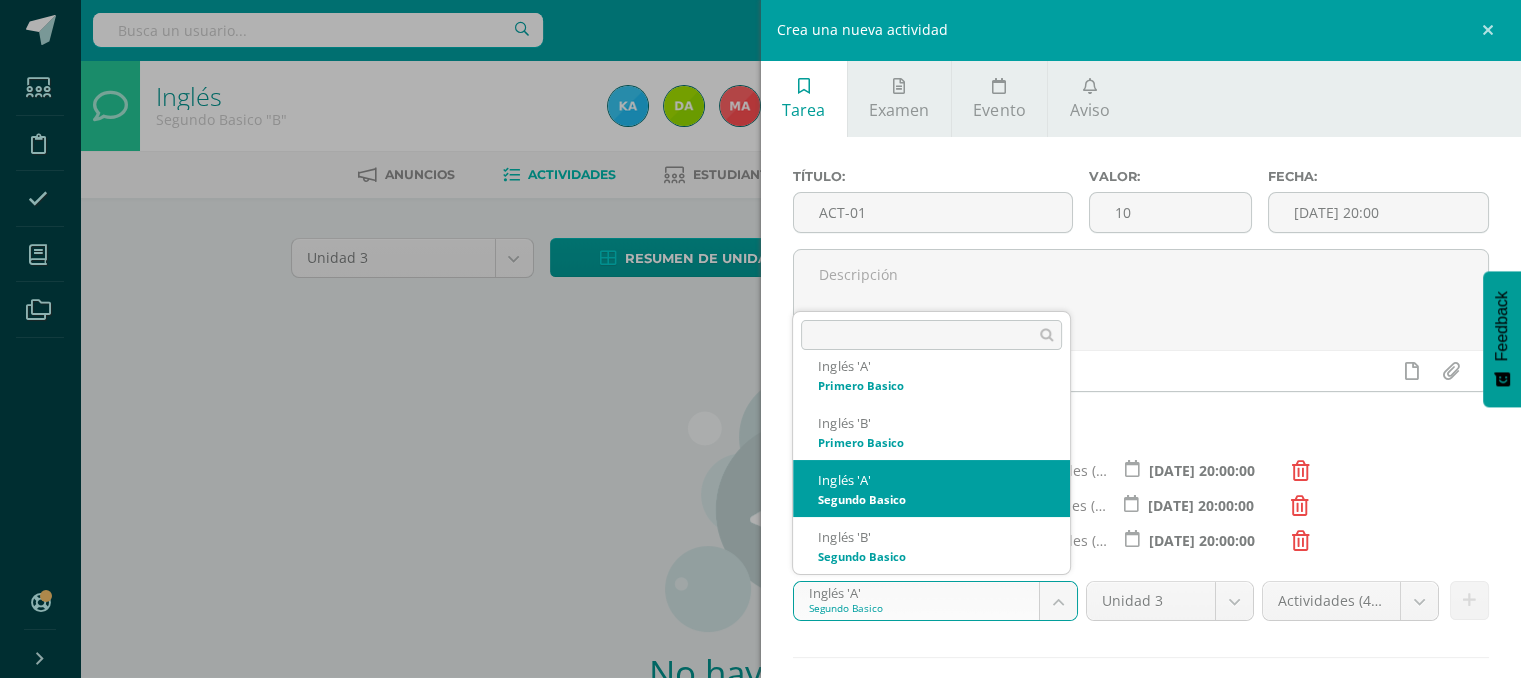 scroll, scrollTop: 79, scrollLeft: 0, axis: vertical 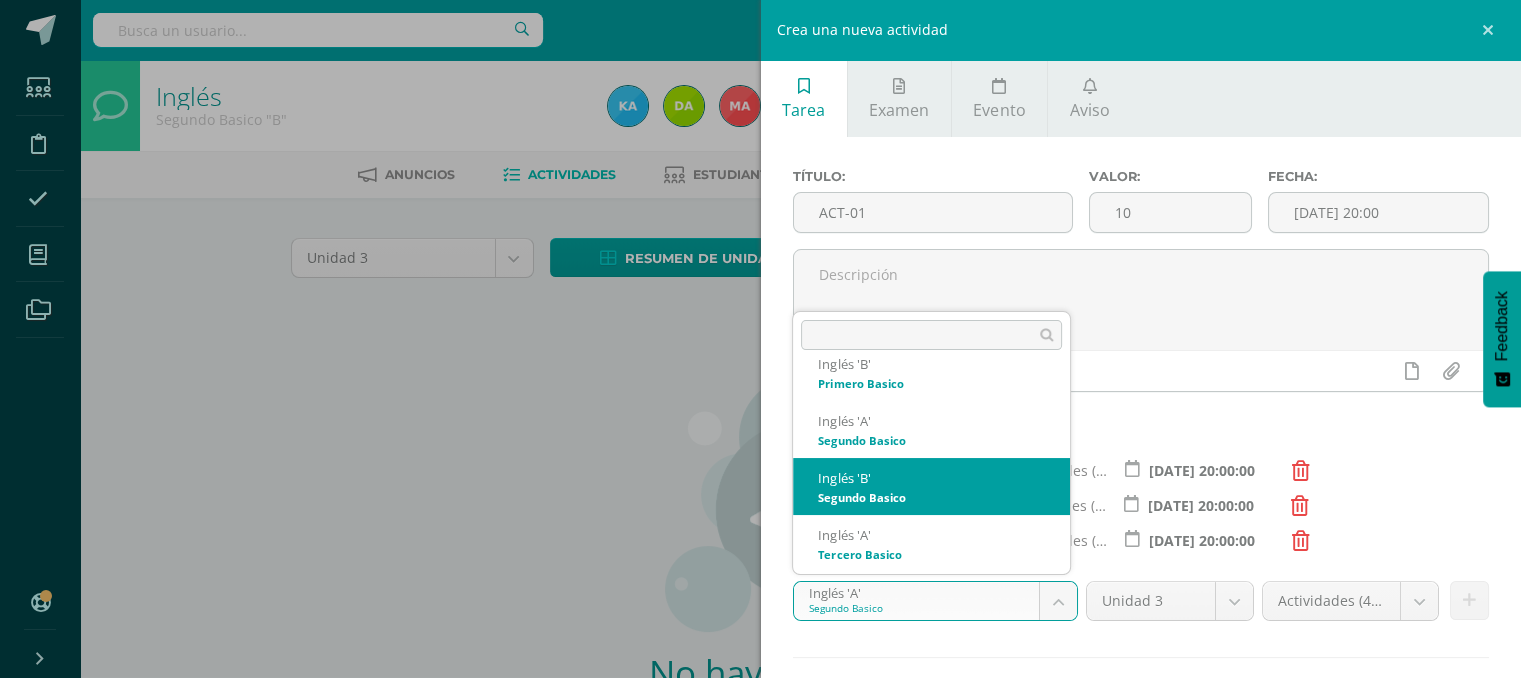 select on "111257" 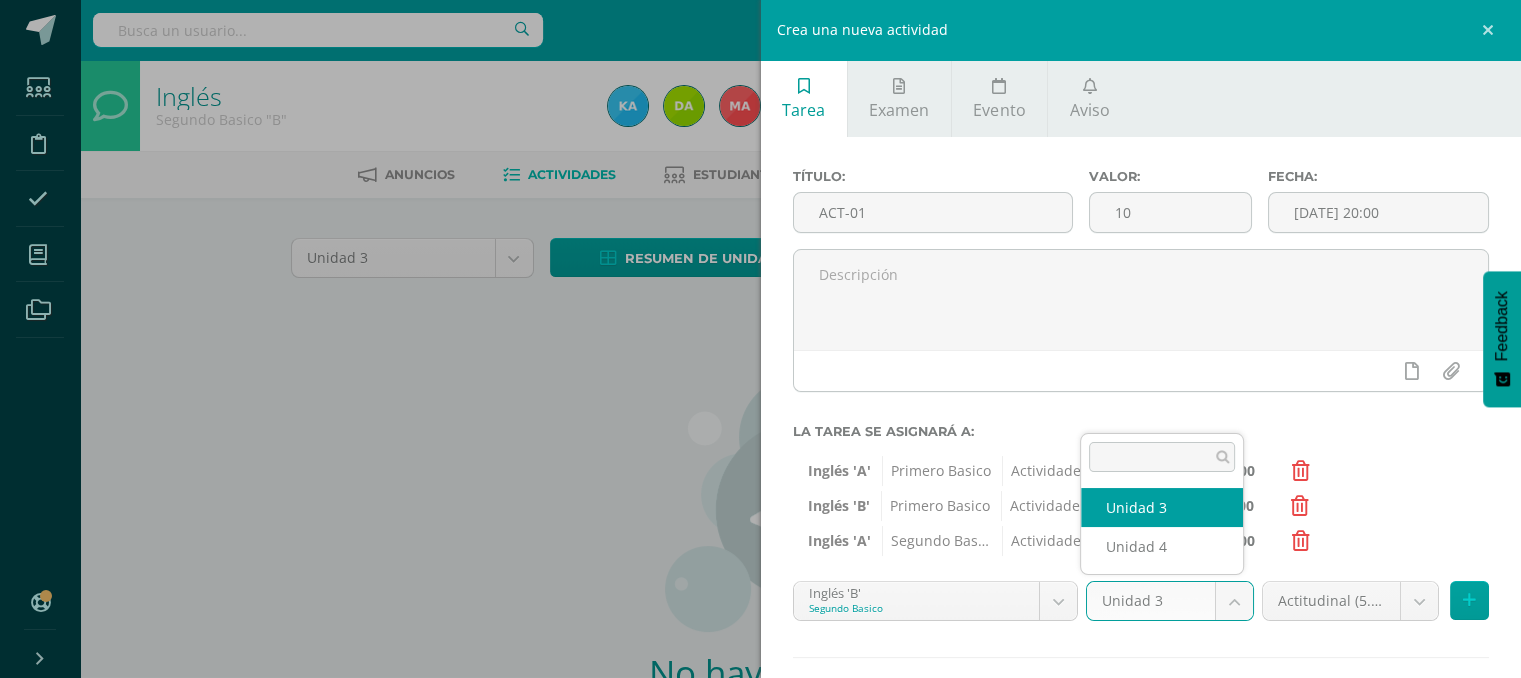click on "Estudiantes Disciplina Asistencia Mis cursos Archivos Soporte
Ayuda
Reportar un problema
Centro de ayuda
Últimas actualizaciones
10+ Cerrar panel
Inglés
Primero
Basico
"A"
Actividades Estudiantes Planificación Dosificación
Inglés
Primero
Basico
"B"
Actividades Estudiantes Planificación Dosificación
Inglés
Segundo
Basico
"A"
Actividades Estudiantes Planificación Dosificación Actividades Estudiantes Mi Perfil" at bounding box center (760, 429) 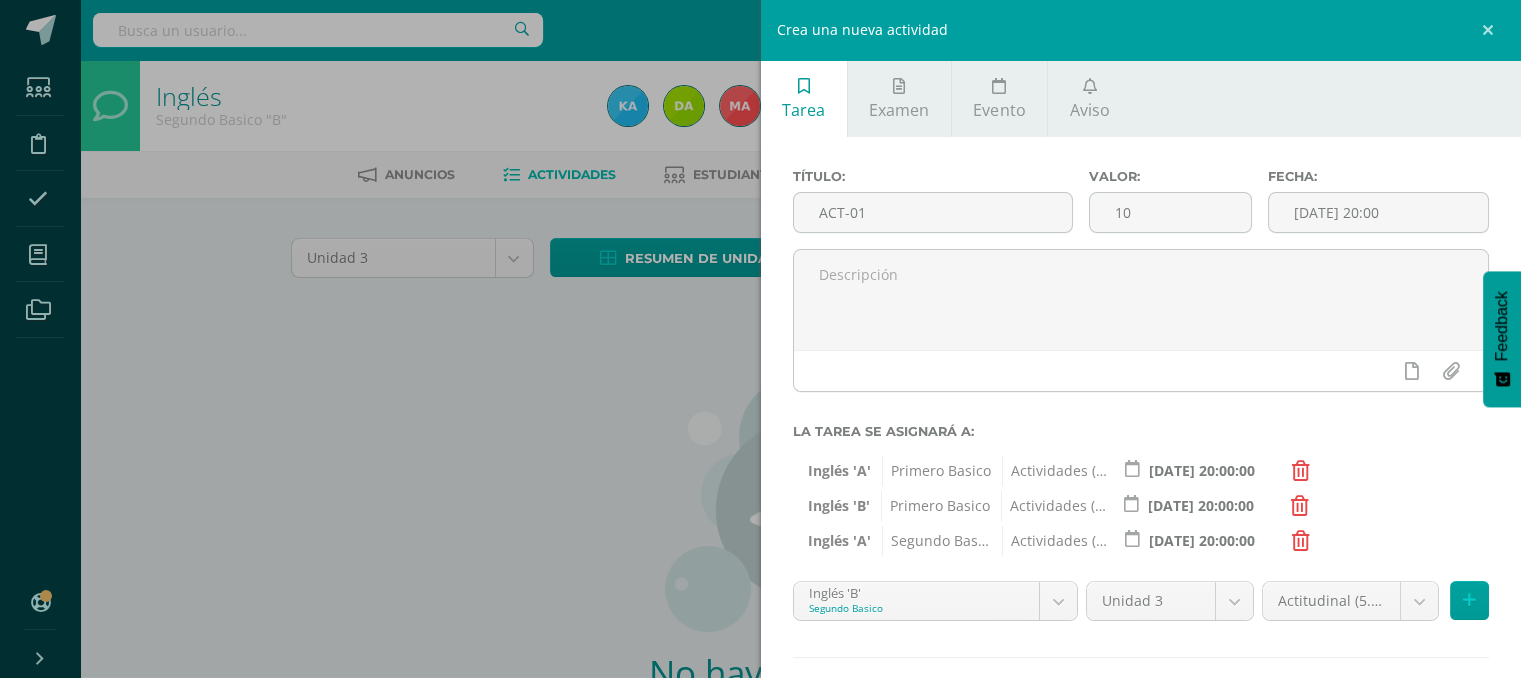 click on "Estudiantes Disciplina Asistencia Mis cursos Archivos Soporte
Ayuda
Reportar un problema
Centro de ayuda
Últimas actualizaciones
10+ Cerrar panel
Inglés
Primero
Basico
"A"
Actividades Estudiantes Planificación Dosificación
Inglés
Primero
Basico
"B"
Actividades Estudiantes Planificación Dosificación
Inglés
Segundo
Basico
"A"
Actividades Estudiantes Planificación Dosificación Actividades Estudiantes Mi Perfil" at bounding box center [760, 429] 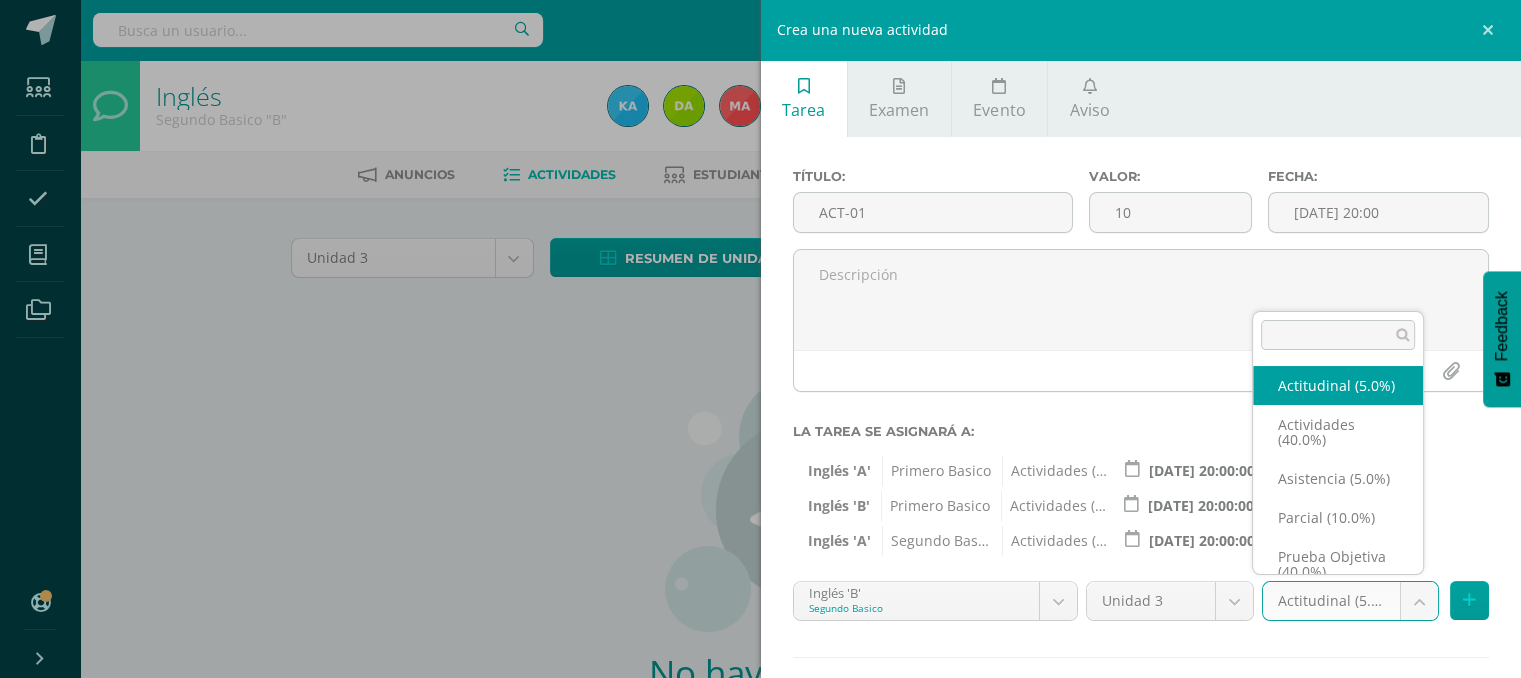 click on "Estudiantes Disciplina Asistencia Mis cursos Archivos Soporte
Ayuda
Reportar un problema
Centro de ayuda
Últimas actualizaciones
10+ Cerrar panel
Inglés
Primero
Basico
"A"
Actividades Estudiantes Planificación Dosificación
Inglés
Primero
Basico
"B"
Actividades Estudiantes Planificación Dosificación
Inglés
Segundo
Basico
"A"
Actividades Estudiantes Planificación Dosificación Actividades Estudiantes Mi Perfil" at bounding box center [760, 429] 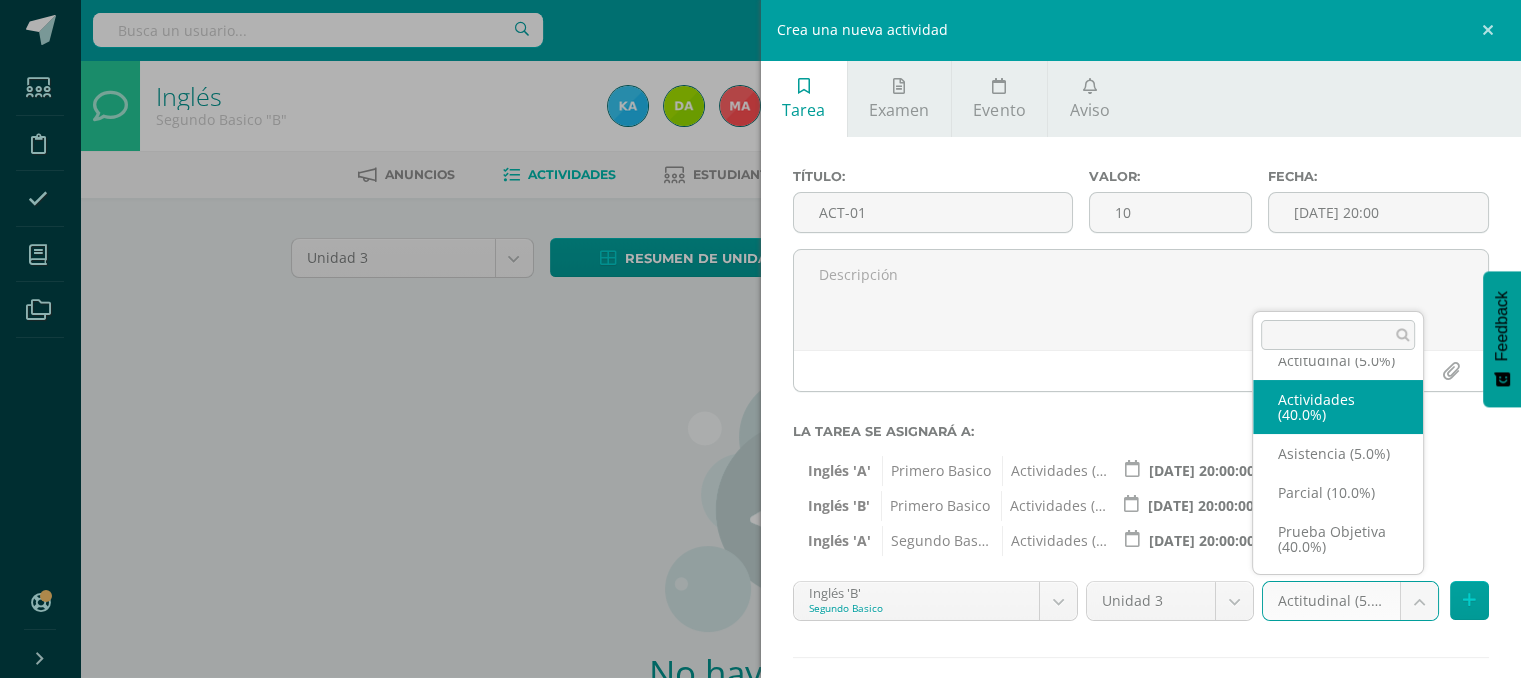 select on "118727" 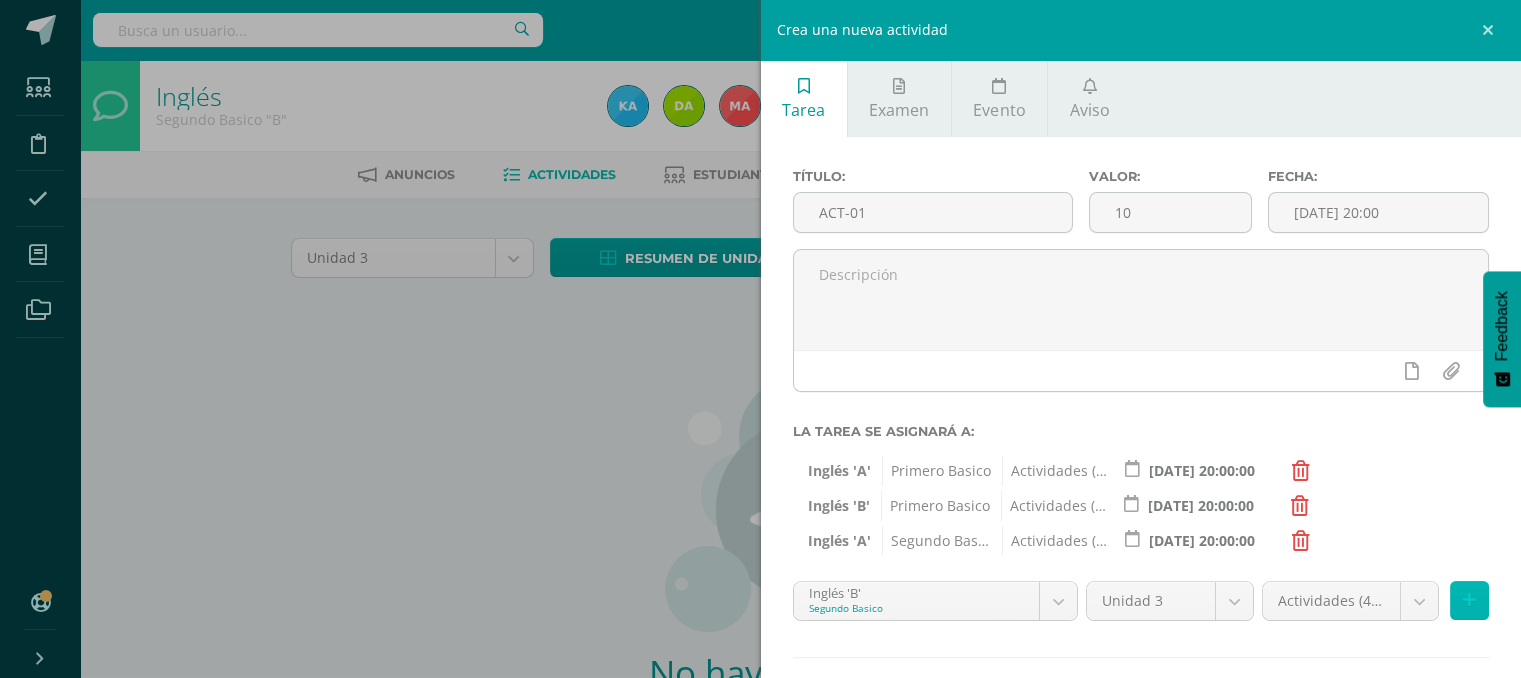 click at bounding box center (1469, 600) 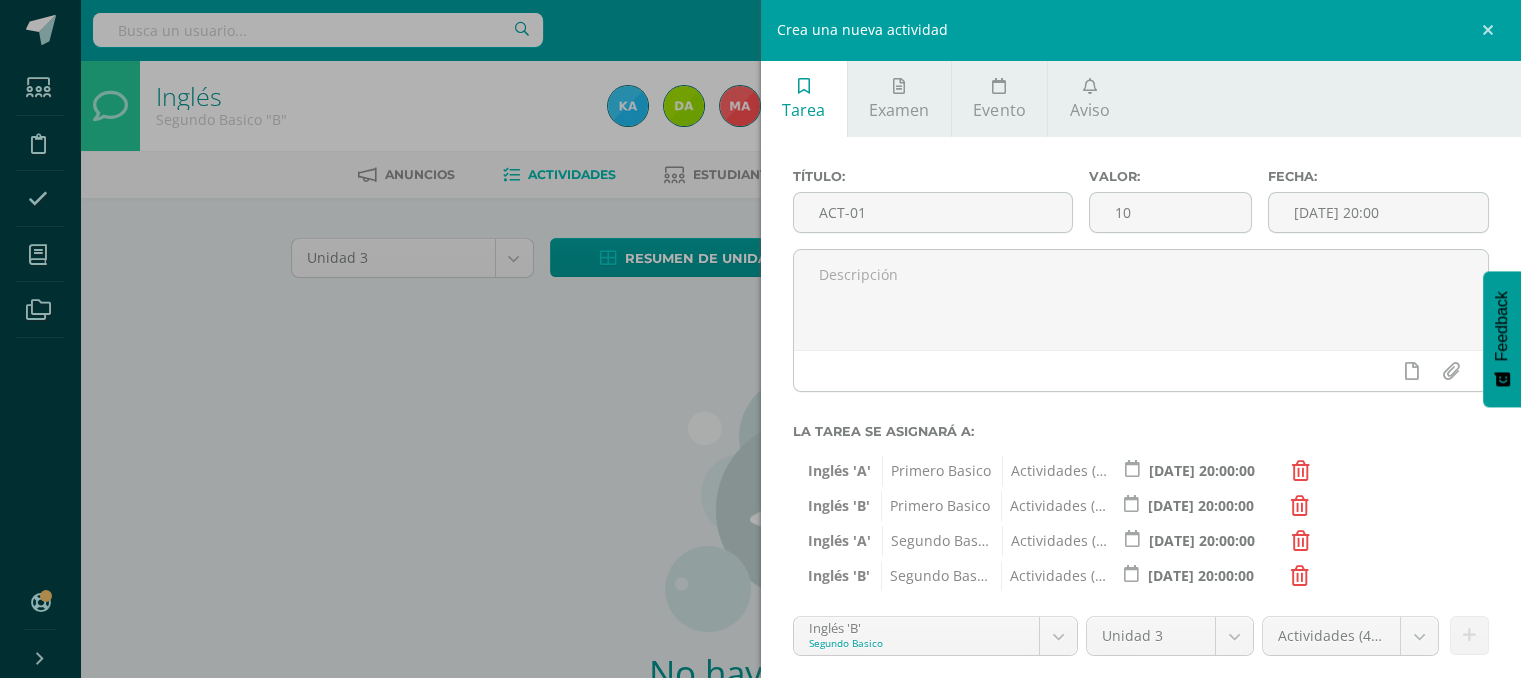 scroll, scrollTop: 140, scrollLeft: 0, axis: vertical 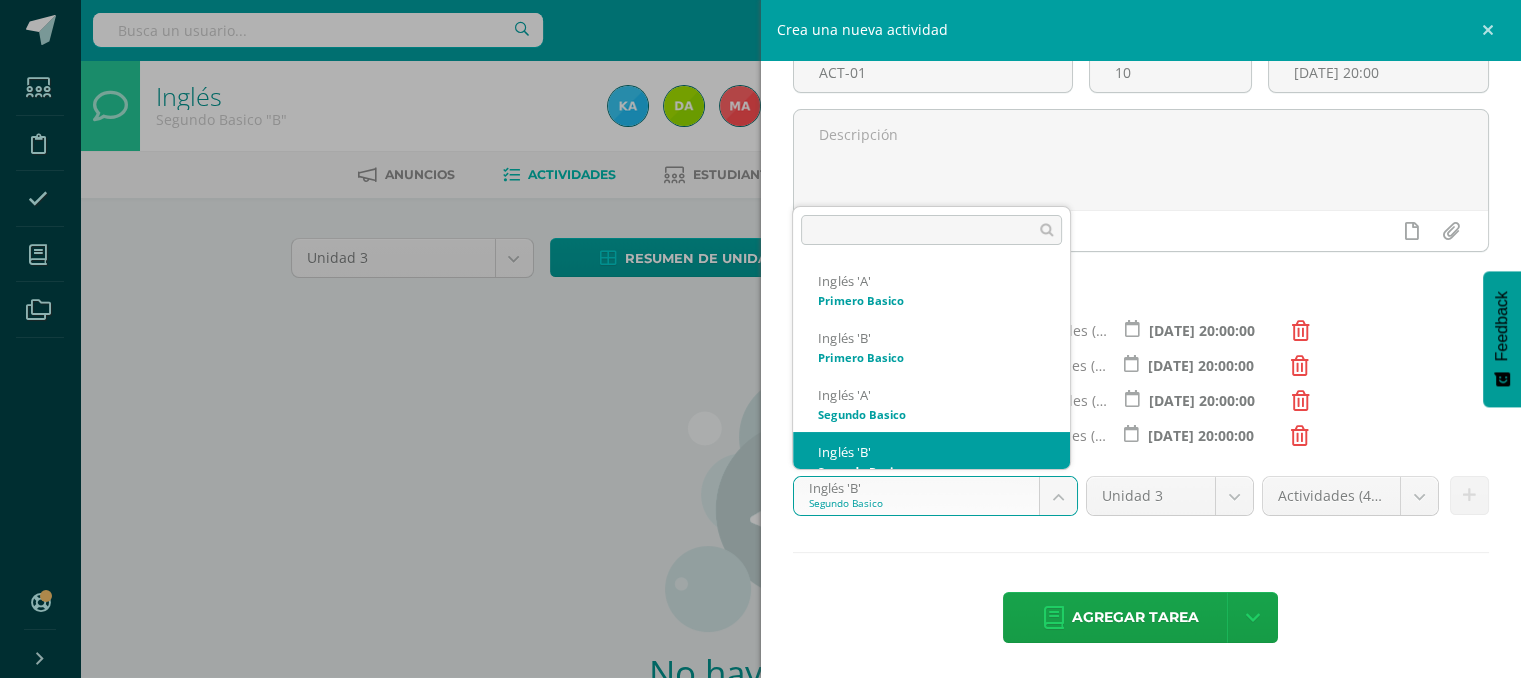 click on "Estudiantes Disciplina Asistencia Mis cursos Archivos Soporte
Ayuda
Reportar un problema
Centro de ayuda
Últimas actualizaciones
10+ Cerrar panel
Inglés
Primero
Basico
"A"
Actividades Estudiantes Planificación Dosificación
Inglés
Primero
Basico
"B"
Actividades Estudiantes Planificación Dosificación
Inglés
Segundo
Basico
"A"
Actividades Estudiantes Planificación Dosificación Actividades Estudiantes Mi Perfil" at bounding box center [760, 429] 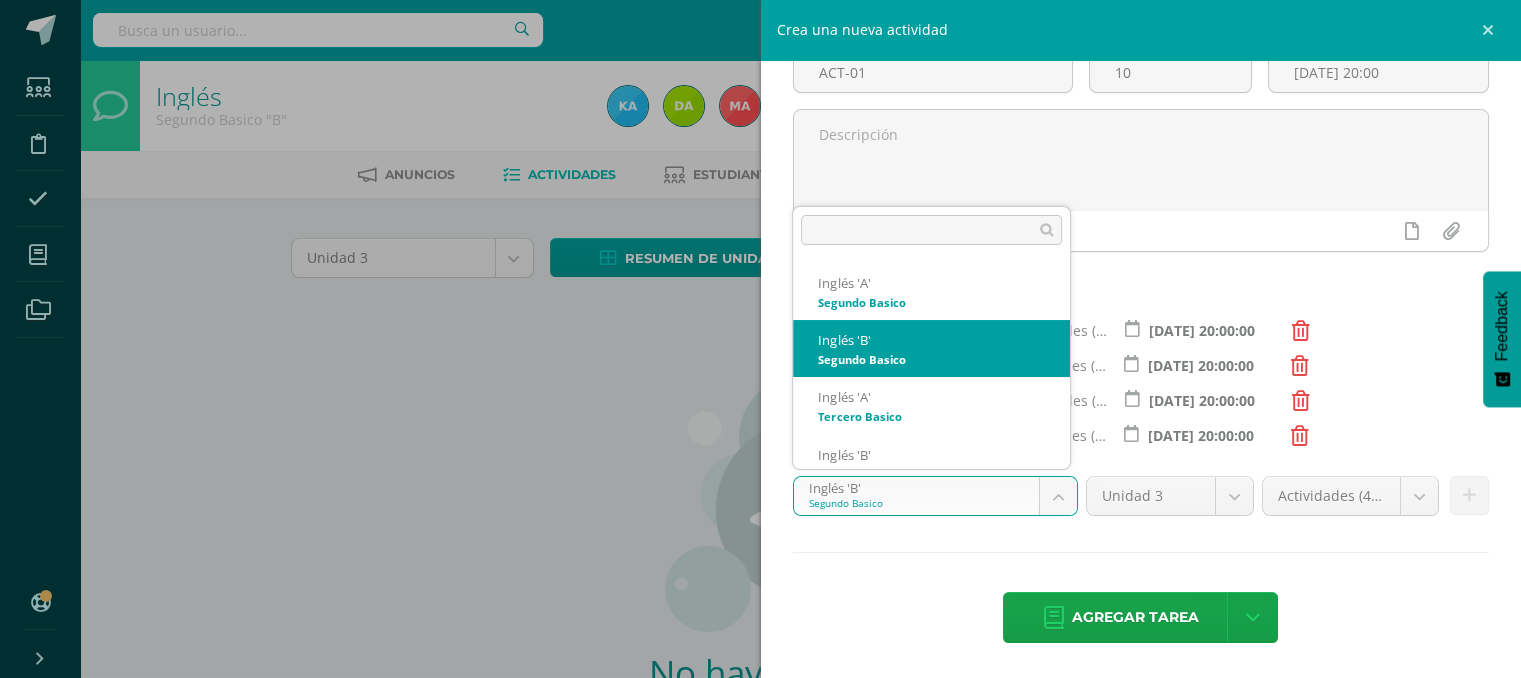 scroll, scrollTop: 127, scrollLeft: 0, axis: vertical 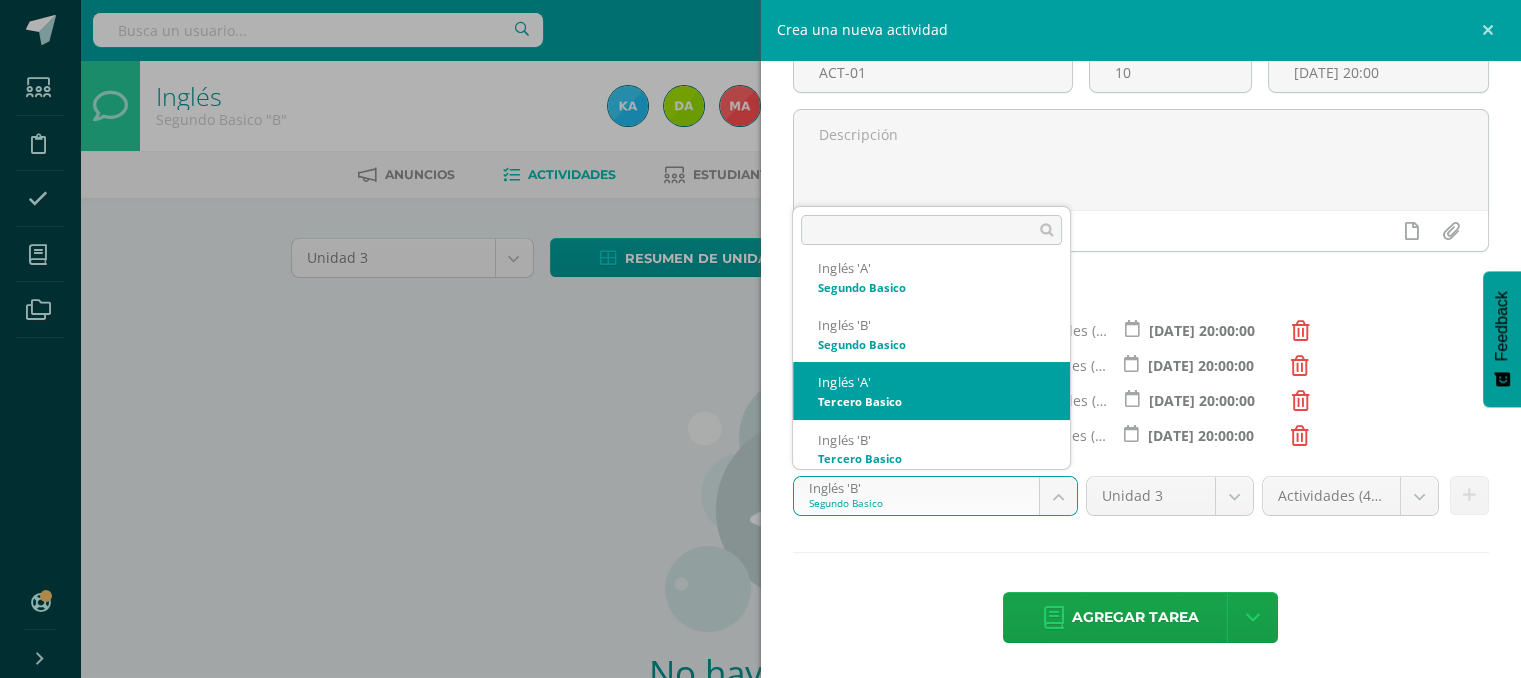 select on "111377" 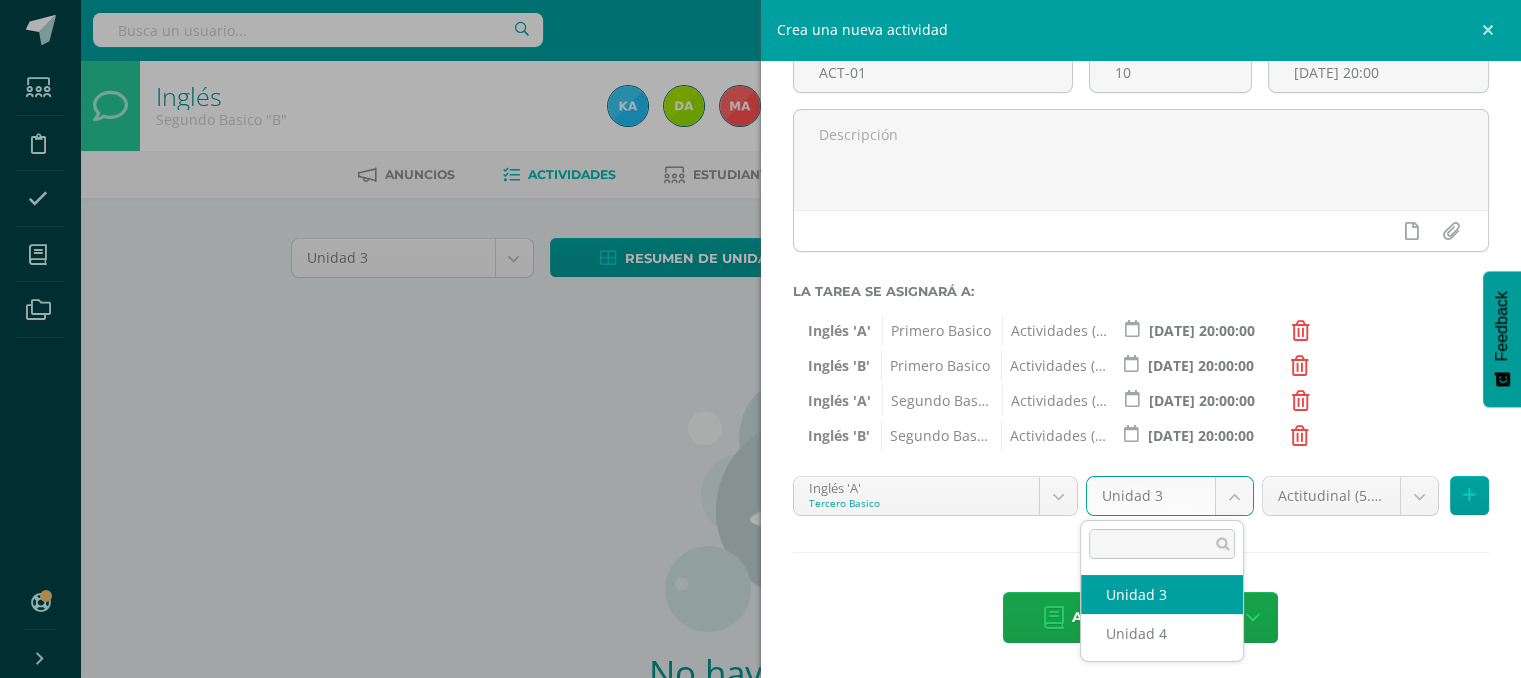 click on "Estudiantes Disciplina Asistencia Mis cursos Archivos Soporte
Ayuda
Reportar un problema
Centro de ayuda
Últimas actualizaciones
10+ Cerrar panel
Inglés
Primero
Basico
"A"
Actividades Estudiantes Planificación Dosificación
Inglés
Primero
Basico
"B"
Actividades Estudiantes Planificación Dosificación
Inglés
Segundo
Basico
"A"
Actividades Estudiantes Planificación Dosificación Actividades Estudiantes Mi Perfil" at bounding box center [760, 429] 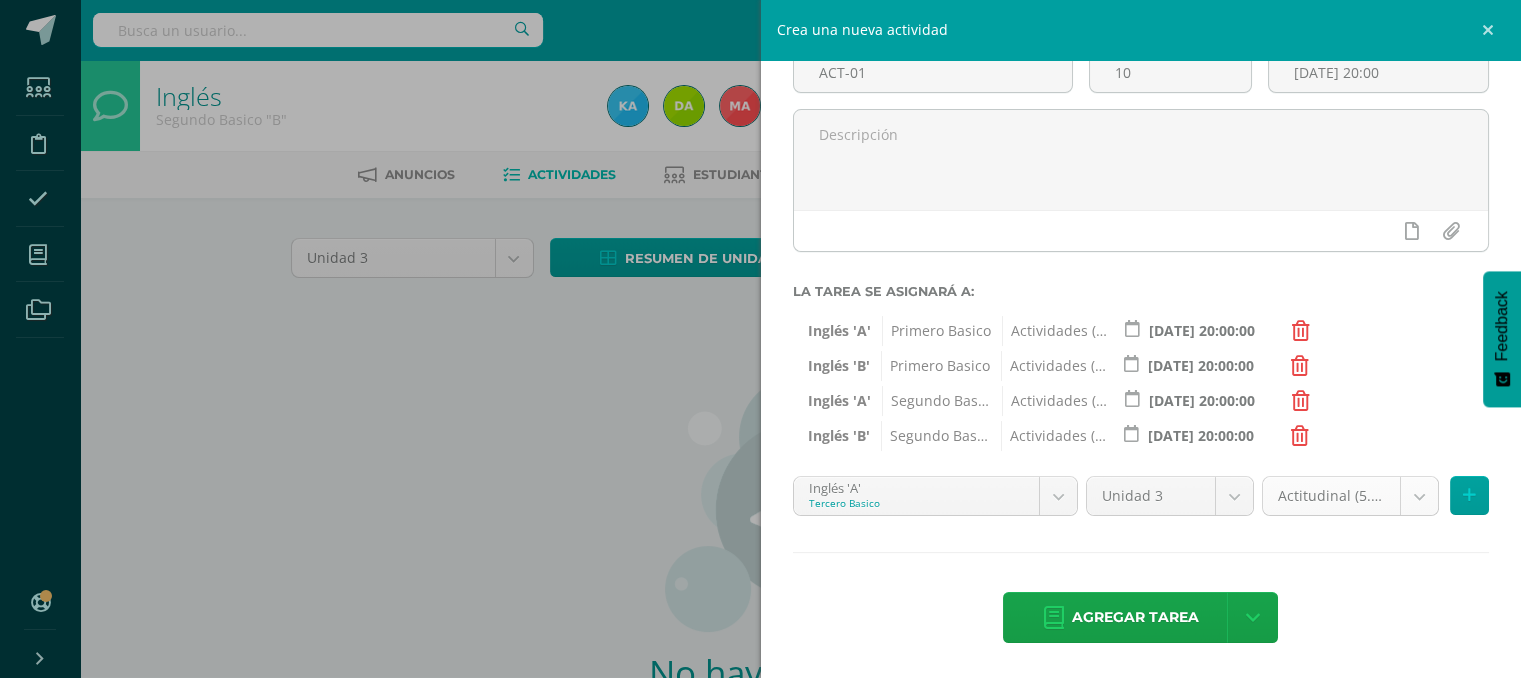 click on "Estudiantes Disciplina Asistencia Mis cursos Archivos Soporte
Ayuda
Reportar un problema
Centro de ayuda
Últimas actualizaciones
10+ Cerrar panel
Inglés
Primero
Basico
"A"
Actividades Estudiantes Planificación Dosificación
Inglés
Primero
Basico
"B"
Actividades Estudiantes Planificación Dosificación
Inglés
Segundo
Basico
"A"
Actividades Estudiantes Planificación Dosificación Actividades Estudiantes Mi Perfil" at bounding box center [760, 429] 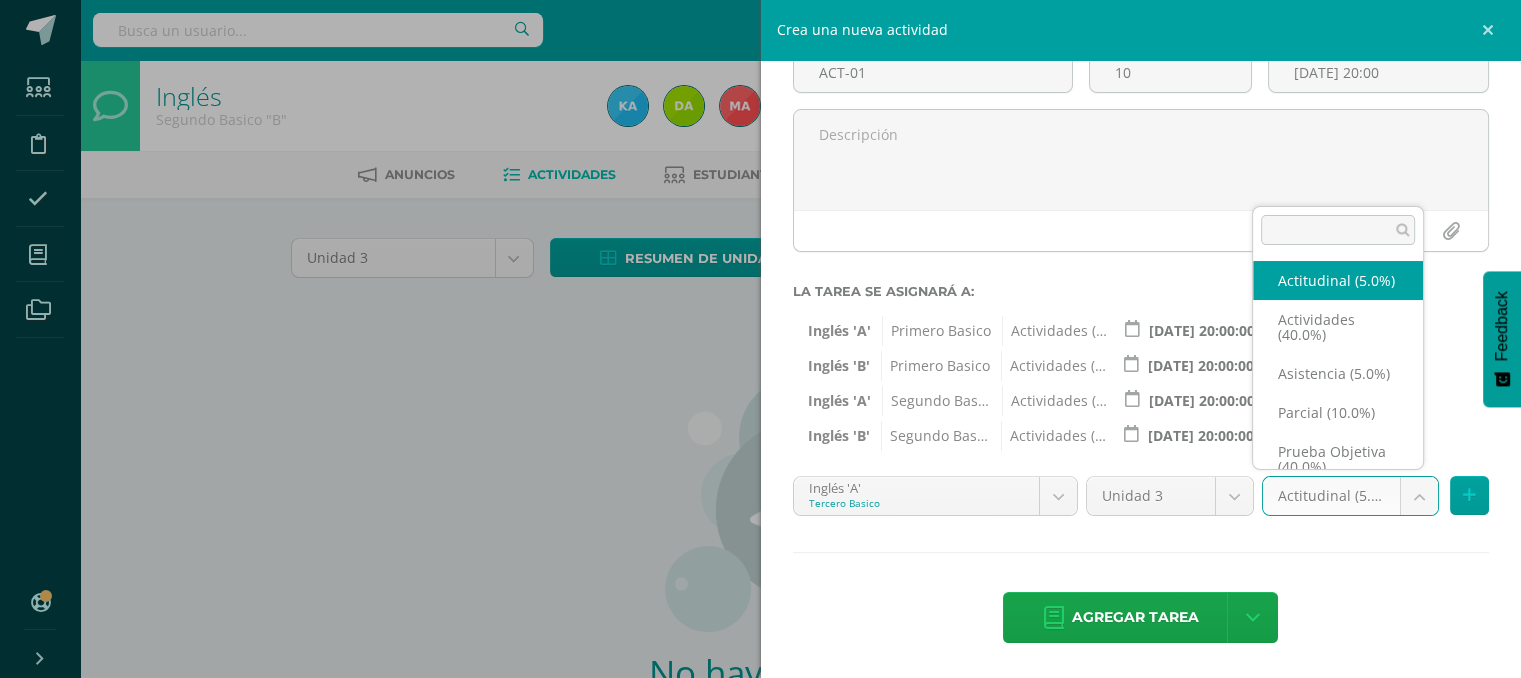 click on "Estudiantes Disciplina Asistencia Mis cursos Archivos Soporte
Ayuda
Reportar un problema
Centro de ayuda
Últimas actualizaciones
10+ Cerrar panel
Inglés
Primero
Basico
"A"
Actividades Estudiantes Planificación Dosificación
Inglés
Primero
Basico
"B"
Actividades Estudiantes Planificación Dosificación
Inglés
Segundo
Basico
"A"
Actividades Estudiantes Planificación Dosificación Actividades Estudiantes Mi Perfil" at bounding box center (760, 429) 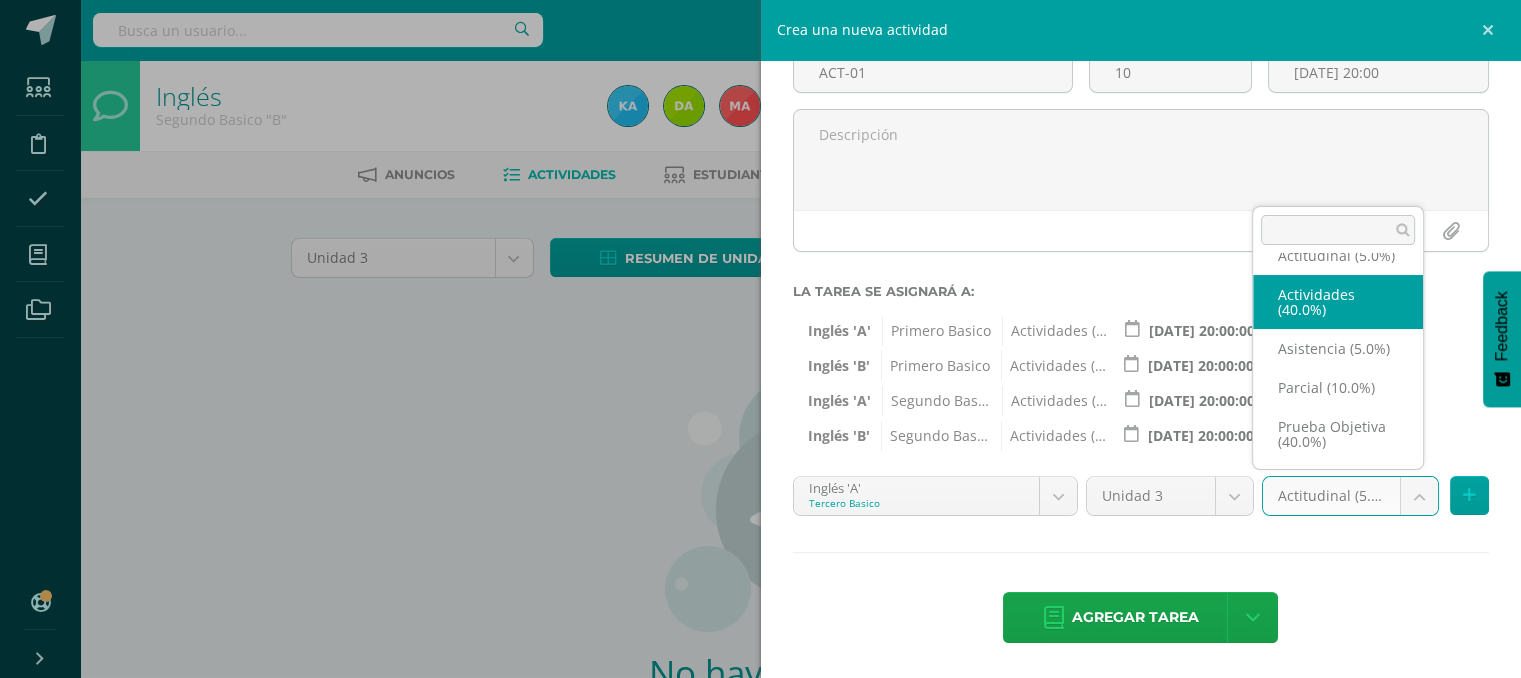 select on "118732" 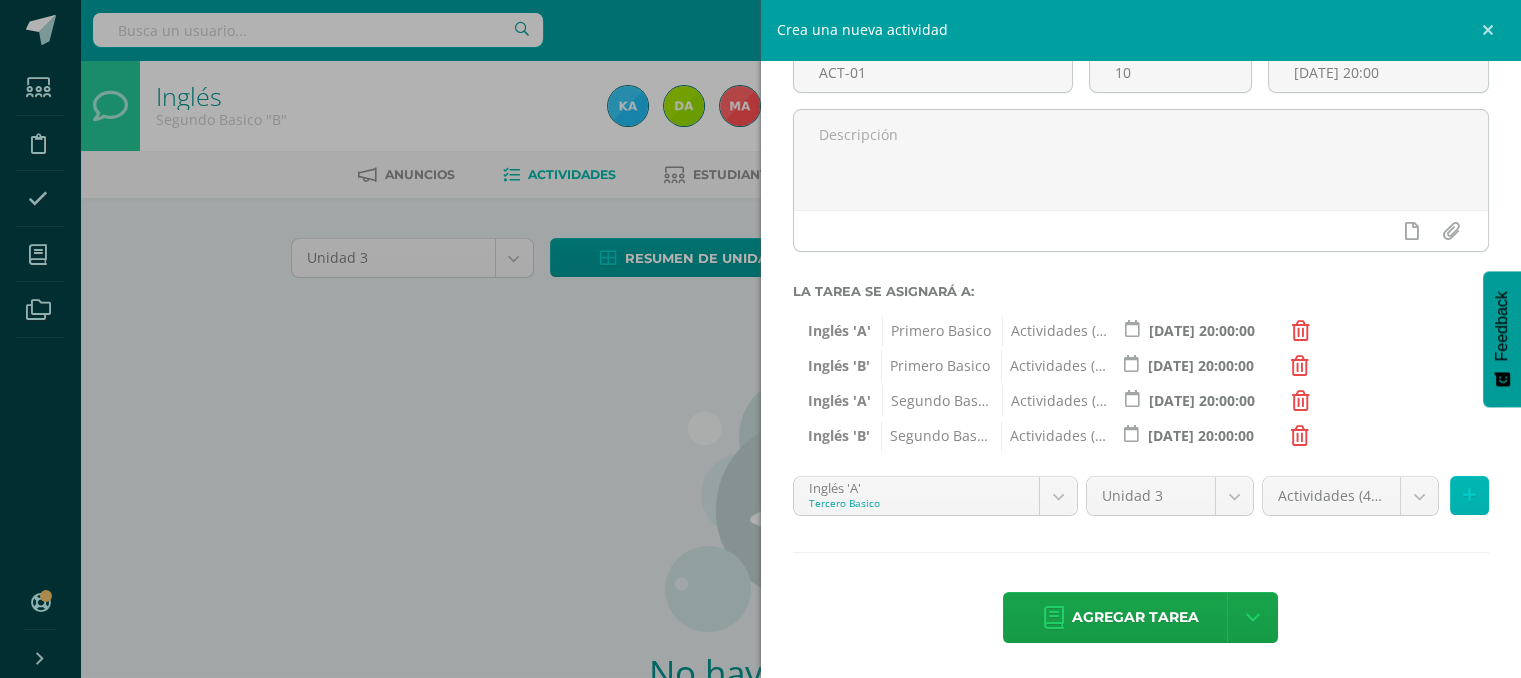 click at bounding box center [1469, 495] 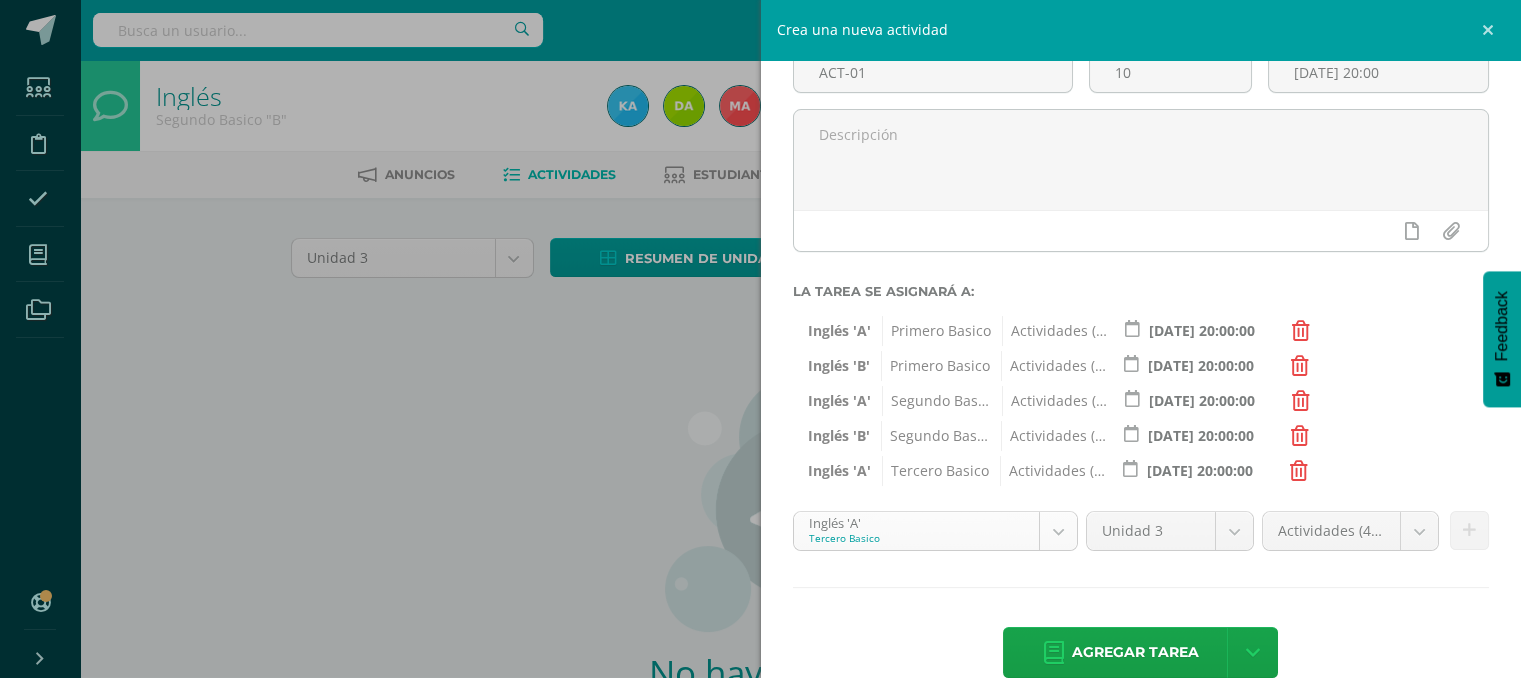 scroll, scrollTop: 77, scrollLeft: 0, axis: vertical 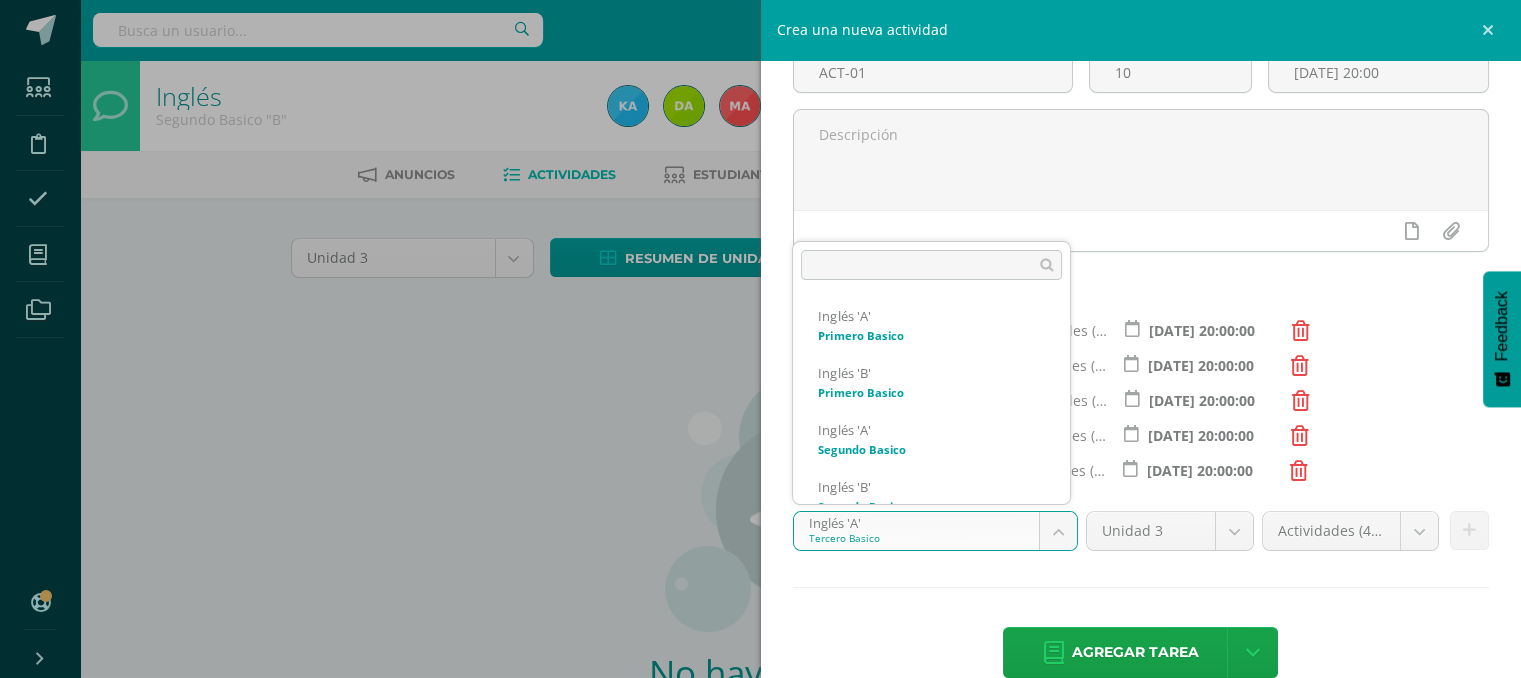 click on "Estudiantes Disciplina Asistencia Mis cursos Archivos Soporte
Ayuda
Reportar un problema
Centro de ayuda
Últimas actualizaciones
10+ Cerrar panel
Inglés
Primero
Basico
"A"
Actividades Estudiantes Planificación Dosificación
Inglés
Primero
Basico
"B"
Actividades Estudiantes Planificación Dosificación
Inglés
Segundo
Basico
"A"
Actividades Estudiantes Planificación Dosificación Actividades Estudiantes Mi Perfil" at bounding box center [760, 429] 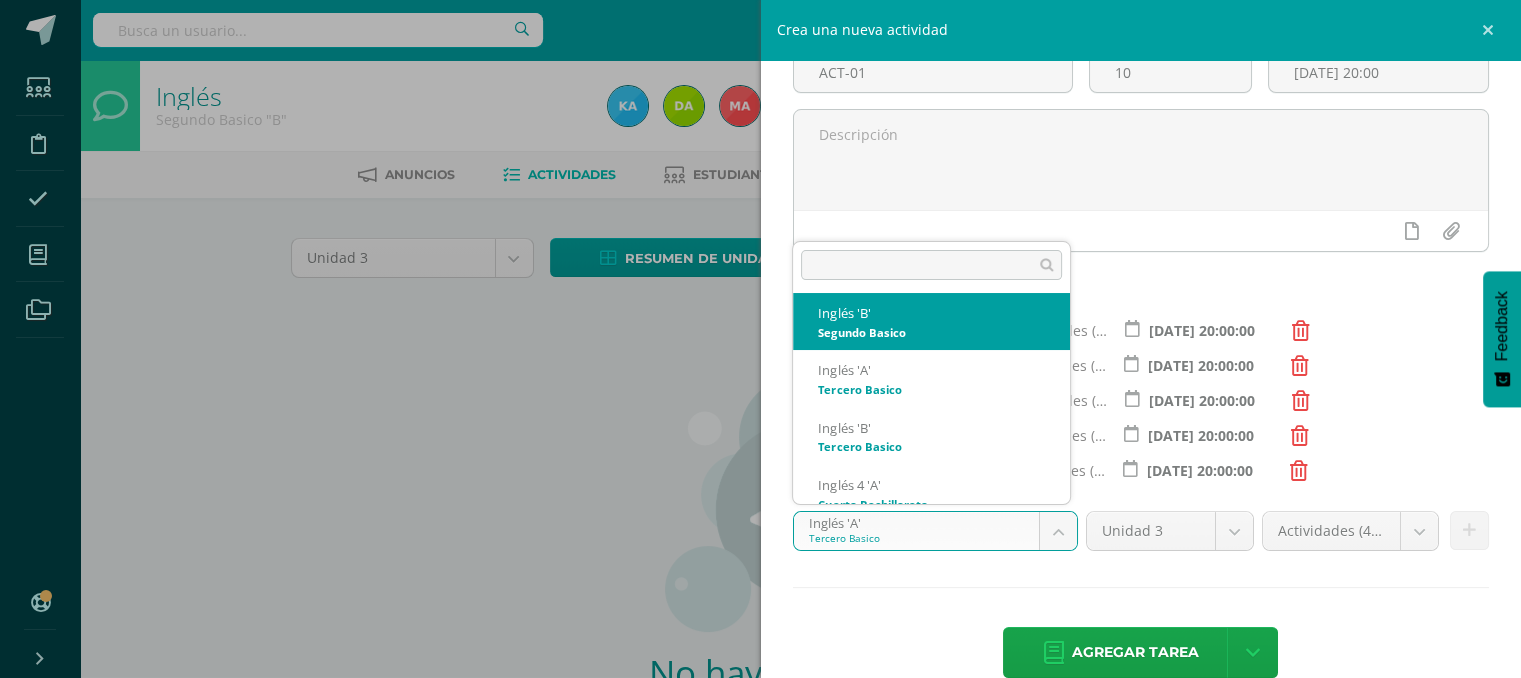scroll, scrollTop: 184, scrollLeft: 0, axis: vertical 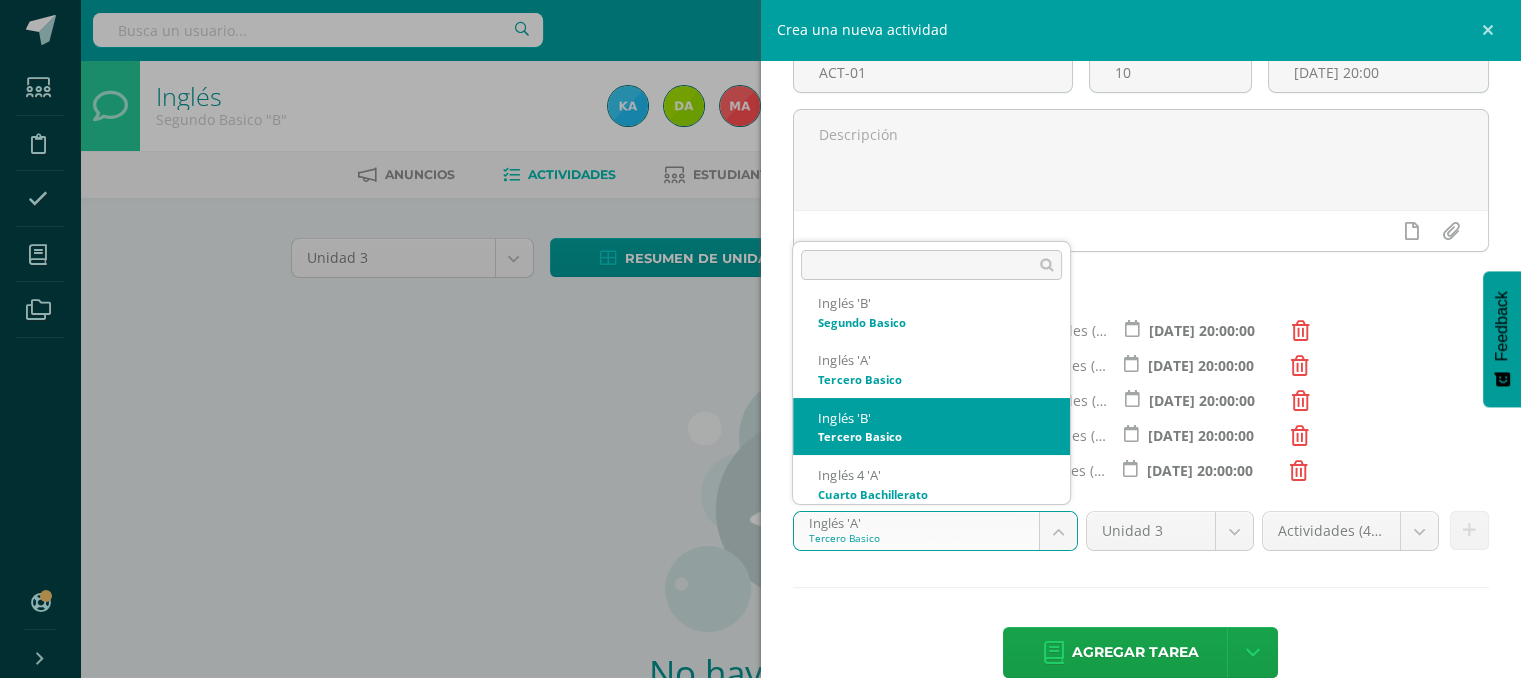 select on "111527" 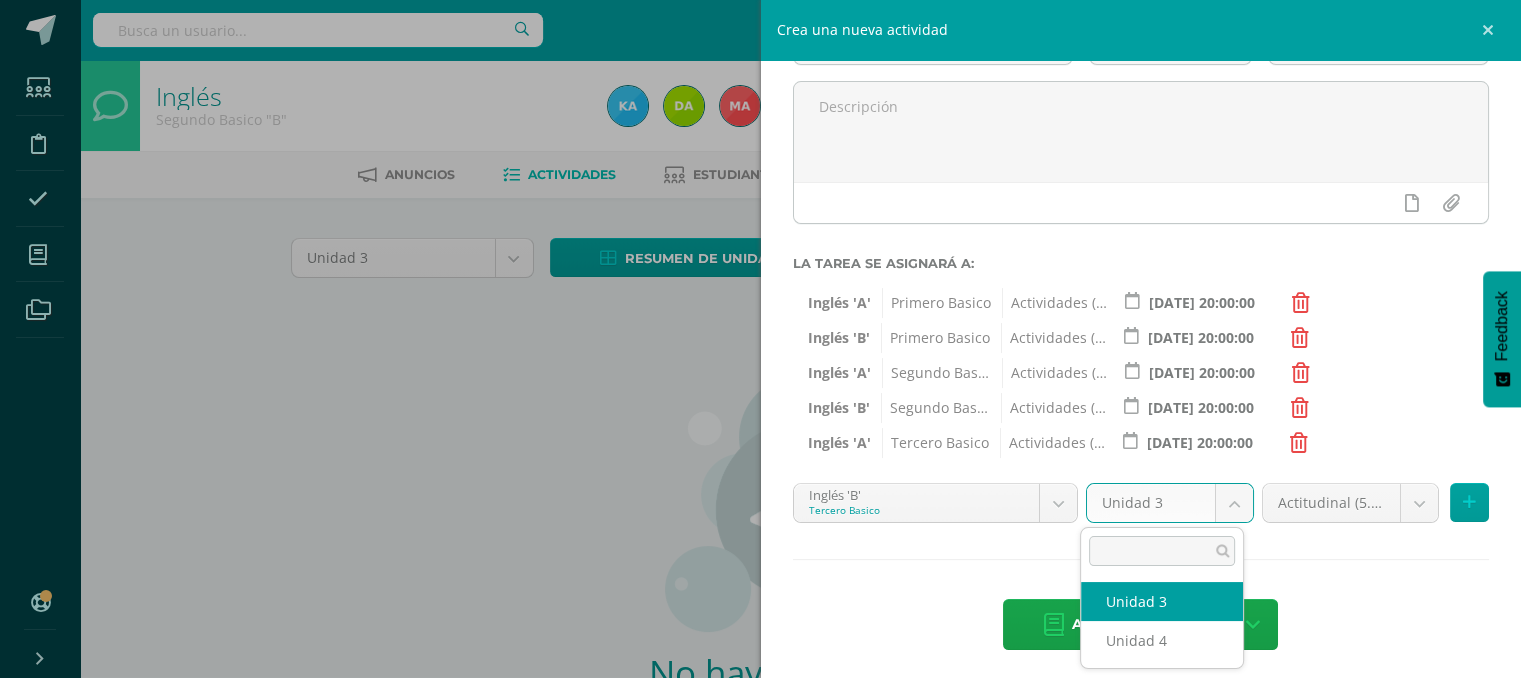 click on "Estudiantes Disciplina Asistencia Mis cursos Archivos Soporte
Ayuda
Reportar un problema
Centro de ayuda
Últimas actualizaciones
10+ Cerrar panel
Inglés
Primero
Basico
"A"
Actividades Estudiantes Planificación Dosificación
Inglés
Primero
Basico
"B"
Actividades Estudiantes Planificación Dosificación
Inglés
Segundo
Basico
"A"
Actividades Estudiantes Planificación Dosificación Actividades Estudiantes Mi Perfil" at bounding box center (760, 429) 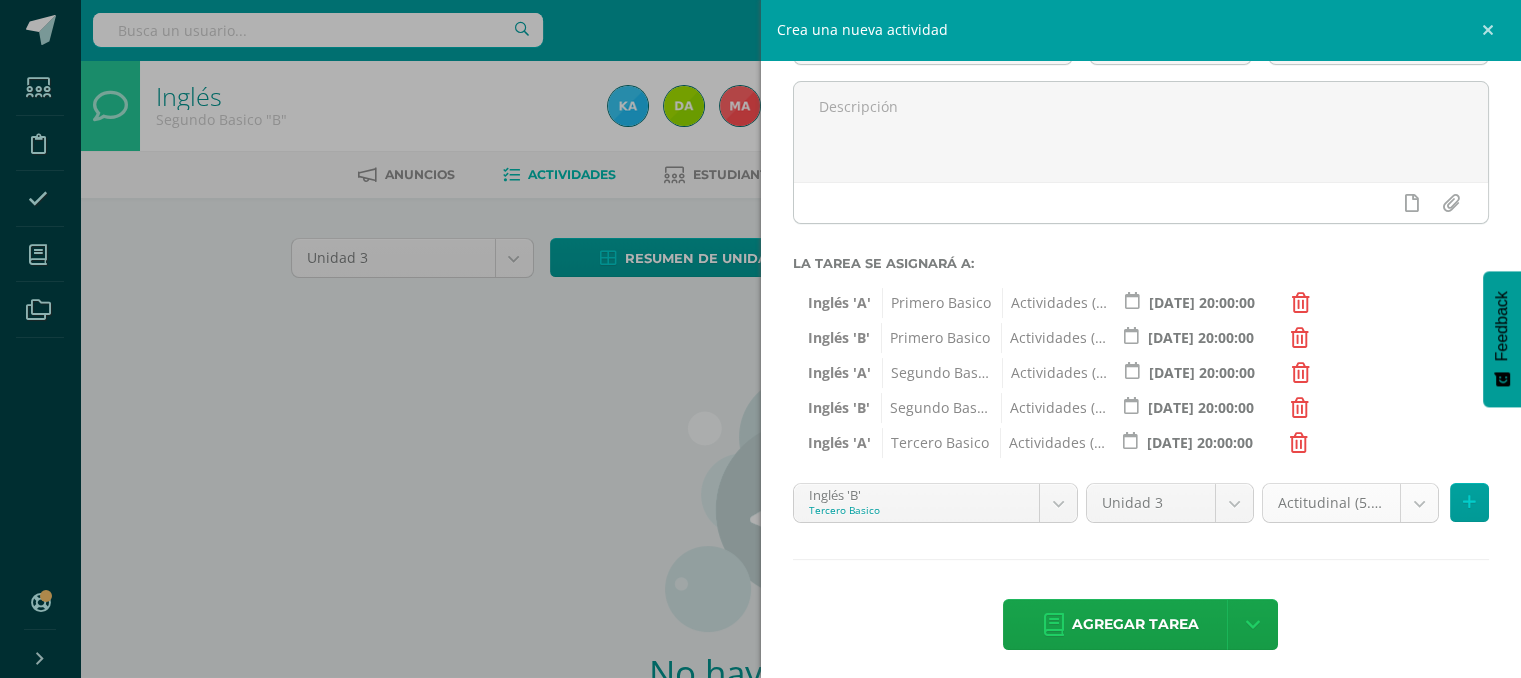 click on "Estudiantes Disciplina Asistencia Mis cursos Archivos Soporte
Ayuda
Reportar un problema
Centro de ayuda
Últimas actualizaciones
10+ Cerrar panel
Inglés
Primero
Basico
"A"
Actividades Estudiantes Planificación Dosificación
Inglés
Primero
Basico
"B"
Actividades Estudiantes Planificación Dosificación
Inglés
Segundo
Basico
"A"
Actividades Estudiantes Planificación Dosificación Actividades Estudiantes Mi Perfil" at bounding box center [760, 429] 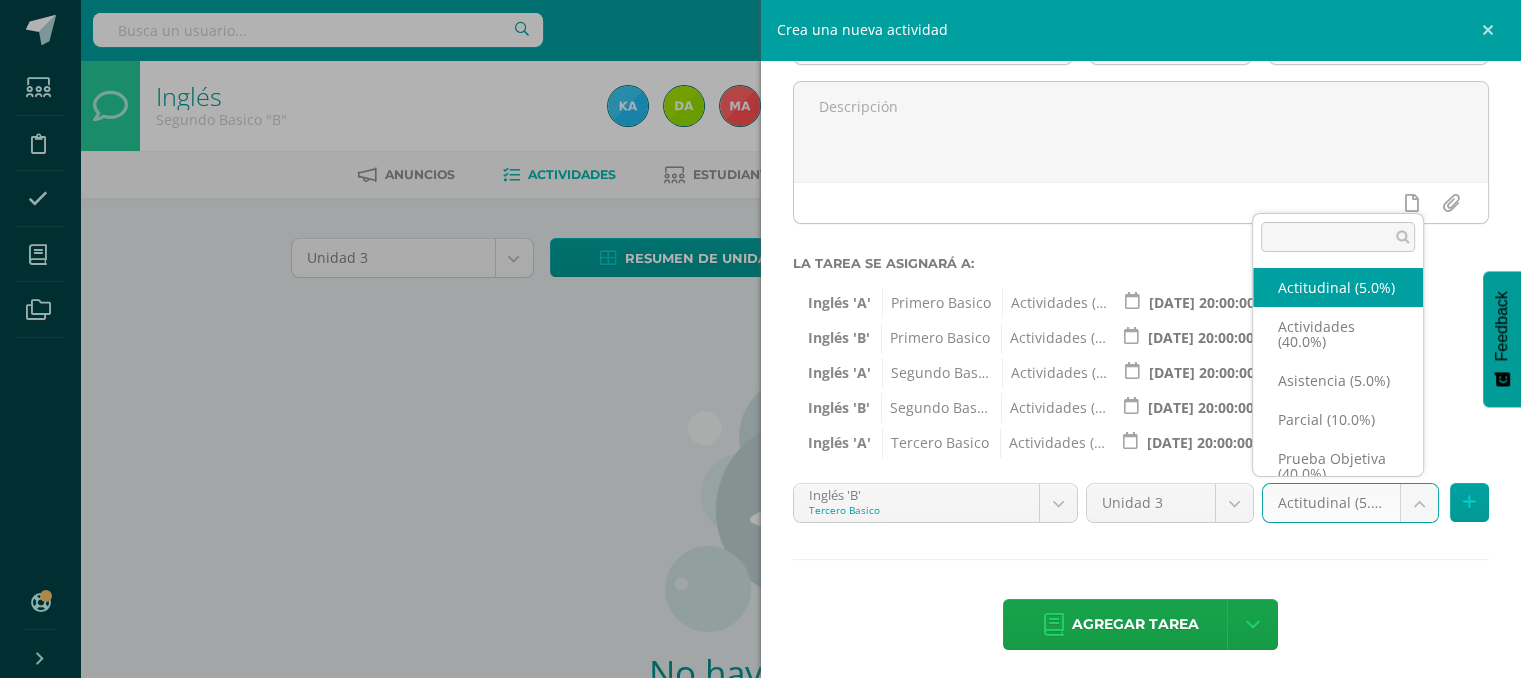 click on "Estudiantes Disciplina Asistencia Mis cursos Archivos Soporte
Ayuda
Reportar un problema
Centro de ayuda
Últimas actualizaciones
10+ Cerrar panel
Inglés
Primero
Basico
"A"
Actividades Estudiantes Planificación Dosificación
Inglés
Primero
Basico
"B"
Actividades Estudiantes Planificación Dosificación
Inglés
Segundo
Basico
"A"
Actividades Estudiantes Planificación Dosificación Actividades Estudiantes Mi Perfil" at bounding box center [760, 429] 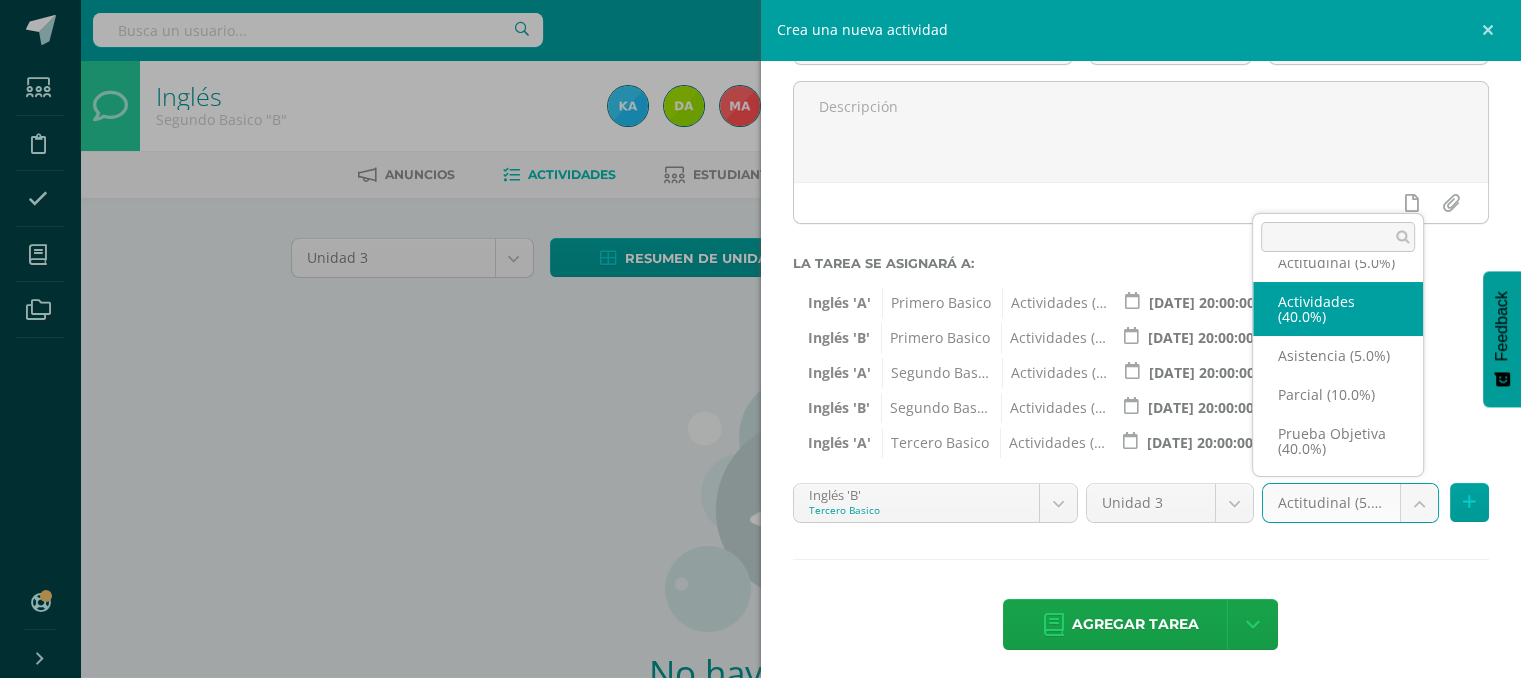 select on "118737" 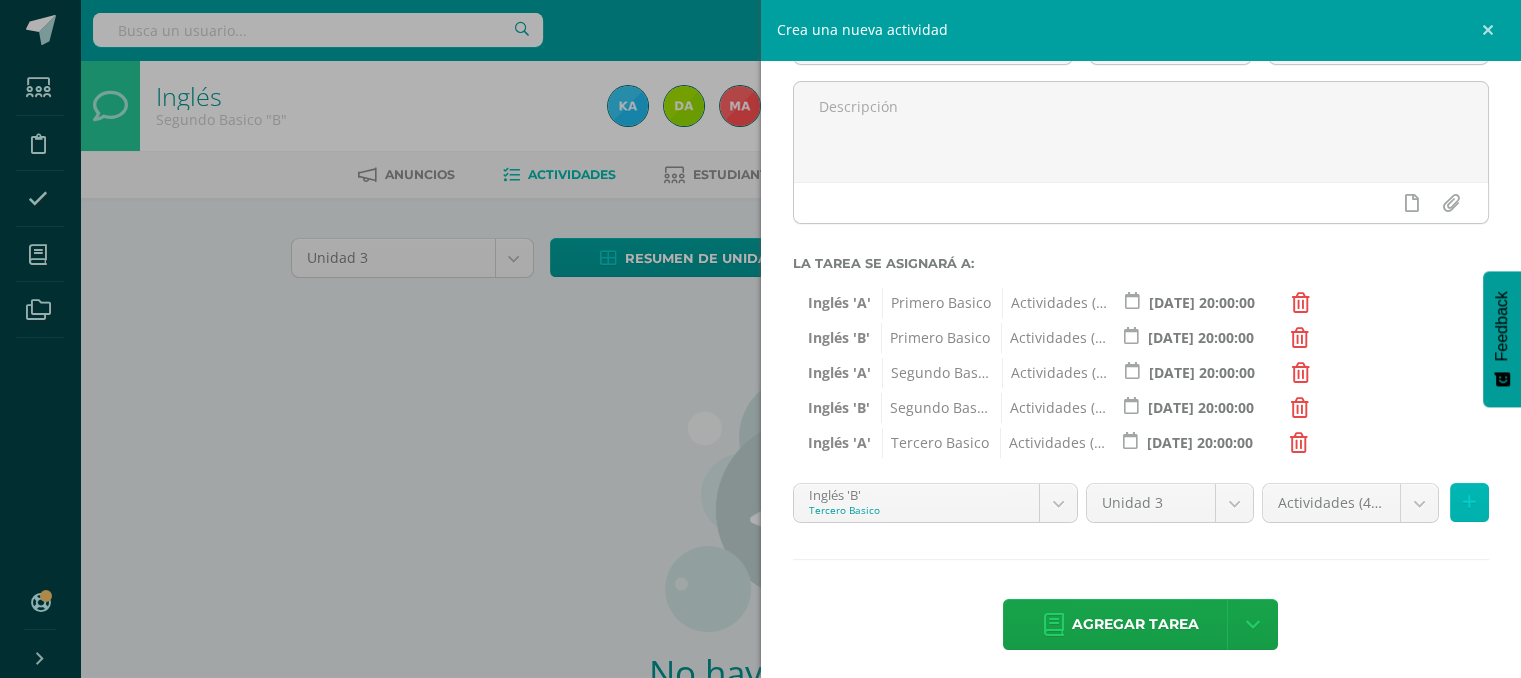 click at bounding box center [1469, 502] 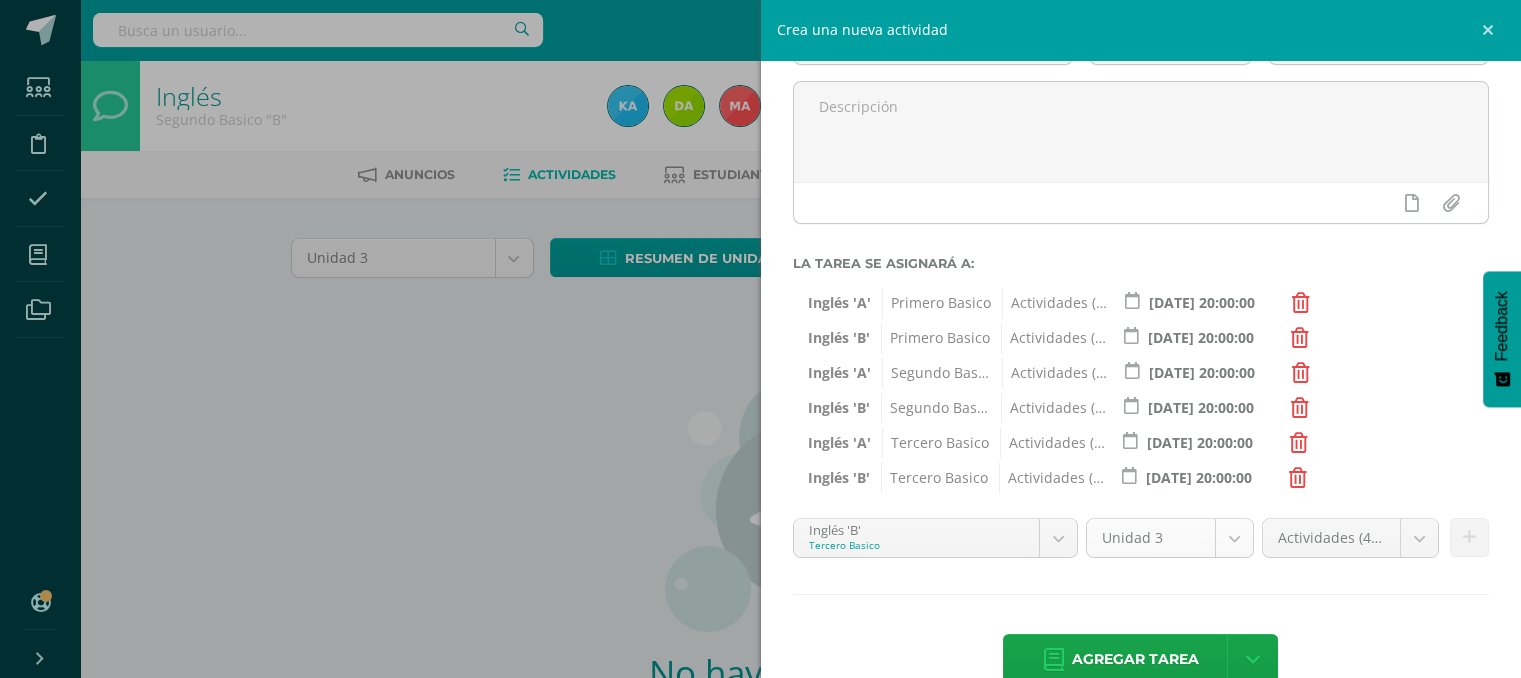 scroll, scrollTop: 210, scrollLeft: 0, axis: vertical 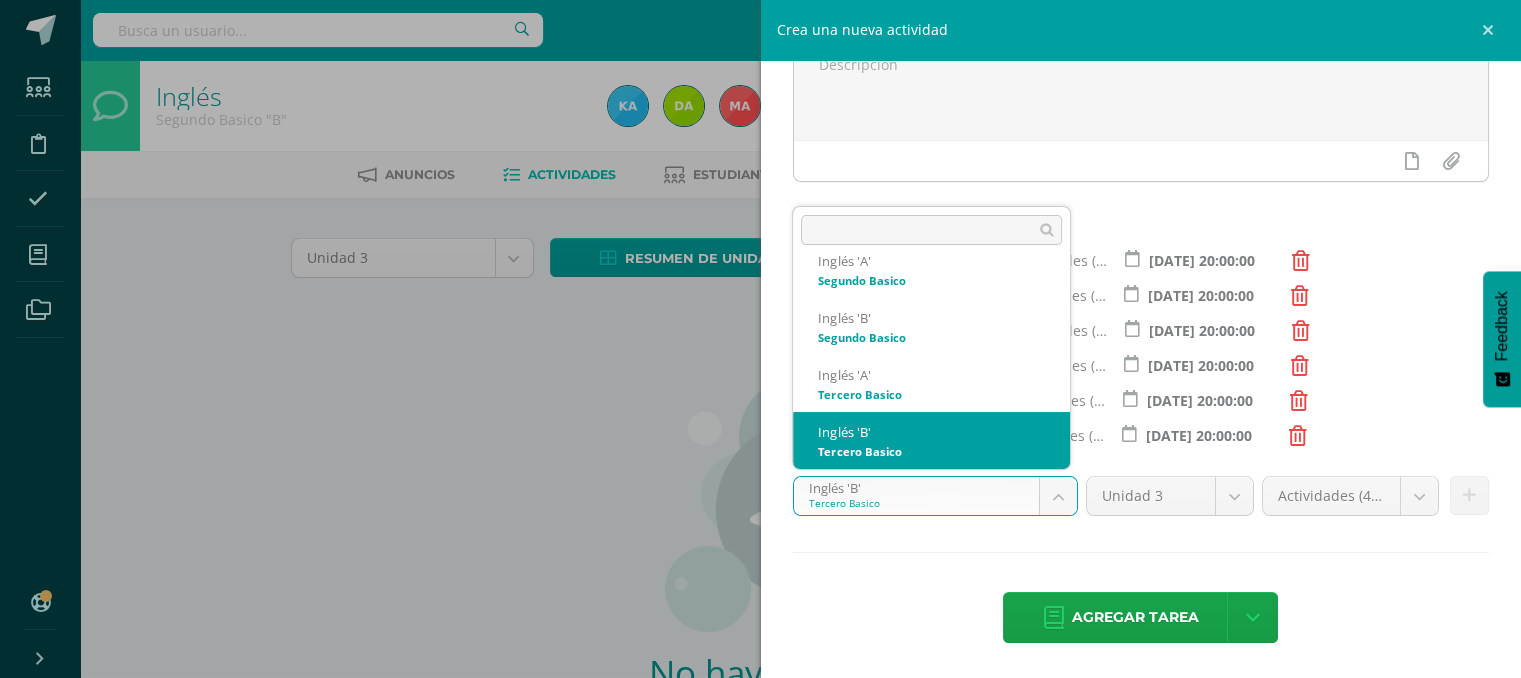 click on "Estudiantes Disciplina Asistencia Mis cursos Archivos Soporte
Ayuda
Reportar un problema
Centro de ayuda
Últimas actualizaciones
10+ Cerrar panel
Inglés
Primero
Basico
"A"
Actividades Estudiantes Planificación Dosificación
Inglés
Primero
Basico
"B"
Actividades Estudiantes Planificación Dosificación
Inglés
Segundo
Basico
"A"
Actividades Estudiantes Planificación Dosificación Actividades Estudiantes Mi Perfil" at bounding box center (760, 429) 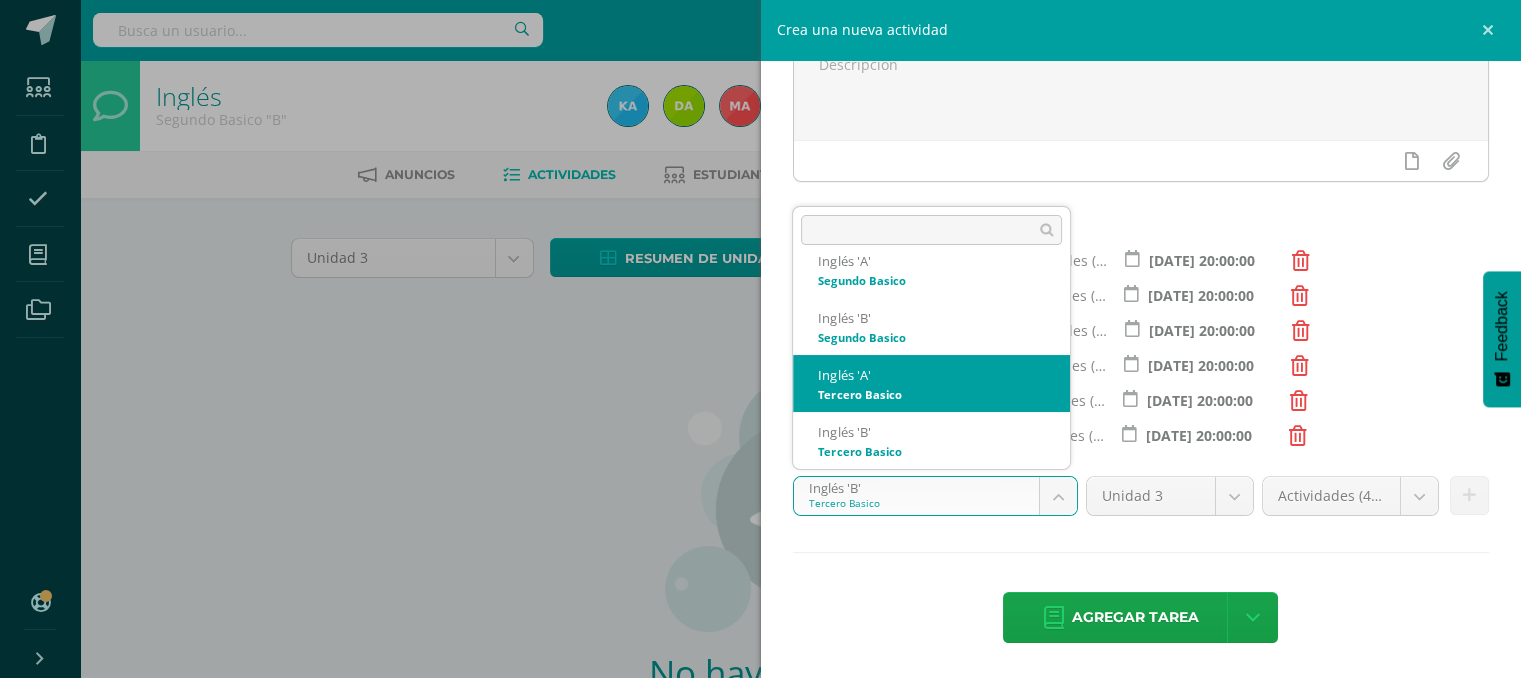 scroll, scrollTop: 256, scrollLeft: 0, axis: vertical 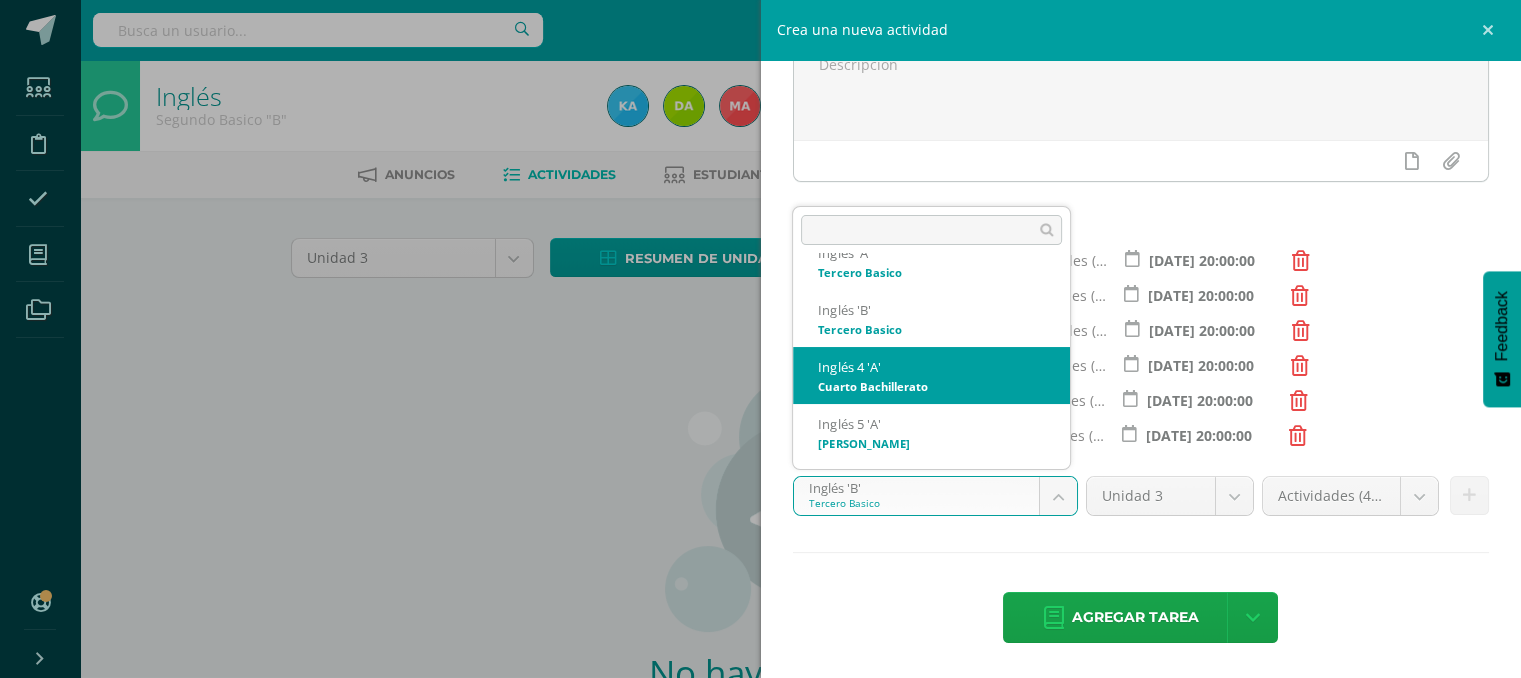 select on "111717" 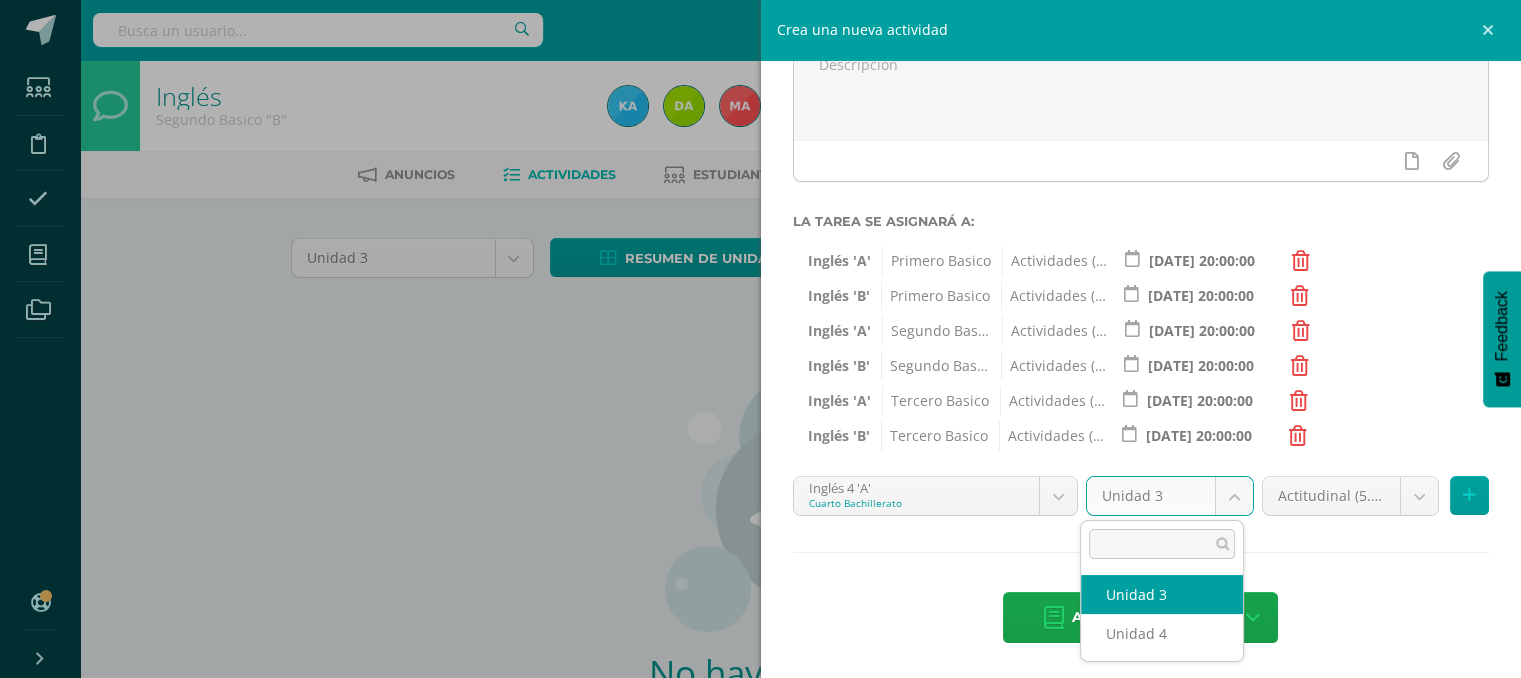 click on "Estudiantes Disciplina Asistencia Mis cursos Archivos Soporte
Ayuda
Reportar un problema
Centro de ayuda
Últimas actualizaciones
10+ Cerrar panel
Inglés
Primero
Basico
"A"
Actividades Estudiantes Planificación Dosificación
Inglés
Primero
Basico
"B"
Actividades Estudiantes Planificación Dosificación
Inglés
Segundo
Basico
"A"
Actividades Estudiantes Planificación Dosificación Actividades Estudiantes Mi Perfil" at bounding box center (760, 429) 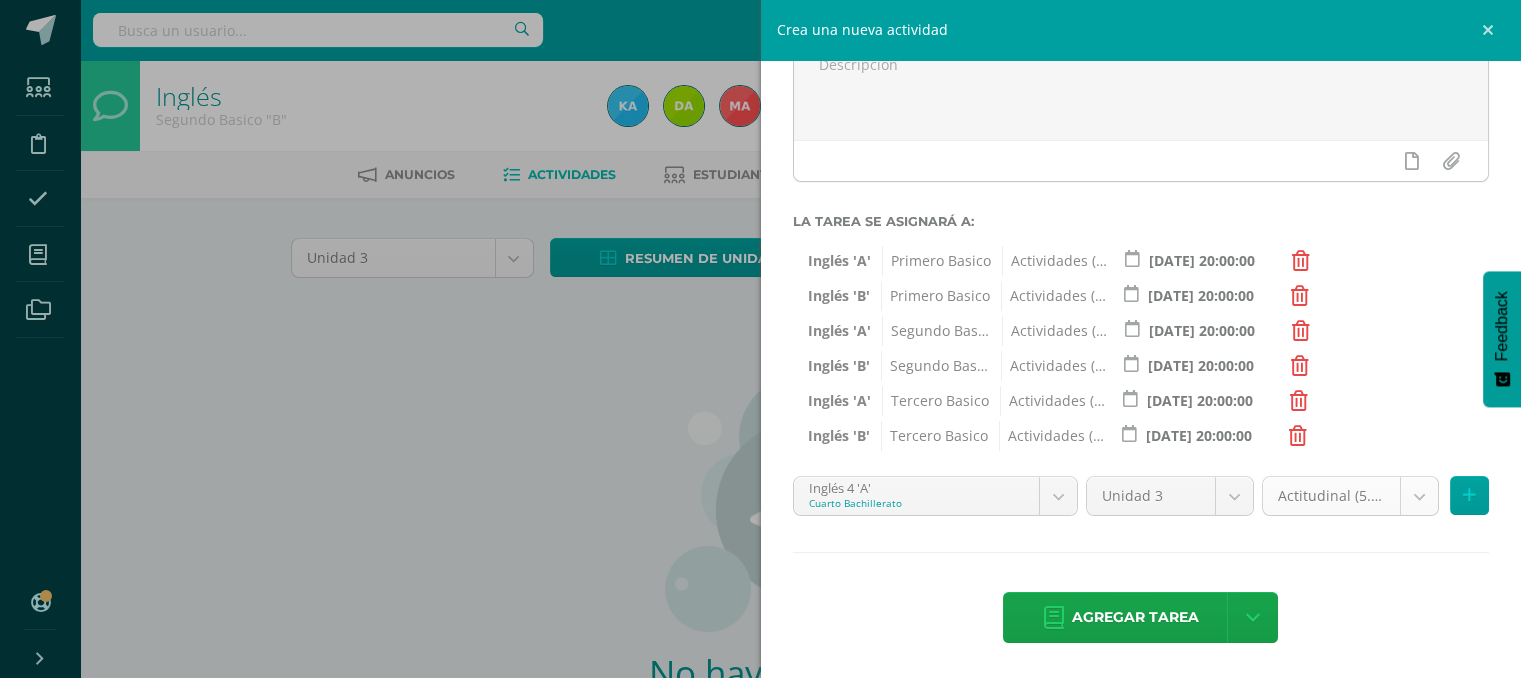 click on "Estudiantes Disciplina Asistencia Mis cursos Archivos Soporte
Ayuda
Reportar un problema
Centro de ayuda
Últimas actualizaciones
10+ Cerrar panel
Inglés
Primero
Basico
"A"
Actividades Estudiantes Planificación Dosificación
Inglés
Primero
Basico
"B"
Actividades Estudiantes Planificación Dosificación
Inglés
Segundo
Basico
"A"
Actividades Estudiantes Planificación Dosificación Actividades Estudiantes Mi Perfil" at bounding box center [760, 429] 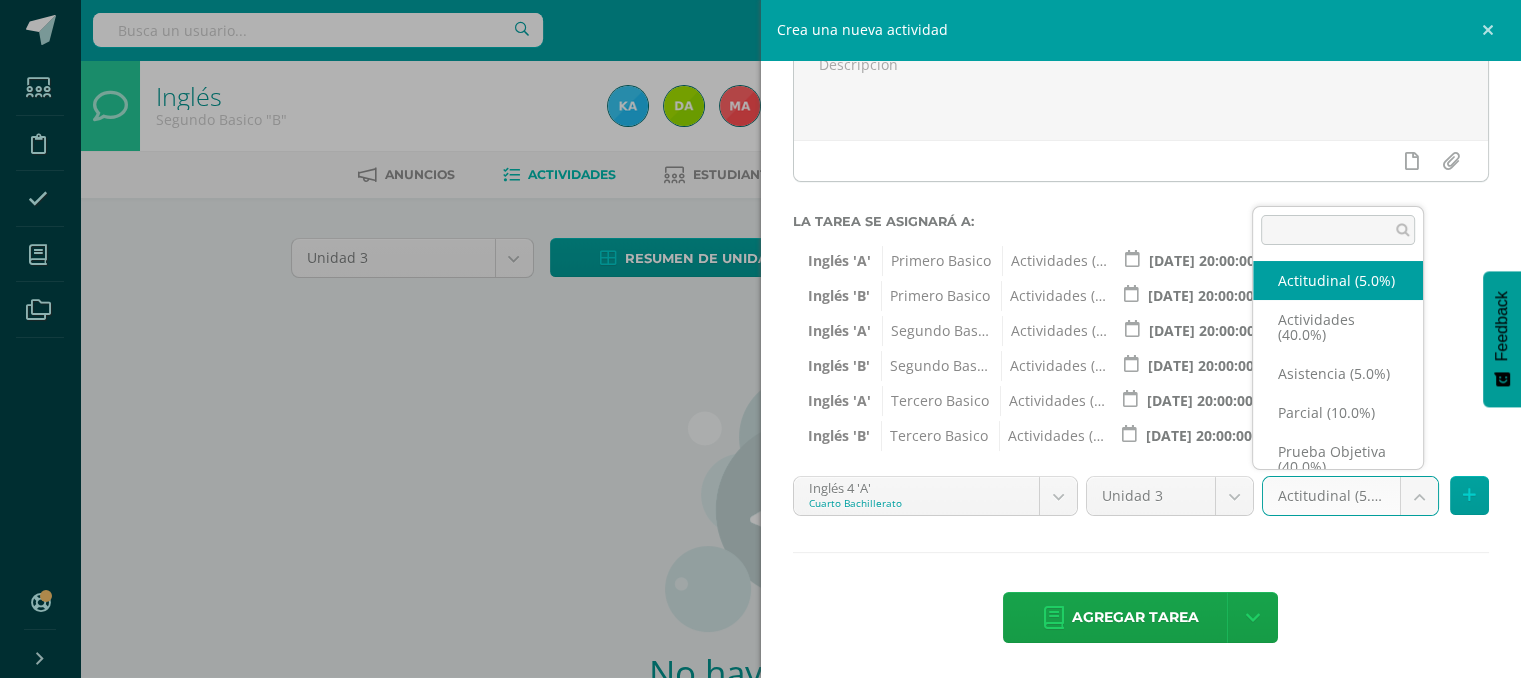 click on "Estudiantes Disciplina Asistencia Mis cursos Archivos Soporte
Ayuda
Reportar un problema
Centro de ayuda
Últimas actualizaciones
10+ Cerrar panel
Inglés
Primero
Basico
"A"
Actividades Estudiantes Planificación Dosificación
Inglés
Primero
Basico
"B"
Actividades Estudiantes Planificación Dosificación
Inglés
Segundo
Basico
"A"
Actividades Estudiantes Planificación Dosificación Actividades Estudiantes Mi Perfil" at bounding box center (760, 429) 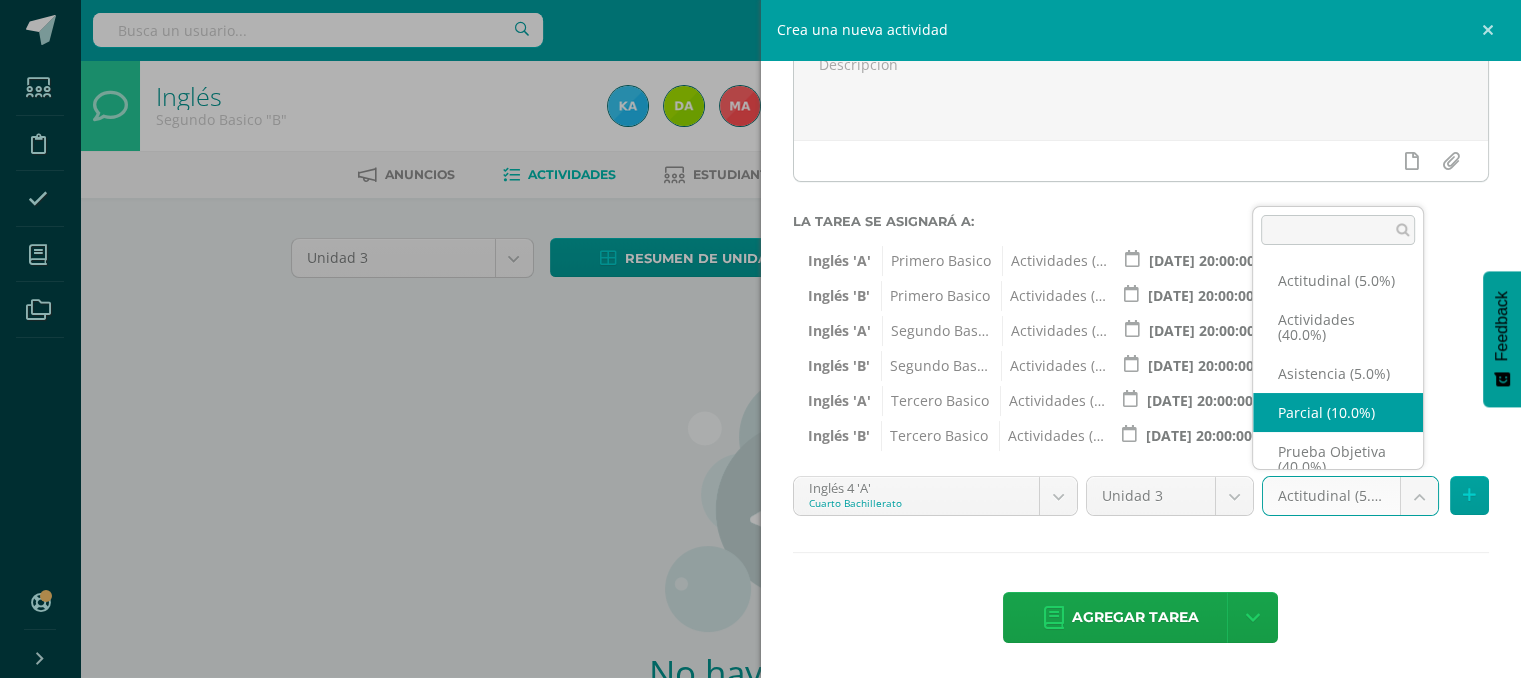 scroll, scrollTop: 47, scrollLeft: 0, axis: vertical 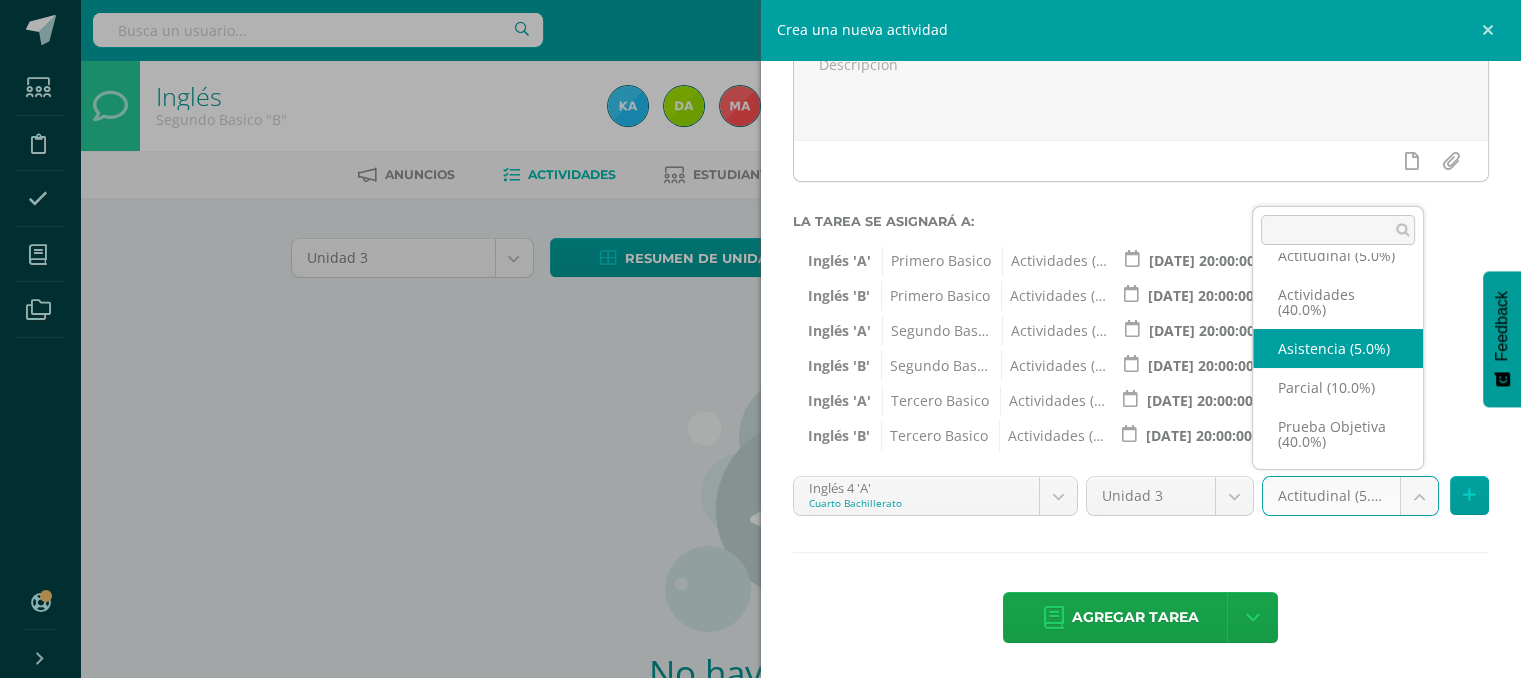 select on "118738" 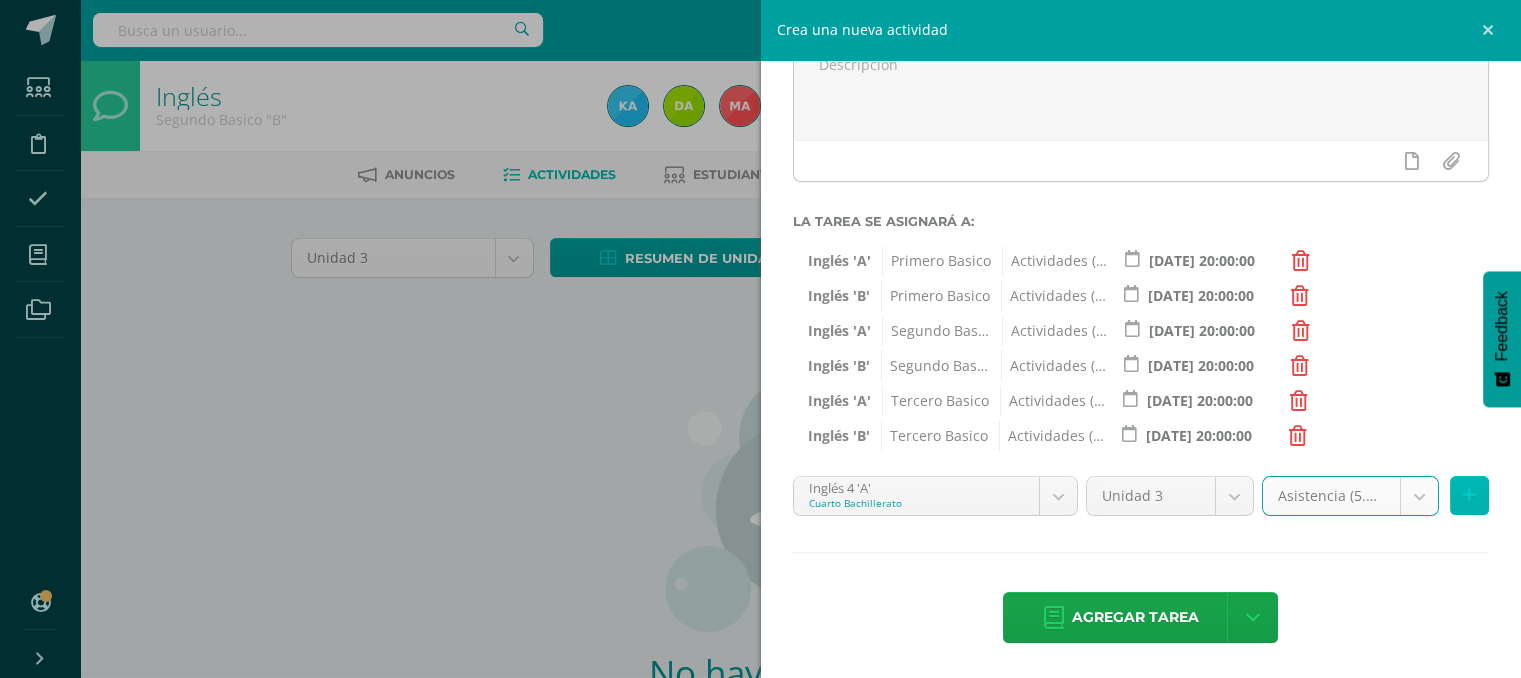 click at bounding box center (1469, 495) 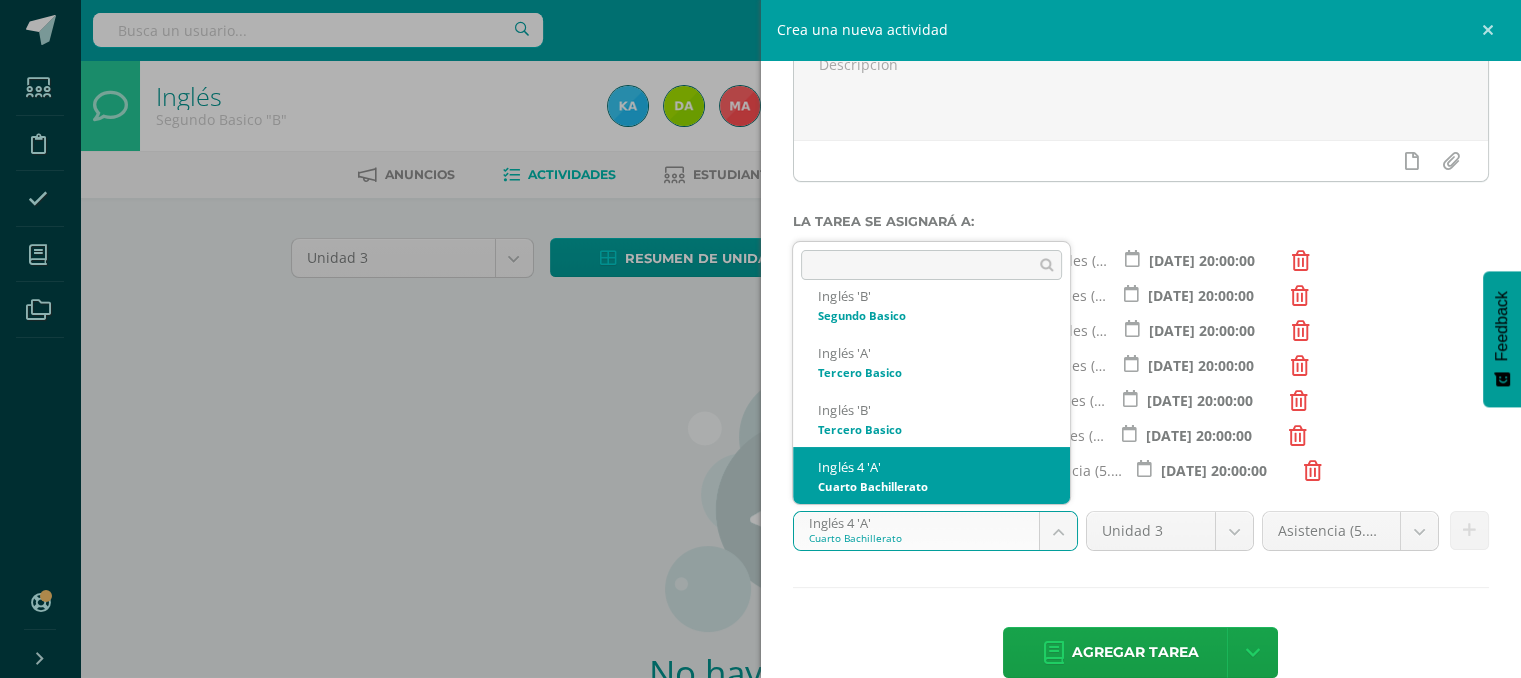 click on "Estudiantes Disciplina Asistencia Mis cursos Archivos Soporte
Ayuda
Reportar un problema
Centro de ayuda
Últimas actualizaciones
10+ Cerrar panel
Inglés
Primero
Basico
"A"
Actividades Estudiantes Planificación Dosificación
Inglés
Primero
Basico
"B"
Actividades Estudiantes Planificación Dosificación
Inglés
Segundo
Basico
"A"
Actividades Estudiantes Planificación Dosificación Actividades Estudiantes Mi Perfil" at bounding box center [760, 429] 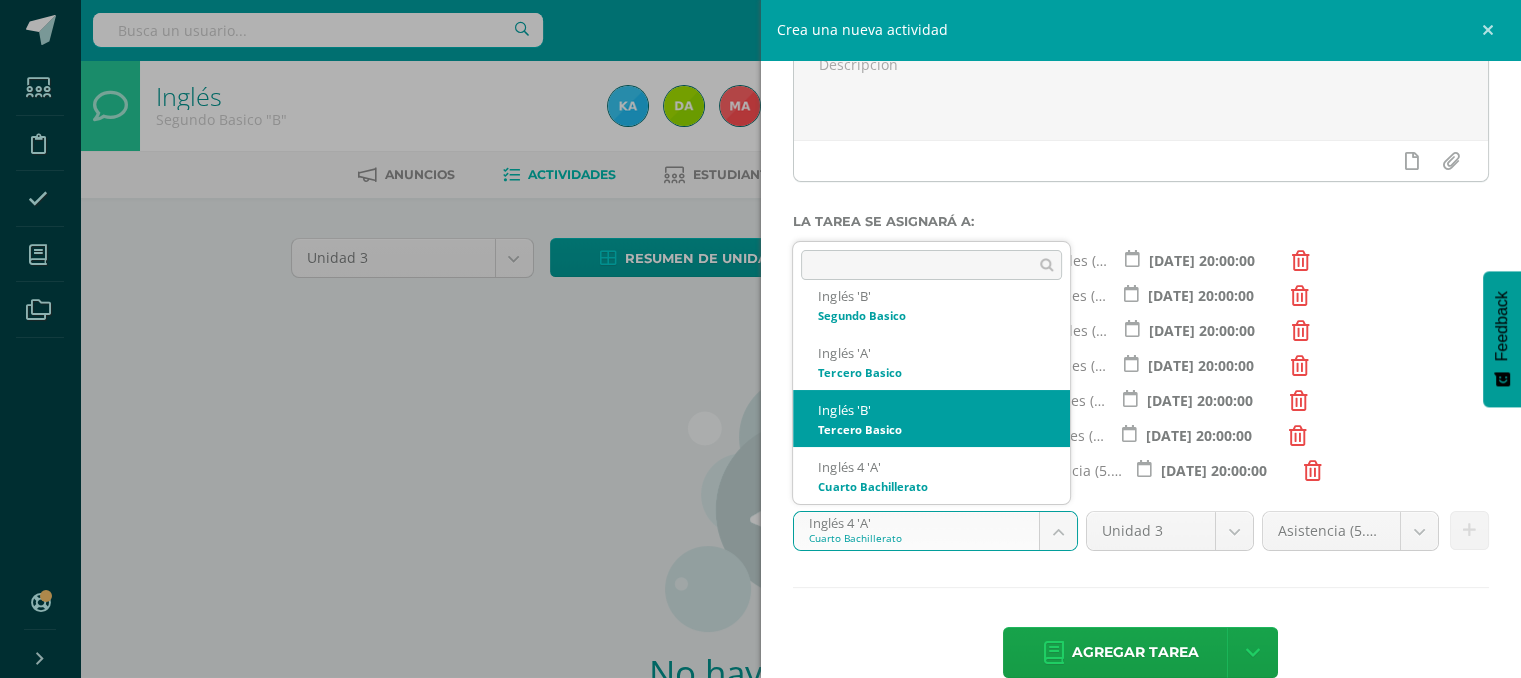 scroll, scrollTop: 256, scrollLeft: 0, axis: vertical 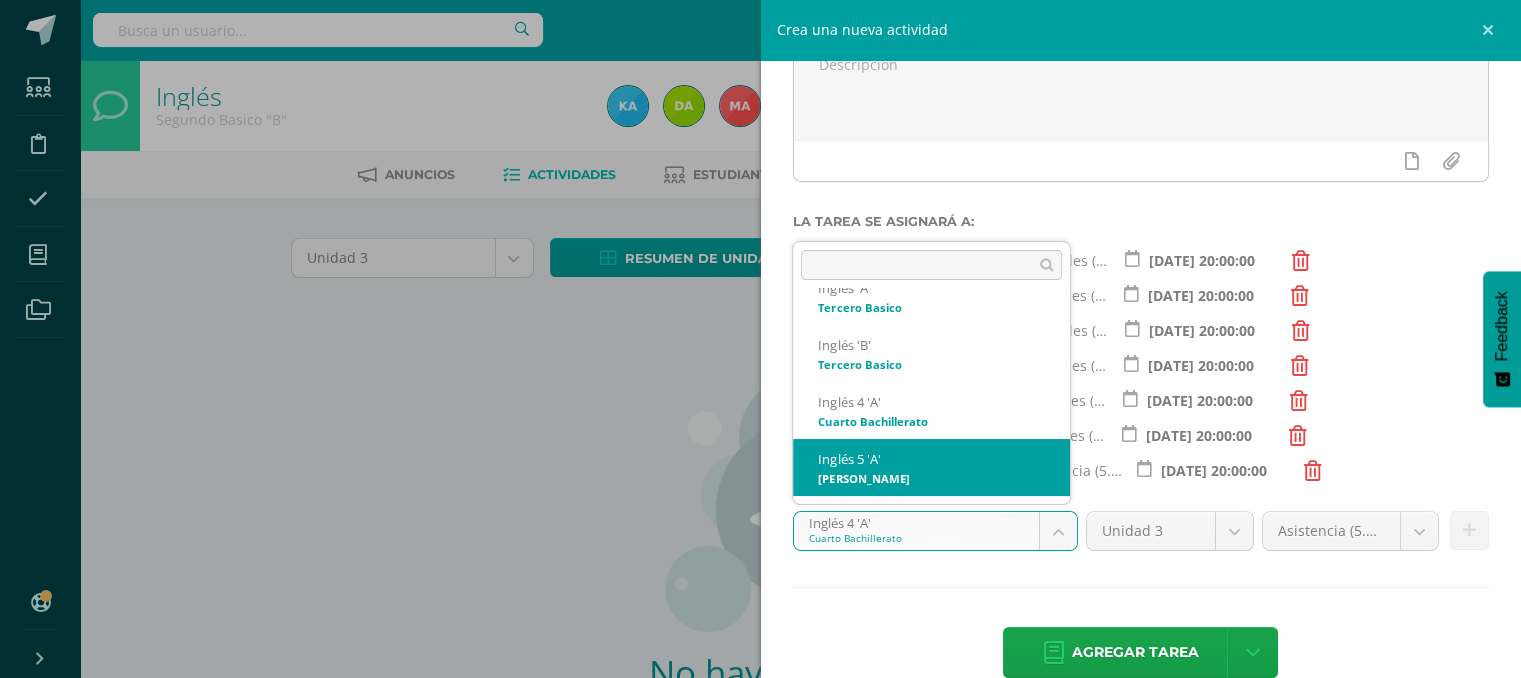 select on "111807" 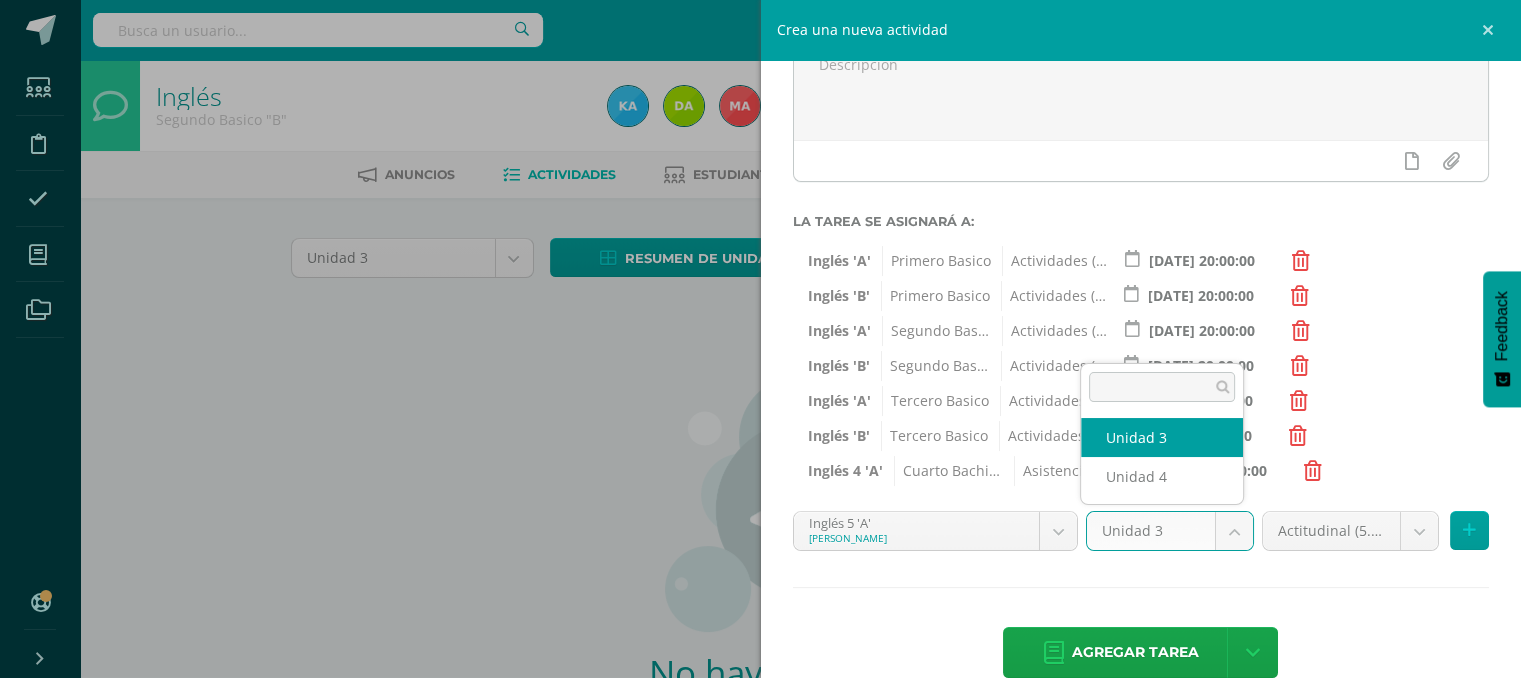 click on "Estudiantes Disciplina Asistencia Mis cursos Archivos Soporte
Ayuda
Reportar un problema
Centro de ayuda
Últimas actualizaciones
10+ Cerrar panel
Inglés
Primero
Basico
"A"
Actividades Estudiantes Planificación Dosificación
Inglés
Primero
Basico
"B"
Actividades Estudiantes Planificación Dosificación
Inglés
Segundo
Basico
"A"
Actividades Estudiantes Planificación Dosificación Actividades Estudiantes Mi Perfil" at bounding box center (760, 429) 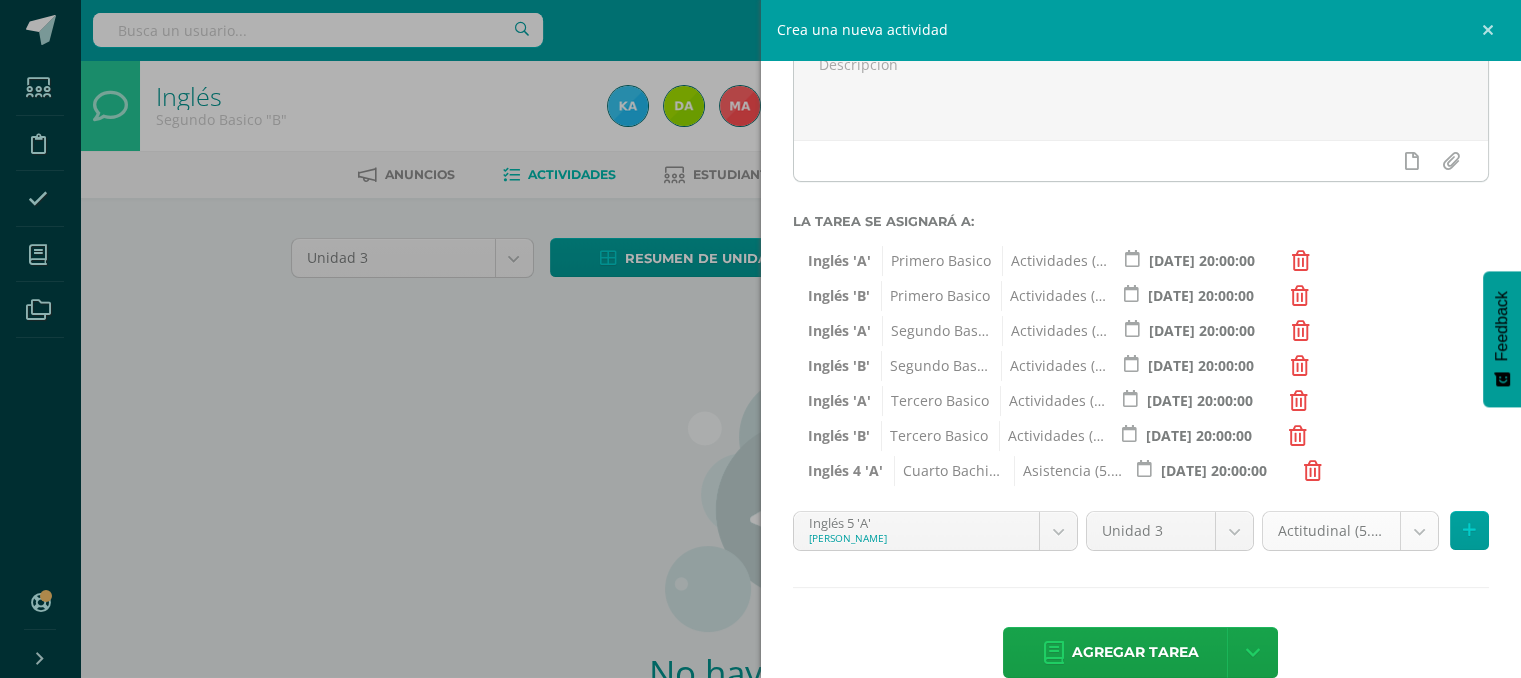 click on "Estudiantes Disciplina Asistencia Mis cursos Archivos Soporte
Ayuda
Reportar un problema
Centro de ayuda
Últimas actualizaciones
10+ Cerrar panel
Inglés
Primero
Basico
"A"
Actividades Estudiantes Planificación Dosificación
Inglés
Primero
Basico
"B"
Actividades Estudiantes Planificación Dosificación
Inglés
Segundo
Basico
"A"
Actividades Estudiantes Planificación Dosificación Actividades Estudiantes Mi Perfil" at bounding box center [760, 429] 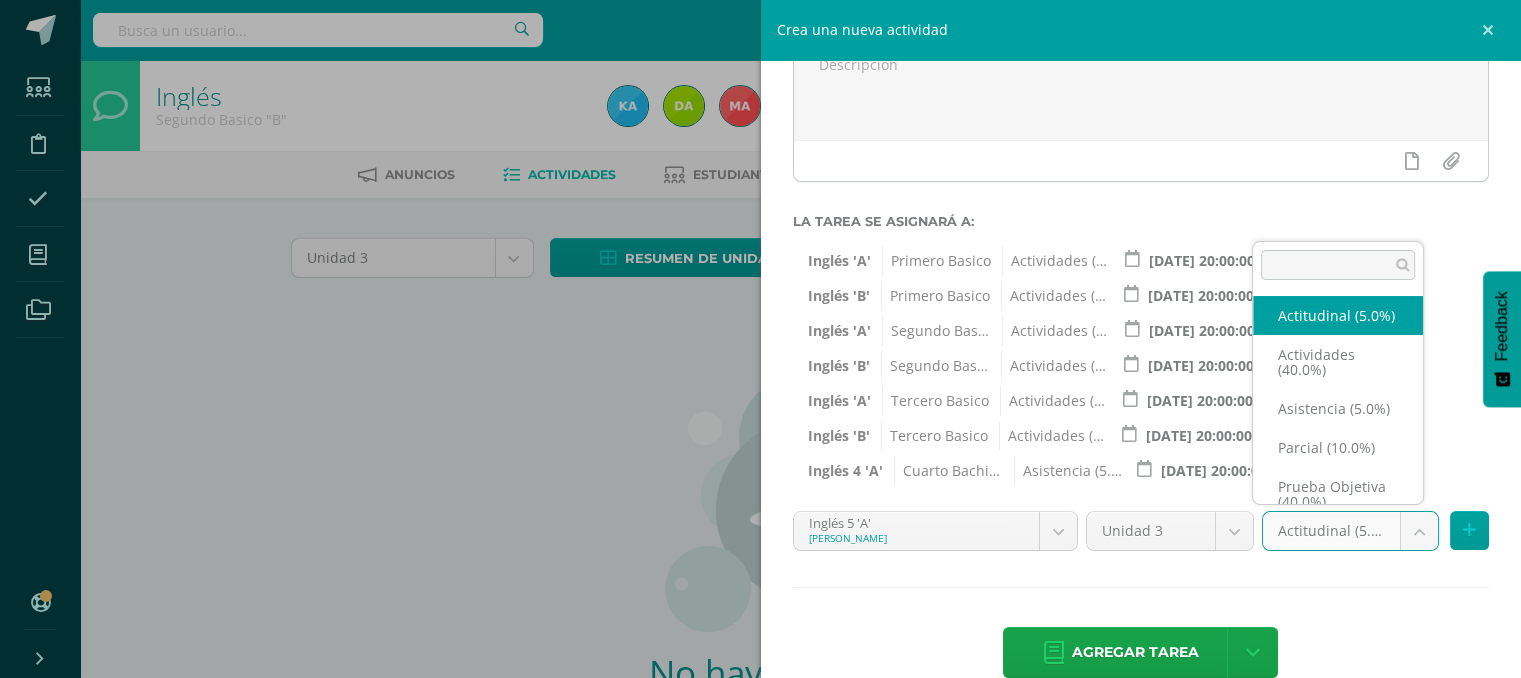 click on "Estudiantes Disciplina Asistencia Mis cursos Archivos Soporte
Ayuda
Reportar un problema
Centro de ayuda
Últimas actualizaciones
10+ Cerrar panel
Inglés
Primero
Basico
"A"
Actividades Estudiantes Planificación Dosificación
Inglés
Primero
Basico
"B"
Actividades Estudiantes Planificación Dosificación
Inglés
Segundo
Basico
"A"
Actividades Estudiantes Planificación Dosificación Actividades Estudiantes Mi Perfil" at bounding box center (760, 429) 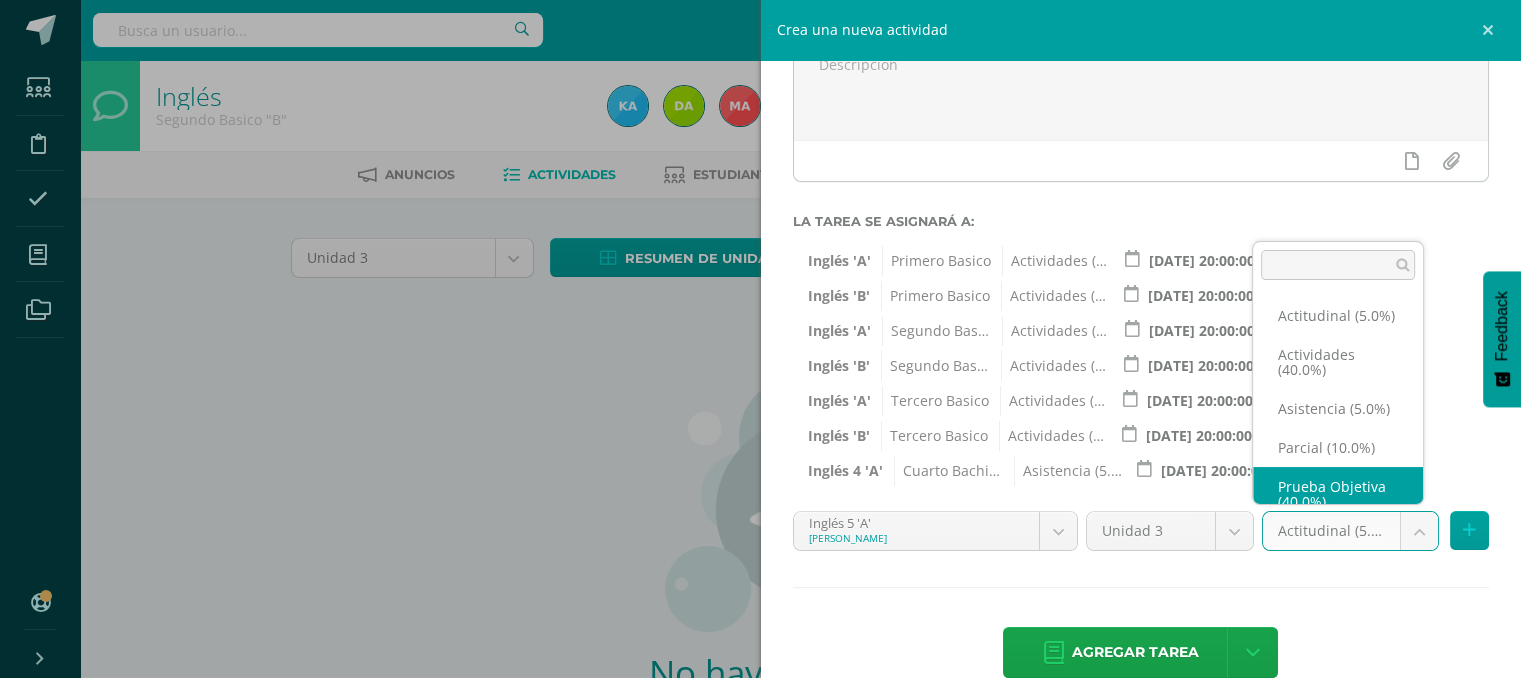scroll, scrollTop: 47, scrollLeft: 0, axis: vertical 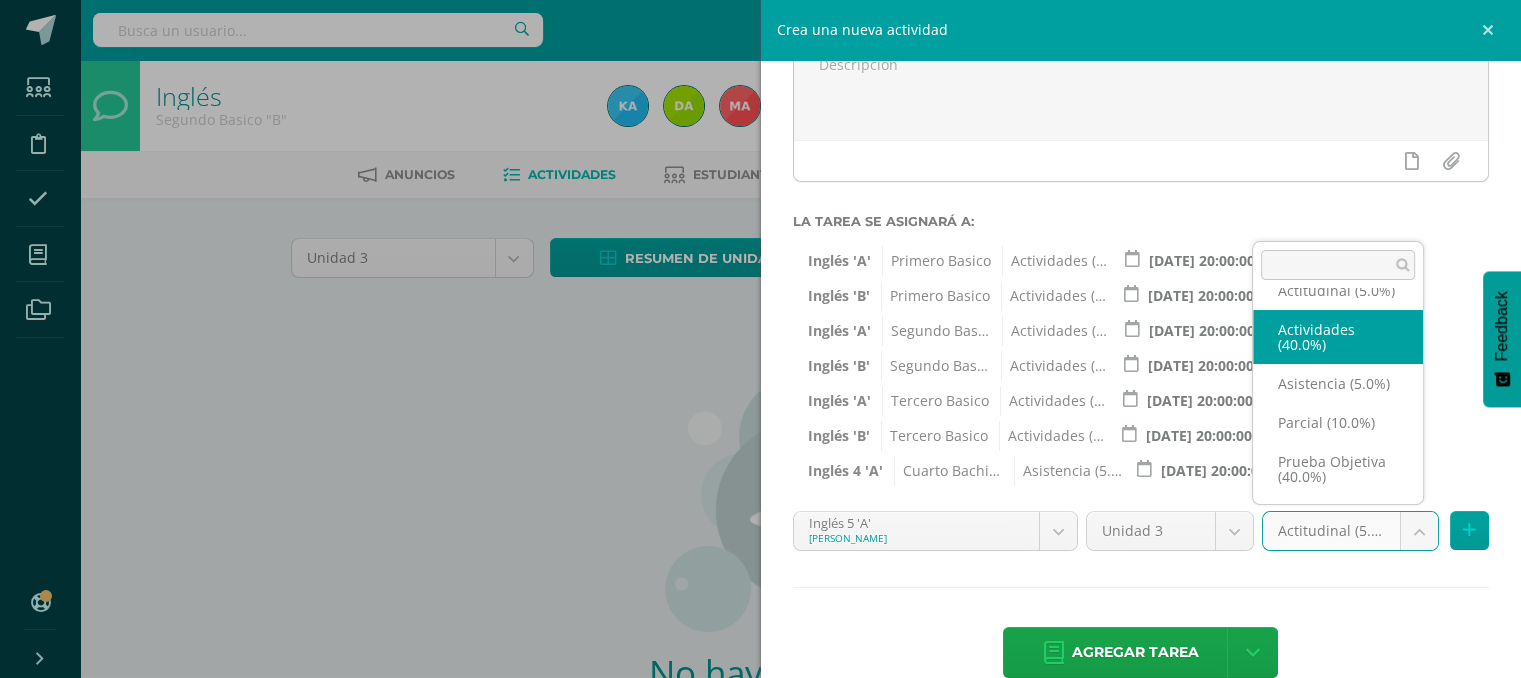 select on "118747" 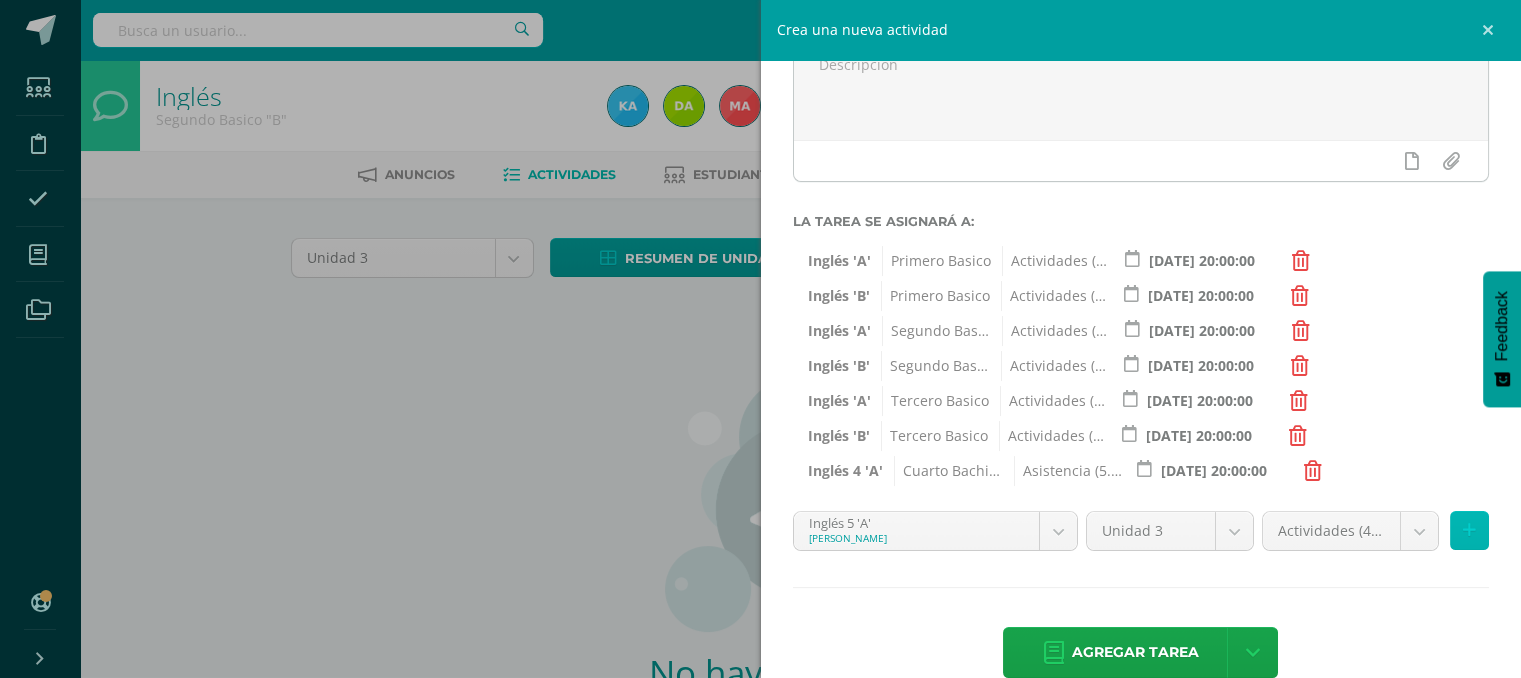 click at bounding box center (1469, 530) 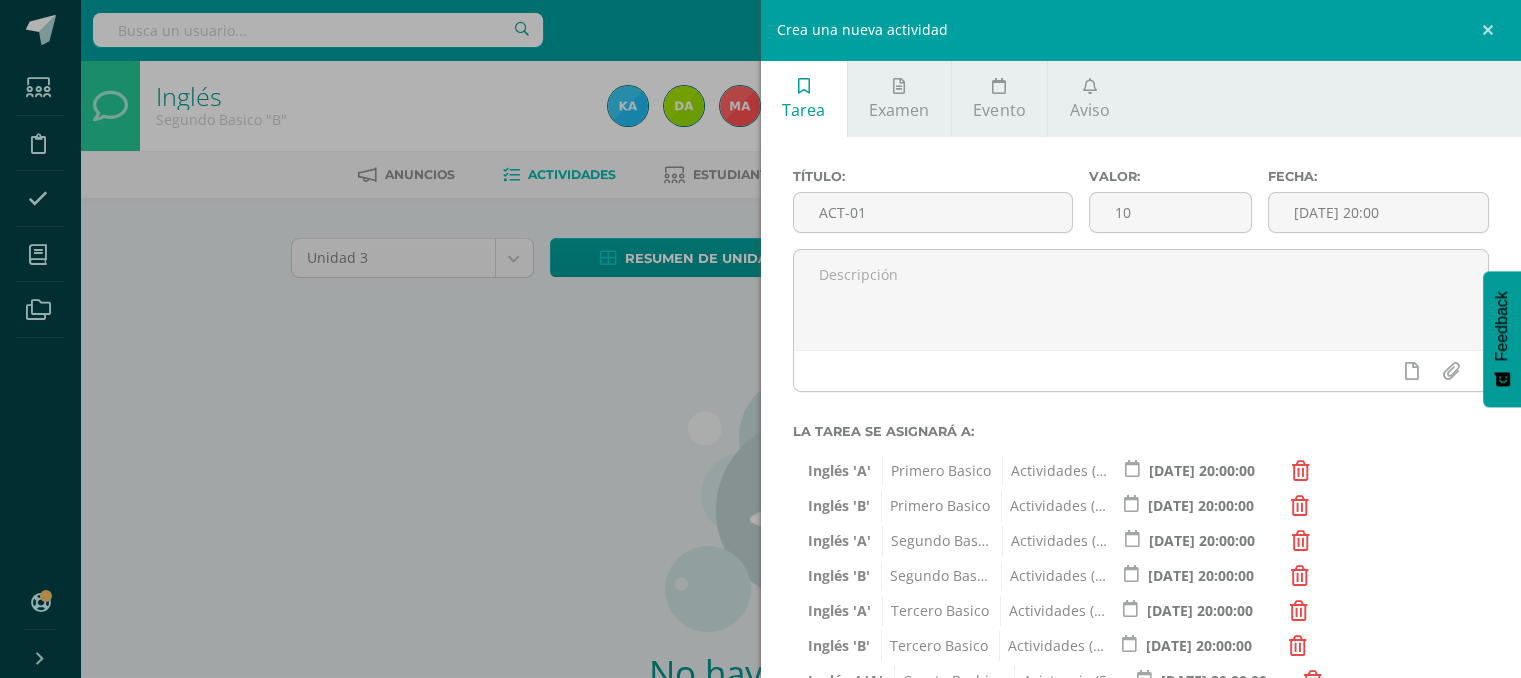 scroll, scrollTop: 280, scrollLeft: 0, axis: vertical 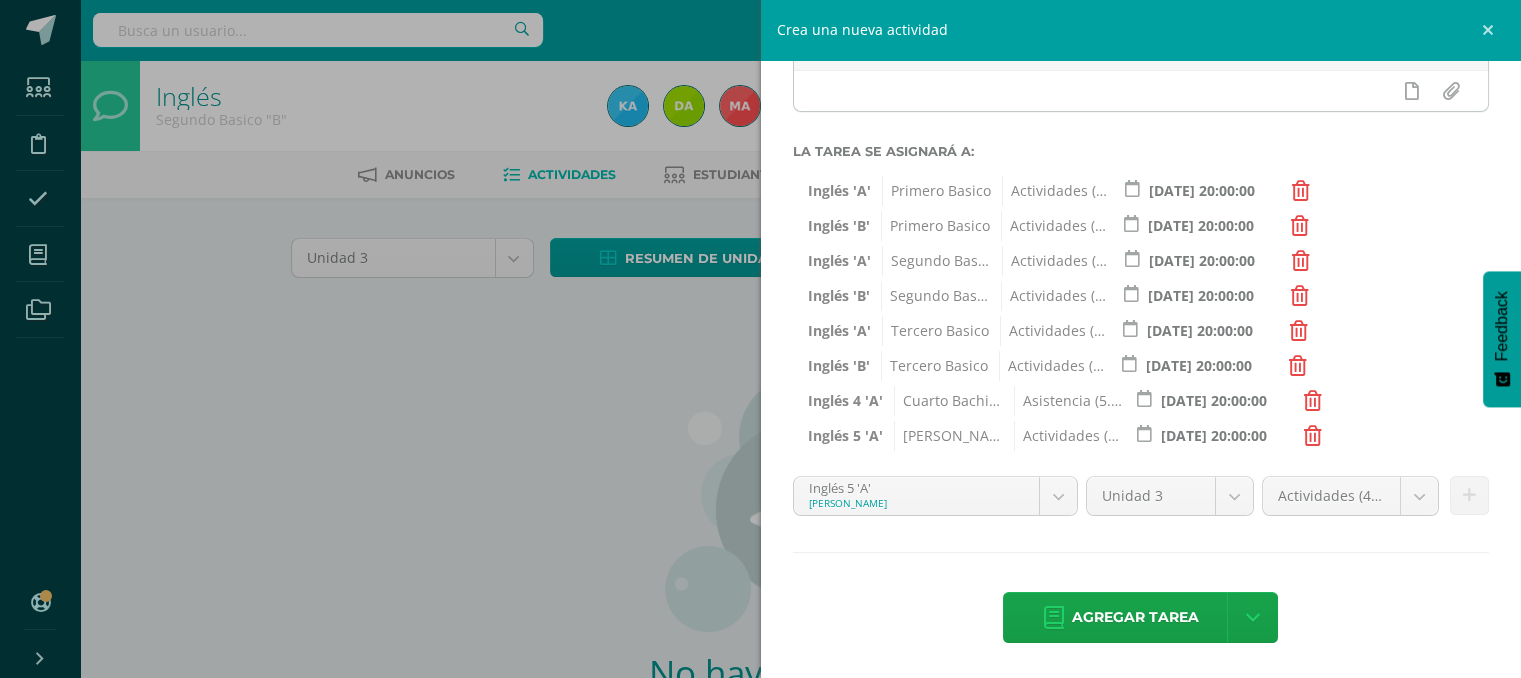 click on "Agregar tarea
Agregar tarea y ocultar" at bounding box center [1141, 619] 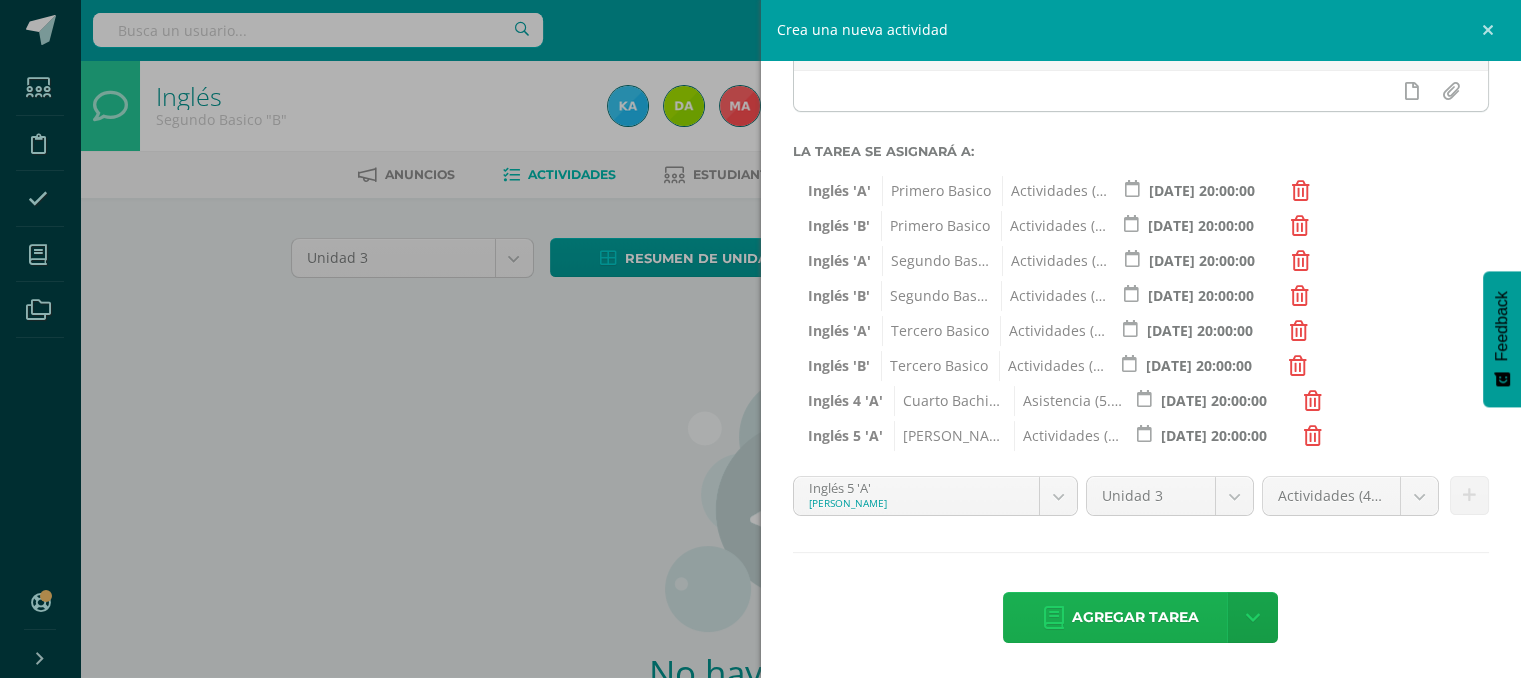 click on "Agregar tarea" at bounding box center (1135, 617) 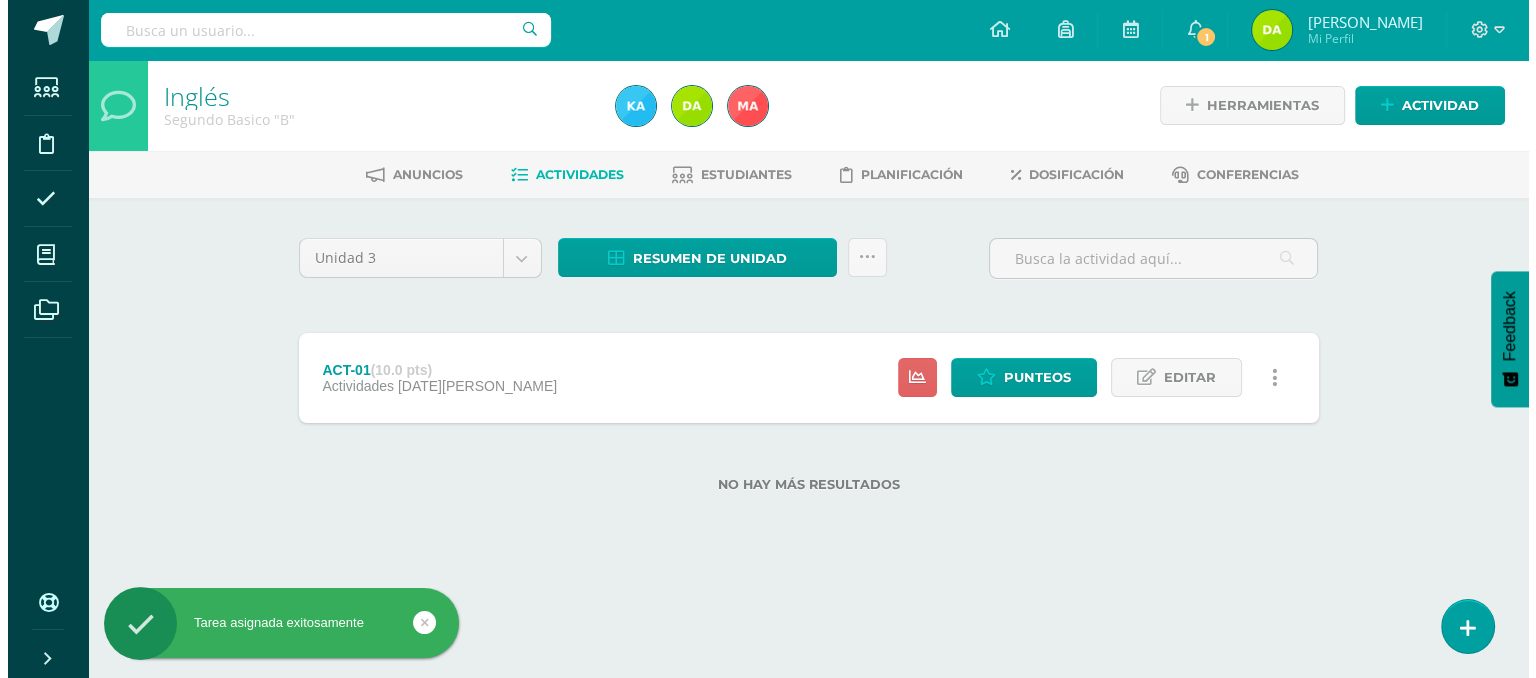 scroll, scrollTop: 0, scrollLeft: 0, axis: both 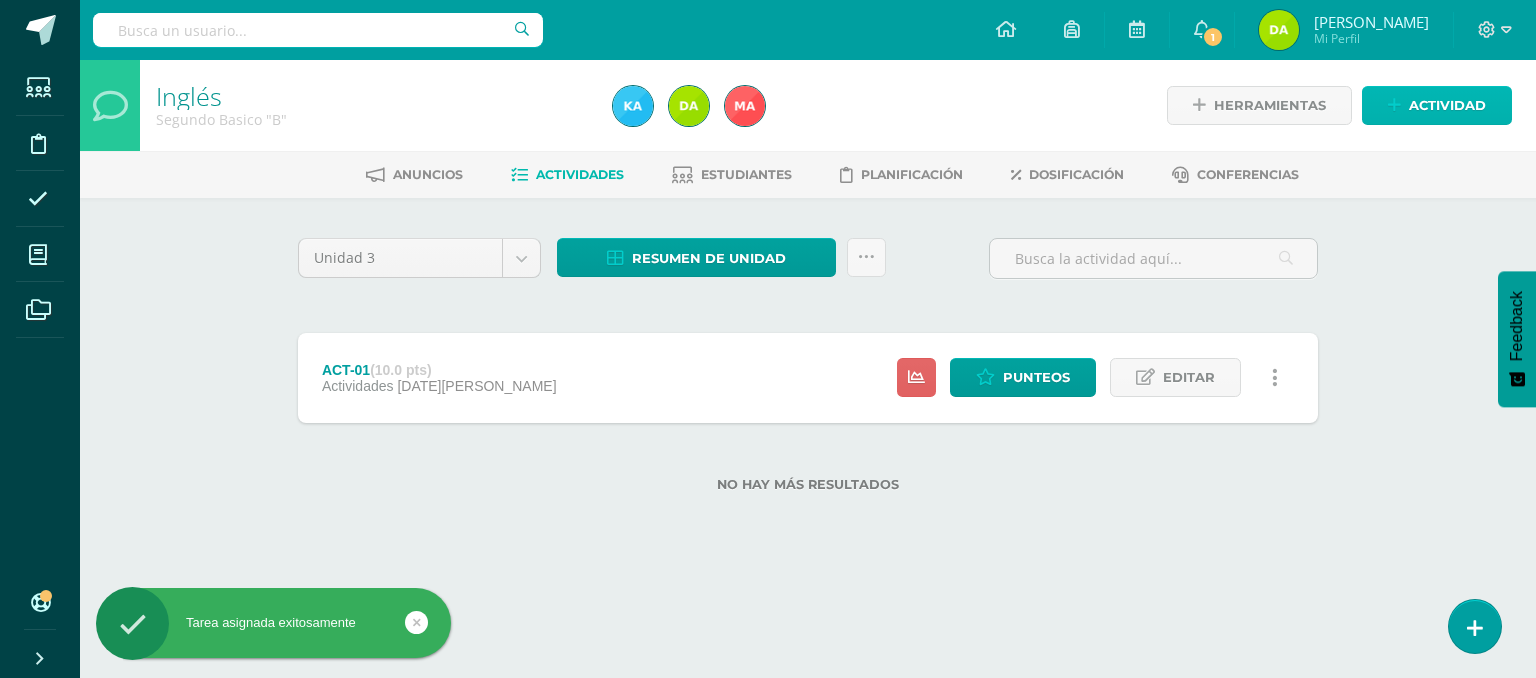 click on "Actividad" at bounding box center (1447, 105) 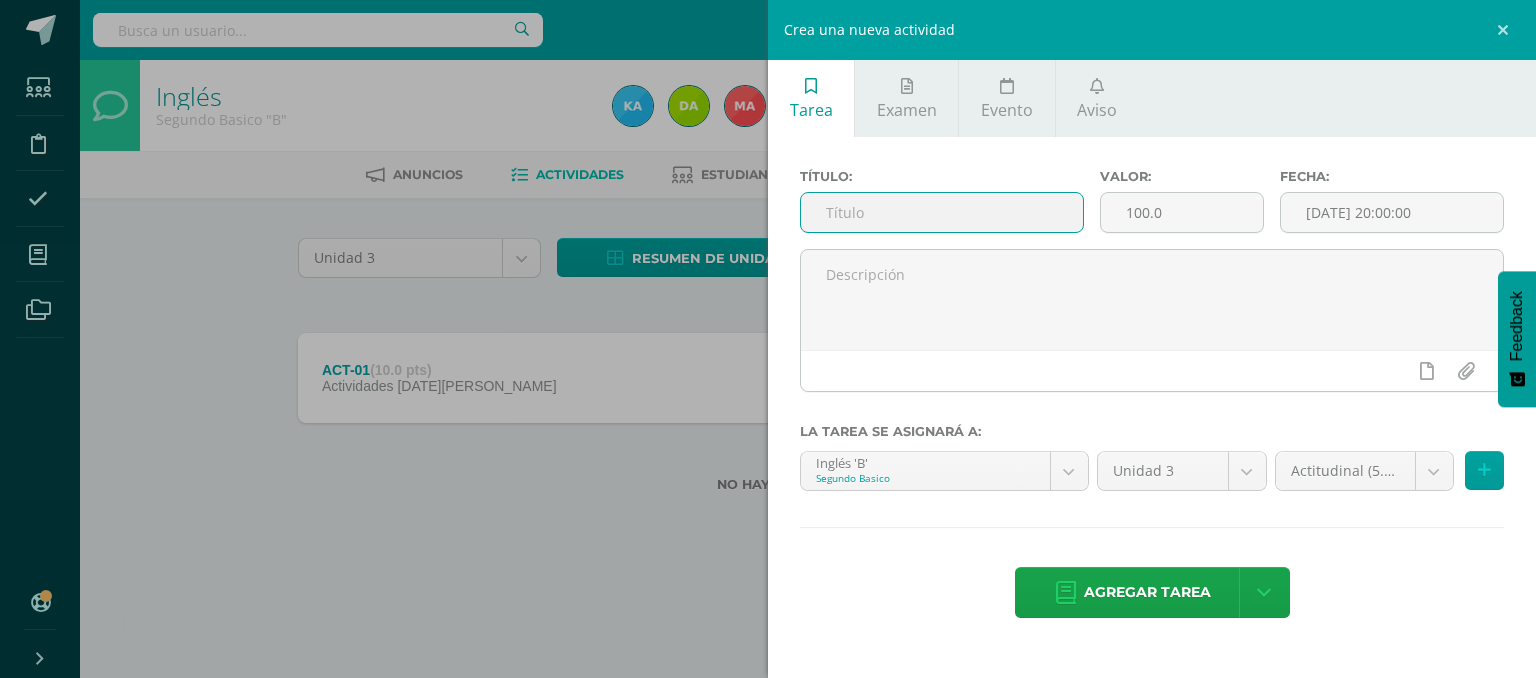 click at bounding box center [942, 212] 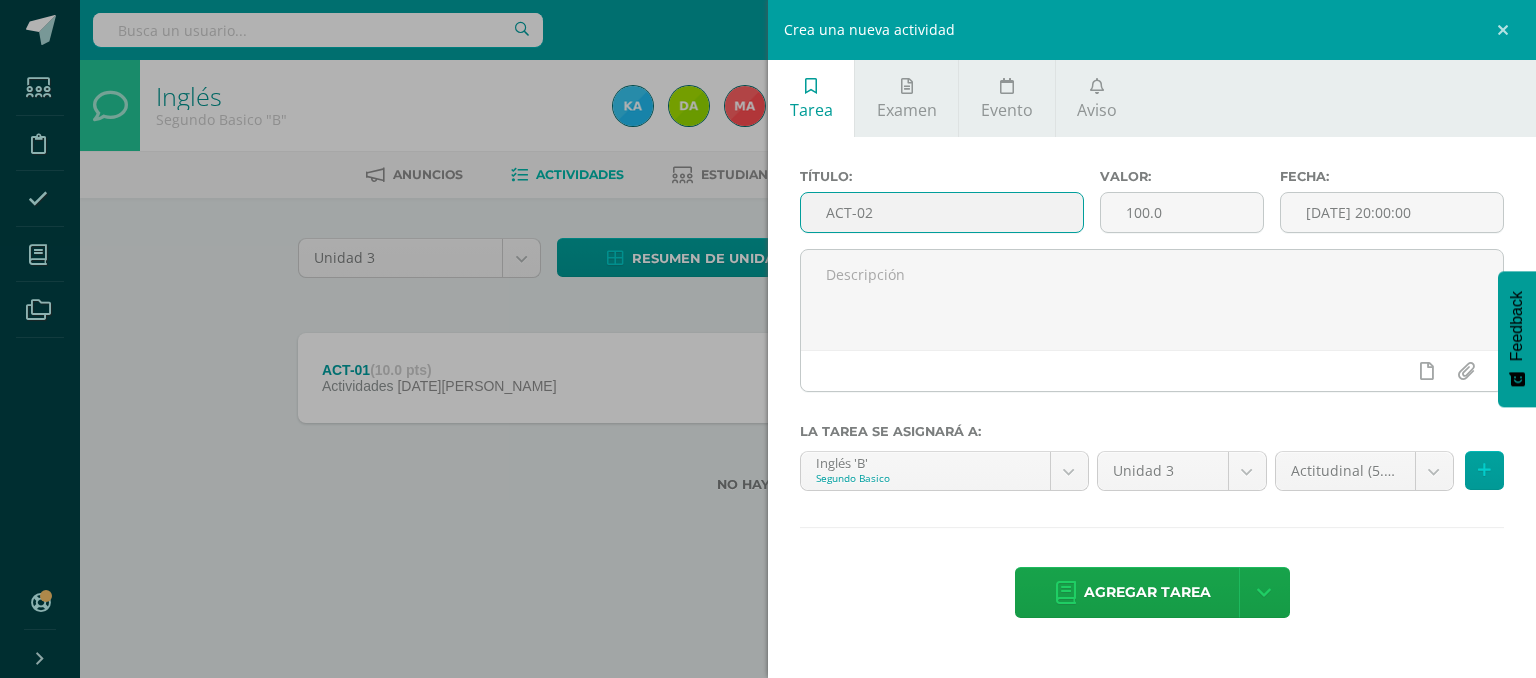 click on "ACT-02" at bounding box center [942, 212] 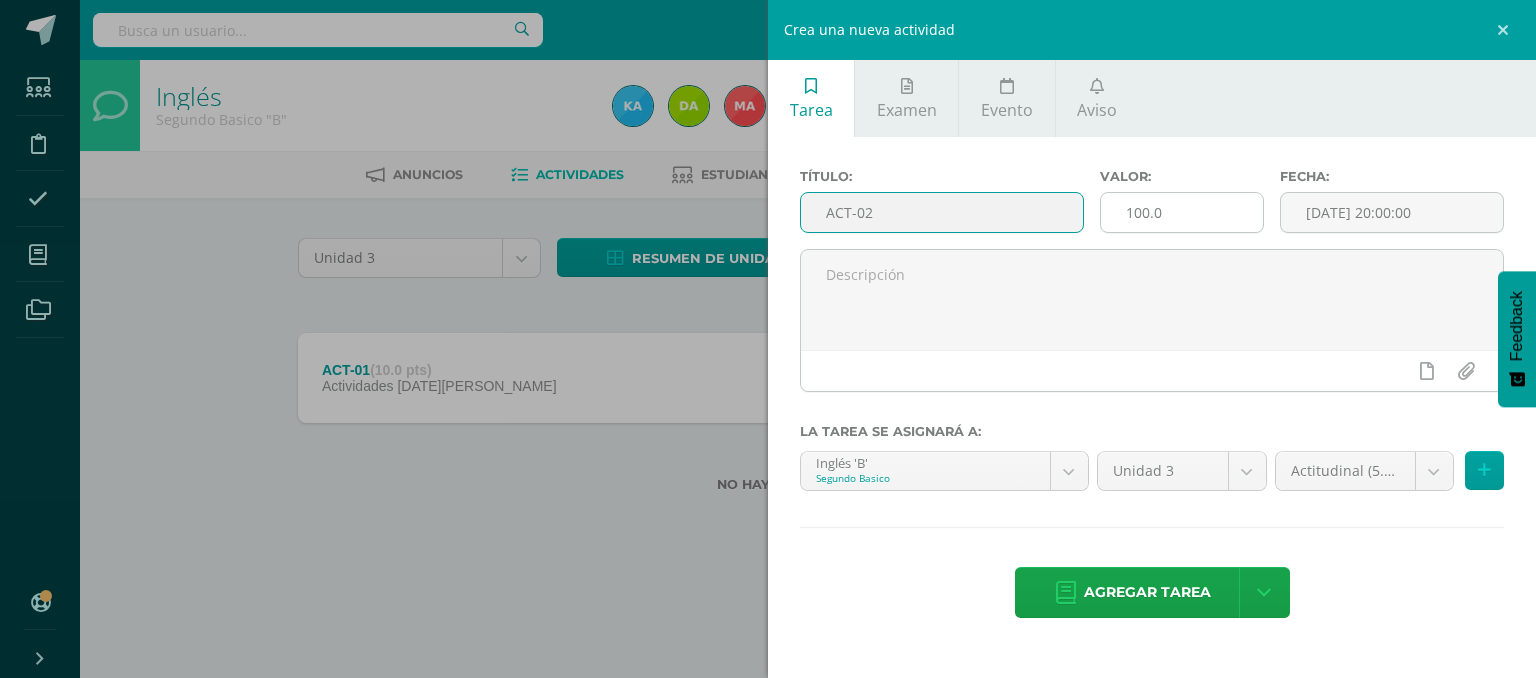 type on "ACT-02" 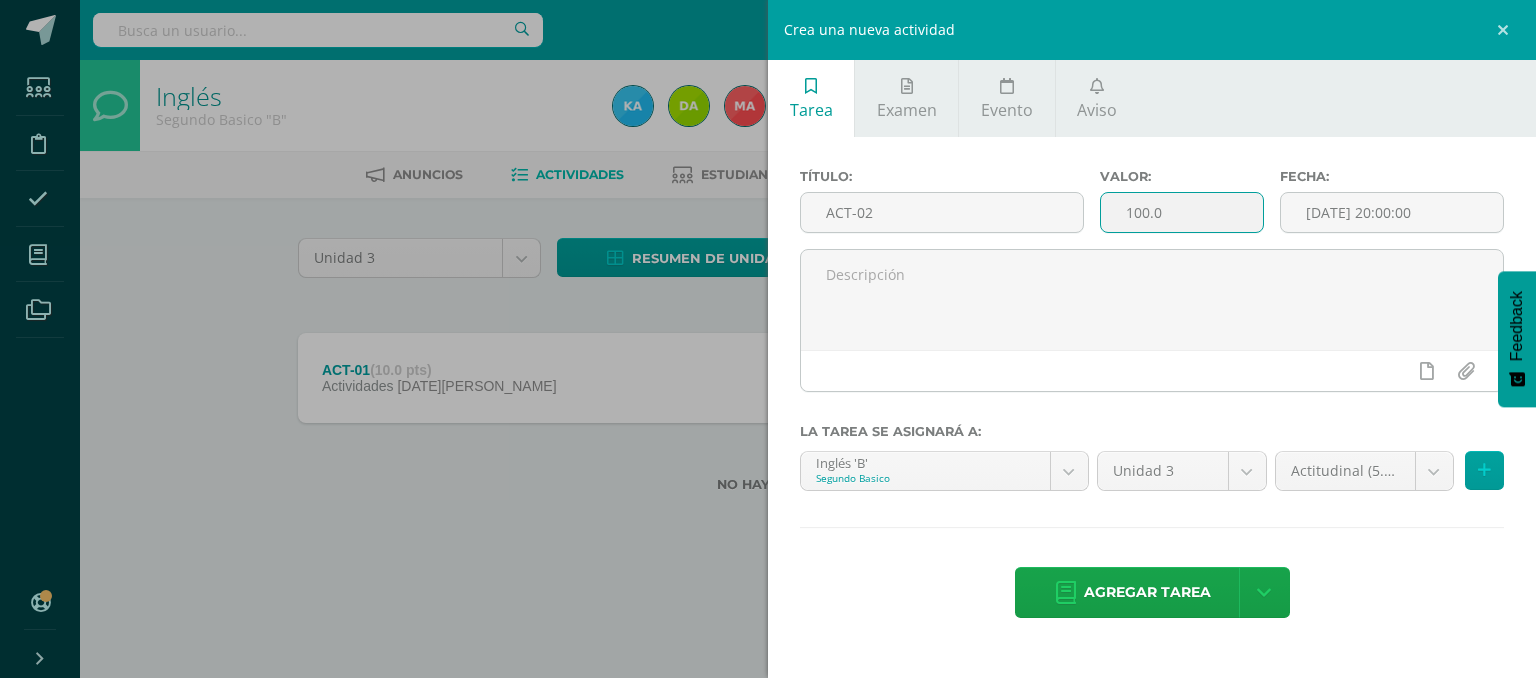 click on "100.0" at bounding box center (1182, 212) 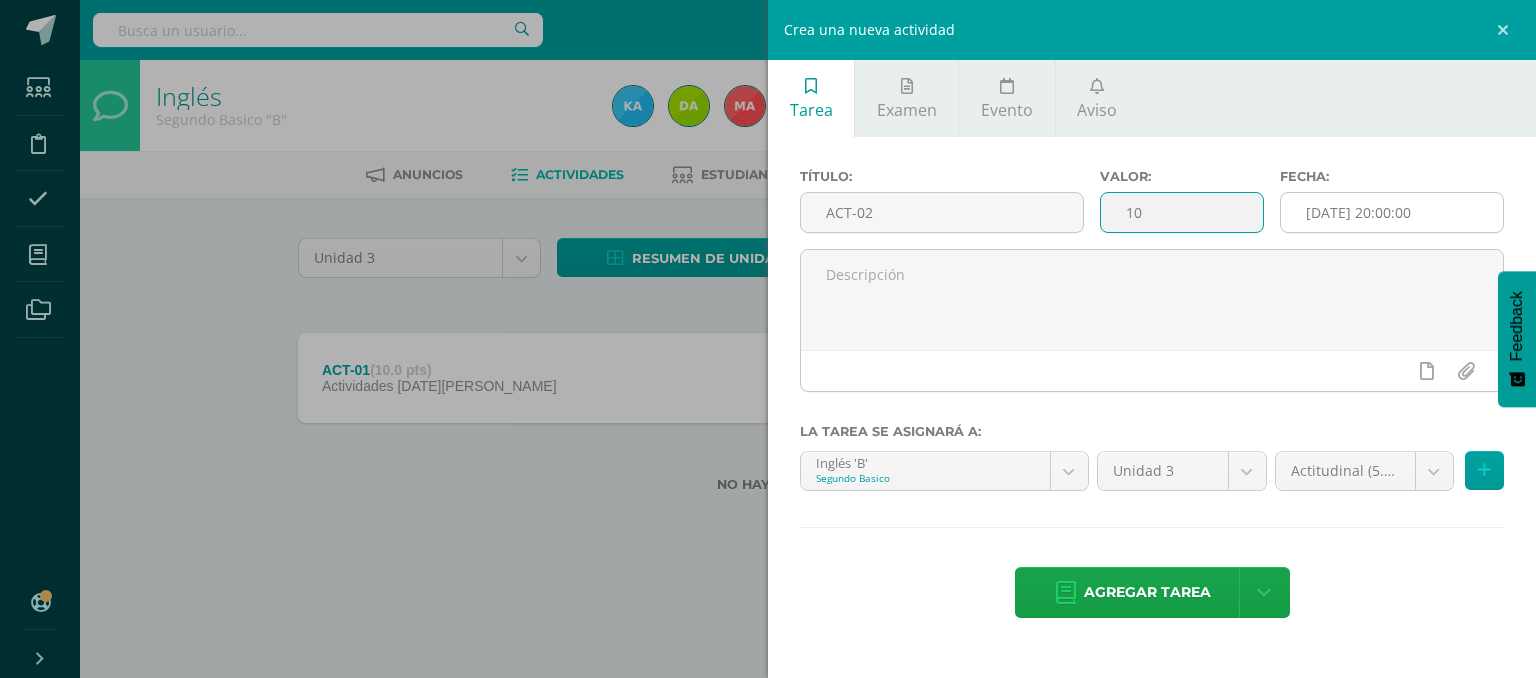 type on "10" 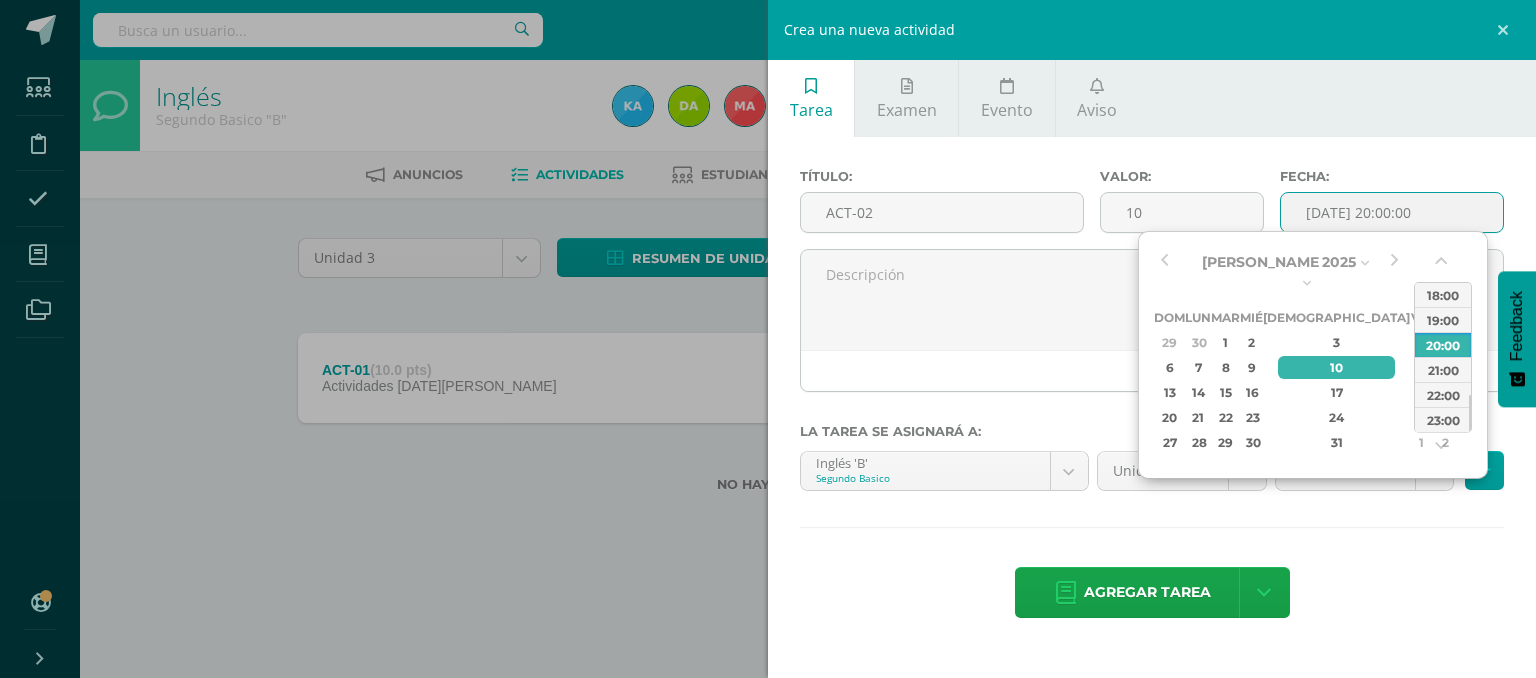 click on "[DATE] 20:00:00" at bounding box center (1392, 212) 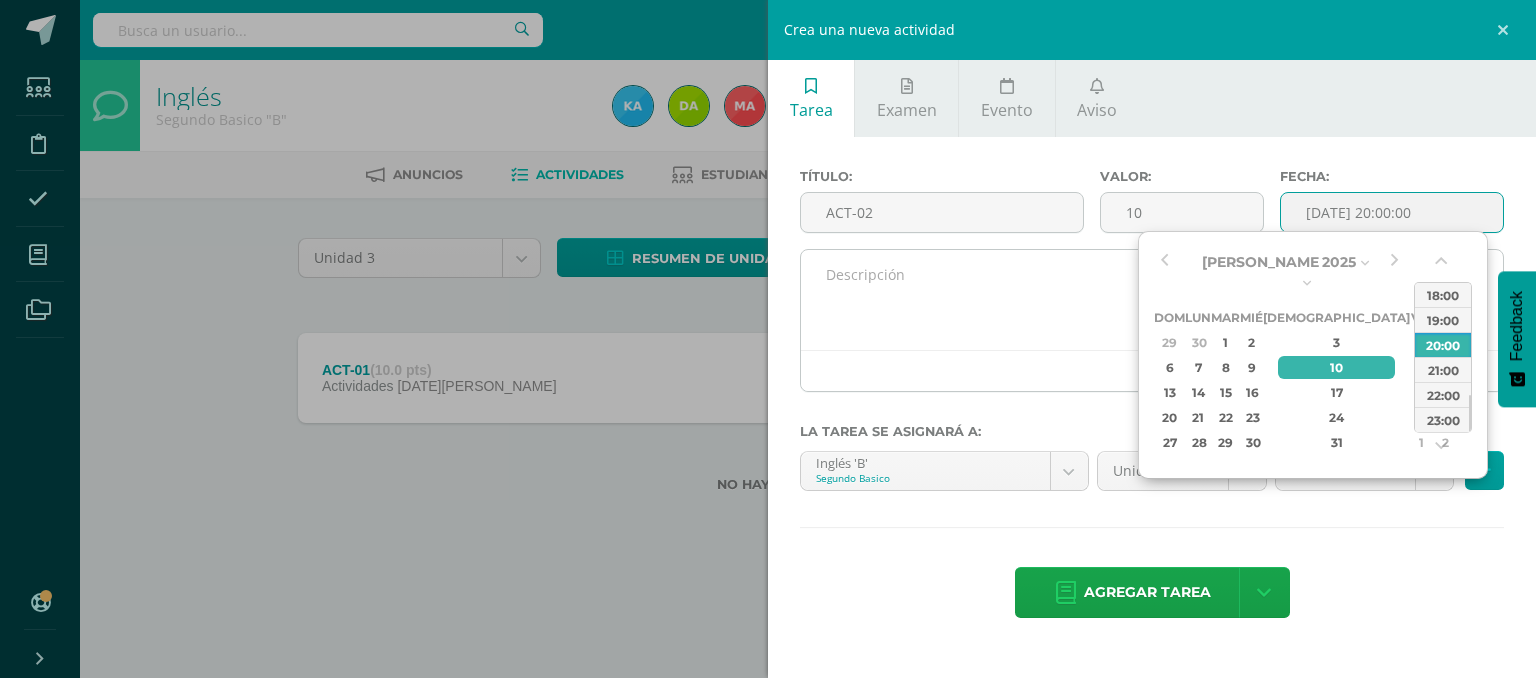 type on "2025-07-10 20:00" 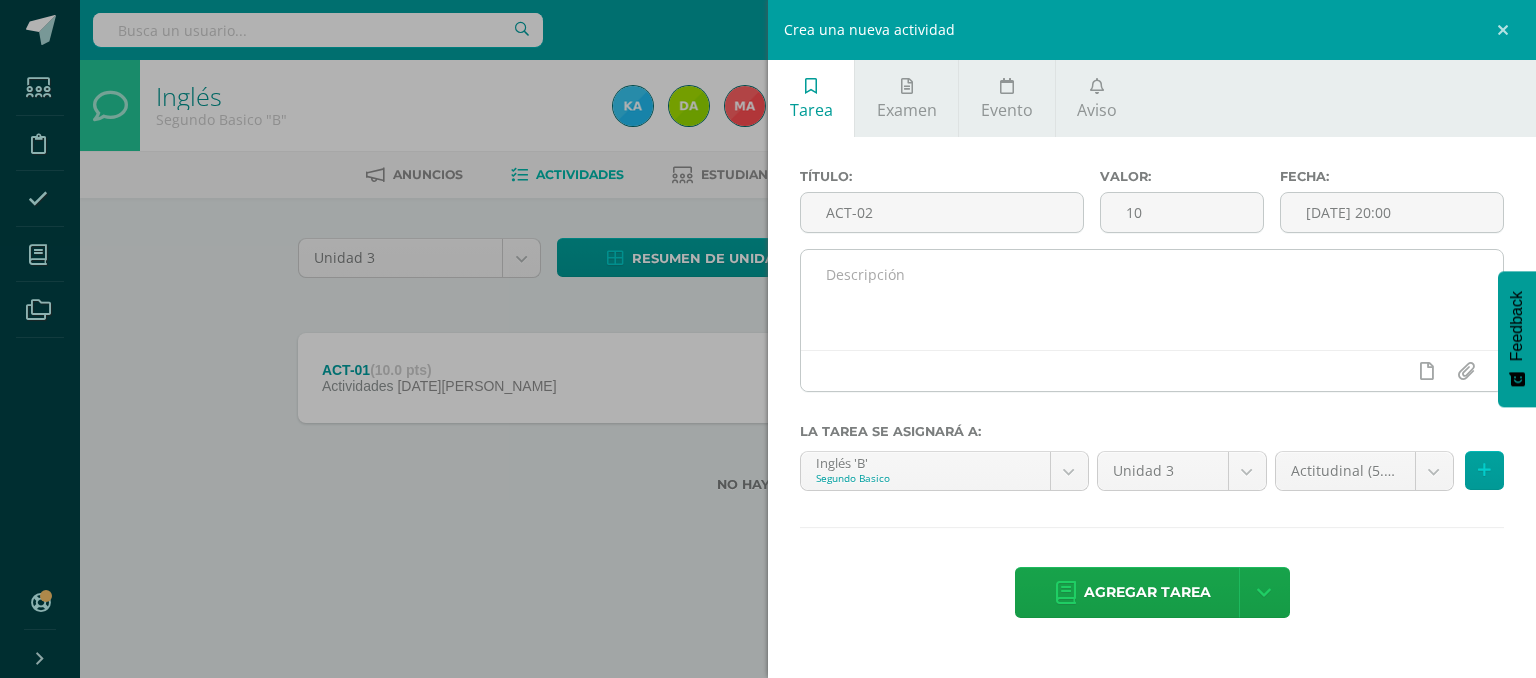click at bounding box center (1152, 370) 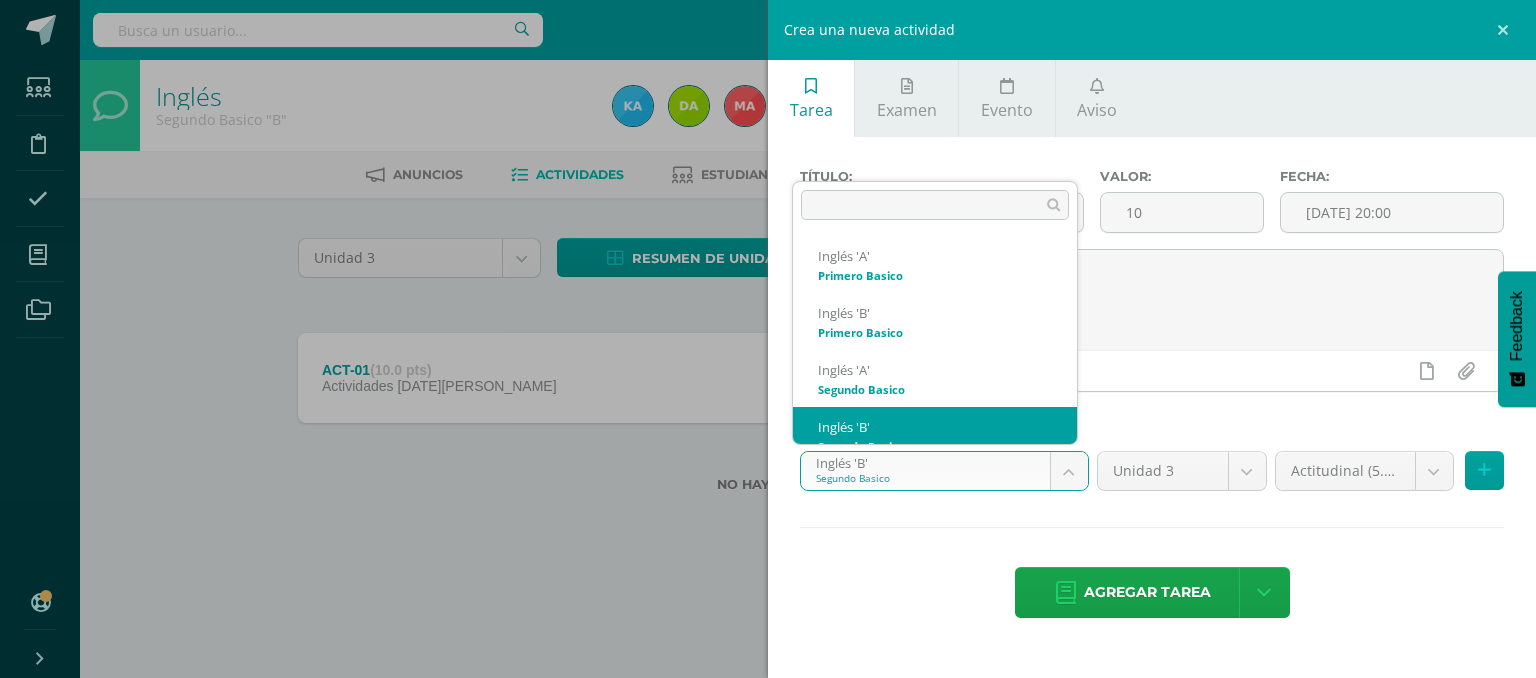 scroll, scrollTop: 20, scrollLeft: 0, axis: vertical 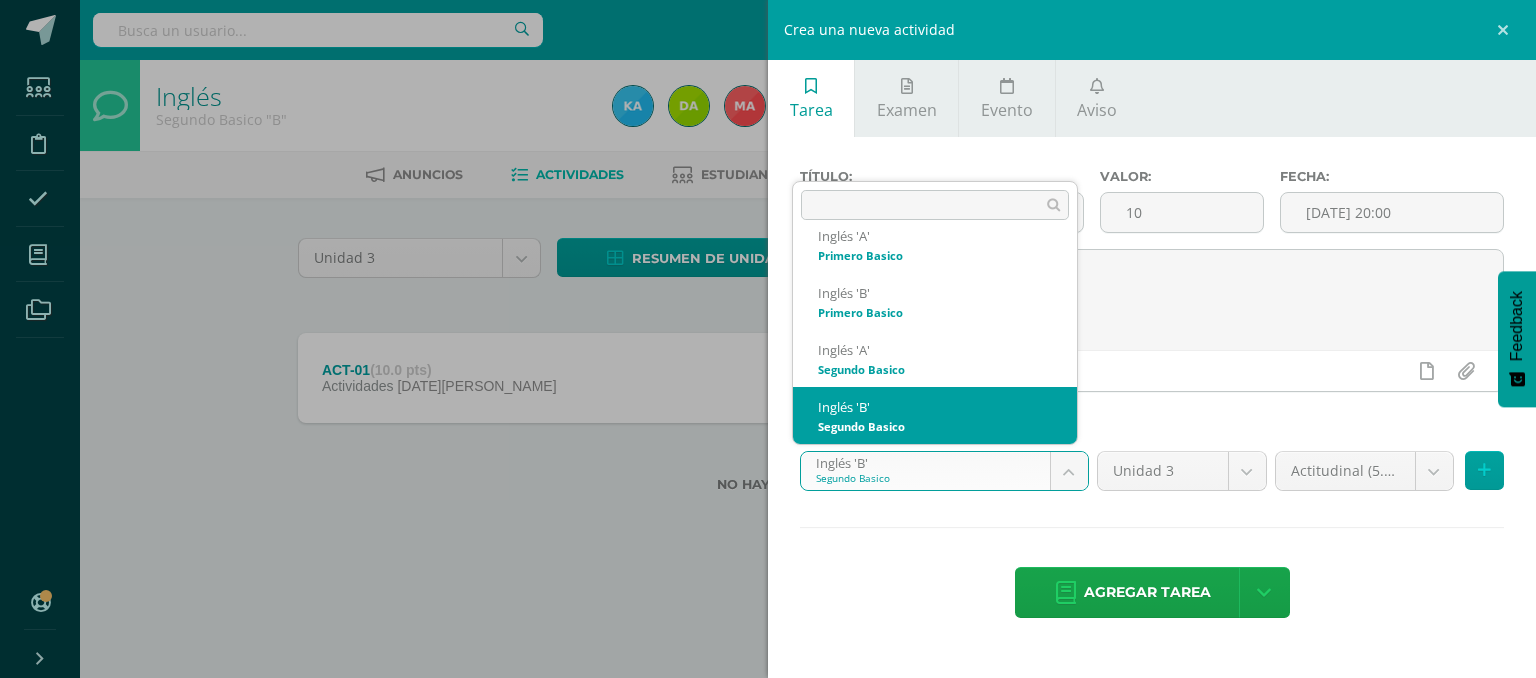 click on "Tarea asignada exitosamente         Estudiantes Disciplina Asistencia Mis cursos Archivos Soporte
Ayuda
Reportar un problema
Centro de ayuda
Últimas actualizaciones
10+ Cerrar panel
Inglés
Primero
Basico
"A"
Actividades Estudiantes Planificación Dosificación
Inglés
Primero
Basico
"B"
Actividades Estudiantes Planificación Dosificación
Inglés
Segundo
Basico
"A"
Actividades Estudiantes Planificación 1 1" at bounding box center [768, 278] 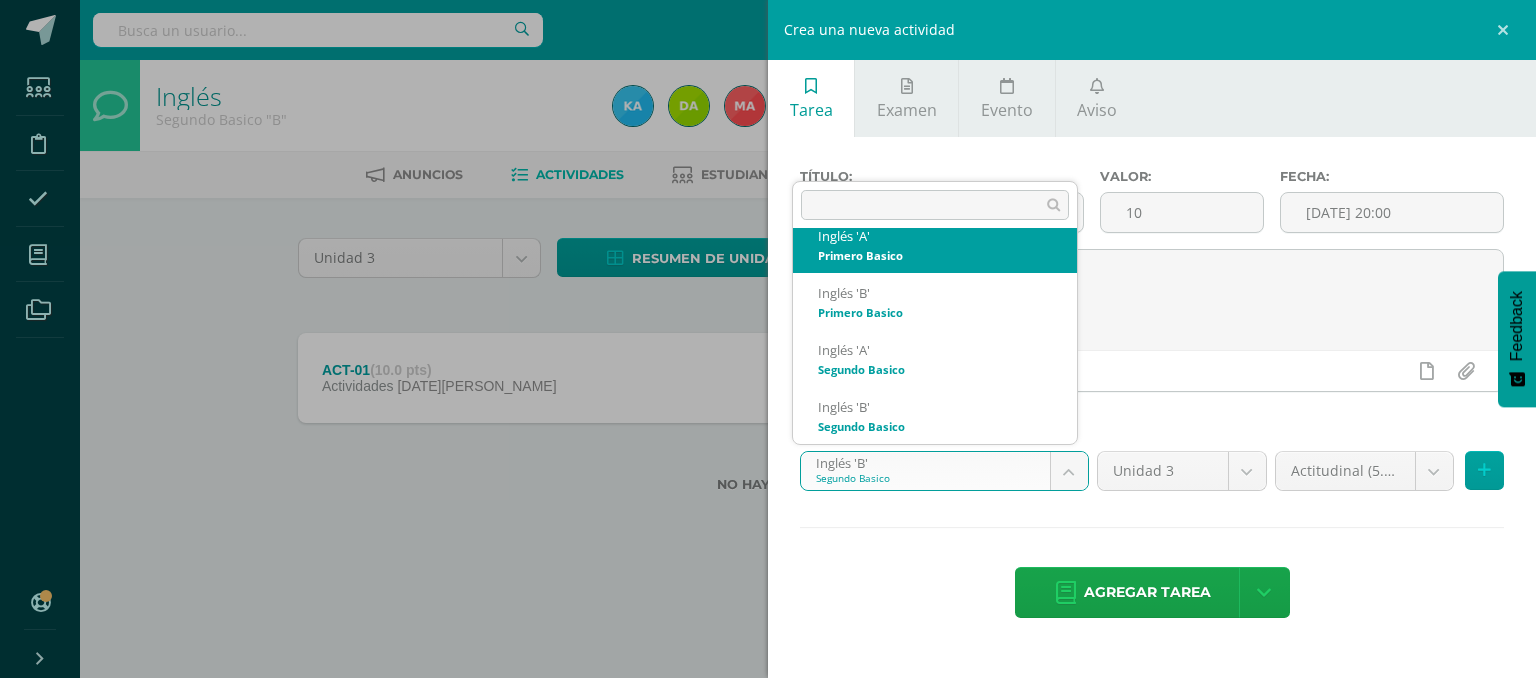 scroll, scrollTop: 0, scrollLeft: 0, axis: both 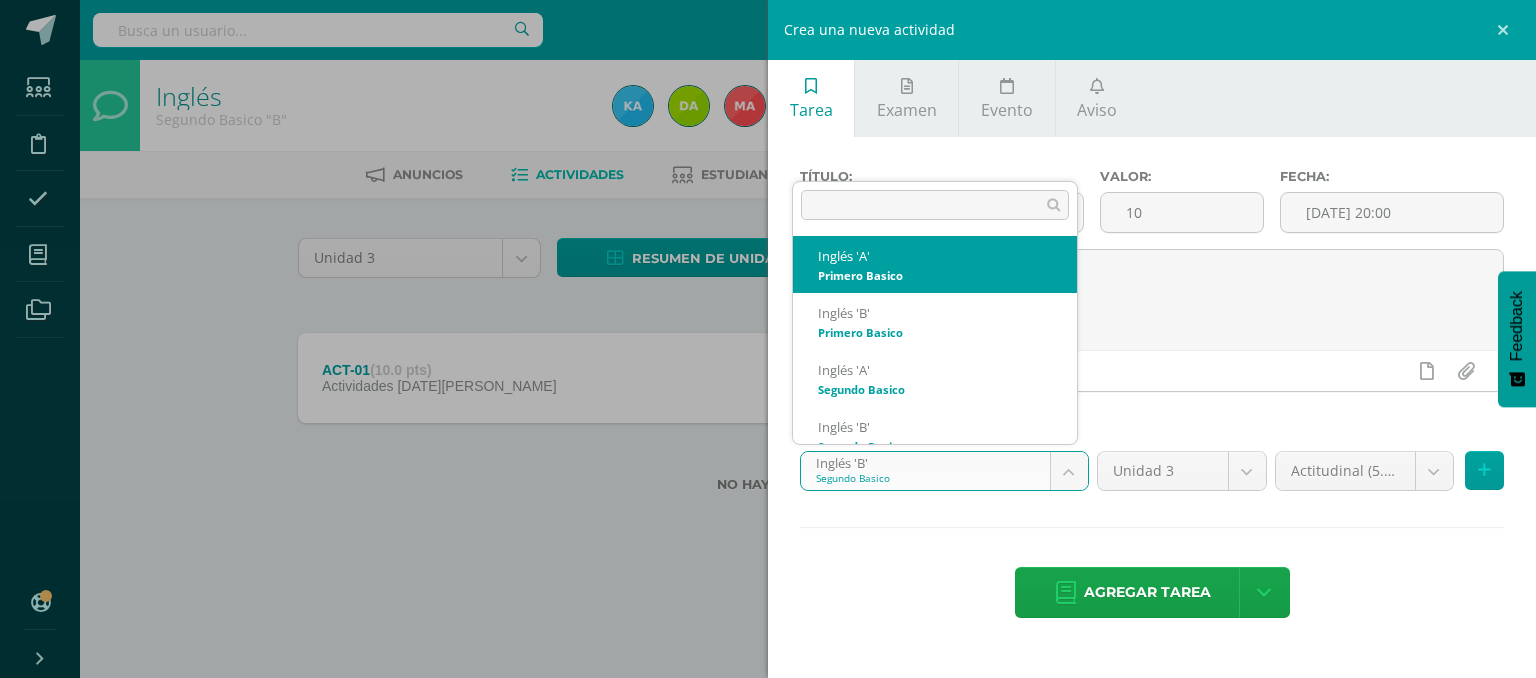 select on "110807" 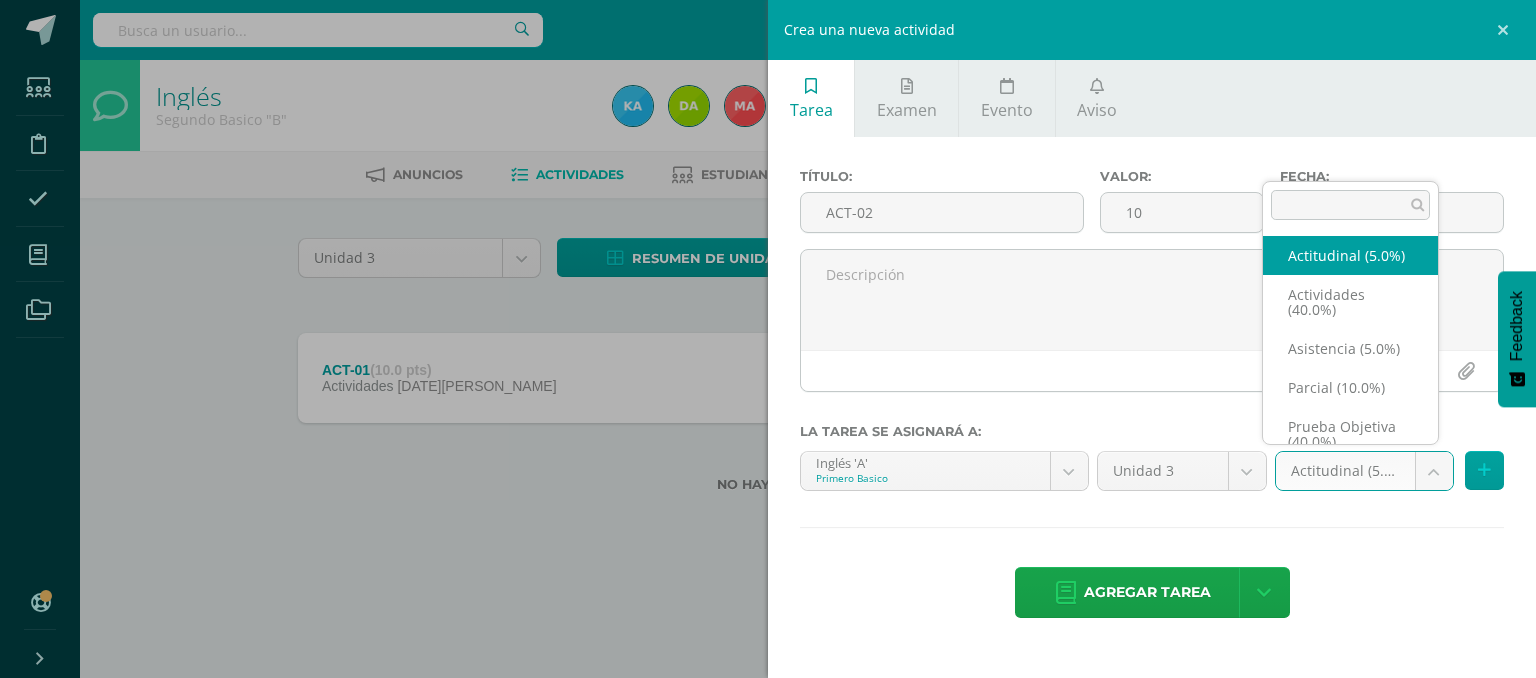 click on "Tarea asignada exitosamente         Estudiantes Disciplina Asistencia Mis cursos Archivos Soporte
Ayuda
Reportar un problema
Centro de ayuda
Últimas actualizaciones
10+ Cerrar panel
Inglés
Primero
Basico
"A"
Actividades Estudiantes Planificación Dosificación
Inglés
Primero
Basico
"B"
Actividades Estudiantes Planificación Dosificación
Inglés
Segundo
Basico
"A"
Actividades Estudiantes Planificación 1 1" at bounding box center (768, 278) 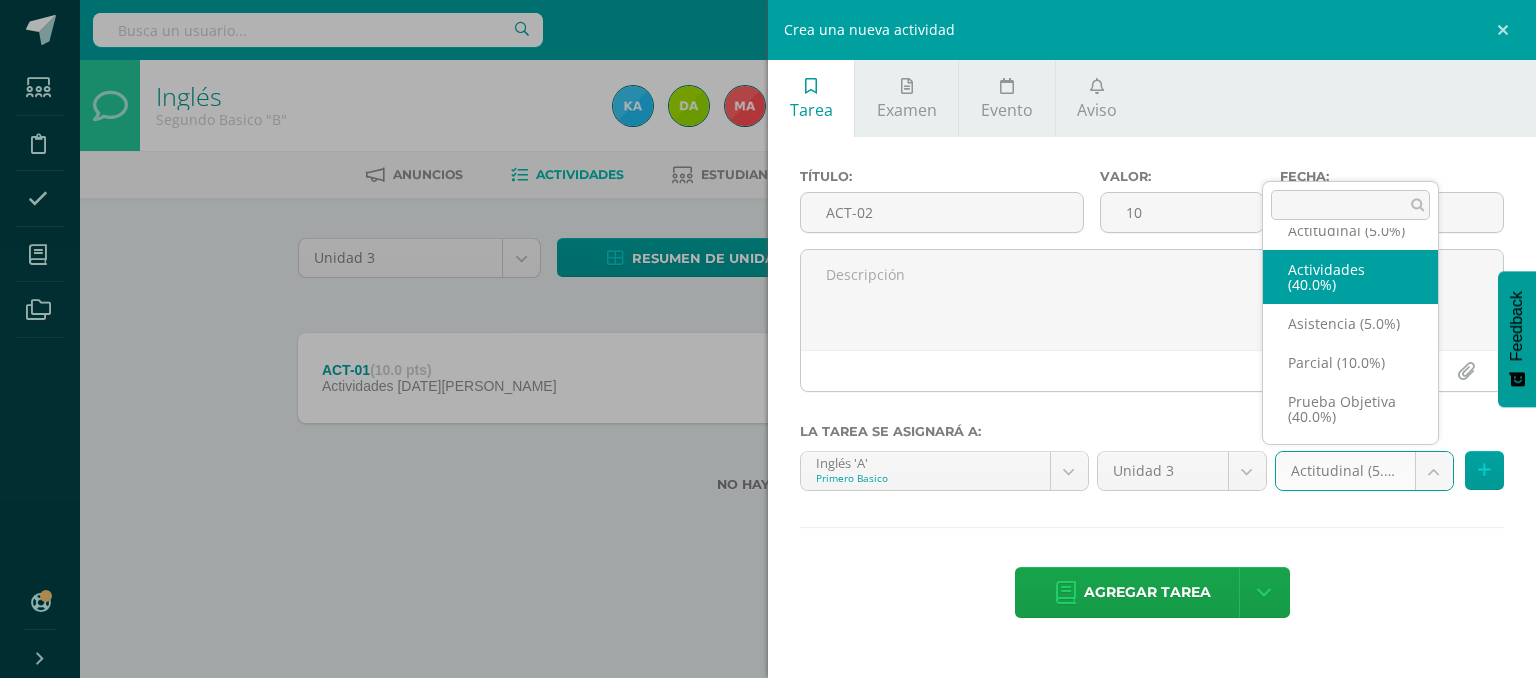 select on "118711" 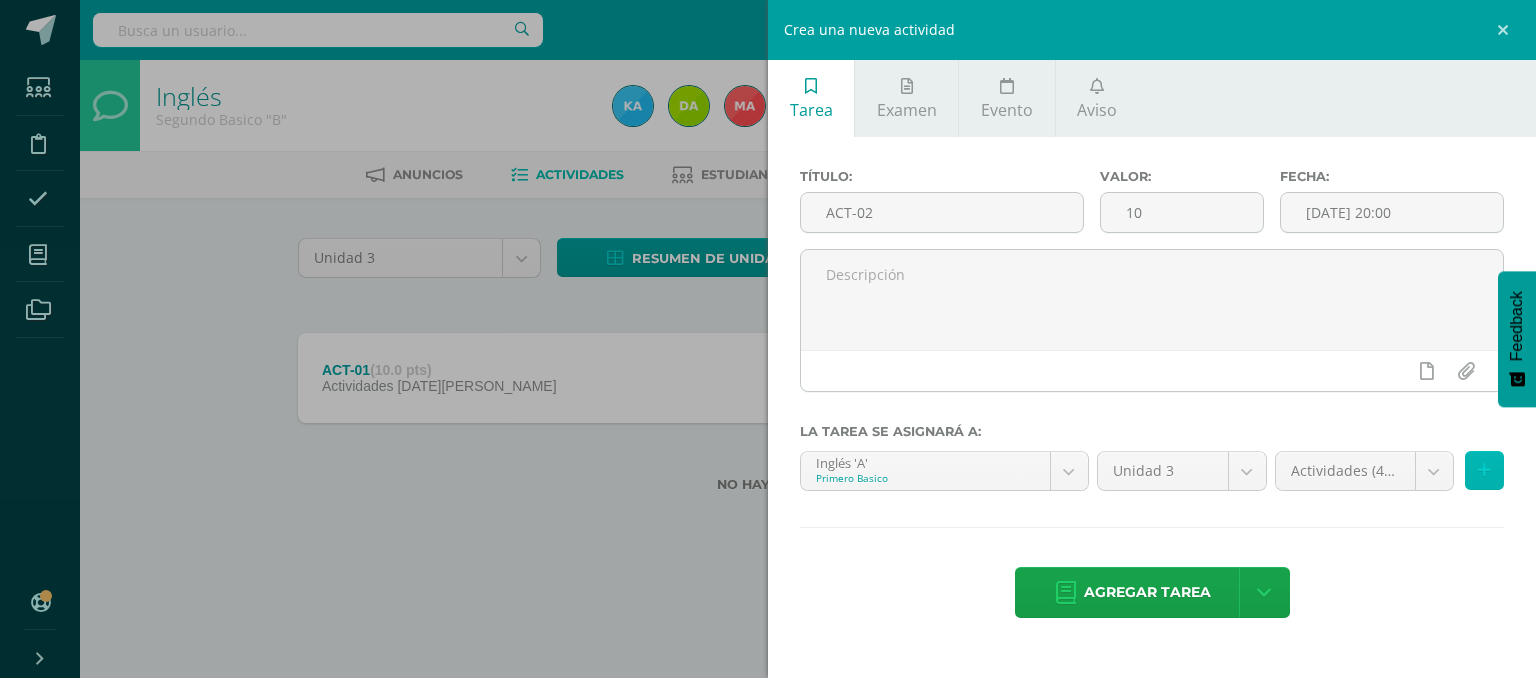 click at bounding box center [1484, 470] 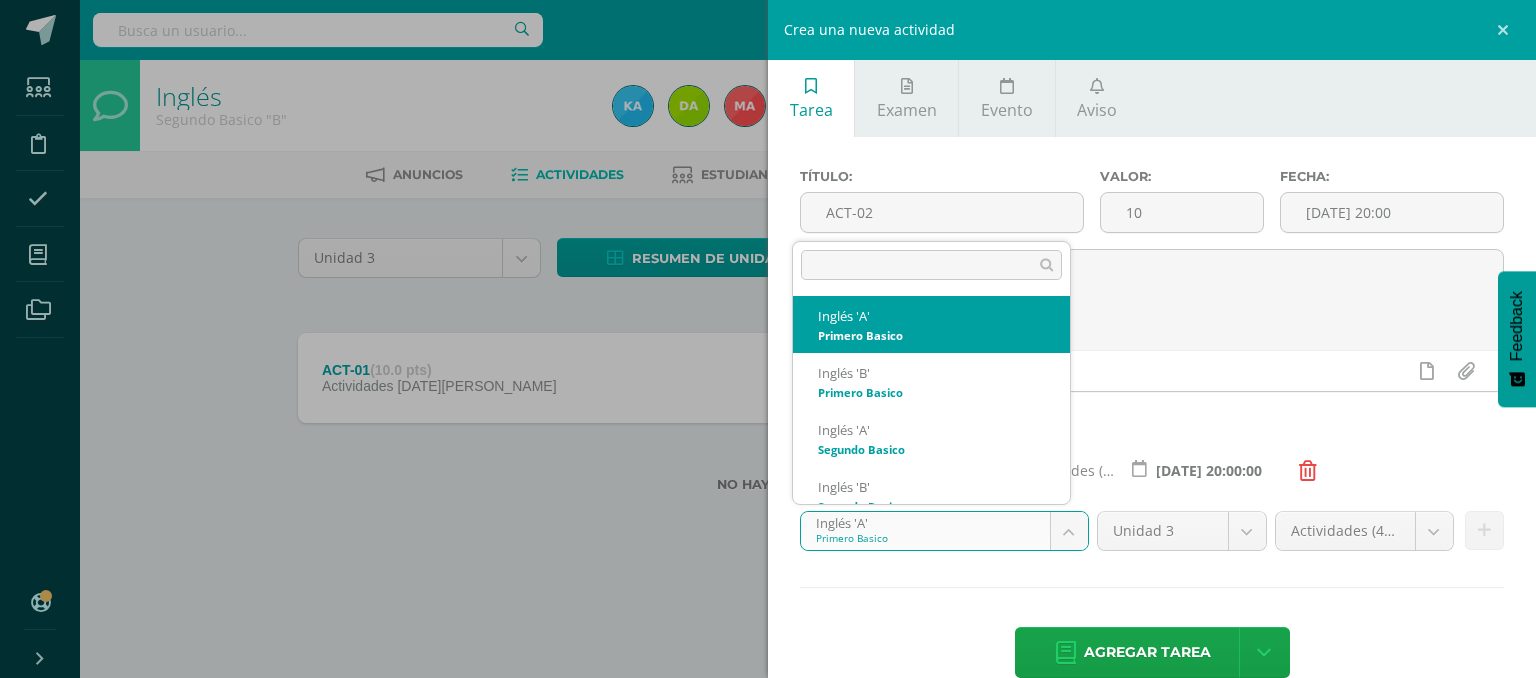 click on "Tarea asignada exitosamente         Estudiantes Disciplina Asistencia Mis cursos Archivos Soporte
Ayuda
Reportar un problema
Centro de ayuda
Últimas actualizaciones
10+ Cerrar panel
Inglés
Primero
Basico
"A"
Actividades Estudiantes Planificación Dosificación
Inglés
Primero
Basico
"B"
Actividades Estudiantes Planificación Dosificación
Inglés
Segundo
Basico
"A"
Actividades Estudiantes Planificación 1 1" at bounding box center [768, 278] 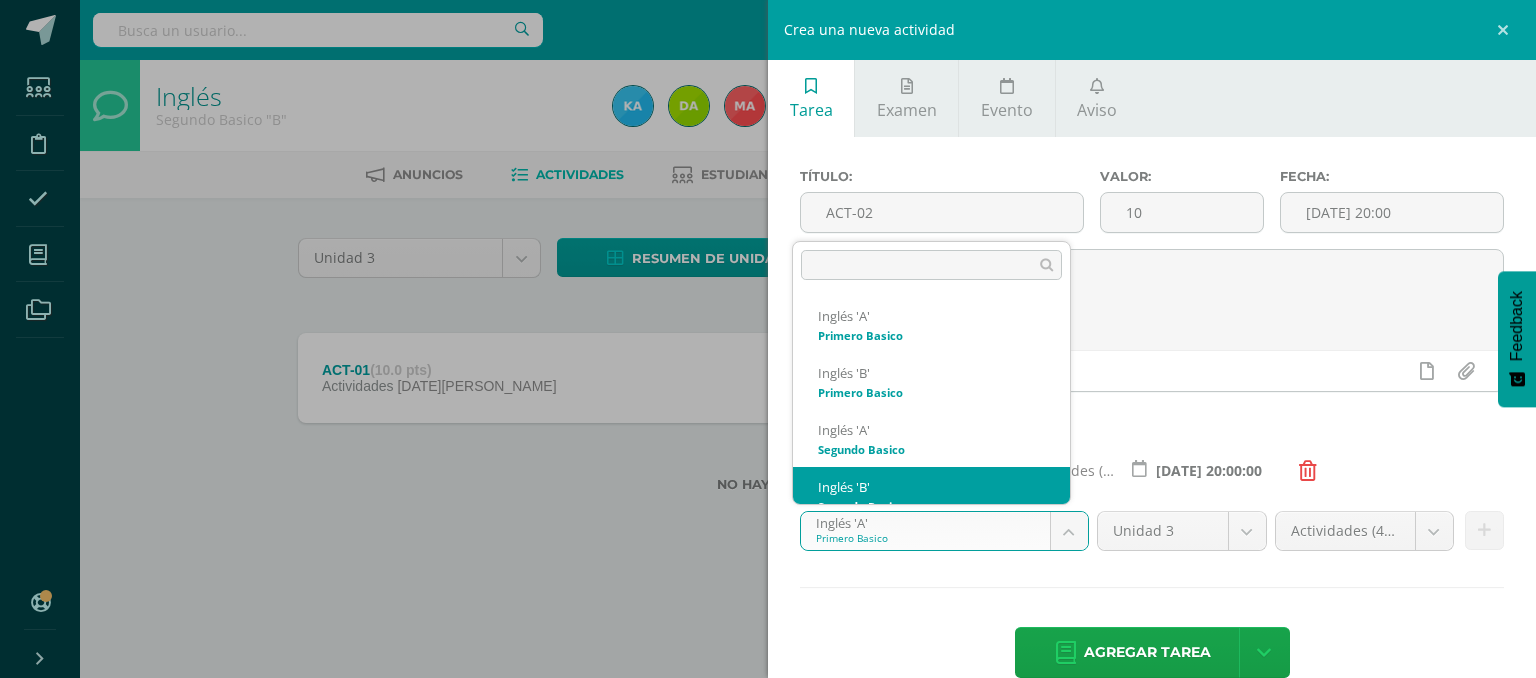 scroll, scrollTop: 20, scrollLeft: 0, axis: vertical 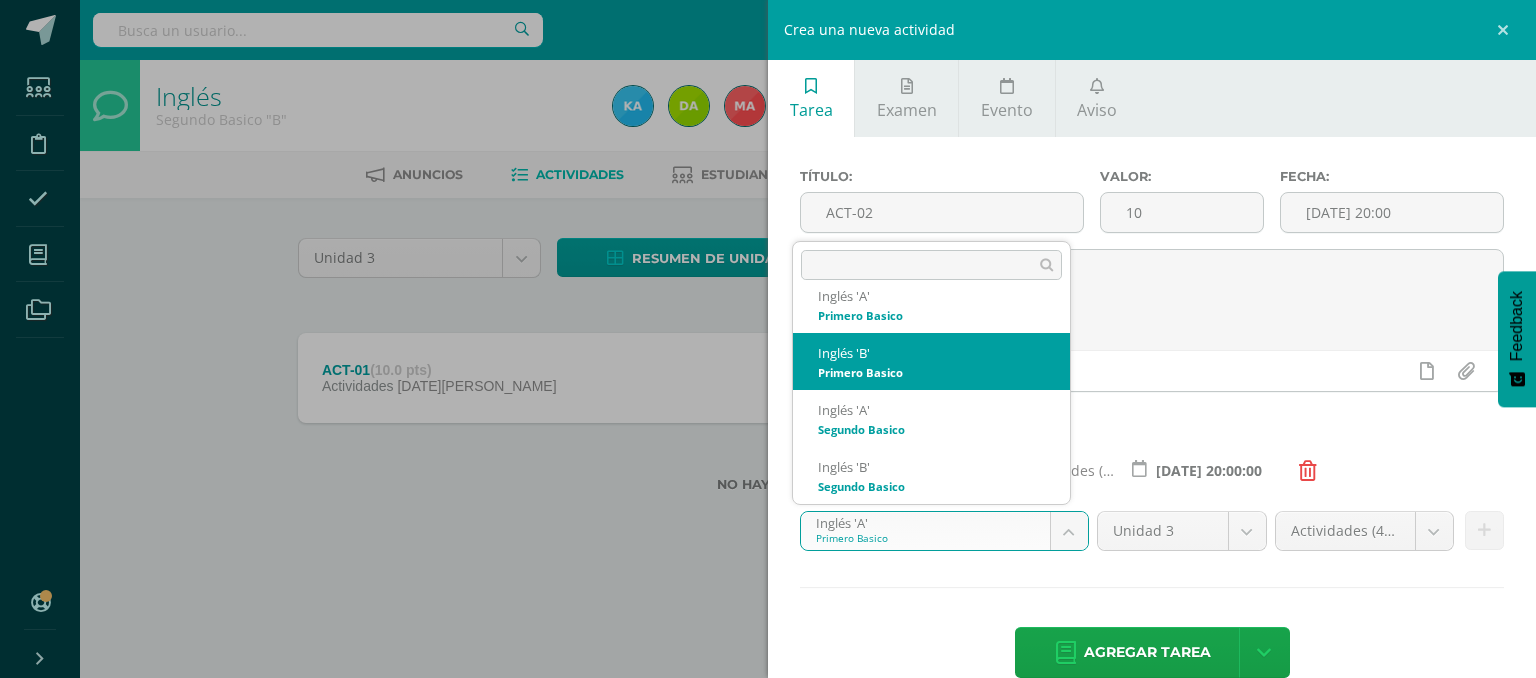 select on "110957" 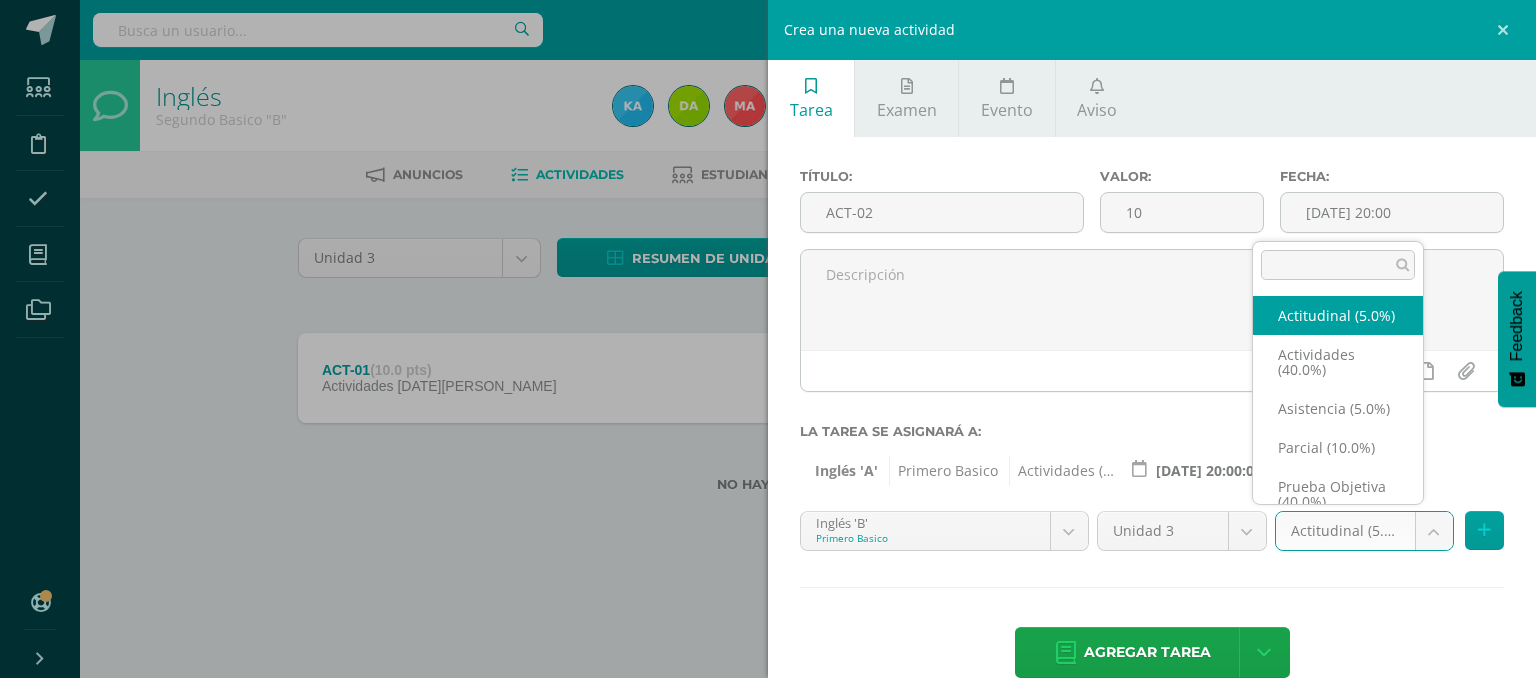 click on "Tarea asignada exitosamente         Estudiantes Disciplina Asistencia Mis cursos Archivos Soporte
Ayuda
Reportar un problema
Centro de ayuda
Últimas actualizaciones
10+ Cerrar panel
Inglés
Primero
Basico
"A"
Actividades Estudiantes Planificación Dosificación
Inglés
Primero
Basico
"B"
Actividades Estudiantes Planificación Dosificación
Inglés
Segundo
Basico
"A"
Actividades Estudiantes Planificación 1 1" at bounding box center (768, 278) 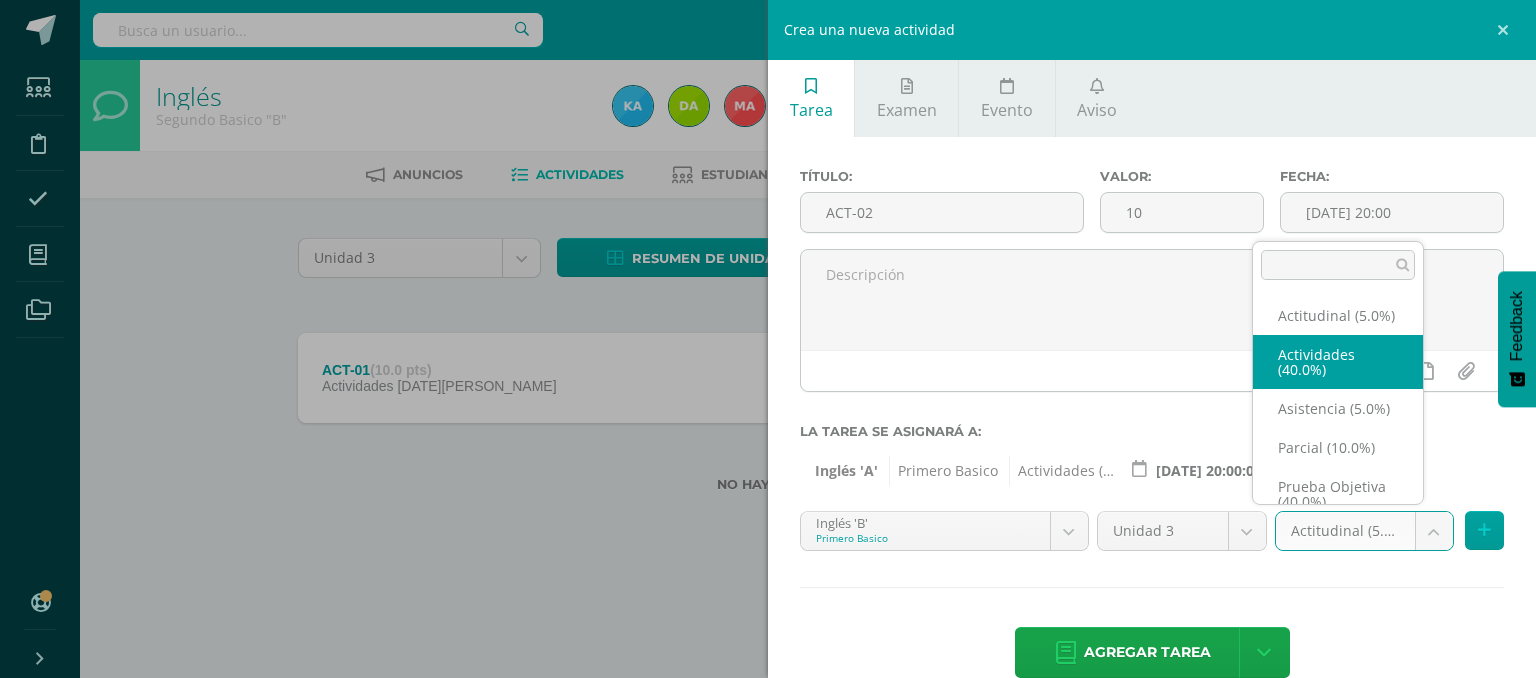 select on "118716" 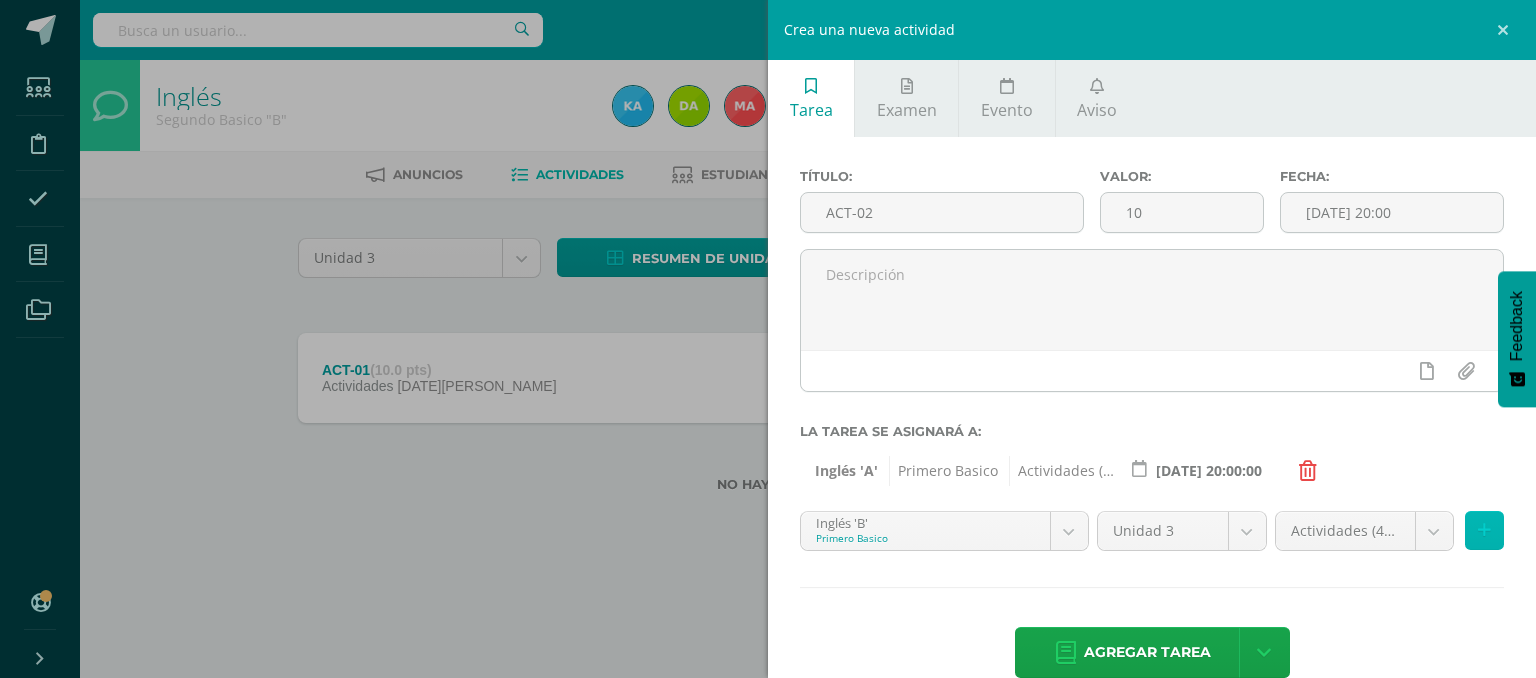 click at bounding box center [1484, 530] 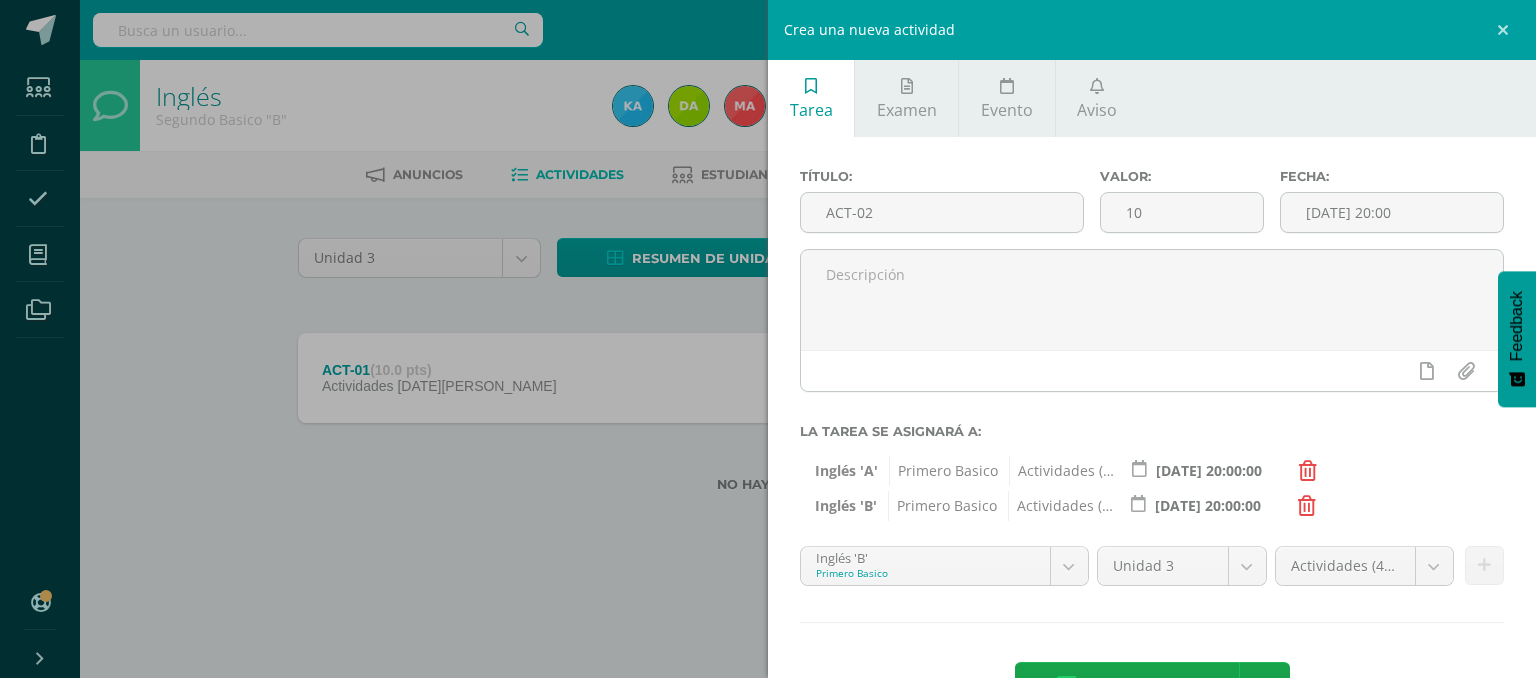 scroll, scrollTop: 70, scrollLeft: 0, axis: vertical 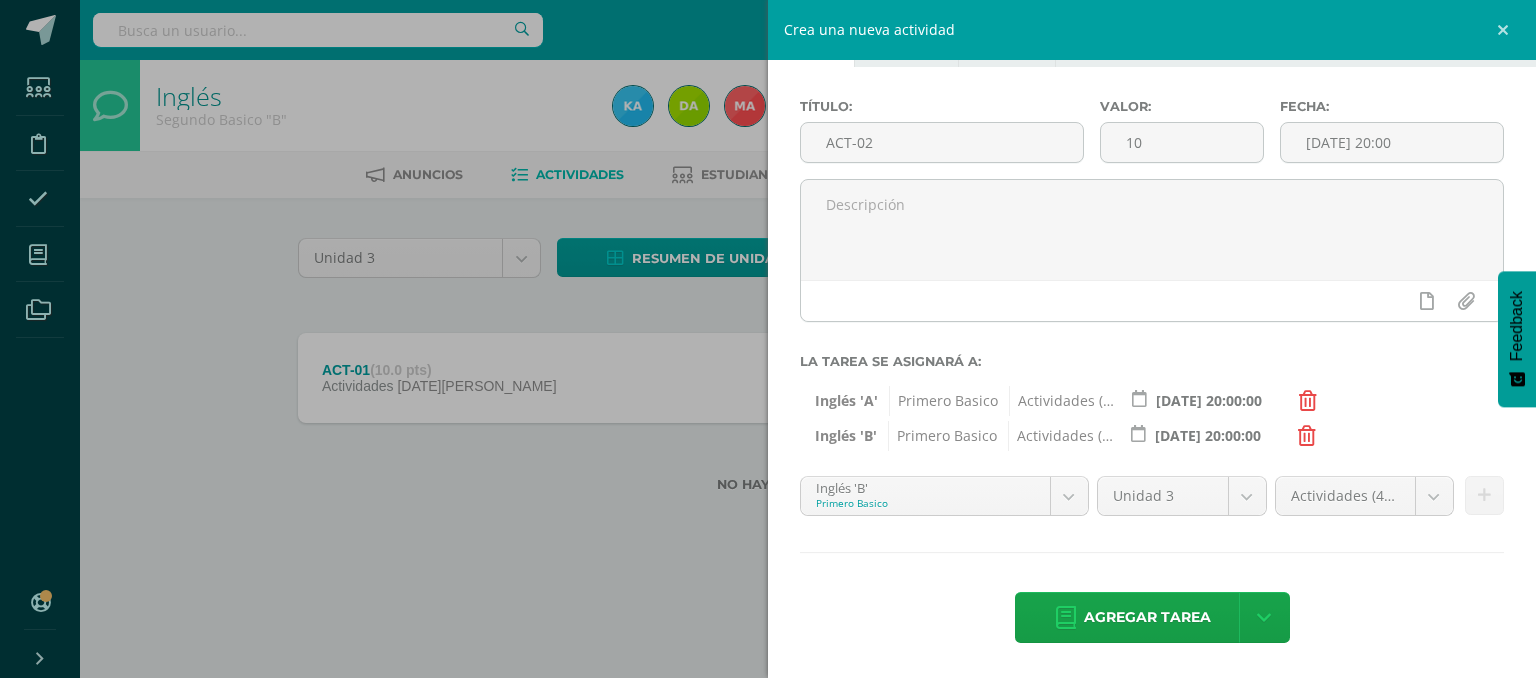click on "Inglés 'B'
Primero Basico
Inglés 'A'
Inglés 'B'
Inglés 'A'
Inglés 'B'
Inglés 'A'
Inglés 'B'
Inglés 4 'A'
Inglés 5 'A'" at bounding box center [944, 504] 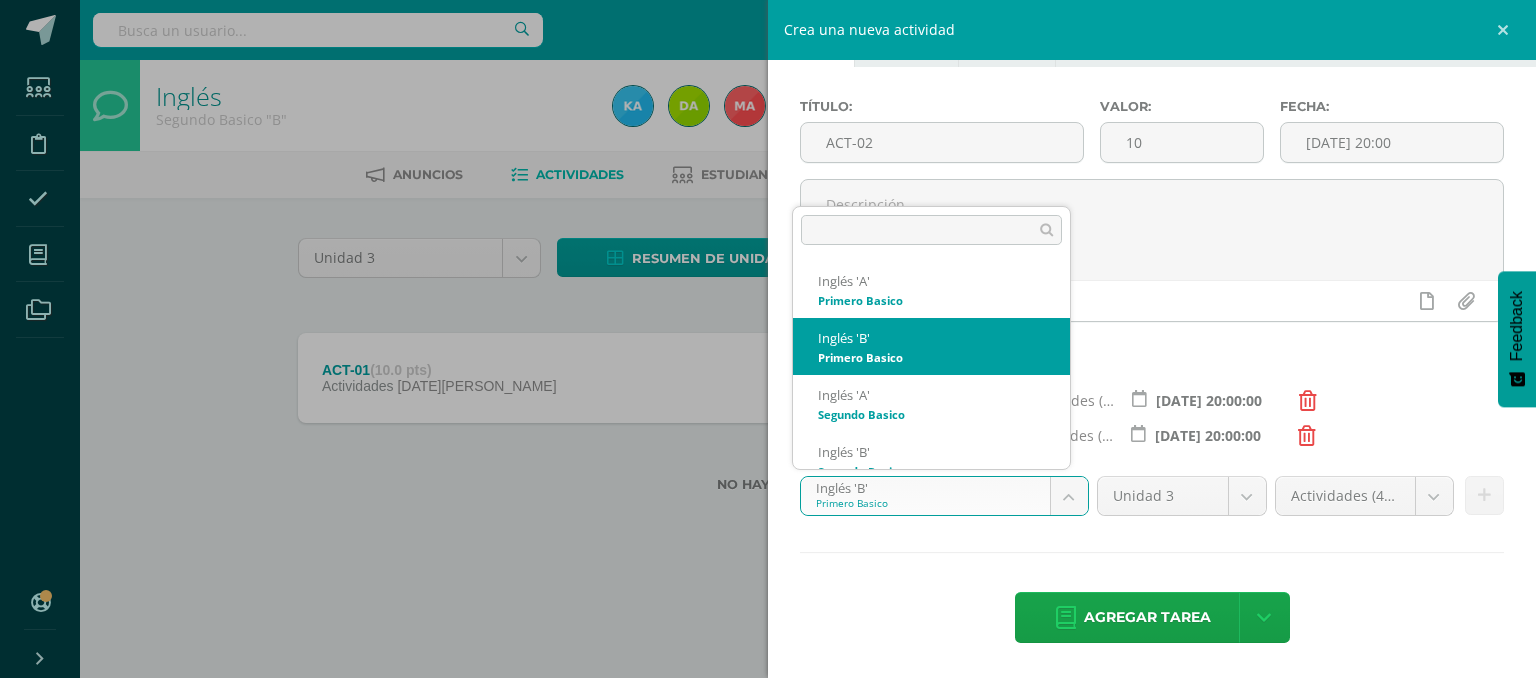 click on "Tarea asignada exitosamente         Estudiantes Disciplina Asistencia Mis cursos Archivos Soporte
Ayuda
Reportar un problema
Centro de ayuda
Últimas actualizaciones
10+ Cerrar panel
Inglés
Primero
Basico
"A"
Actividades Estudiantes Planificación Dosificación
Inglés
Primero
Basico
"B"
Actividades Estudiantes Planificación Dosificación
Inglés
Segundo
Basico
"A"
Actividades Estudiantes Planificación 1 1" at bounding box center [768, 278] 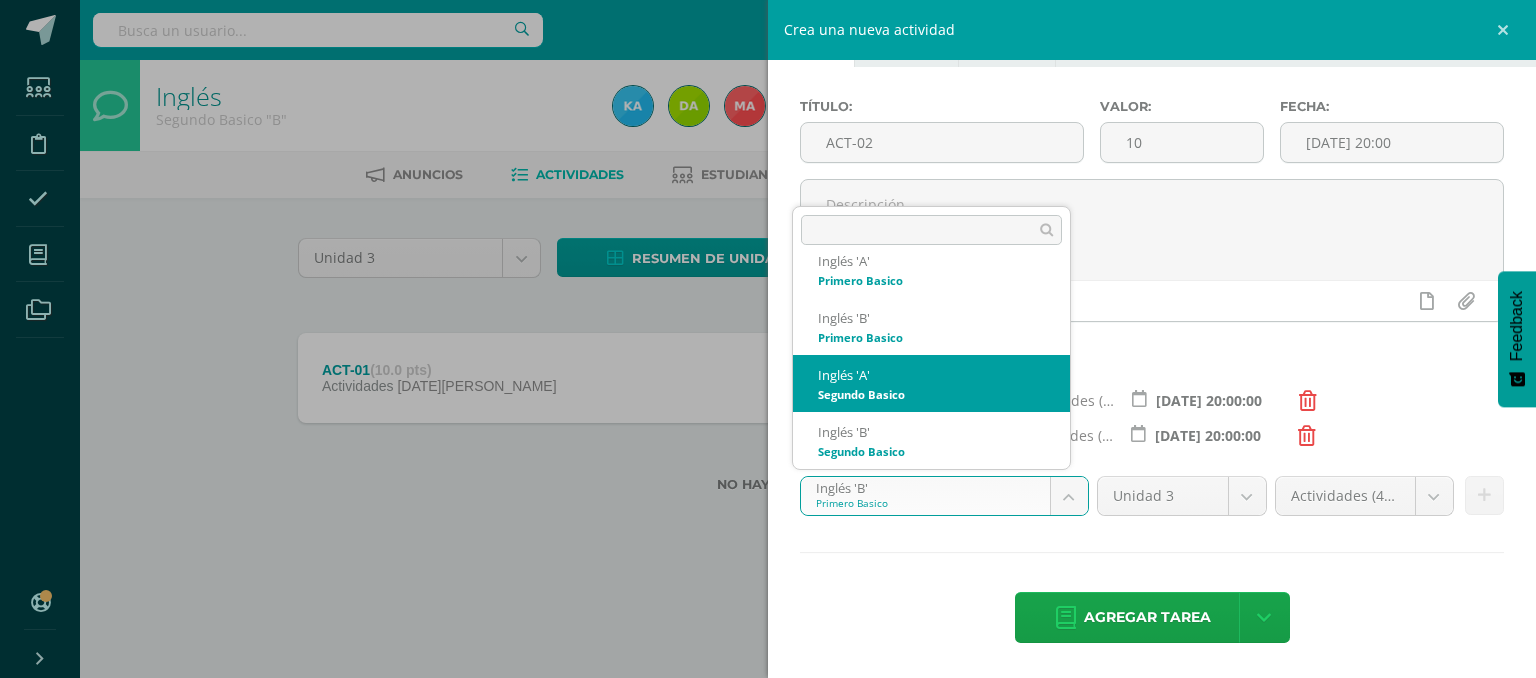 scroll, scrollTop: 96, scrollLeft: 0, axis: vertical 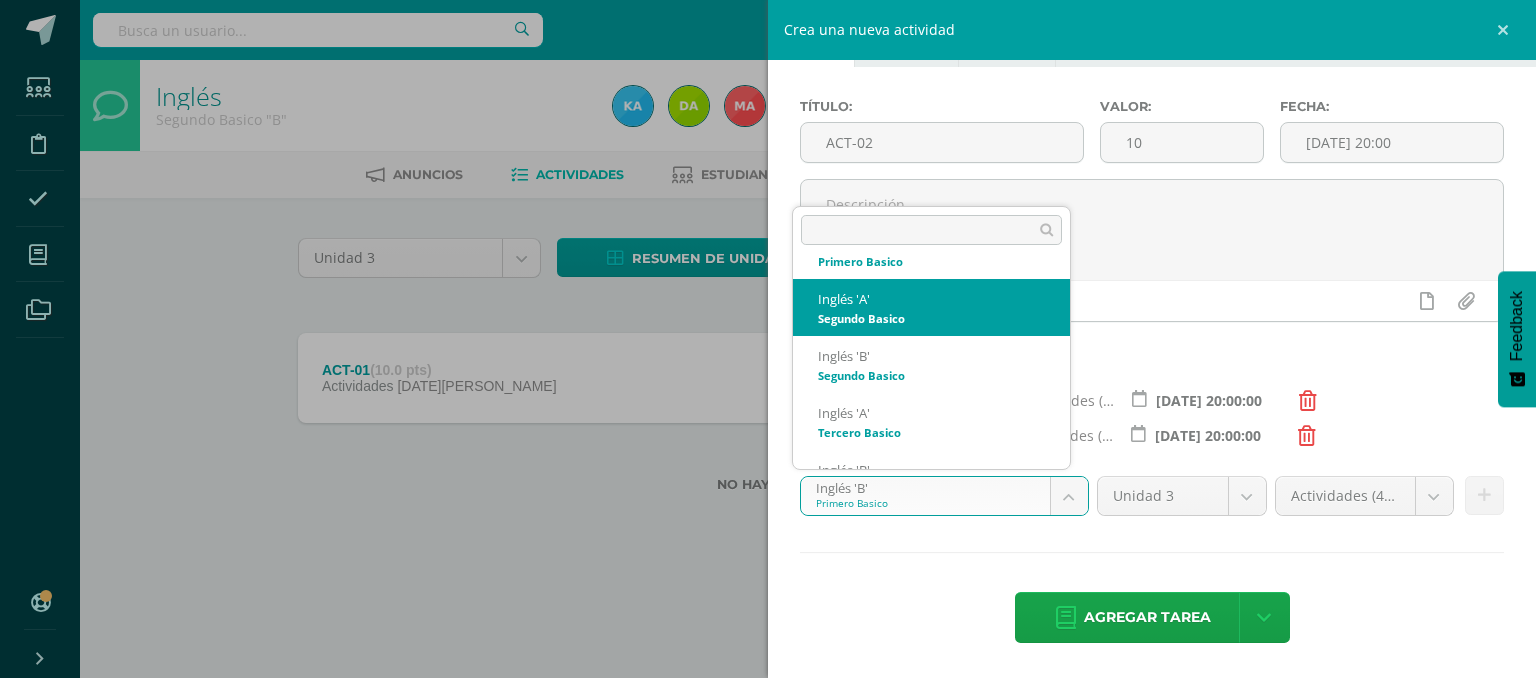 select on "111107" 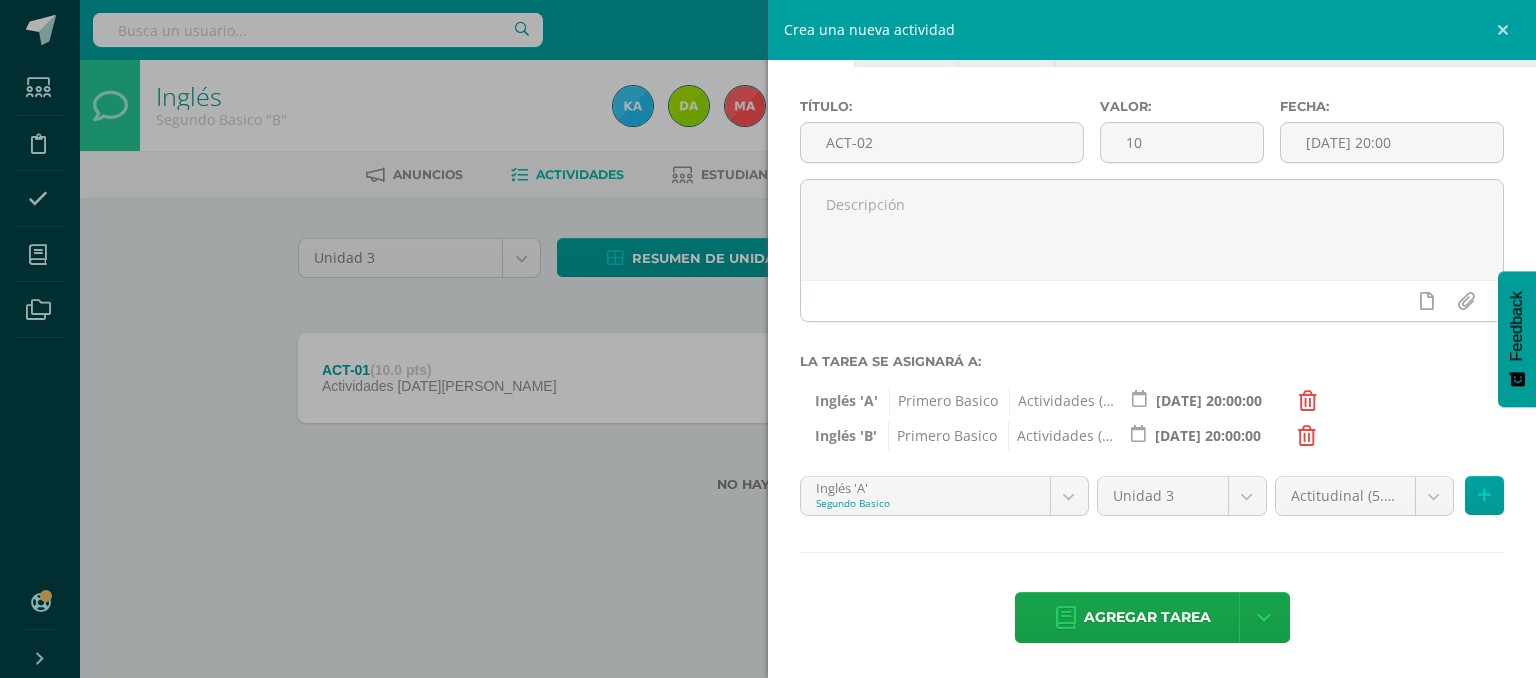 click on "Título: ACT-02 Valor: 10 Fecha: 2025-07-10 20:00 La tarea se asignará a:
Inglés 'A'
Primero Basico
Actividades (40.0%)
2025-07-10 20:00:00
Inglés 'B'
Primero Basico" at bounding box center [1152, 373] 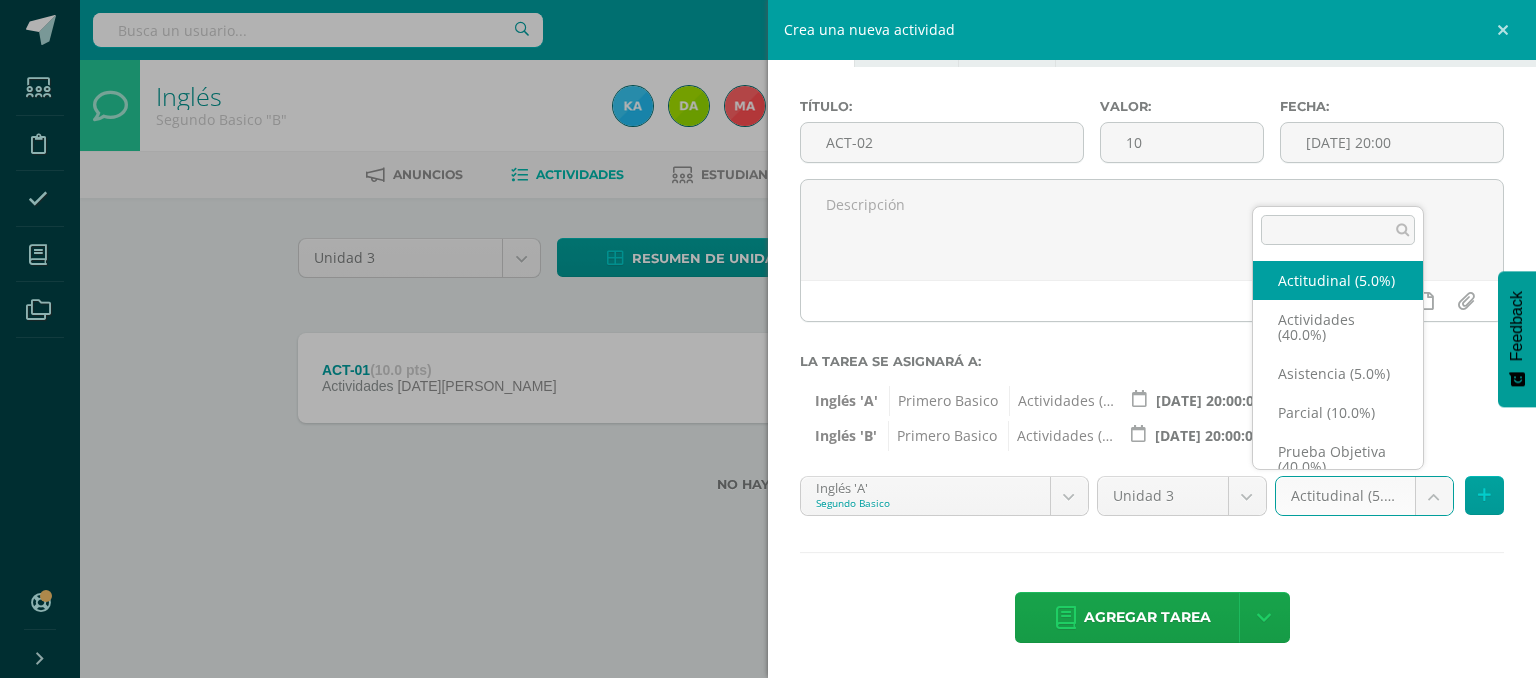click on "Tarea asignada exitosamente         Estudiantes Disciplina Asistencia Mis cursos Archivos Soporte
Ayuda
Reportar un problema
Centro de ayuda
Últimas actualizaciones
10+ Cerrar panel
Inglés
Primero
Basico
"A"
Actividades Estudiantes Planificación Dosificación
Inglés
Primero
Basico
"B"
Actividades Estudiantes Planificación Dosificación
Inglés
Segundo
Basico
"A"
Actividades Estudiantes Planificación 1 1" at bounding box center (768, 278) 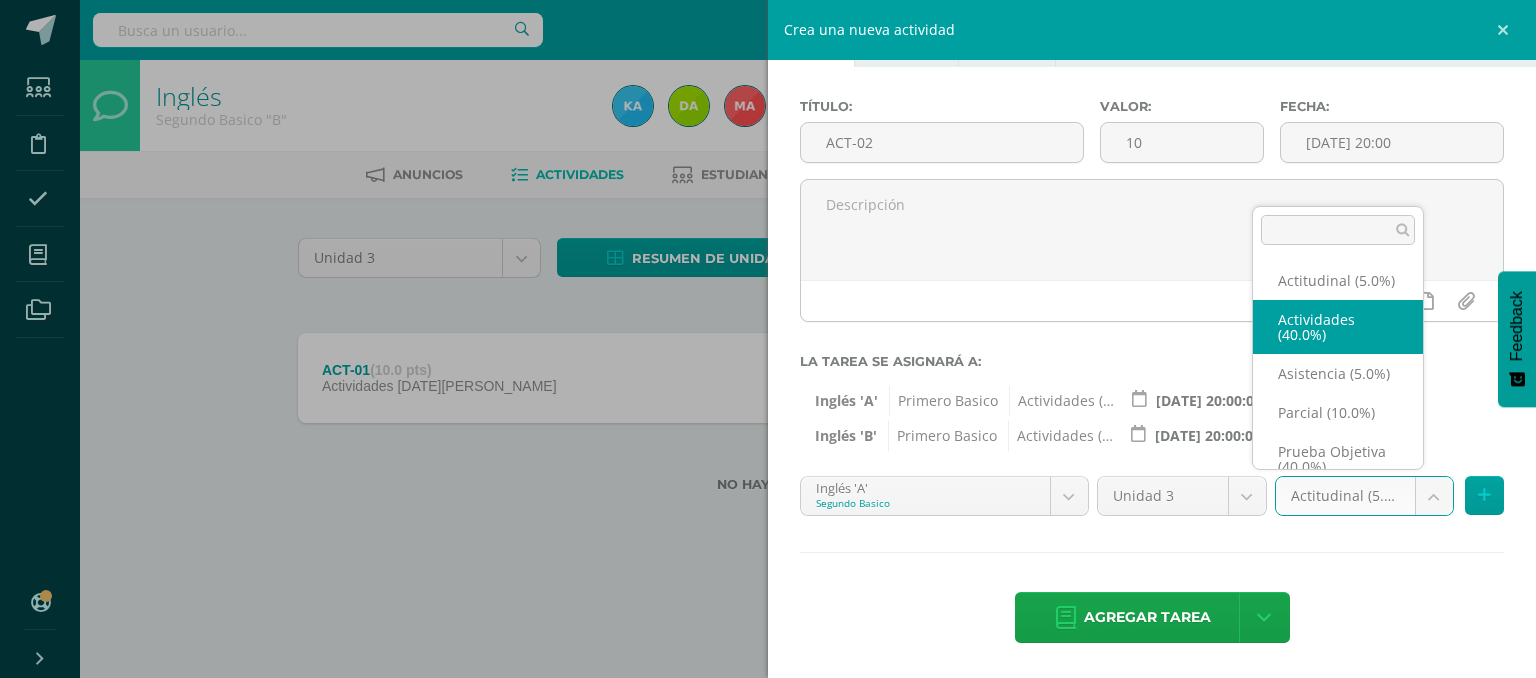 select on "118722" 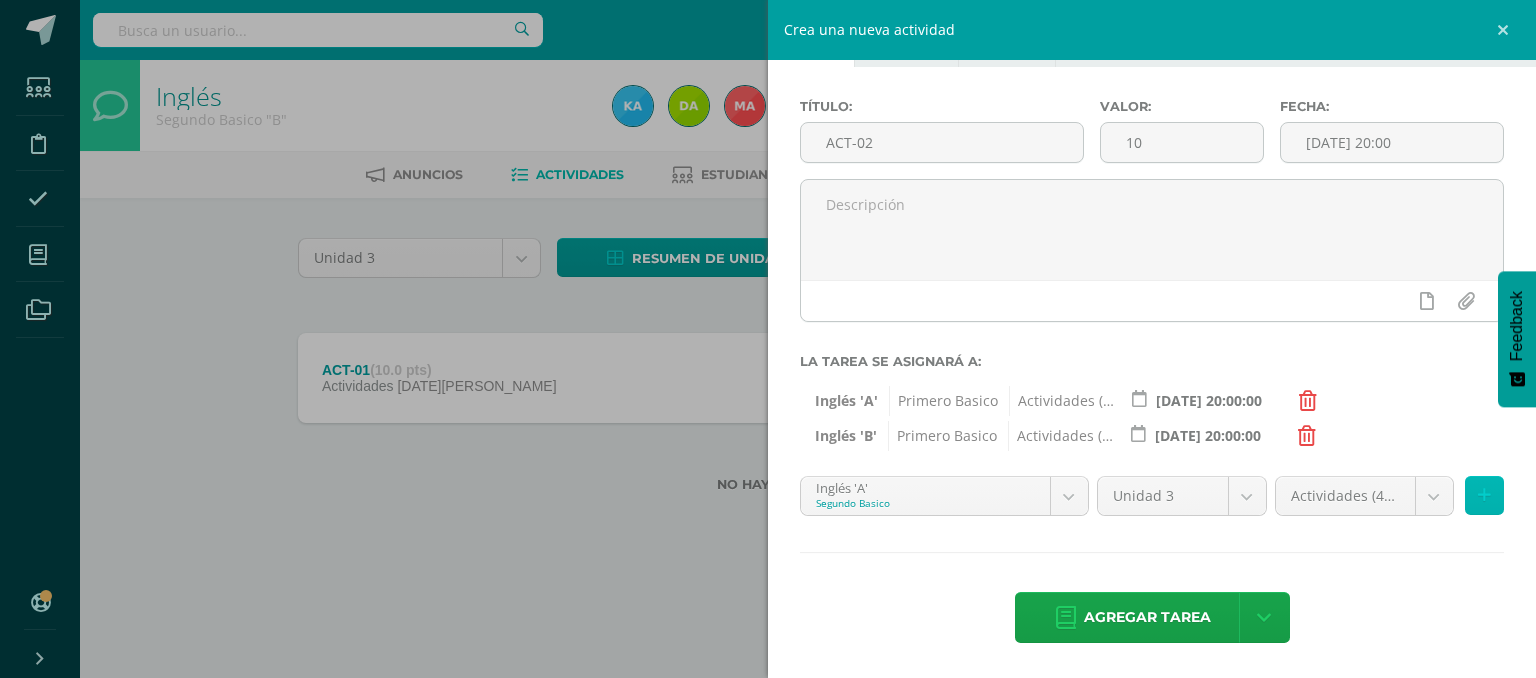 click at bounding box center [1484, 495] 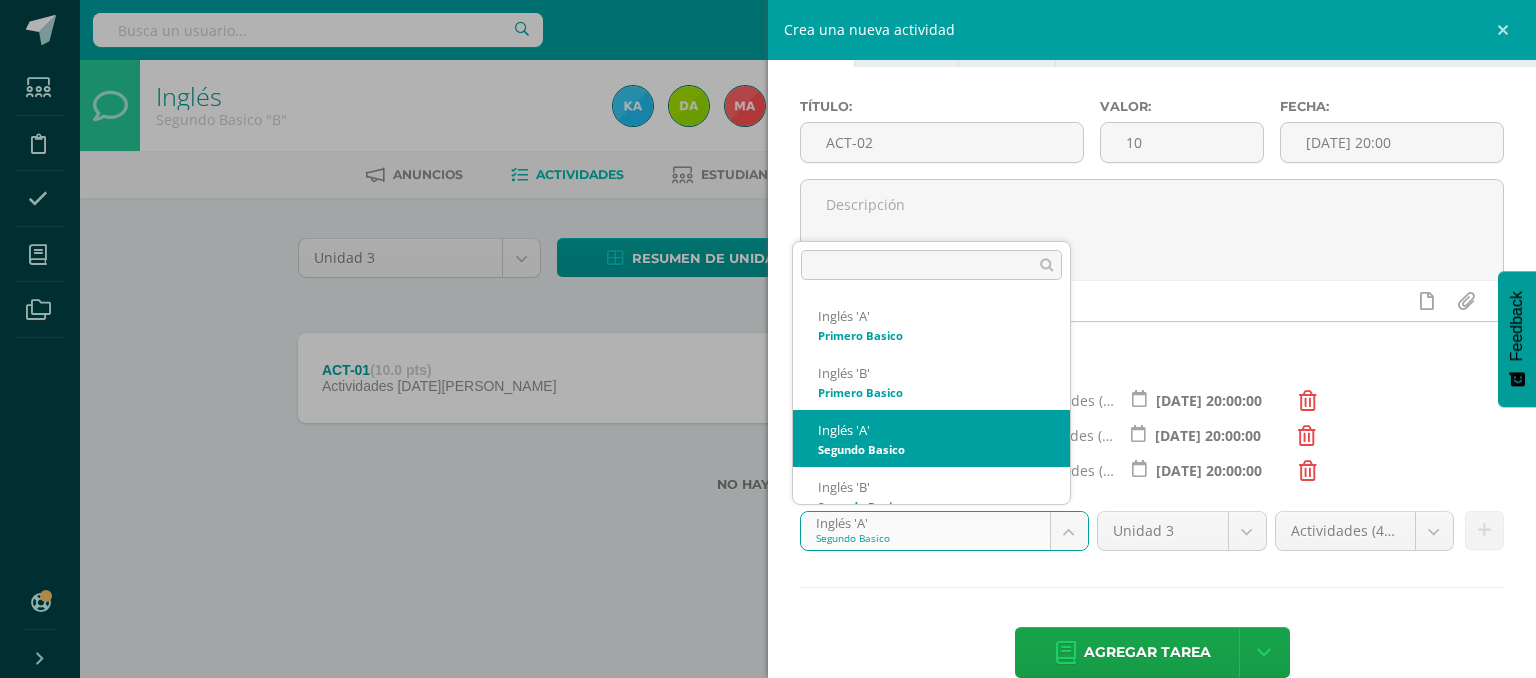 click on "Tarea asignada exitosamente         Estudiantes Disciplina Asistencia Mis cursos Archivos Soporte
Ayuda
Reportar un problema
Centro de ayuda
Últimas actualizaciones
10+ Cerrar panel
Inglés
Primero
Basico
"A"
Actividades Estudiantes Planificación Dosificación
Inglés
Primero
Basico
"B"
Actividades Estudiantes Planificación Dosificación
Inglés
Segundo
Basico
"A"
Actividades Estudiantes Planificación 1 1" at bounding box center (768, 278) 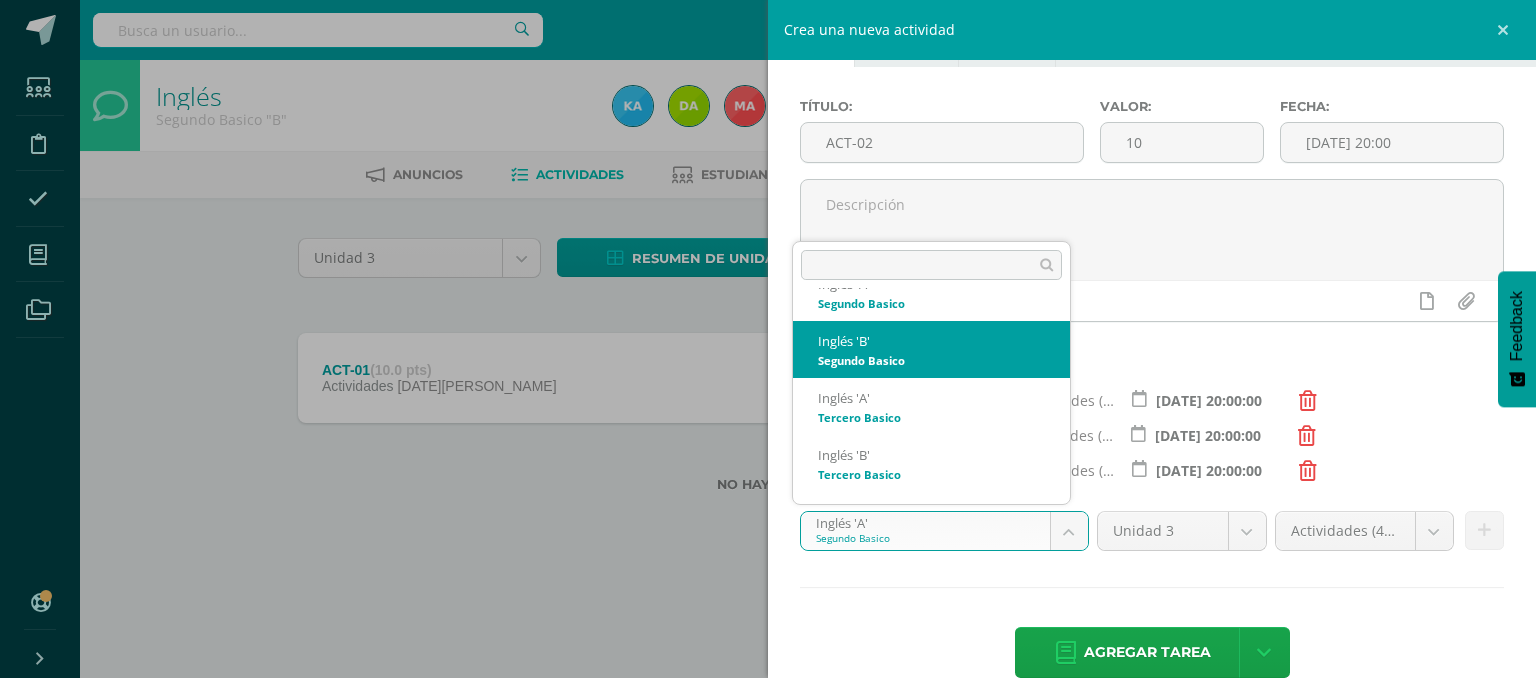 scroll, scrollTop: 147, scrollLeft: 0, axis: vertical 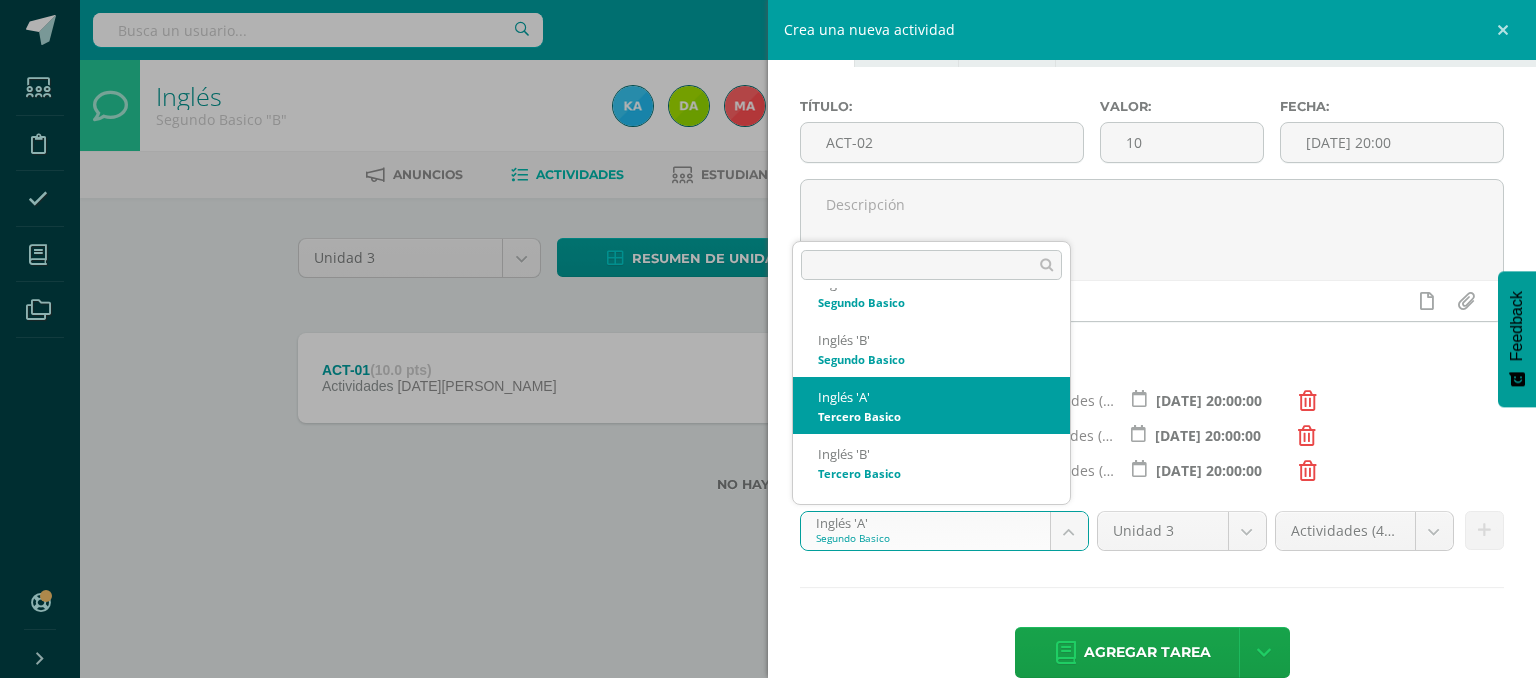 select on "111377" 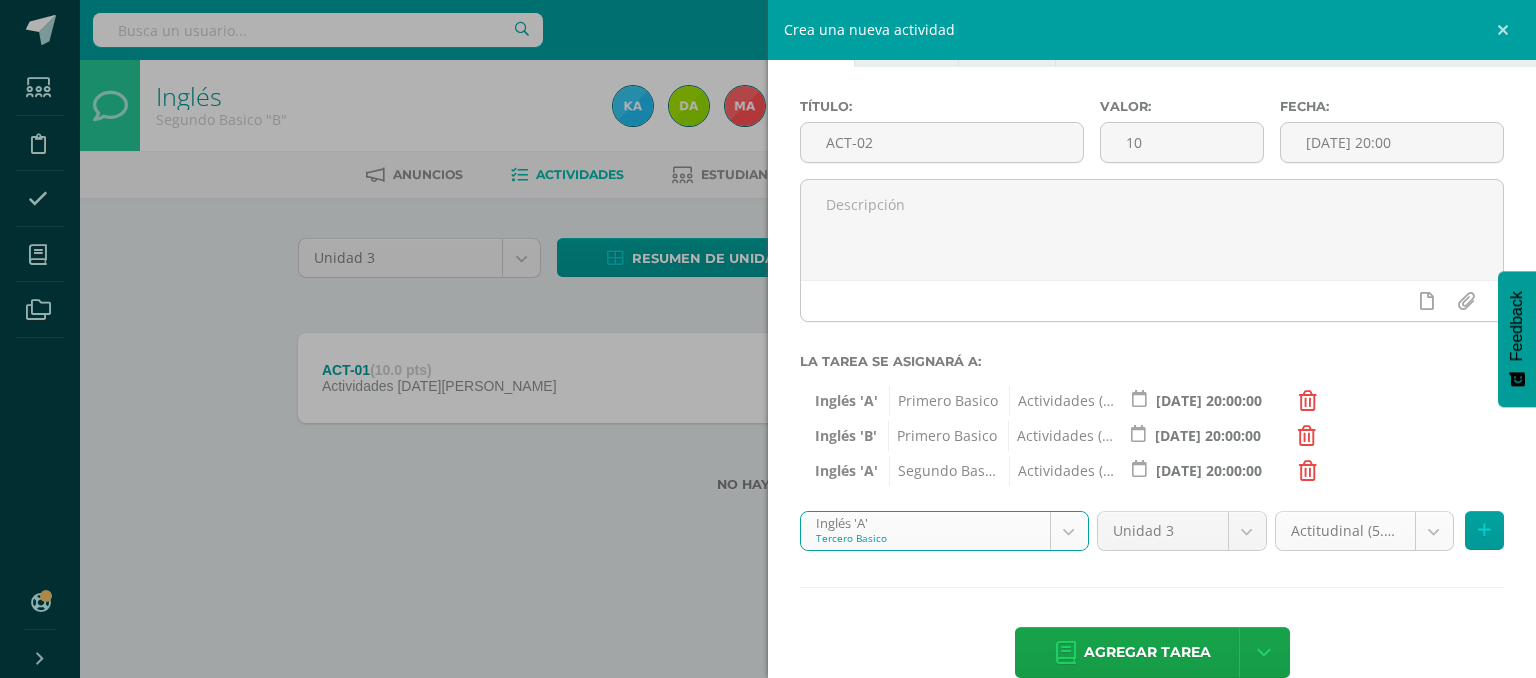 click on "Tarea asignada exitosamente         Estudiantes Disciplina Asistencia Mis cursos Archivos Soporte
Ayuda
Reportar un problema
Centro de ayuda
Últimas actualizaciones
10+ Cerrar panel
Inglés
Primero
Basico
"A"
Actividades Estudiantes Planificación Dosificación
Inglés
Primero
Basico
"B"
Actividades Estudiantes Planificación Dosificación
Inglés
Segundo
Basico
"A"
Actividades Estudiantes Planificación 1 1" at bounding box center (768, 278) 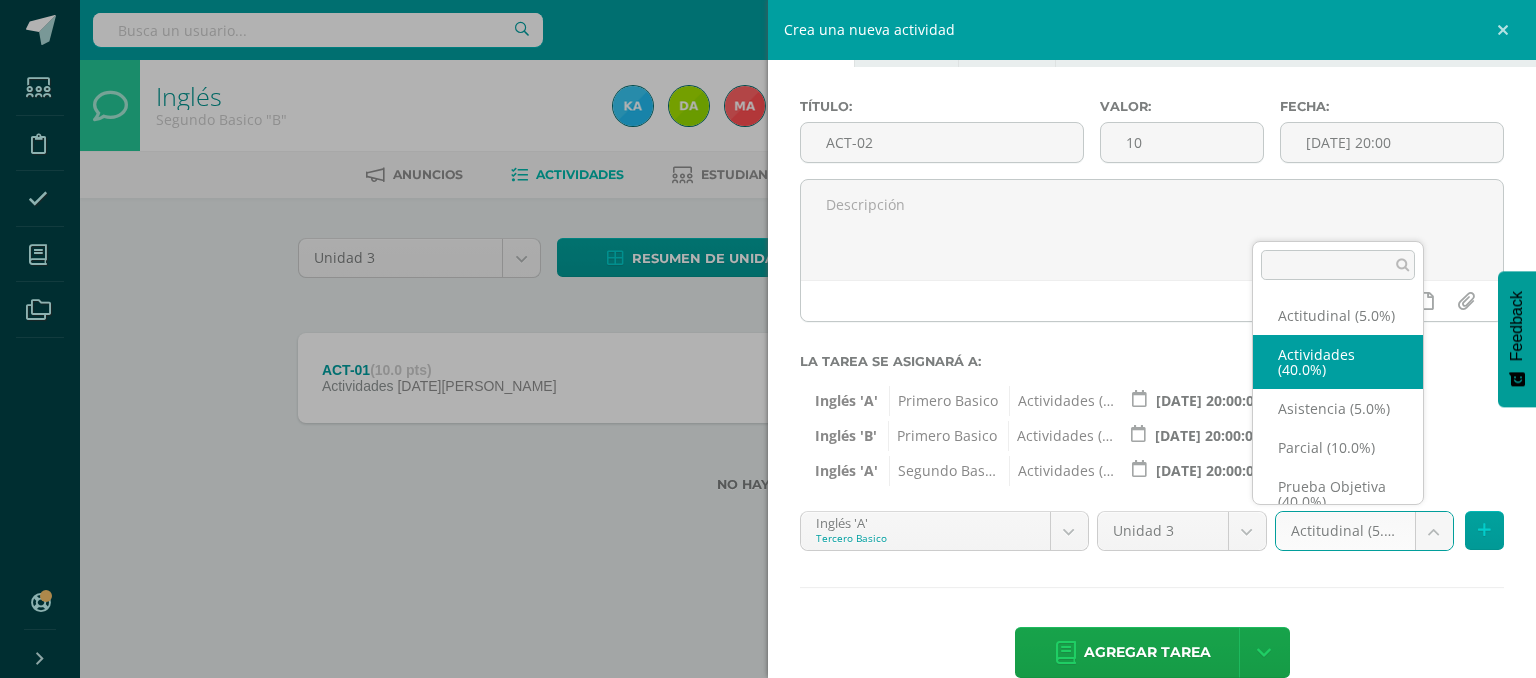 select on "118732" 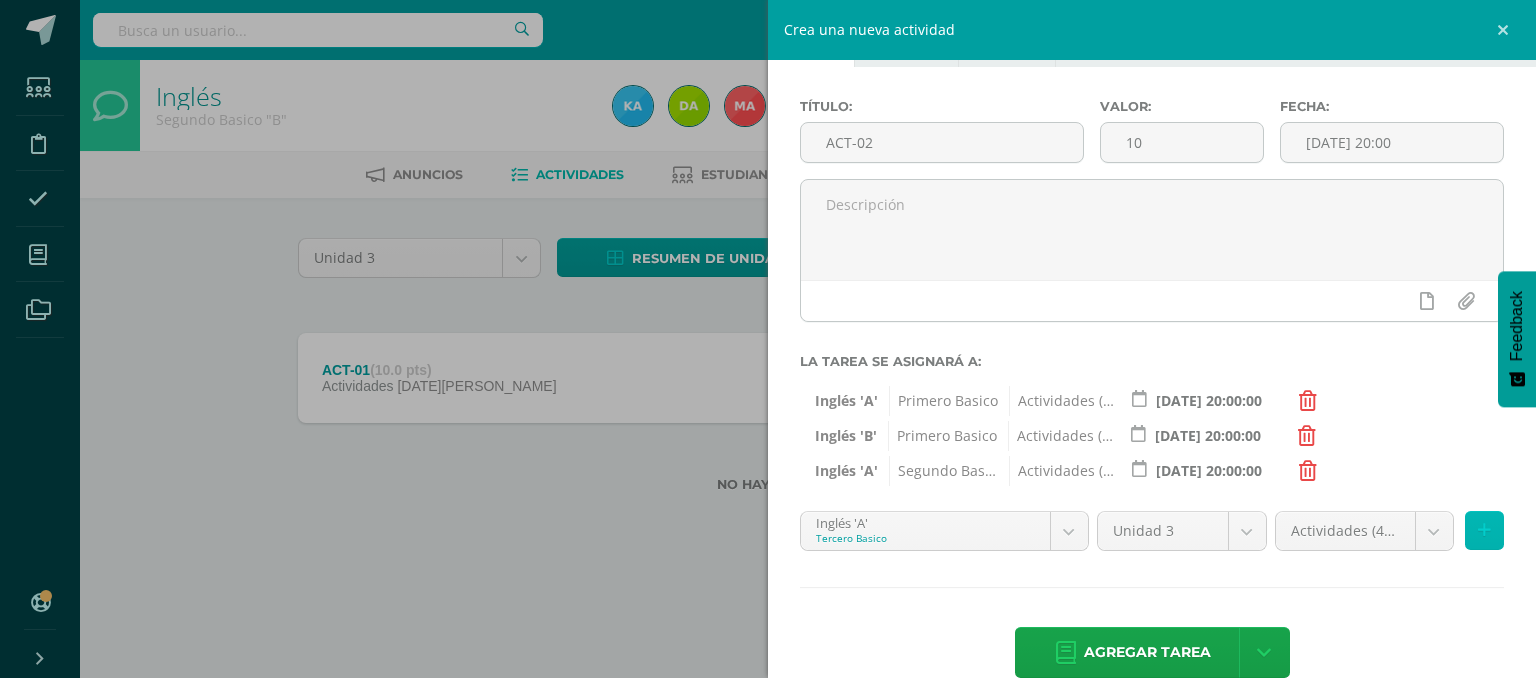 click at bounding box center (1484, 530) 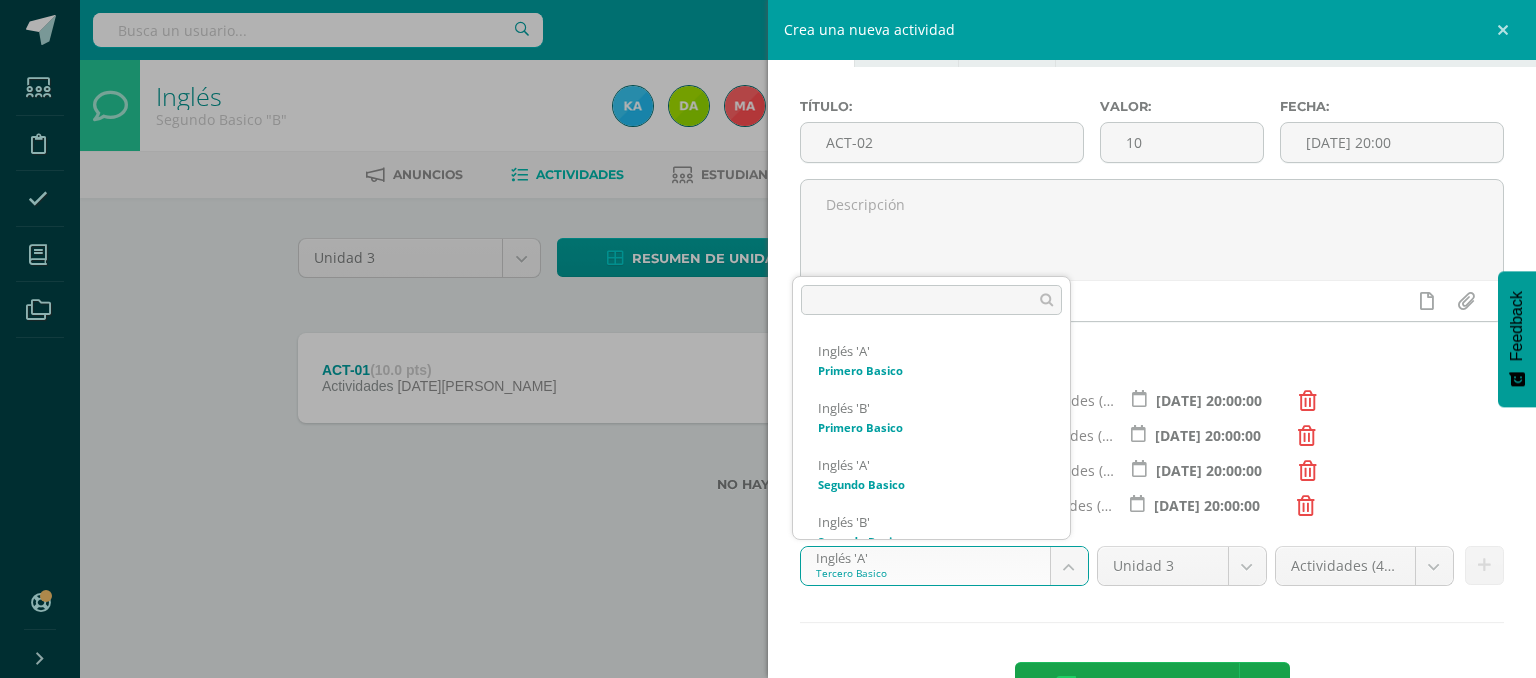scroll, scrollTop: 77, scrollLeft: 0, axis: vertical 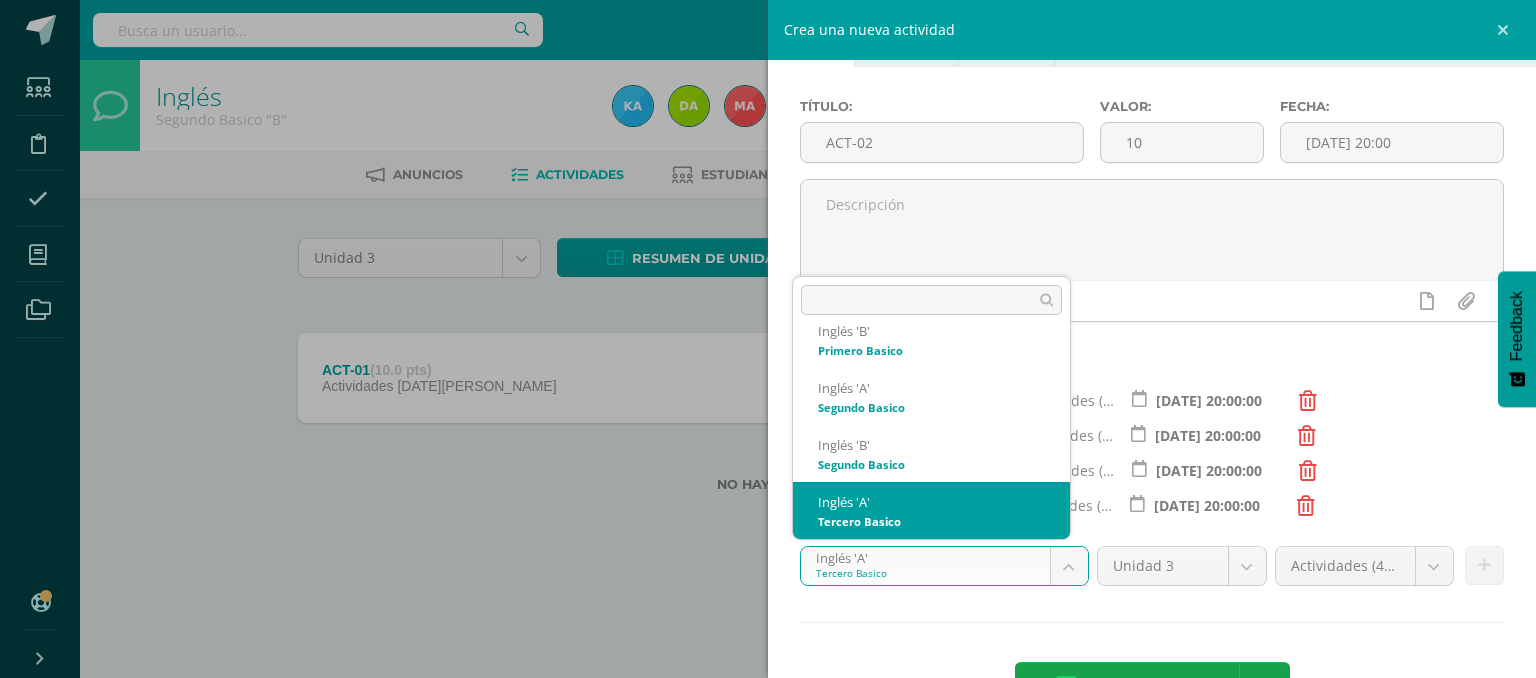 click on "Tarea asignada exitosamente         Estudiantes Disciplina Asistencia Mis cursos Archivos Soporte
Ayuda
Reportar un problema
Centro de ayuda
Últimas actualizaciones
10+ Cerrar panel
Inglés
Primero
Basico
"A"
Actividades Estudiantes Planificación Dosificación
Inglés
Primero
Basico
"B"
Actividades Estudiantes Planificación Dosificación
Inglés
Segundo
Basico
"A"
Actividades Estudiantes Planificación 1 1" at bounding box center (768, 278) 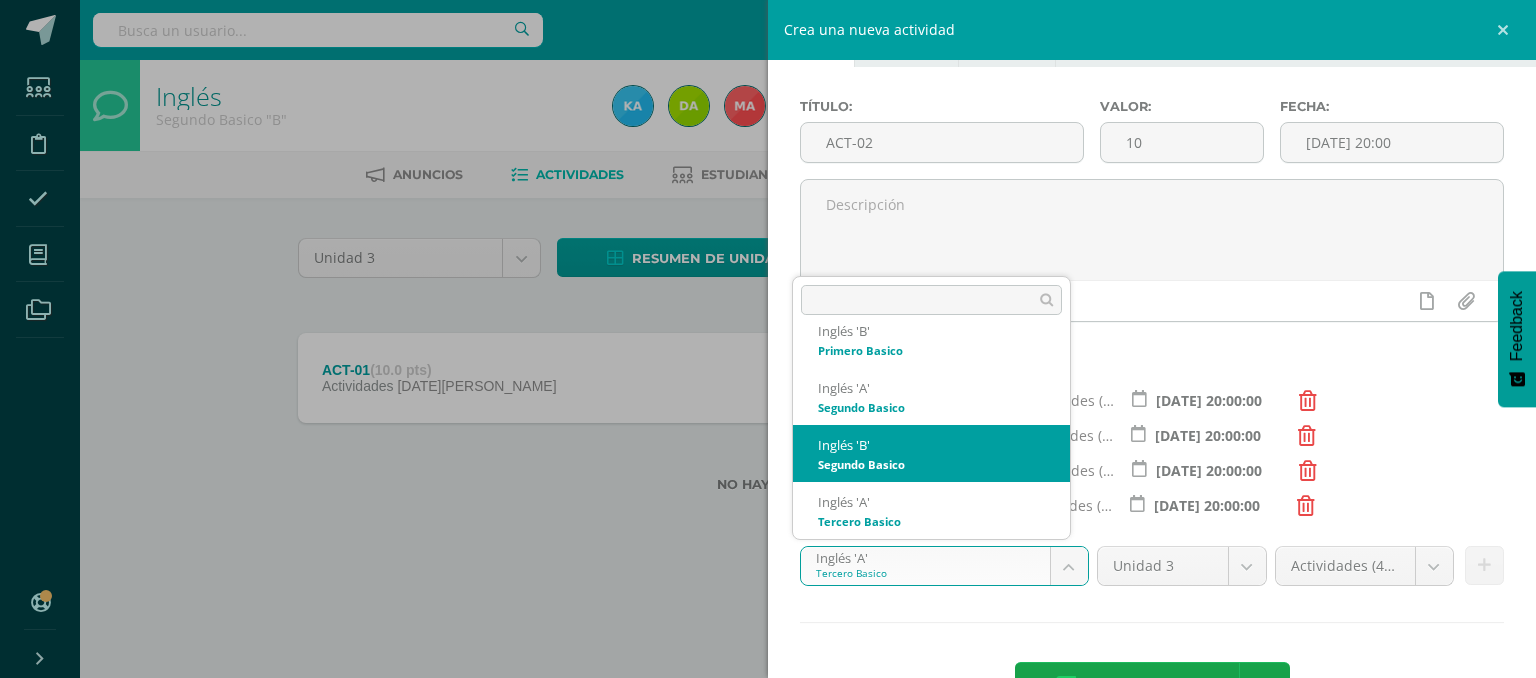 select on "111257" 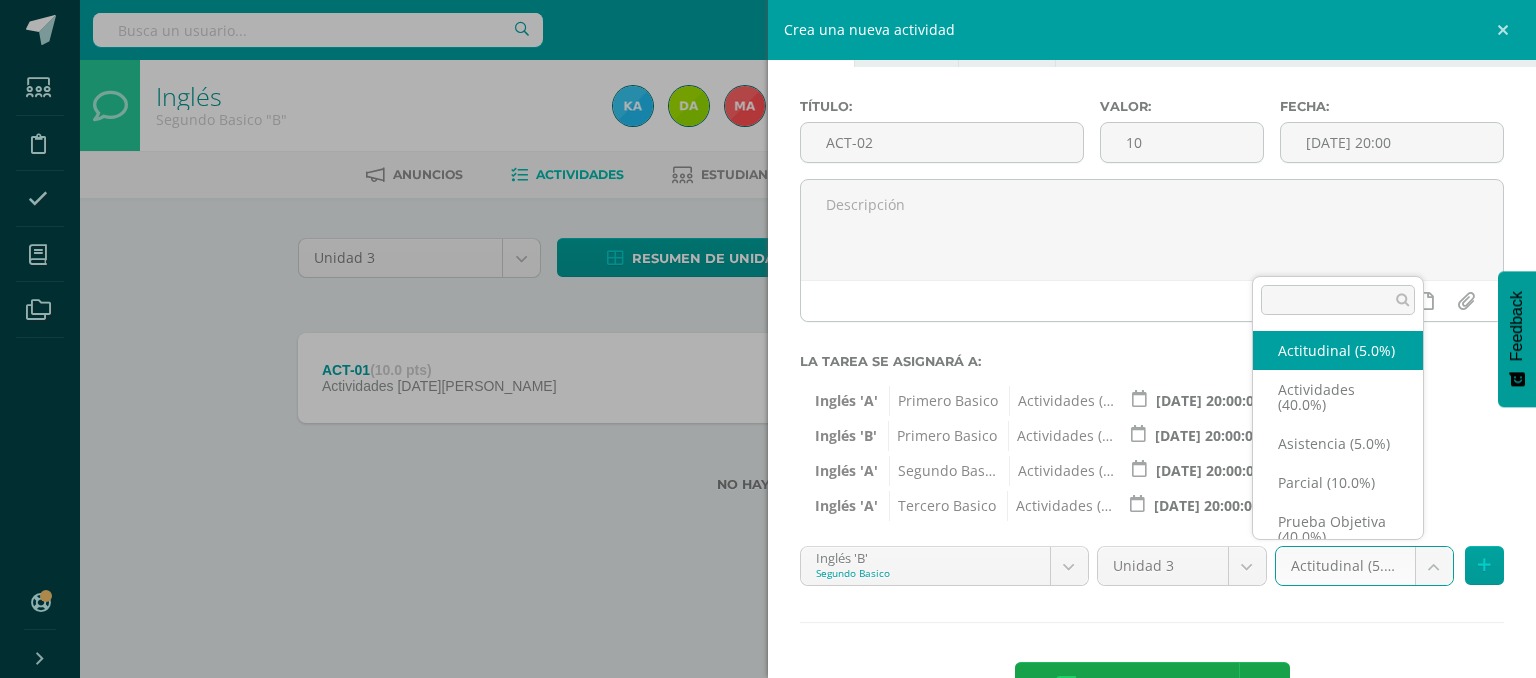 click on "Tarea asignada exitosamente         Estudiantes Disciplina Asistencia Mis cursos Archivos Soporte
Ayuda
Reportar un problema
Centro de ayuda
Últimas actualizaciones
10+ Cerrar panel
Inglés
Primero
Basico
"A"
Actividades Estudiantes Planificación Dosificación
Inglés
Primero
Basico
"B"
Actividades Estudiantes Planificación Dosificación
Inglés
Segundo
Basico
"A"
Actividades Estudiantes Planificación 1 1" at bounding box center (768, 278) 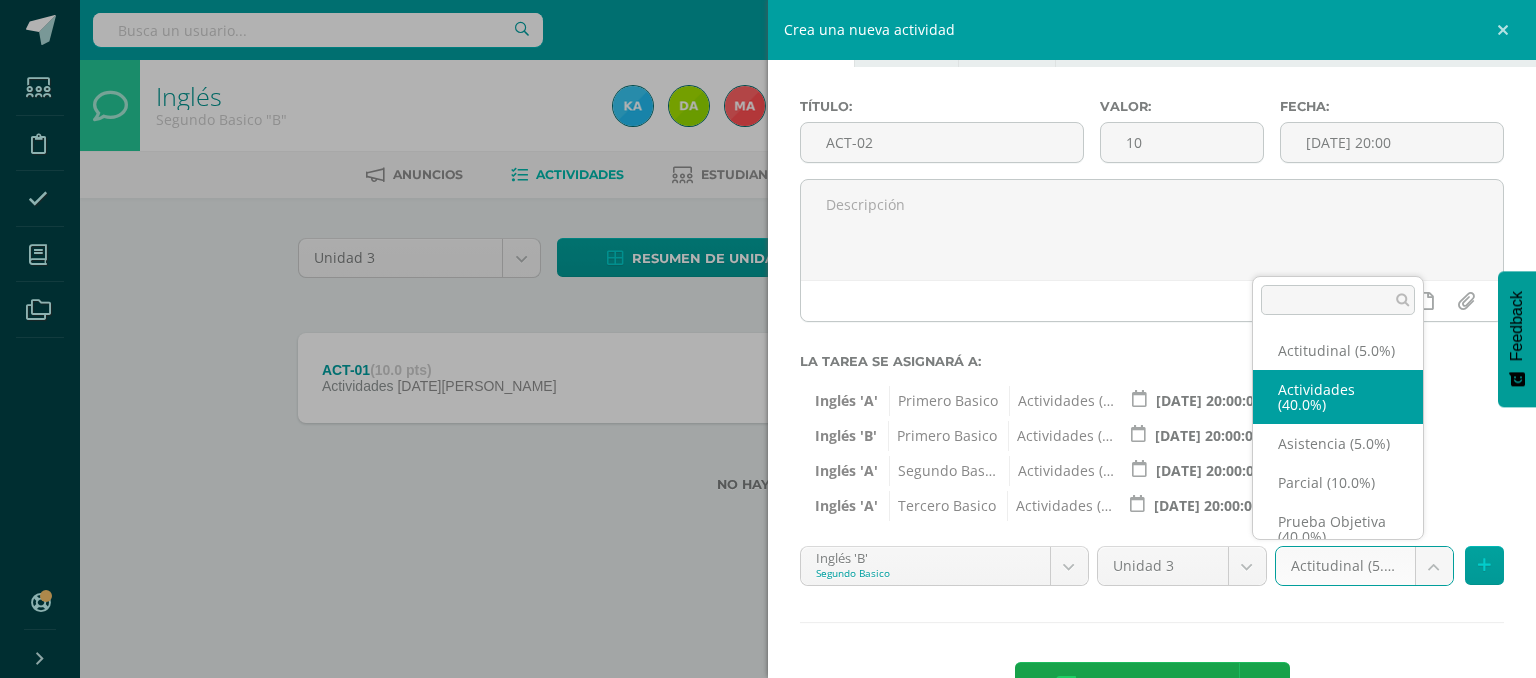 select on "118727" 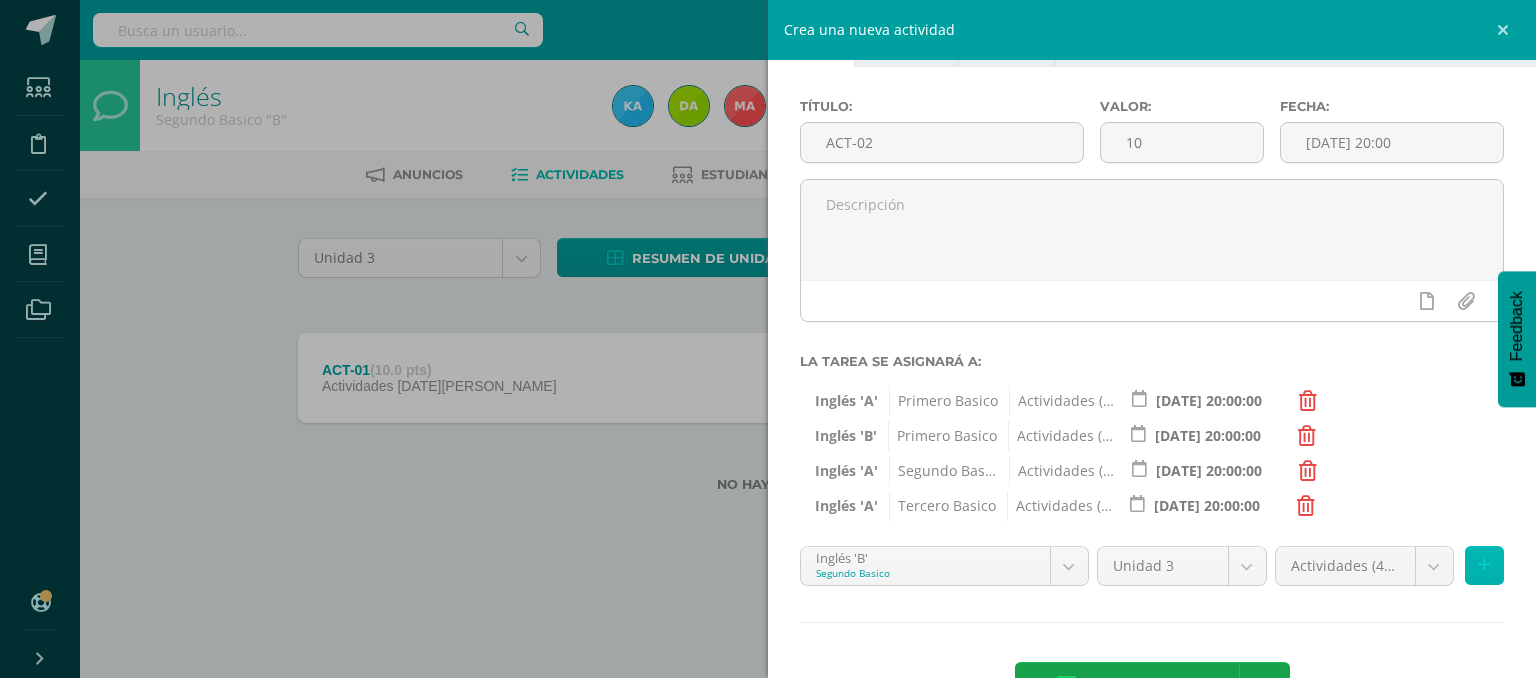 click at bounding box center [1484, 565] 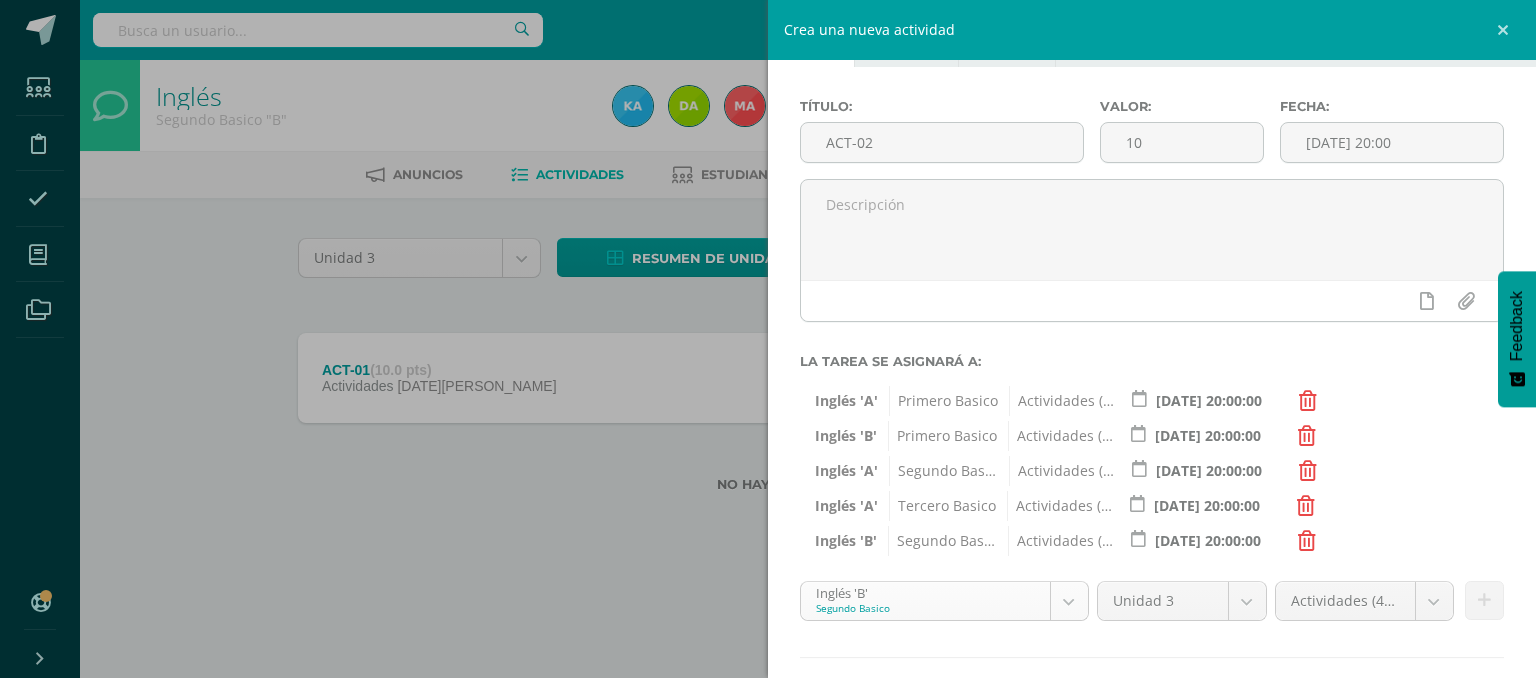 scroll, scrollTop: 20, scrollLeft: 0, axis: vertical 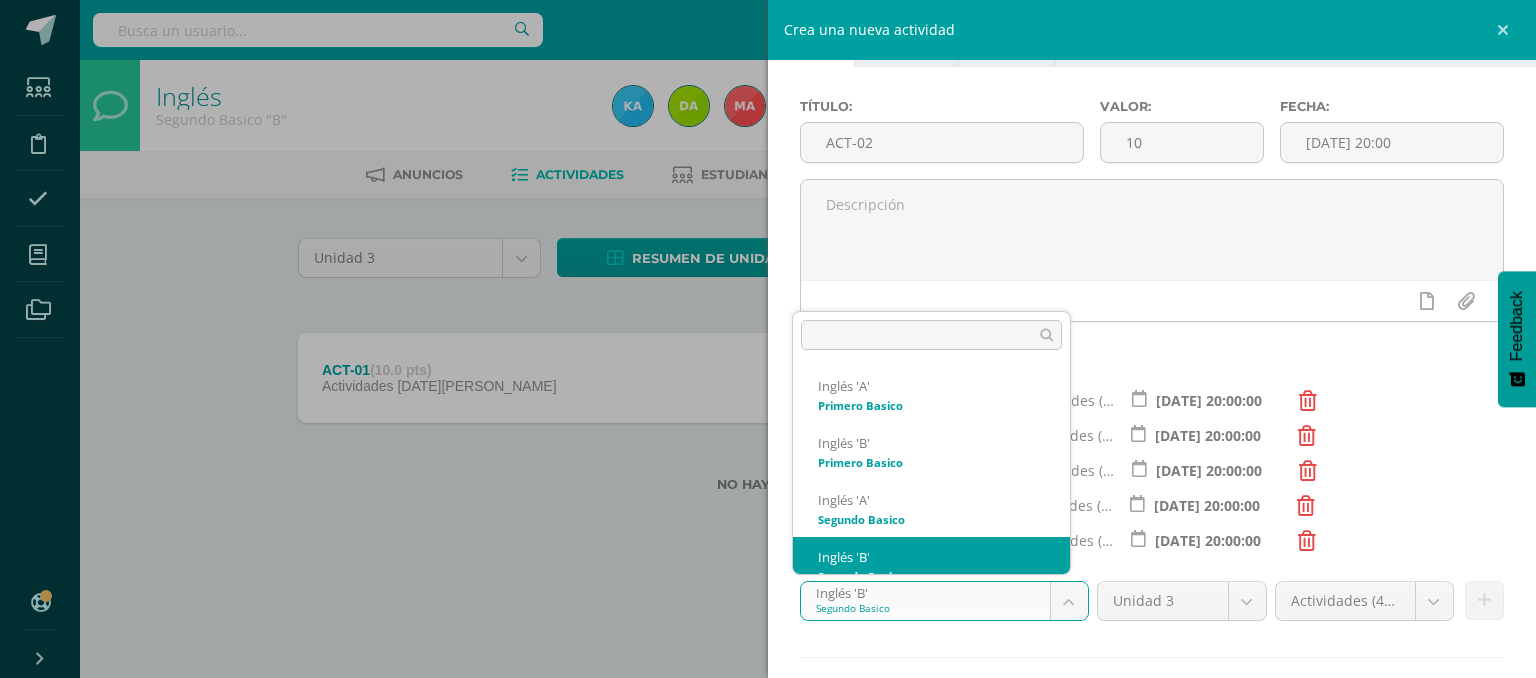 click on "Tarea asignada exitosamente         Estudiantes Disciplina Asistencia Mis cursos Archivos Soporte
Ayuda
Reportar un problema
Centro de ayuda
Últimas actualizaciones
10+ Cerrar panel
Inglés
Primero
Basico
"A"
Actividades Estudiantes Planificación Dosificación
Inglés
Primero
Basico
"B"
Actividades Estudiantes Planificación Dosificación
Inglés
Segundo
Basico
"A"
Actividades Estudiantes Planificación 1 1" at bounding box center [768, 278] 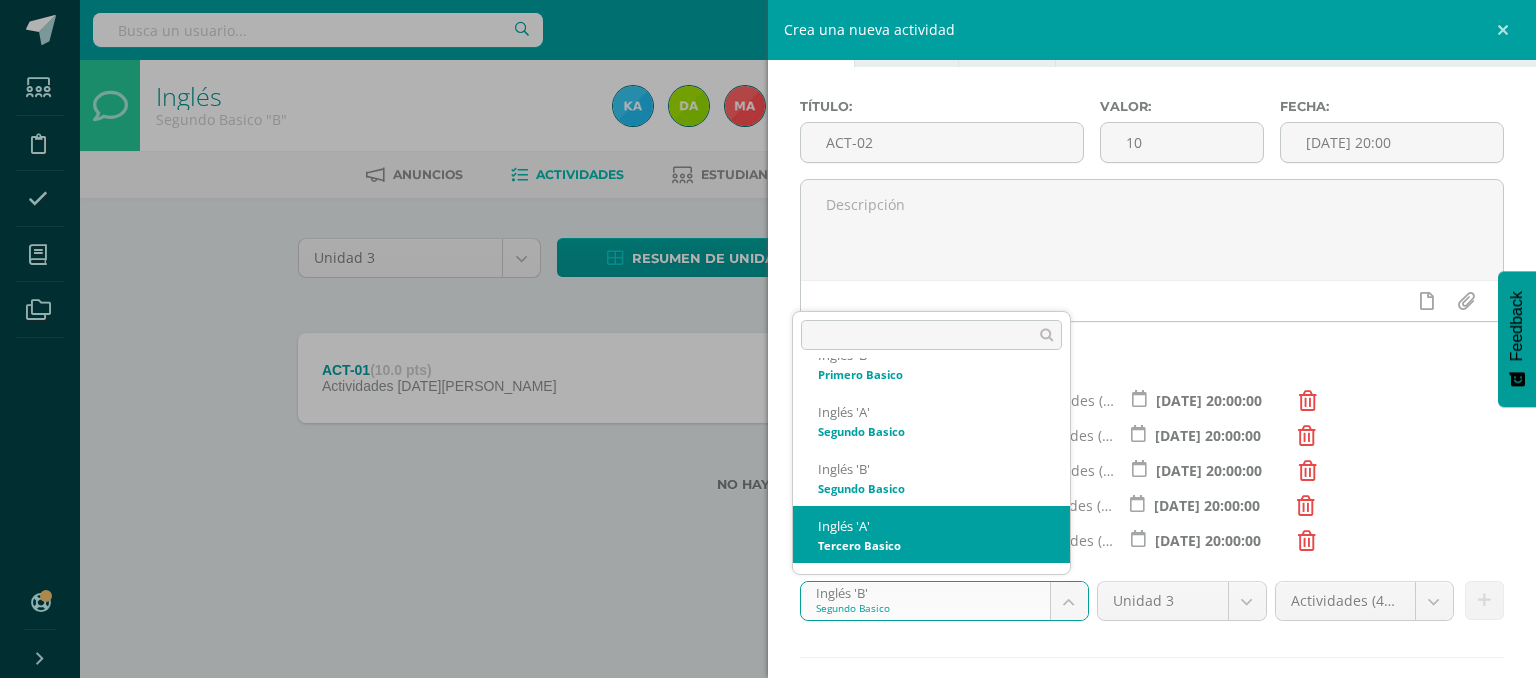 scroll, scrollTop: 158, scrollLeft: 0, axis: vertical 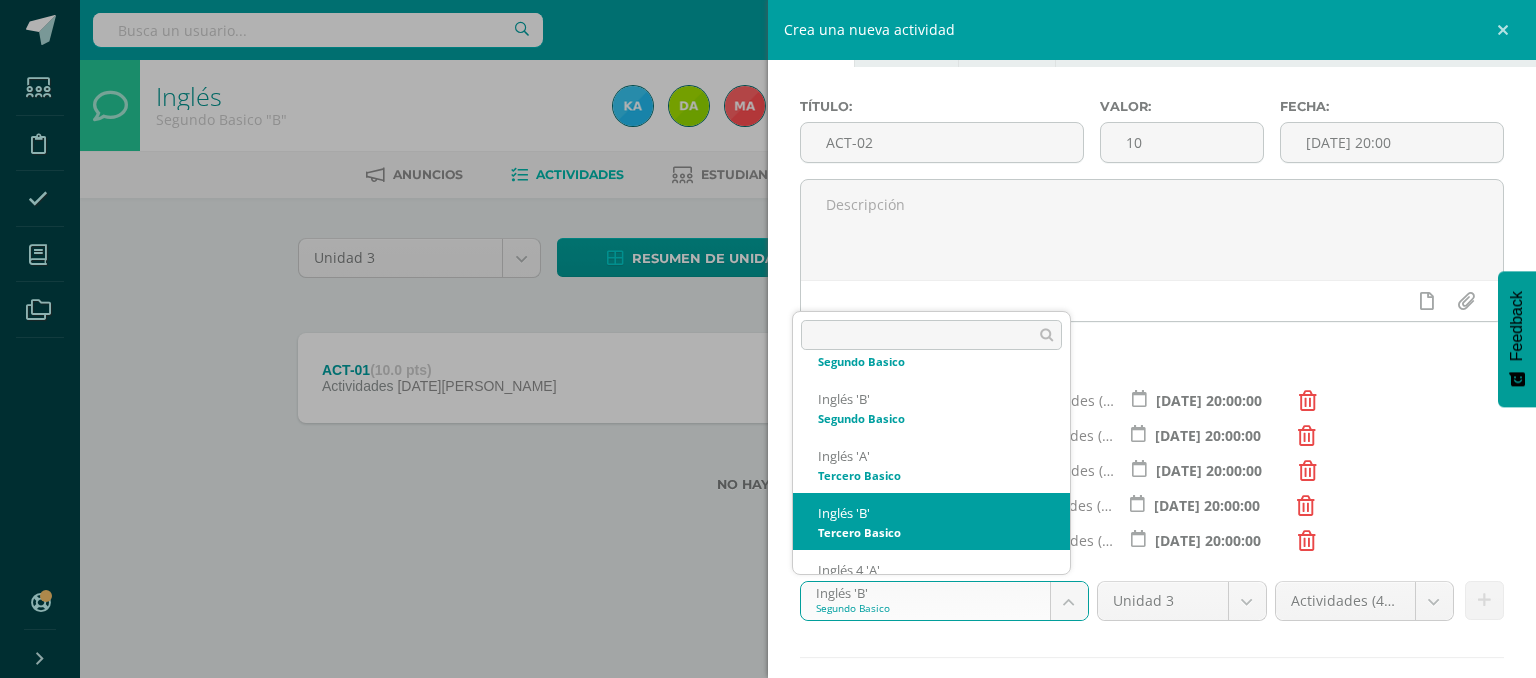select on "111527" 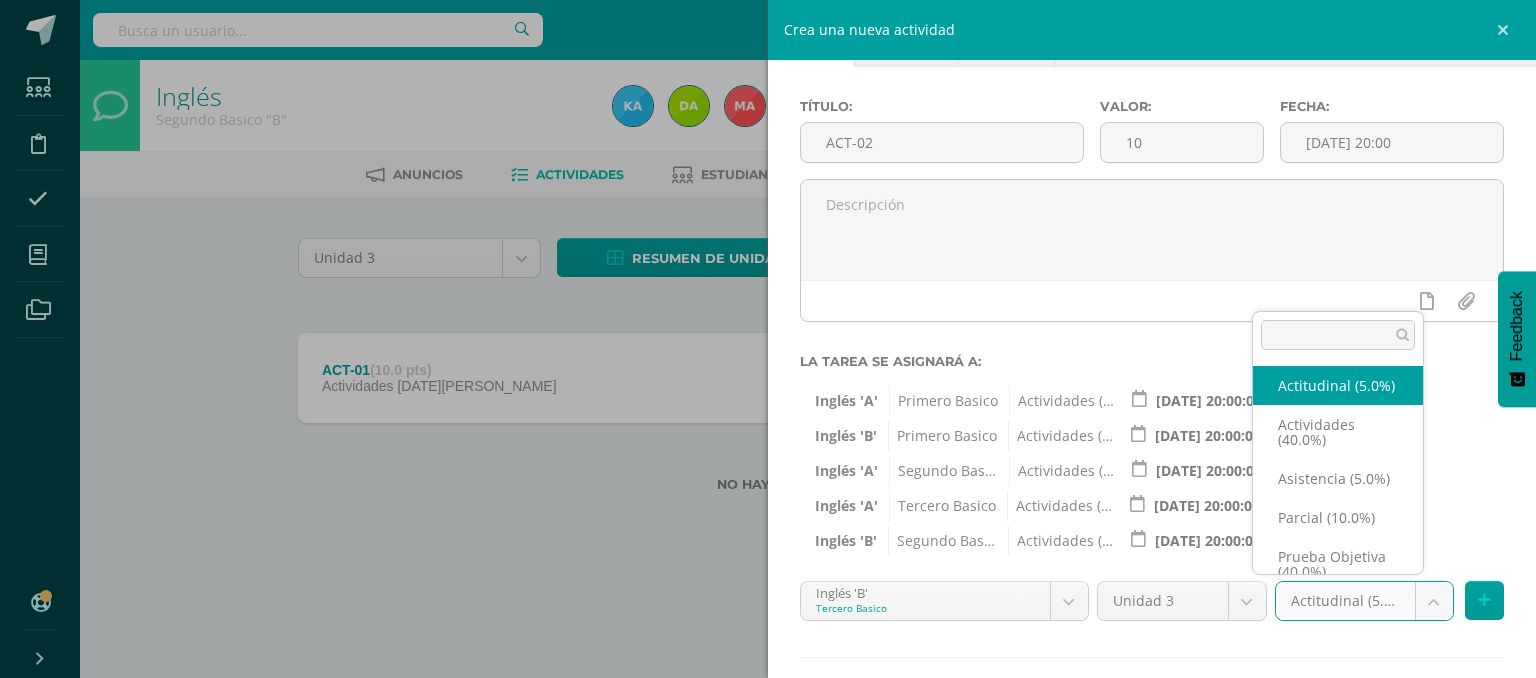 click on "Tarea asignada exitosamente         Estudiantes Disciplina Asistencia Mis cursos Archivos Soporte
Ayuda
Reportar un problema
Centro de ayuda
Últimas actualizaciones
10+ Cerrar panel
Inglés
Primero
Basico
"A"
Actividades Estudiantes Planificación Dosificación
Inglés
Primero
Basico
"B"
Actividades Estudiantes Planificación Dosificación
Inglés
Segundo
Basico
"A"
Actividades Estudiantes Planificación 1 1" at bounding box center [768, 278] 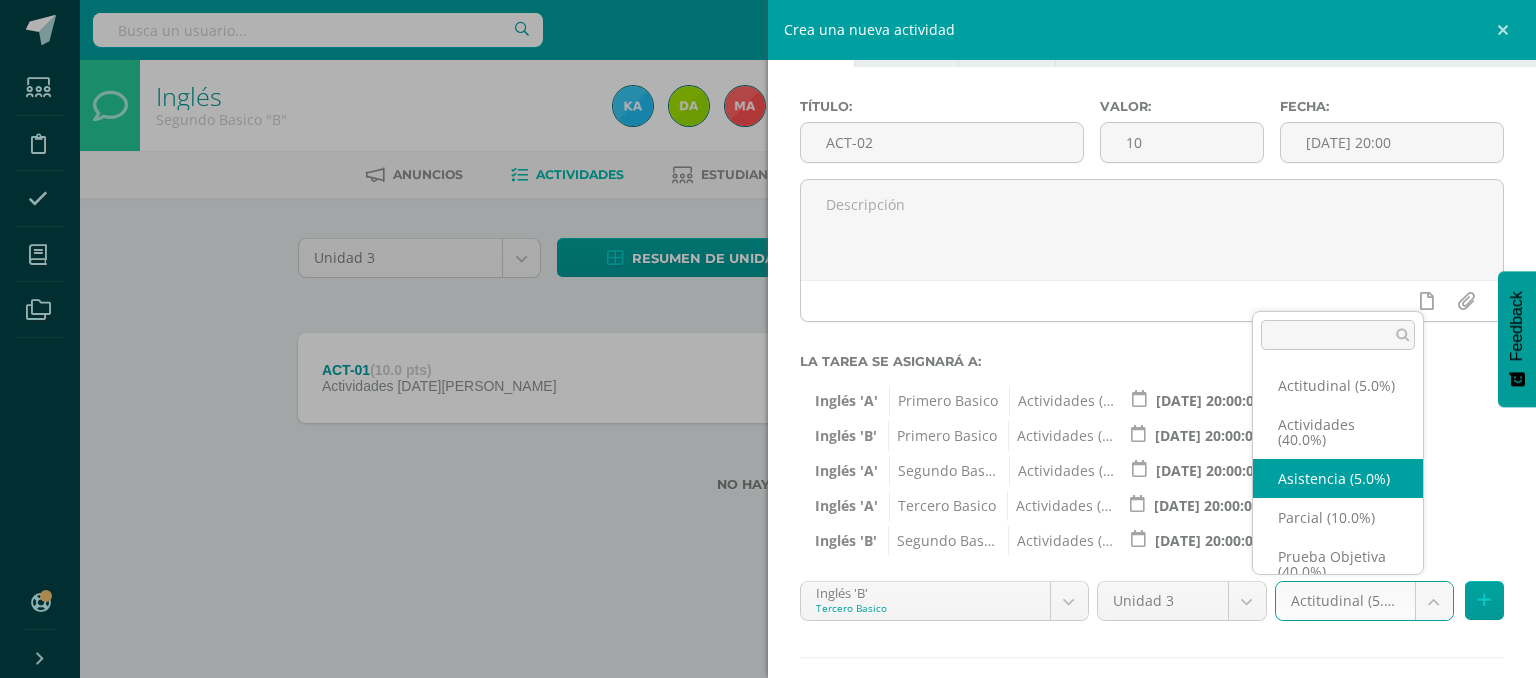 scroll, scrollTop: 47, scrollLeft: 0, axis: vertical 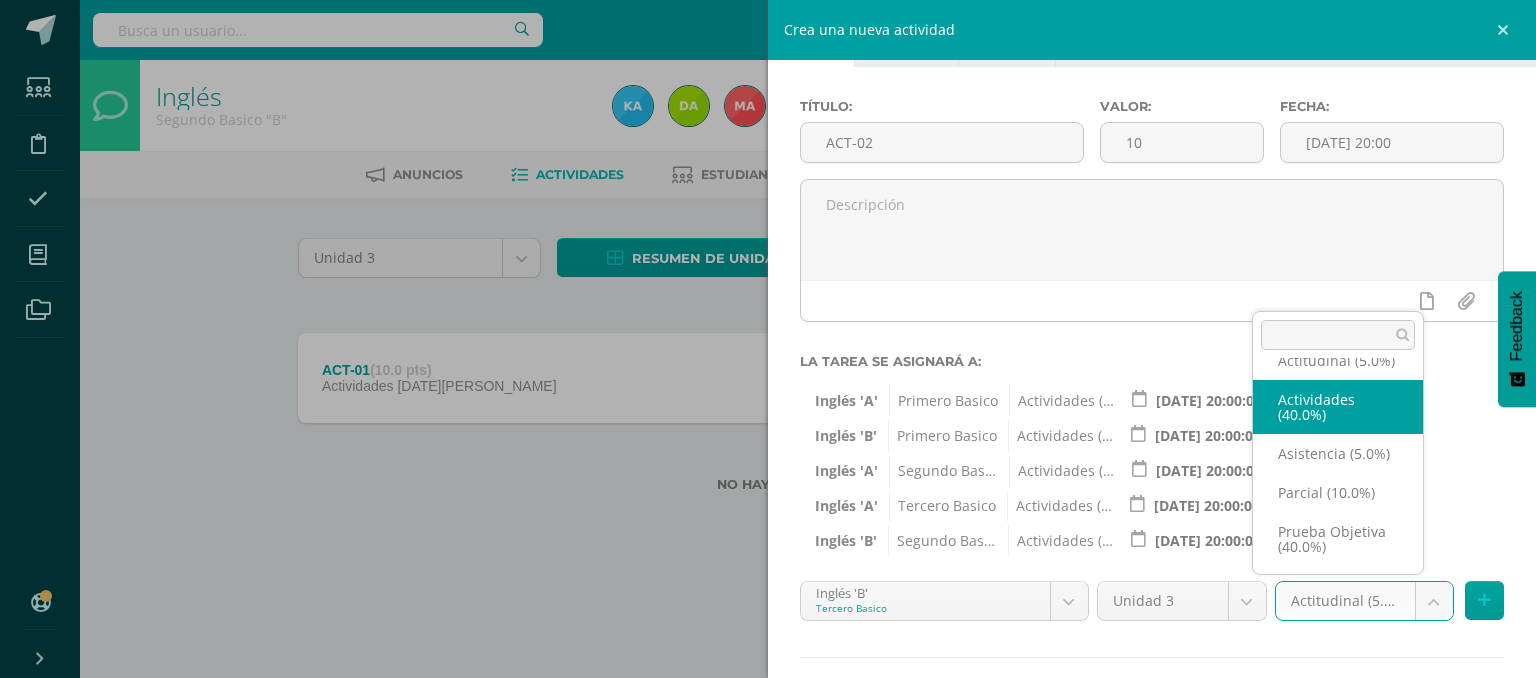 select on "118737" 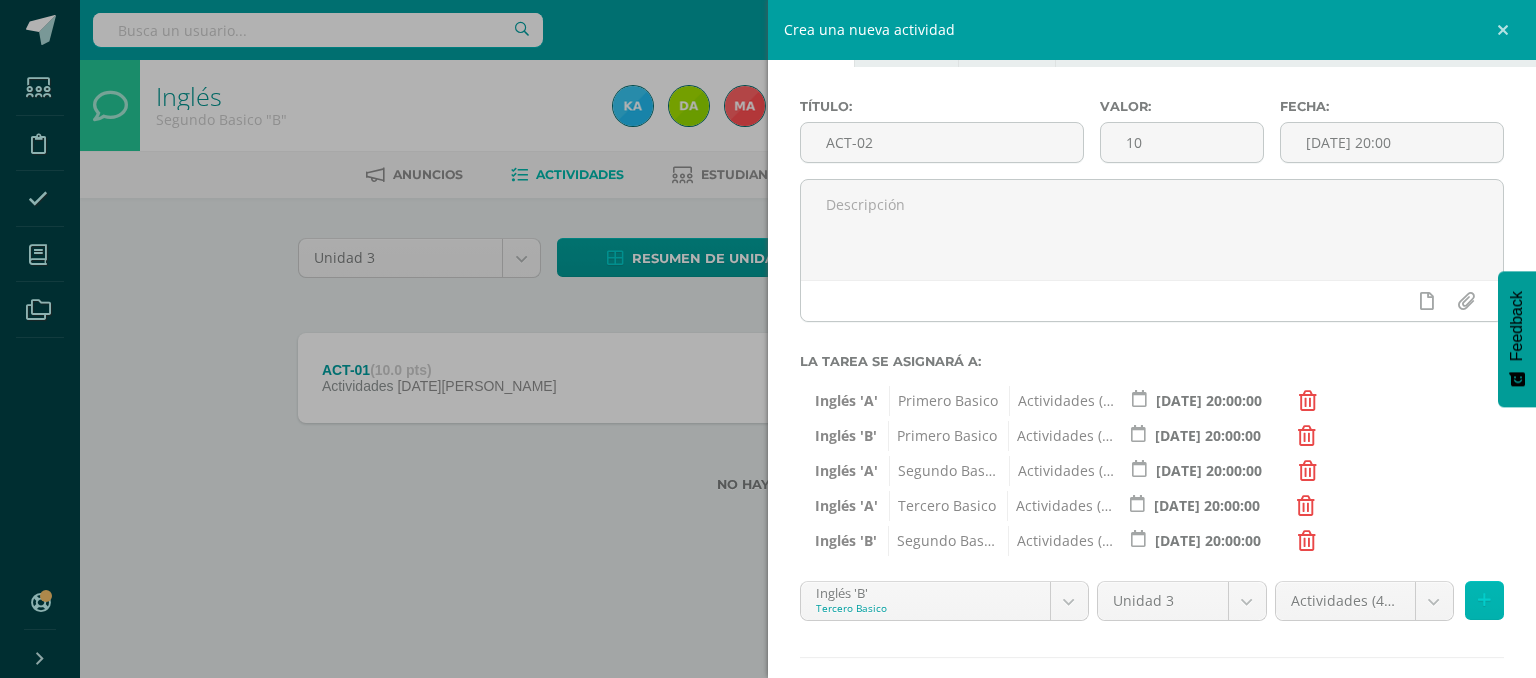click at bounding box center (1484, 600) 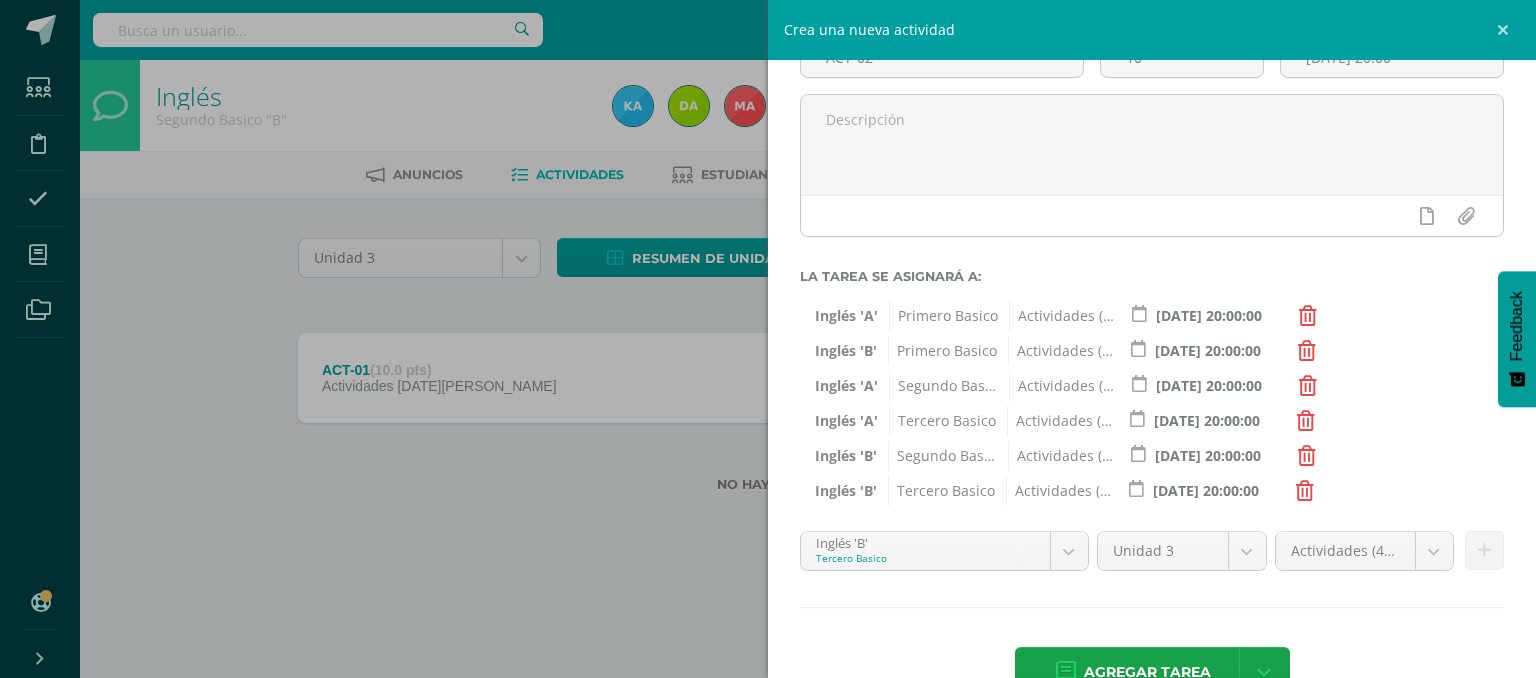 scroll, scrollTop: 210, scrollLeft: 0, axis: vertical 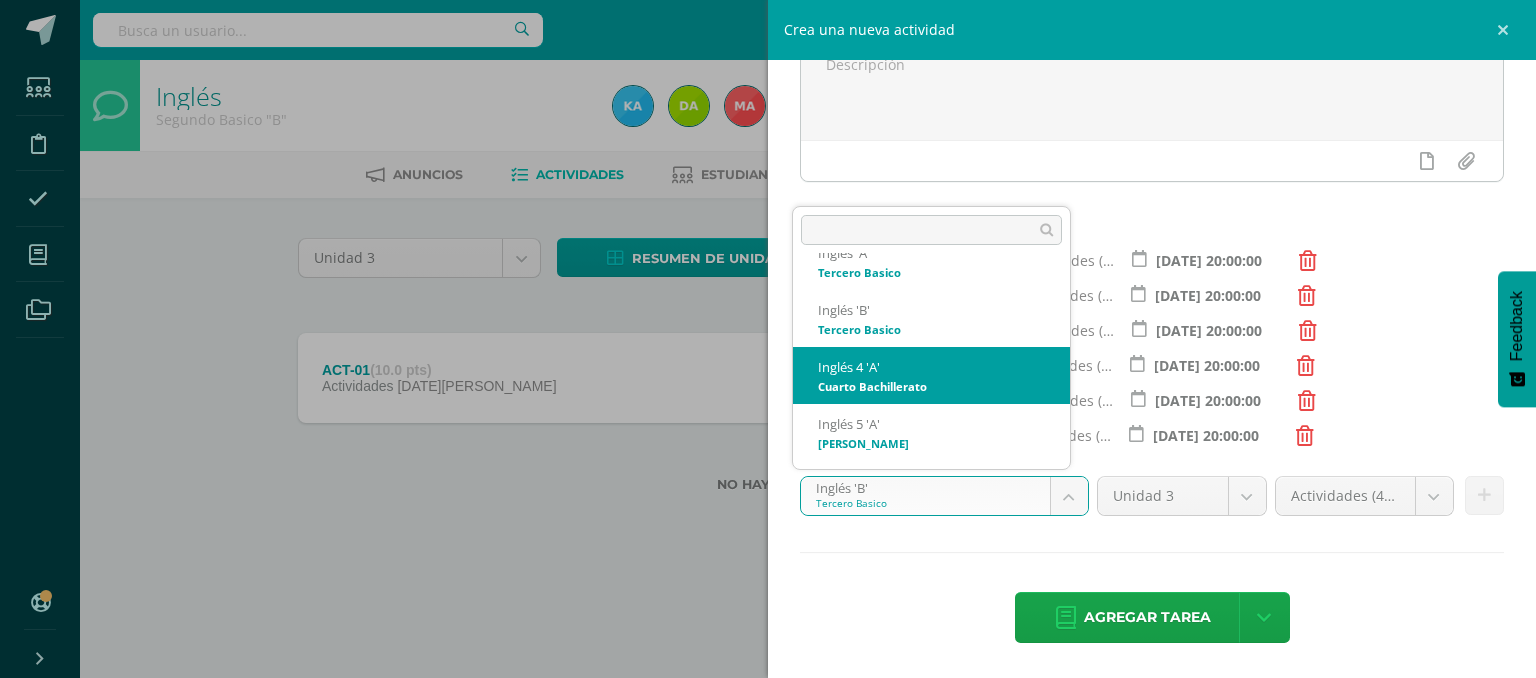 select on "111717" 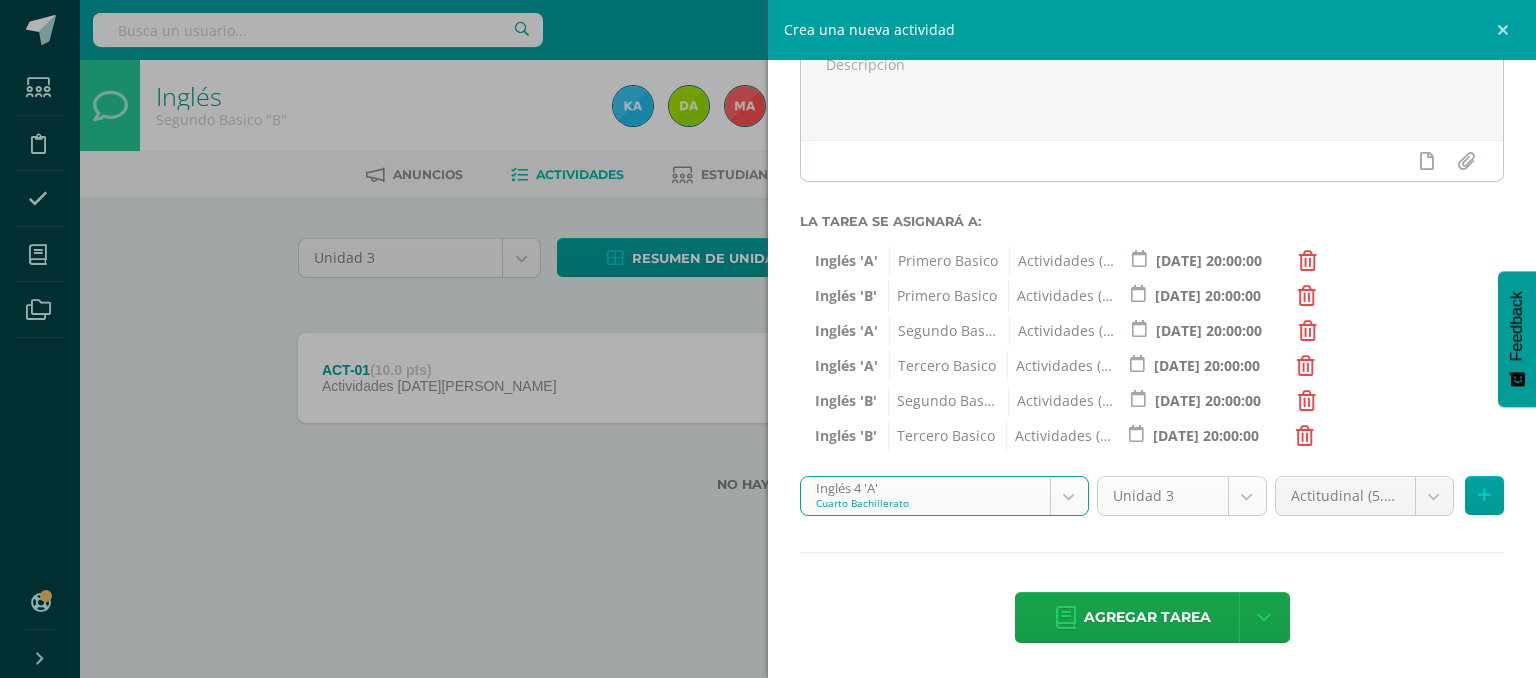 click on "Tarea asignada exitosamente         Estudiantes Disciplina Asistencia Mis cursos Archivos Soporte
Ayuda
Reportar un problema
Centro de ayuda
Últimas actualizaciones
10+ Cerrar panel
Inglés
Primero
Basico
"A"
Actividades Estudiantes Planificación Dosificación
Inglés
Primero
Basico
"B"
Actividades Estudiantes Planificación Dosificación
Inglés
Segundo
Basico
"A"
Actividades Estudiantes Planificación 1 1" at bounding box center [768, 278] 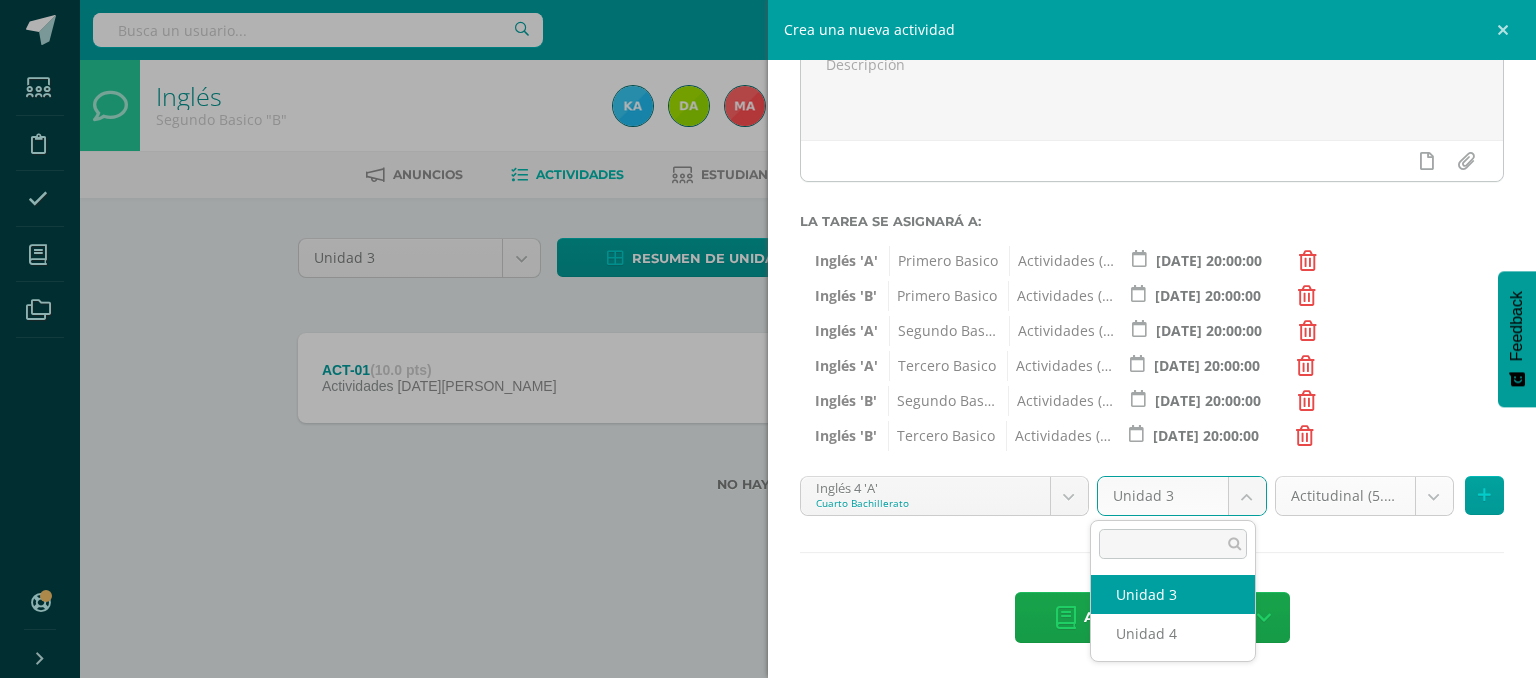 click on "Tarea asignada exitosamente         Estudiantes Disciplina Asistencia Mis cursos Archivos Soporte
Ayuda
Reportar un problema
Centro de ayuda
Últimas actualizaciones
10+ Cerrar panel
Inglés
Primero
Basico
"A"
Actividades Estudiantes Planificación Dosificación
Inglés
Primero
Basico
"B"
Actividades Estudiantes Planificación Dosificación
Inglés
Segundo
Basico
"A"
Actividades Estudiantes Planificación 1 1" at bounding box center [768, 278] 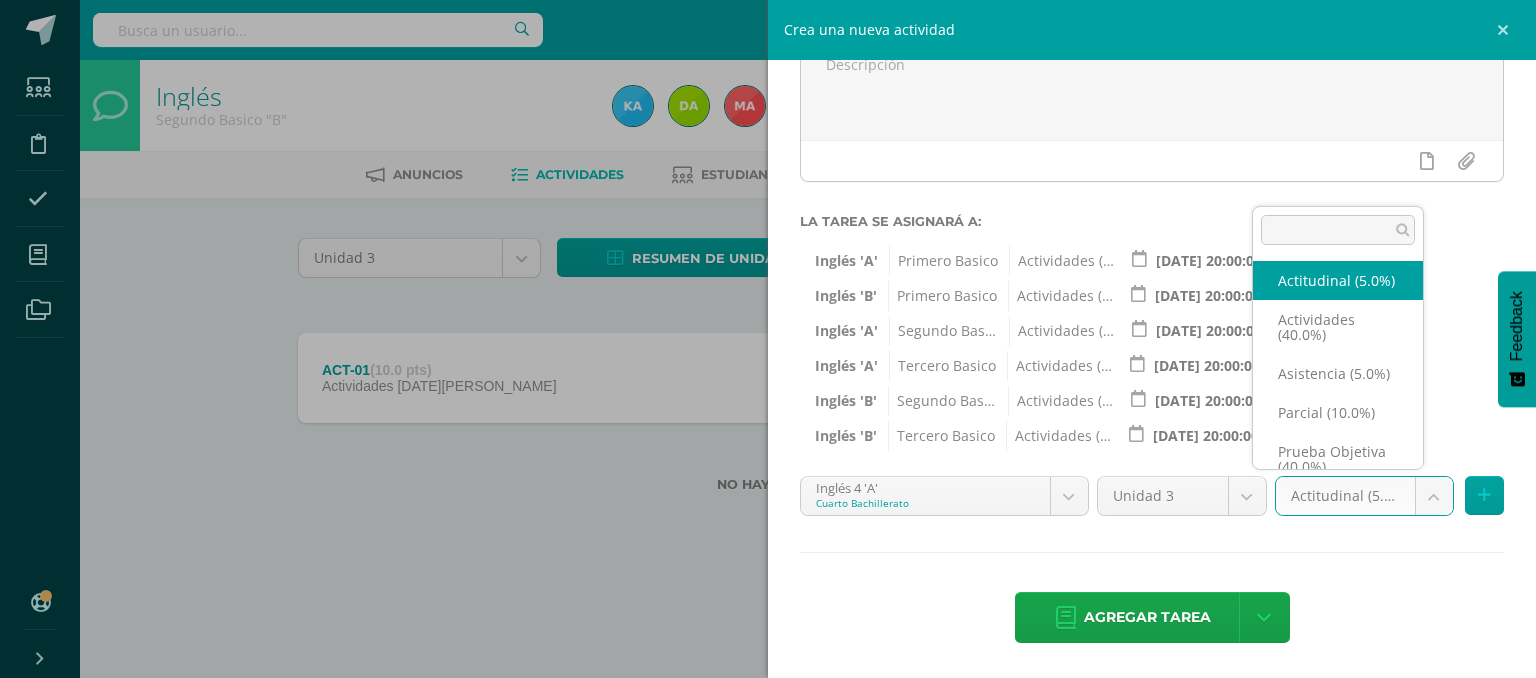 click on "Tarea asignada exitosamente         Estudiantes Disciplina Asistencia Mis cursos Archivos Soporte
Ayuda
Reportar un problema
Centro de ayuda
Últimas actualizaciones
10+ Cerrar panel
Inglés
Primero
Basico
"A"
Actividades Estudiantes Planificación Dosificación
Inglés
Primero
Basico
"B"
Actividades Estudiantes Planificación Dosificación
Inglés
Segundo
Basico
"A"
Actividades Estudiantes Planificación 1 1" at bounding box center (768, 278) 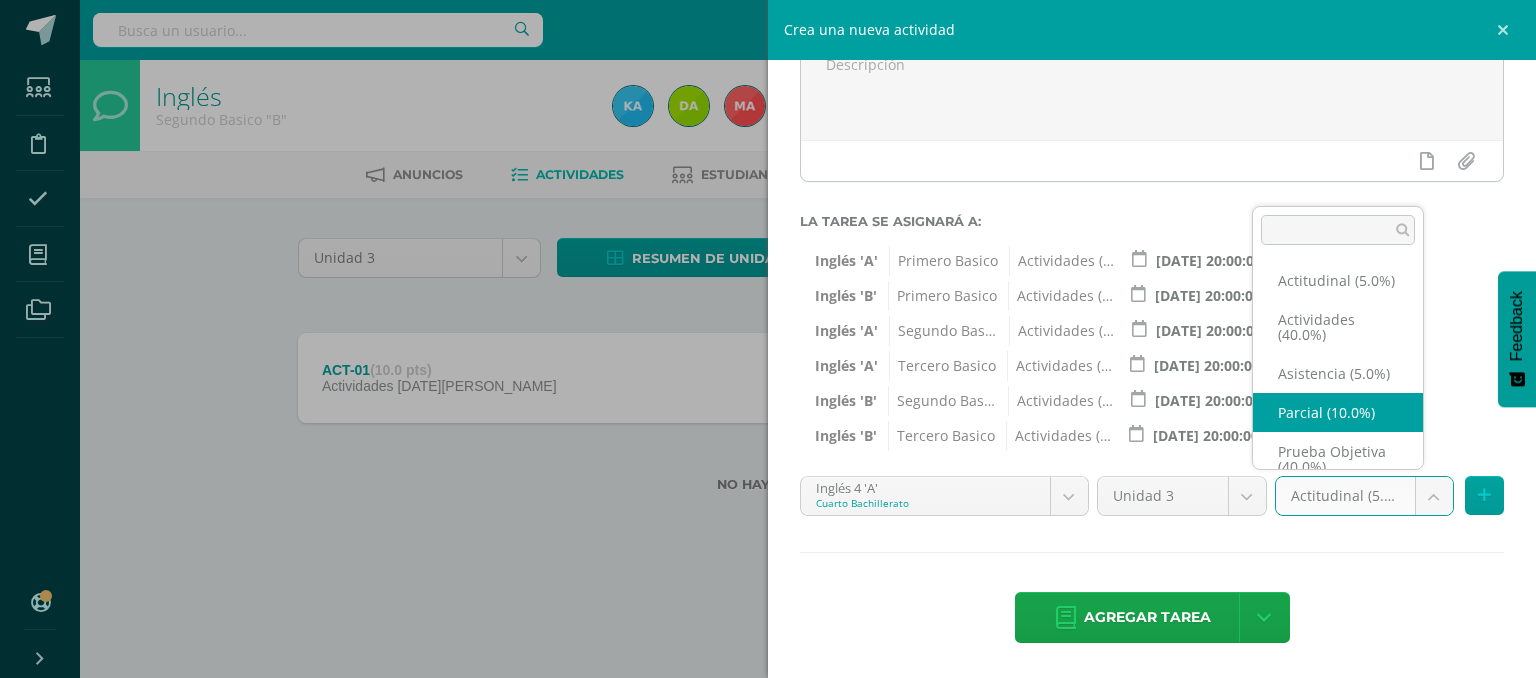 scroll, scrollTop: 47, scrollLeft: 0, axis: vertical 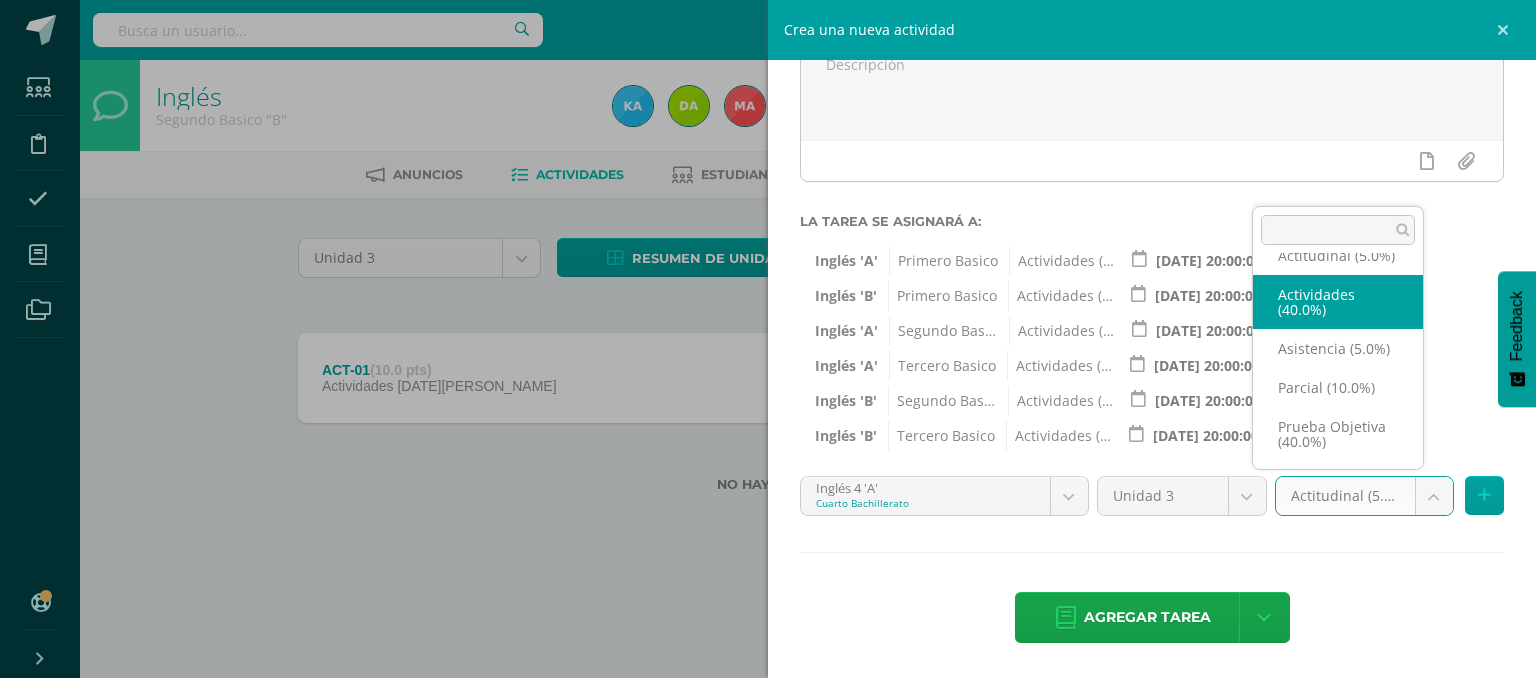 select on "118741" 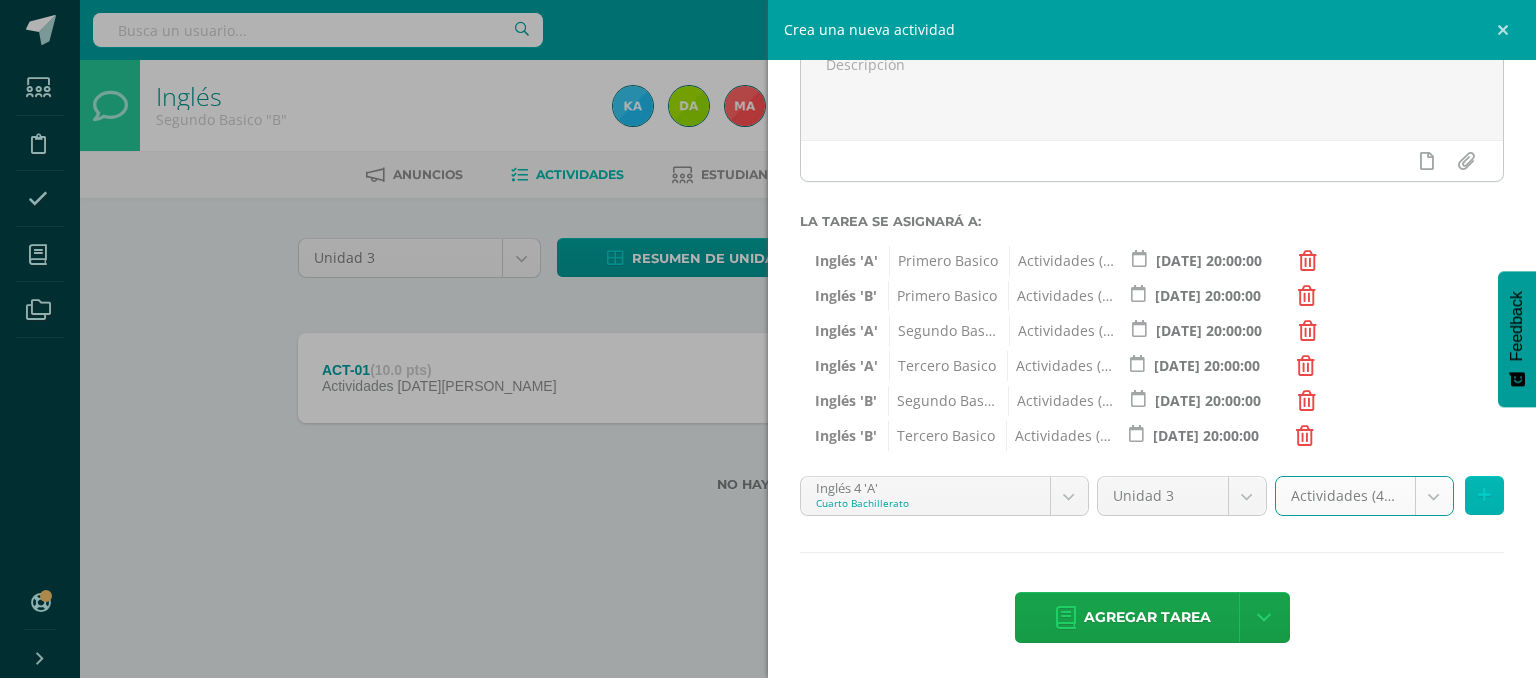 click at bounding box center (1484, 495) 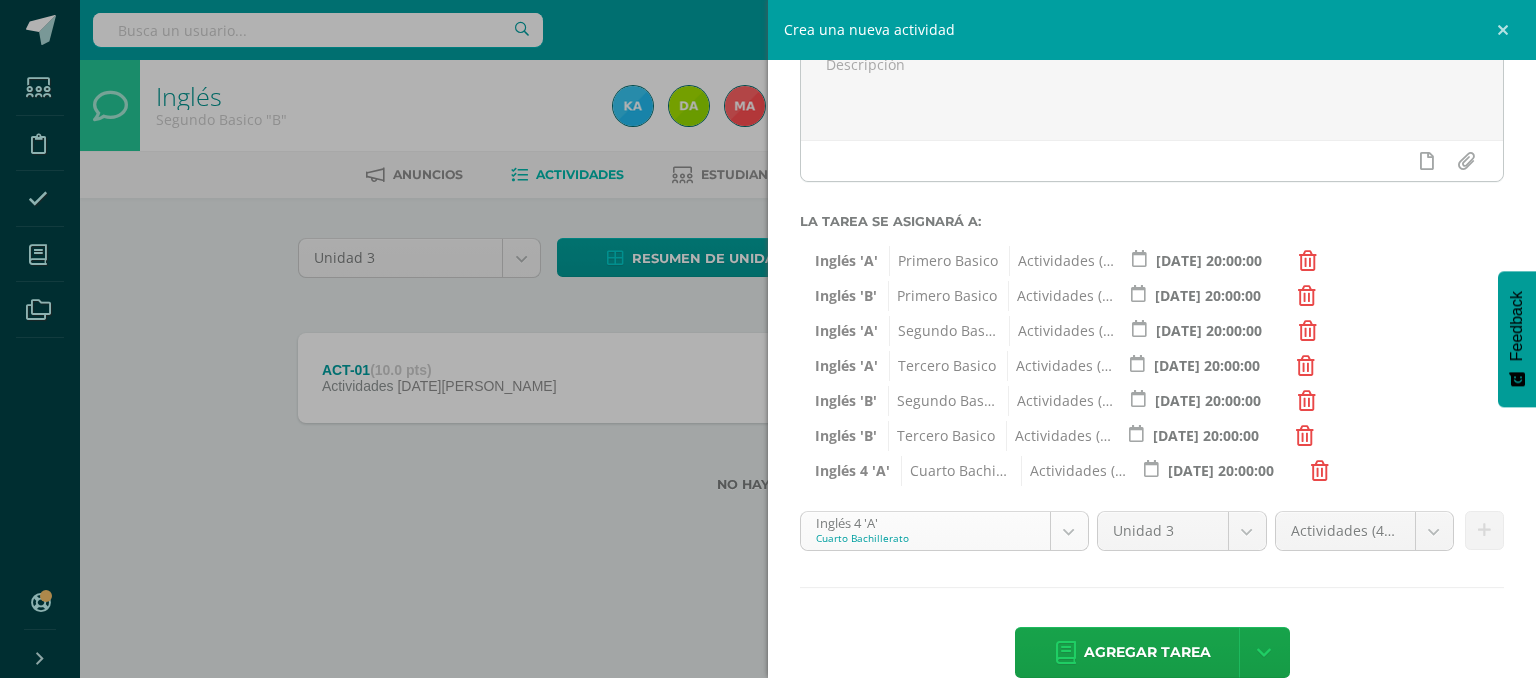 scroll, scrollTop: 191, scrollLeft: 0, axis: vertical 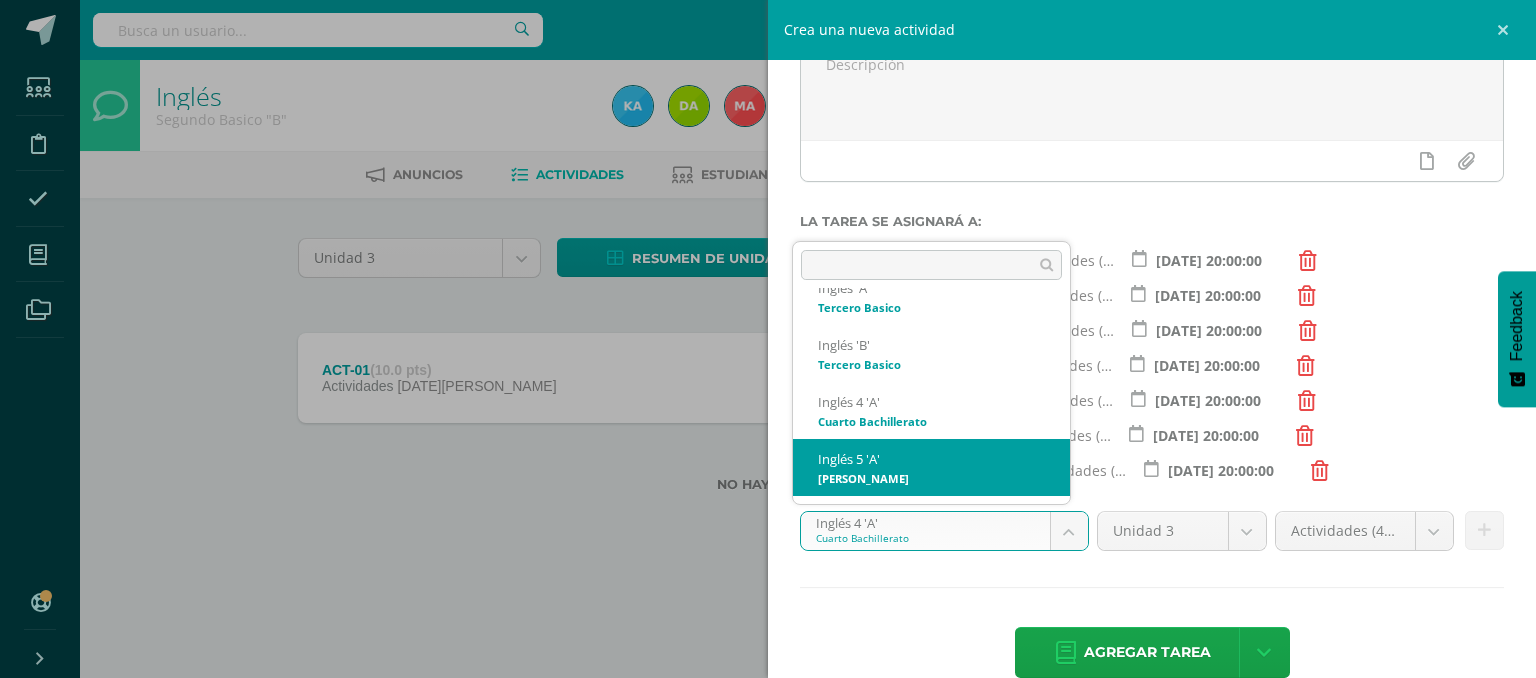 select on "111807" 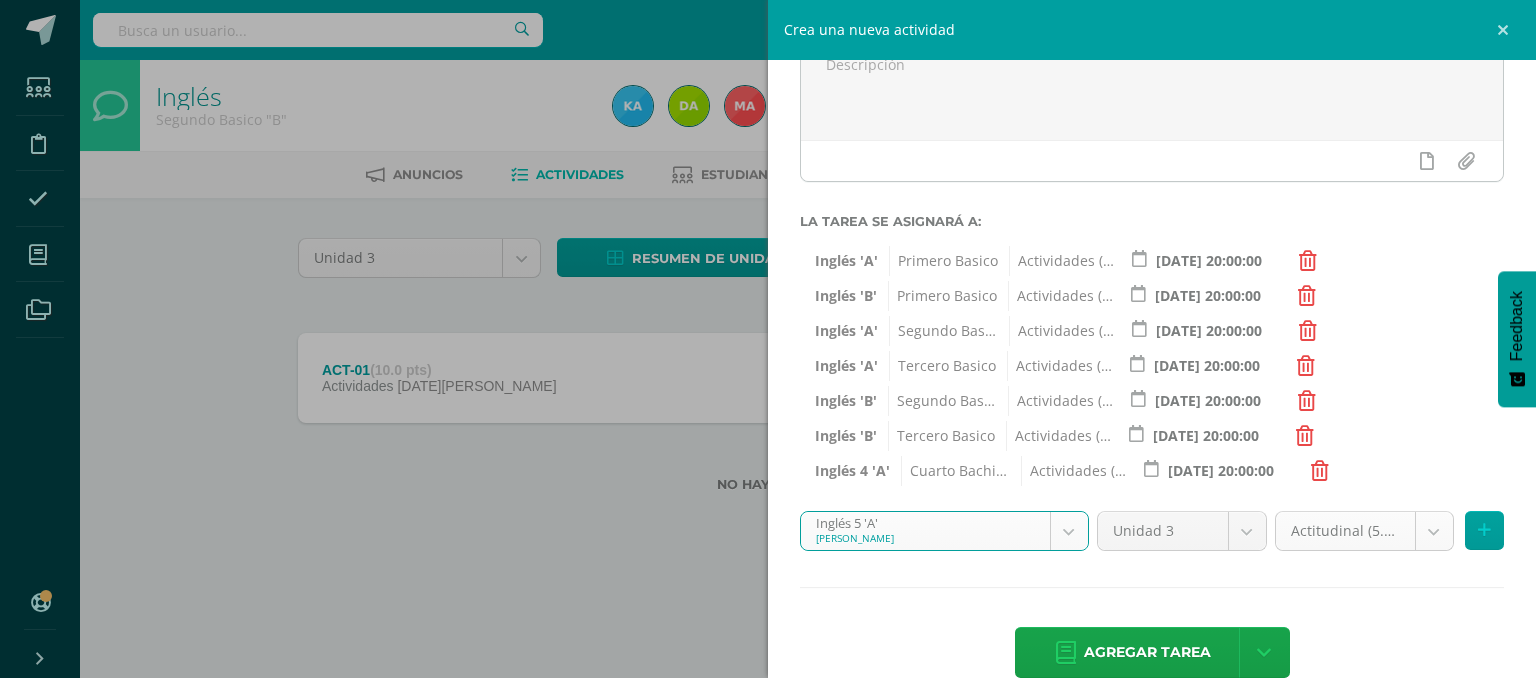 click on "Tarea asignada exitosamente         Estudiantes Disciplina Asistencia Mis cursos Archivos Soporte
Ayuda
Reportar un problema
Centro de ayuda
Últimas actualizaciones
10+ Cerrar panel
Inglés
Primero
Basico
"A"
Actividades Estudiantes Planificación Dosificación
Inglés
Primero
Basico
"B"
Actividades Estudiantes Planificación Dosificación
Inglés
Segundo
Basico
"A"
Actividades Estudiantes Planificación 1 1" at bounding box center [768, 278] 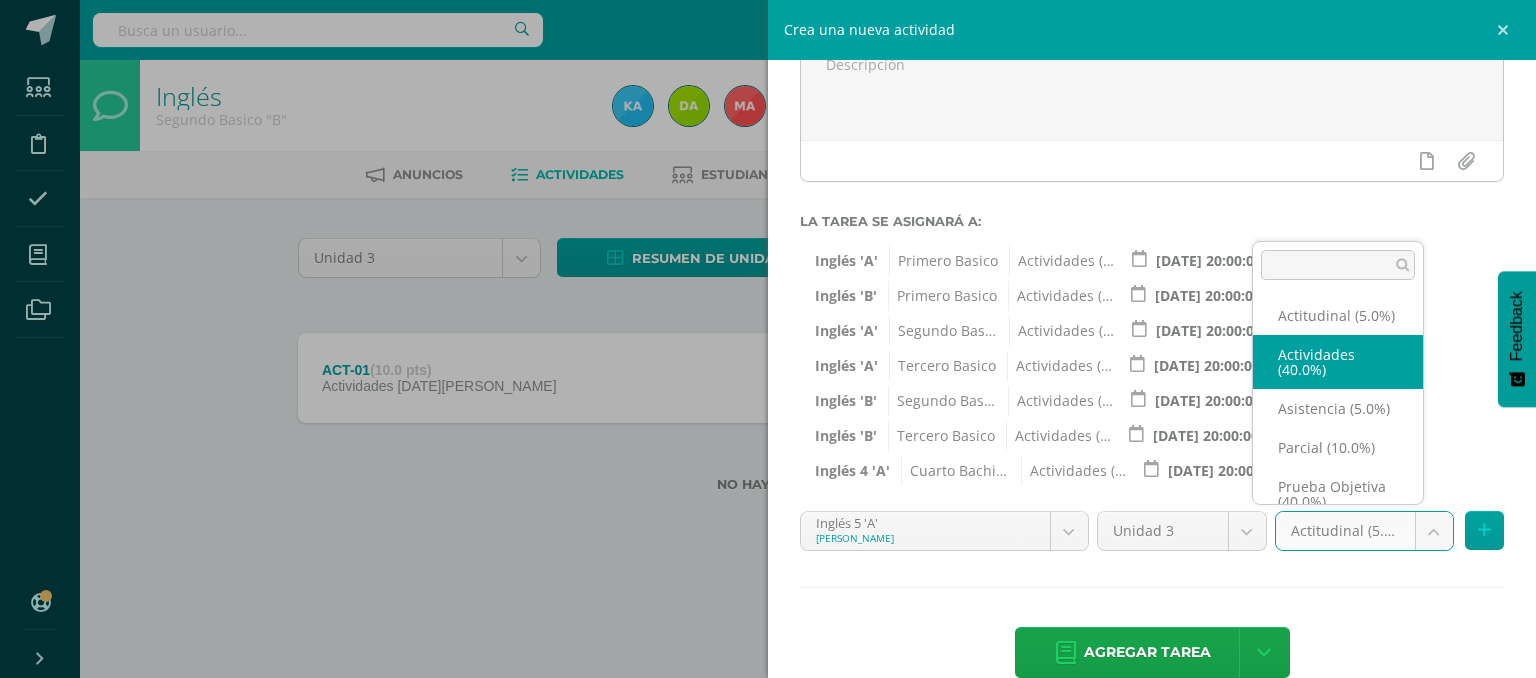 select on "118747" 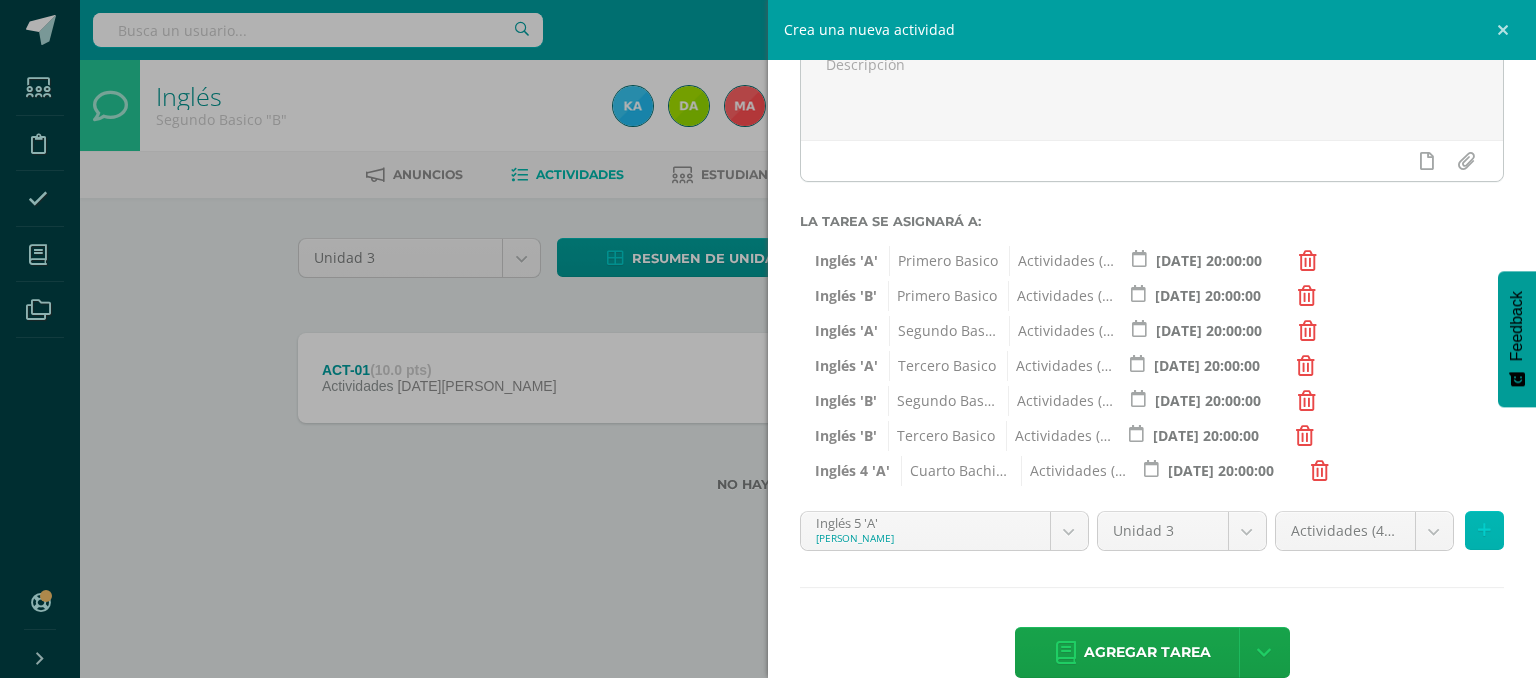 click at bounding box center [1484, 530] 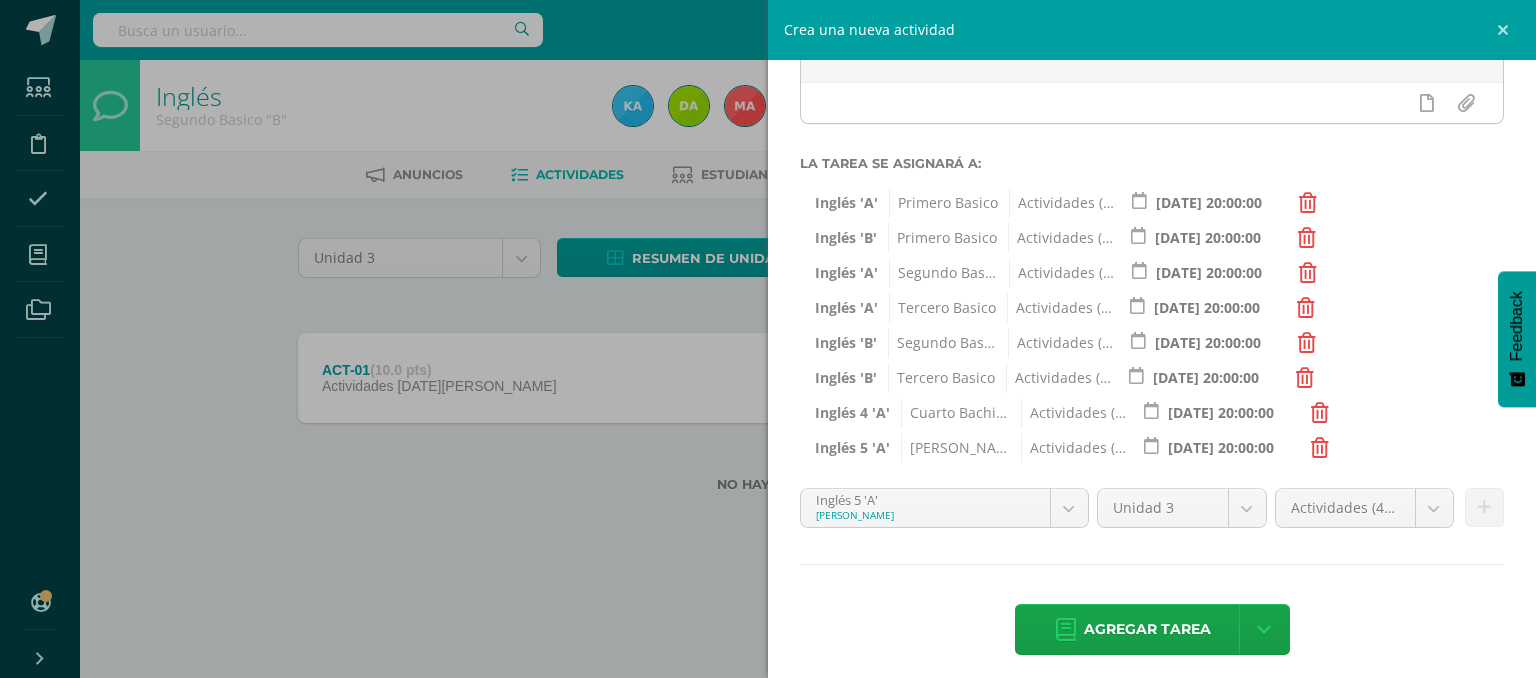 scroll, scrollTop: 269, scrollLeft: 0, axis: vertical 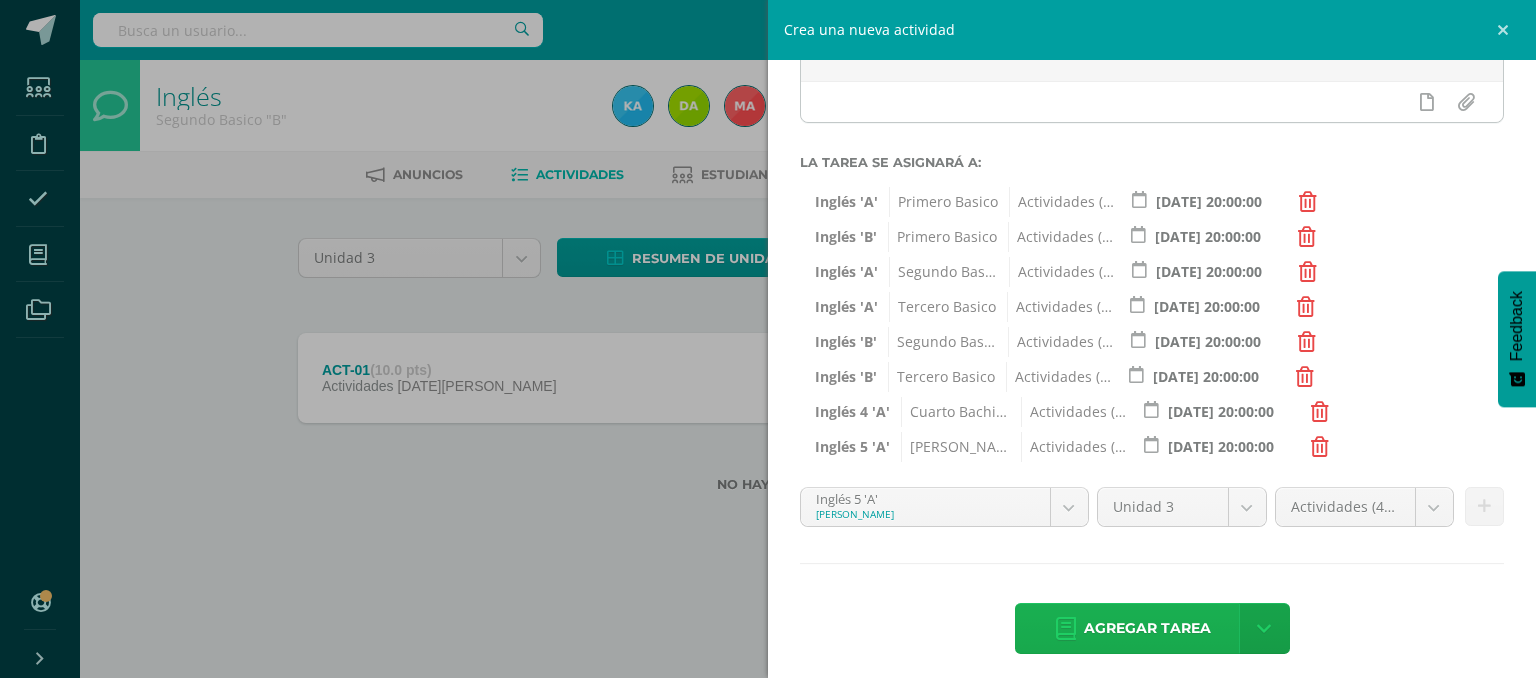 click on "Agregar tarea" at bounding box center [1147, 628] 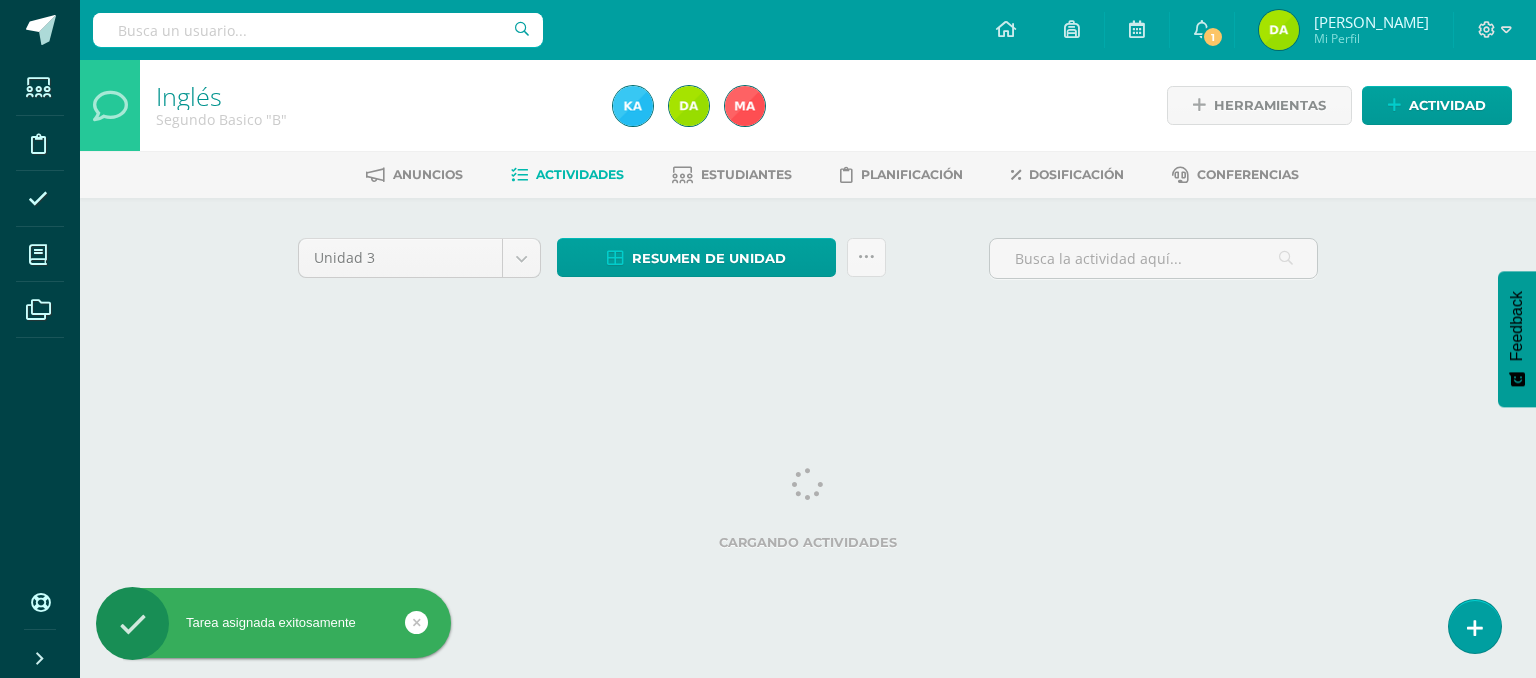 scroll, scrollTop: 0, scrollLeft: 0, axis: both 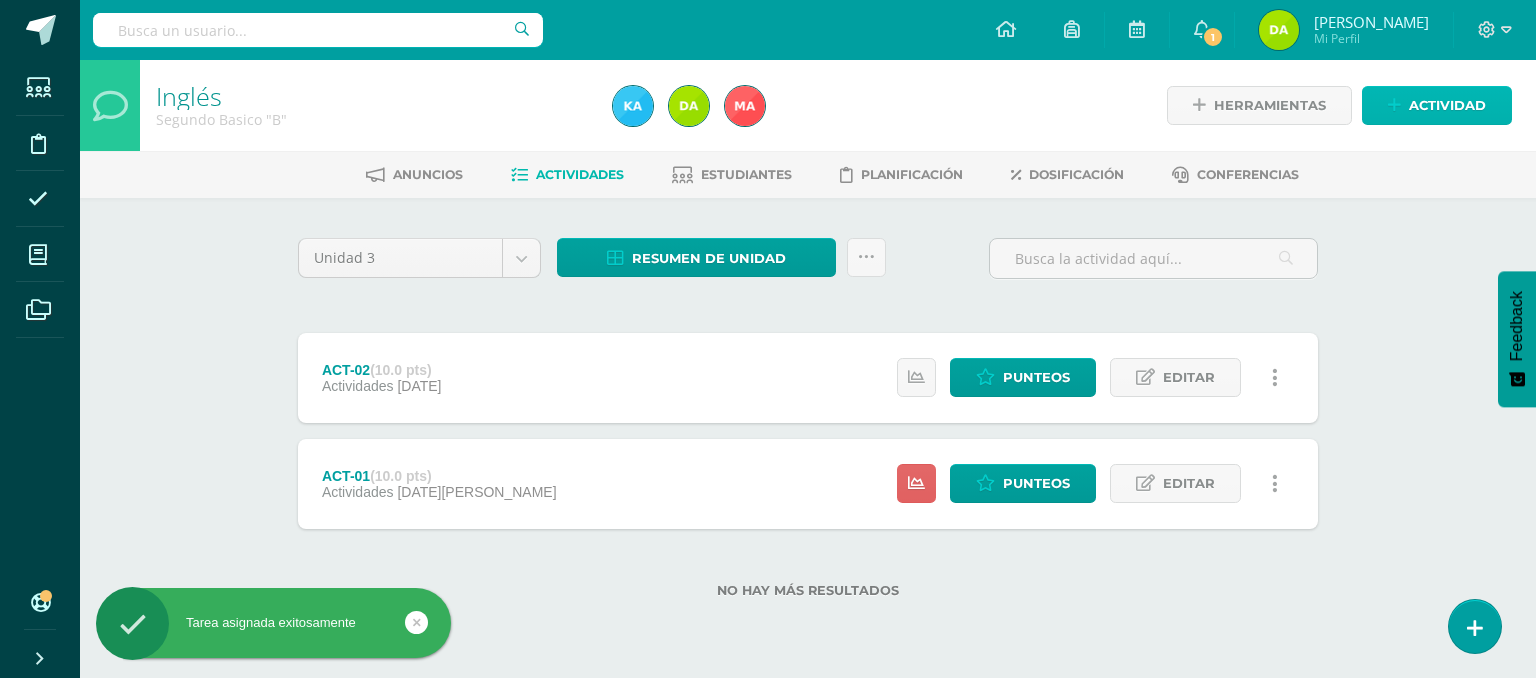 click on "Actividad" at bounding box center (1437, 105) 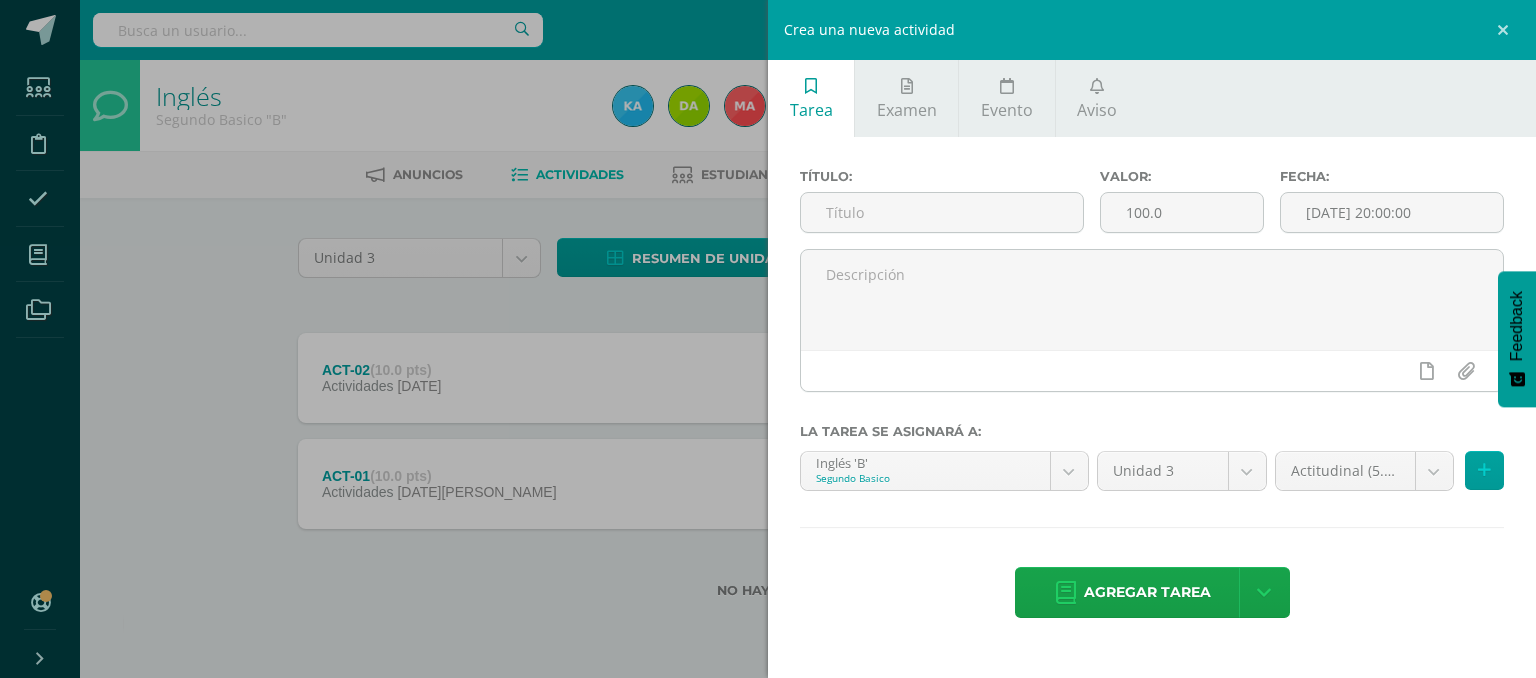 click on "Título:" at bounding box center (942, 209) 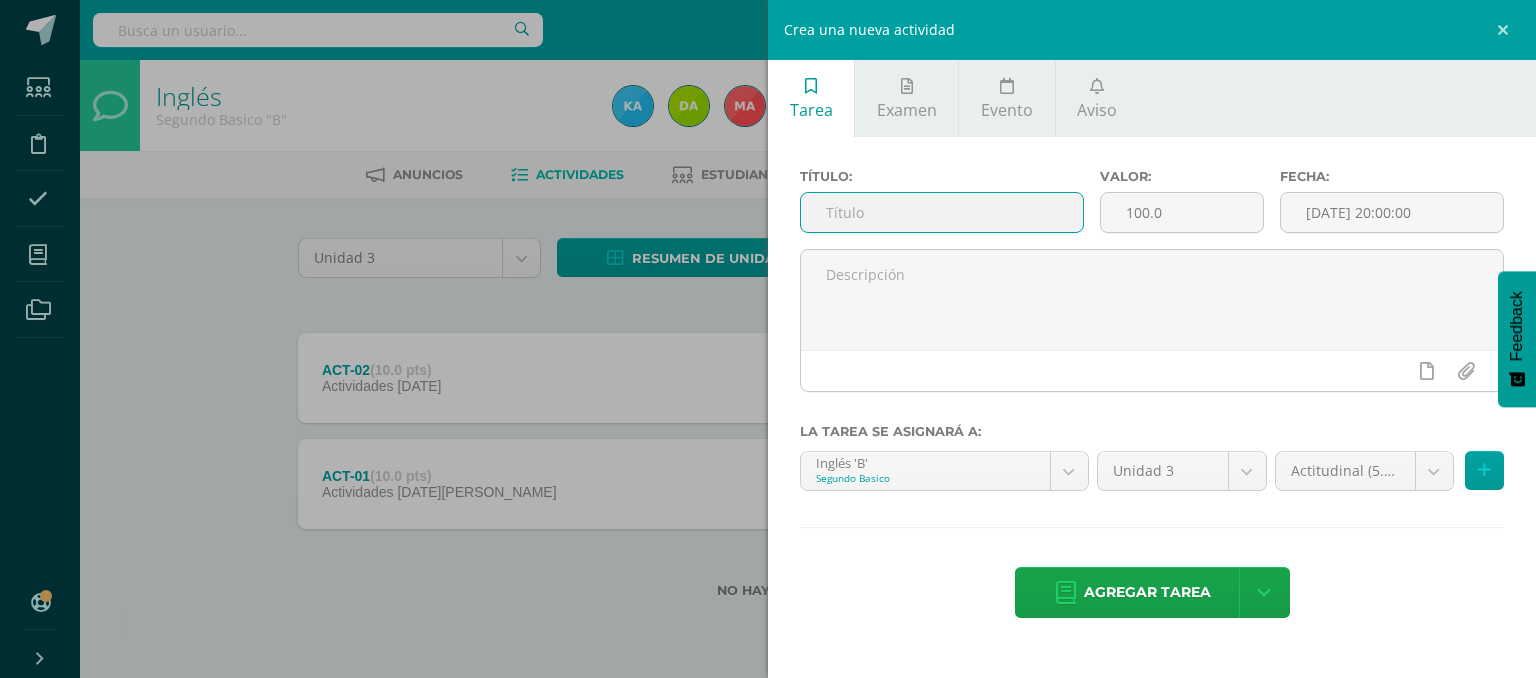click at bounding box center [942, 212] 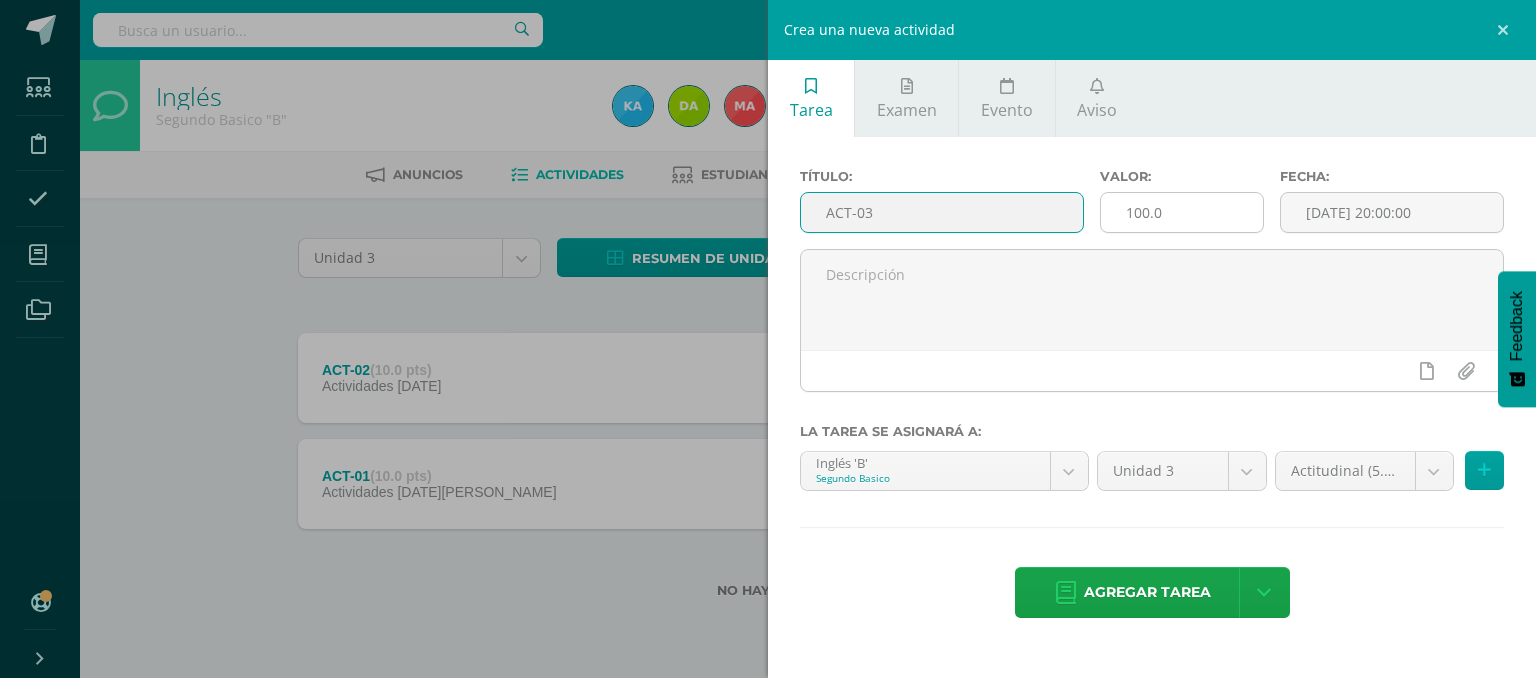 type on "ACT-03" 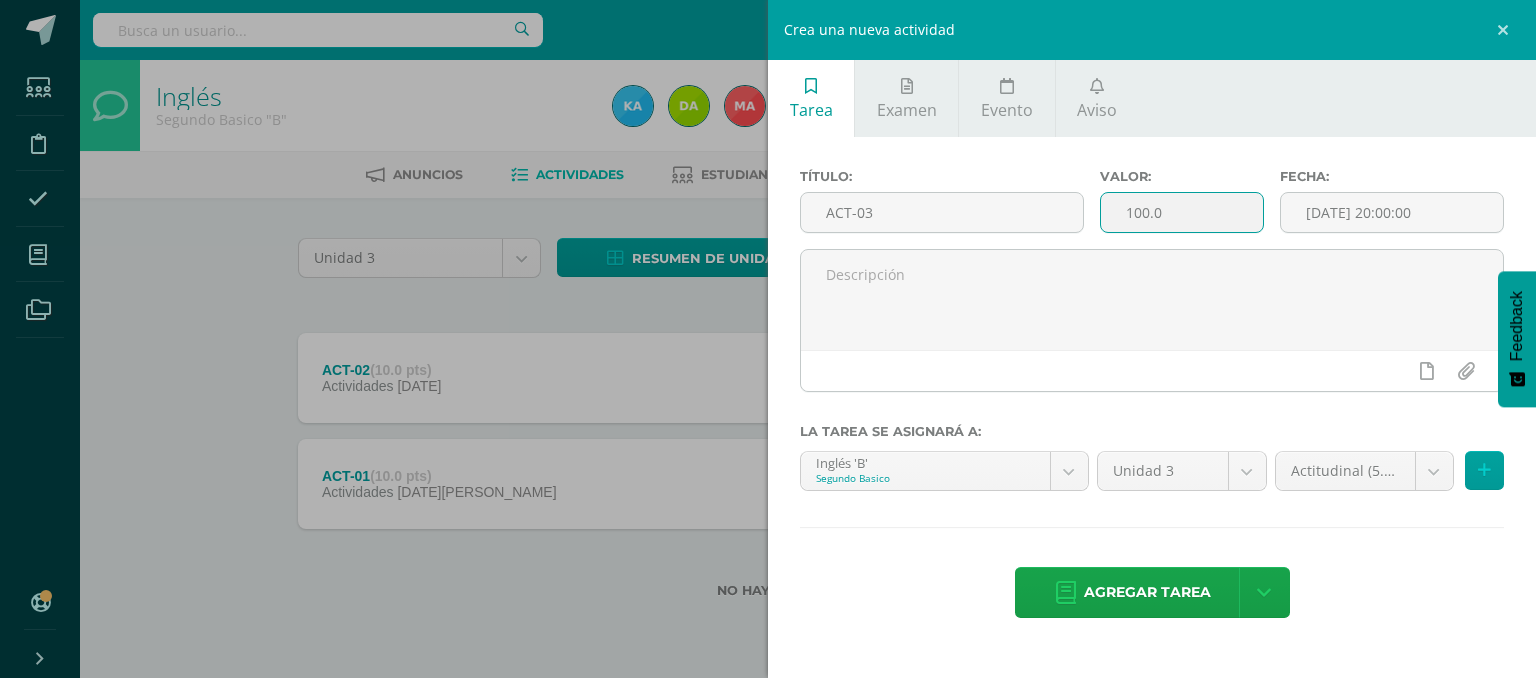 click on "100.0" at bounding box center (1182, 212) 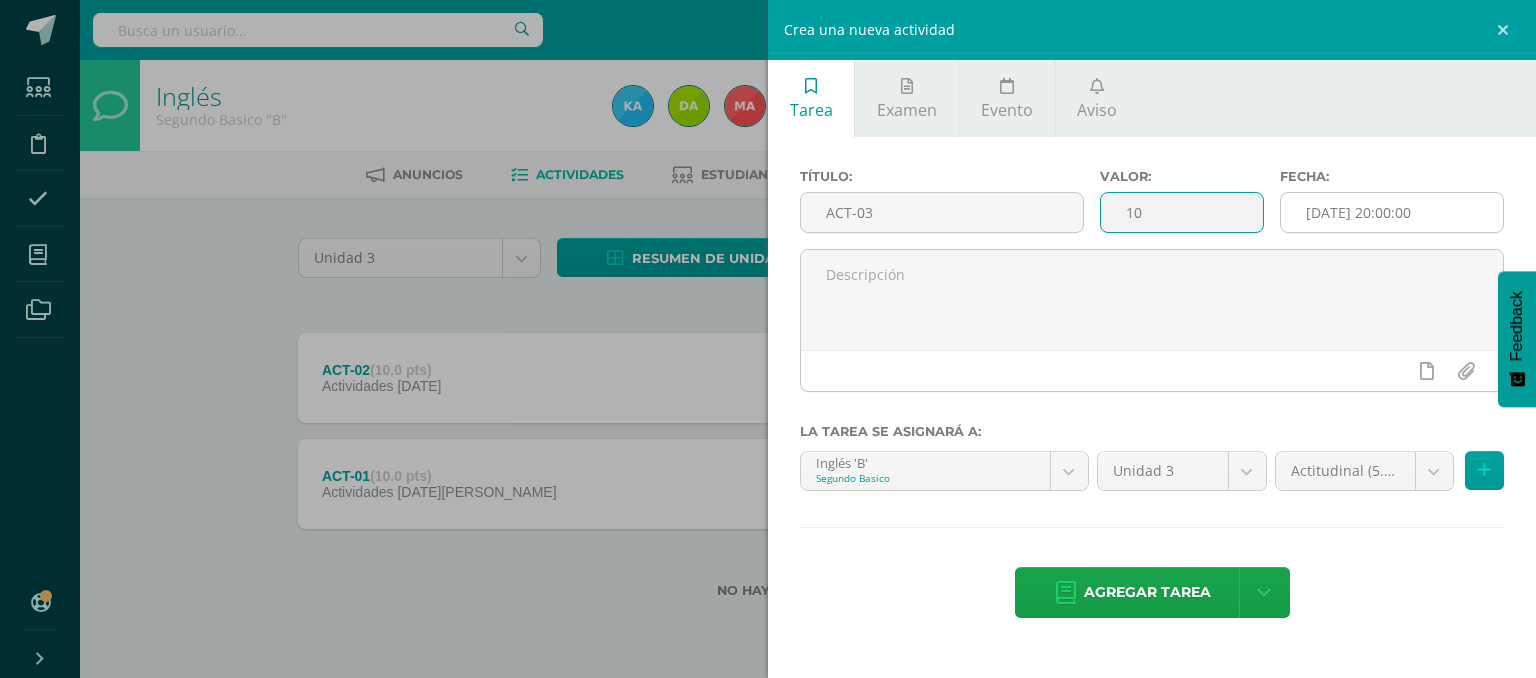 type on "10" 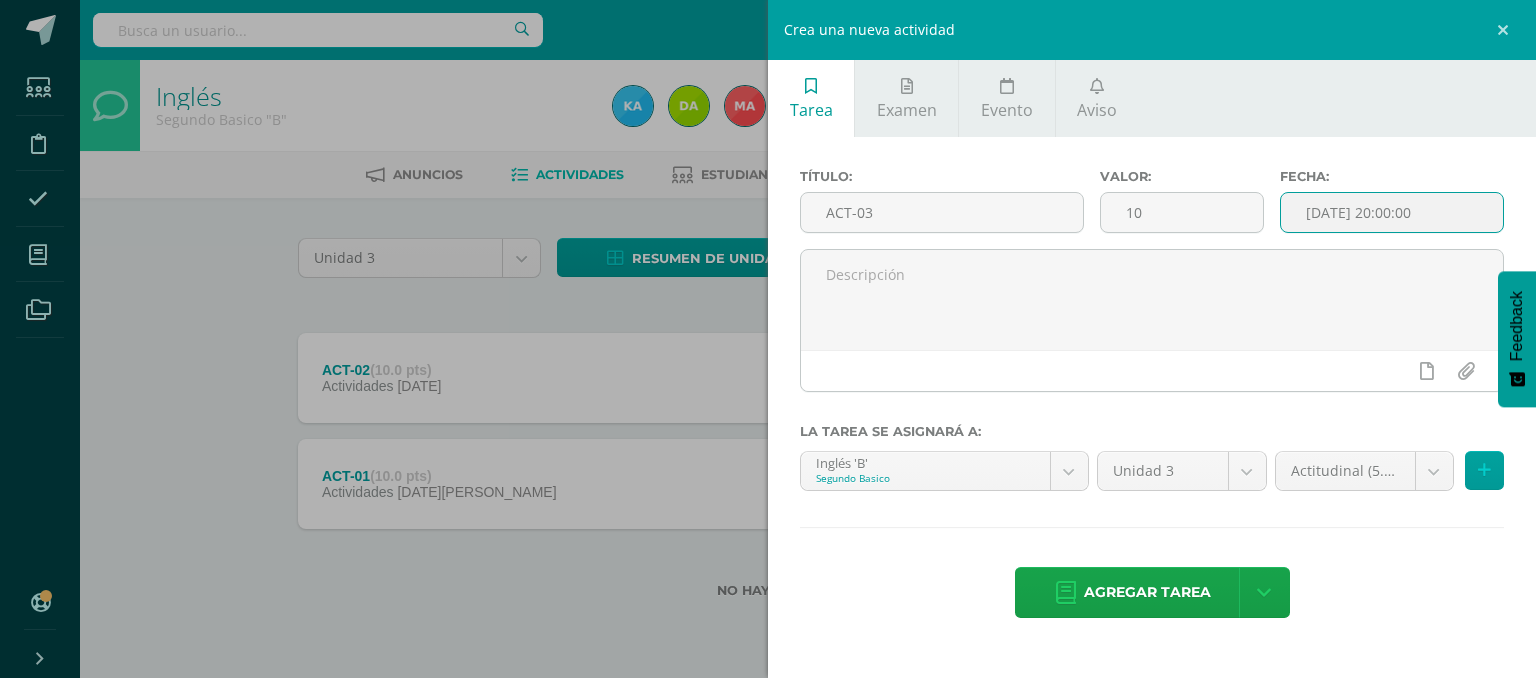 click on "[DATE] 20:00:00" at bounding box center (1392, 212) 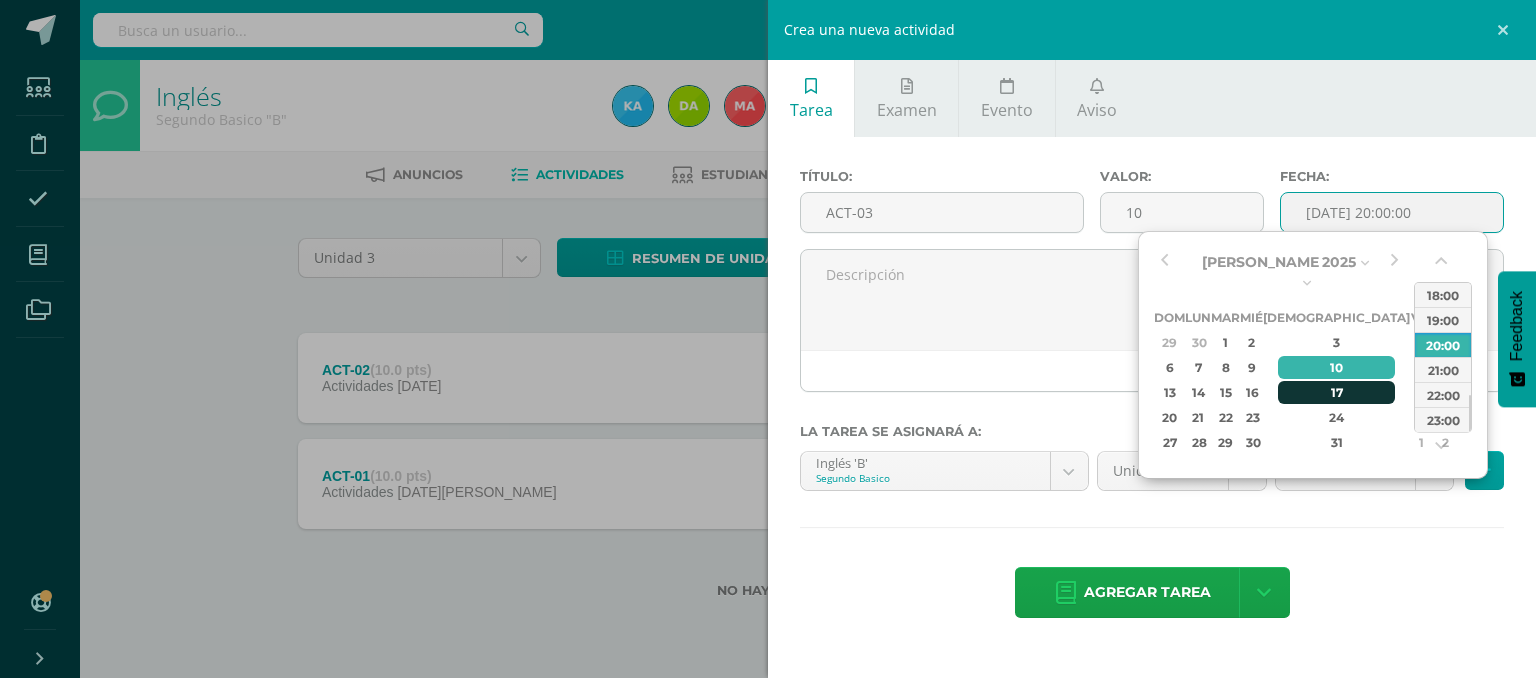 click on "17" at bounding box center [1336, 392] 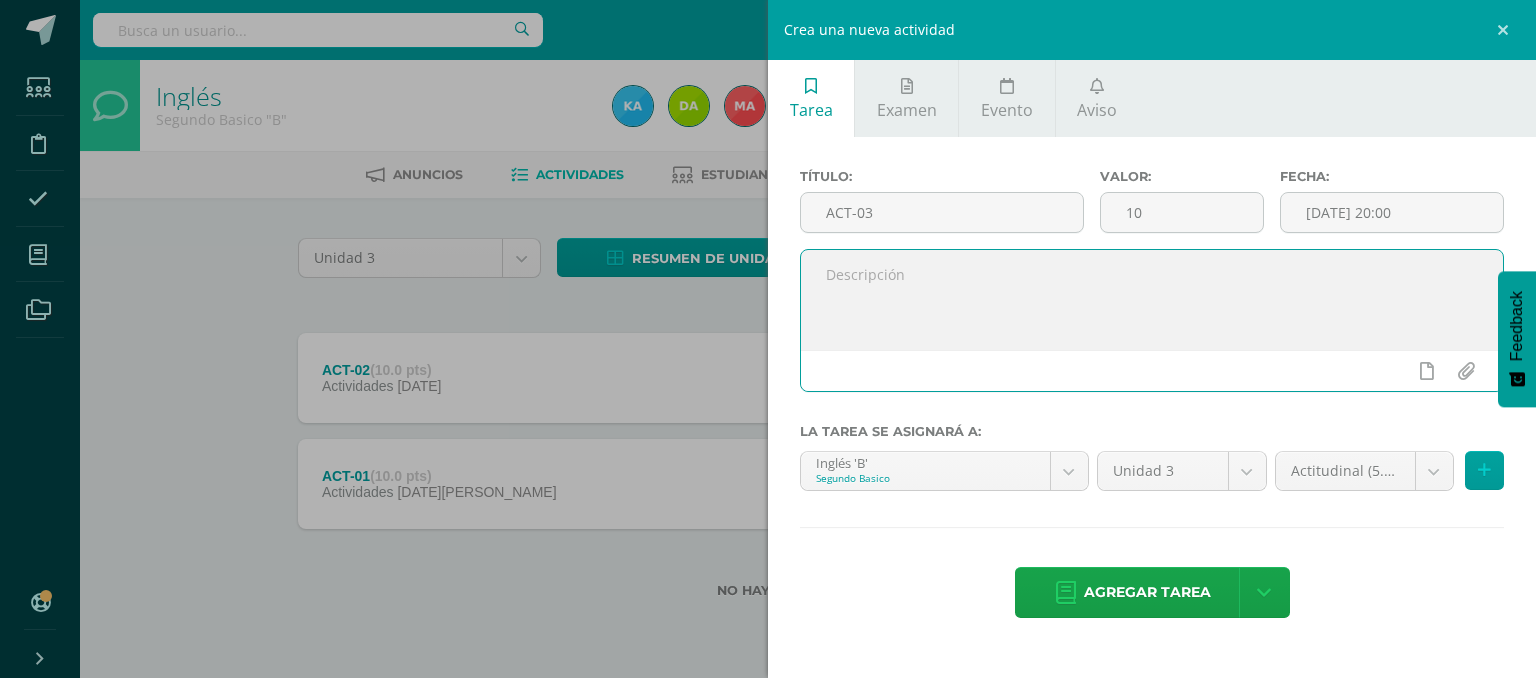 click at bounding box center (1152, 300) 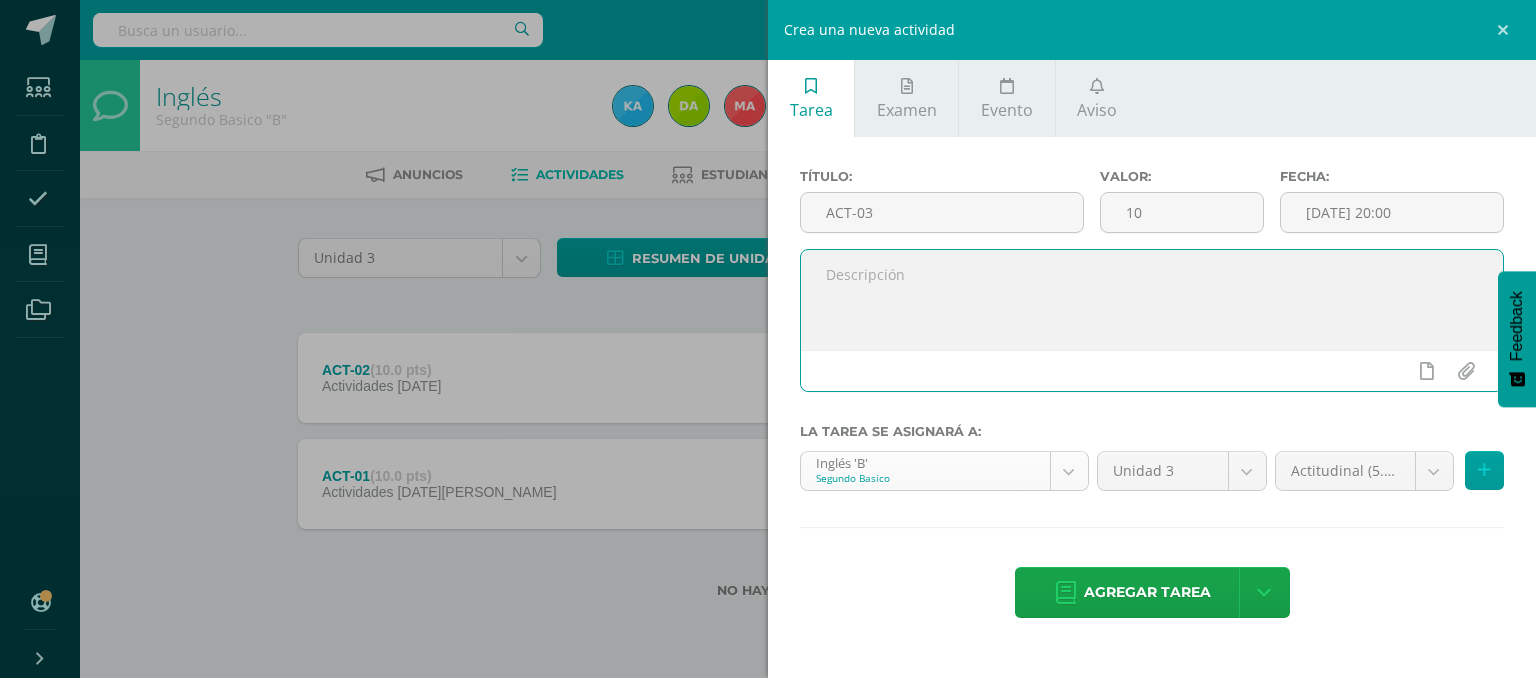scroll, scrollTop: 20, scrollLeft: 0, axis: vertical 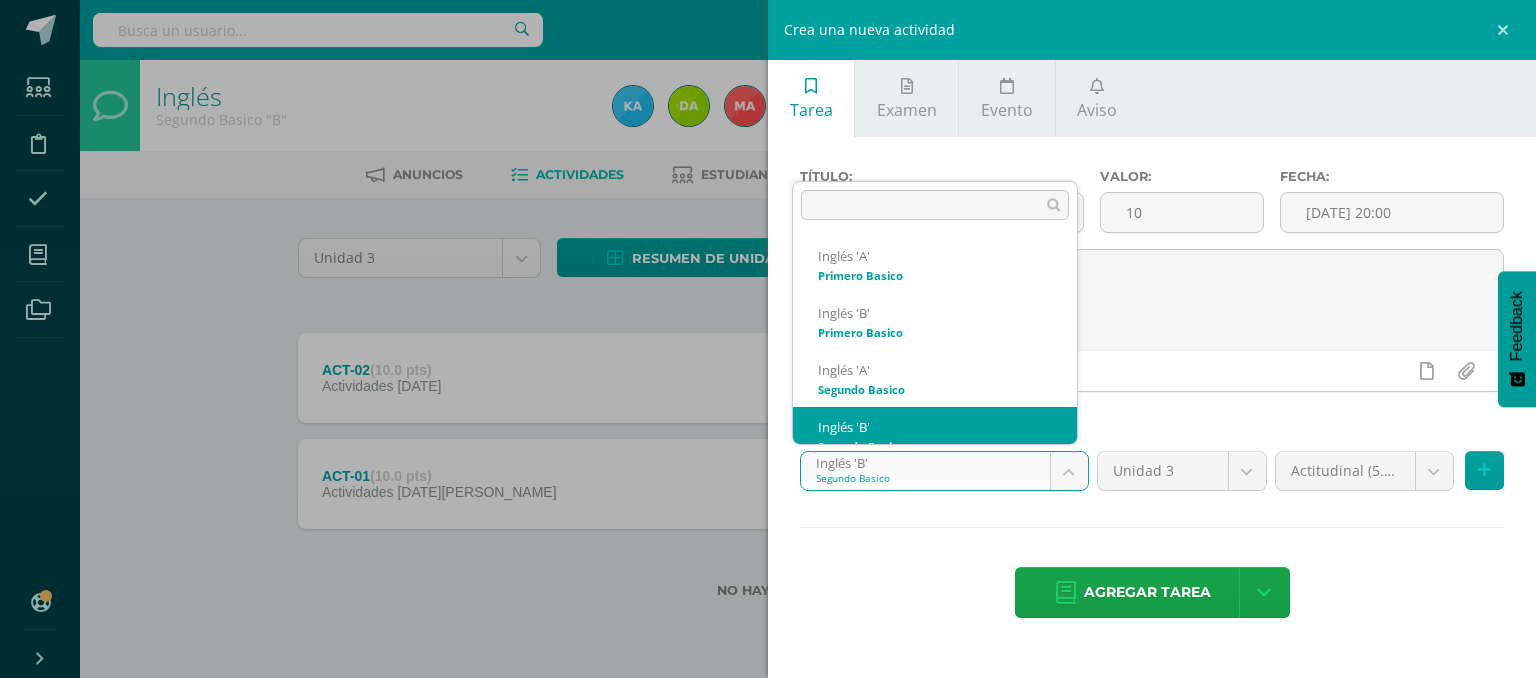 click on "Tarea asignada exitosamente         Estudiantes Disciplina Asistencia Mis cursos Archivos Soporte
Ayuda
Reportar un problema
Centro de ayuda
Últimas actualizaciones
10+ Cerrar panel
Inglés
Primero
Basico
"A"
Actividades Estudiantes Planificación Dosificación
Inglés
Primero
Basico
"B"
Actividades Estudiantes Planificación Dosificación
Inglés
Segundo
Basico
"A"
Actividades Estudiantes Planificación 1 1" at bounding box center (768, 331) 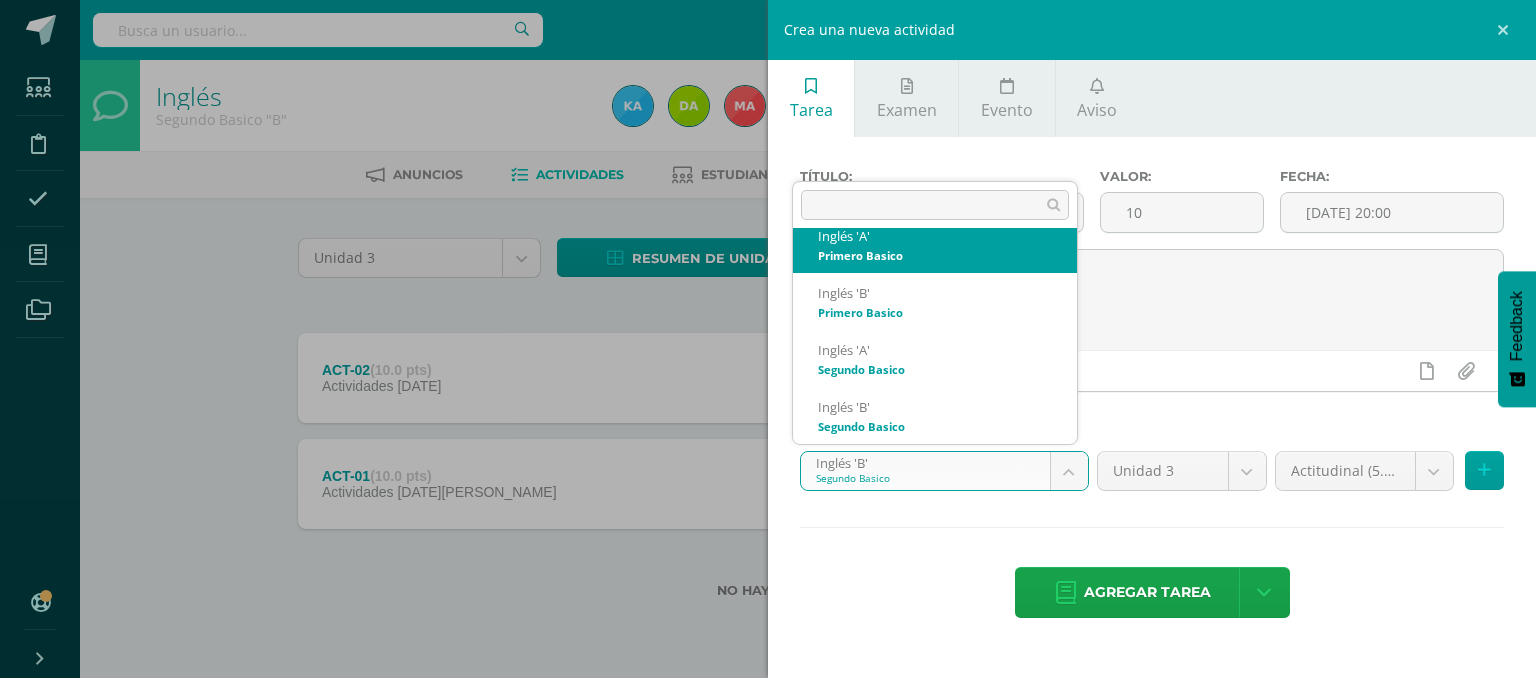 scroll, scrollTop: 0, scrollLeft: 0, axis: both 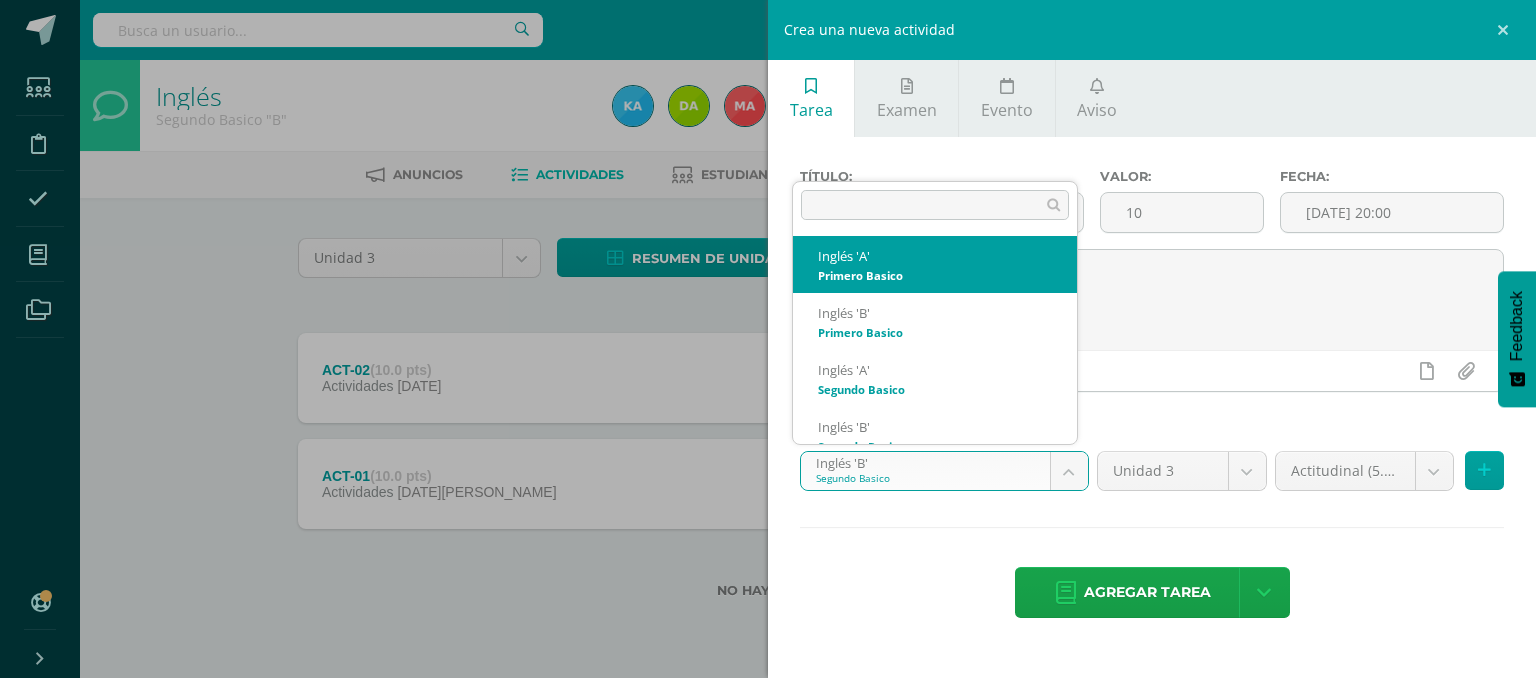 select on "110807" 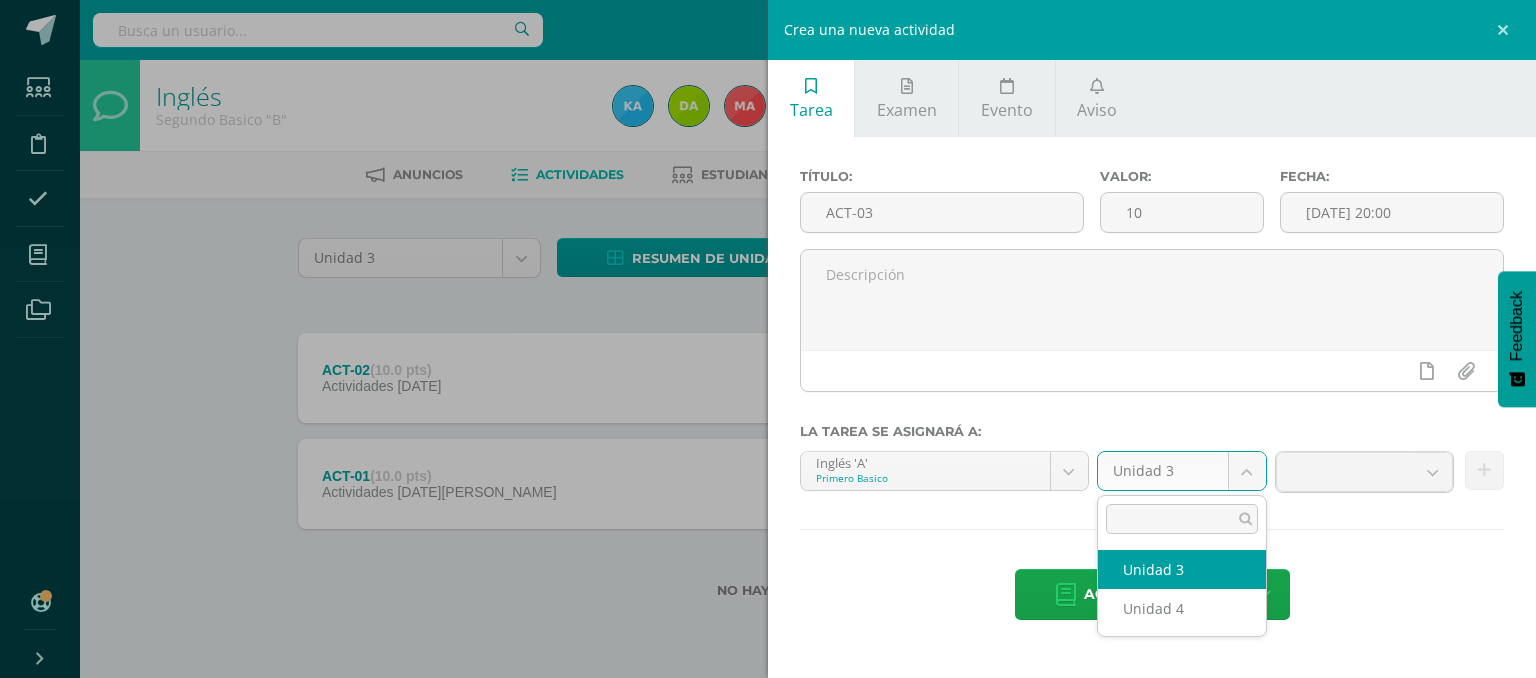 click on "Tarea asignada exitosamente         Estudiantes Disciplina Asistencia Mis cursos Archivos Soporte
Ayuda
Reportar un problema
Centro de ayuda
Últimas actualizaciones
10+ Cerrar panel
Inglés
Primero
Basico
"A"
Actividades Estudiantes Planificación Dosificación
Inglés
Primero
Basico
"B"
Actividades Estudiantes Planificación Dosificación
Inglés
Segundo
Basico
"A"
Actividades Estudiantes Planificación 1 1" at bounding box center (768, 331) 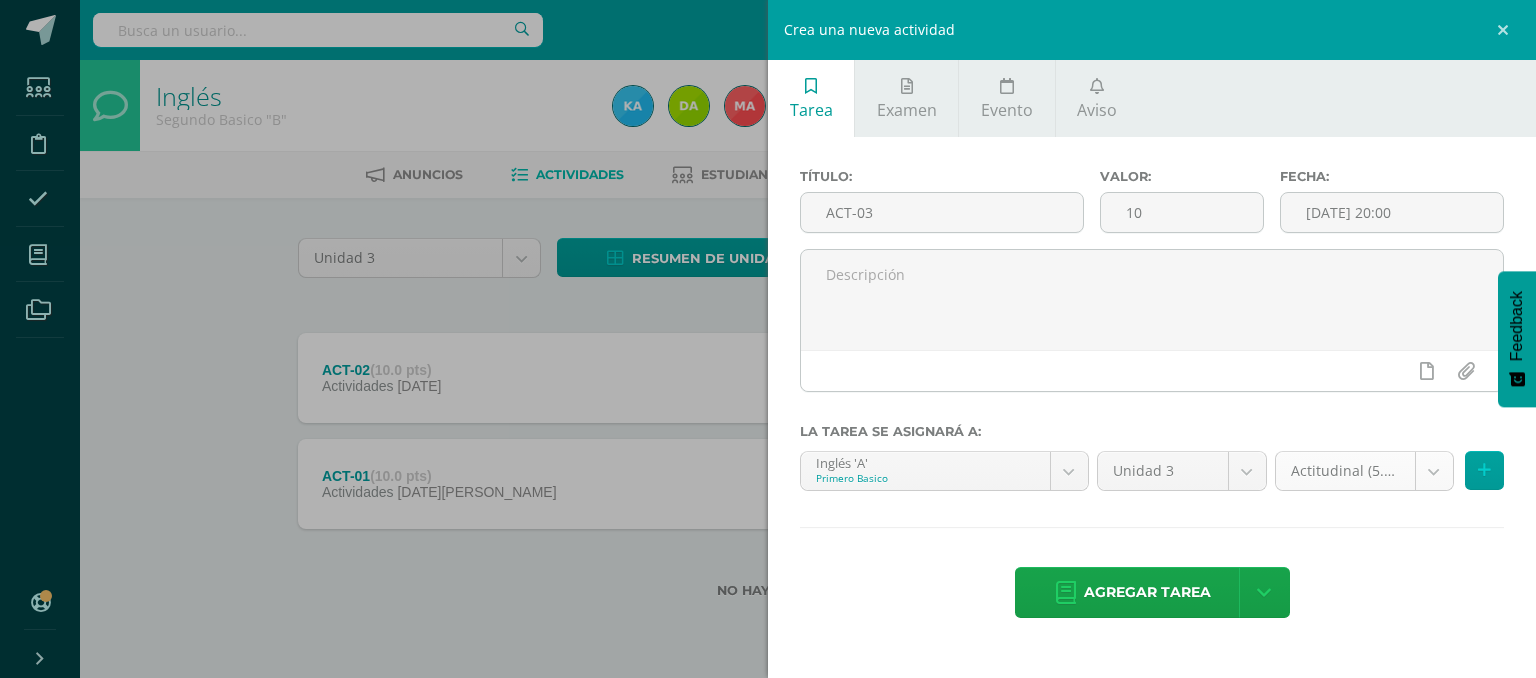 click on "Tarea asignada exitosamente         Estudiantes Disciplina Asistencia Mis cursos Archivos Soporte
Ayuda
Reportar un problema
Centro de ayuda
Últimas actualizaciones
10+ Cerrar panel
Inglés
Primero
Basico
"A"
Actividades Estudiantes Planificación Dosificación
Inglés
Primero
Basico
"B"
Actividades Estudiantes Planificación Dosificación
Inglés
Segundo
Basico
"A"
Actividades Estudiantes Planificación 1 1" at bounding box center [768, 331] 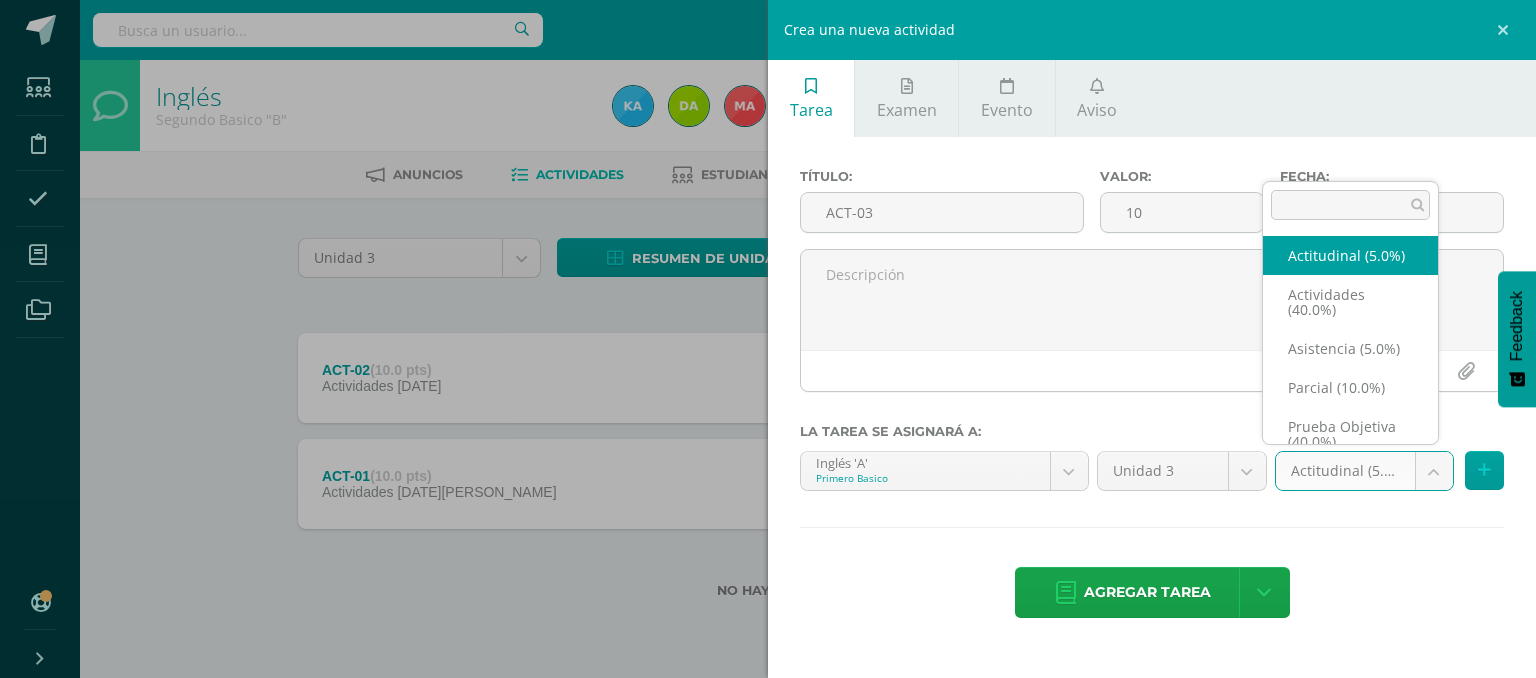 click on "Tarea asignada exitosamente         Estudiantes Disciplina Asistencia Mis cursos Archivos Soporte
Ayuda
Reportar un problema
Centro de ayuda
Últimas actualizaciones
10+ Cerrar panel
Inglés
Primero
Basico
"A"
Actividades Estudiantes Planificación Dosificación
Inglés
Primero
Basico
"B"
Actividades Estudiantes Planificación Dosificación
Inglés
Segundo
Basico
"A"
Actividades Estudiantes Planificación 1 1" at bounding box center [768, 331] 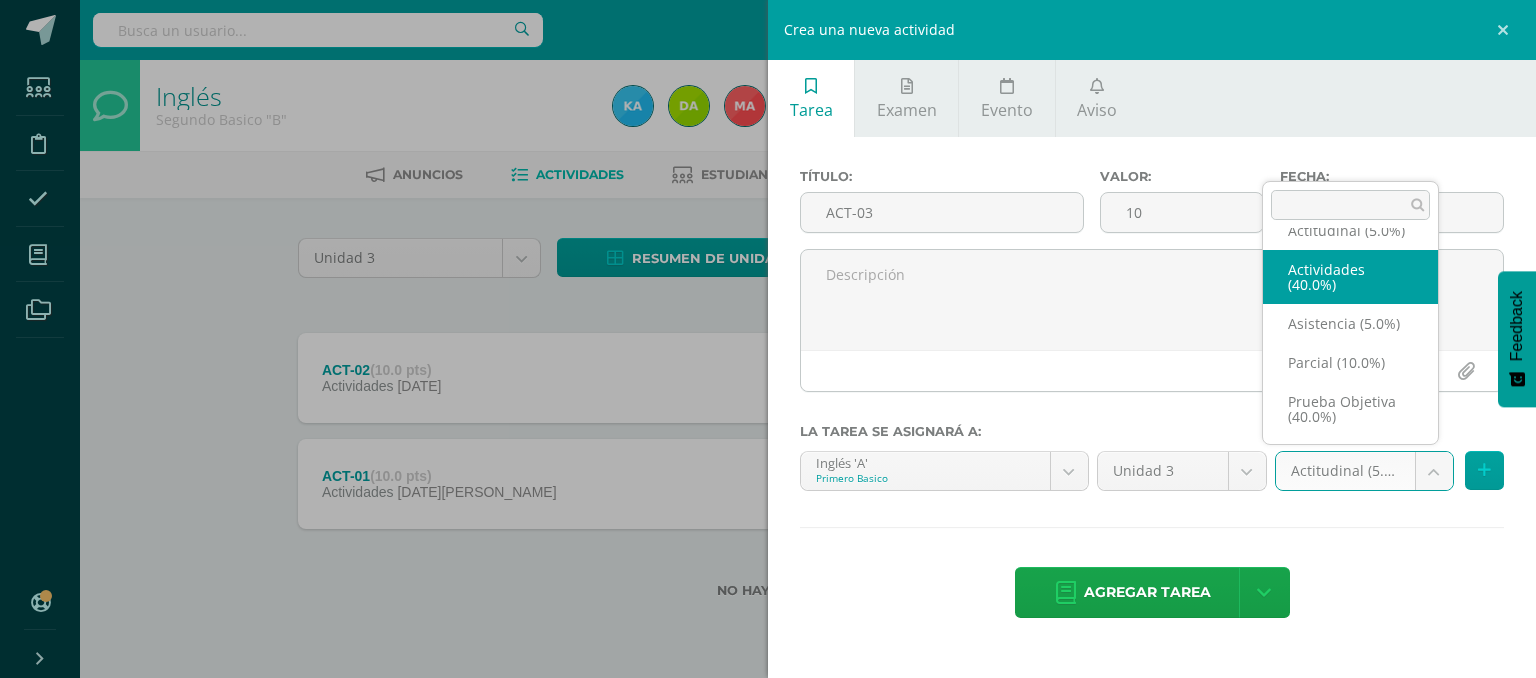 select on "118711" 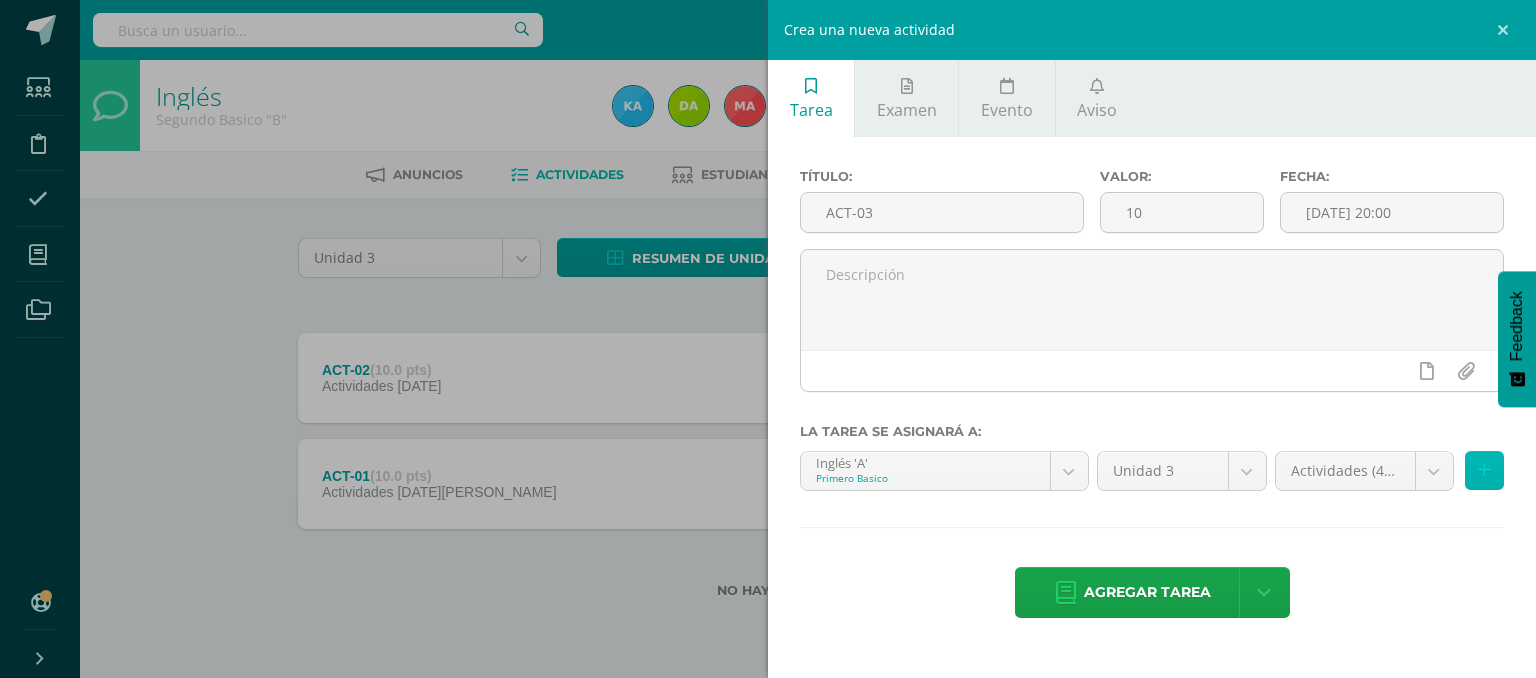 click at bounding box center [1484, 470] 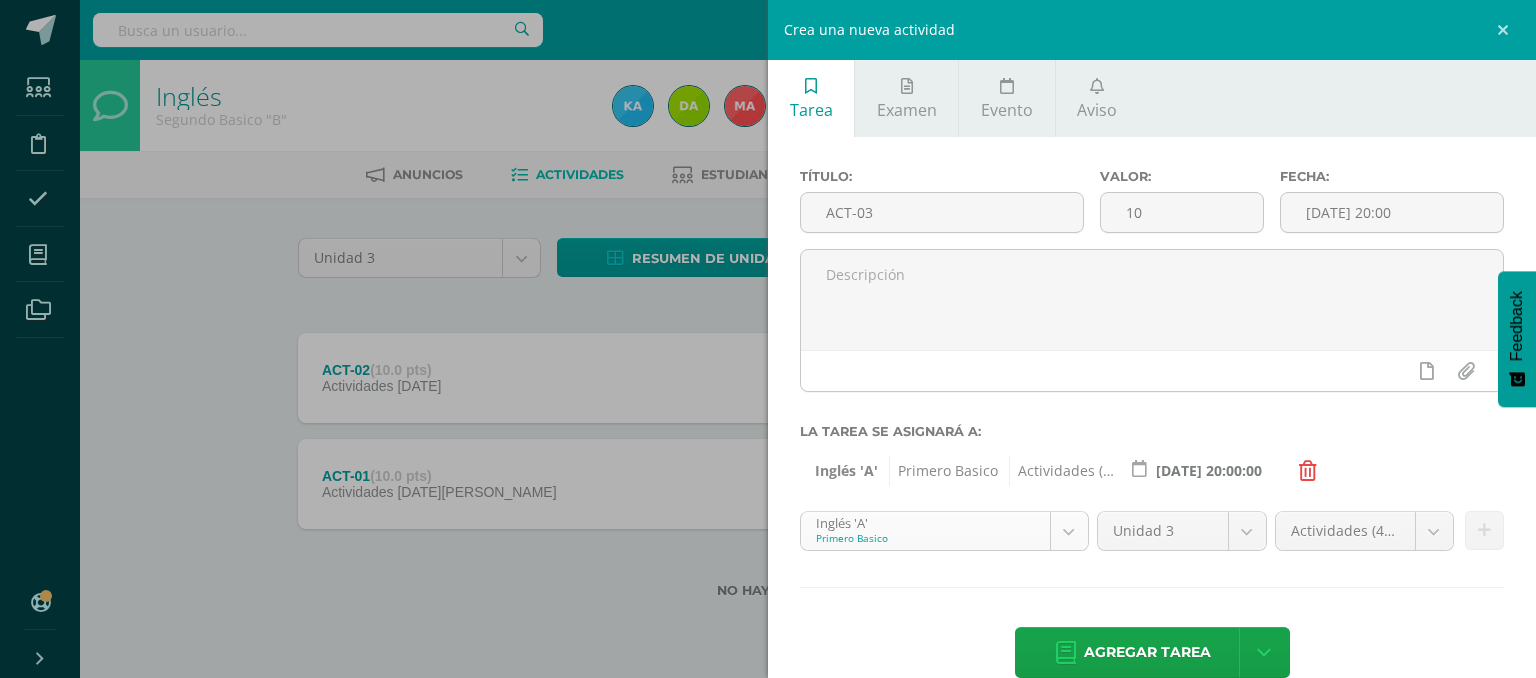 click on "Tarea asignada exitosamente         Estudiantes Disciplina Asistencia Mis cursos Archivos Soporte
Ayuda
Reportar un problema
Centro de ayuda
Últimas actualizaciones
10+ Cerrar panel
Inglés
Primero
Basico
"A"
Actividades Estudiantes Planificación Dosificación
Inglés
Primero
Basico
"B"
Actividades Estudiantes Planificación Dosificación
Inglés
Segundo
Basico
"A"
Actividades Estudiantes Planificación 1 1" at bounding box center [768, 331] 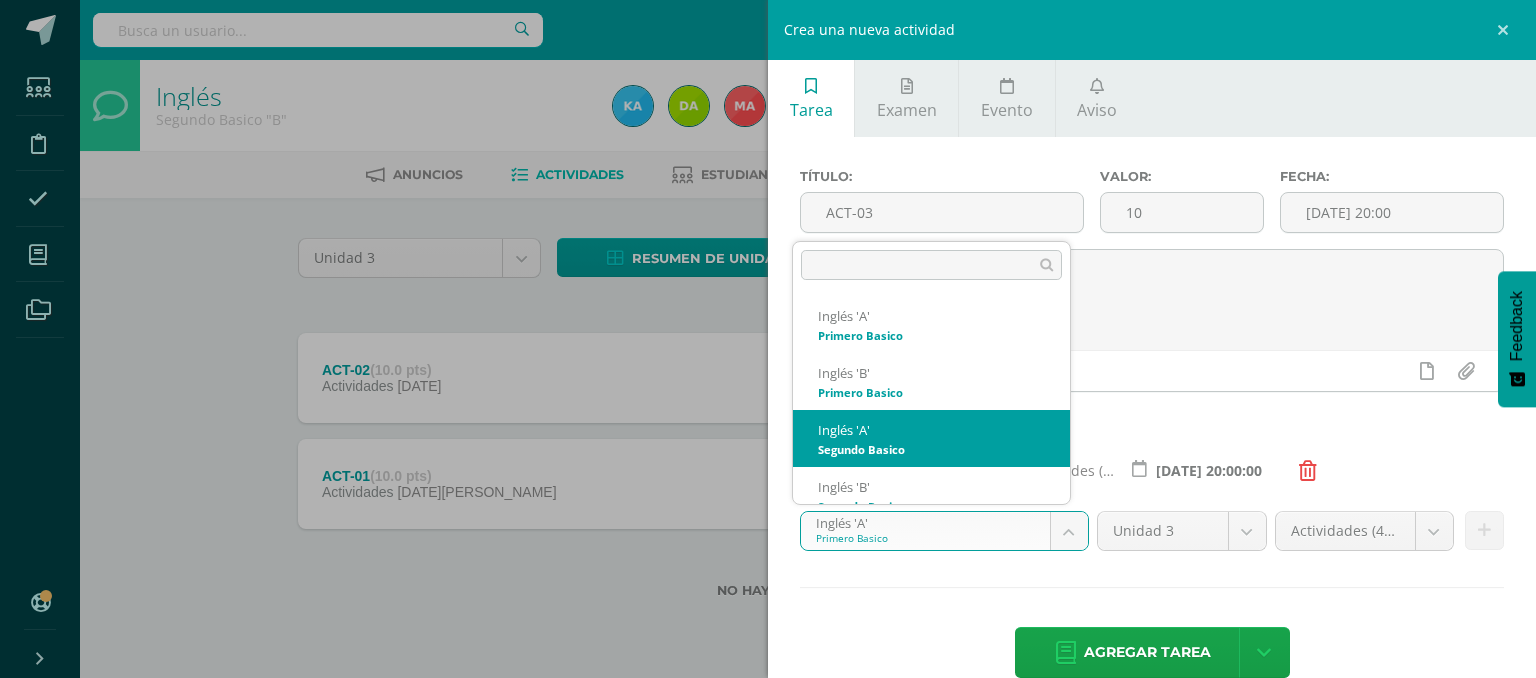 scroll, scrollTop: 20, scrollLeft: 0, axis: vertical 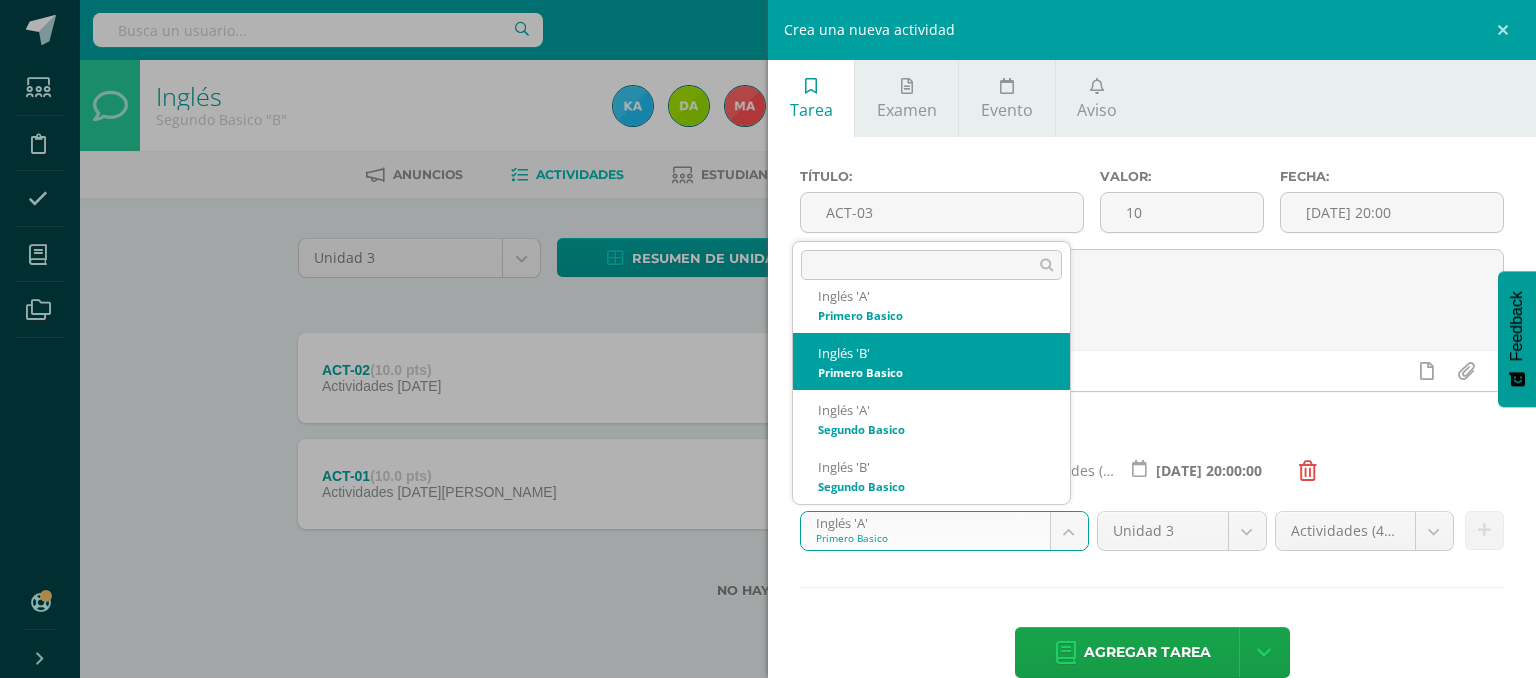 select on "110957" 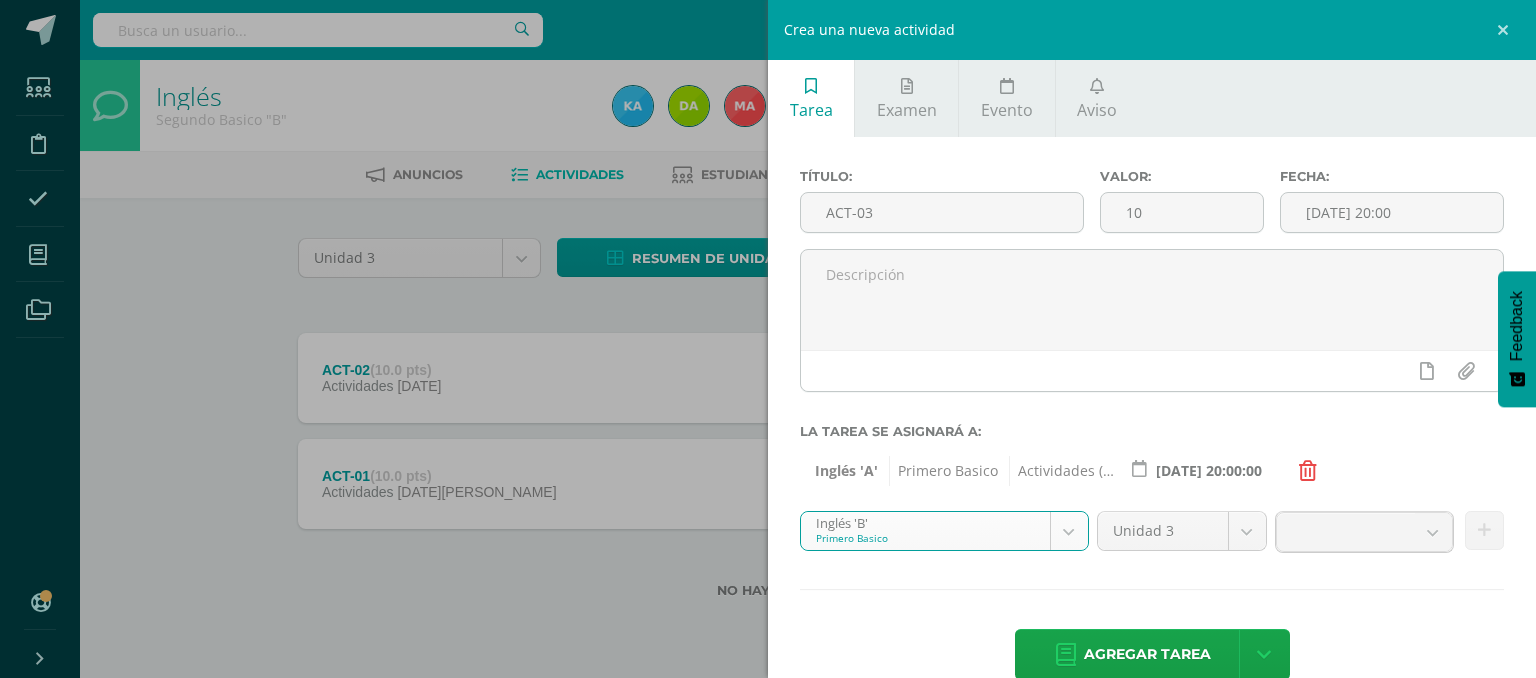 click at bounding box center [1345, 532] 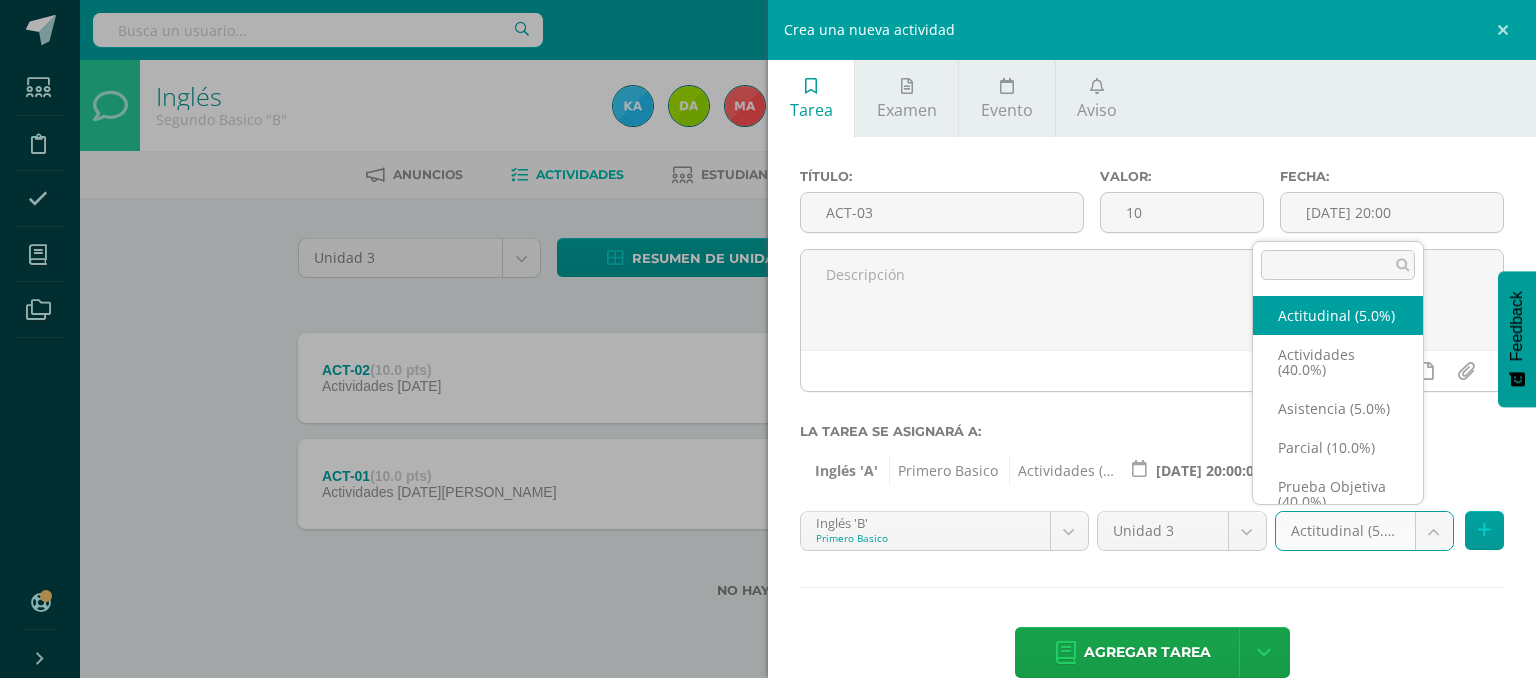 click on "Tarea asignada exitosamente         Estudiantes Disciplina Asistencia Mis cursos Archivos Soporte
Ayuda
Reportar un problema
Centro de ayuda
Últimas actualizaciones
10+ Cerrar panel
Inglés
Primero
Basico
"A"
Actividades Estudiantes Planificación Dosificación
Inglés
Primero
Basico
"B"
Actividades Estudiantes Planificación Dosificación
Inglés
Segundo
Basico
"A"
Actividades Estudiantes Planificación 1 1" at bounding box center [768, 331] 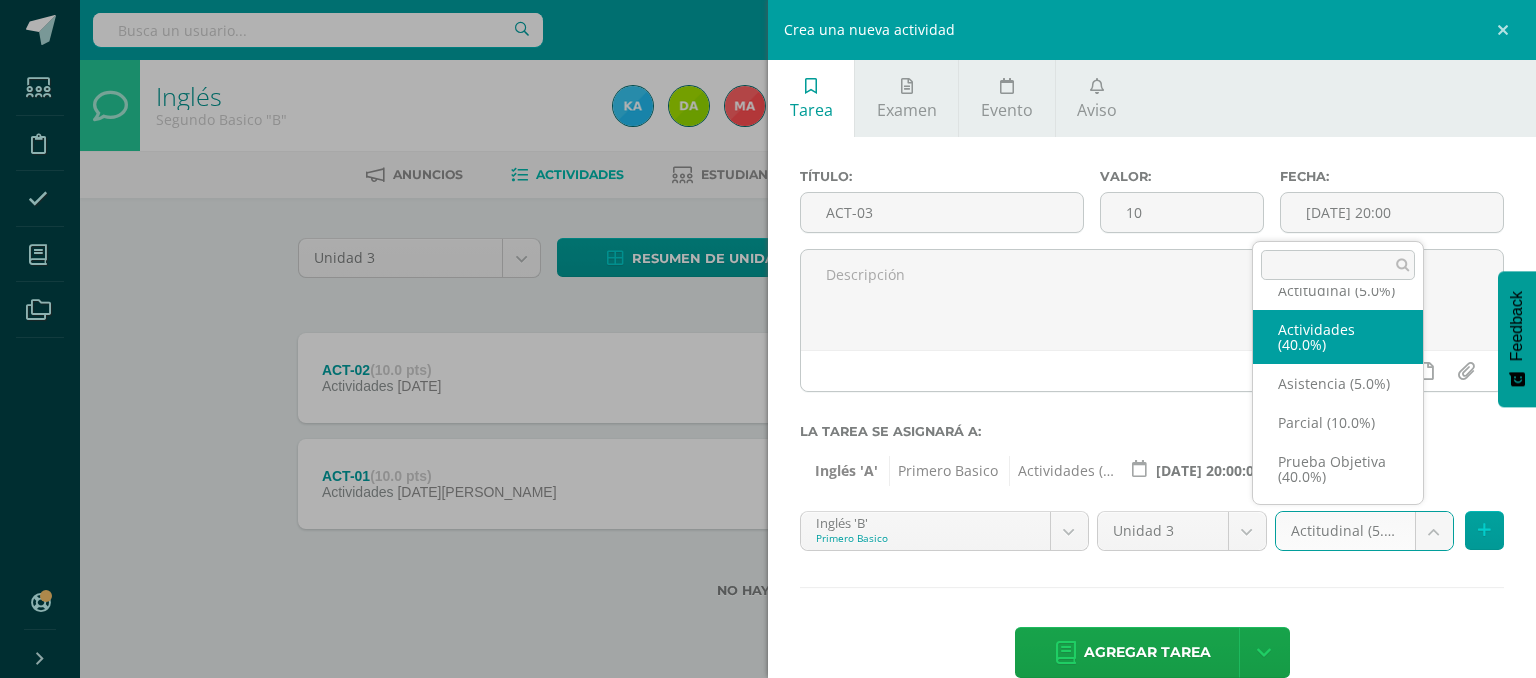 select on "118716" 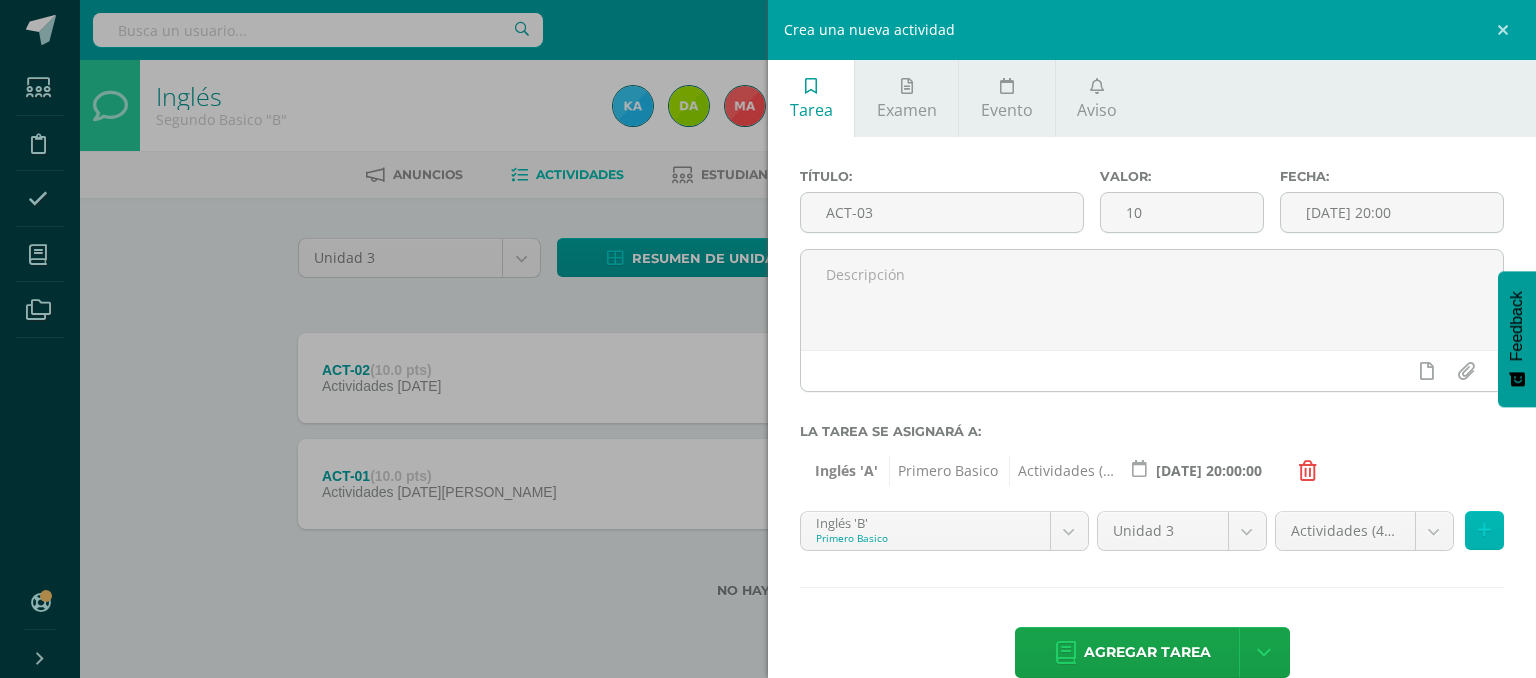 click at bounding box center [1484, 530] 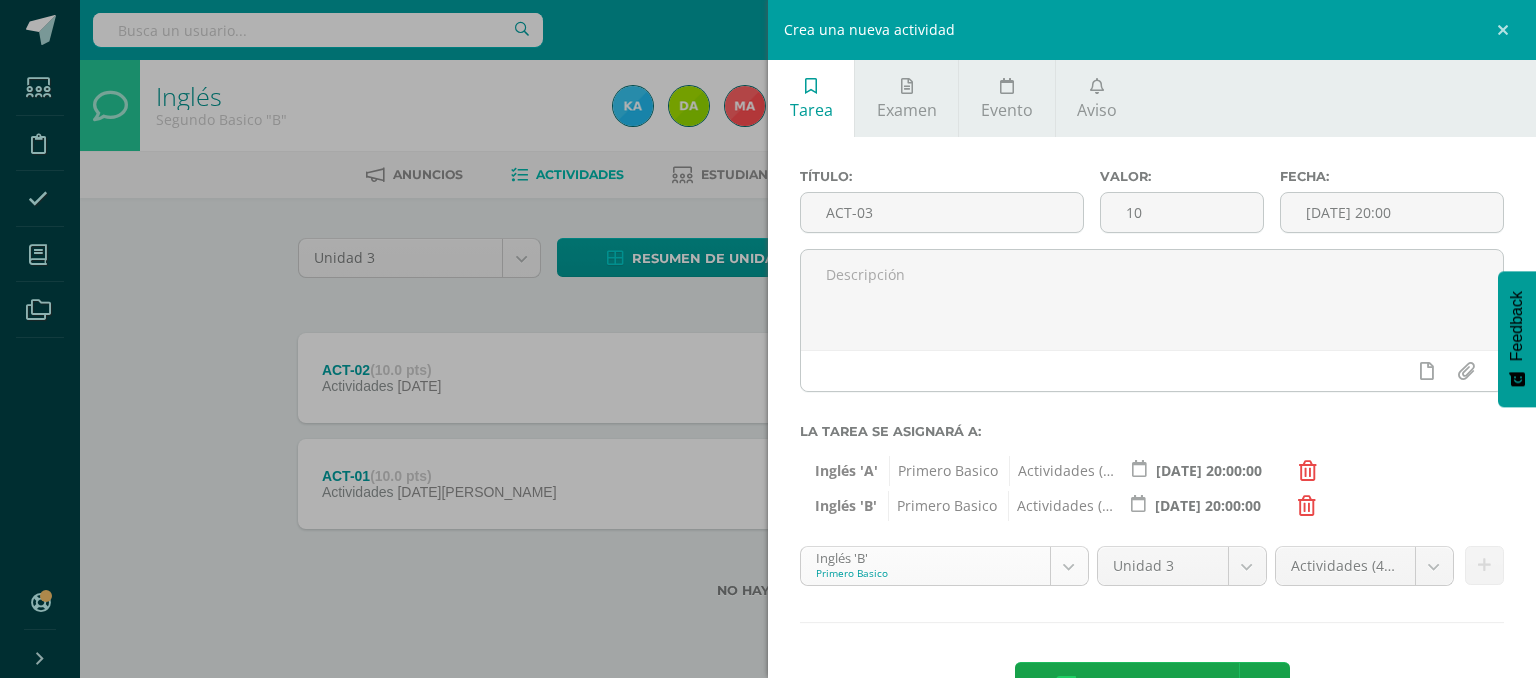 click on "Tarea asignada exitosamente         Estudiantes Disciplina Asistencia Mis cursos Archivos Soporte
Ayuda
Reportar un problema
Centro de ayuda
Últimas actualizaciones
10+ Cerrar panel
Inglés
Primero
Basico
"A"
Actividades Estudiantes Planificación Dosificación
Inglés
Primero
Basico
"B"
Actividades Estudiantes Planificación Dosificación
Inglés
Segundo
Basico
"A"
Actividades Estudiantes Planificación 1 1" at bounding box center (768, 331) 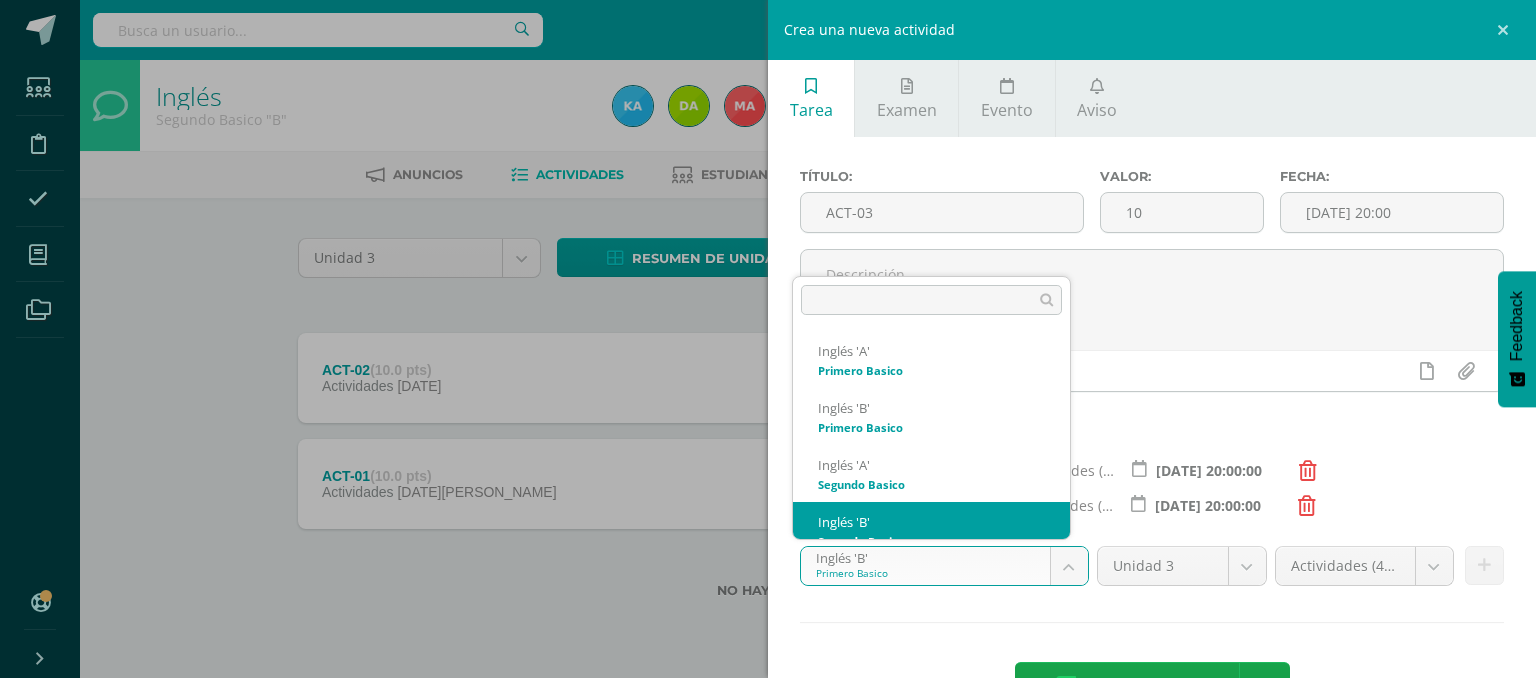 scroll, scrollTop: 20, scrollLeft: 0, axis: vertical 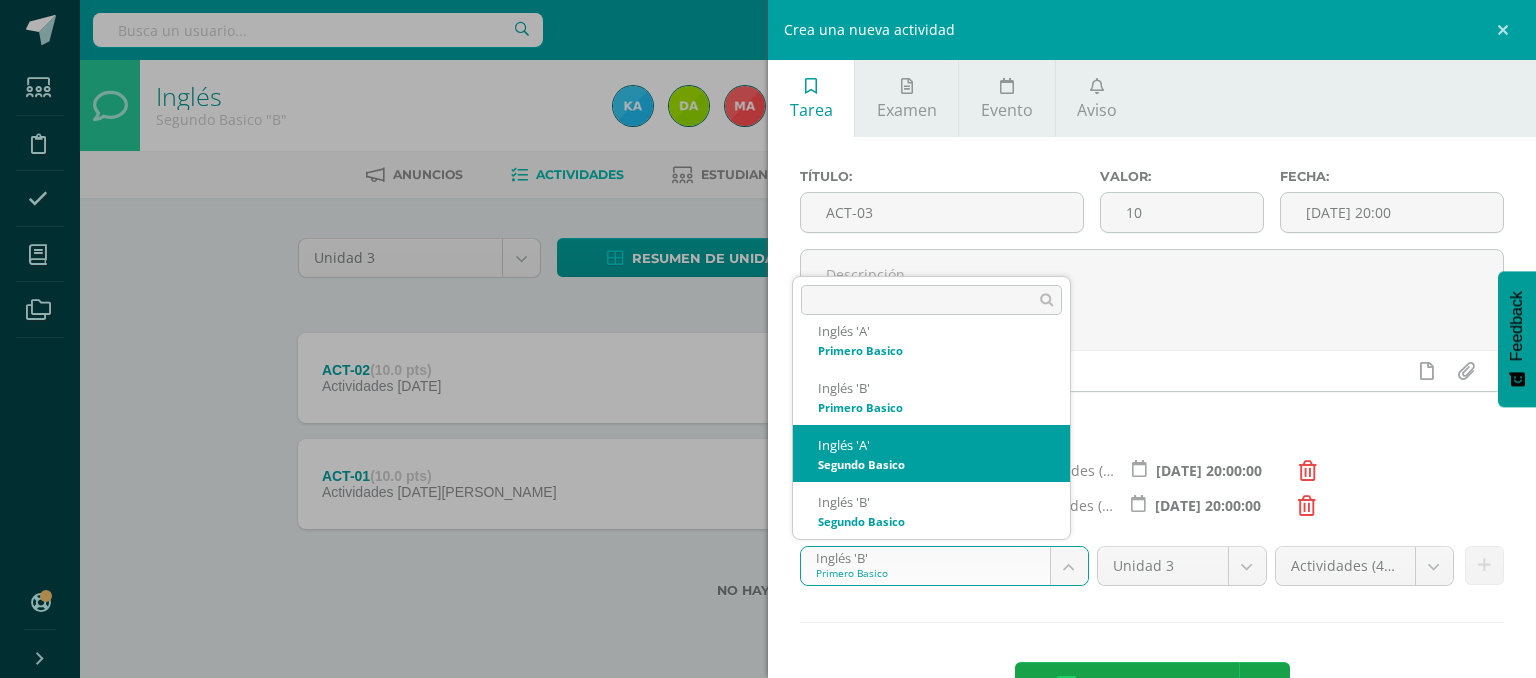 select on "111107" 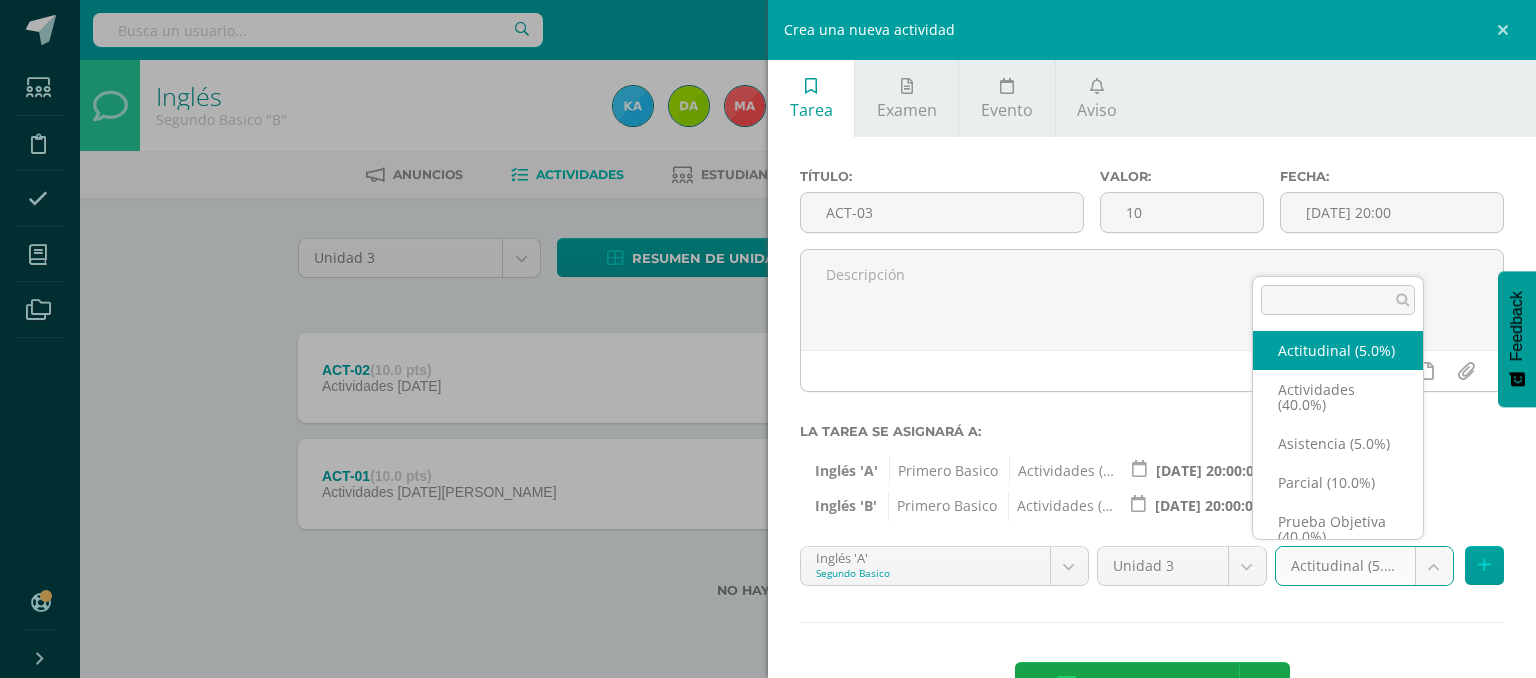 drag, startPoint x: 1340, startPoint y: 573, endPoint x: 1338, endPoint y: 537, distance: 36.05551 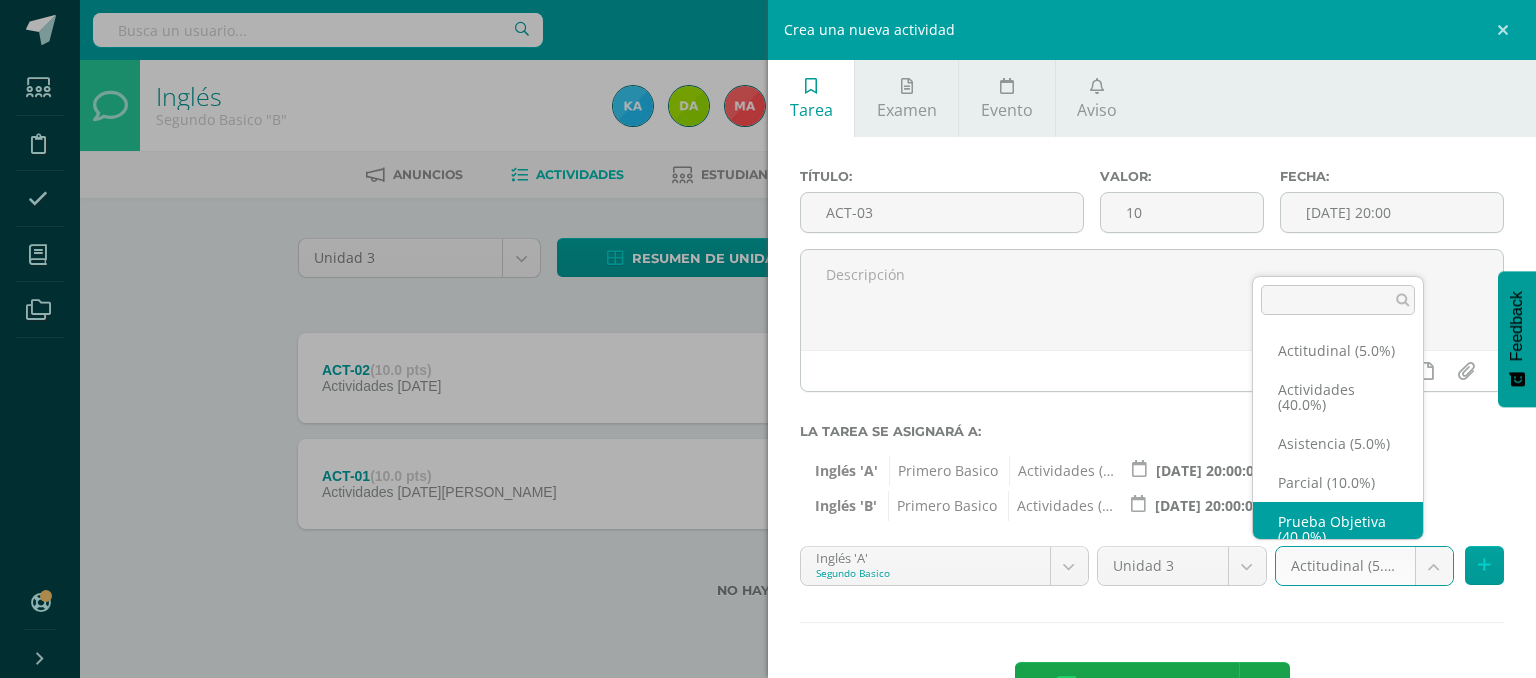 scroll, scrollTop: 47, scrollLeft: 0, axis: vertical 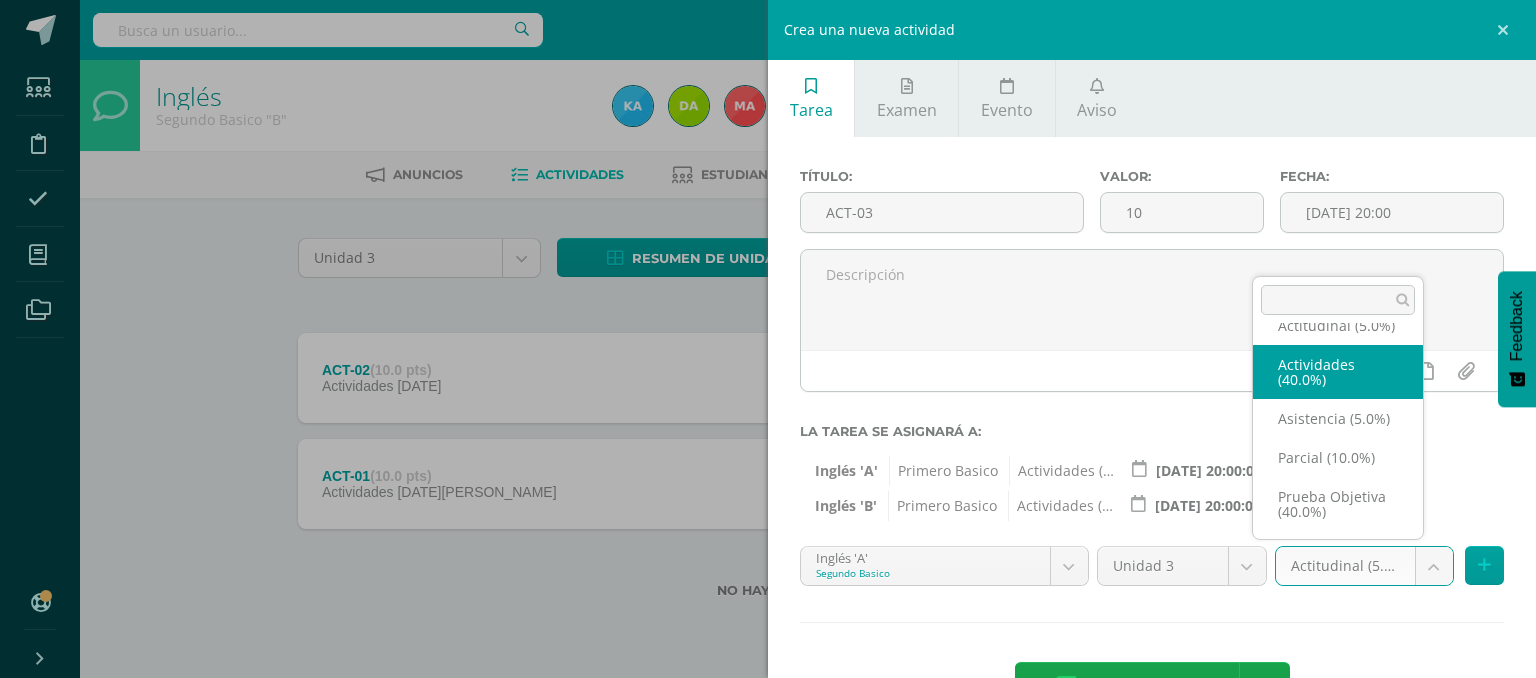 select on "118722" 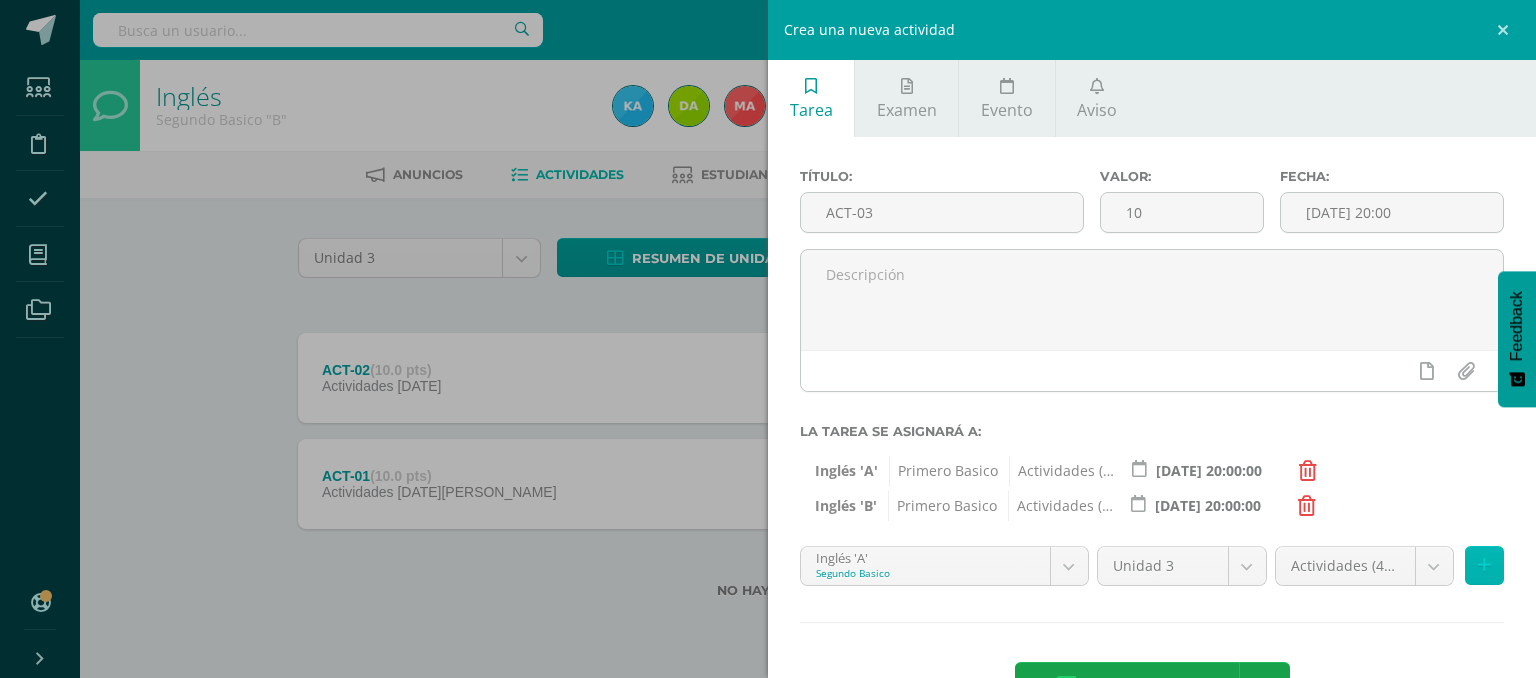 click at bounding box center [1484, 565] 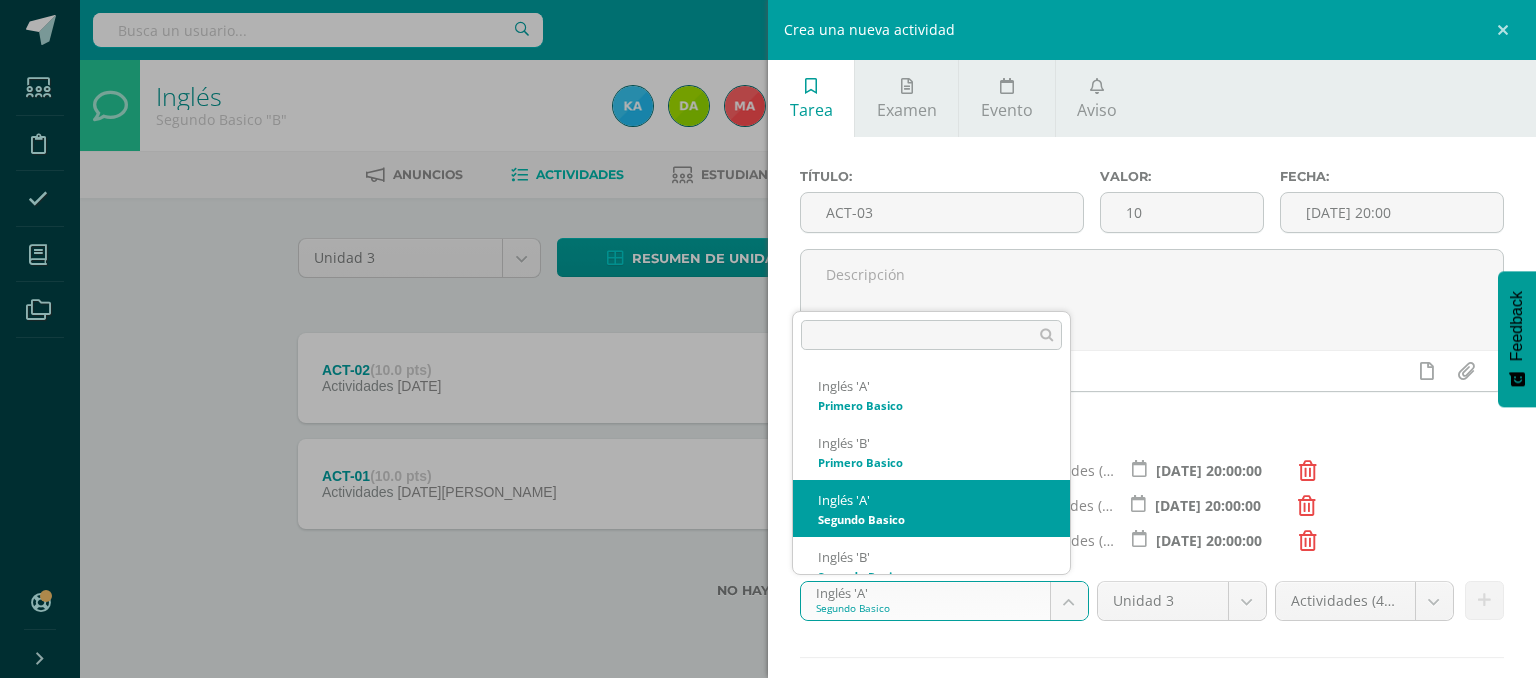 click on "Tarea asignada exitosamente         Estudiantes Disciplina Asistencia Mis cursos Archivos Soporte
Ayuda
Reportar un problema
Centro de ayuda
Últimas actualizaciones
10+ Cerrar panel
Inglés
Primero
Basico
"A"
Actividades Estudiantes Planificación Dosificación
Inglés
Primero
Basico
"B"
Actividades Estudiantes Planificación Dosificación
Inglés
Segundo
Basico
"A"
Actividades Estudiantes Planificación 1 1" at bounding box center (768, 331) 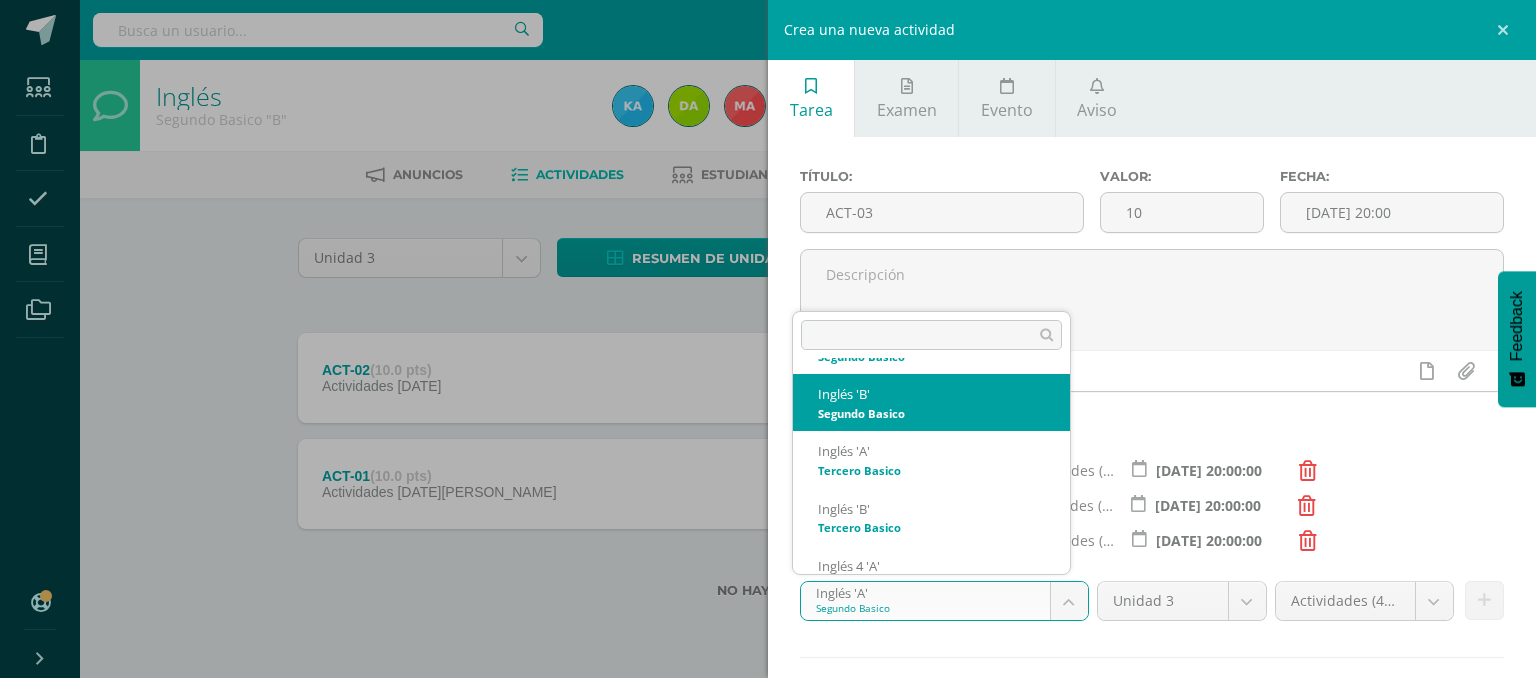 scroll, scrollTop: 167, scrollLeft: 0, axis: vertical 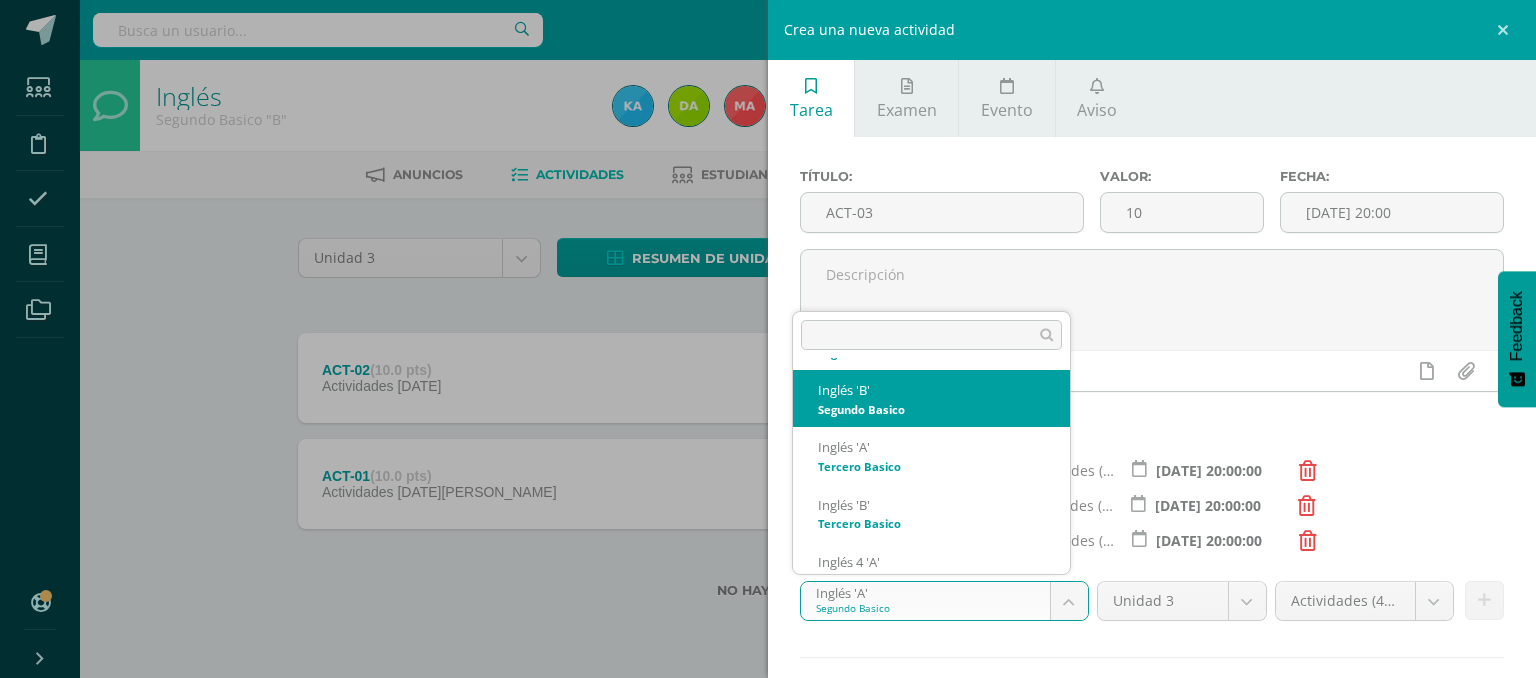 select on "111257" 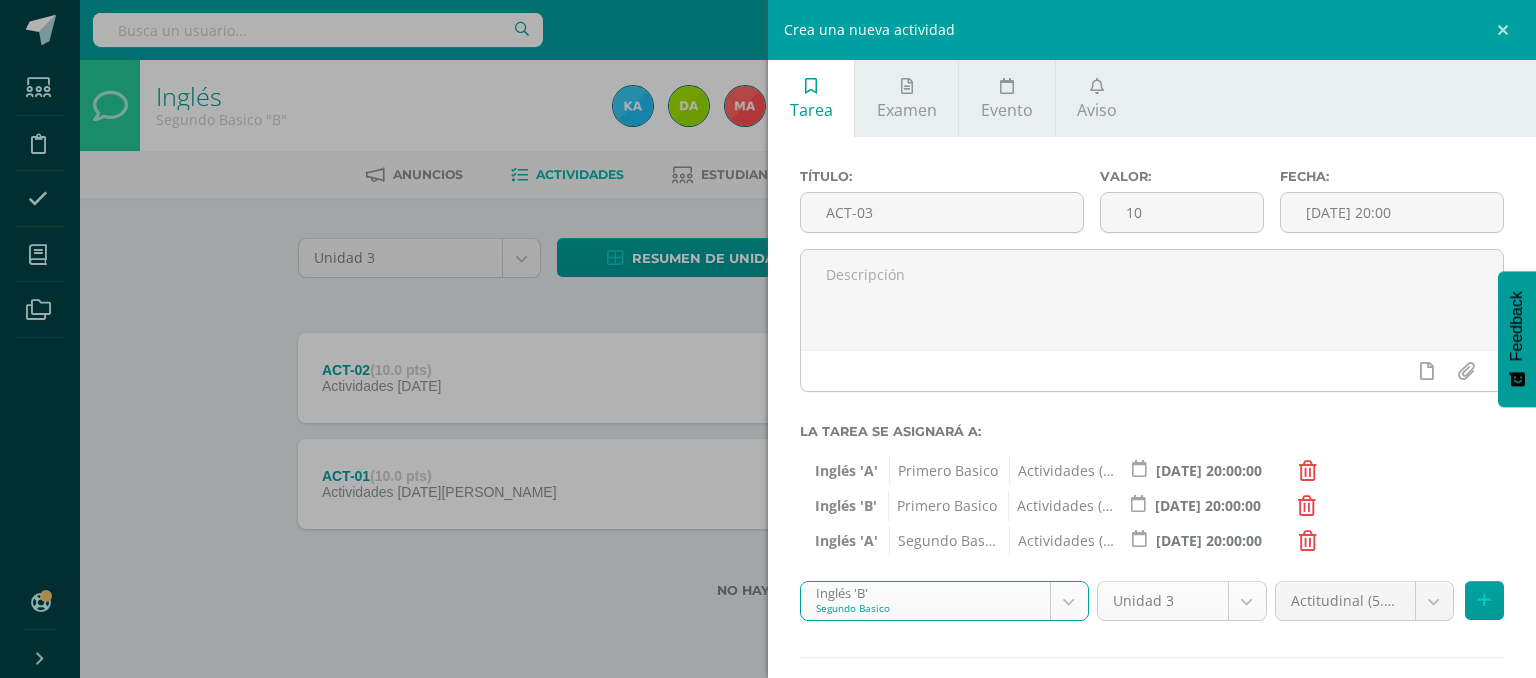 click on "Tarea asignada exitosamente         Estudiantes Disciplina Asistencia Mis cursos Archivos Soporte
Ayuda
Reportar un problema
Centro de ayuda
Últimas actualizaciones
10+ Cerrar panel
Inglés
Primero
Basico
"A"
Actividades Estudiantes Planificación Dosificación
Inglés
Primero
Basico
"B"
Actividades Estudiantes Planificación Dosificación
Inglés
Segundo
Basico
"A"
Actividades Estudiantes Planificación 1 1" at bounding box center (768, 331) 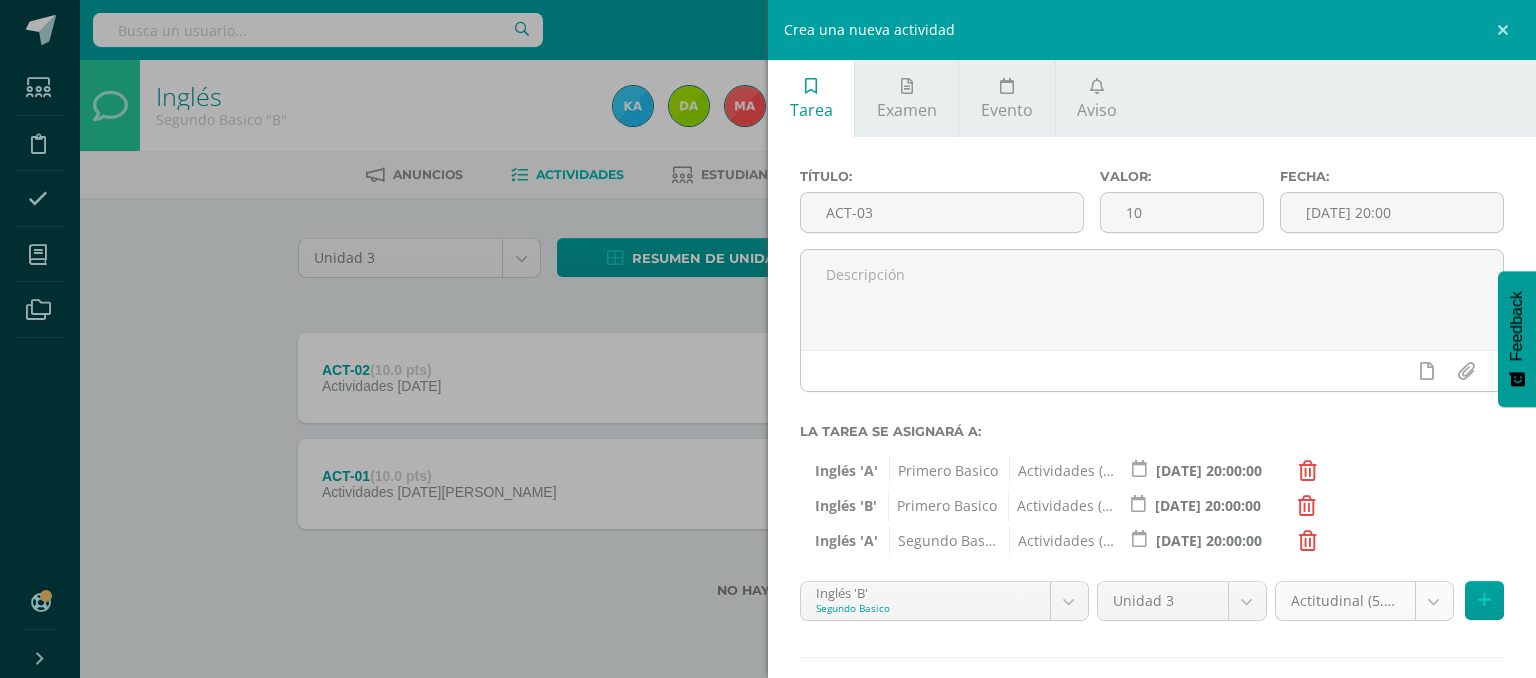 click on "Tarea asignada exitosamente         Estudiantes Disciplina Asistencia Mis cursos Archivos Soporte
Ayuda
Reportar un problema
Centro de ayuda
Últimas actualizaciones
10+ Cerrar panel
Inglés
Primero
Basico
"A"
Actividades Estudiantes Planificación Dosificación
Inglés
Primero
Basico
"B"
Actividades Estudiantes Planificación Dosificación
Inglés
Segundo
Basico
"A"
Actividades Estudiantes Planificación 1 1" at bounding box center (768, 331) 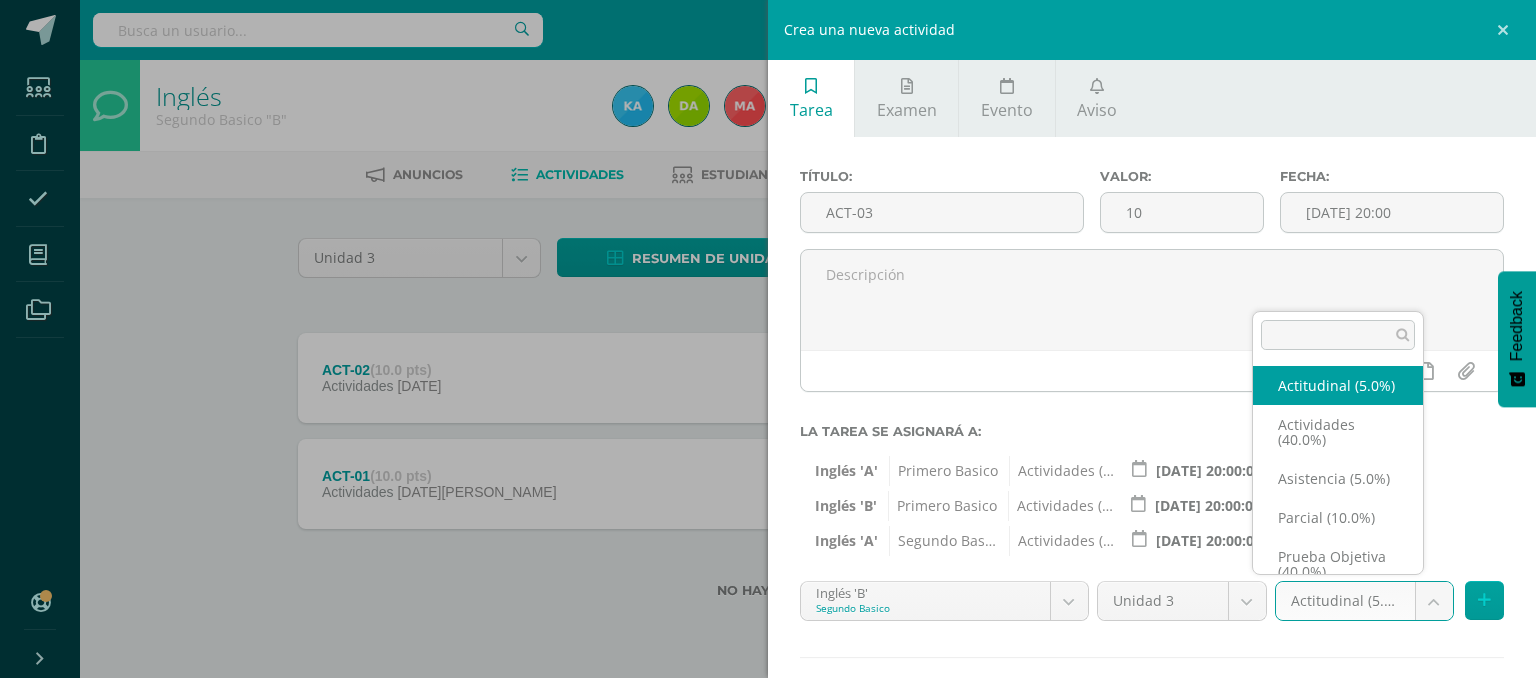click on "Tarea asignada exitosamente         Estudiantes Disciplina Asistencia Mis cursos Archivos Soporte
Ayuda
Reportar un problema
Centro de ayuda
Últimas actualizaciones
10+ Cerrar panel
Inglés
Primero
Basico
"A"
Actividades Estudiantes Planificación Dosificación
Inglés
Primero
Basico
"B"
Actividades Estudiantes Planificación Dosificación
Inglés
Segundo
Basico
"A"
Actividades Estudiantes Planificación 1 1" at bounding box center [768, 331] 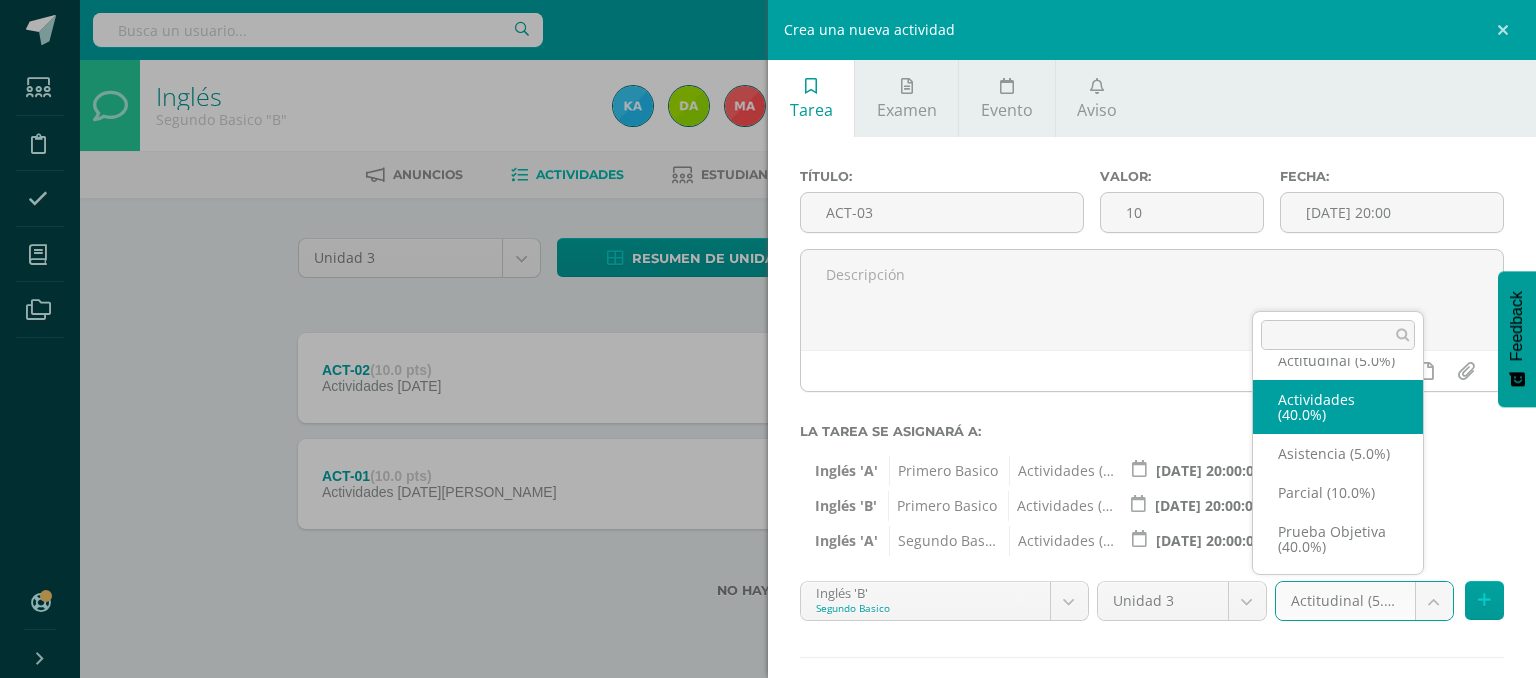 select on "118727" 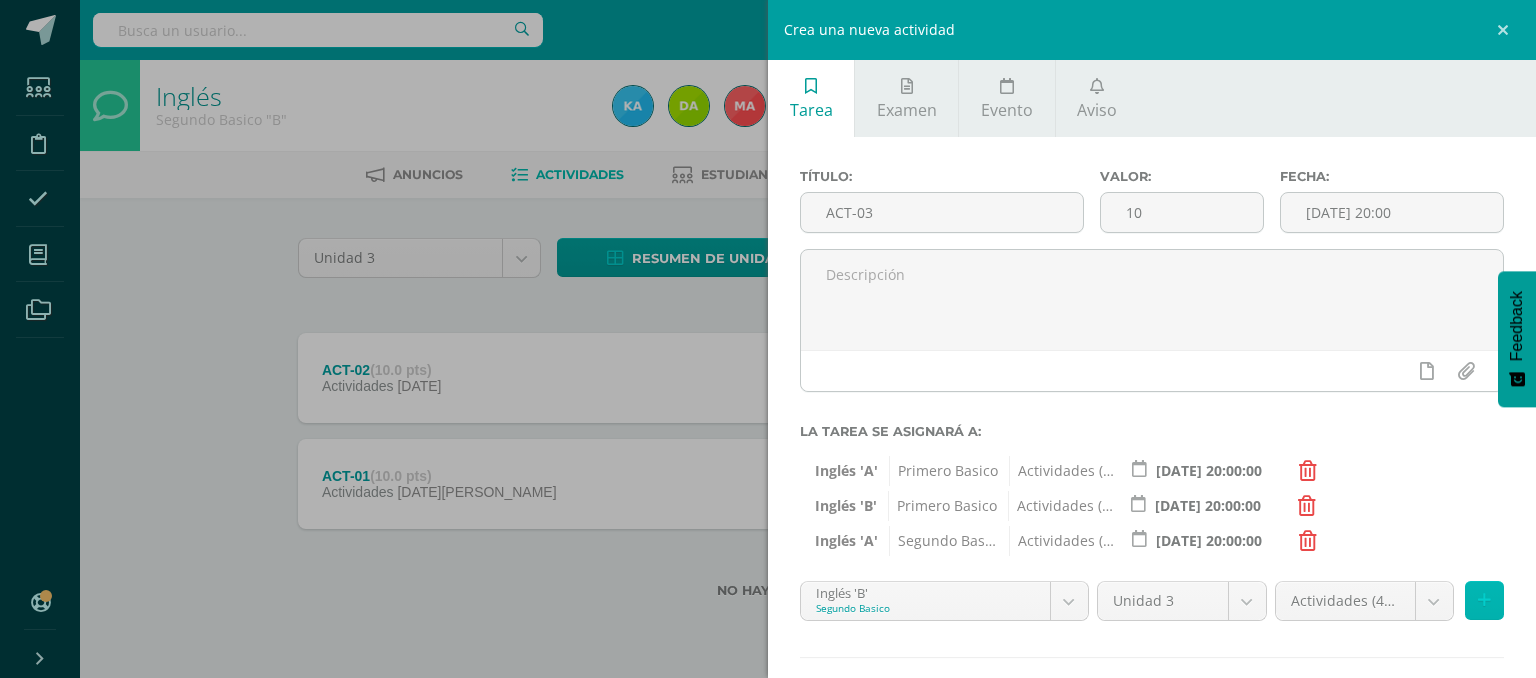 click at bounding box center (1484, 600) 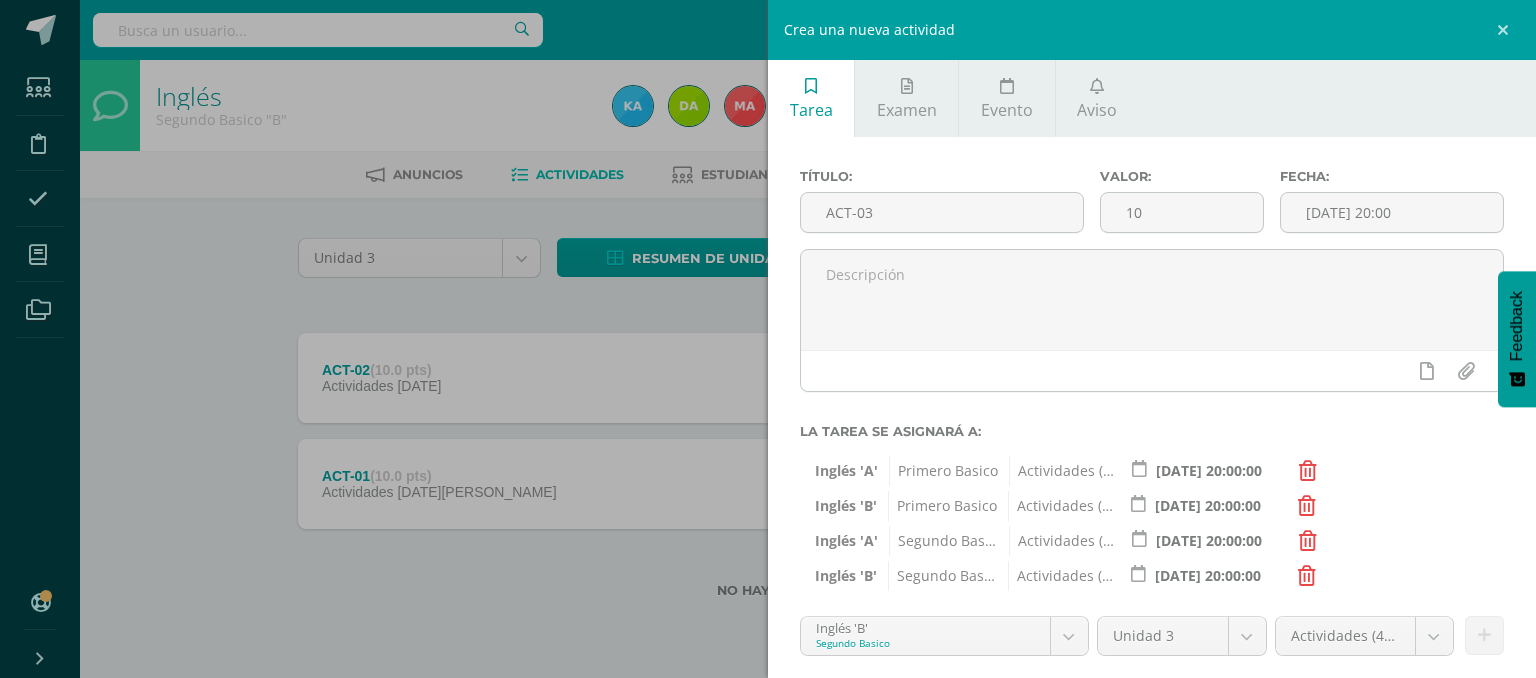 scroll, scrollTop: 140, scrollLeft: 0, axis: vertical 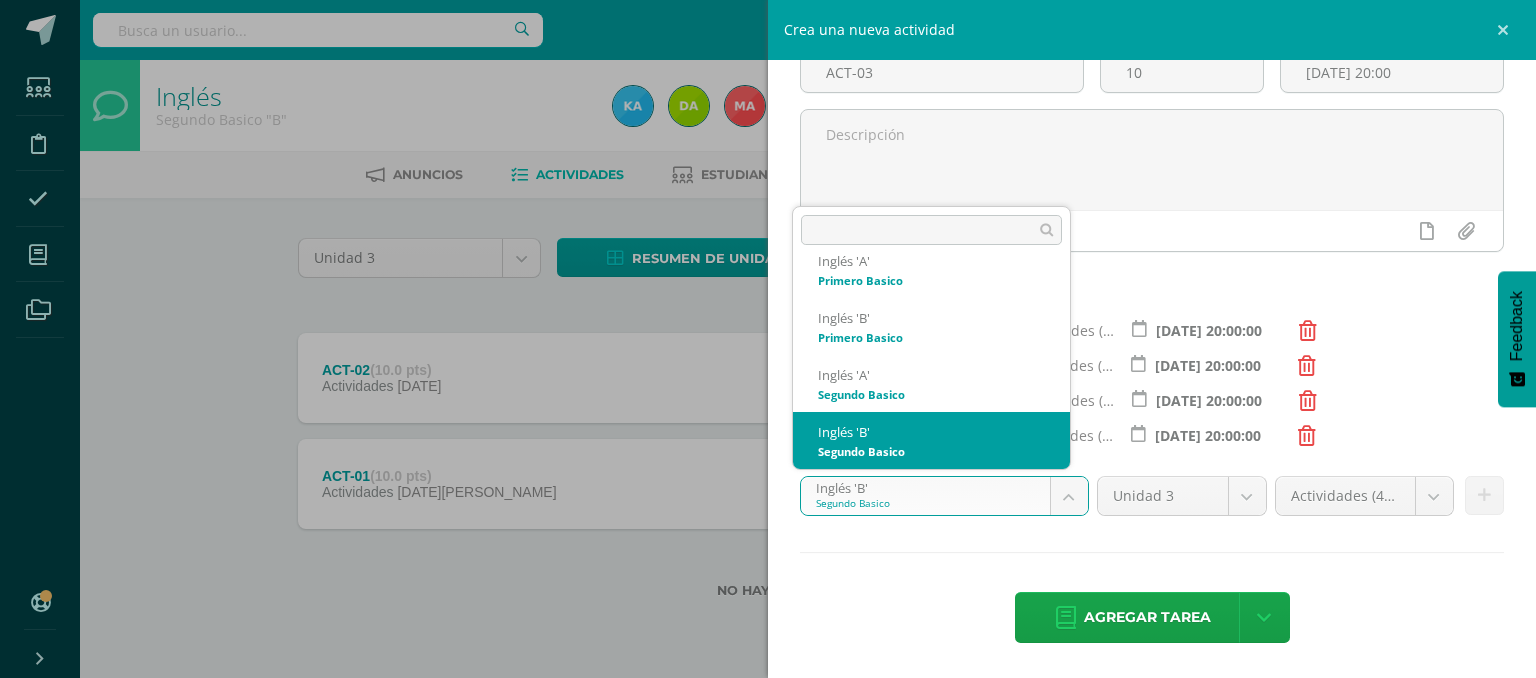 click on "Tarea asignada exitosamente         Estudiantes Disciplina Asistencia Mis cursos Archivos Soporte
Ayuda
Reportar un problema
Centro de ayuda
Últimas actualizaciones
10+ Cerrar panel
Inglés
Primero
Basico
"A"
Actividades Estudiantes Planificación Dosificación
Inglés
Primero
Basico
"B"
Actividades Estudiantes Planificación Dosificación
Inglés
Segundo
Basico
"A"
Actividades Estudiantes Planificación 1 1" at bounding box center [768, 331] 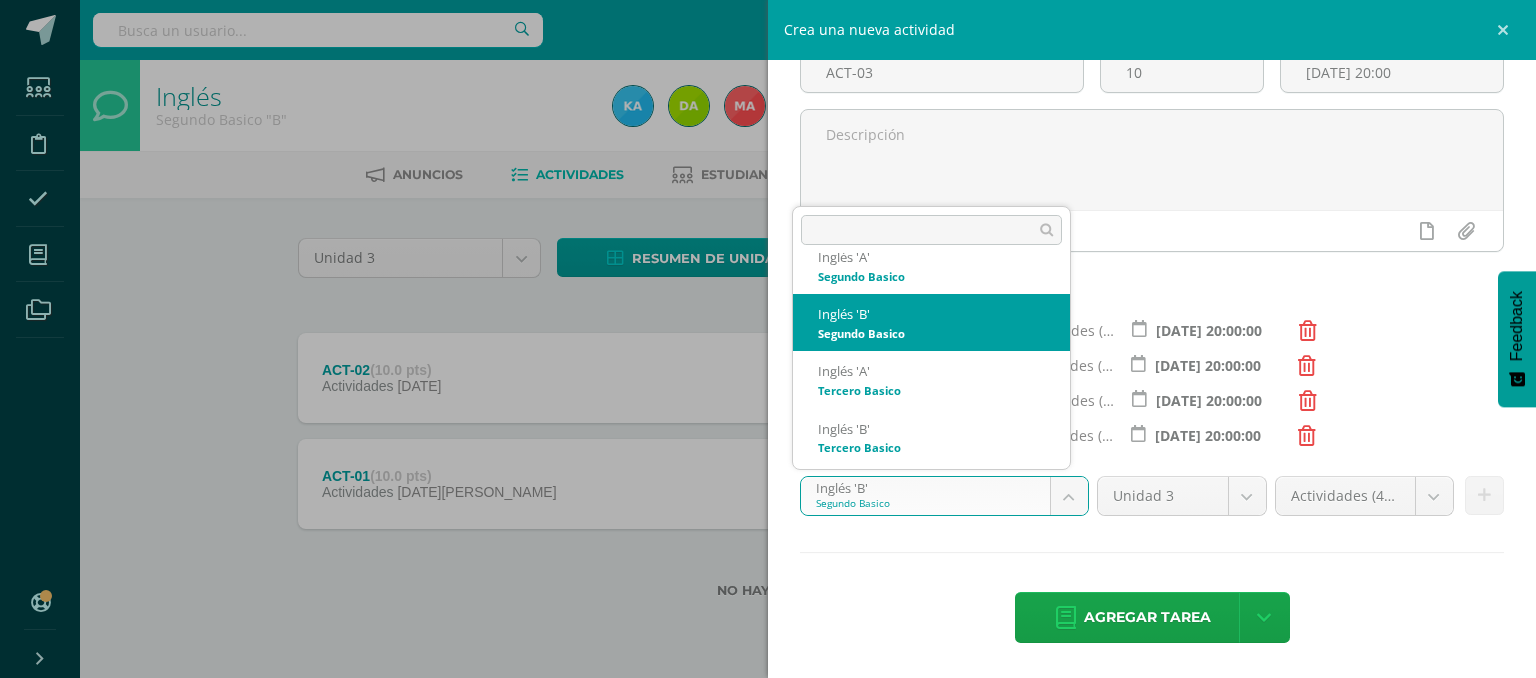 scroll, scrollTop: 152, scrollLeft: 0, axis: vertical 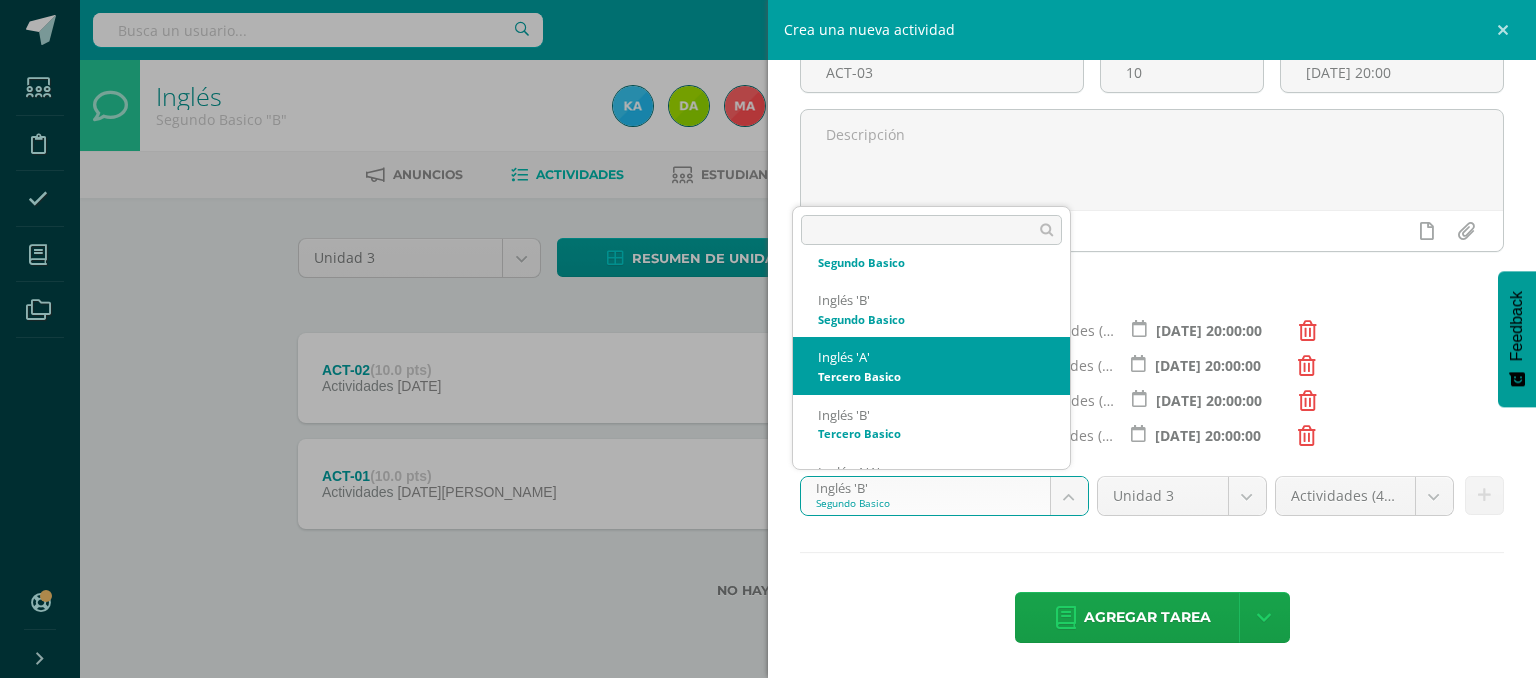 select on "111377" 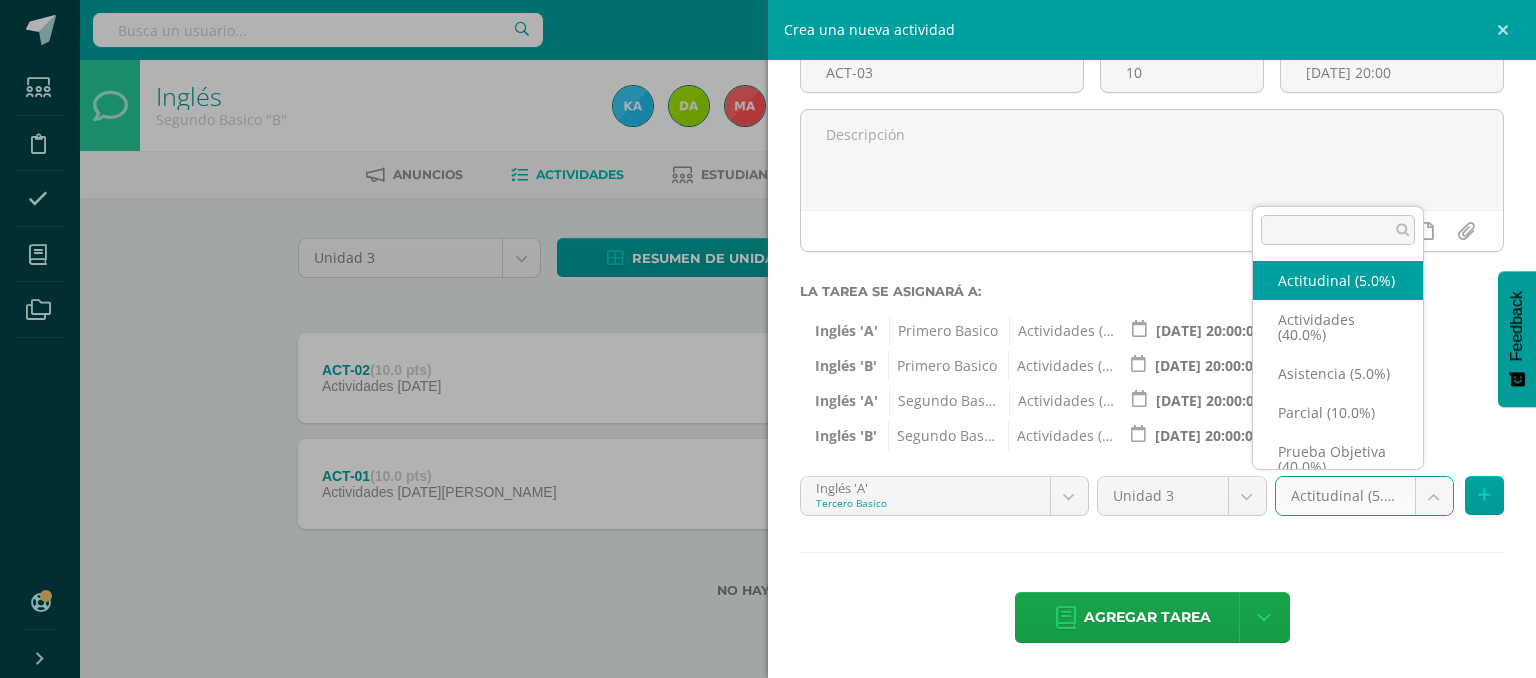 click on "Tarea asignada exitosamente         Estudiantes Disciplina Asistencia Mis cursos Archivos Soporte
Ayuda
Reportar un problema
Centro de ayuda
Últimas actualizaciones
10+ Cerrar panel
Inglés
Primero
Basico
"A"
Actividades Estudiantes Planificación Dosificación
Inglés
Primero
Basico
"B"
Actividades Estudiantes Planificación Dosificación
Inglés
Segundo
Basico
"A"
Actividades Estudiantes Planificación 1 1" at bounding box center (768, 331) 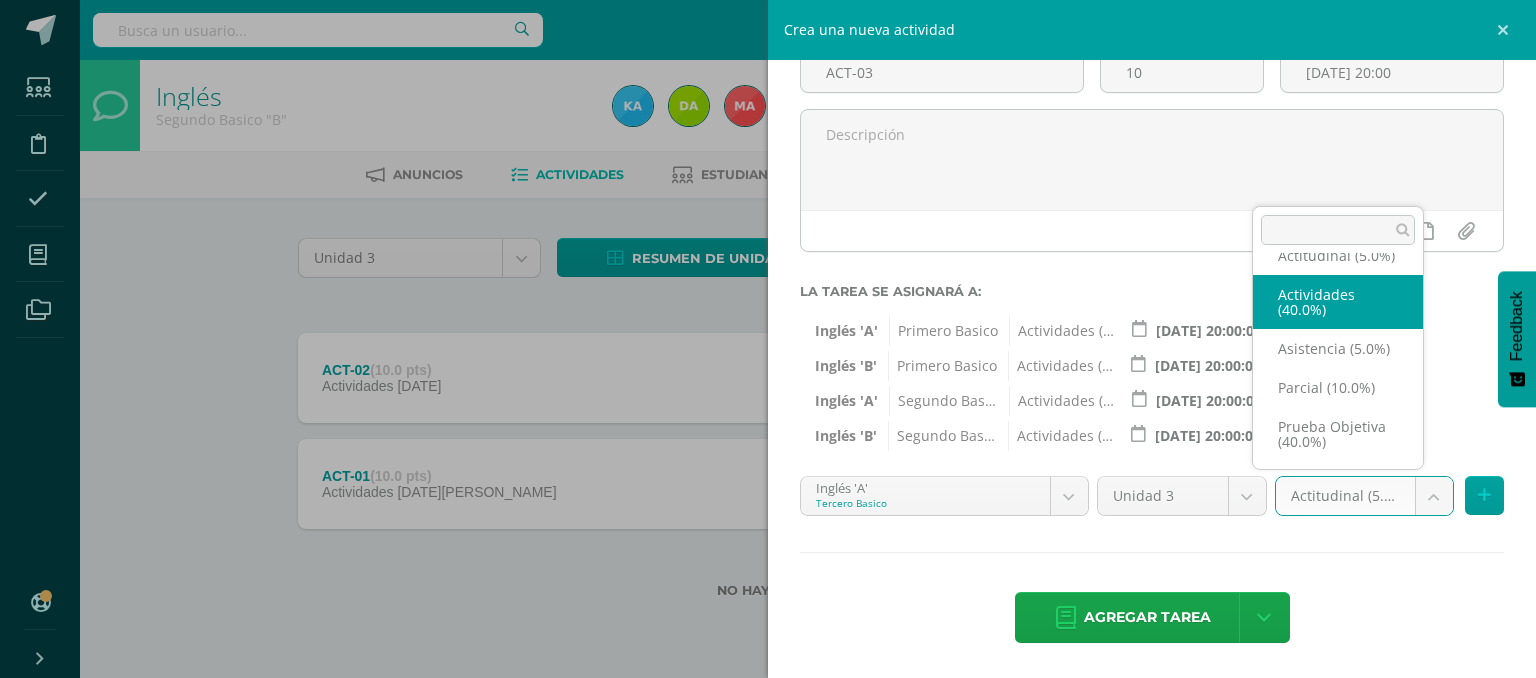 select on "118732" 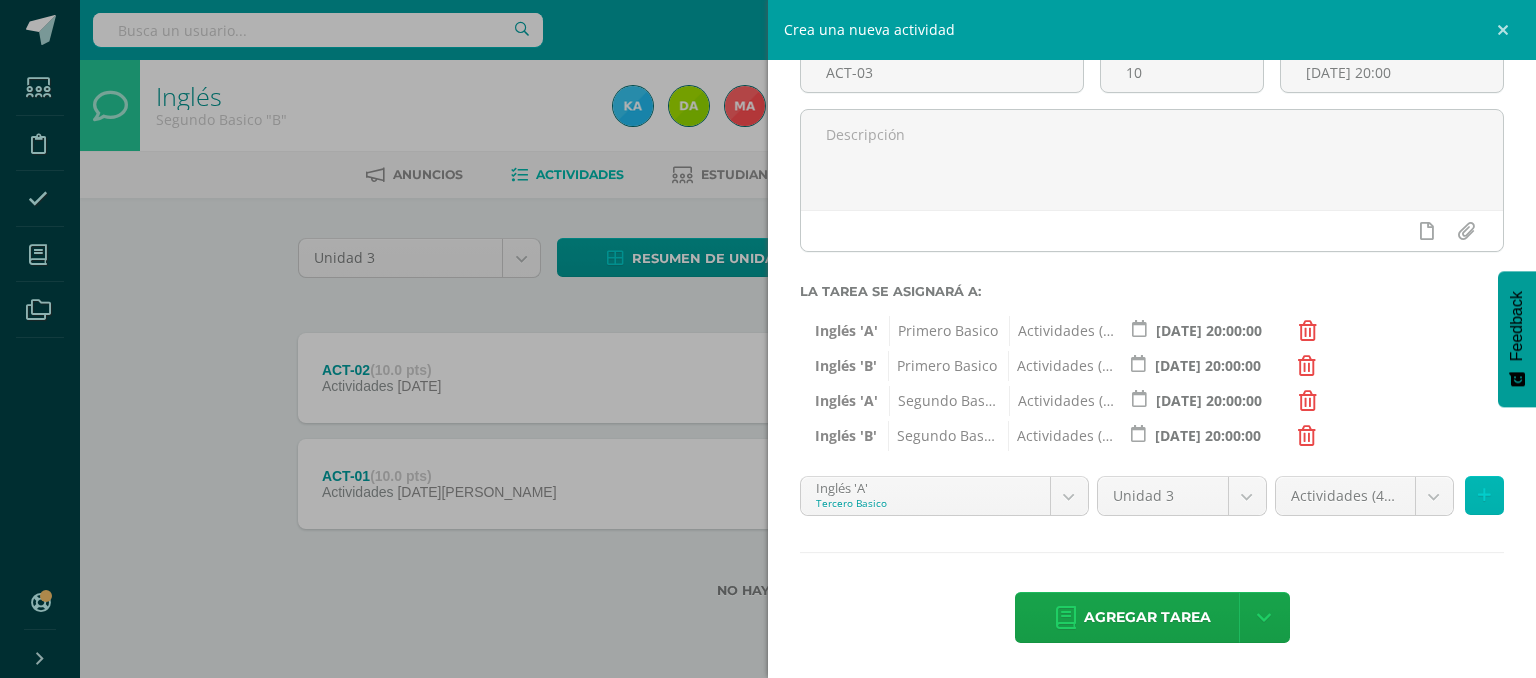 click at bounding box center [1484, 495] 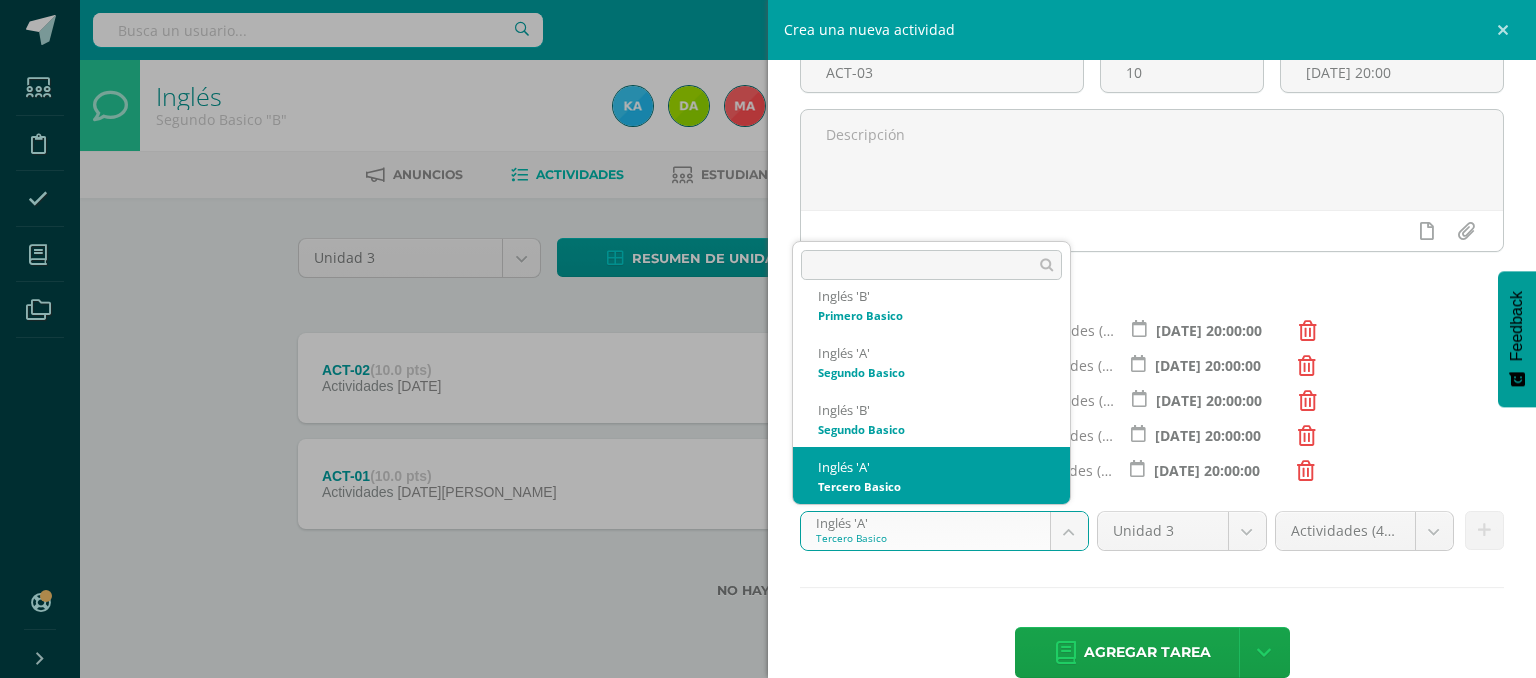 click on "Tarea asignada exitosamente         Estudiantes Disciplina Asistencia Mis cursos Archivos Soporte
Ayuda
Reportar un problema
Centro de ayuda
Últimas actualizaciones
10+ Cerrar panel
Inglés
Primero
Basico
"A"
Actividades Estudiantes Planificación Dosificación
Inglés
Primero
Basico
"B"
Actividades Estudiantes Planificación Dosificación
Inglés
Segundo
Basico
"A"
Actividades Estudiantes Planificación 1 1" at bounding box center (768, 331) 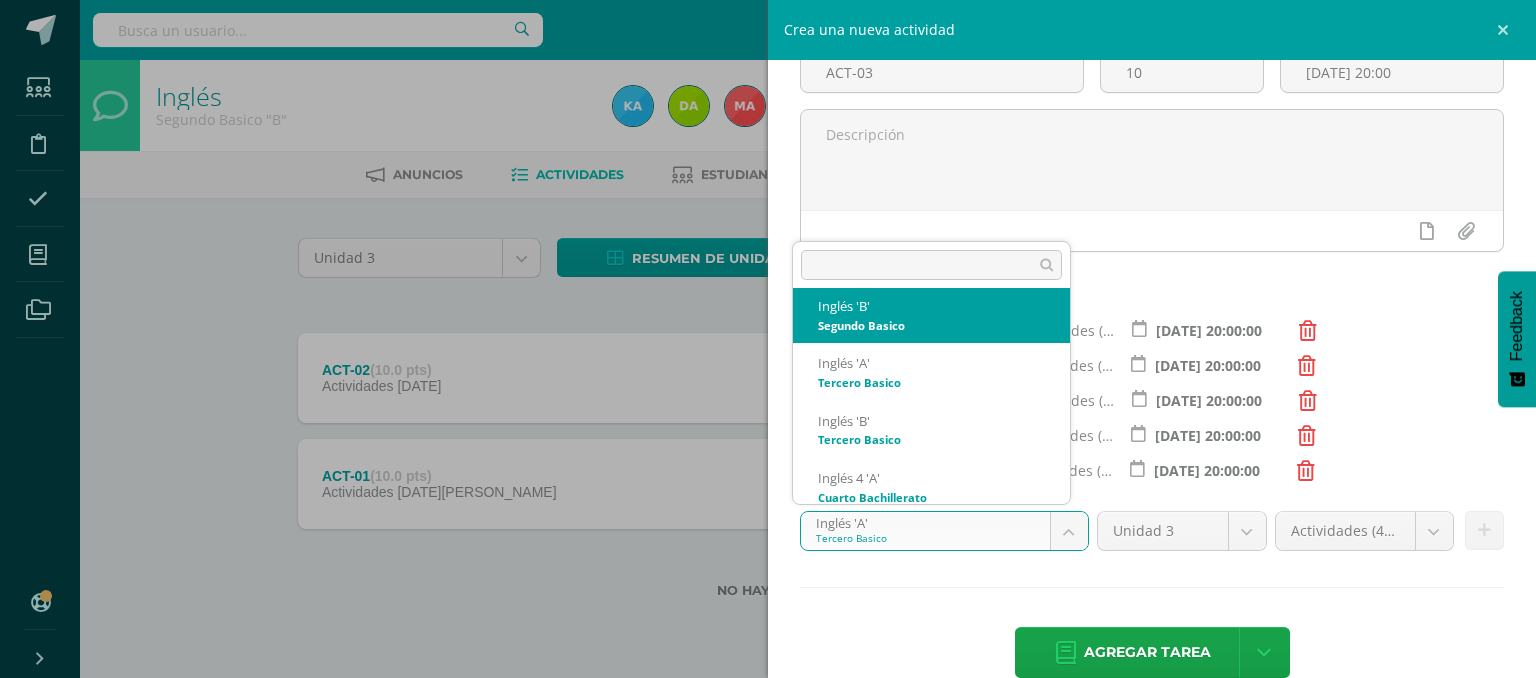 scroll, scrollTop: 216, scrollLeft: 0, axis: vertical 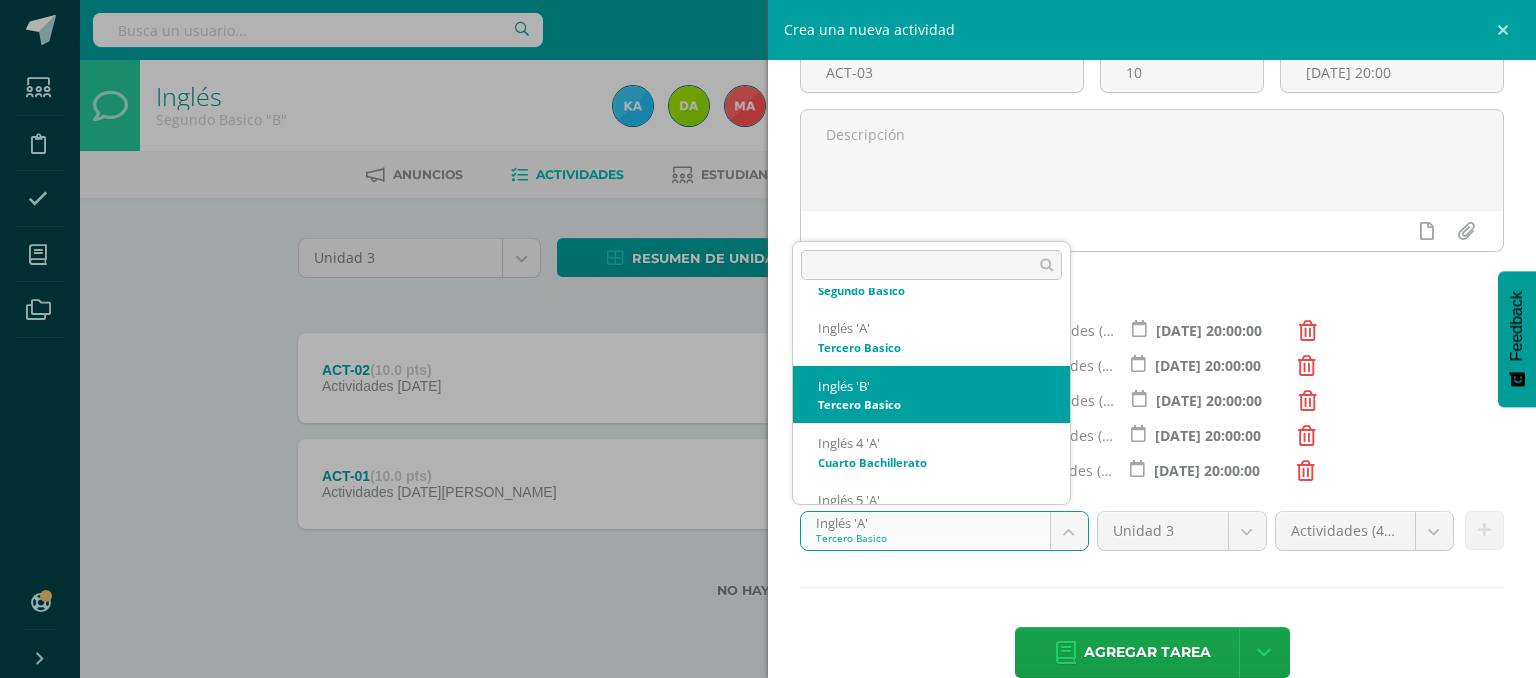 select on "111527" 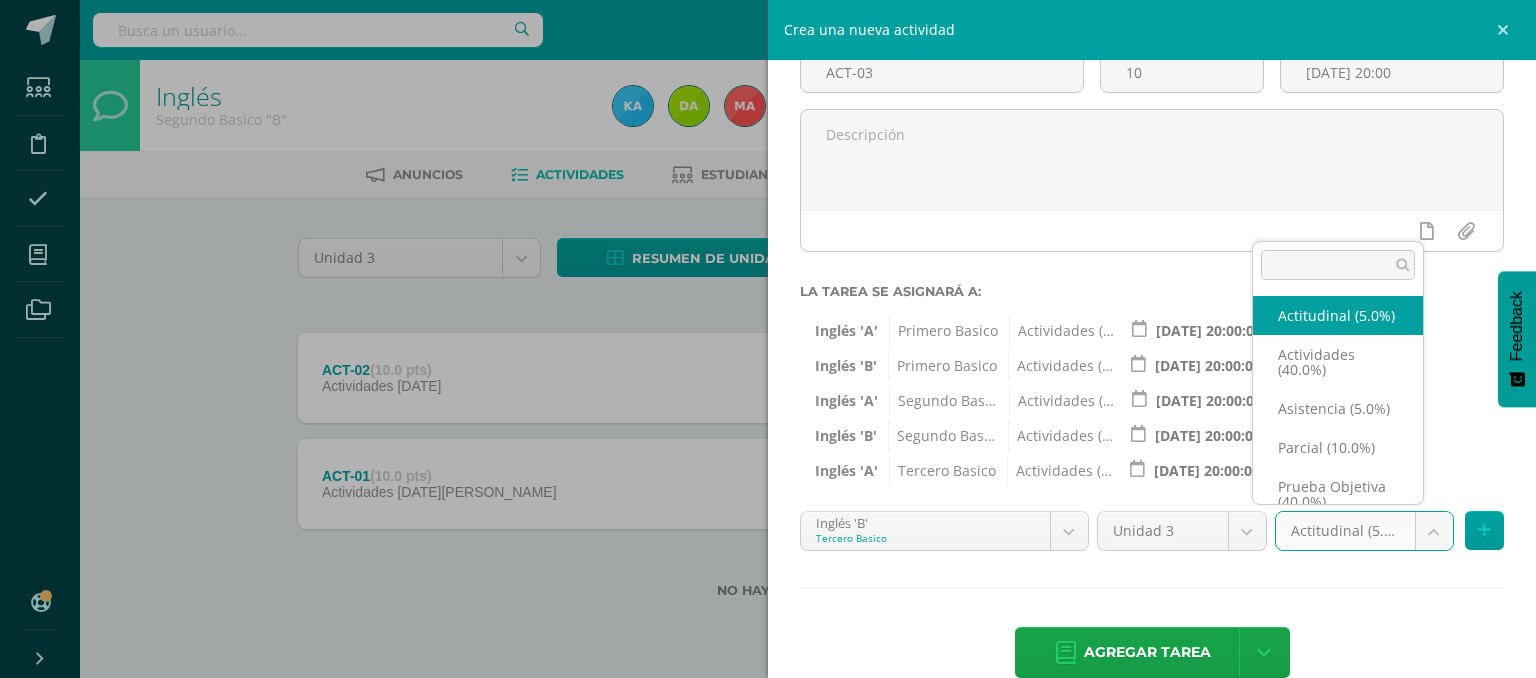 click on "Tarea asignada exitosamente         Estudiantes Disciplina Asistencia Mis cursos Archivos Soporte
Ayuda
Reportar un problema
Centro de ayuda
Últimas actualizaciones
10+ Cerrar panel
Inglés
Primero
Basico
"A"
Actividades Estudiantes Planificación Dosificación
Inglés
Primero
Basico
"B"
Actividades Estudiantes Planificación Dosificación
Inglés
Segundo
Basico
"A"
Actividades Estudiantes Planificación 1 1" at bounding box center [768, 331] 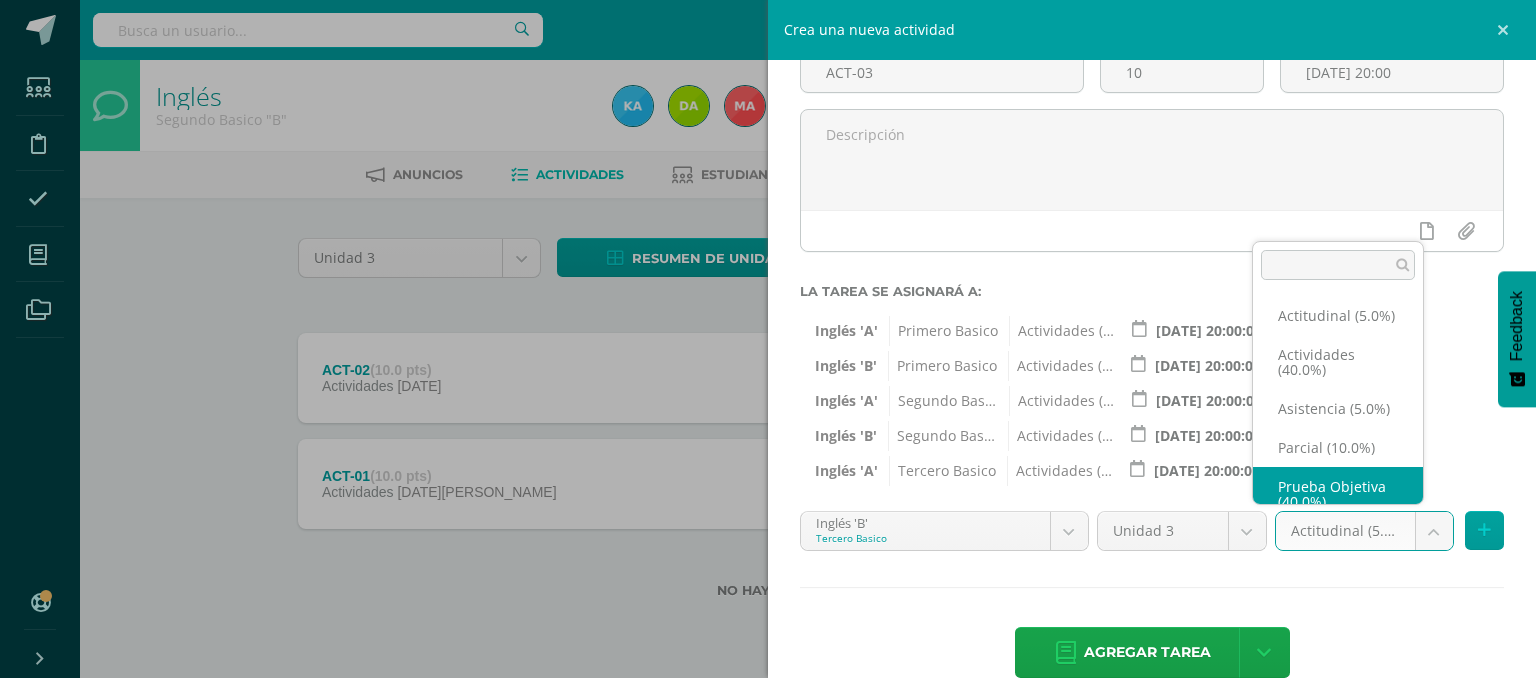 scroll, scrollTop: 47, scrollLeft: 0, axis: vertical 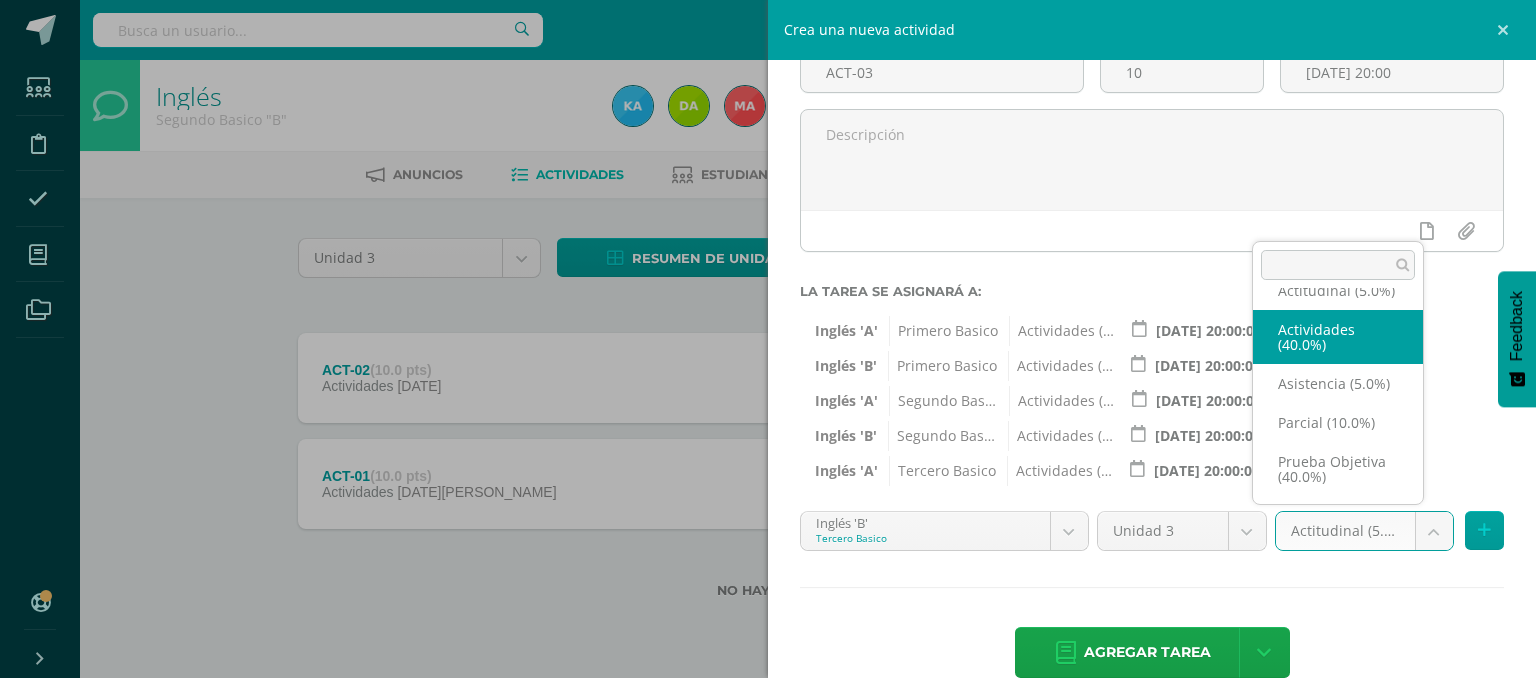 select on "118737" 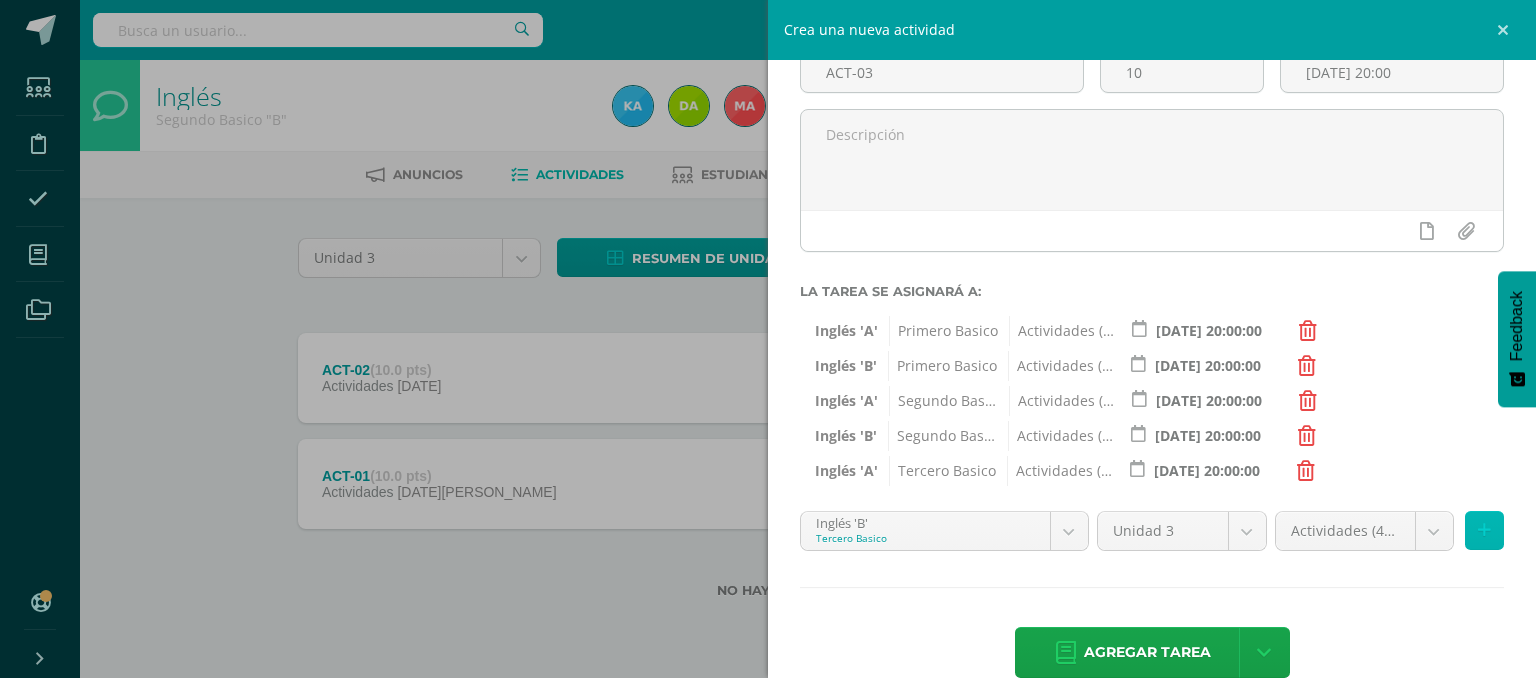 click at bounding box center (1484, 530) 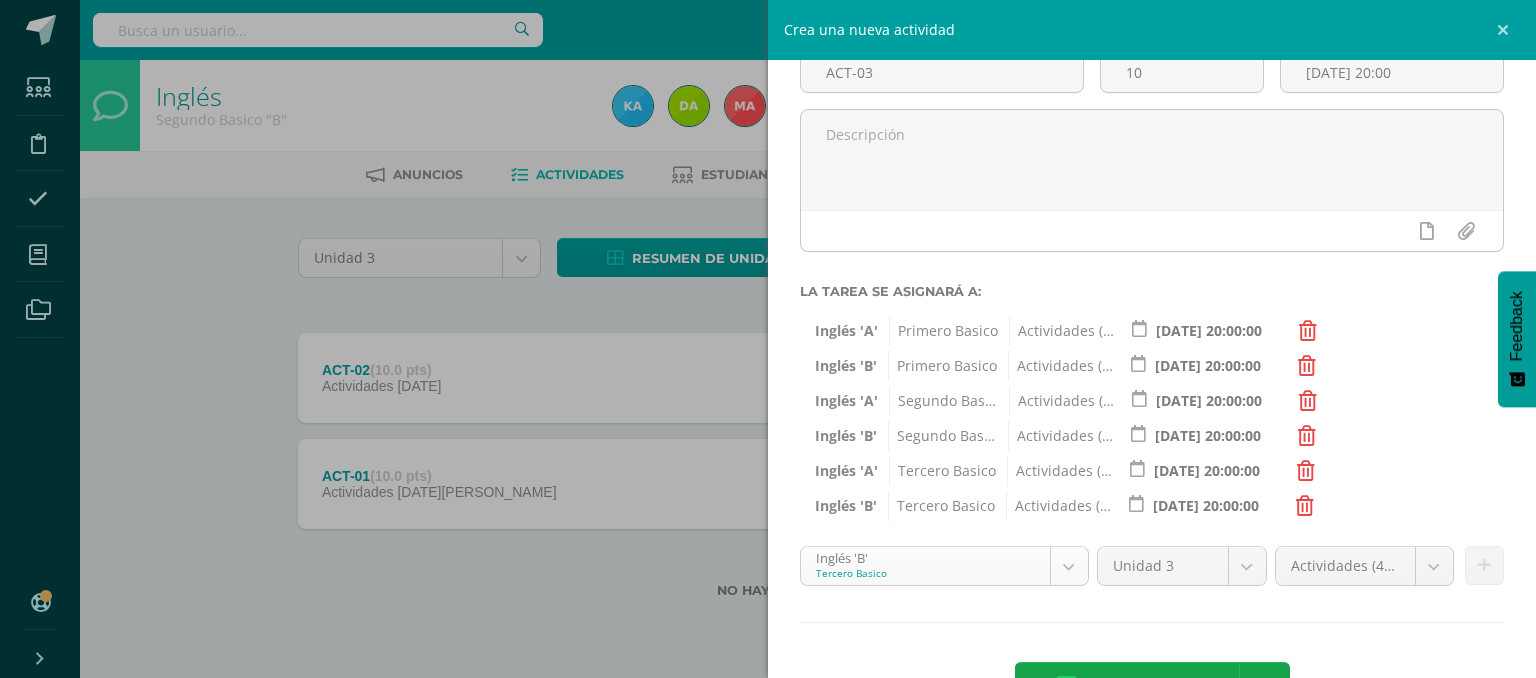 scroll, scrollTop: 134, scrollLeft: 0, axis: vertical 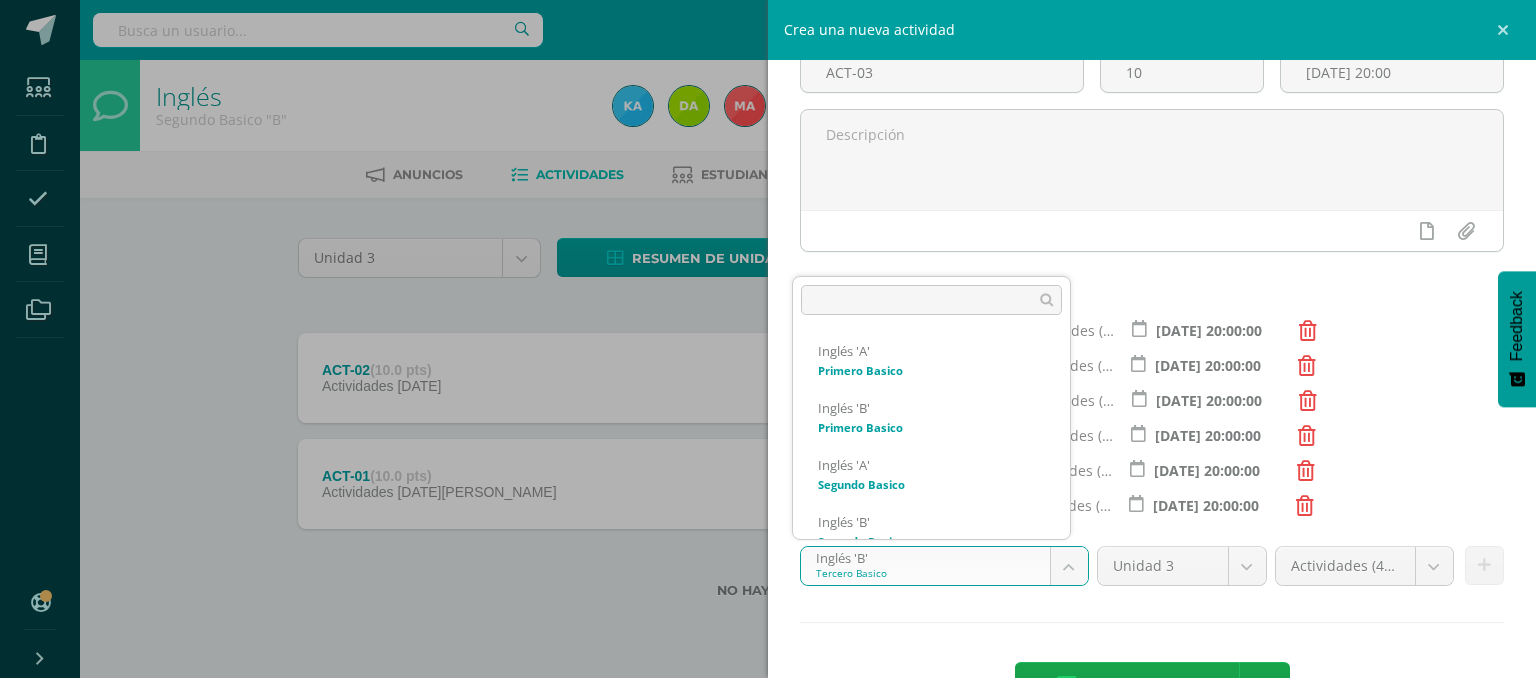 click on "Tarea asignada exitosamente         Estudiantes Disciplina Asistencia Mis cursos Archivos Soporte
Ayuda
Reportar un problema
Centro de ayuda
Últimas actualizaciones
10+ Cerrar panel
Inglés
Primero
Basico
"A"
Actividades Estudiantes Planificación Dosificación
Inglés
Primero
Basico
"B"
Actividades Estudiantes Planificación Dosificación
Inglés
Segundo
Basico
"A"
Actividades Estudiantes Planificación 1 1" at bounding box center [768, 331] 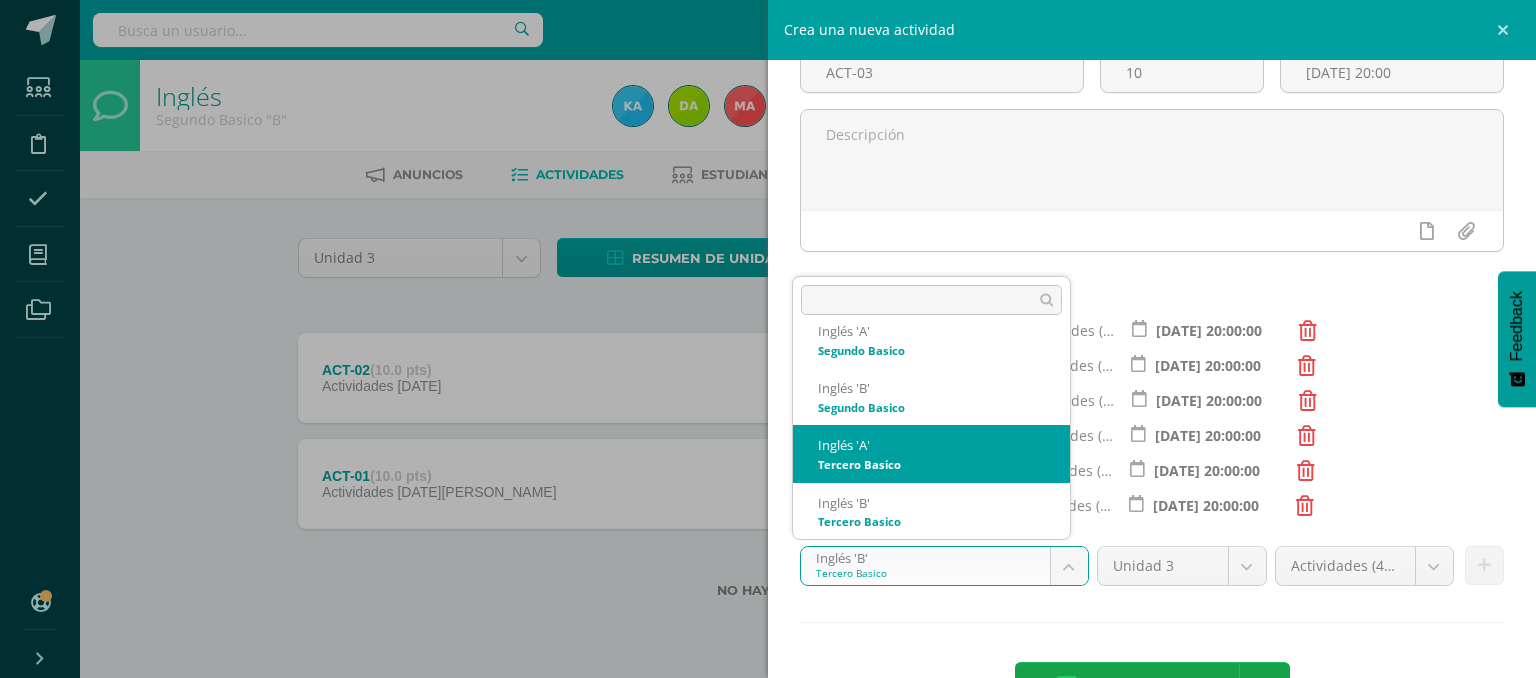 scroll, scrollTop: 256, scrollLeft: 0, axis: vertical 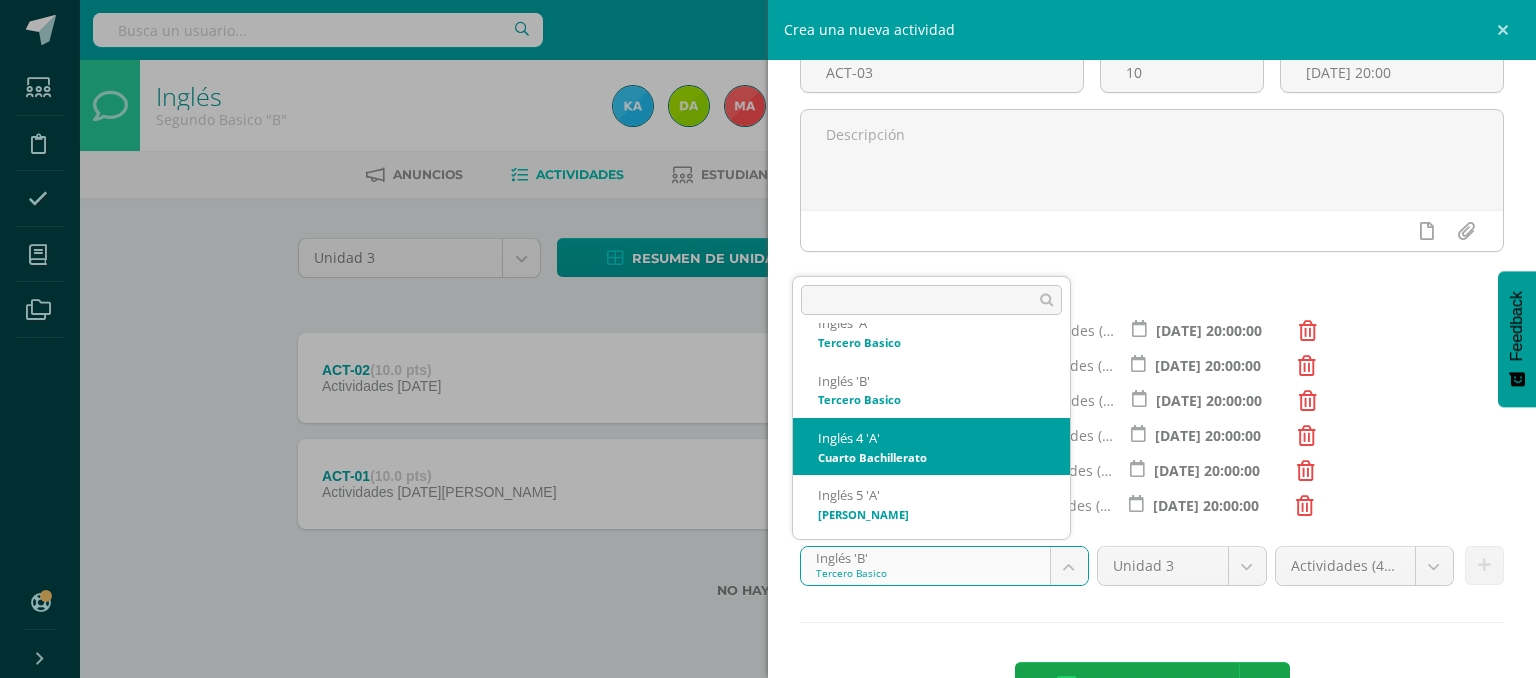 select on "111717" 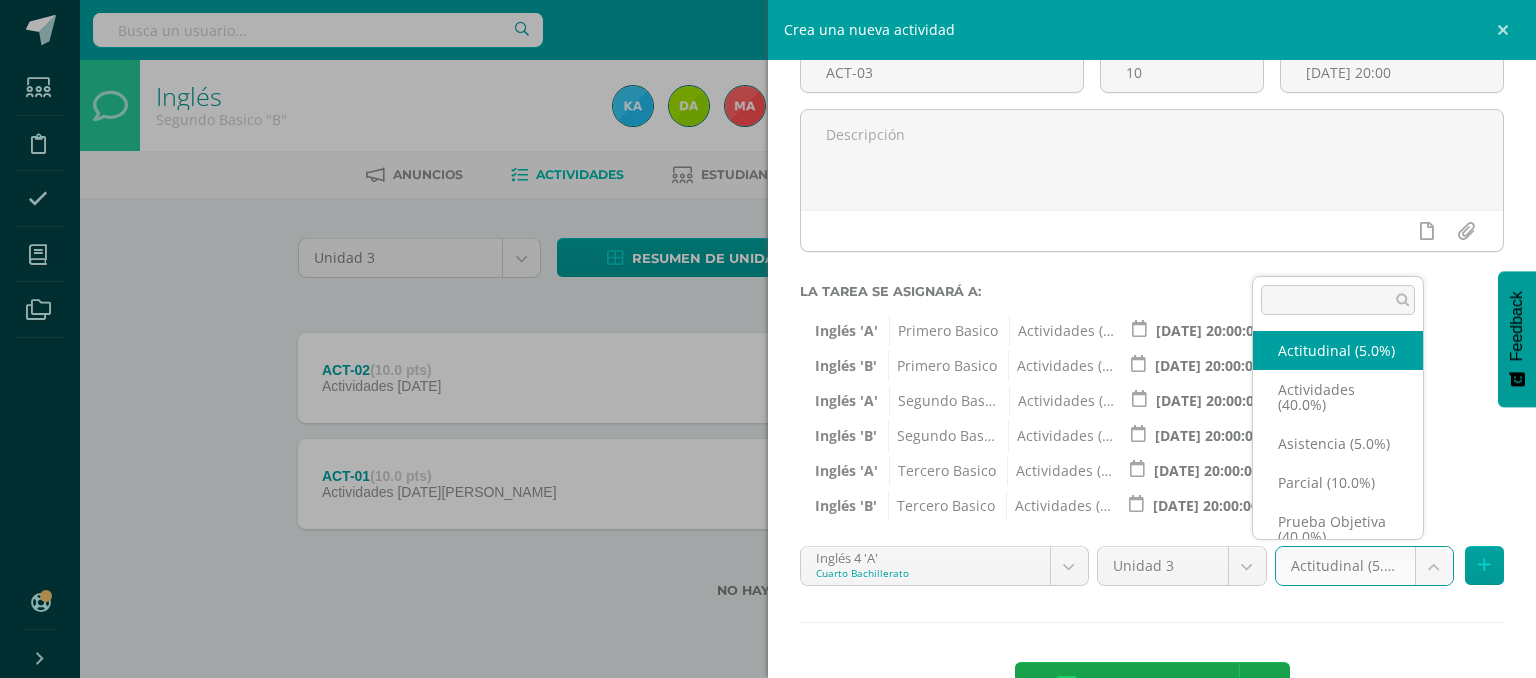 click on "Tarea asignada exitosamente         Estudiantes Disciplina Asistencia Mis cursos Archivos Soporte
Ayuda
Reportar un problema
Centro de ayuda
Últimas actualizaciones
10+ Cerrar panel
Inglés
Primero
Basico
"A"
Actividades Estudiantes Planificación Dosificación
Inglés
Primero
Basico
"B"
Actividades Estudiantes Planificación Dosificación
Inglés
Segundo
Basico
"A"
Actividades Estudiantes Planificación 1 1" at bounding box center (768, 331) 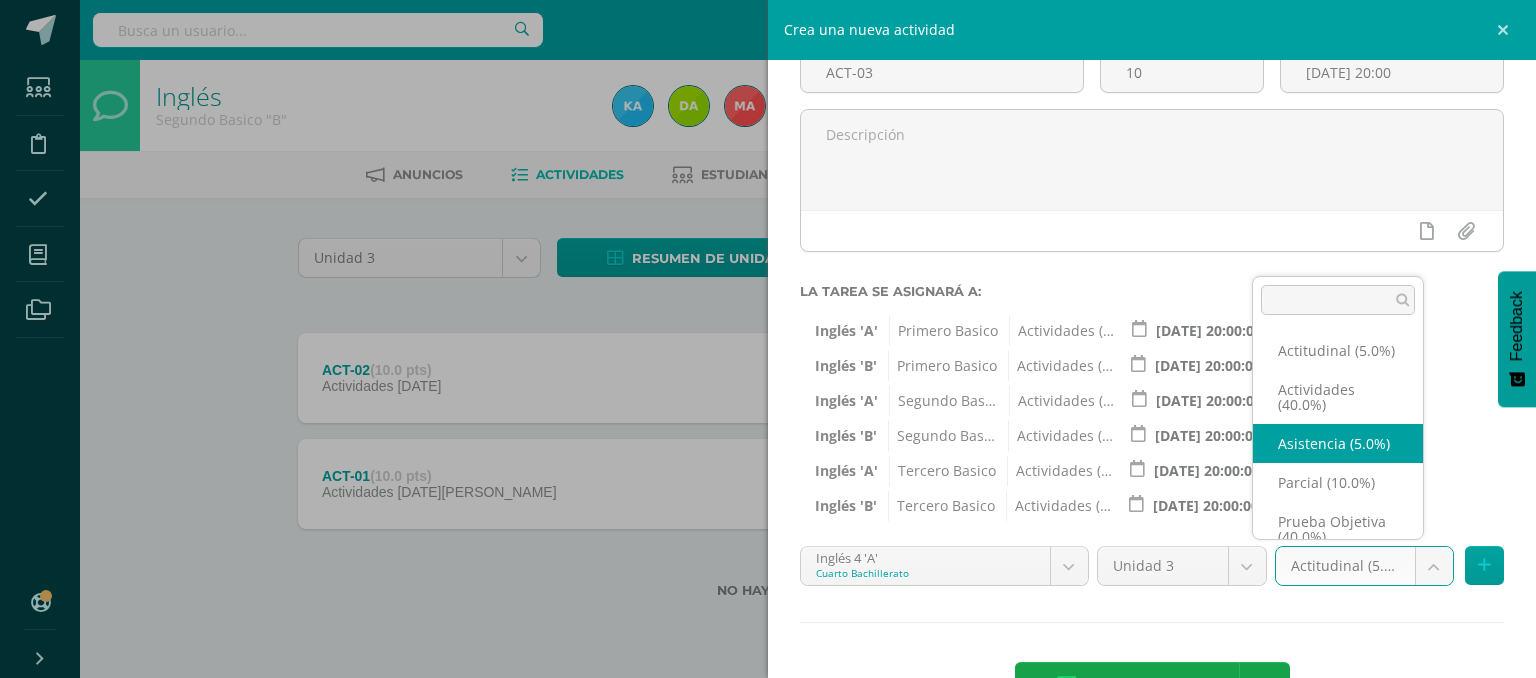 scroll, scrollTop: 47, scrollLeft: 0, axis: vertical 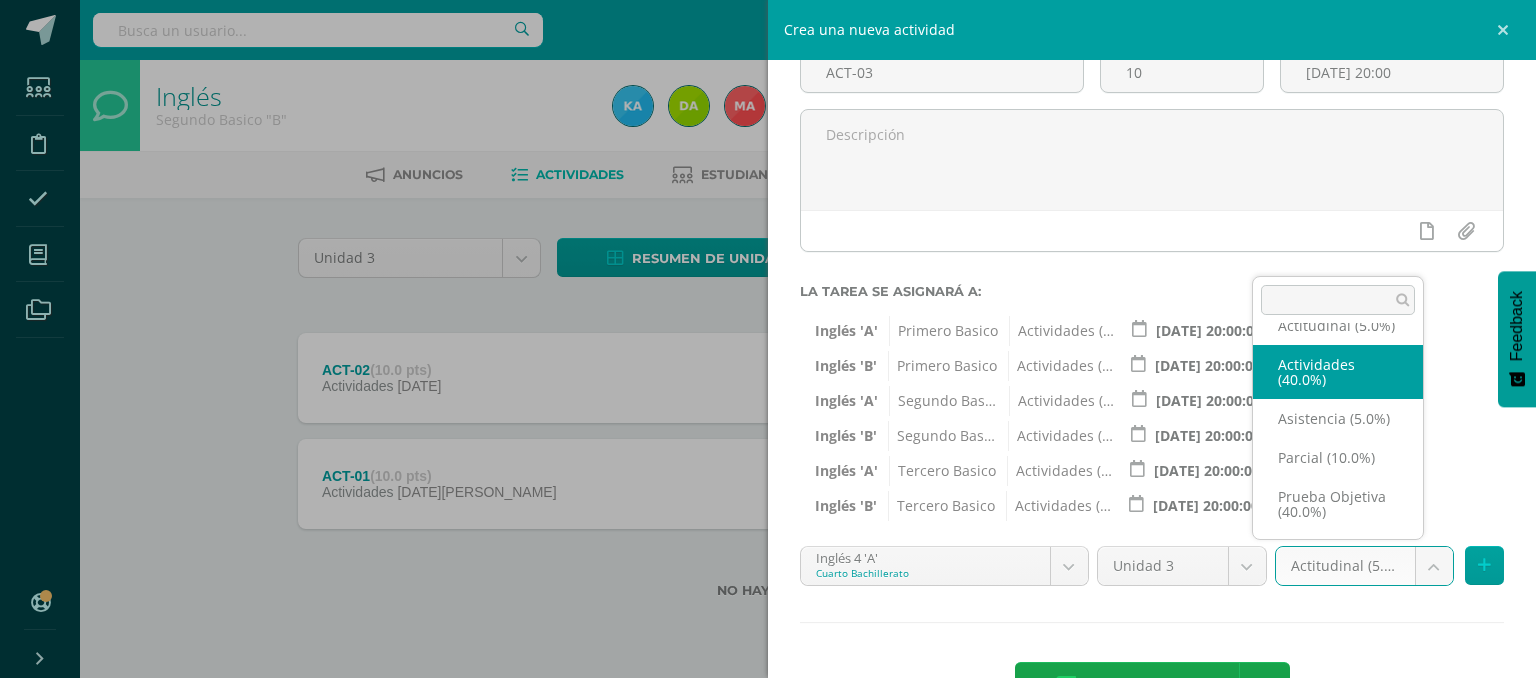 select on "118741" 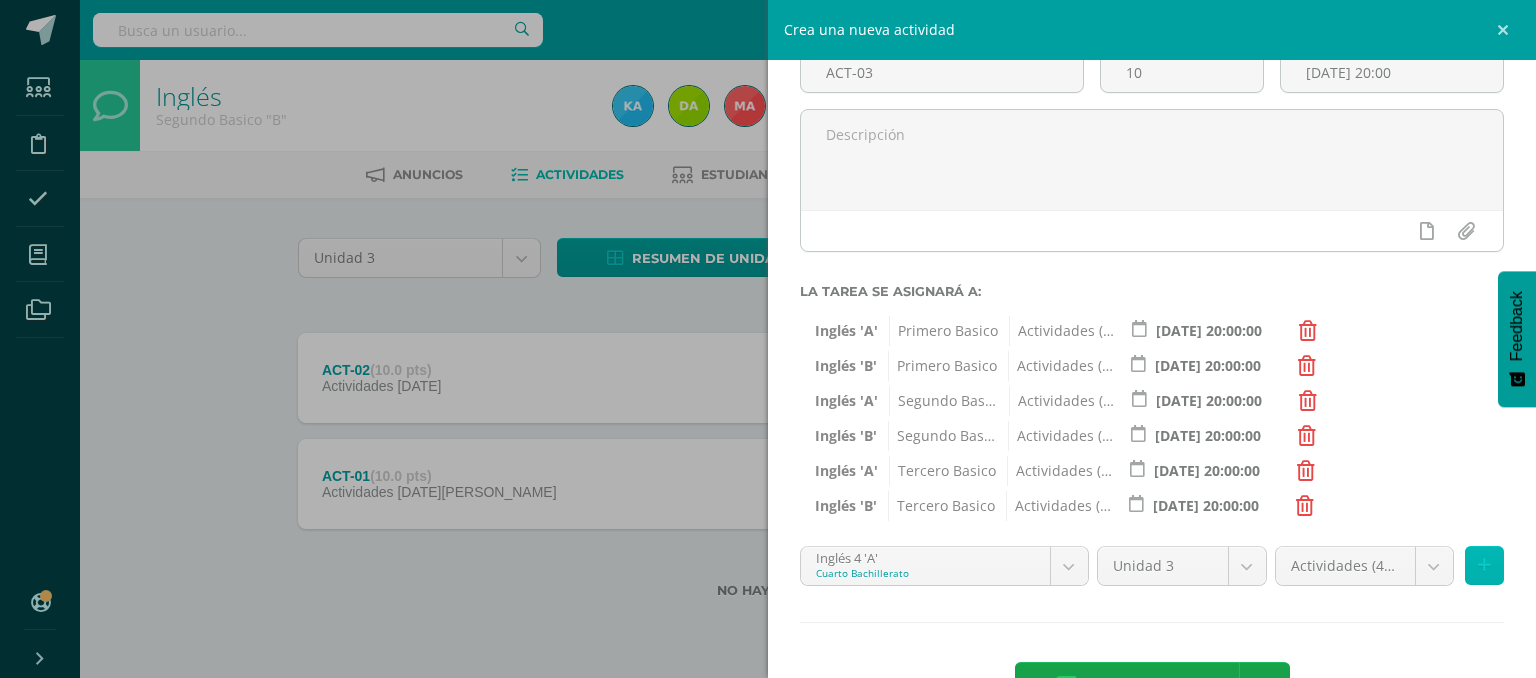 click at bounding box center [1484, 565] 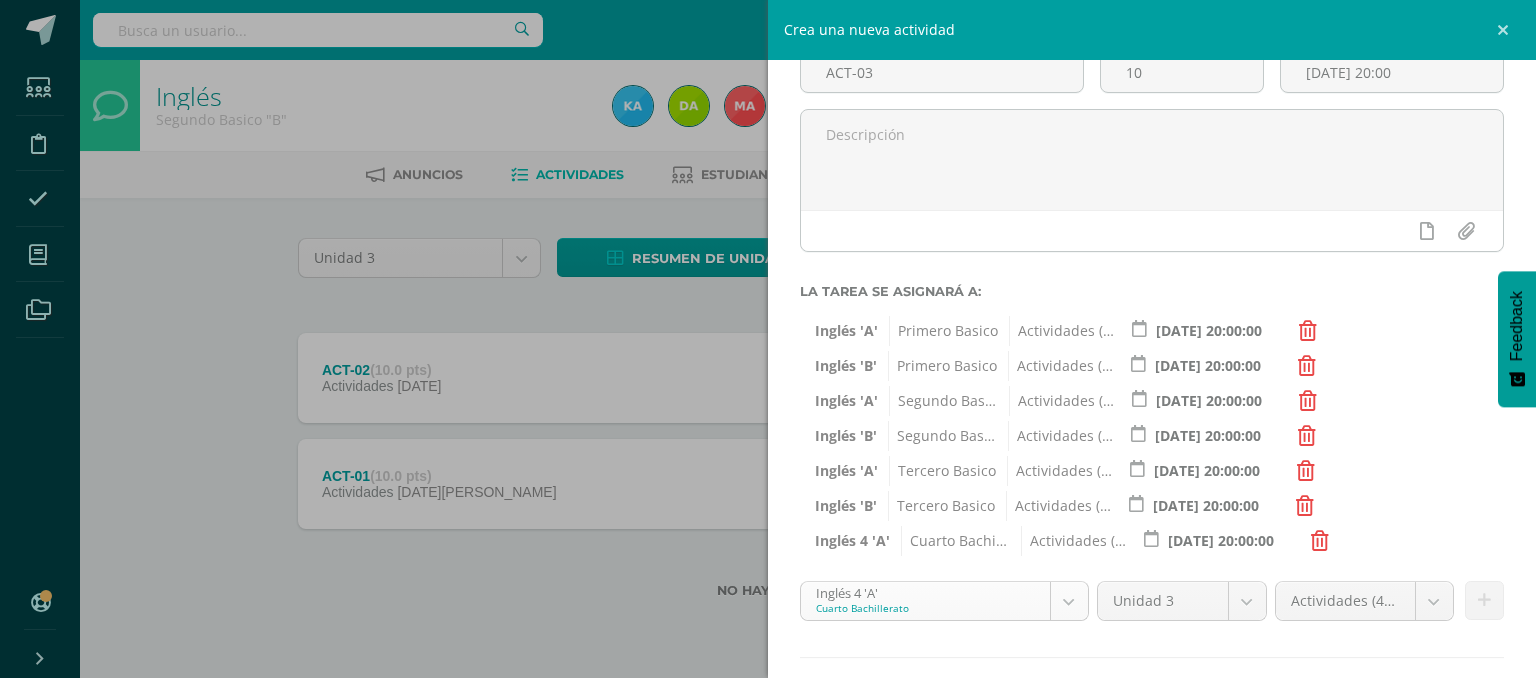 scroll, scrollTop: 192, scrollLeft: 0, axis: vertical 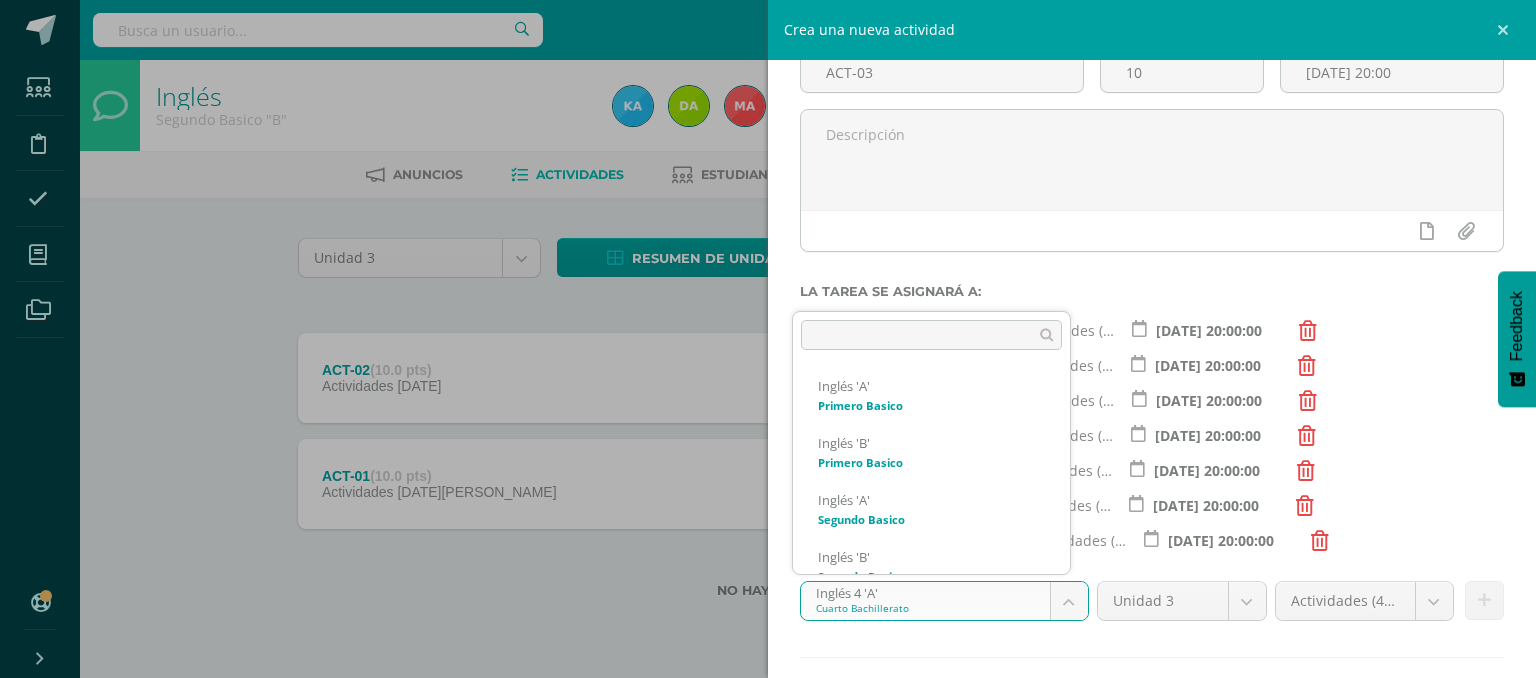 click on "Tarea asignada exitosamente         Estudiantes Disciplina Asistencia Mis cursos Archivos Soporte
Ayuda
Reportar un problema
Centro de ayuda
Últimas actualizaciones
10+ Cerrar panel
Inglés
Primero
Basico
"A"
Actividades Estudiantes Planificación Dosificación
Inglés
Primero
Basico
"B"
Actividades Estudiantes Planificación Dosificación
Inglés
Segundo
Basico
"A"
Actividades Estudiantes Planificación 1 1" at bounding box center [768, 331] 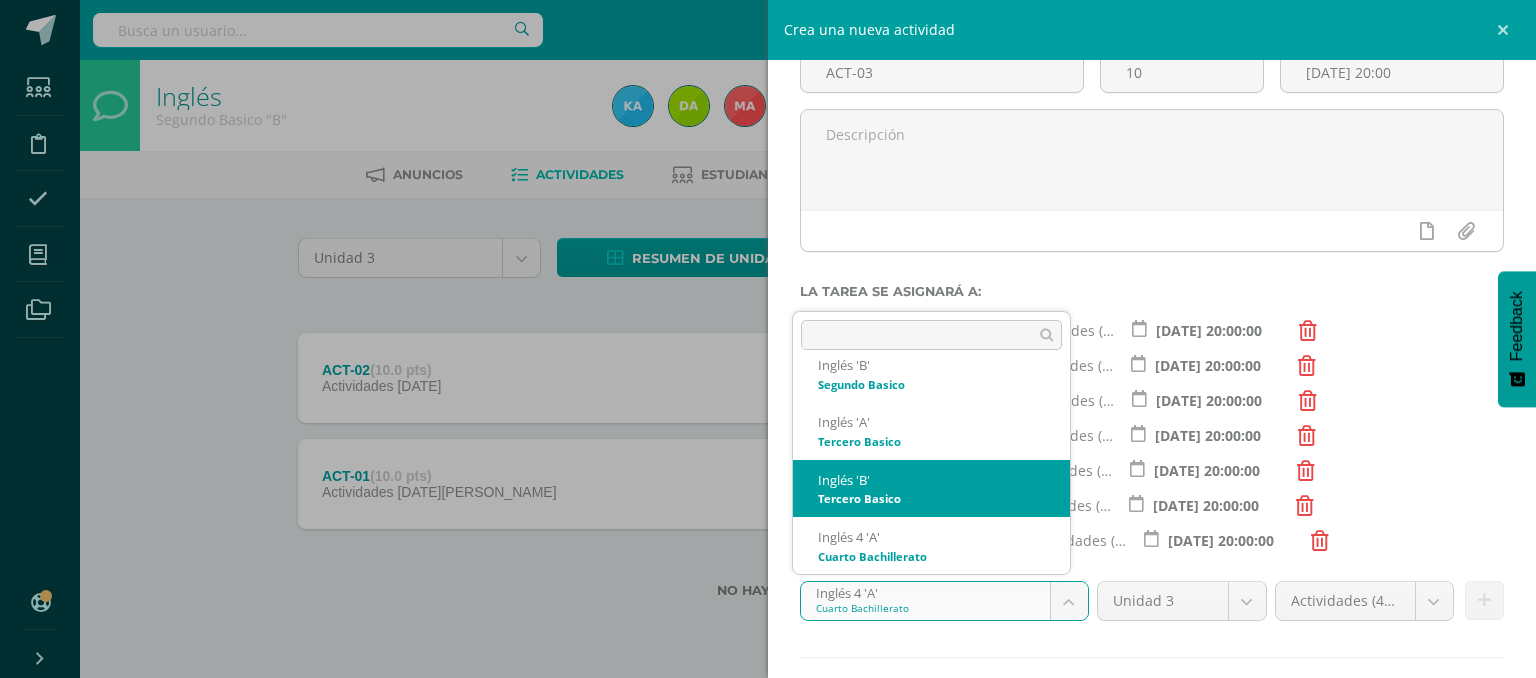 scroll, scrollTop: 256, scrollLeft: 0, axis: vertical 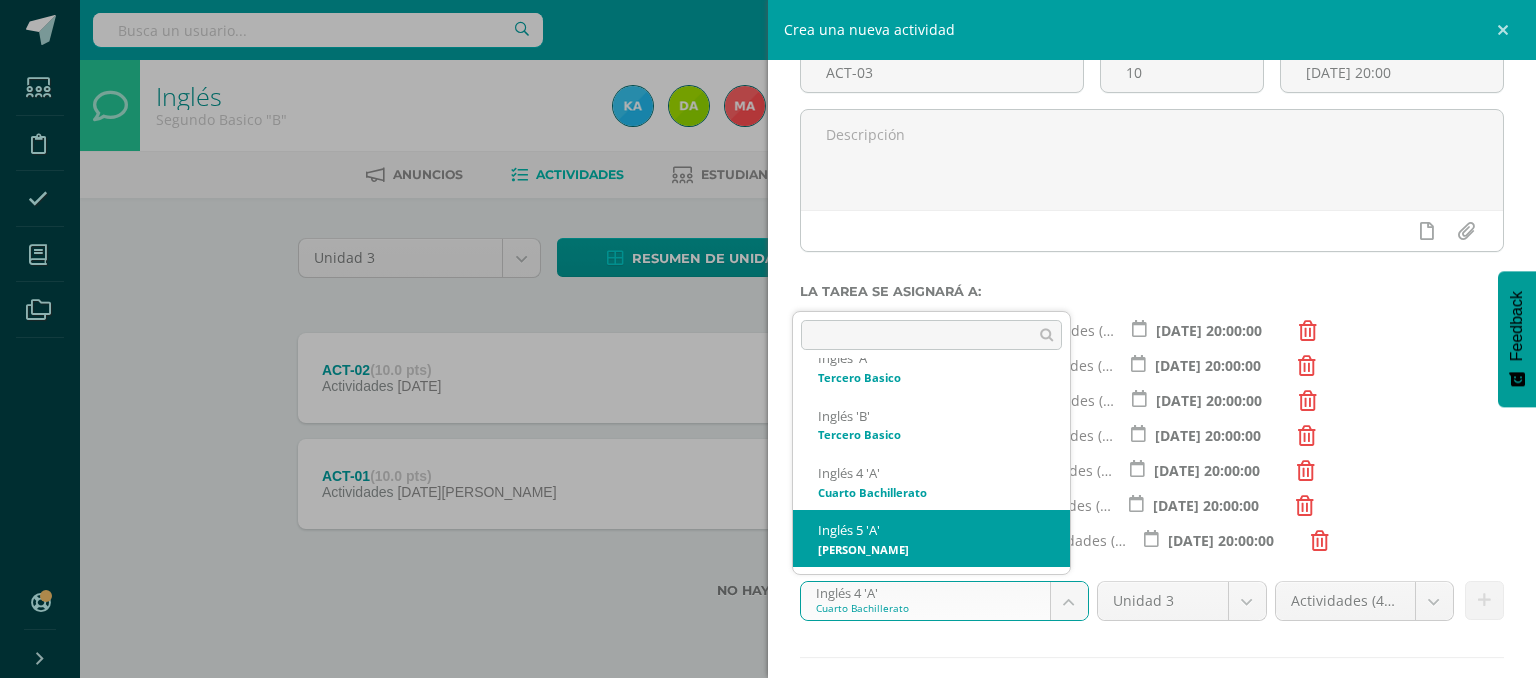 select on "111807" 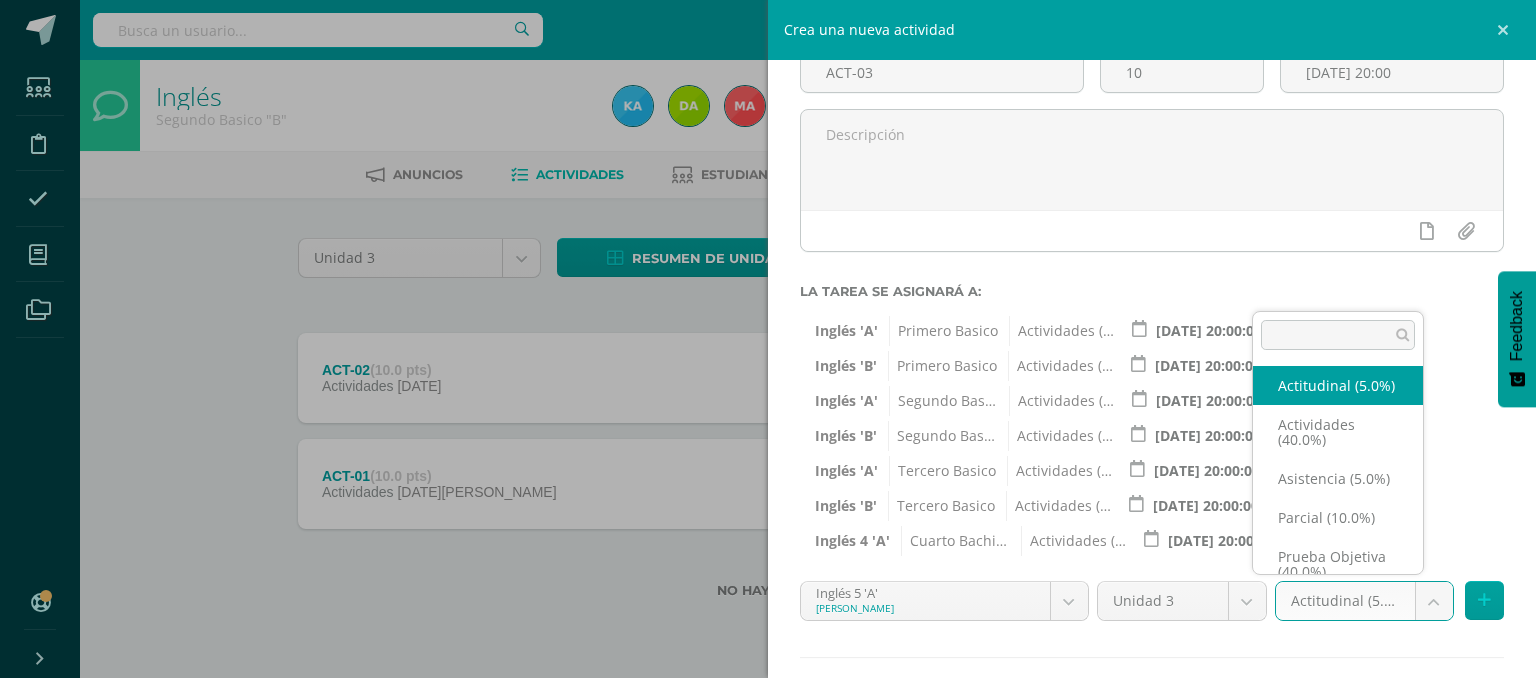 click on "Tarea asignada exitosamente         Estudiantes Disciplina Asistencia Mis cursos Archivos Soporte
Ayuda
Reportar un problema
Centro de ayuda
Últimas actualizaciones
10+ Cerrar panel
Inglés
Primero
Basico
"A"
Actividades Estudiantes Planificación Dosificación
Inglés
Primero
Basico
"B"
Actividades Estudiantes Planificación Dosificación
Inglés
Segundo
Basico
"A"
Actividades Estudiantes Planificación 1 1" at bounding box center (768, 331) 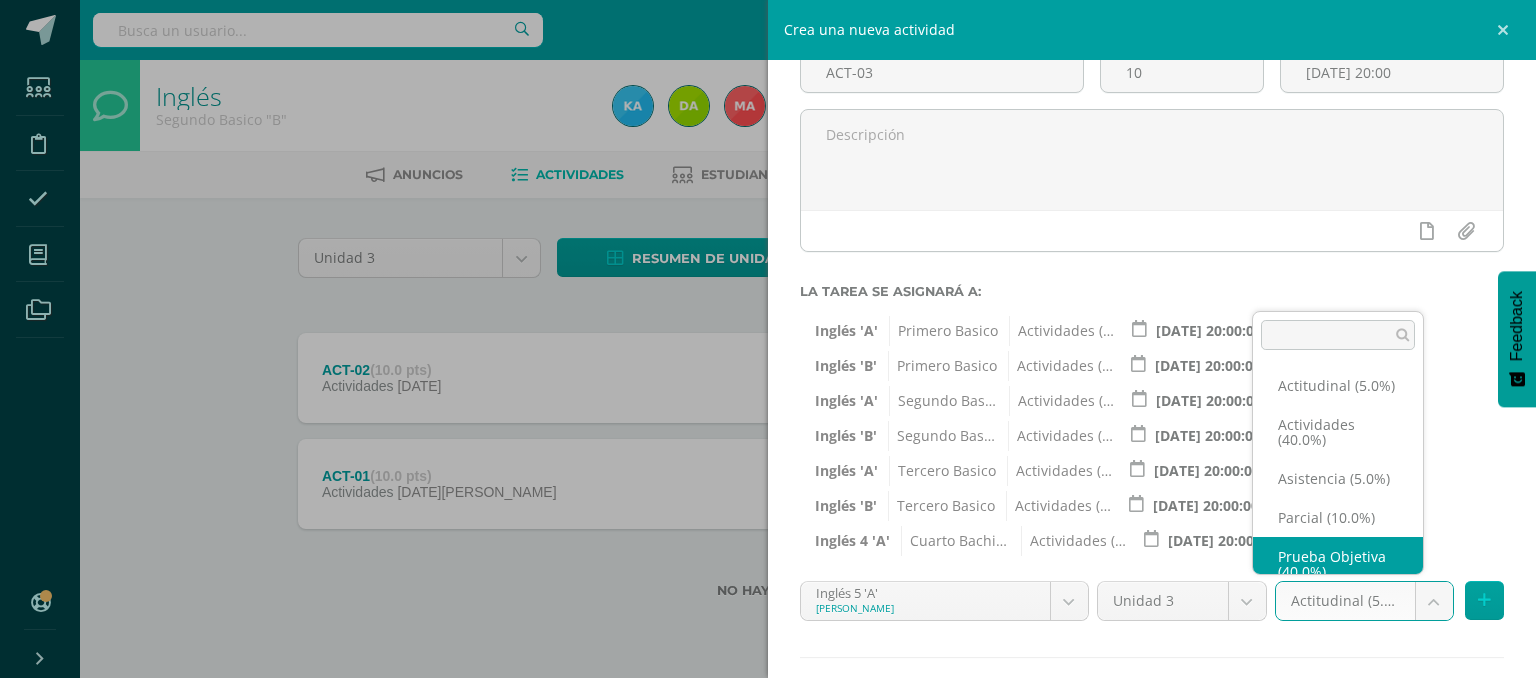 scroll, scrollTop: 47, scrollLeft: 0, axis: vertical 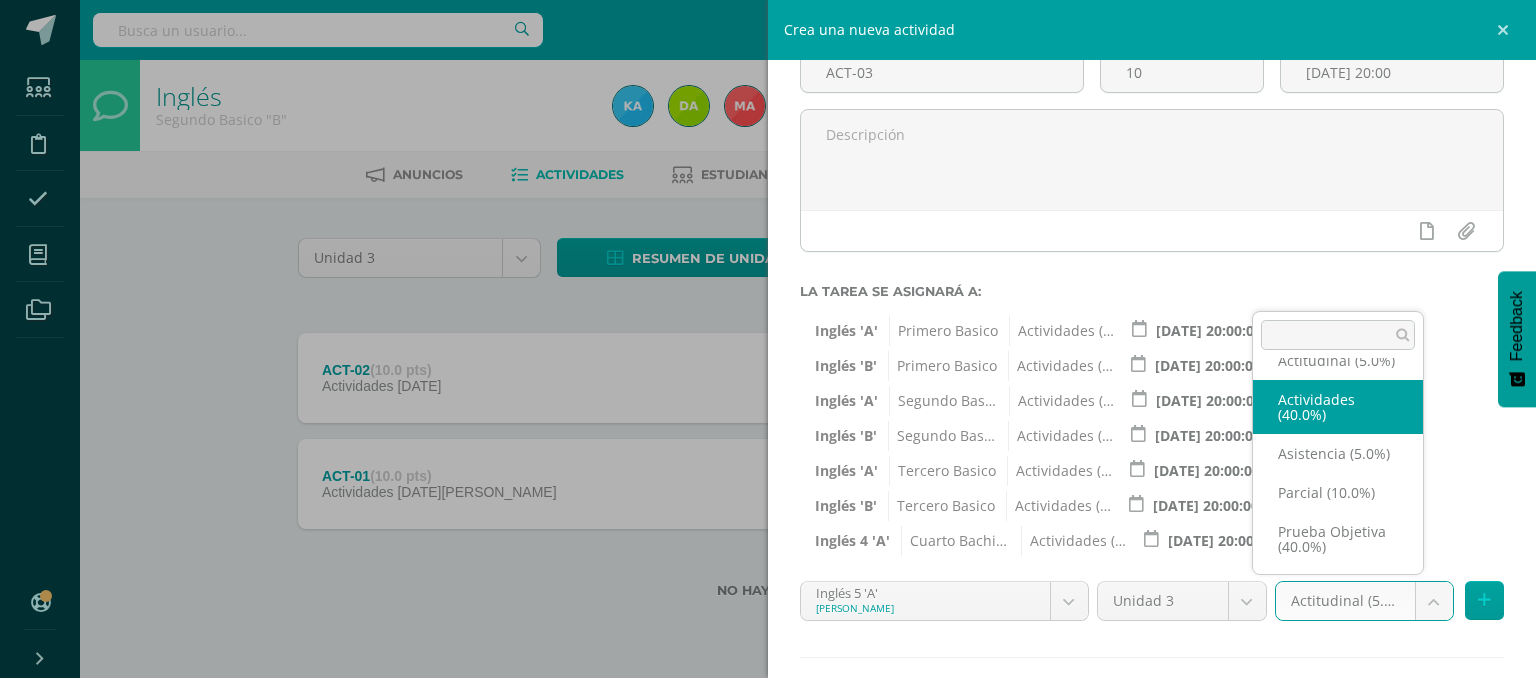 select on "118747" 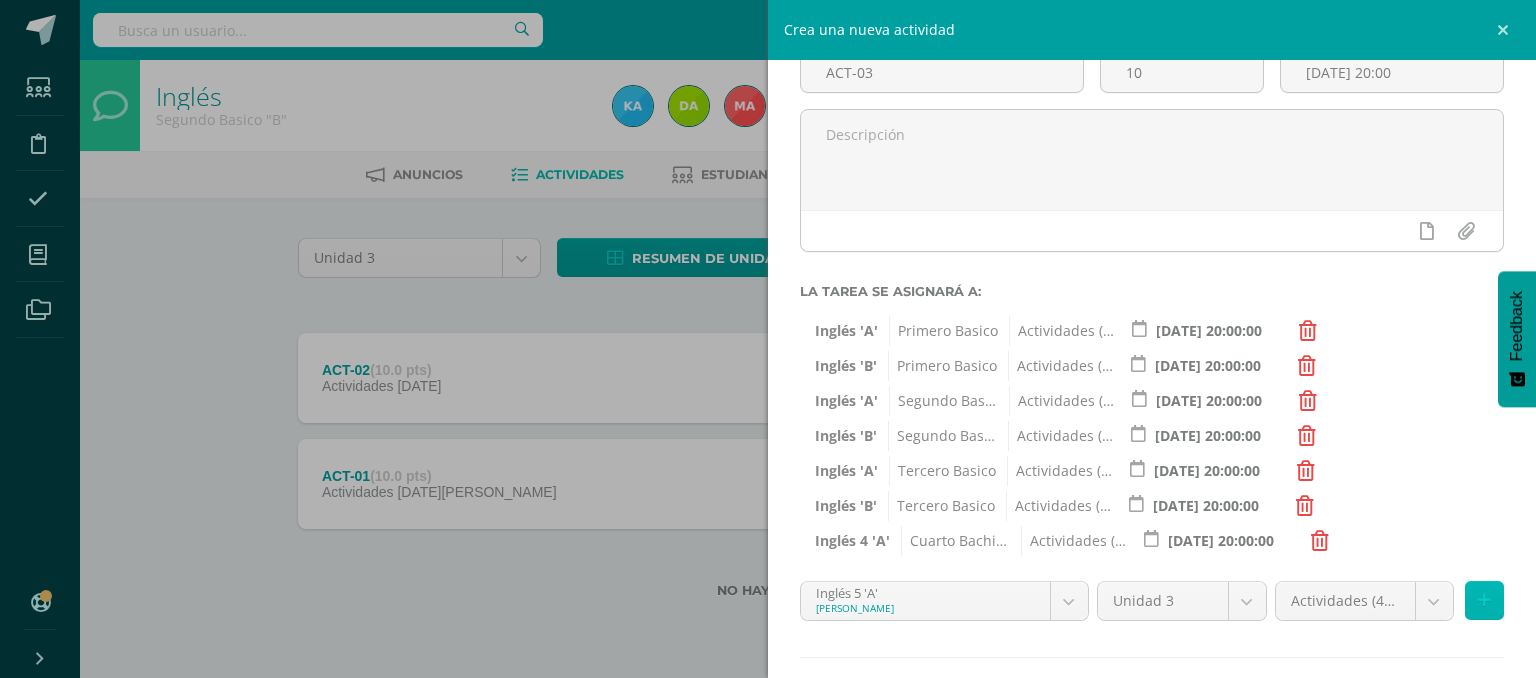 click at bounding box center [1484, 600] 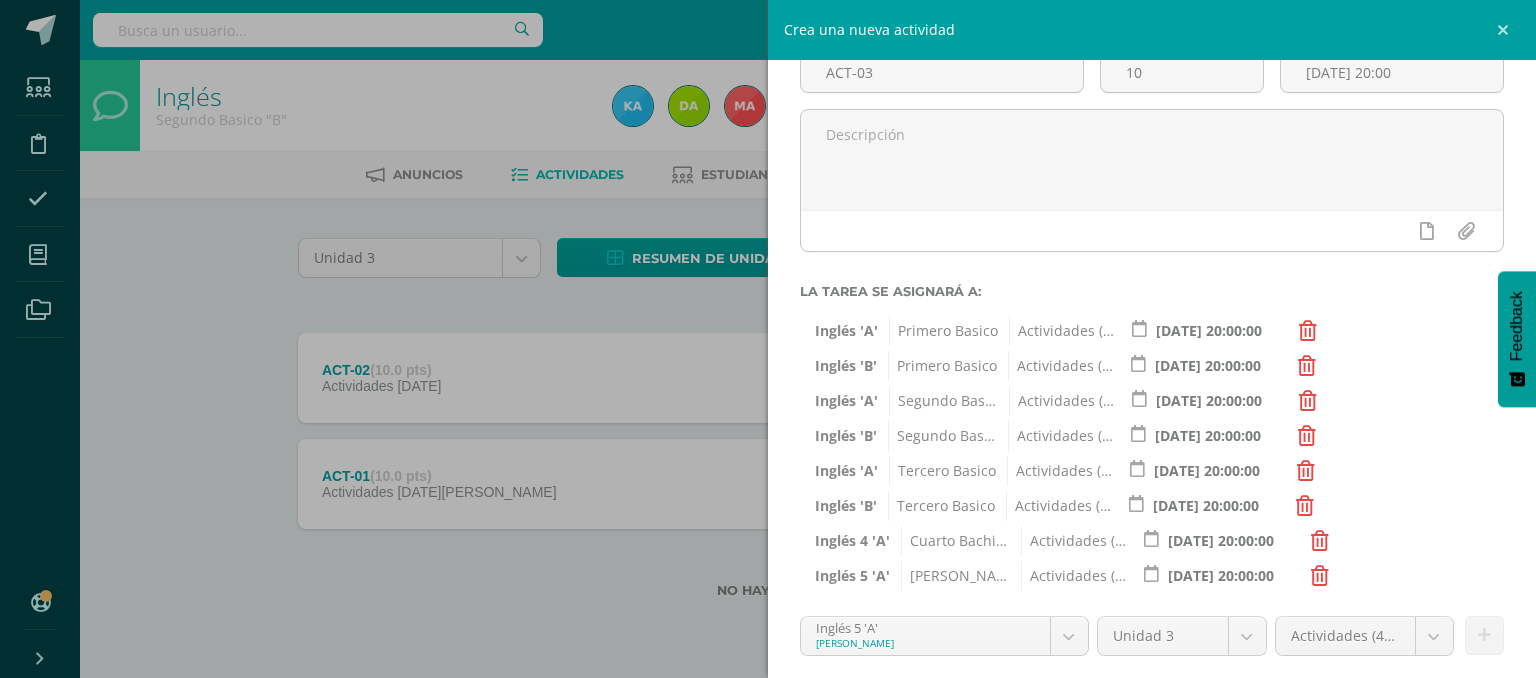 scroll, scrollTop: 280, scrollLeft: 0, axis: vertical 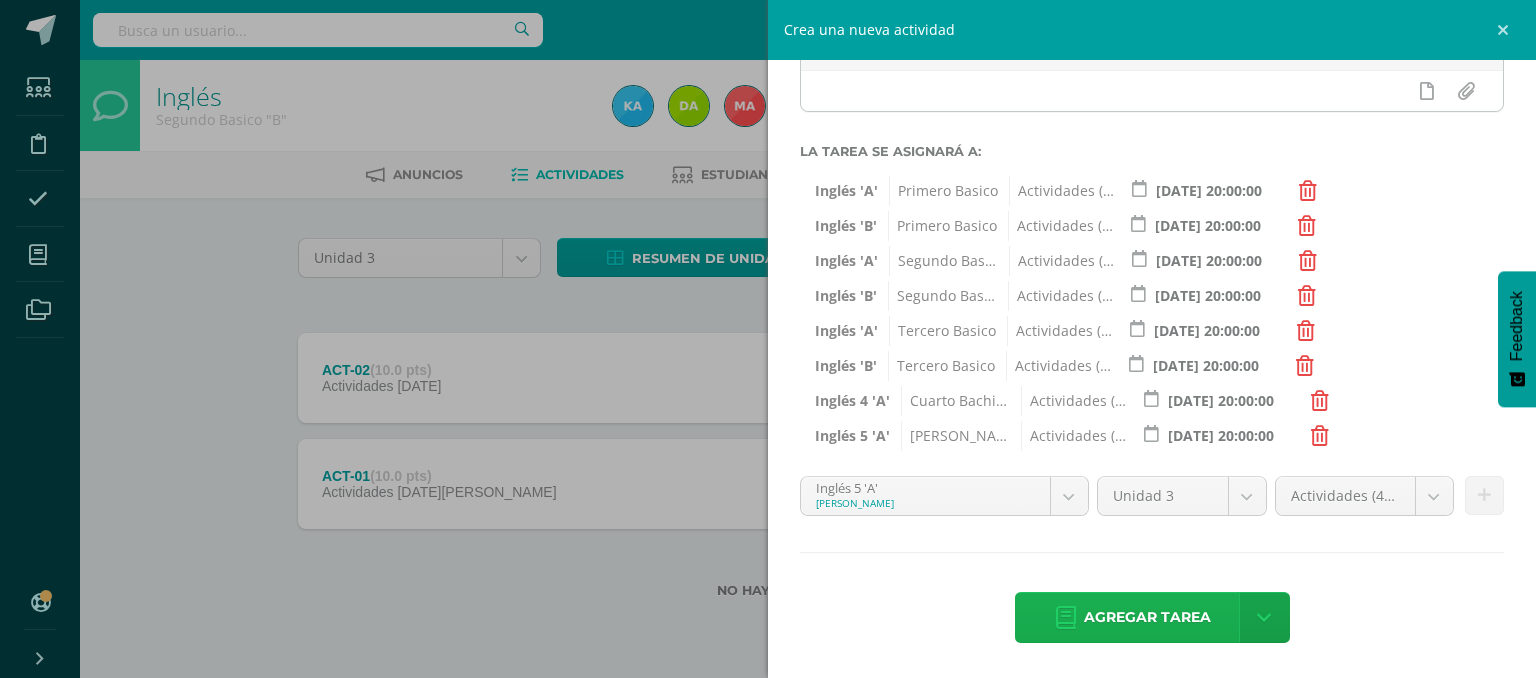 click on "Agregar tarea" at bounding box center [1147, 617] 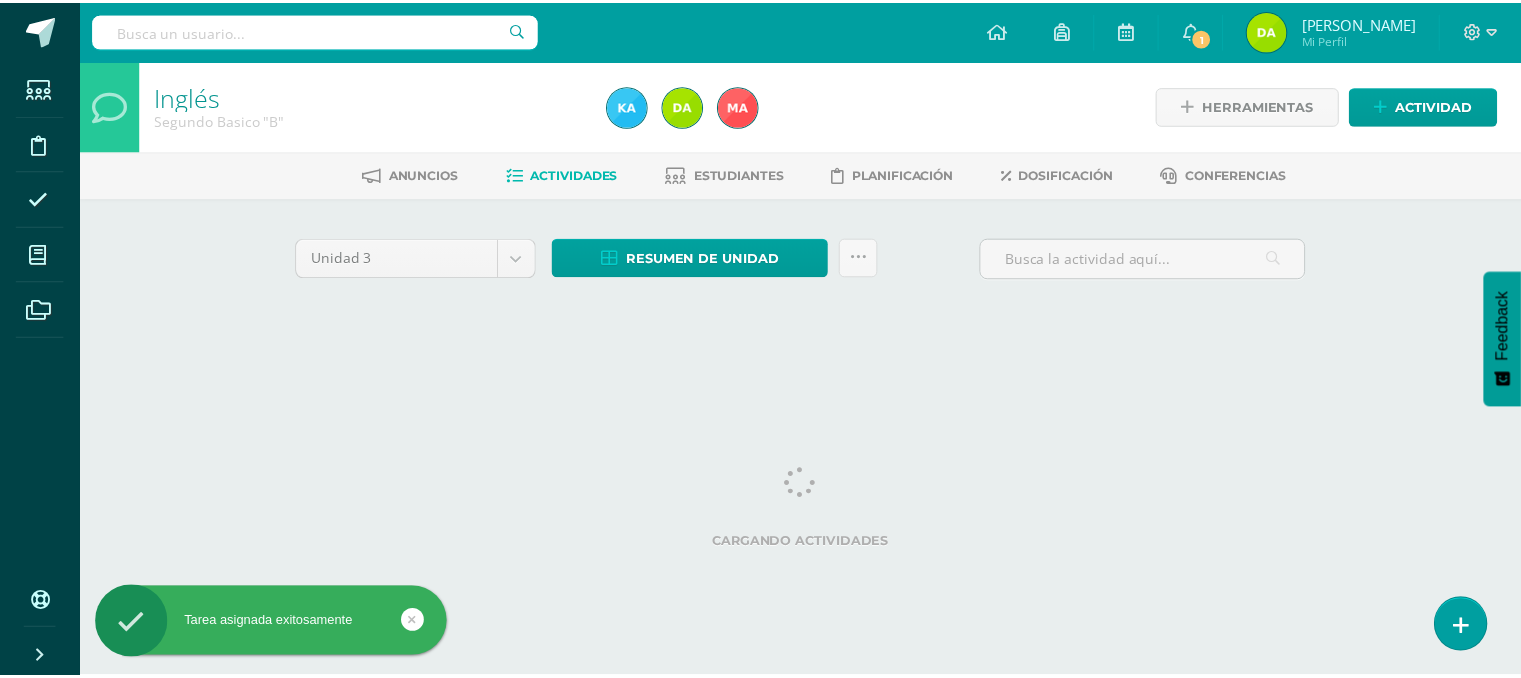 scroll, scrollTop: 0, scrollLeft: 0, axis: both 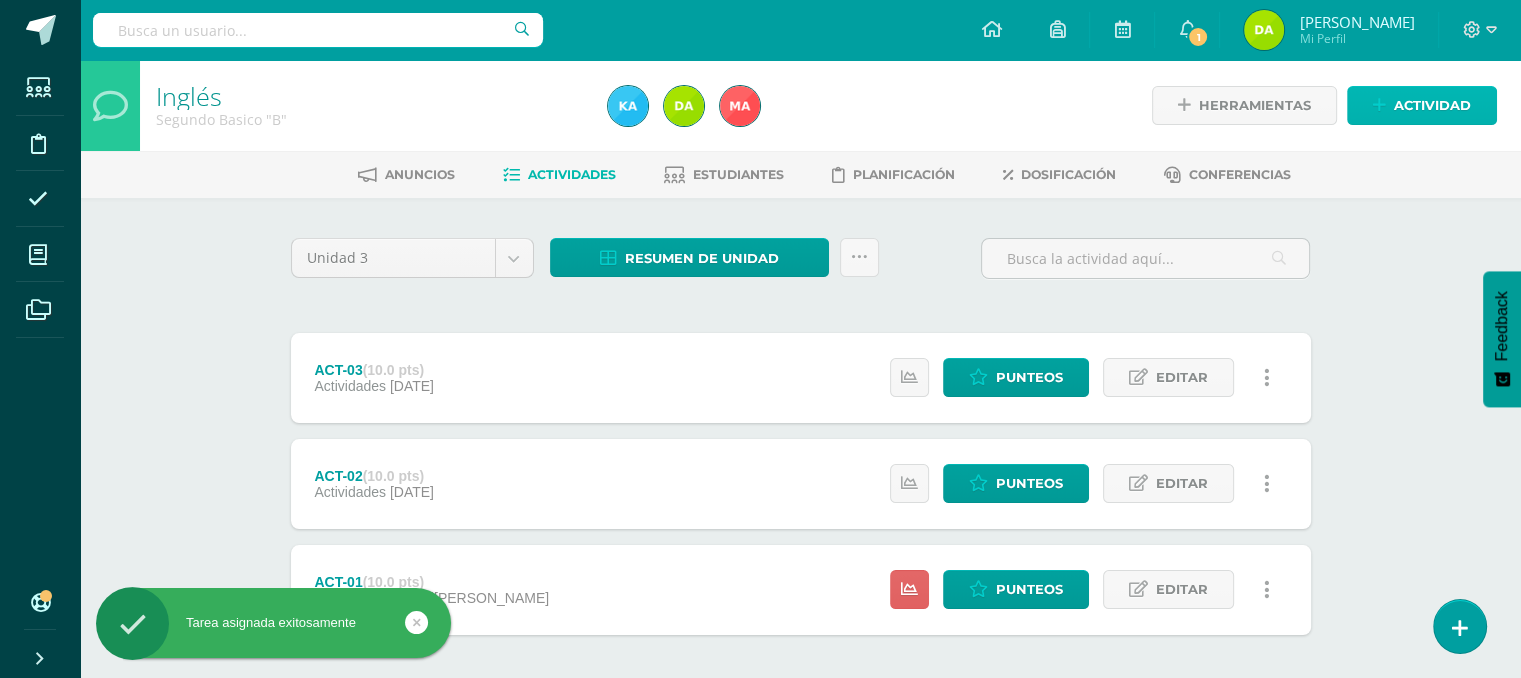 click on "Actividad" at bounding box center (1432, 105) 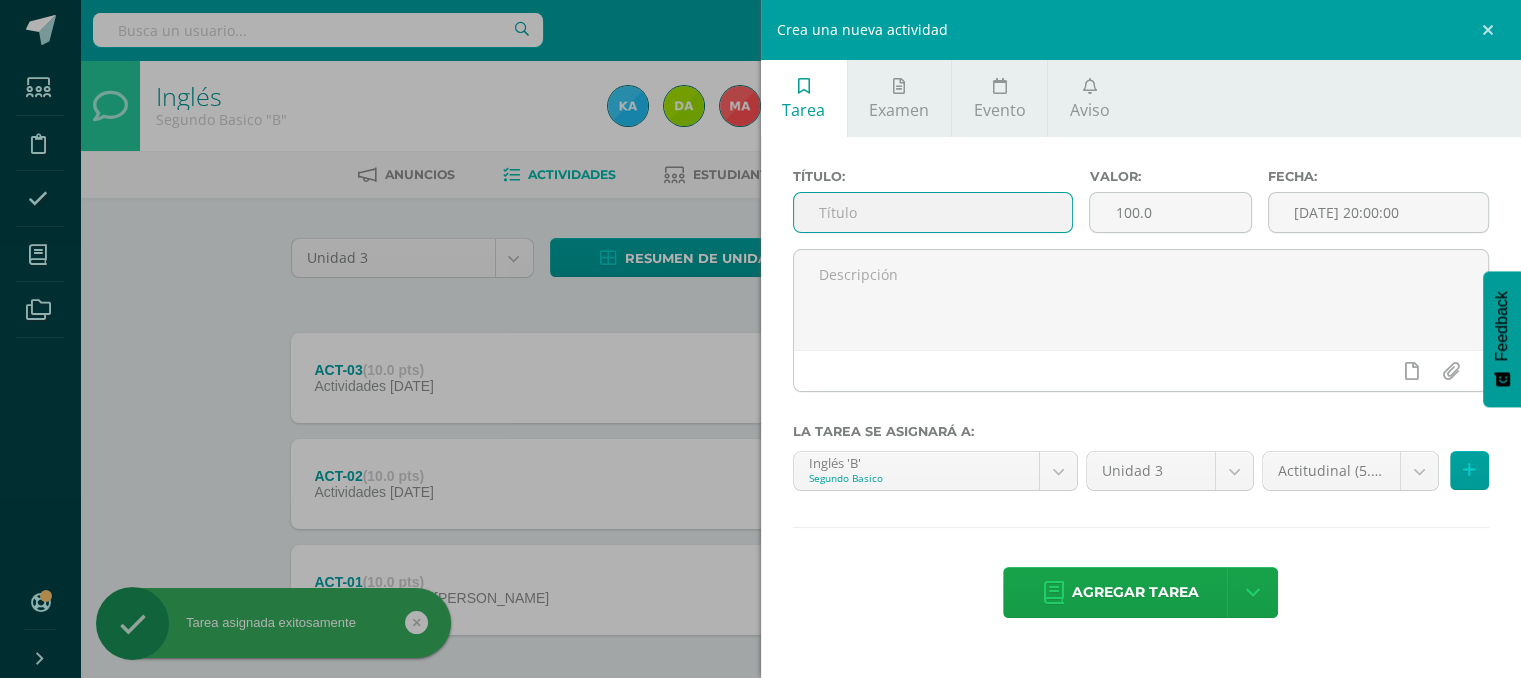 click at bounding box center [933, 212] 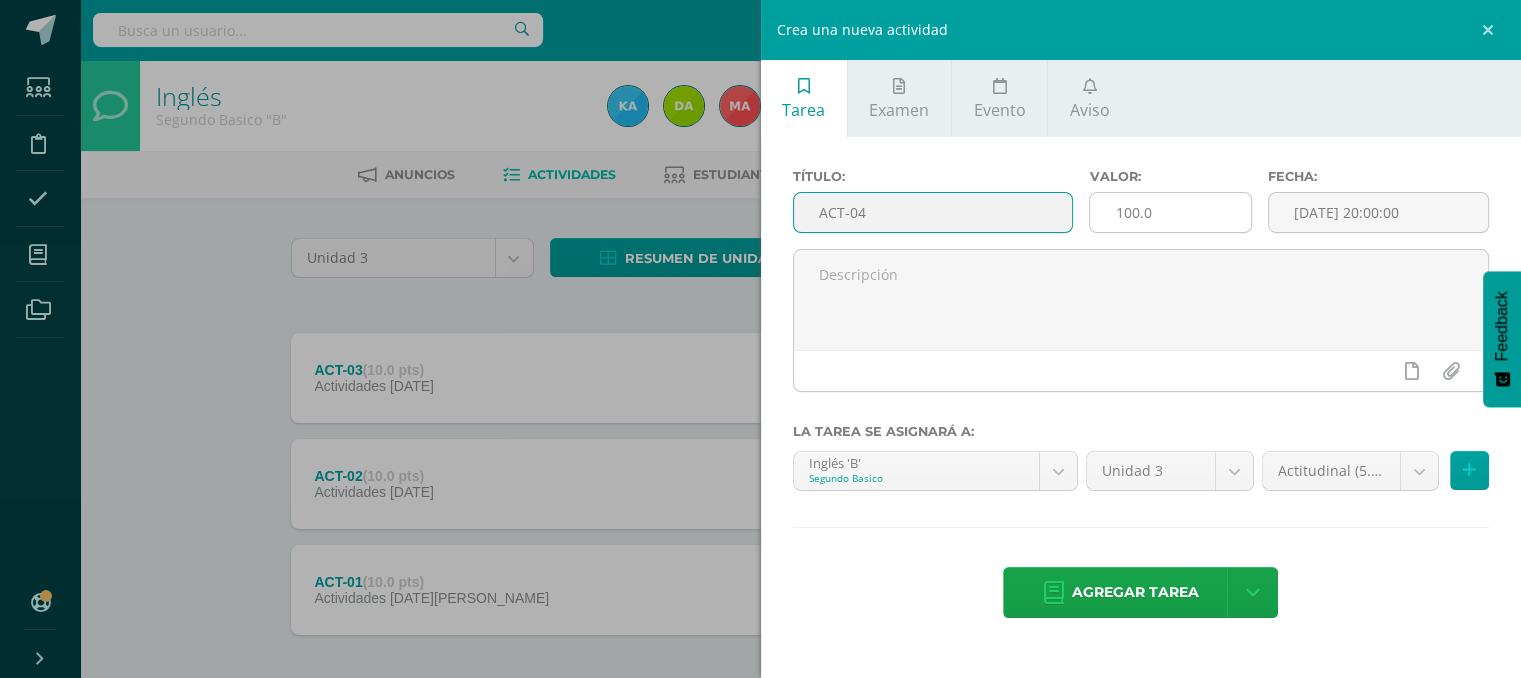 type on "ACT-04" 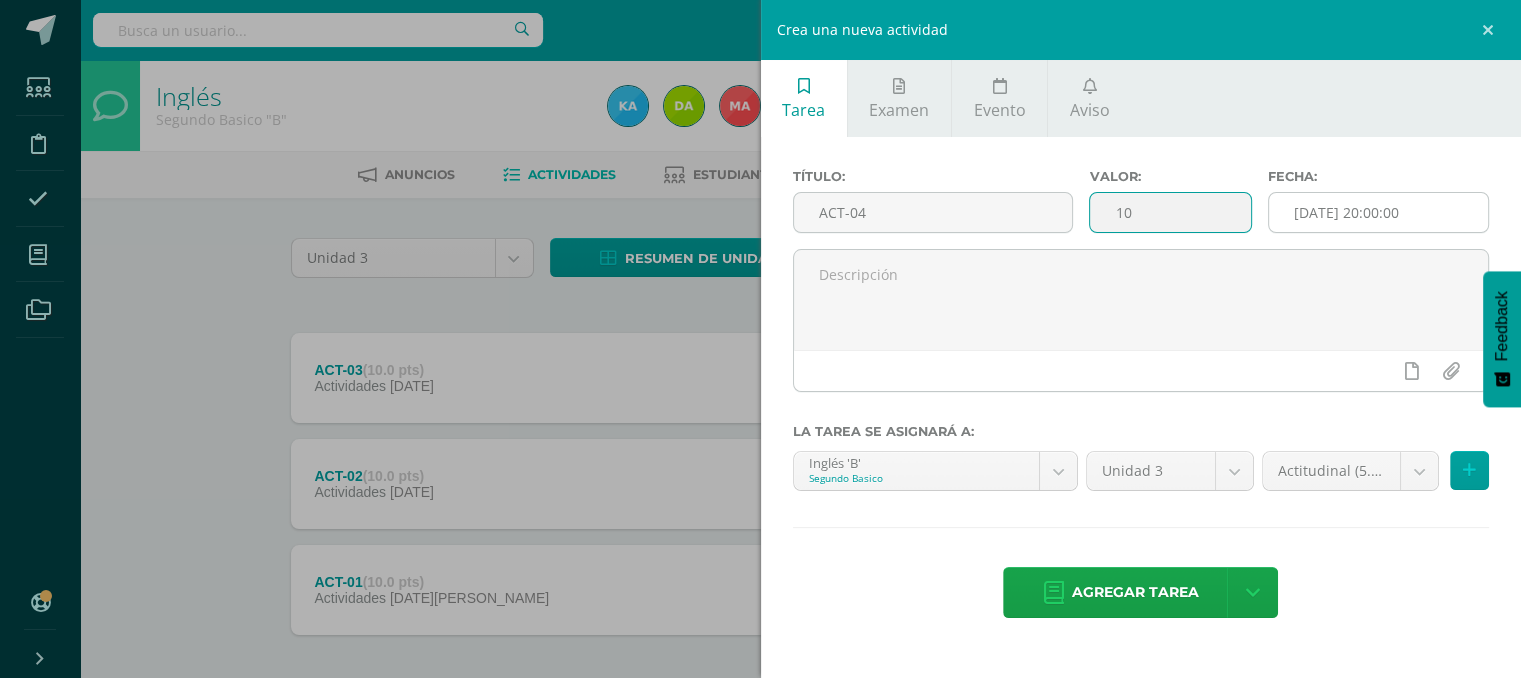 type on "10" 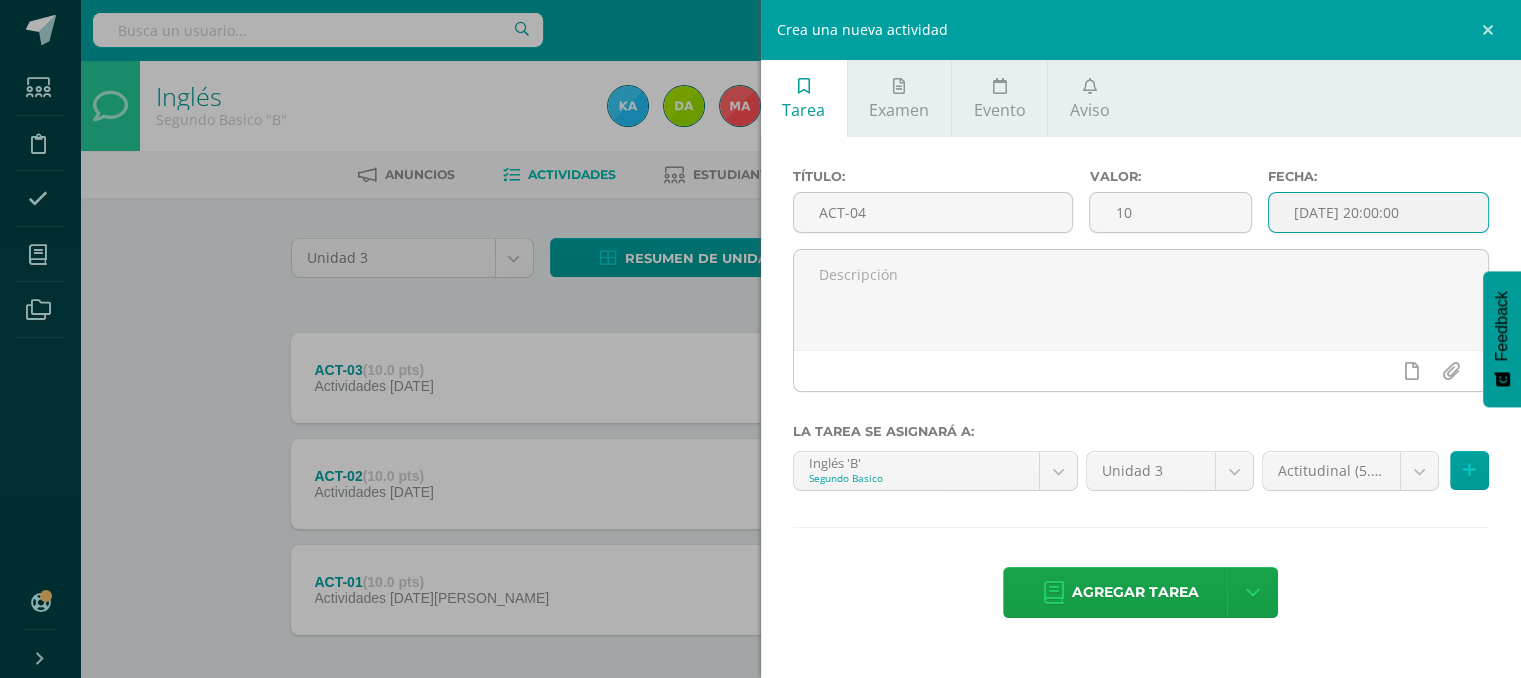 click on "[DATE] 20:00:00" at bounding box center [1379, 212] 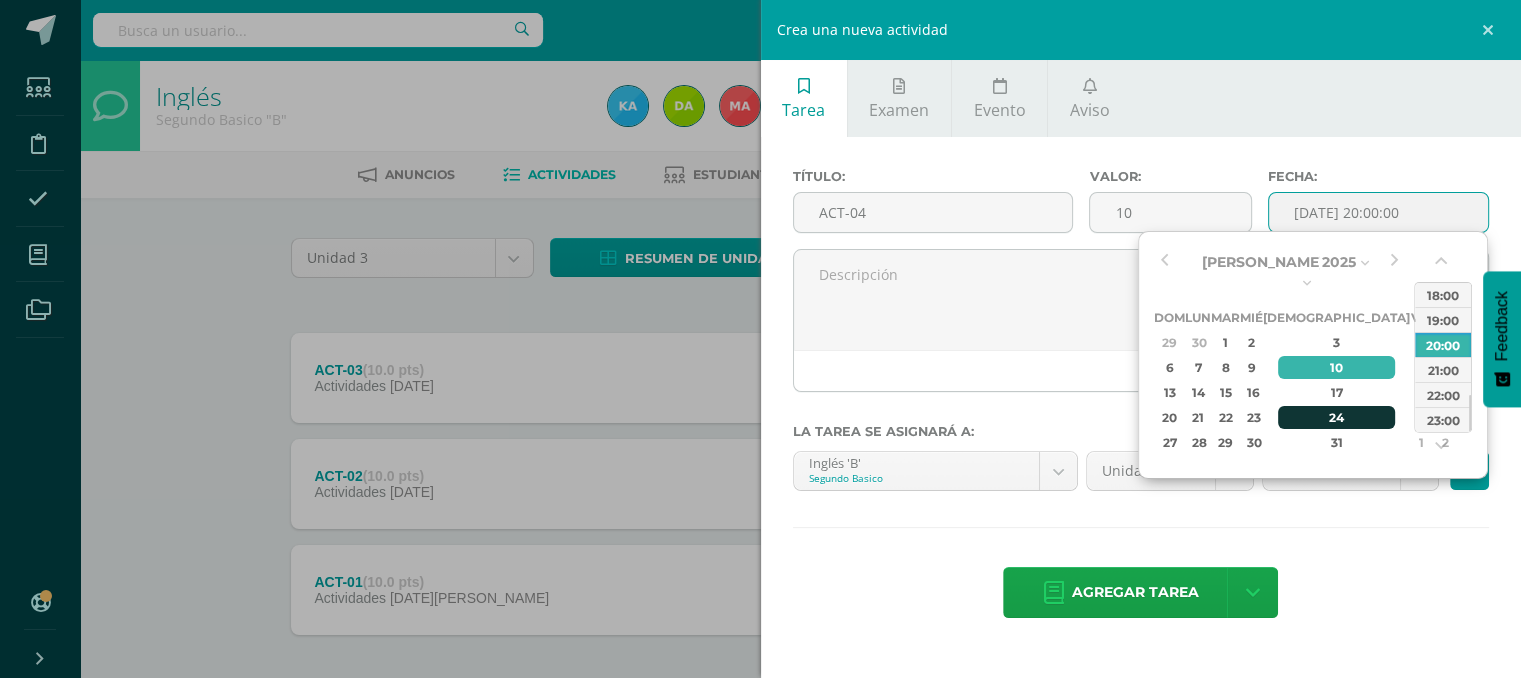 click on "24" at bounding box center (1337, 417) 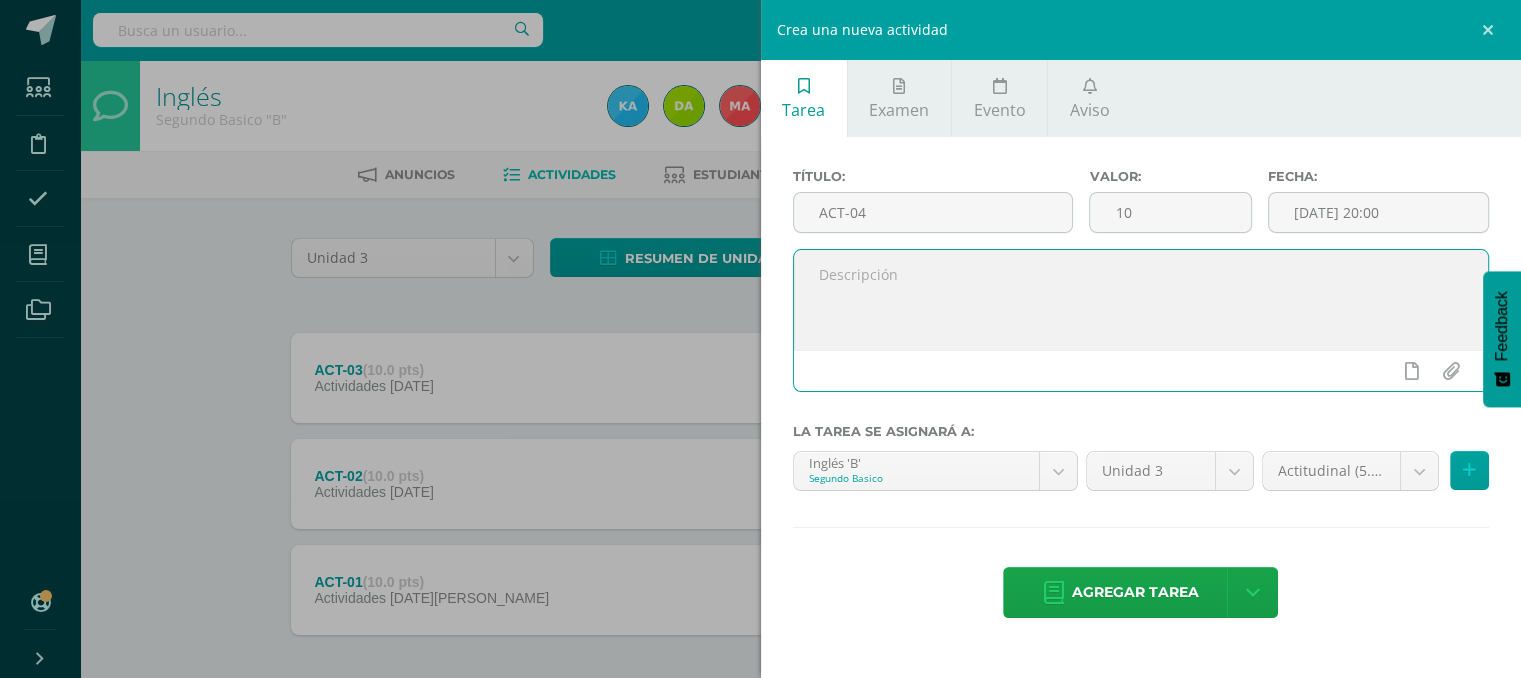 click at bounding box center (1141, 300) 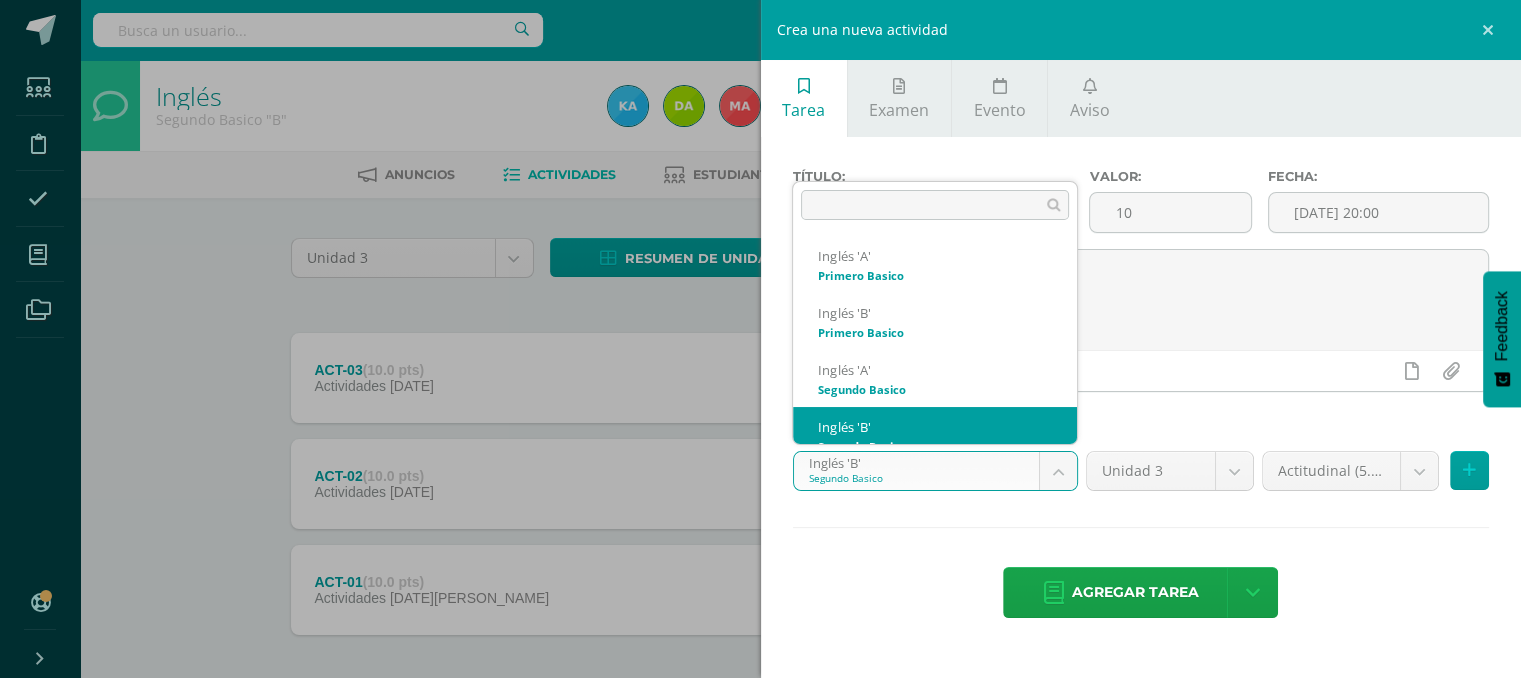 scroll, scrollTop: 20, scrollLeft: 0, axis: vertical 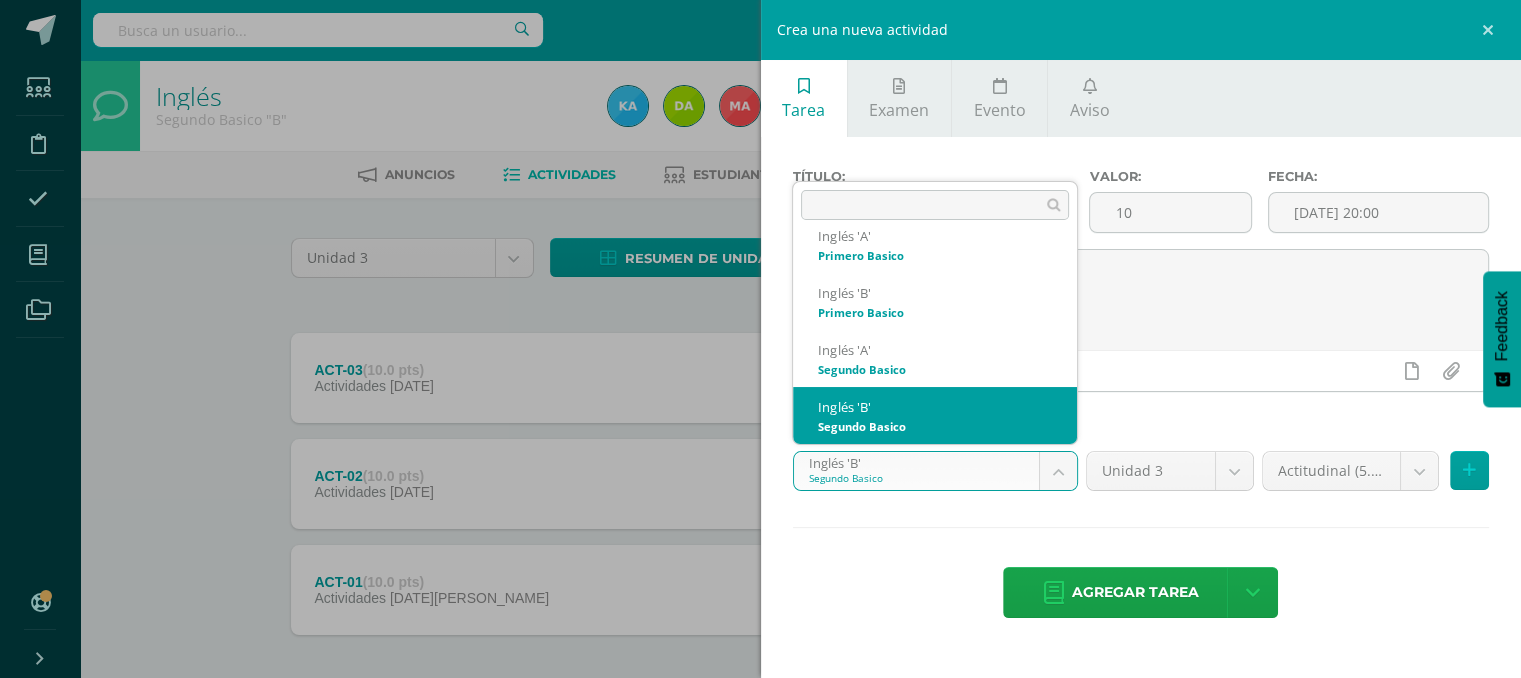 click on "Tarea asignada exitosamente         Estudiantes Disciplina Asistencia Mis cursos Archivos Soporte
Ayuda
Reportar un problema
Centro de ayuda
Últimas actualizaciones
10+ Cerrar panel
Inglés
Primero
Basico
"A"
Actividades Estudiantes Planificación Dosificación
Inglés
Primero
Basico
"B"
Actividades Estudiantes Planificación Dosificación
Inglés
Segundo
Basico
"A"
Actividades Estudiantes Planificación 1 1" at bounding box center [760, 384] 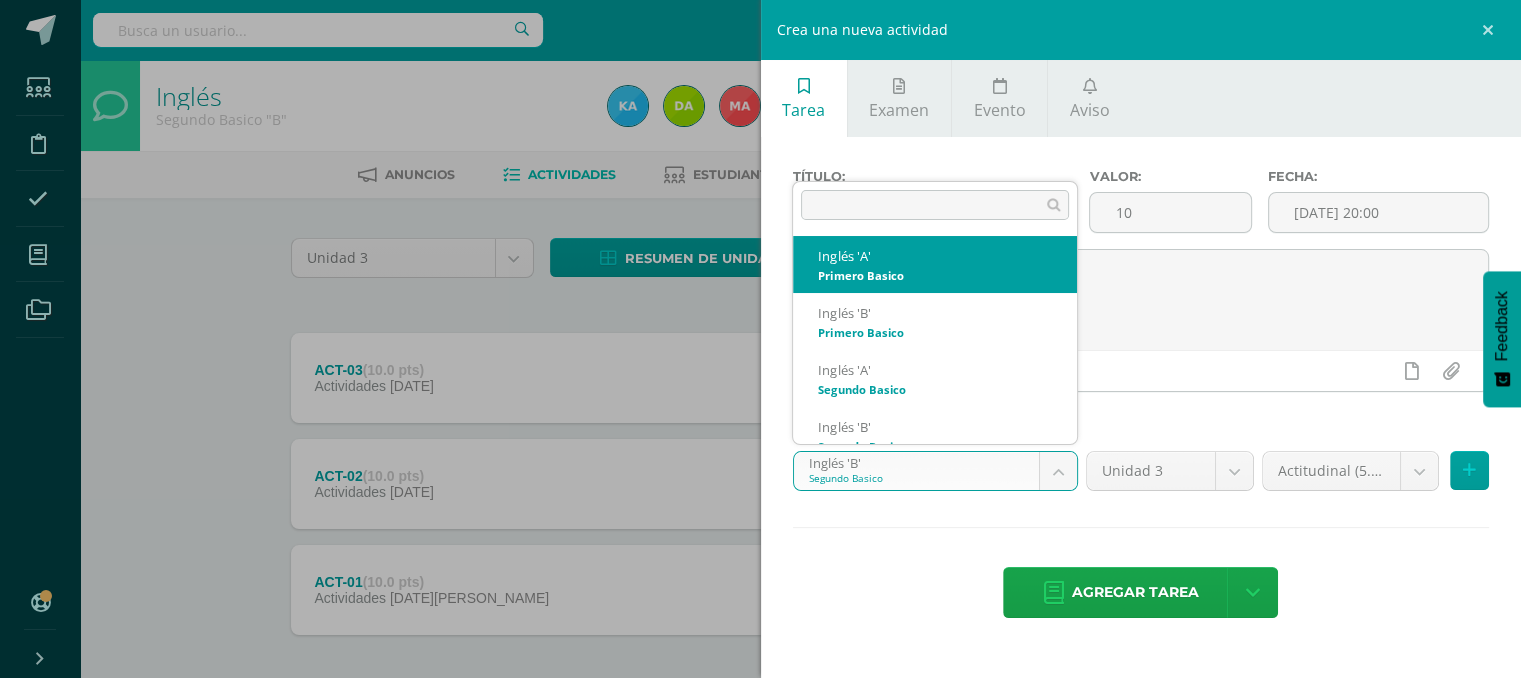 select on "110807" 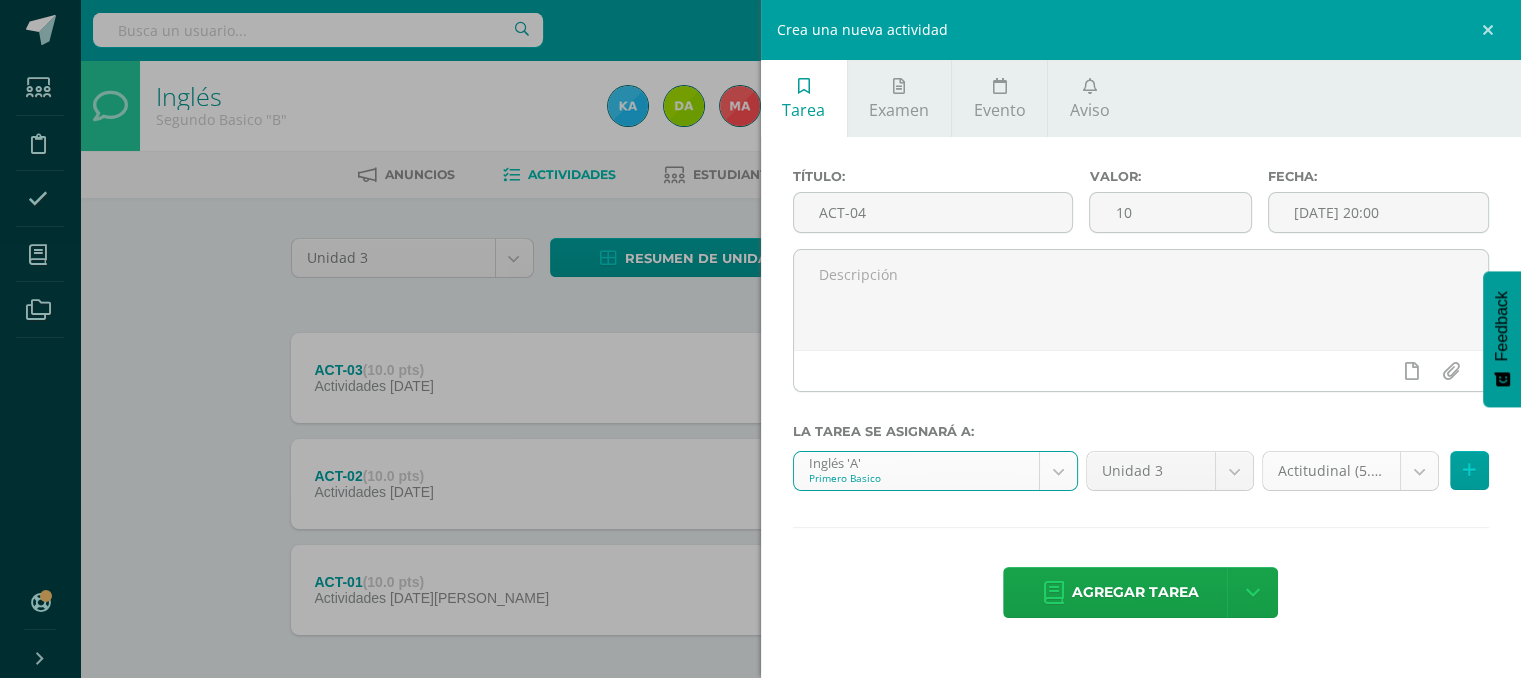 click on "Tarea asignada exitosamente         Estudiantes Disciplina Asistencia Mis cursos Archivos Soporte
Ayuda
Reportar un problema
Centro de ayuda
Últimas actualizaciones
10+ Cerrar panel
Inglés
Primero
Basico
"A"
Actividades Estudiantes Planificación Dosificación
Inglés
Primero
Basico
"B"
Actividades Estudiantes Planificación Dosificación
Inglés
Segundo
Basico
"A"
Actividades Estudiantes Planificación 1 1" at bounding box center [760, 384] 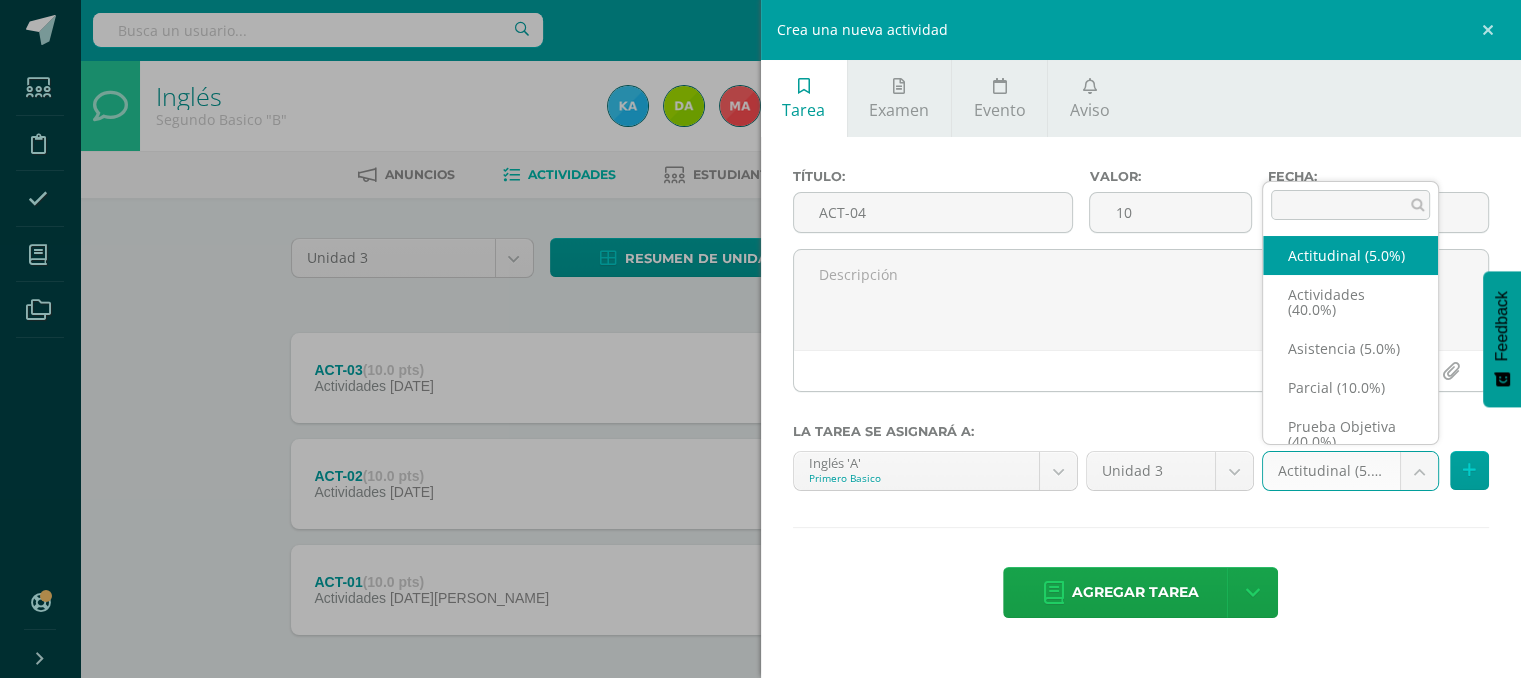 scroll, scrollTop: 32, scrollLeft: 0, axis: vertical 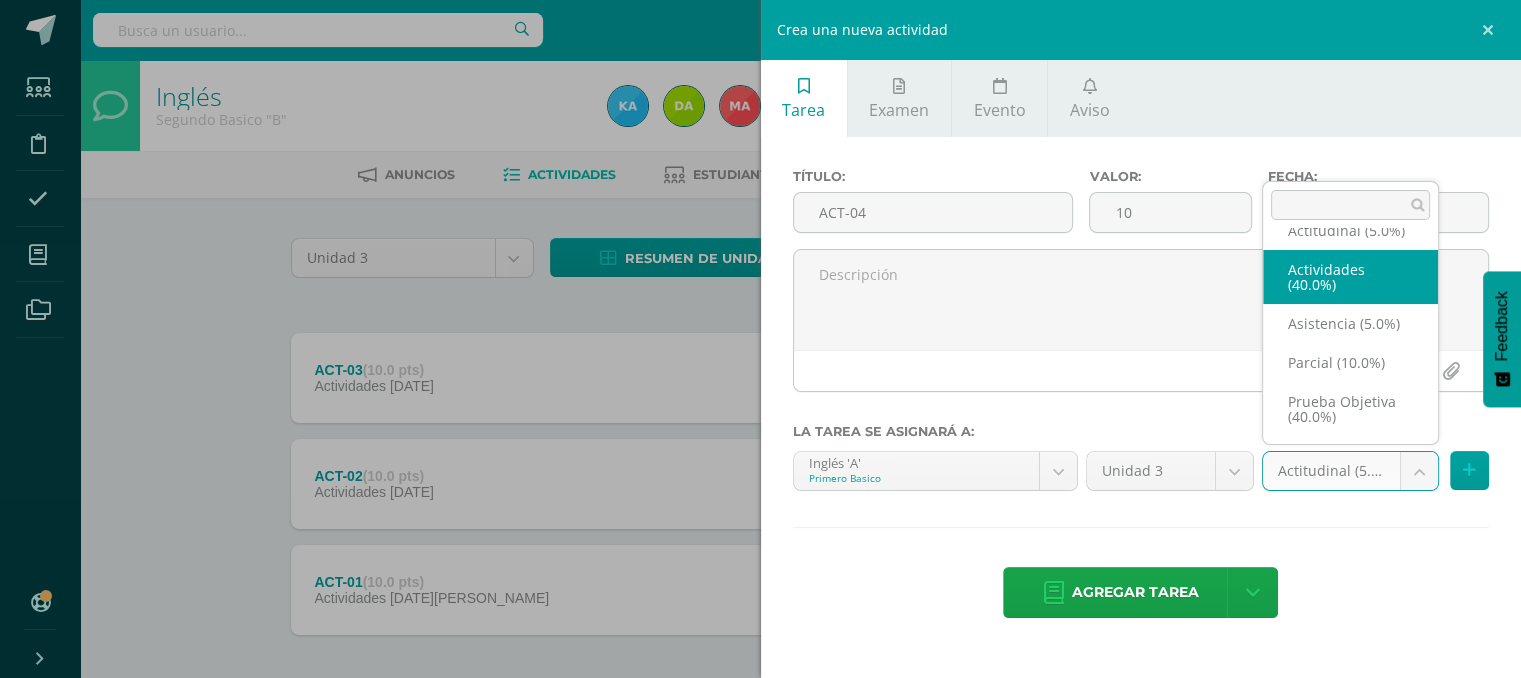 select on "118711" 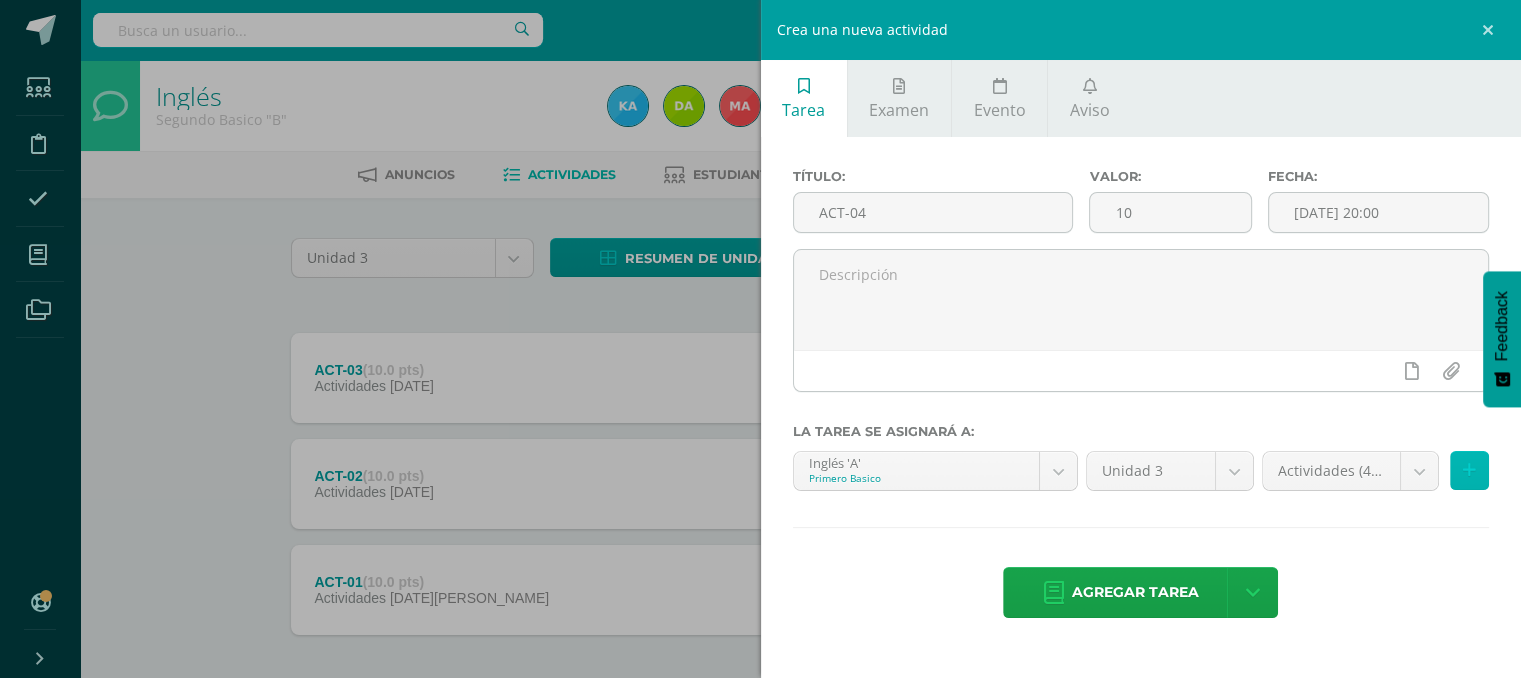 click at bounding box center [1469, 470] 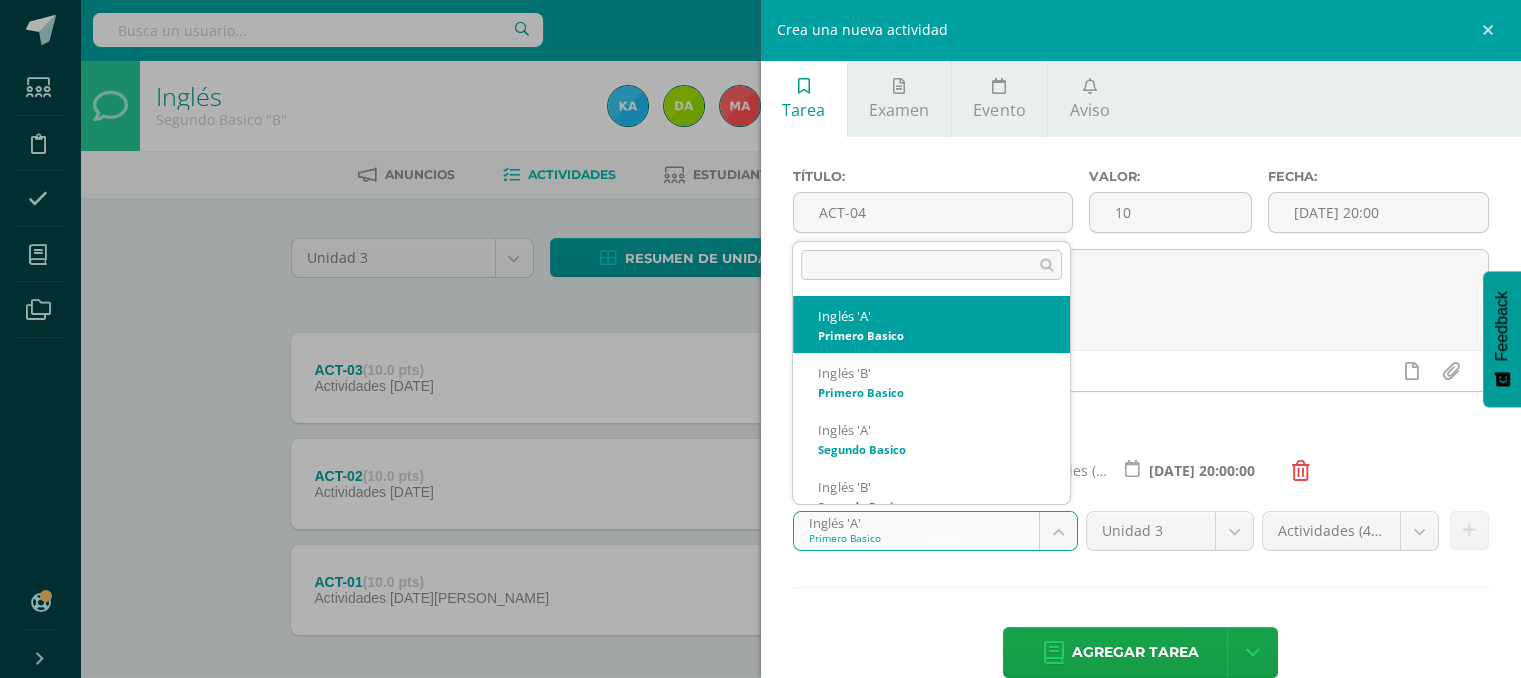 click on "Tarea asignada exitosamente         Estudiantes Disciplina Asistencia Mis cursos Archivos Soporte
Ayuda
Reportar un problema
Centro de ayuda
Últimas actualizaciones
10+ Cerrar panel
Inglés
Primero
Basico
"A"
Actividades Estudiantes Planificación Dosificación
Inglés
Primero
Basico
"B"
Actividades Estudiantes Planificación Dosificación
Inglés
Segundo
Basico
"A"
Actividades Estudiantes Planificación 1 1" at bounding box center (760, 384) 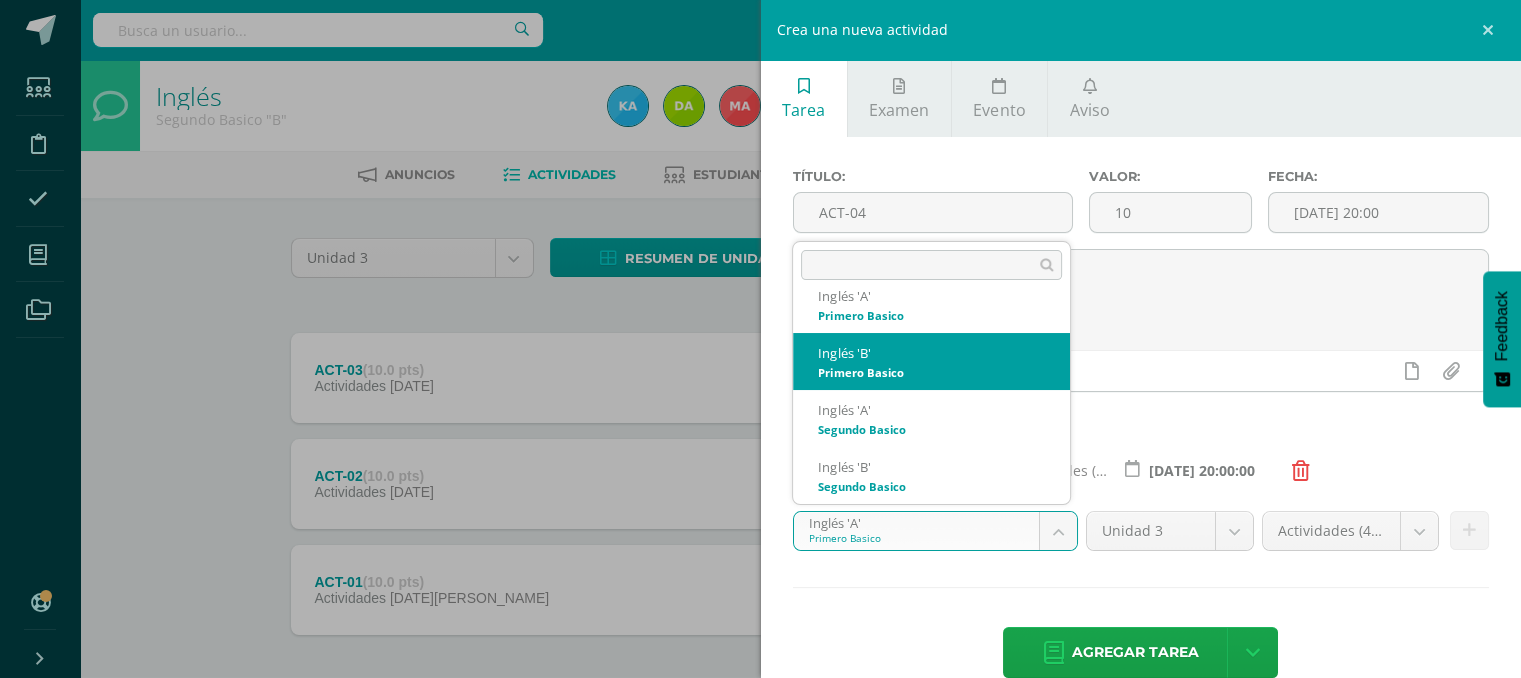 select on "110957" 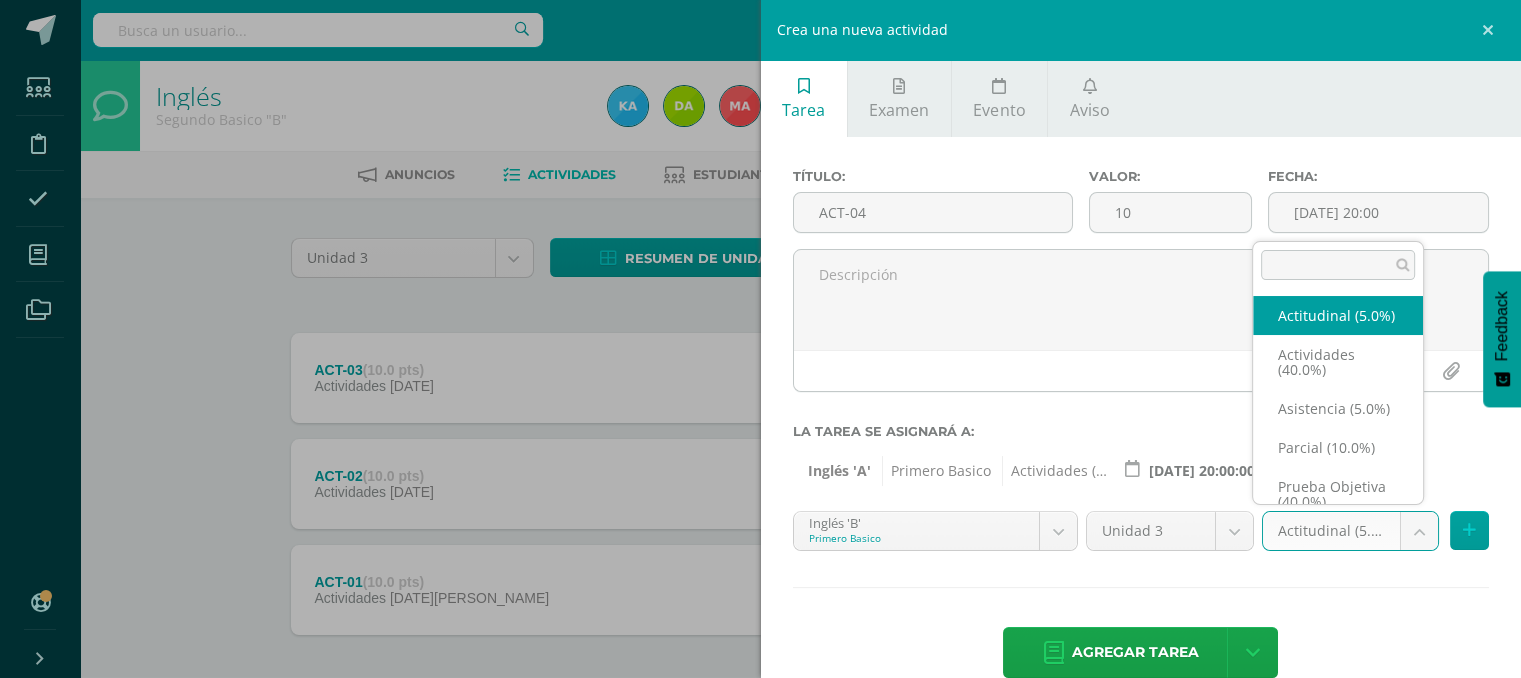 click on "Tarea asignada exitosamente         Estudiantes Disciplina Asistencia Mis cursos Archivos Soporte
Ayuda
Reportar un problema
Centro de ayuda
Últimas actualizaciones
10+ Cerrar panel
Inglés
Primero
Basico
"A"
Actividades Estudiantes Planificación Dosificación
Inglés
Primero
Basico
"B"
Actividades Estudiantes Planificación Dosificación
Inglés
Segundo
Basico
"A"
Actividades Estudiantes Planificación 1 1" at bounding box center (760, 384) 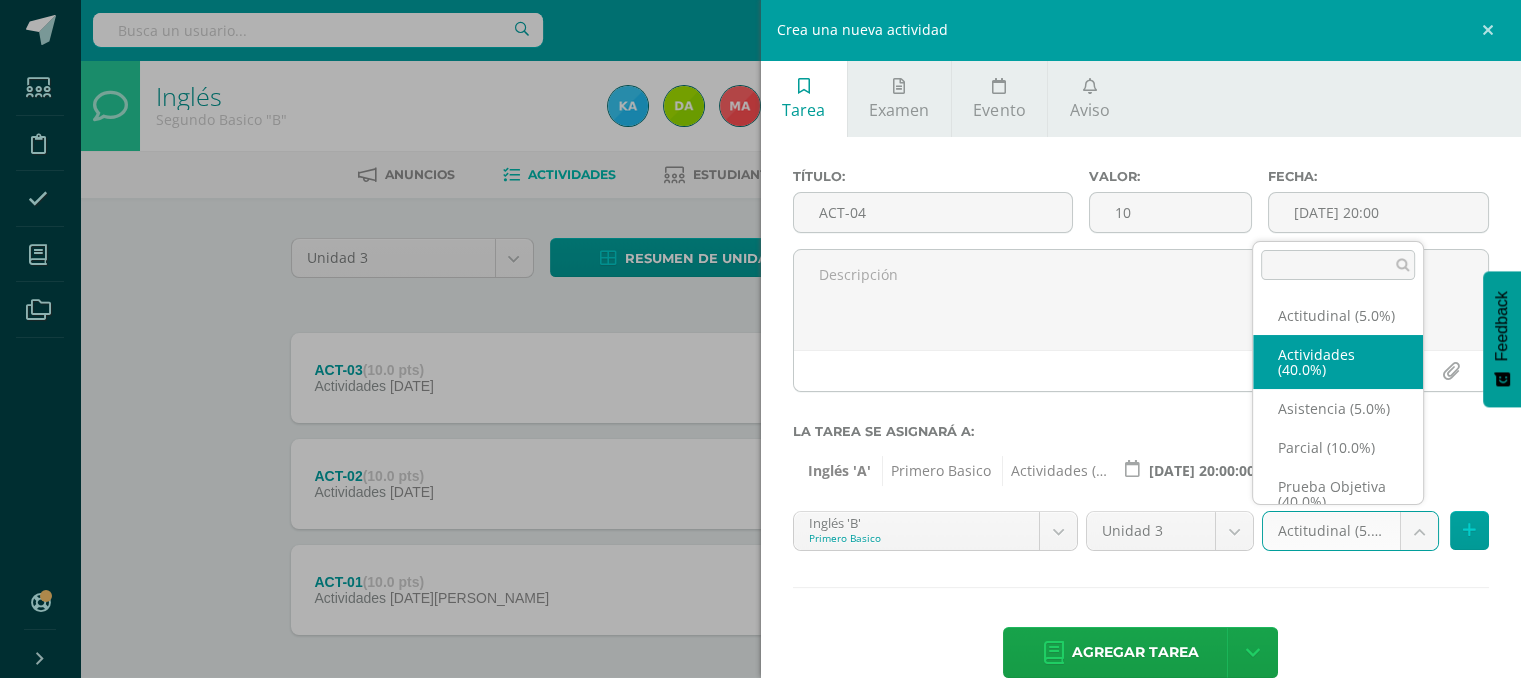 select on "118716" 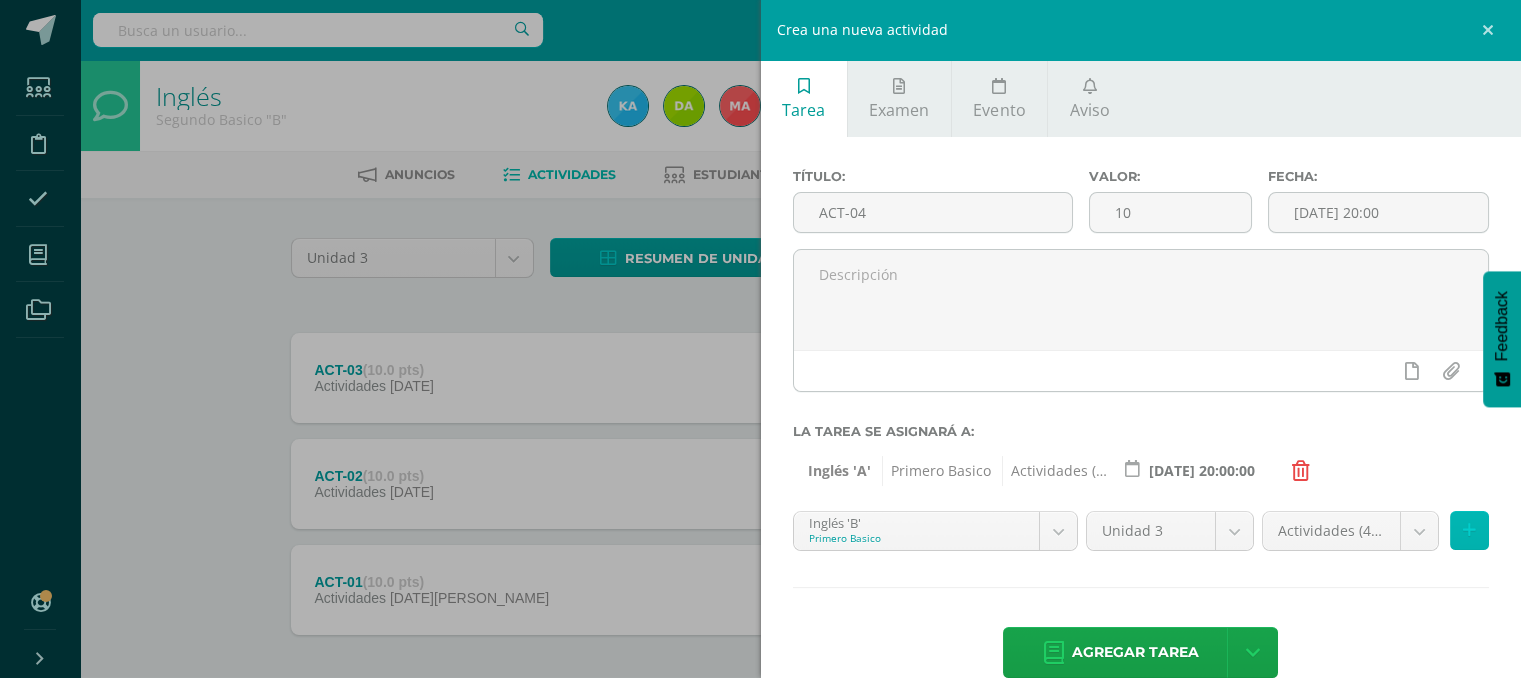 click at bounding box center [1469, 530] 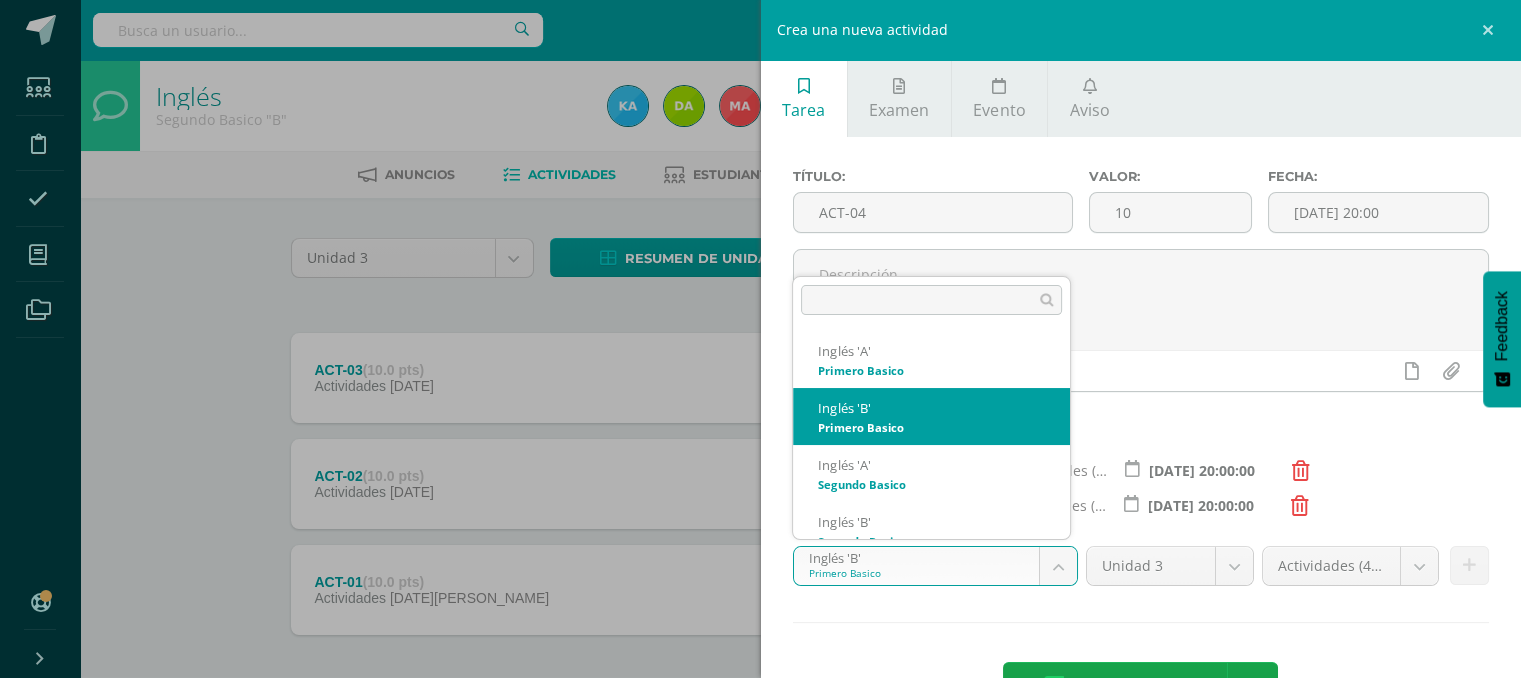 click on "Tarea asignada exitosamente         Estudiantes Disciplina Asistencia Mis cursos Archivos Soporte
Ayuda
Reportar un problema
Centro de ayuda
Últimas actualizaciones
10+ Cerrar panel
Inglés
Primero
Basico
"A"
Actividades Estudiantes Planificación Dosificación
Inglés
Primero
Basico
"B"
Actividades Estudiantes Planificación Dosificación
Inglés
Segundo
Basico
"A"
Actividades Estudiantes Planificación 1 1" at bounding box center (760, 384) 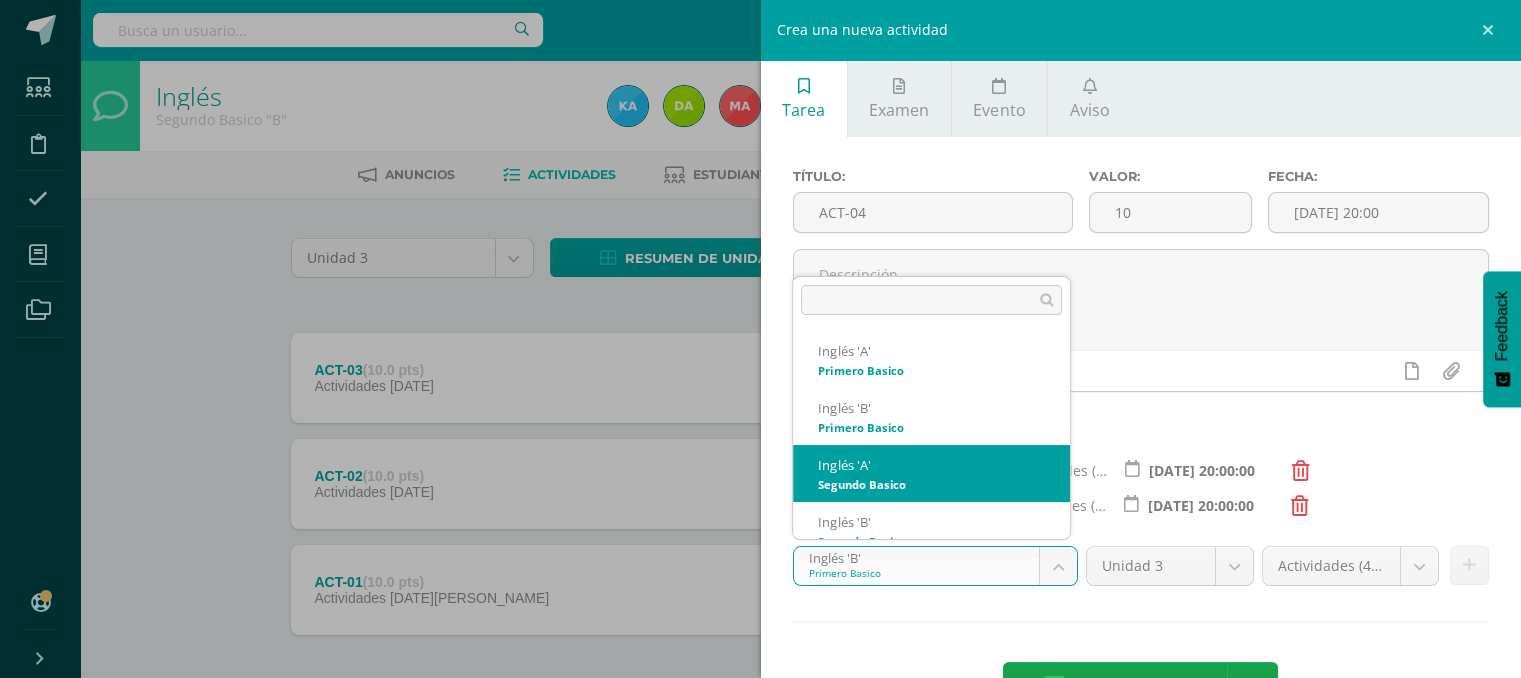 scroll, scrollTop: 20, scrollLeft: 0, axis: vertical 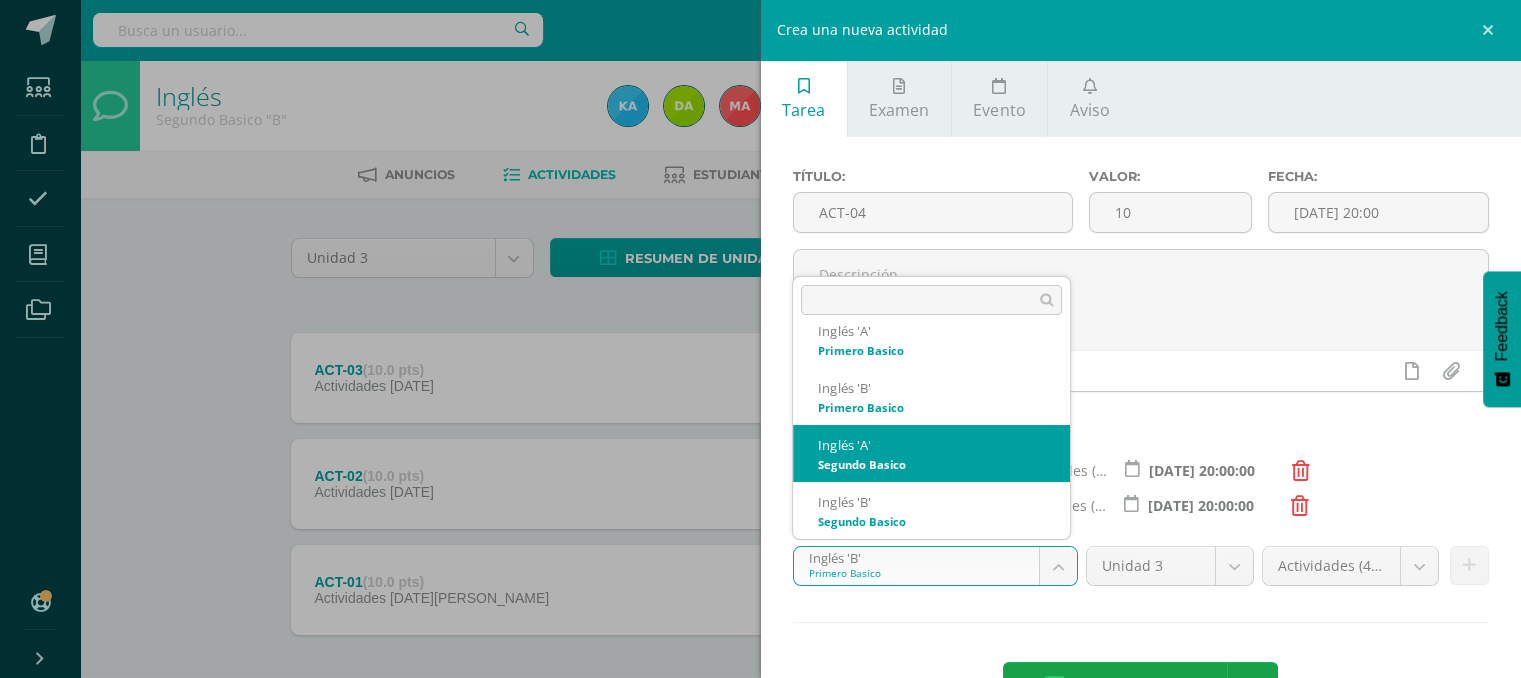 select on "111107" 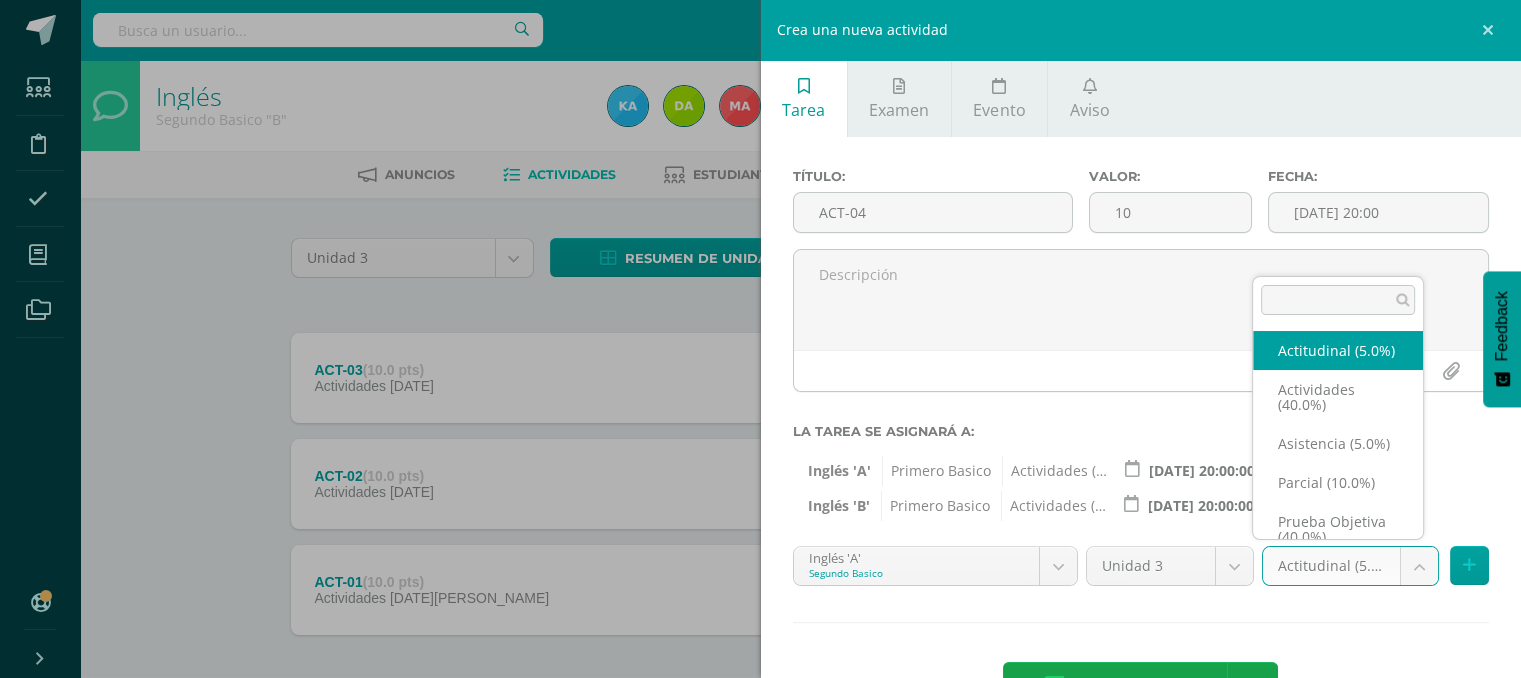 click on "Tarea asignada exitosamente         Estudiantes Disciplina Asistencia Mis cursos Archivos Soporte
Ayuda
Reportar un problema
Centro de ayuda
Últimas actualizaciones
10+ Cerrar panel
Inglés
Primero
Basico
"A"
Actividades Estudiantes Planificación Dosificación
Inglés
Primero
Basico
"B"
Actividades Estudiantes Planificación Dosificación
Inglés
Segundo
Basico
"A"
Actividades Estudiantes Planificación 1 1" at bounding box center (760, 384) 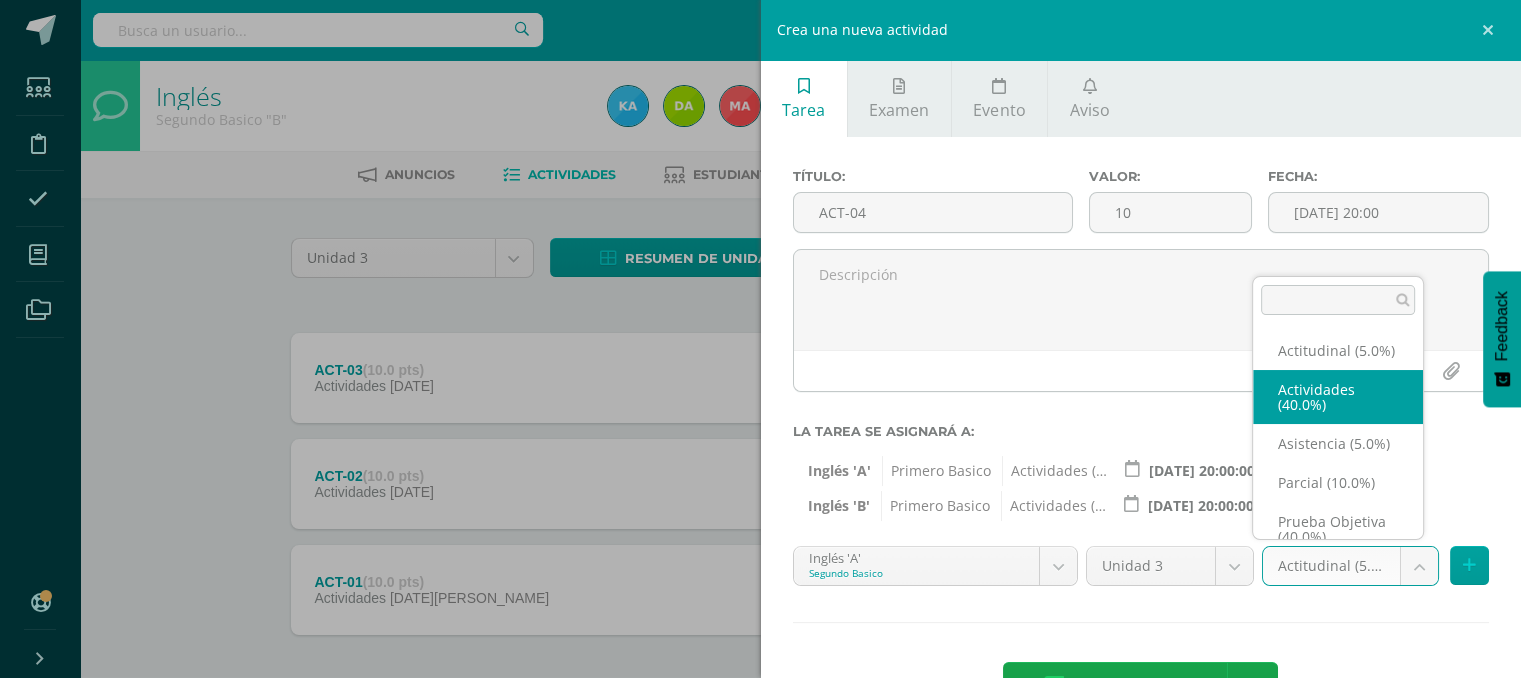 select on "118722" 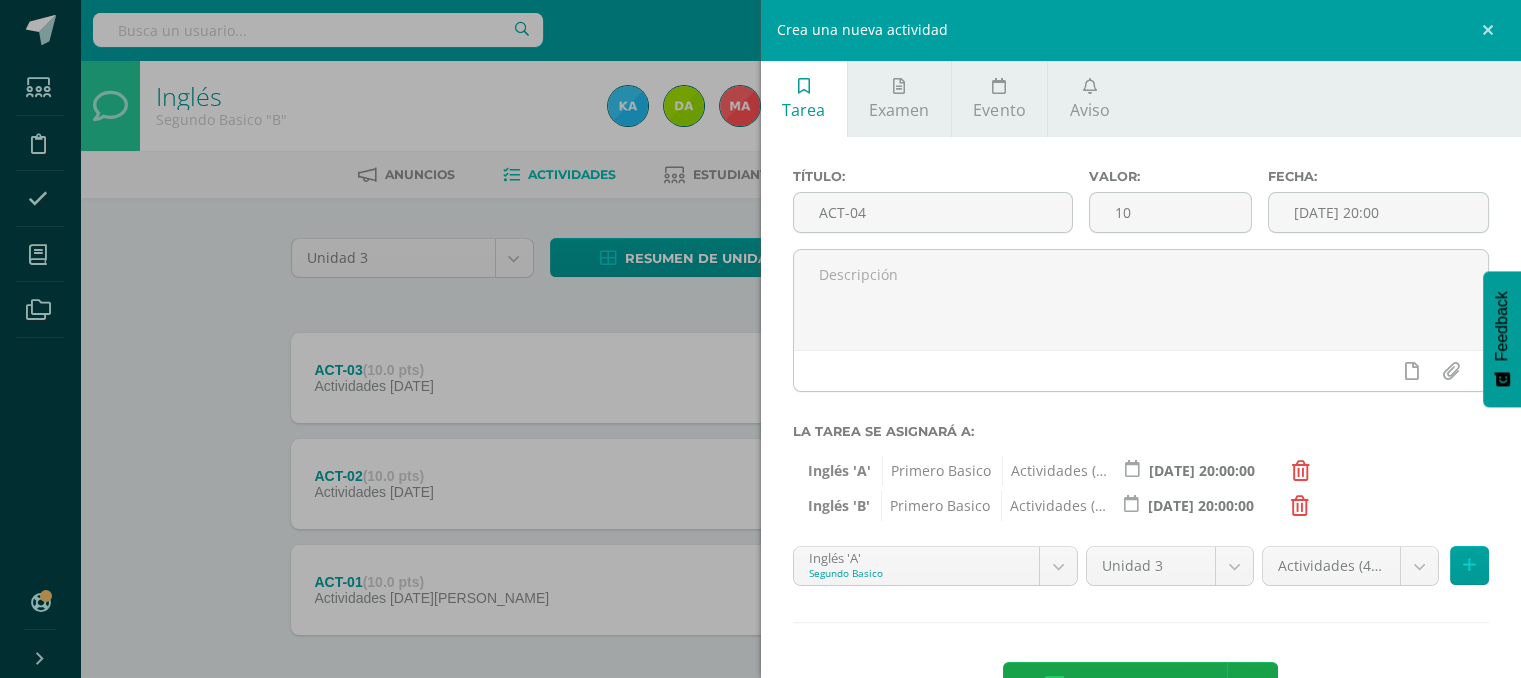 click on "Actividades (40.0%)
Actitudinal (5.0%)
Actividades (40.0%)
Asistencia (5.0%)
Parcial (10.0%)
Prueba Objetiva (40.0%)" at bounding box center (1375, 574) 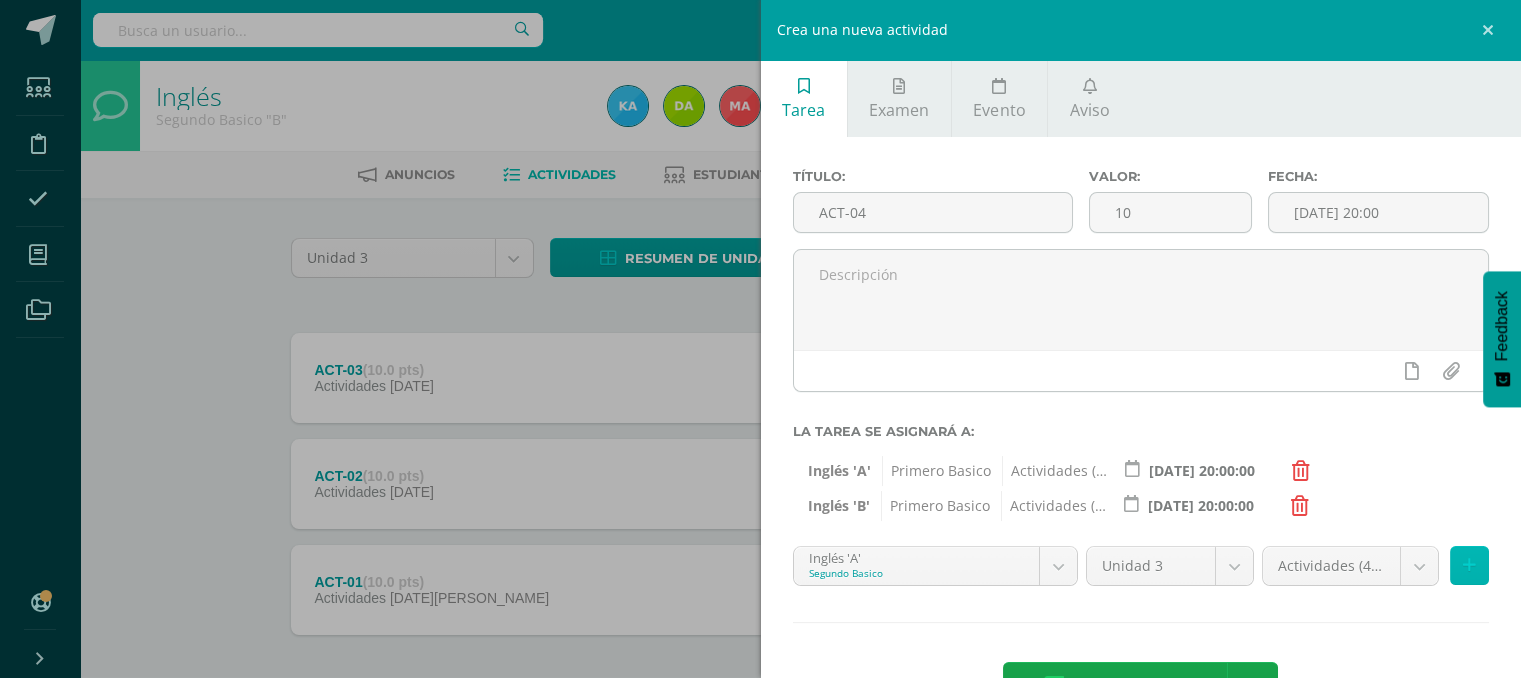 click at bounding box center (1469, 565) 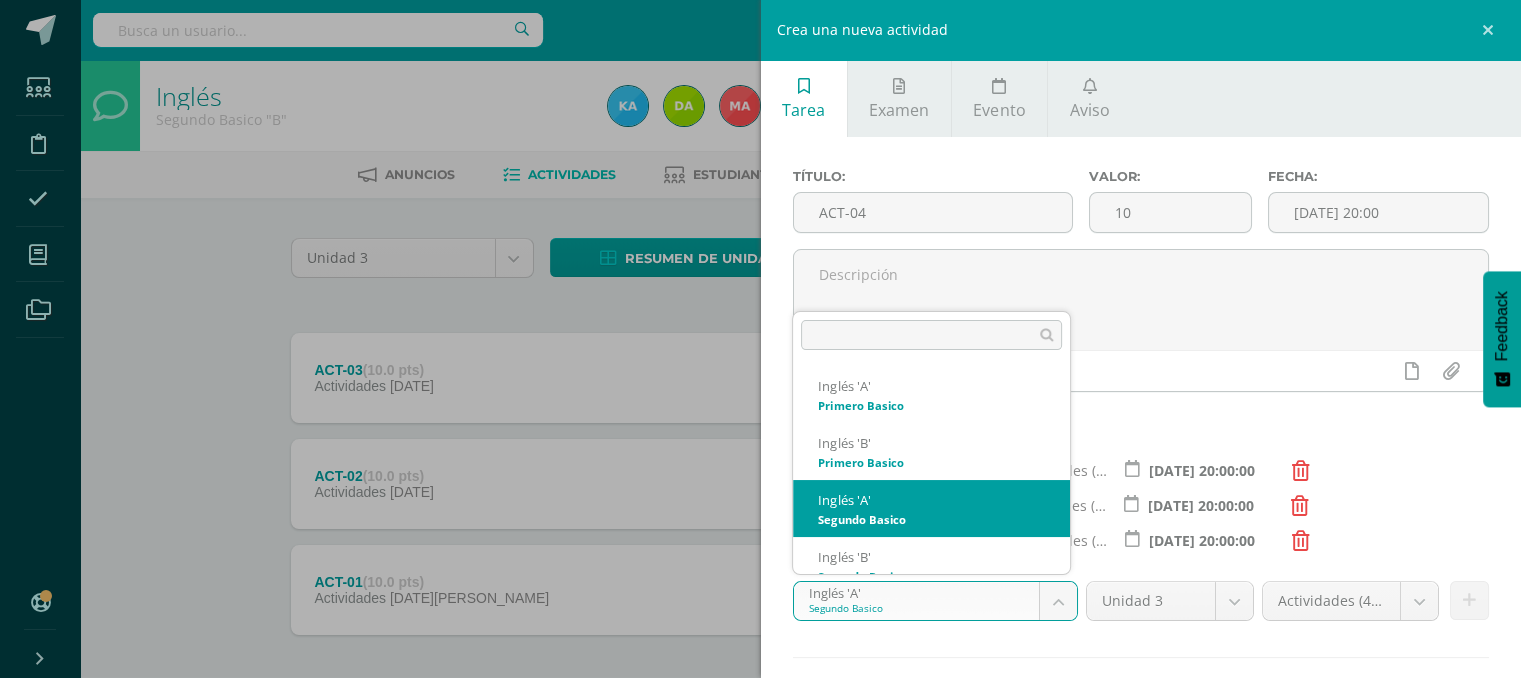 click on "Tarea asignada exitosamente         Estudiantes Disciplina Asistencia Mis cursos Archivos Soporte
Ayuda
Reportar un problema
Centro de ayuda
Últimas actualizaciones
10+ Cerrar panel
Inglés
Primero
Basico
"A"
Actividades Estudiantes Planificación Dosificación
Inglés
Primero
Basico
"B"
Actividades Estudiantes Planificación Dosificación
Inglés
Segundo
Basico
"A"
Actividades Estudiantes Planificación 1 1" at bounding box center [760, 384] 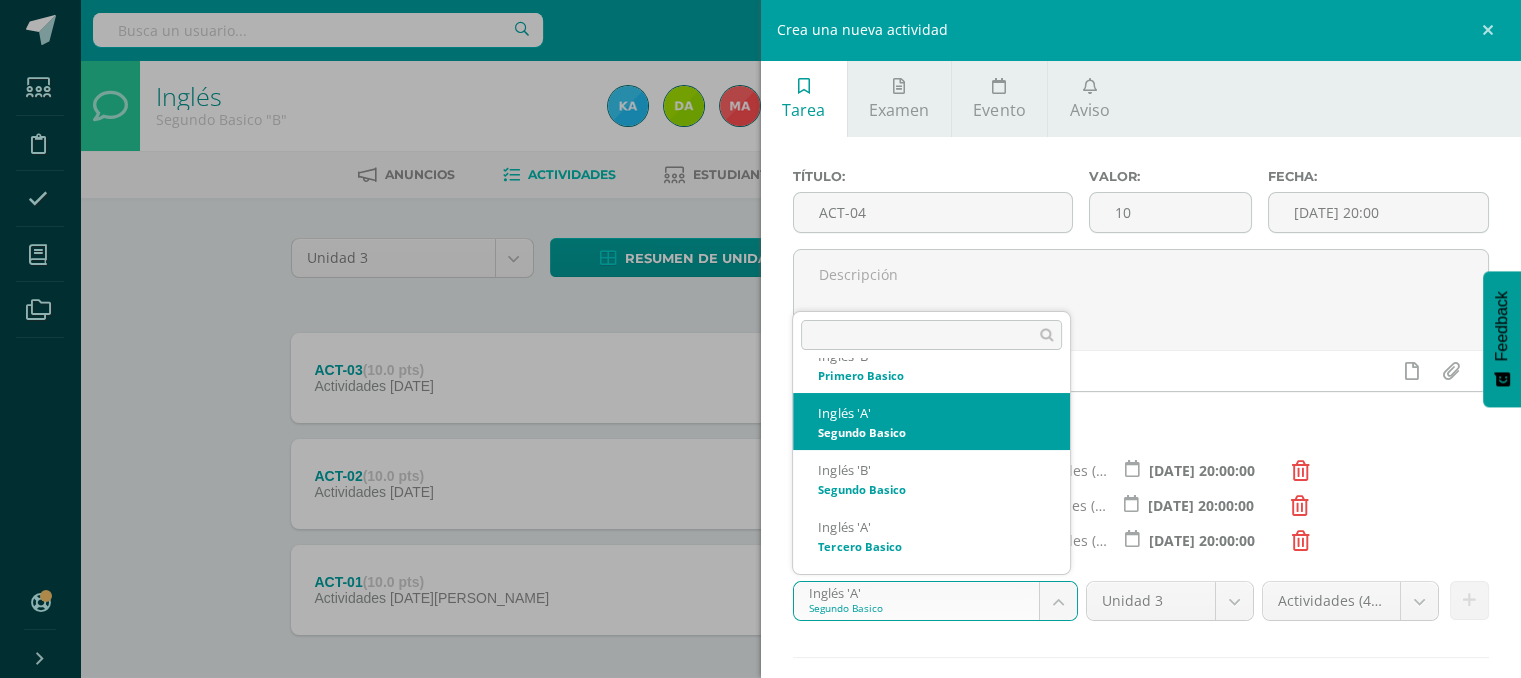 scroll, scrollTop: 88, scrollLeft: 0, axis: vertical 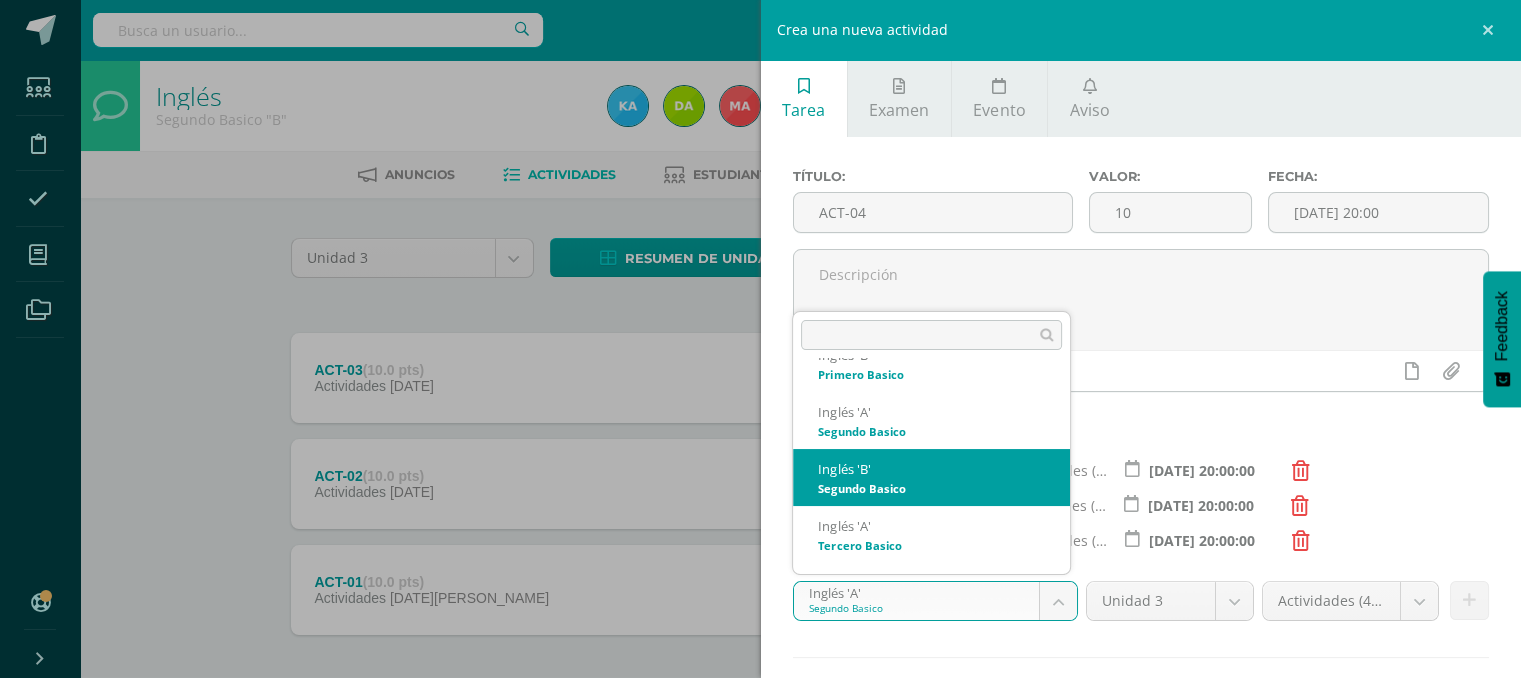 select on "111257" 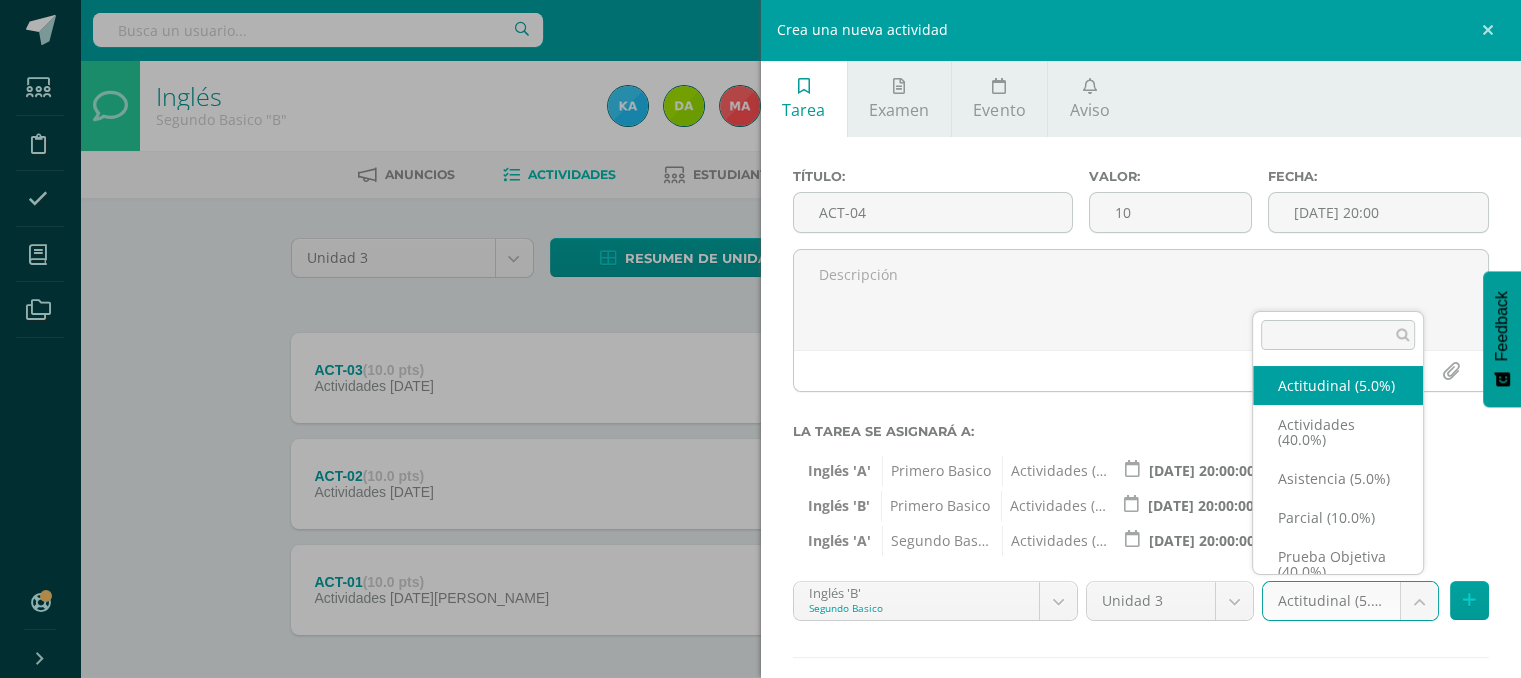click on "Tarea asignada exitosamente         Estudiantes Disciplina Asistencia Mis cursos Archivos Soporte
Ayuda
Reportar un problema
Centro de ayuda
Últimas actualizaciones
10+ Cerrar panel
Inglés
Primero
Basico
"A"
Actividades Estudiantes Planificación Dosificación
Inglés
Primero
Basico
"B"
Actividades Estudiantes Planificación Dosificación
Inglés
Segundo
Basico
"A"
Actividades Estudiantes Planificación 1 1" at bounding box center [760, 384] 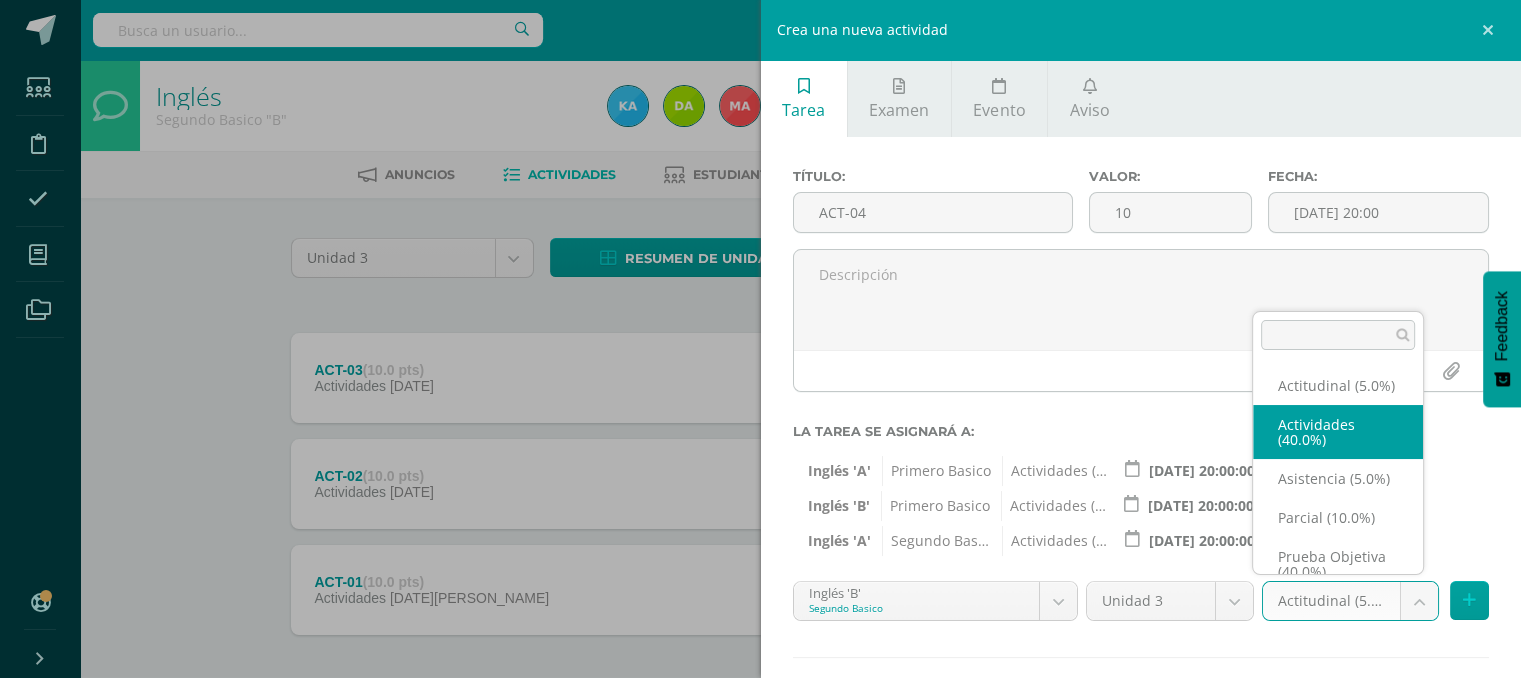 select on "118727" 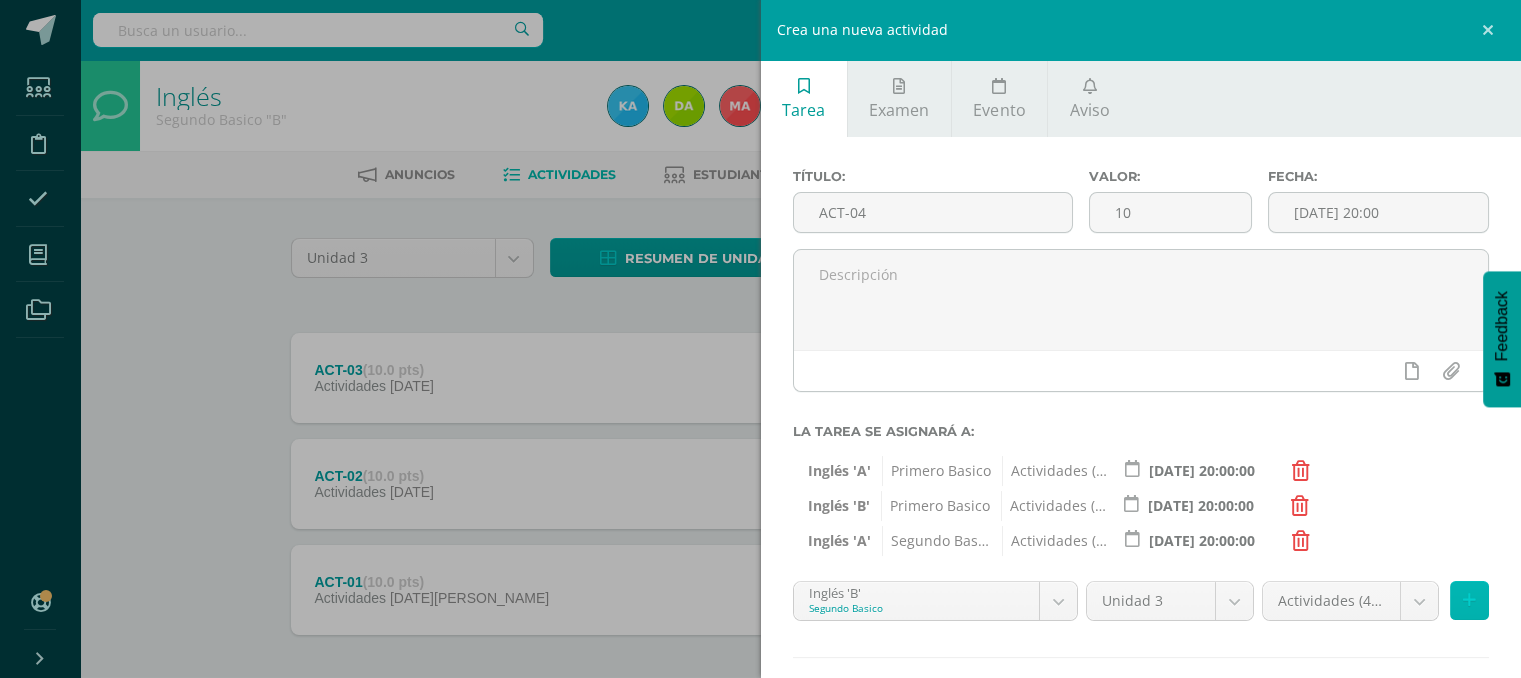 click at bounding box center [1469, 600] 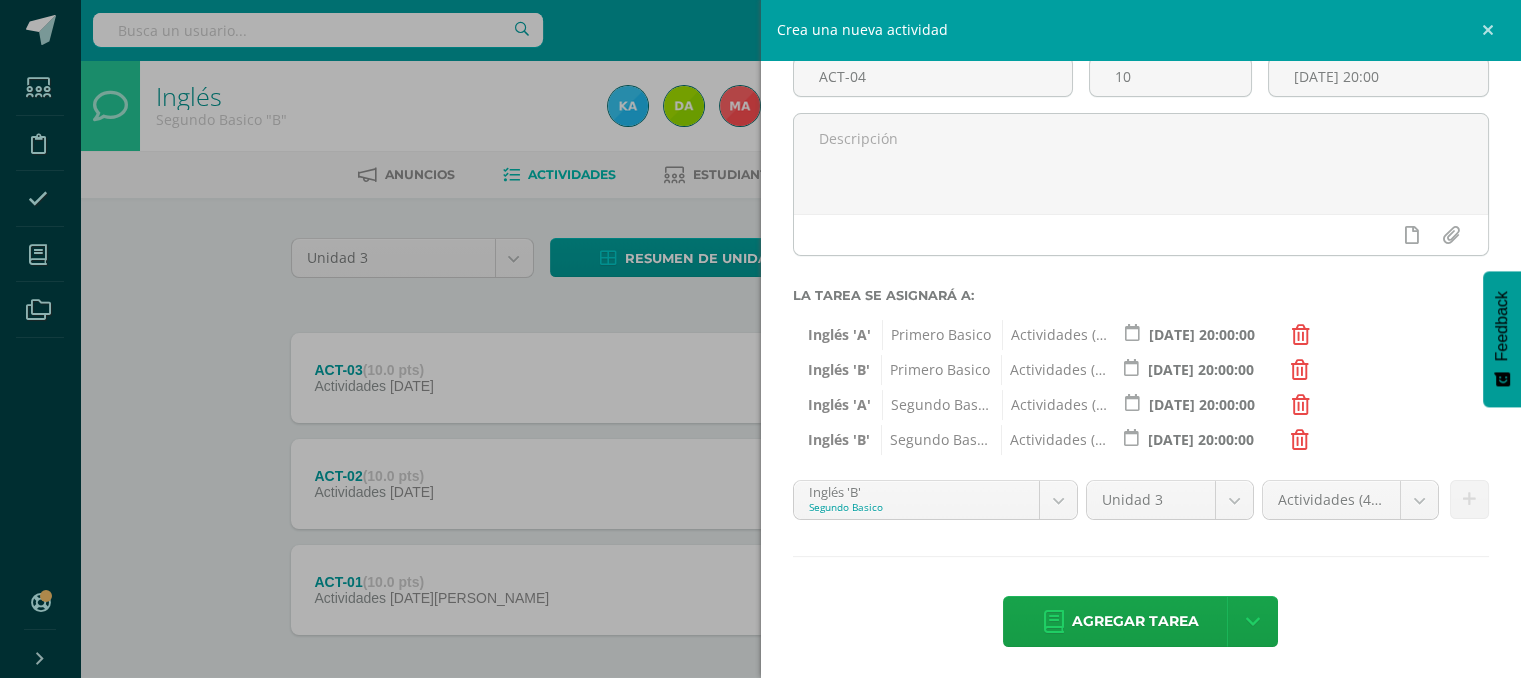 scroll, scrollTop: 140, scrollLeft: 0, axis: vertical 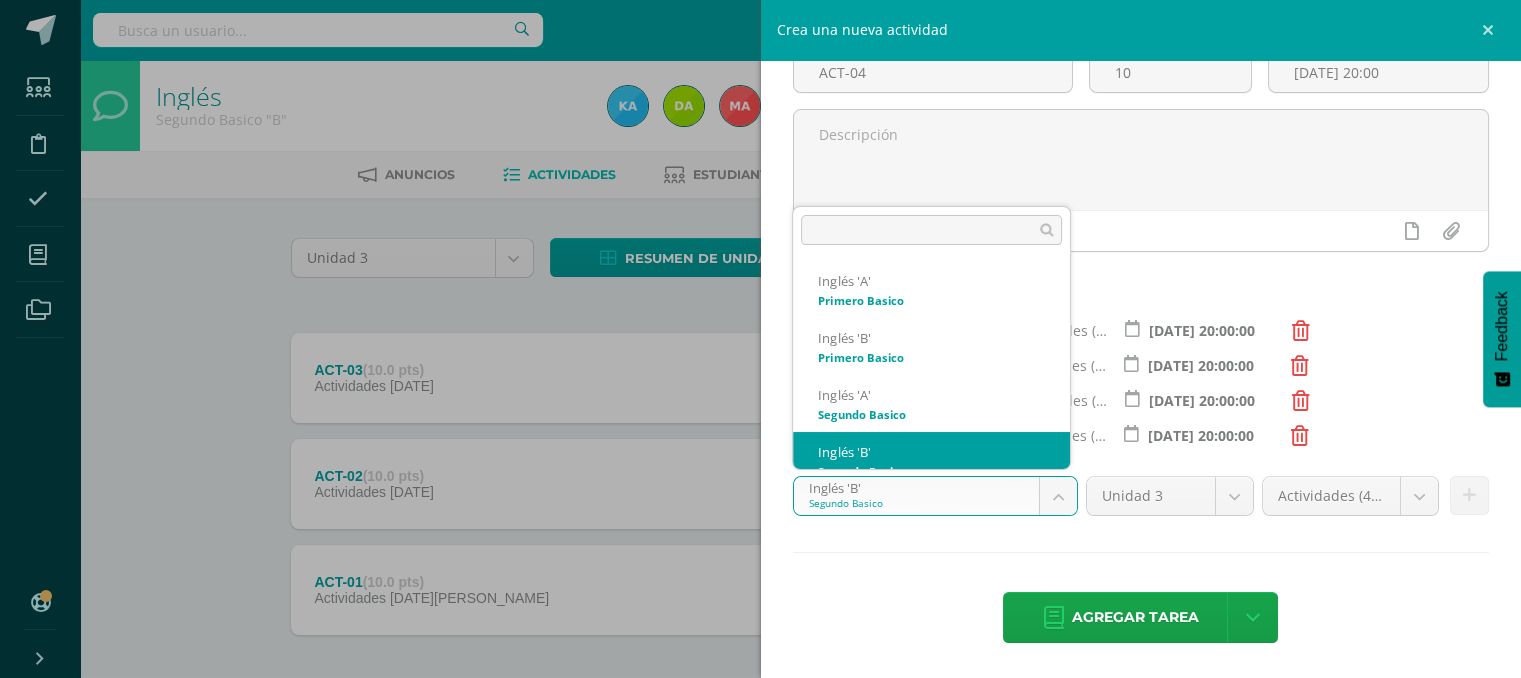 click on "Tarea asignada exitosamente         Estudiantes Disciplina Asistencia Mis cursos Archivos Soporte
Ayuda
Reportar un problema
Centro de ayuda
Últimas actualizaciones
10+ Cerrar panel
Inglés
Primero
Basico
"A"
Actividades Estudiantes Planificación Dosificación
Inglés
Primero
Basico
"B"
Actividades Estudiantes Planificación Dosificación
Inglés
Segundo
Basico
"A"
Actividades Estudiantes Planificación 1 1" at bounding box center [760, 384] 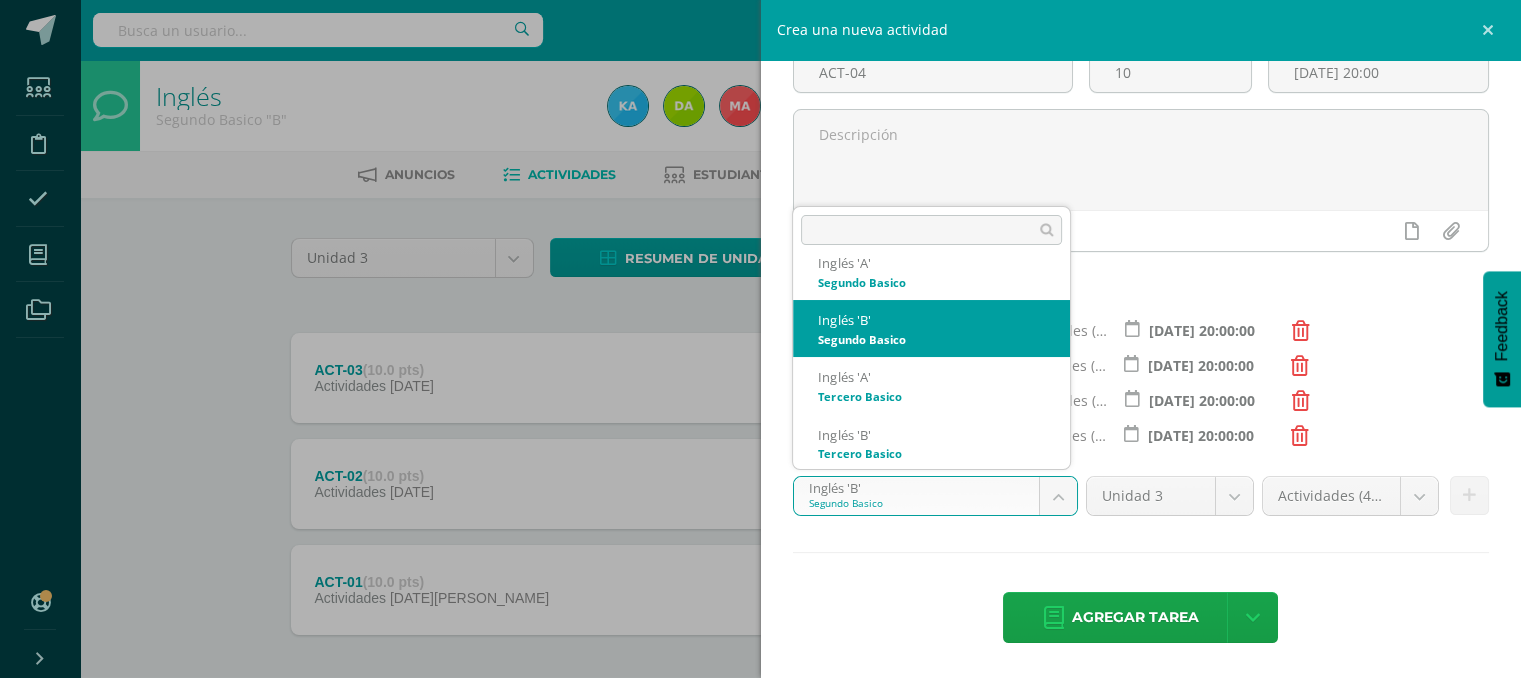 scroll, scrollTop: 134, scrollLeft: 0, axis: vertical 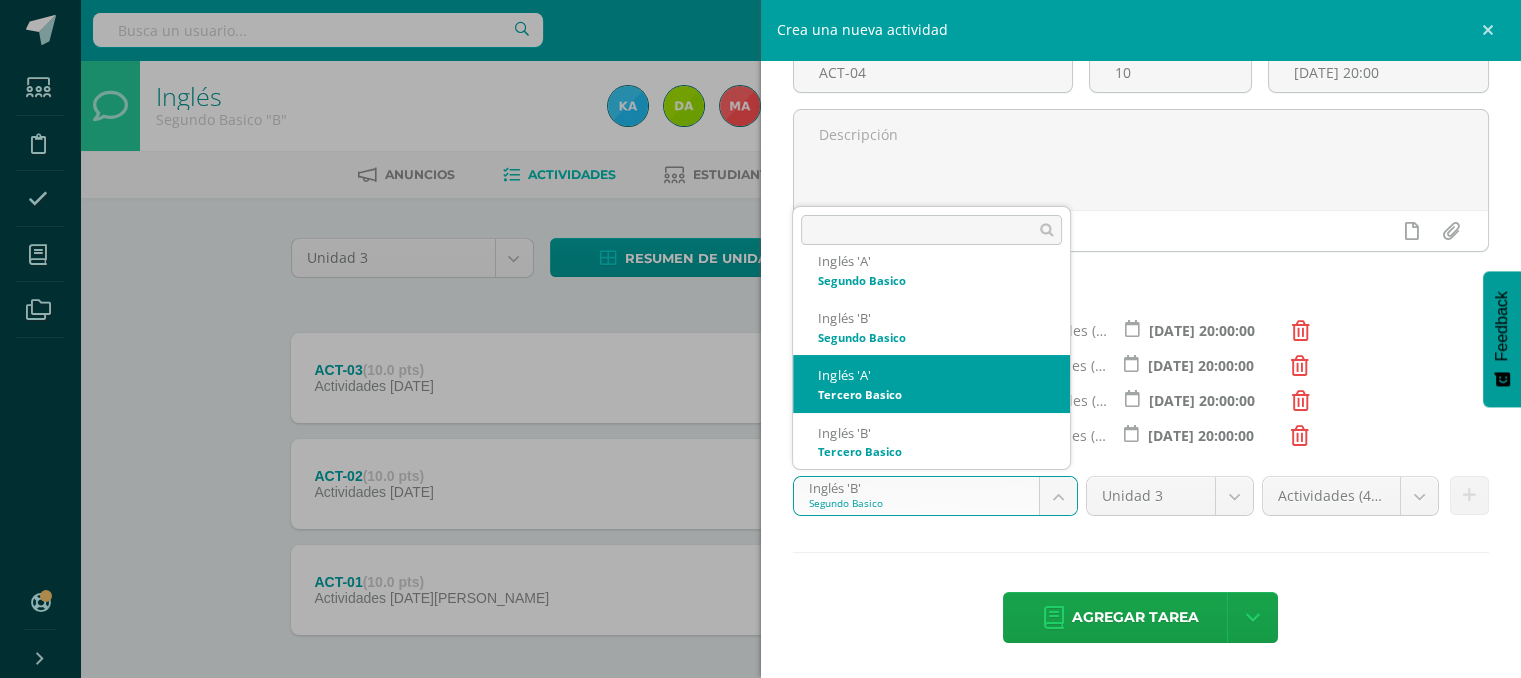 select on "111377" 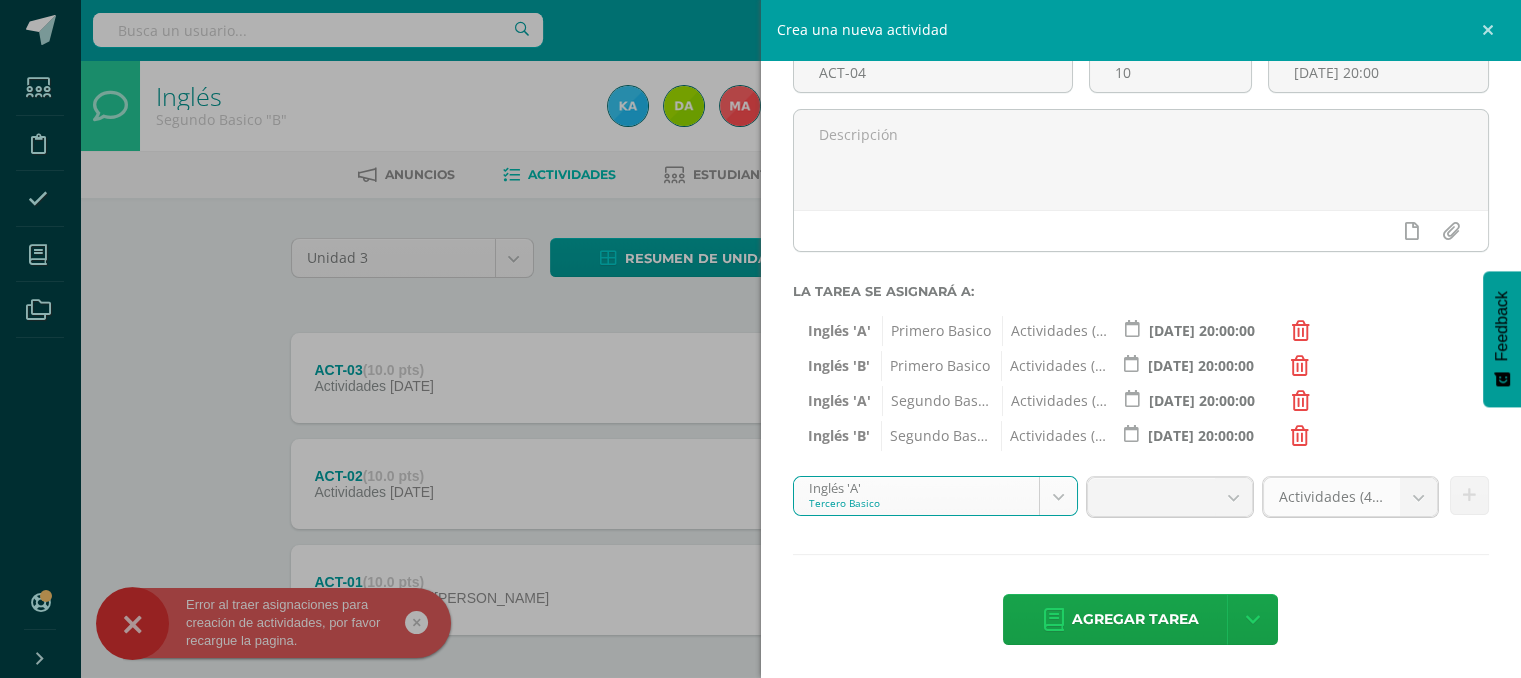 click on "Actividades (40.0%)" at bounding box center [1331, 497] 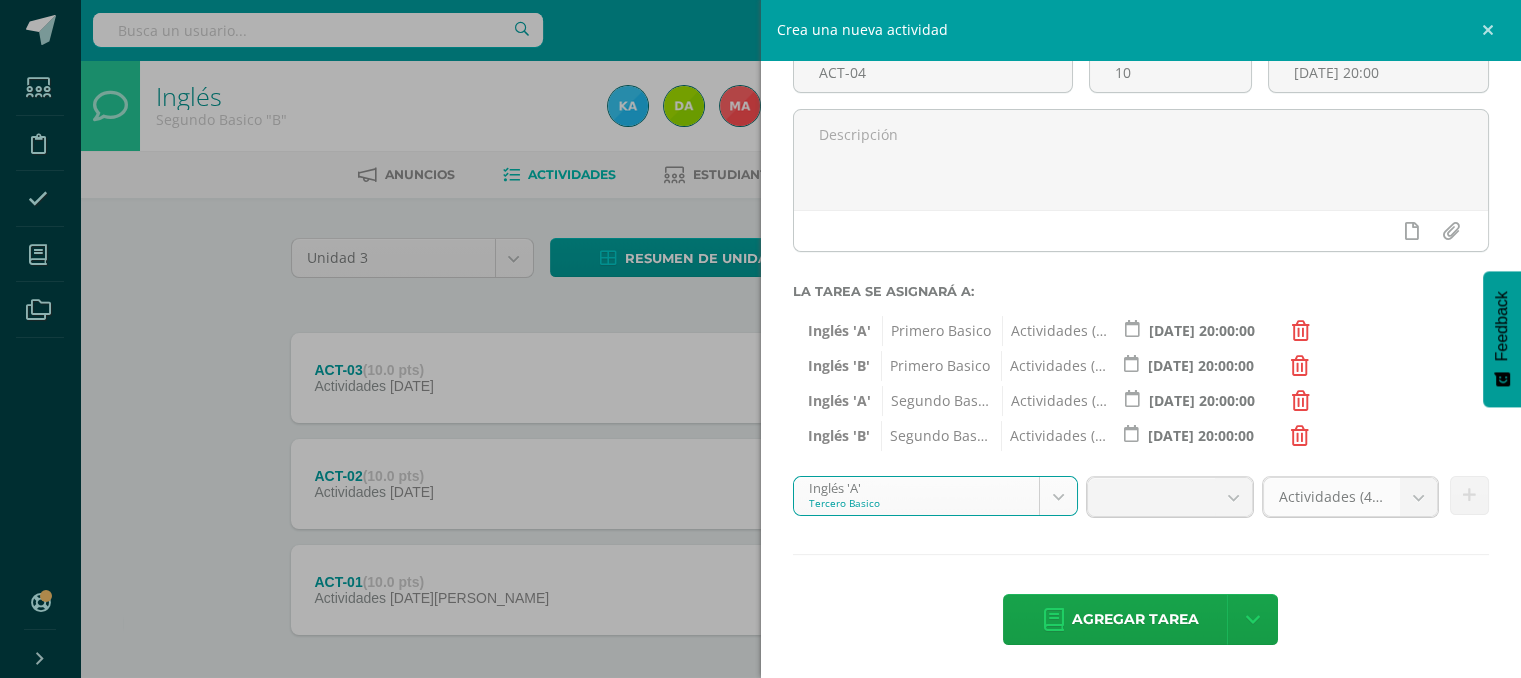 click at bounding box center [1418, 497] 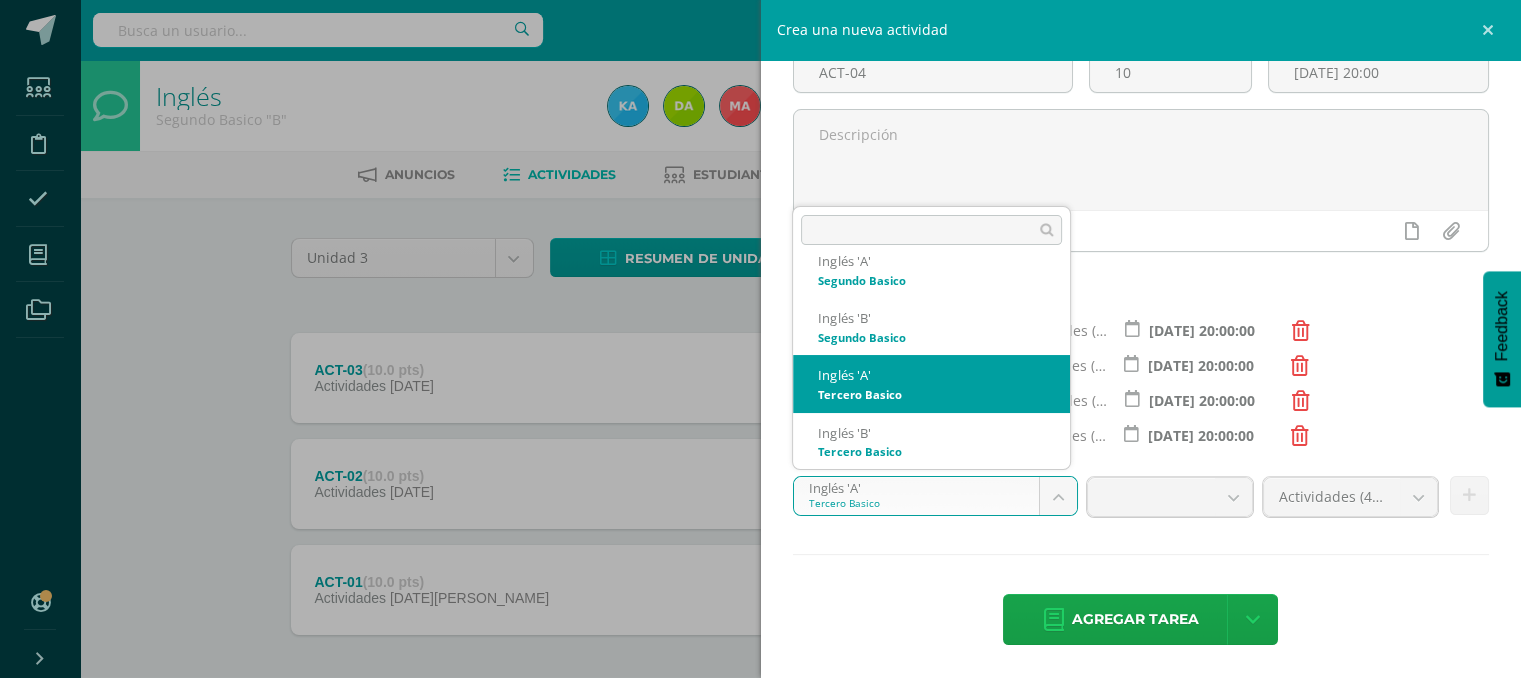 scroll, scrollTop: 77, scrollLeft: 0, axis: vertical 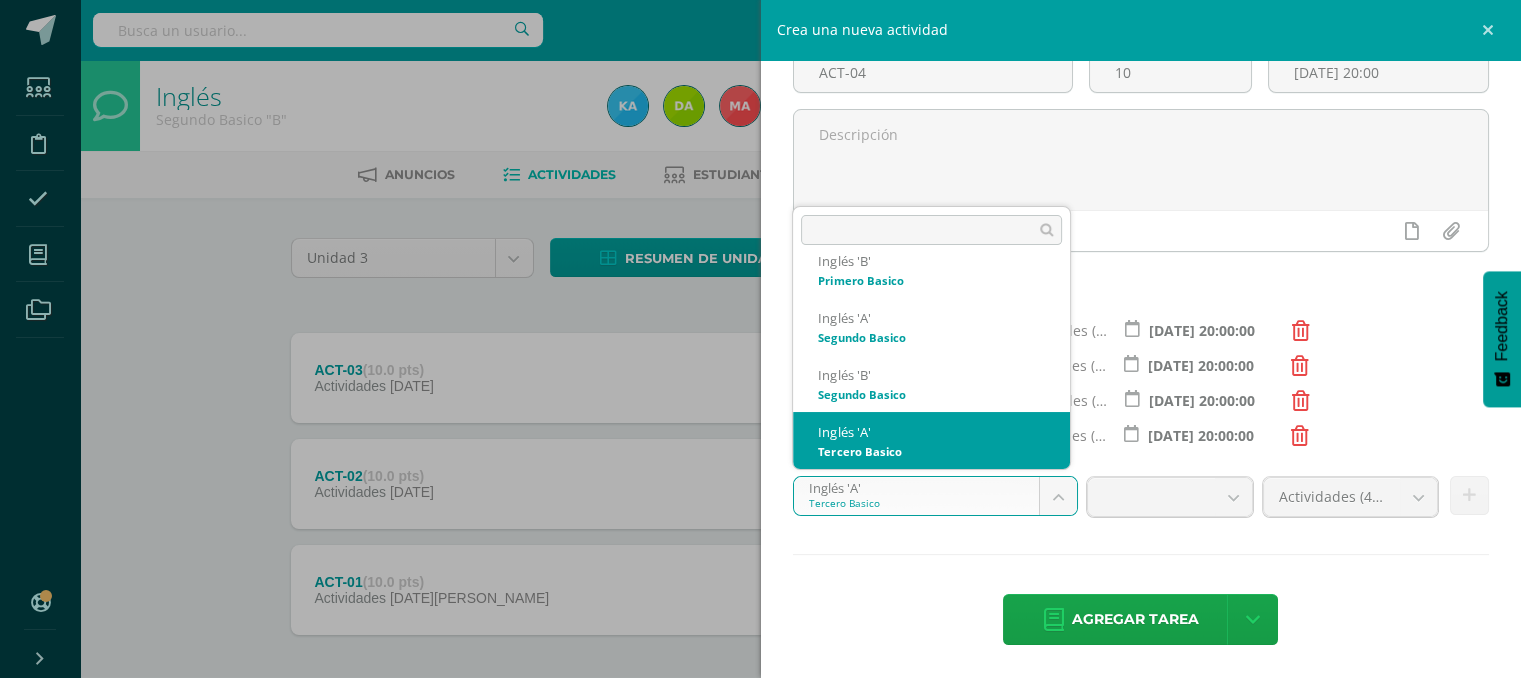 click on "Error al traer asignaciones para creación de actividades, por favor recargue la pagina.         Tarea asignada exitosamente         Estudiantes Disciplina Asistencia Mis cursos Archivos Soporte
Ayuda
Reportar un problema
Centro de ayuda
Últimas actualizaciones
10+ Cerrar panel
Inglés
Primero
Basico
"A"
Actividades Estudiantes Planificación Dosificación
Inglés
Primero
Basico
"B"
Actividades Estudiantes Planificación Dosificación
Inglés
Actividades Estudiantes Planificación Dosificación 1 1 0" at bounding box center (760, 384) 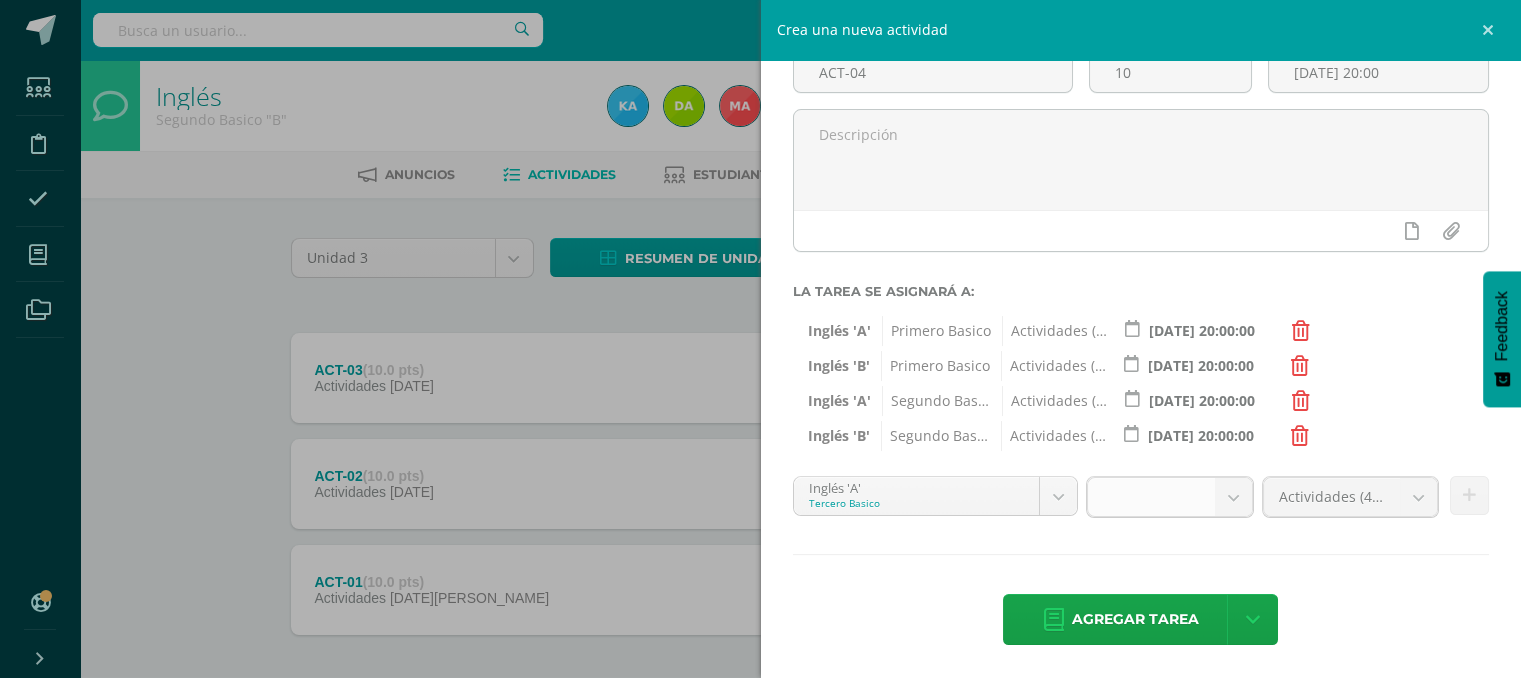 click on "Error al traer asignaciones para creación de actividades, por favor recargue la pagina.         Tarea asignada exitosamente         Estudiantes Disciplina Asistencia Mis cursos Archivos Soporte
Ayuda
Reportar un problema
Centro de ayuda
Últimas actualizaciones
10+ Cerrar panel
Inglés
Primero
Basico
"A"
Actividades Estudiantes Planificación Dosificación
Inglés
Primero
Basico
"B"
Actividades Estudiantes Planificación Dosificación
Inglés
Actividades Estudiantes Planificación Dosificación 1 1 0" at bounding box center (760, 384) 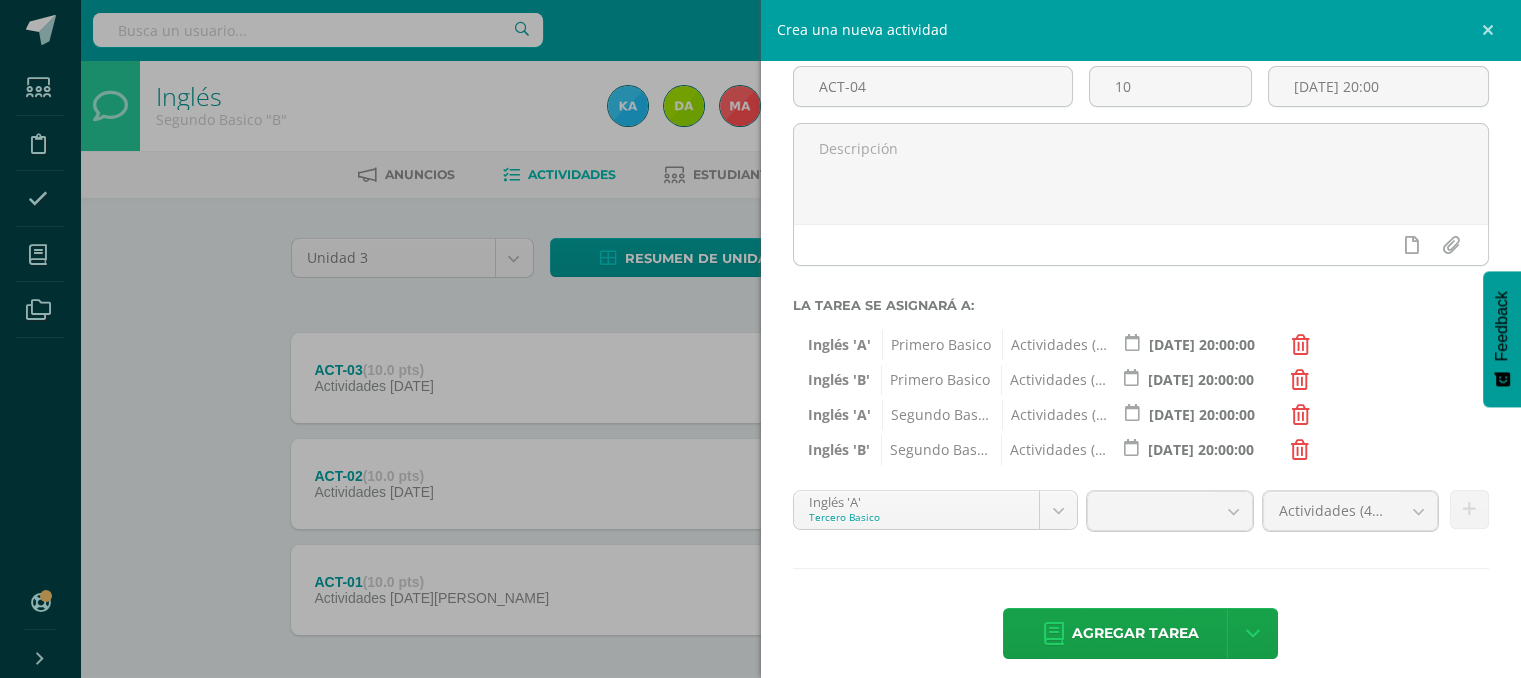 scroll, scrollTop: 130, scrollLeft: 0, axis: vertical 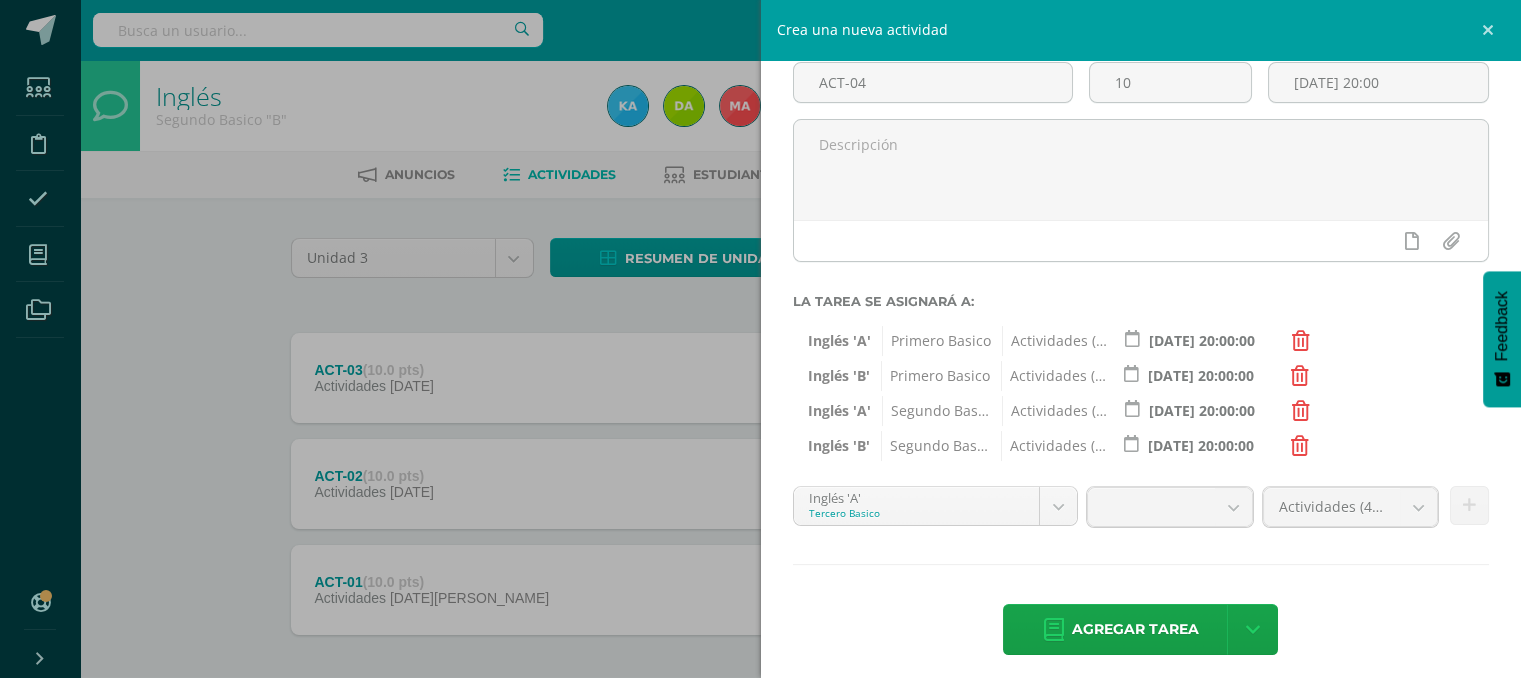 click at bounding box center [1301, 341] 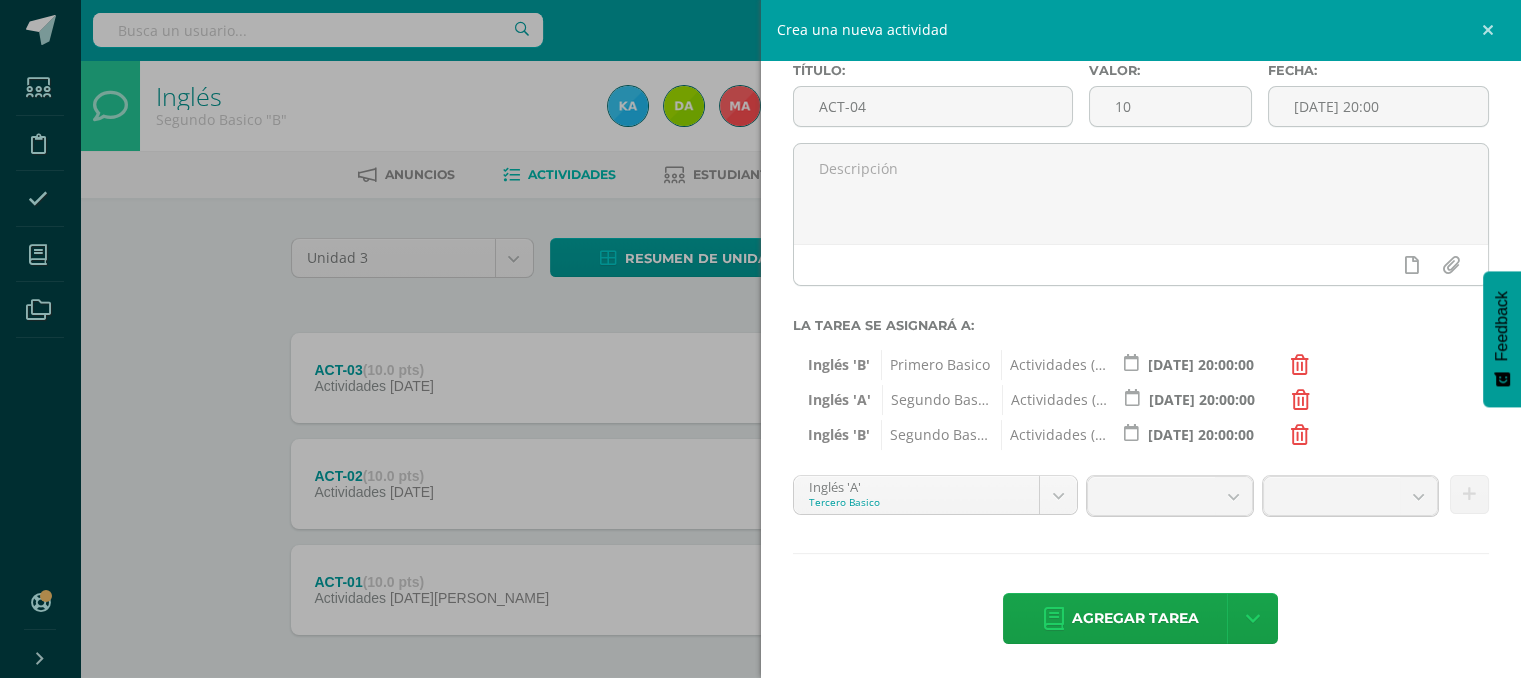 click at bounding box center (1300, 365) 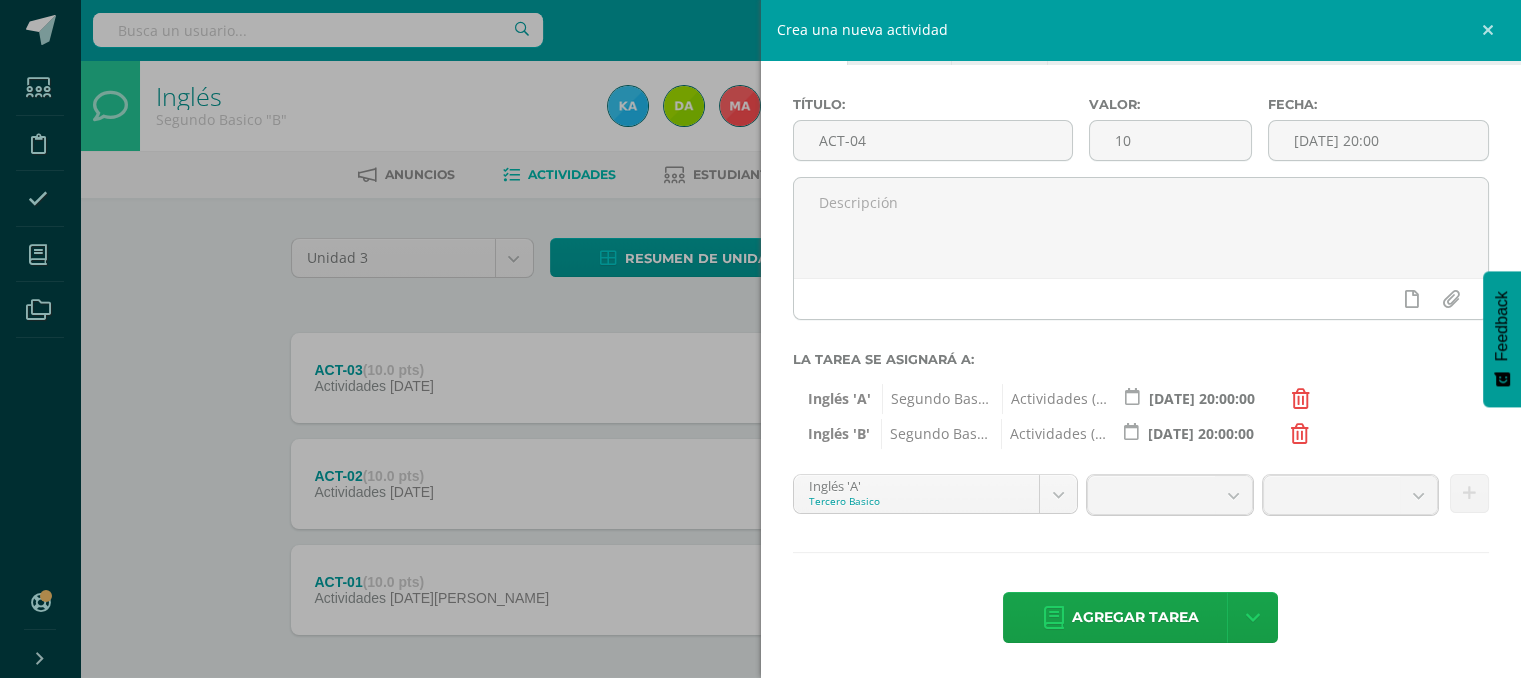 click at bounding box center (1301, 399) 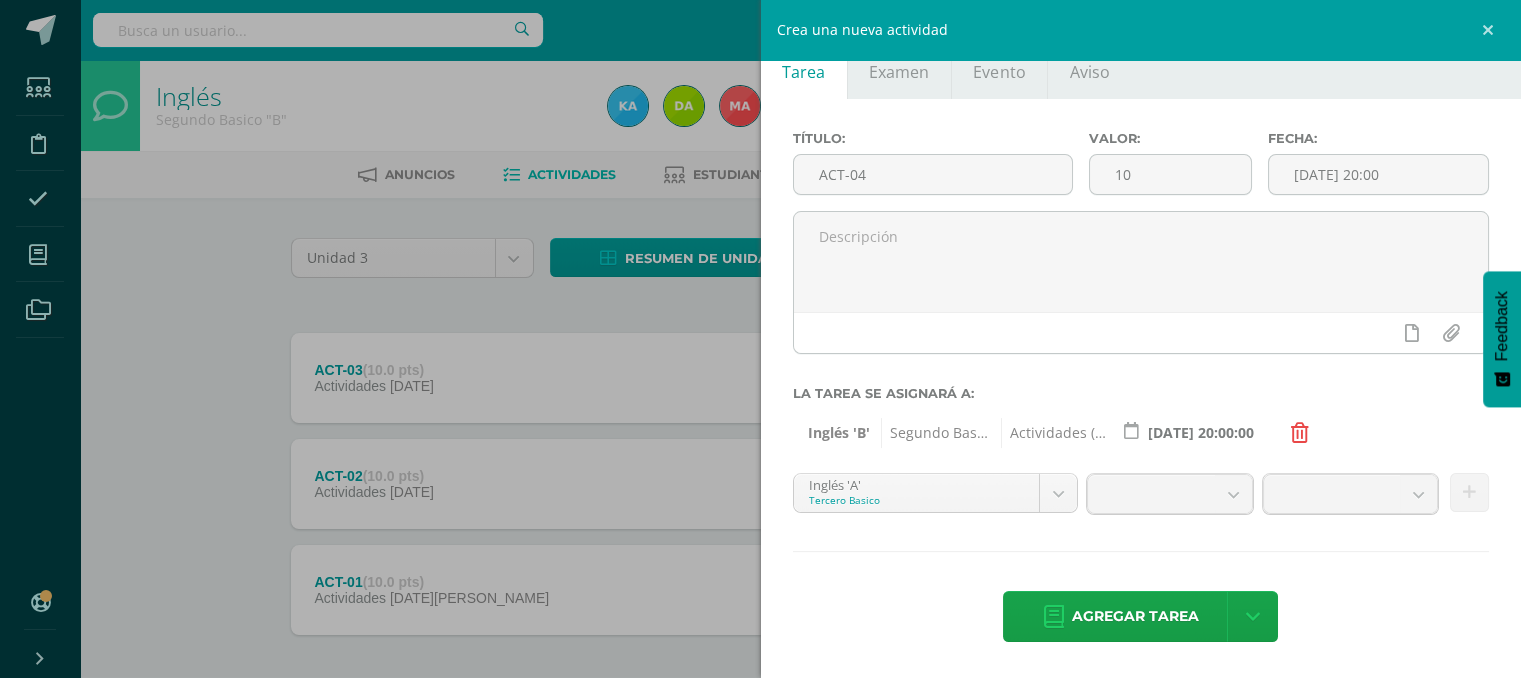 scroll, scrollTop: 36, scrollLeft: 0, axis: vertical 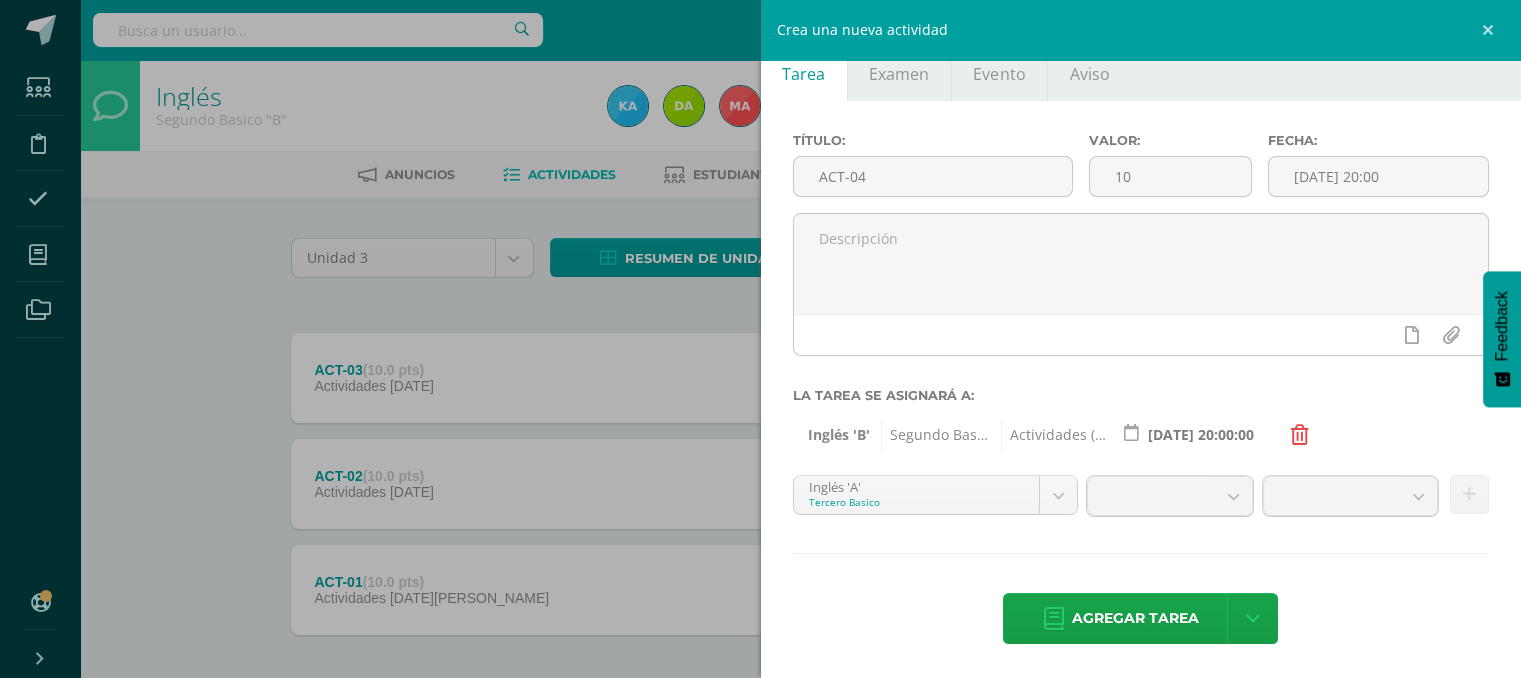 click at bounding box center [1300, 435] 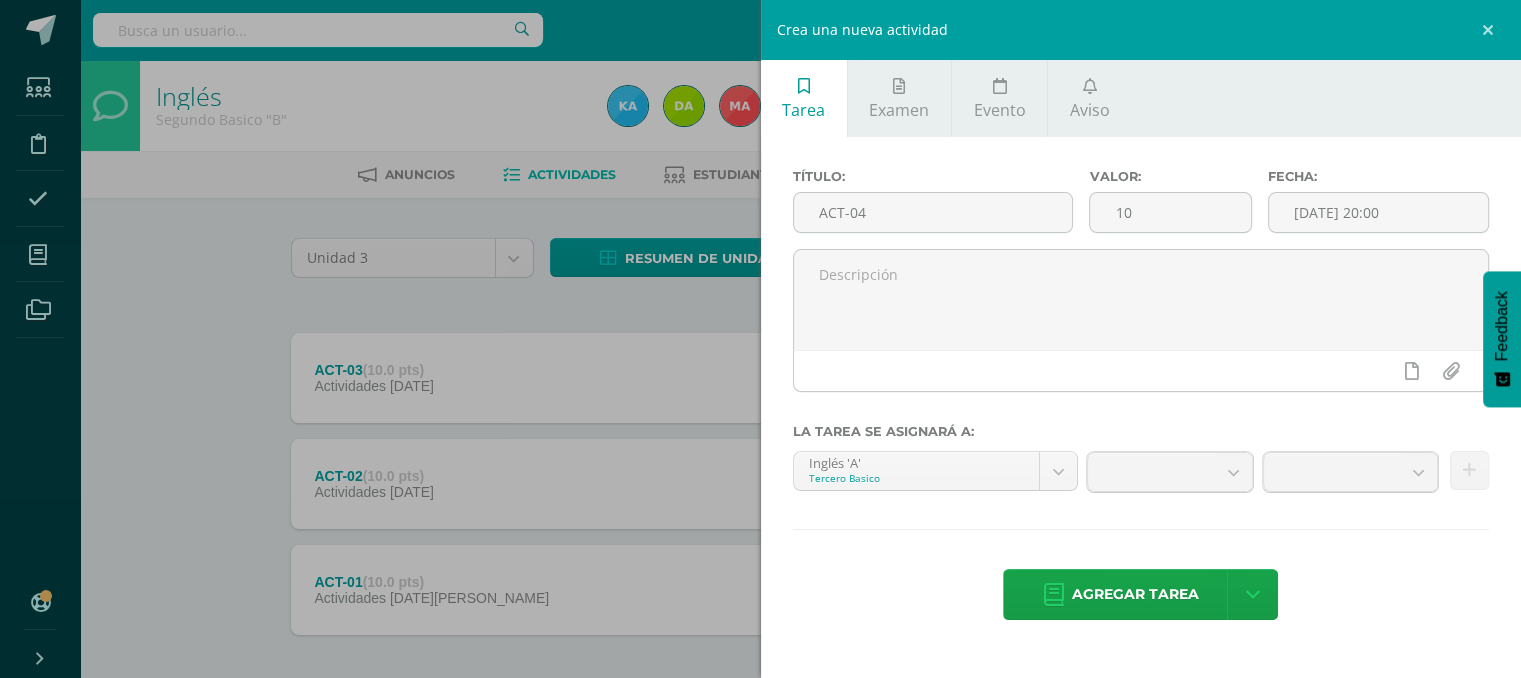 scroll, scrollTop: 0, scrollLeft: 0, axis: both 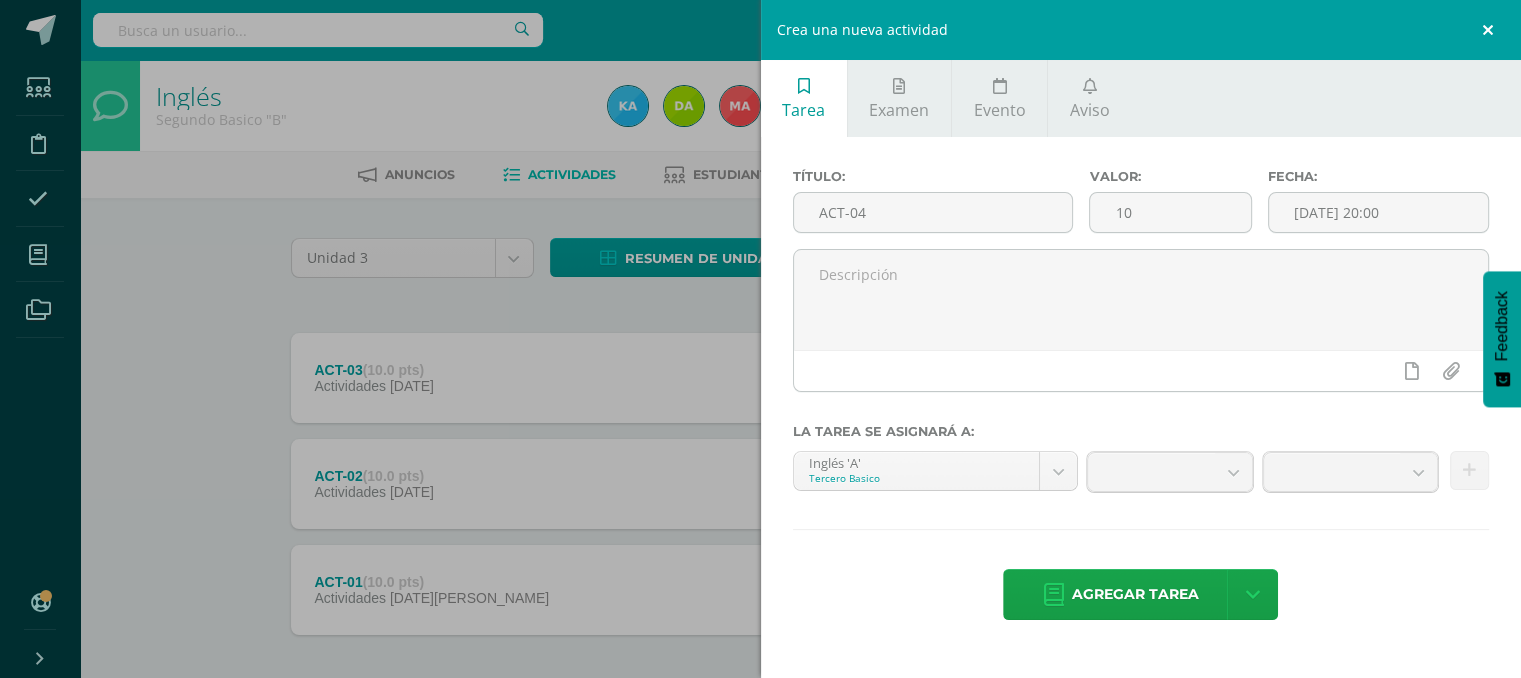 click at bounding box center [1491, 30] 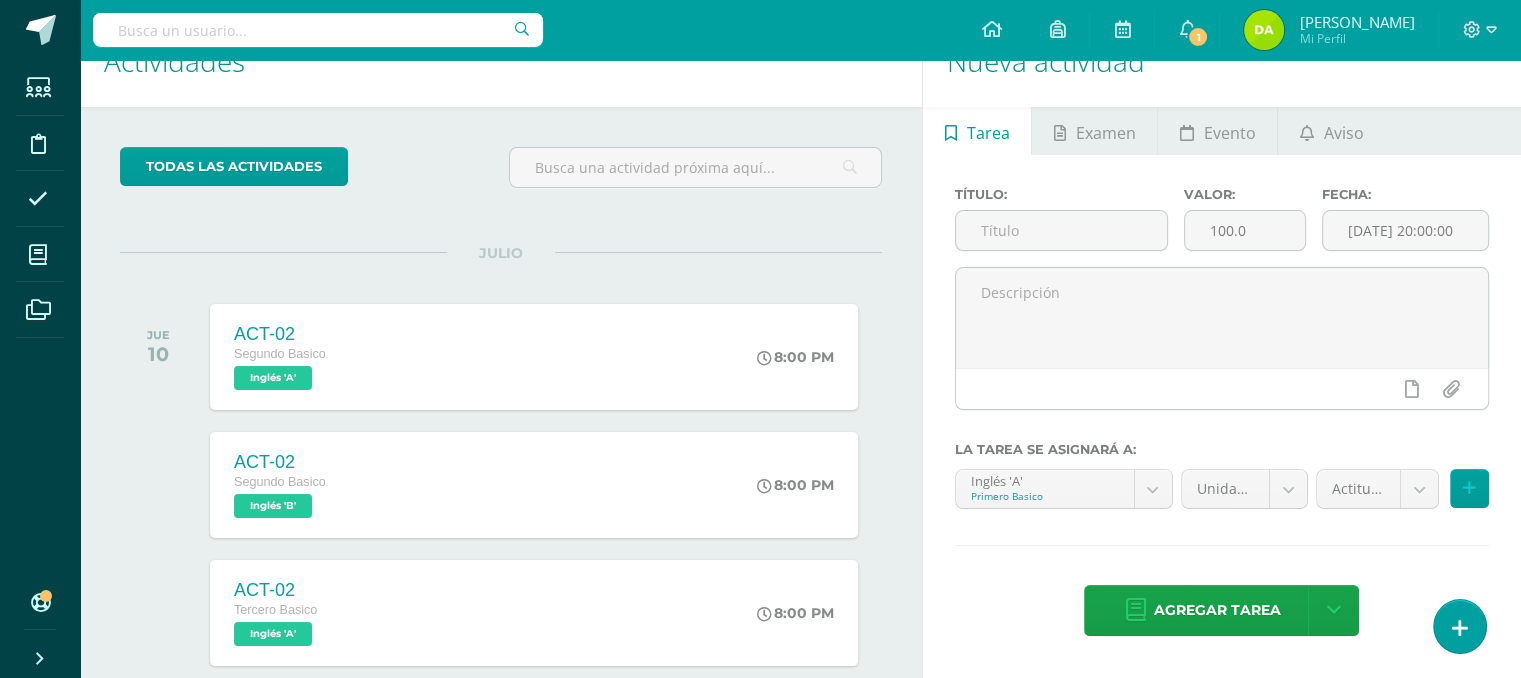 scroll, scrollTop: 45, scrollLeft: 0, axis: vertical 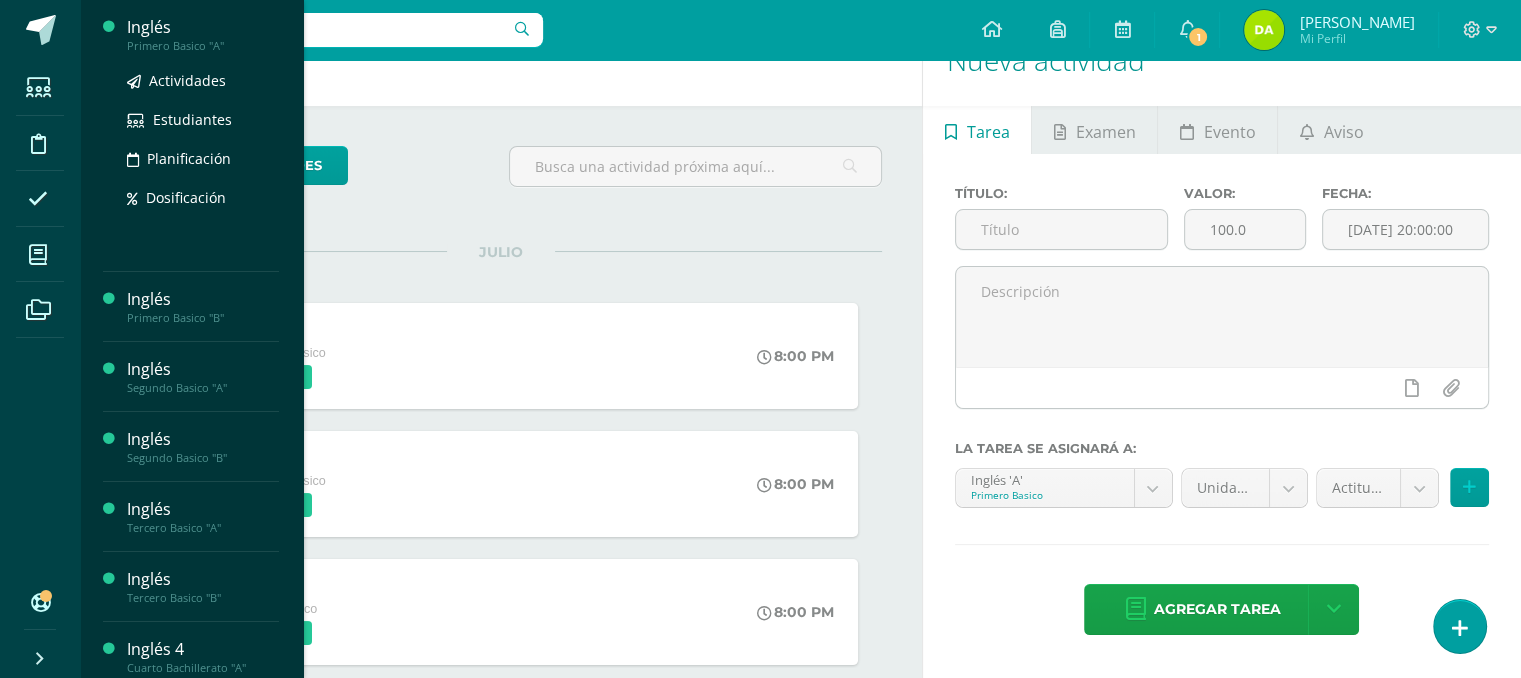 click on "Inglés" at bounding box center [203, 27] 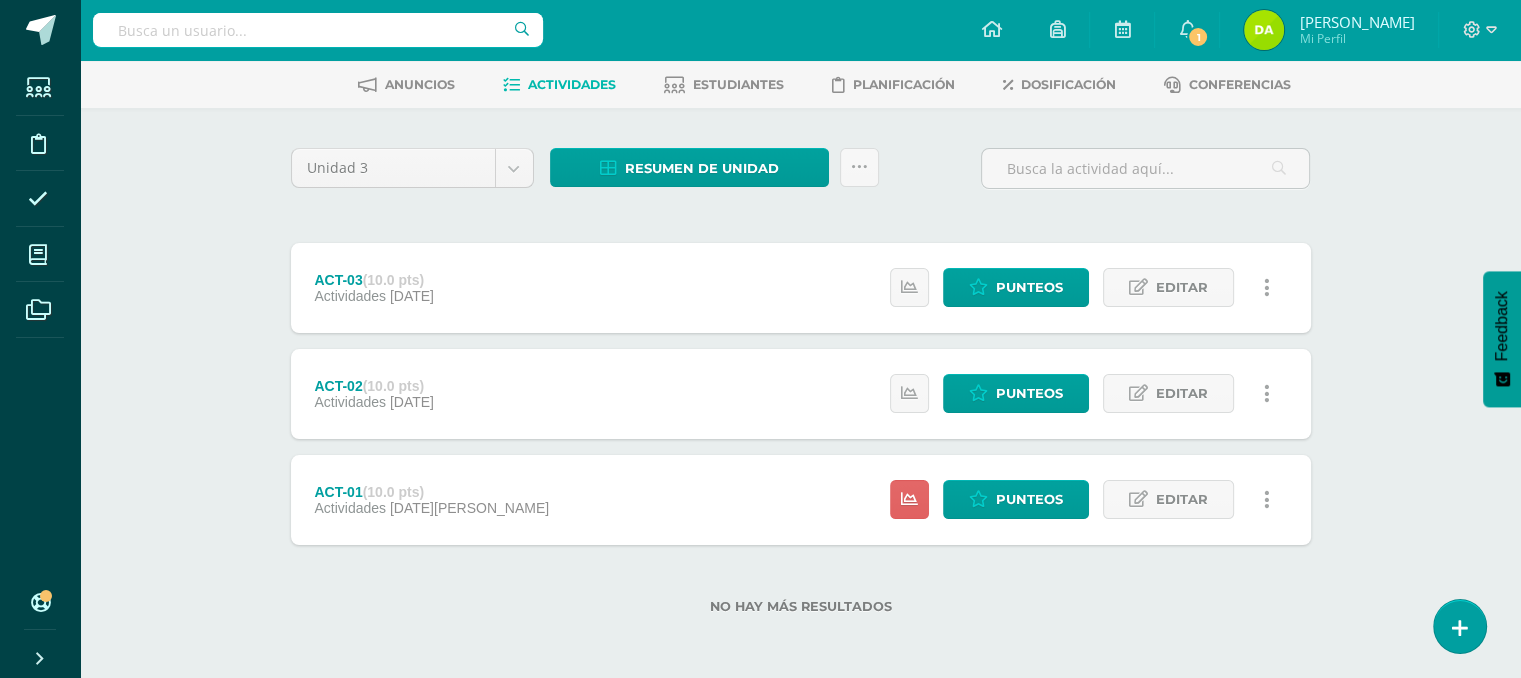 scroll, scrollTop: 0, scrollLeft: 0, axis: both 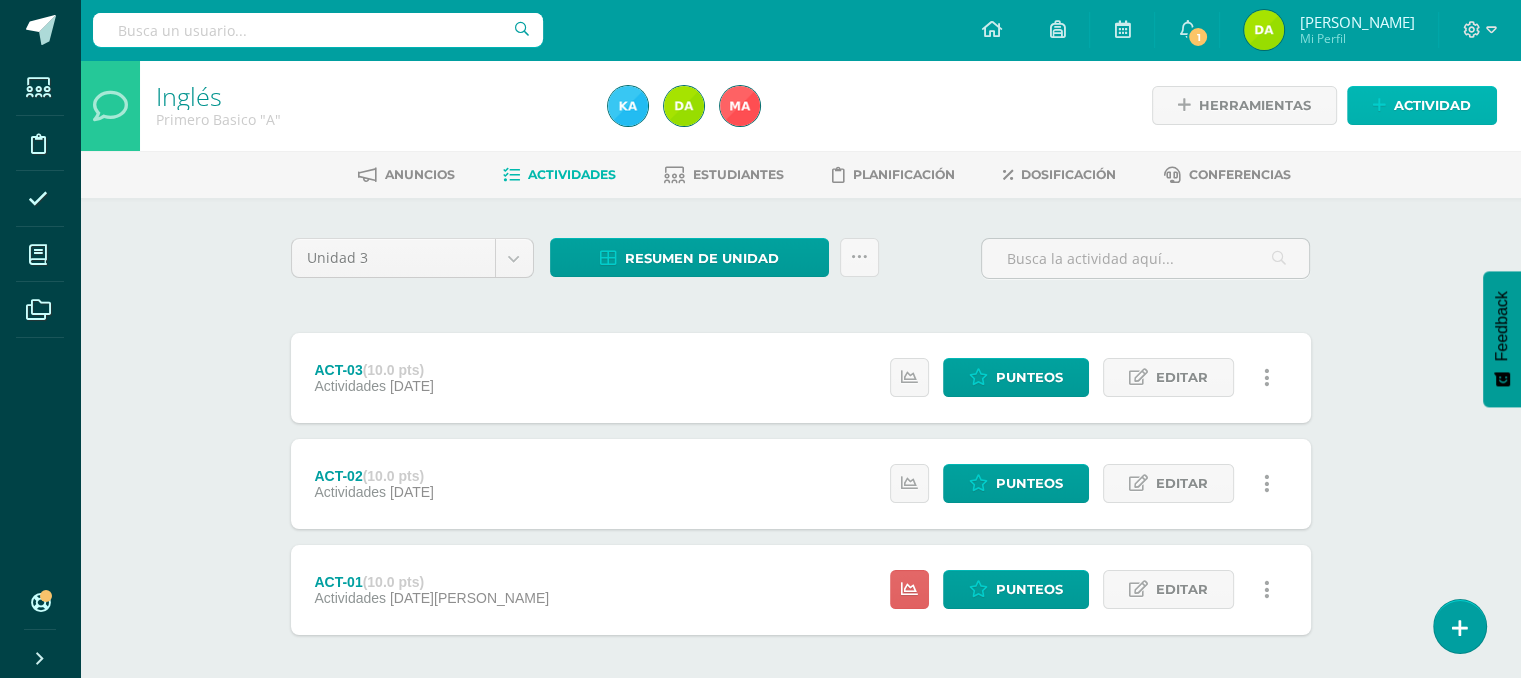 click on "Actividad" at bounding box center [1432, 105] 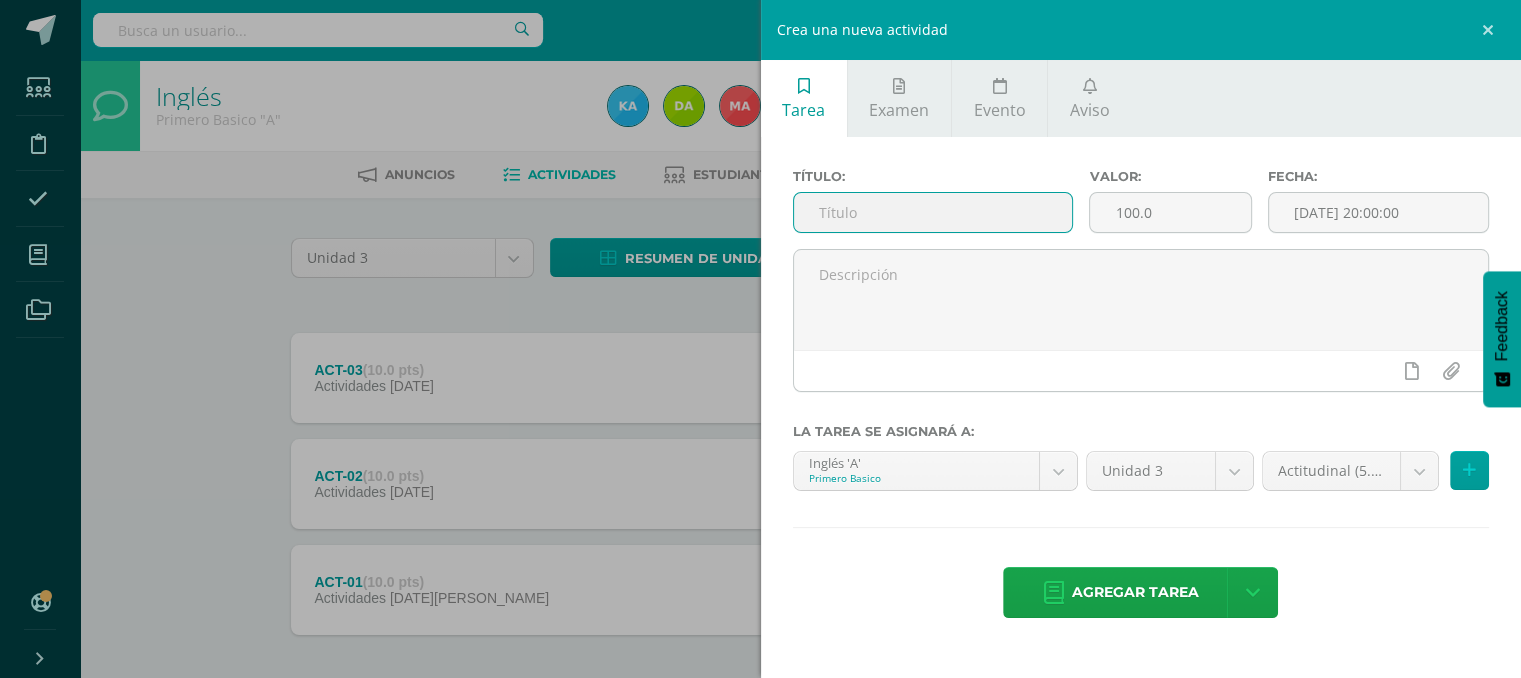 click at bounding box center (933, 212) 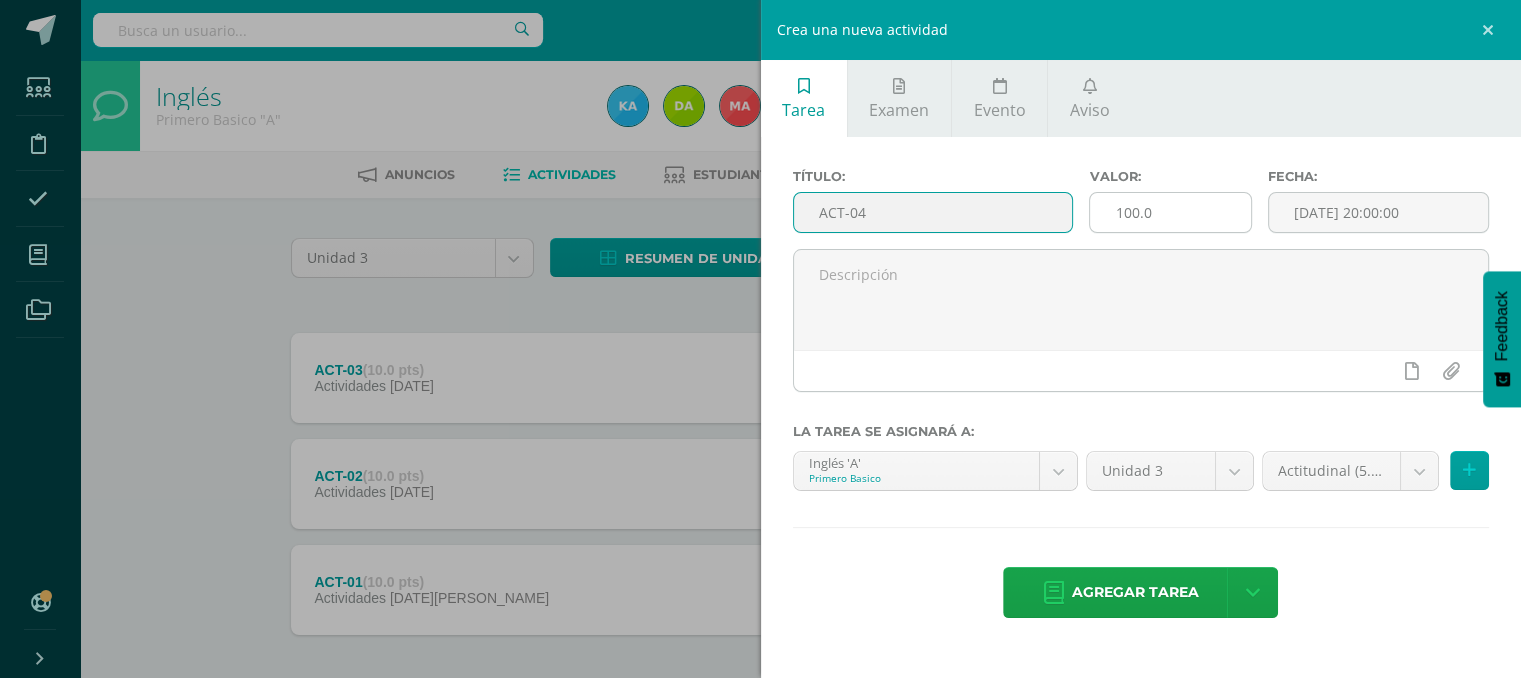 type on "ACT-04" 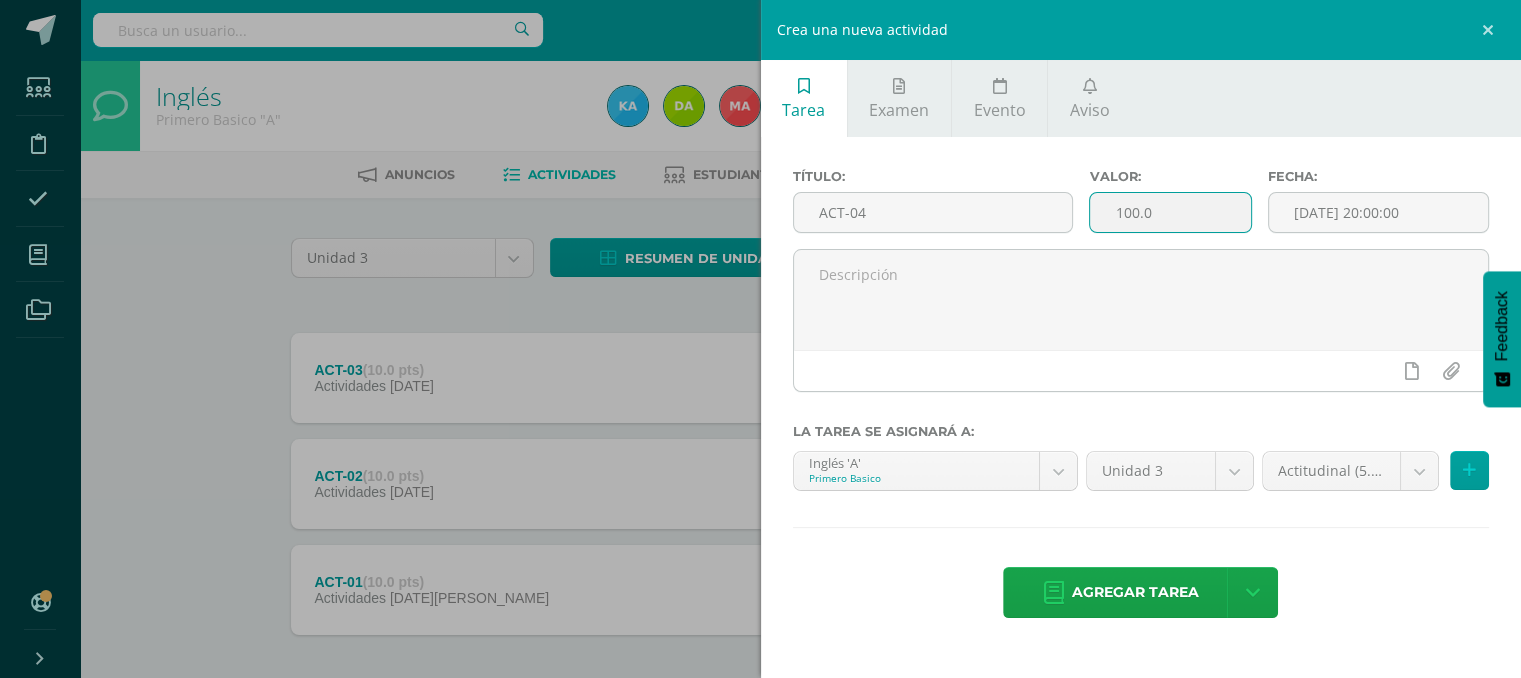 click on "100.0" at bounding box center [1170, 212] 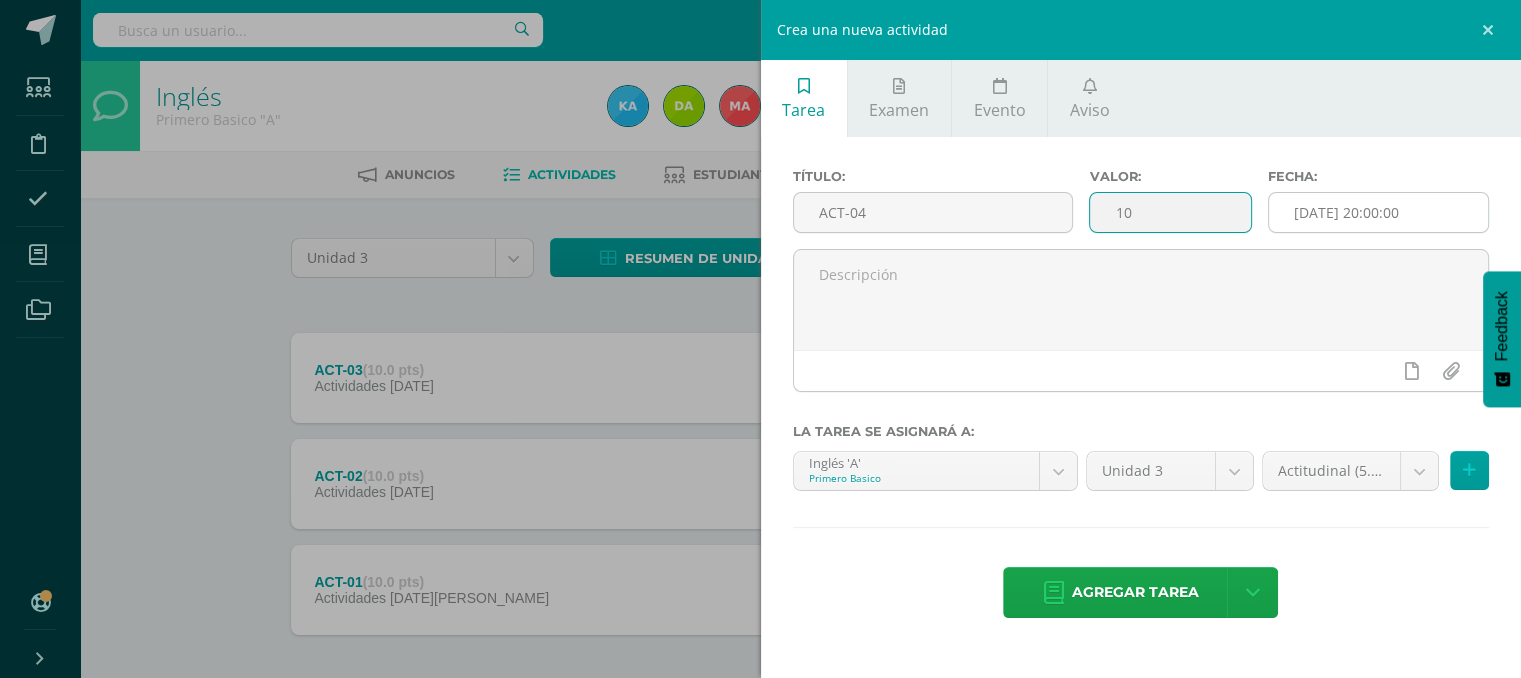type on "10" 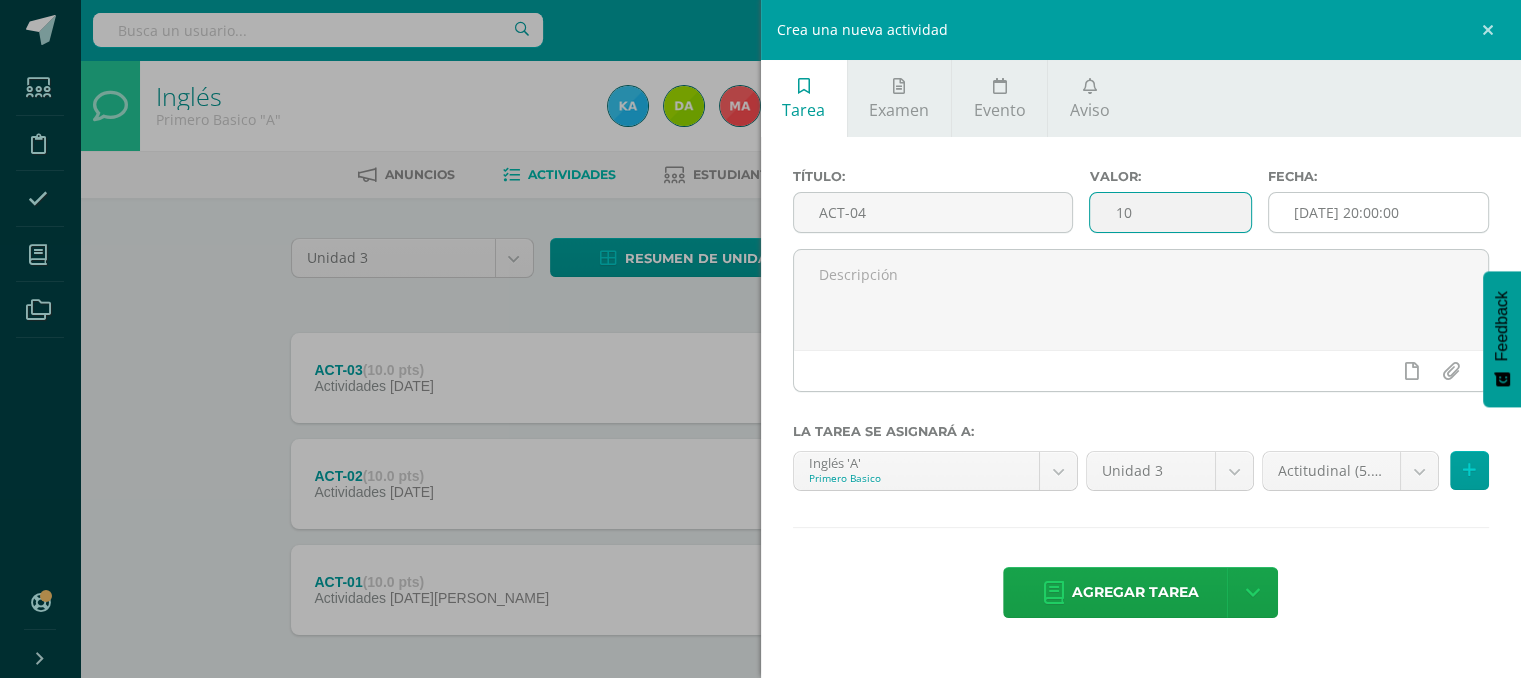 click on "[DATE] 20:00:00" at bounding box center (1379, 212) 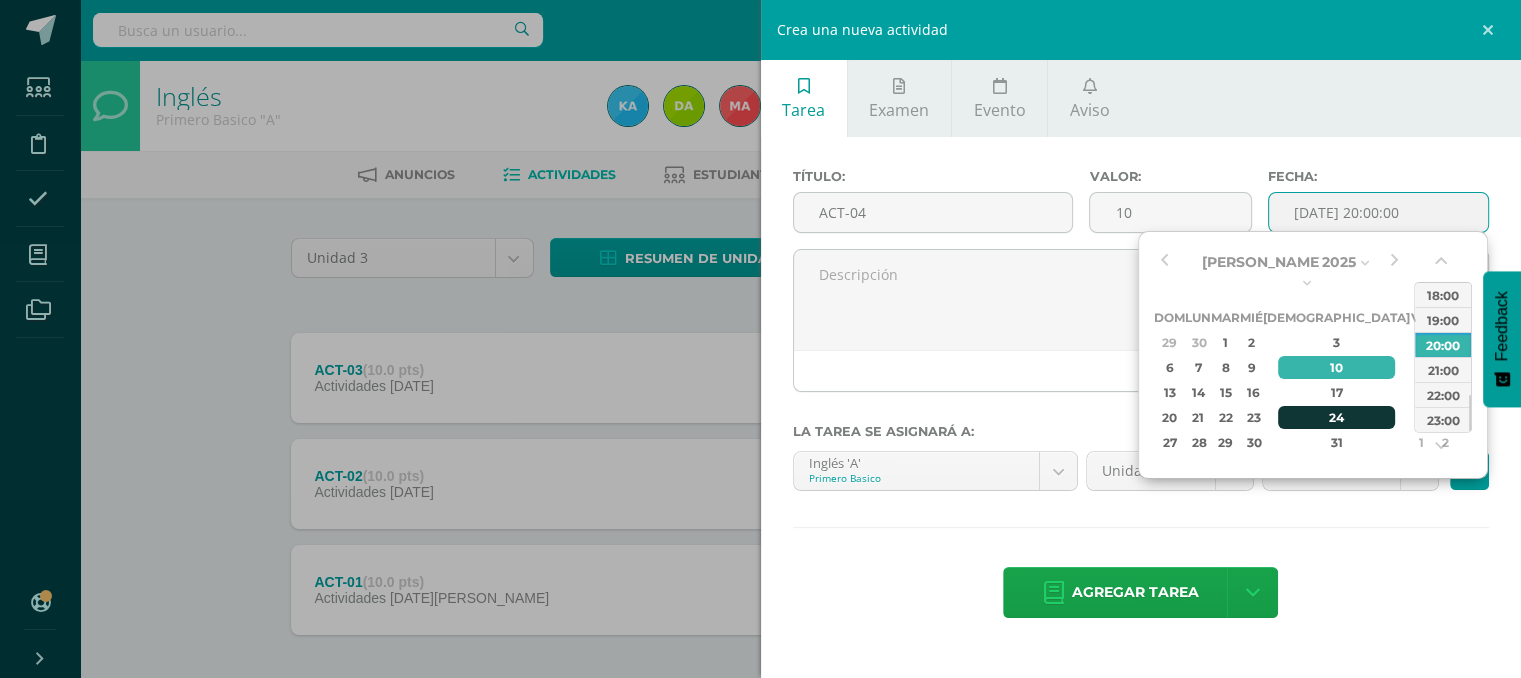 click on "24" at bounding box center (1337, 417) 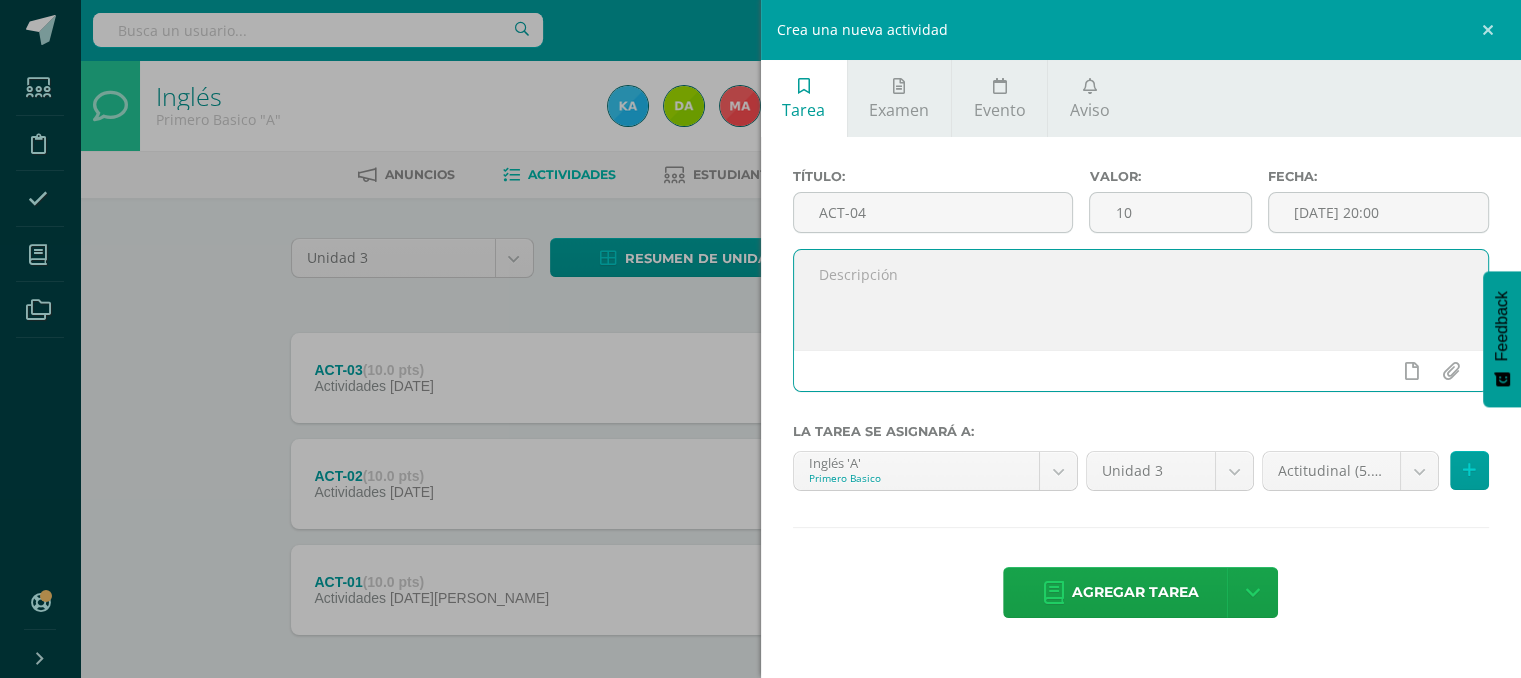 click at bounding box center [1141, 300] 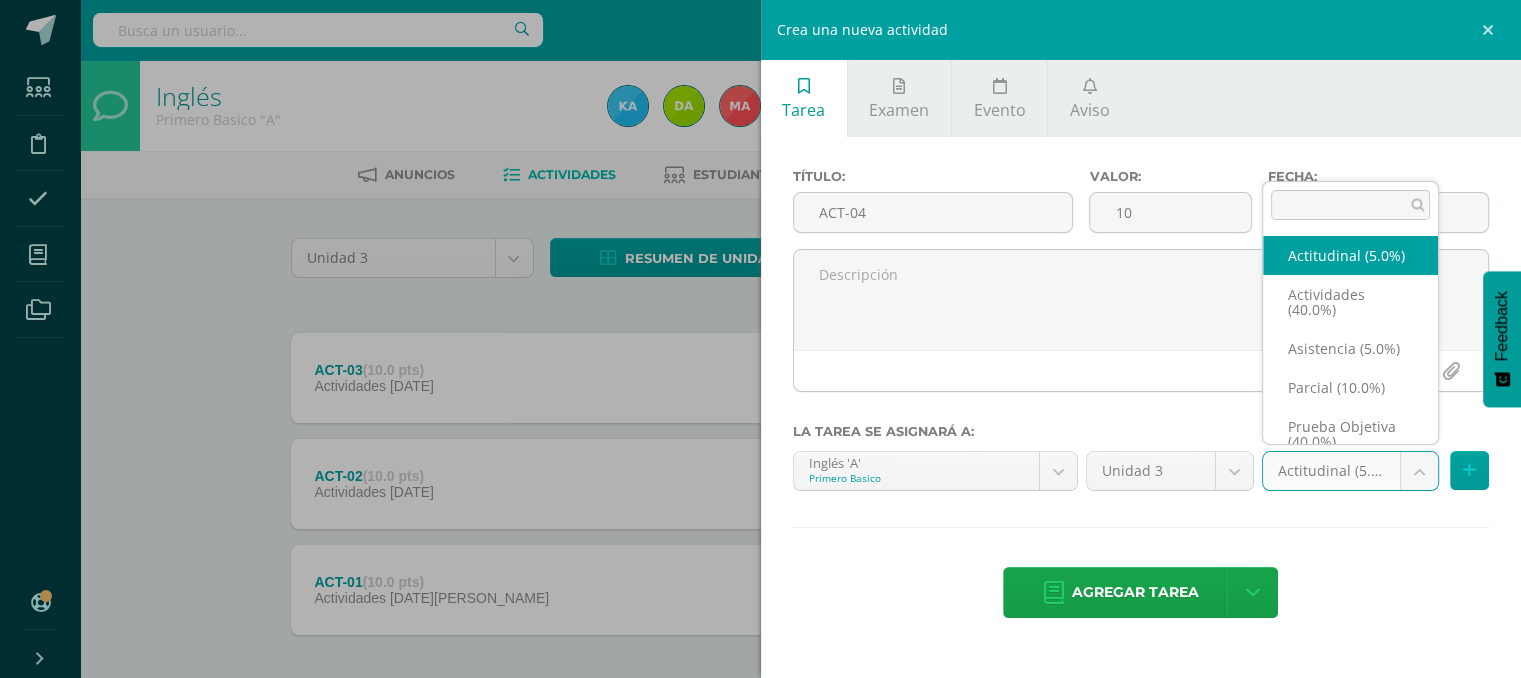 click on "Estudiantes Disciplina Asistencia Mis cursos Archivos Soporte
Ayuda
Reportar un problema
Centro de ayuda
Últimas actualizaciones
10+ Cerrar panel
Inglés
Primero
Basico
"A"
Actividades Estudiantes Planificación Dosificación
Inglés
Primero
Basico
"B"
Actividades Estudiantes Planificación Dosificación
Inglés
Segundo
Basico
"A"
Actividades Estudiantes Planificación Dosificación Actividades Estudiantes Mi Perfil" at bounding box center (760, 384) 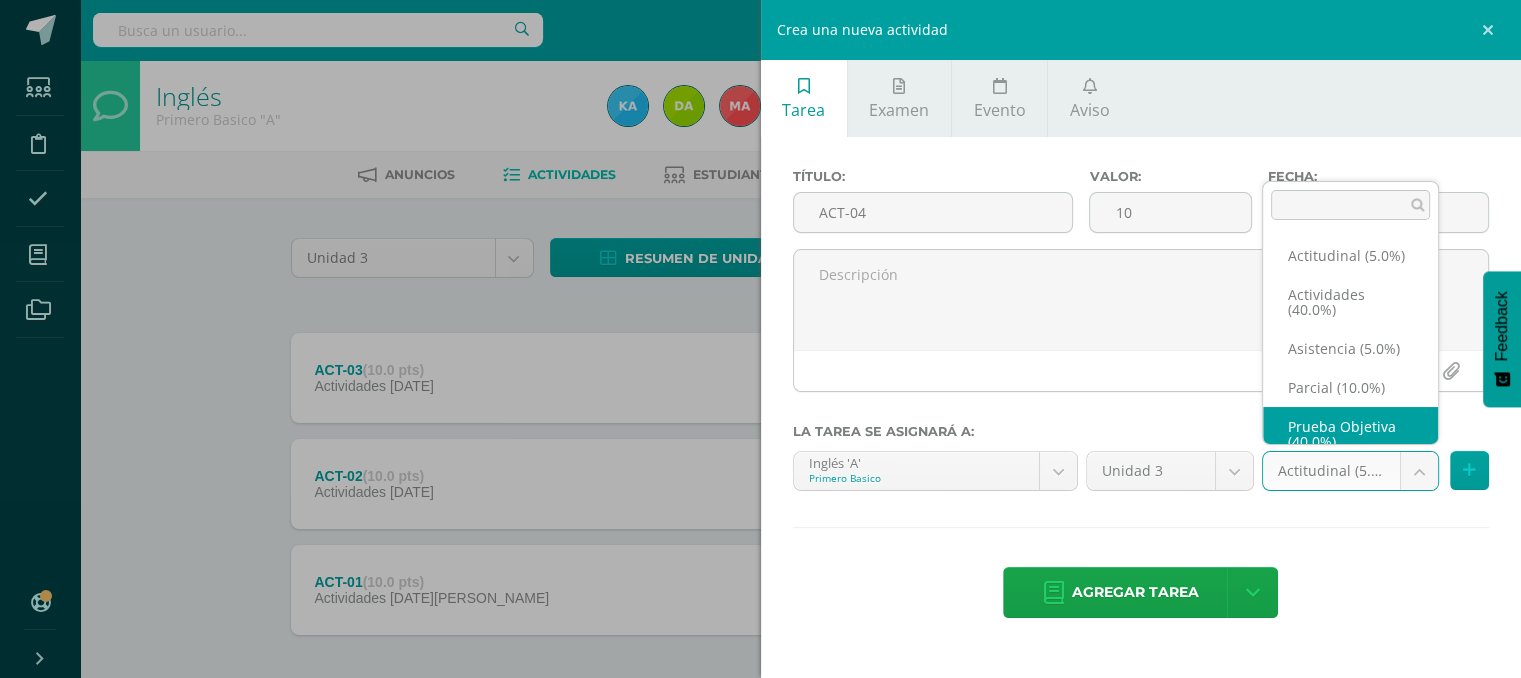 scroll, scrollTop: 32, scrollLeft: 0, axis: vertical 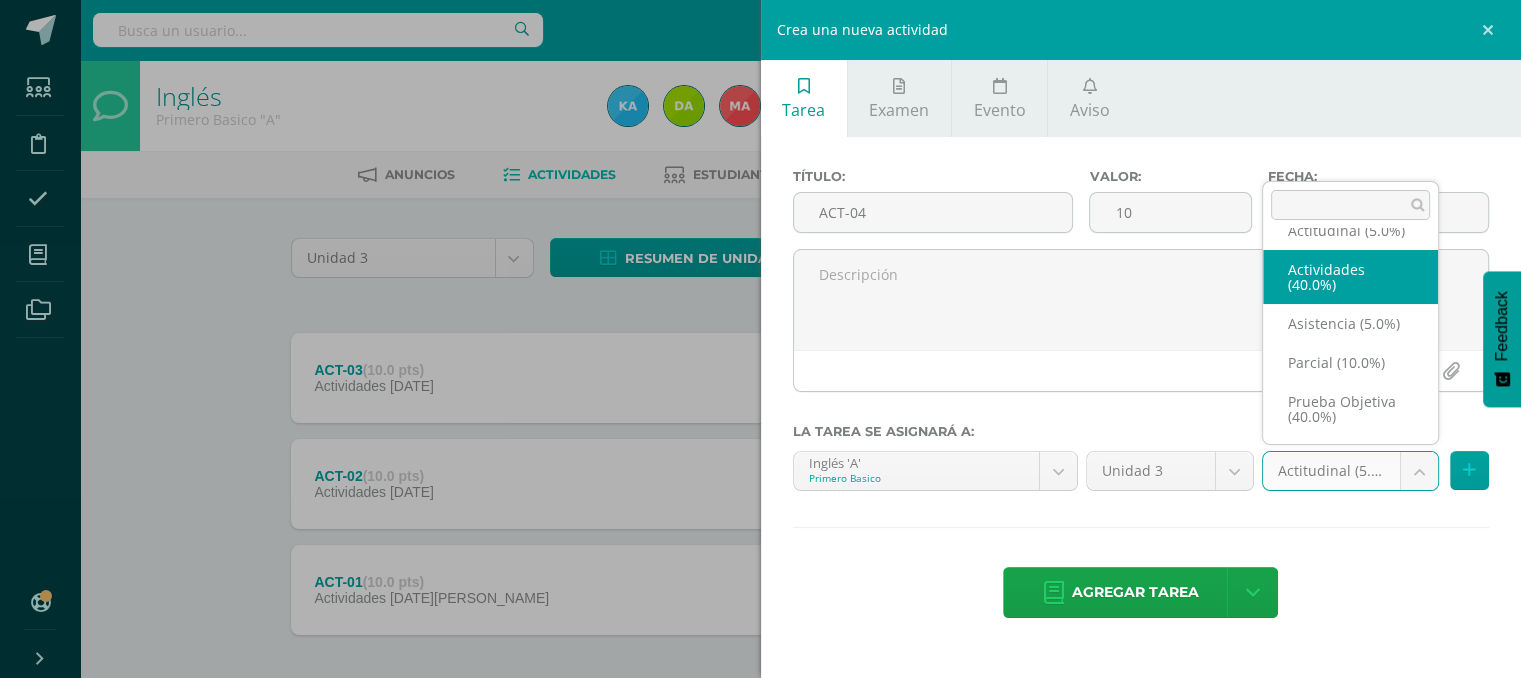 select on "118711" 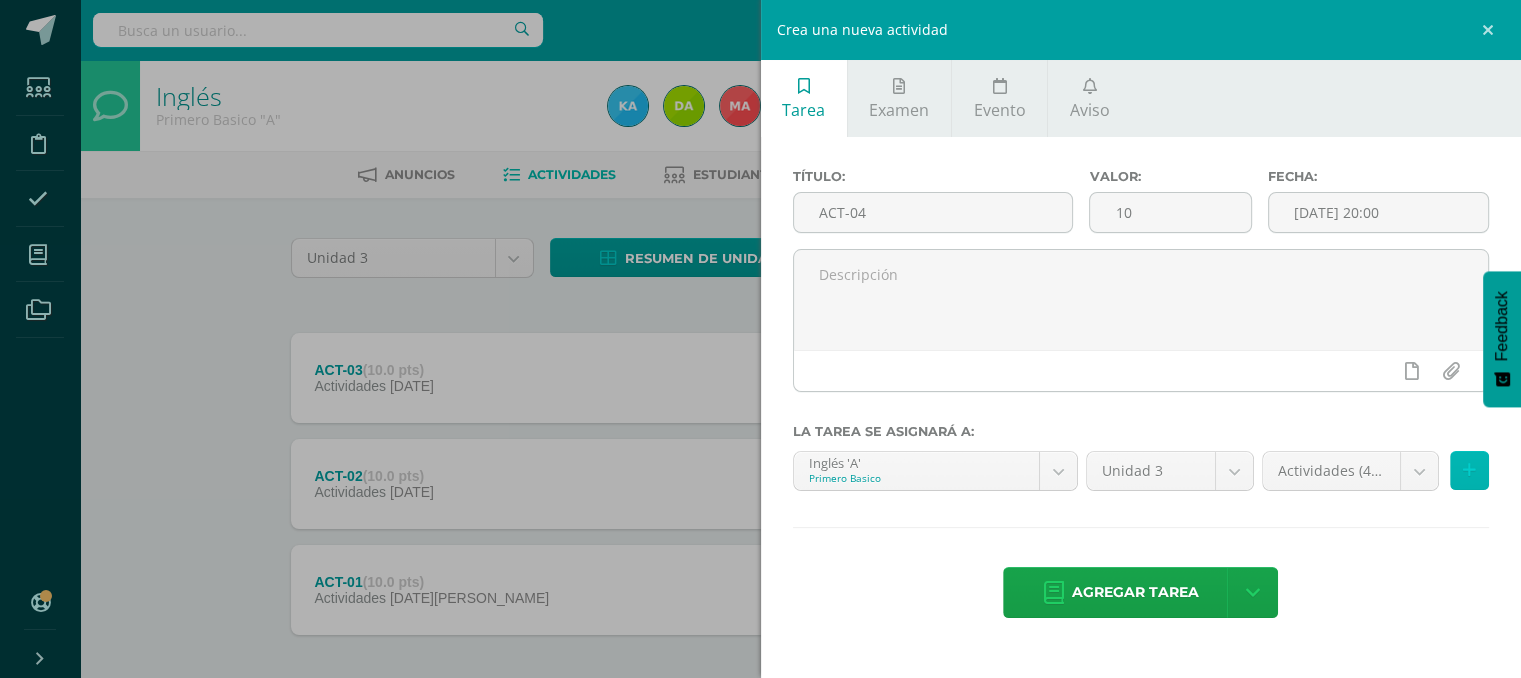 click at bounding box center [1469, 470] 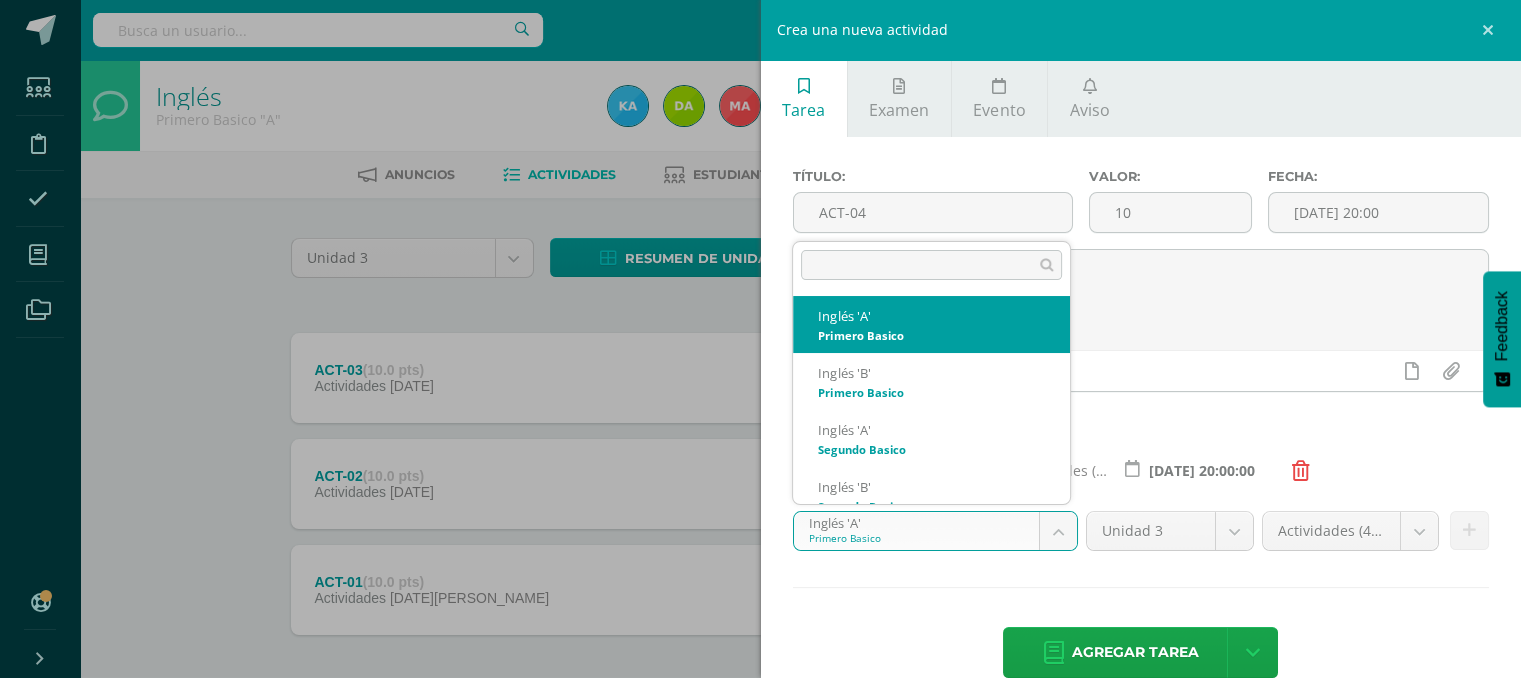 click on "Estudiantes Disciplina Asistencia Mis cursos Archivos Soporte
Ayuda
Reportar un problema
Centro de ayuda
Últimas actualizaciones
10+ Cerrar panel
Inglés
Primero
Basico
"A"
Actividades Estudiantes Planificación Dosificación
Inglés
Primero
Basico
"B"
Actividades Estudiantes Planificación Dosificación
Inglés
Segundo
Basico
"A"
Actividades Estudiantes Planificación Dosificación Actividades Estudiantes Mi Perfil" at bounding box center [760, 384] 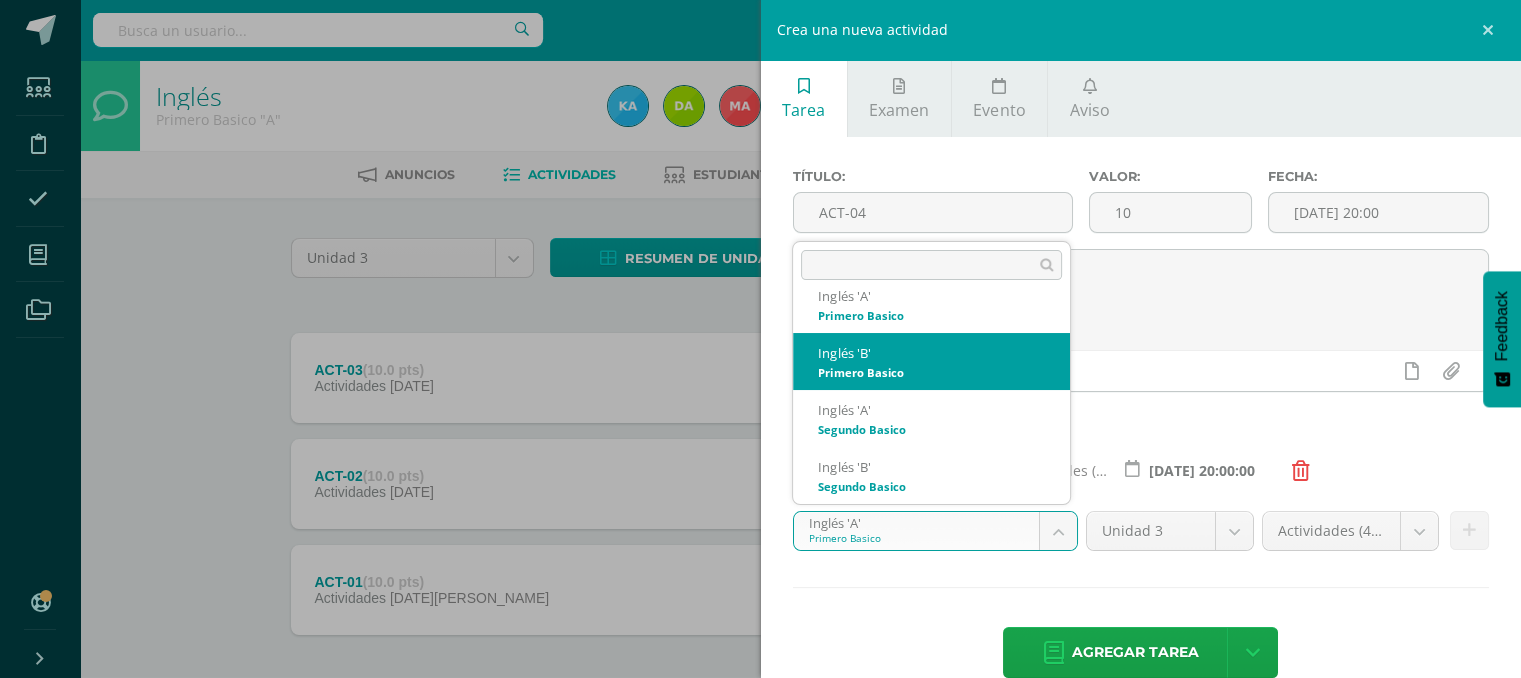 select on "110957" 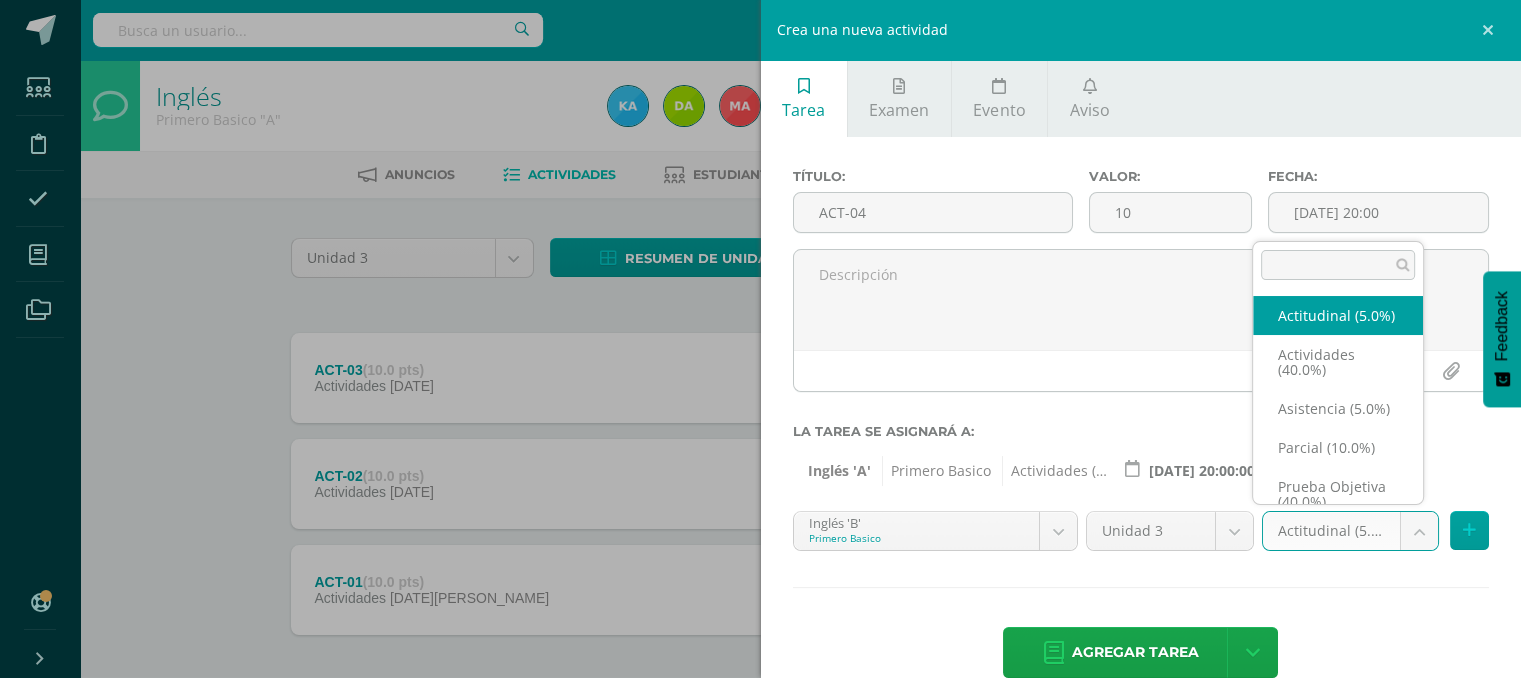 click on "Estudiantes Disciplina Asistencia Mis cursos Archivos Soporte
Ayuda
Reportar un problema
Centro de ayuda
Últimas actualizaciones
10+ Cerrar panel
Inglés
Primero
Basico
"A"
Actividades Estudiantes Planificación Dosificación
Inglés
Primero
Basico
"B"
Actividades Estudiantes Planificación Dosificación
Inglés
Segundo
Basico
"A"
Actividades Estudiantes Planificación Dosificación Actividades Estudiantes Mi Perfil" at bounding box center (760, 384) 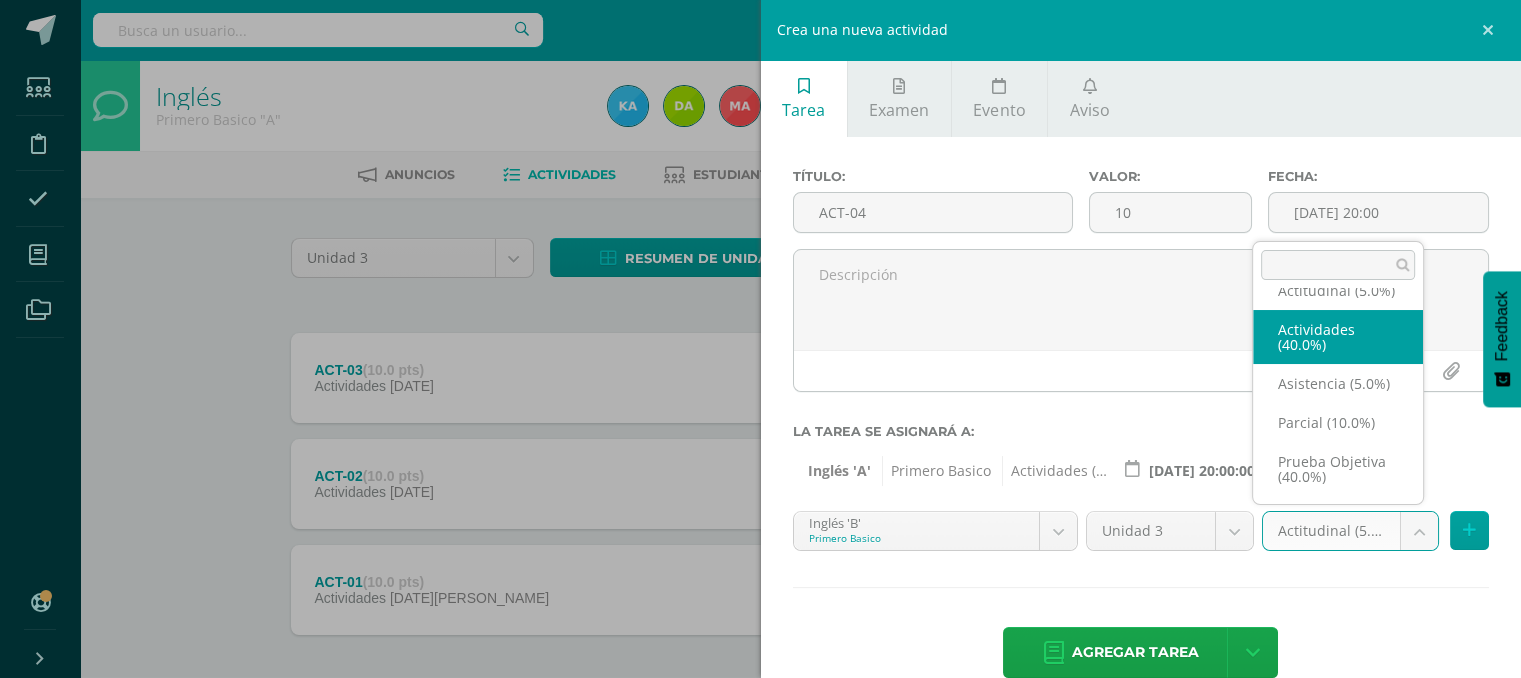 select on "118716" 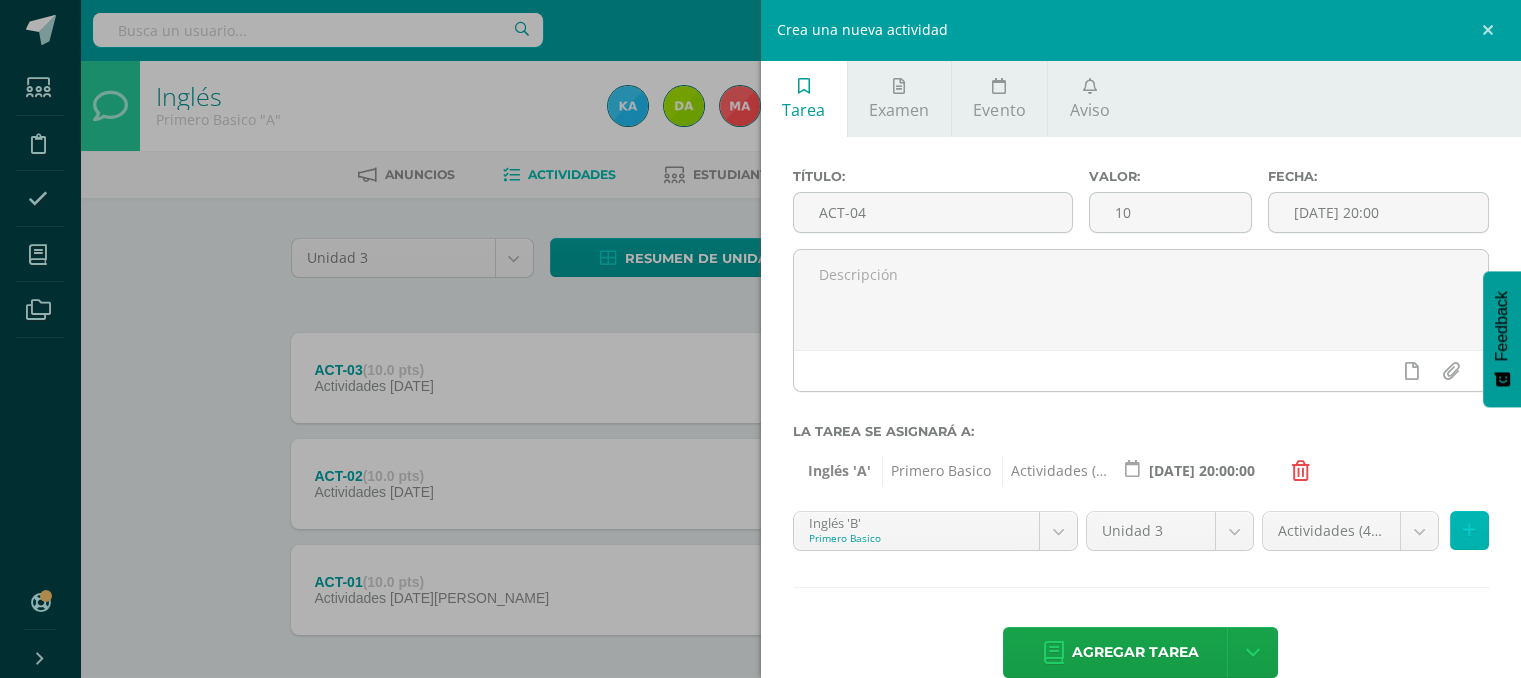 click at bounding box center [1469, 530] 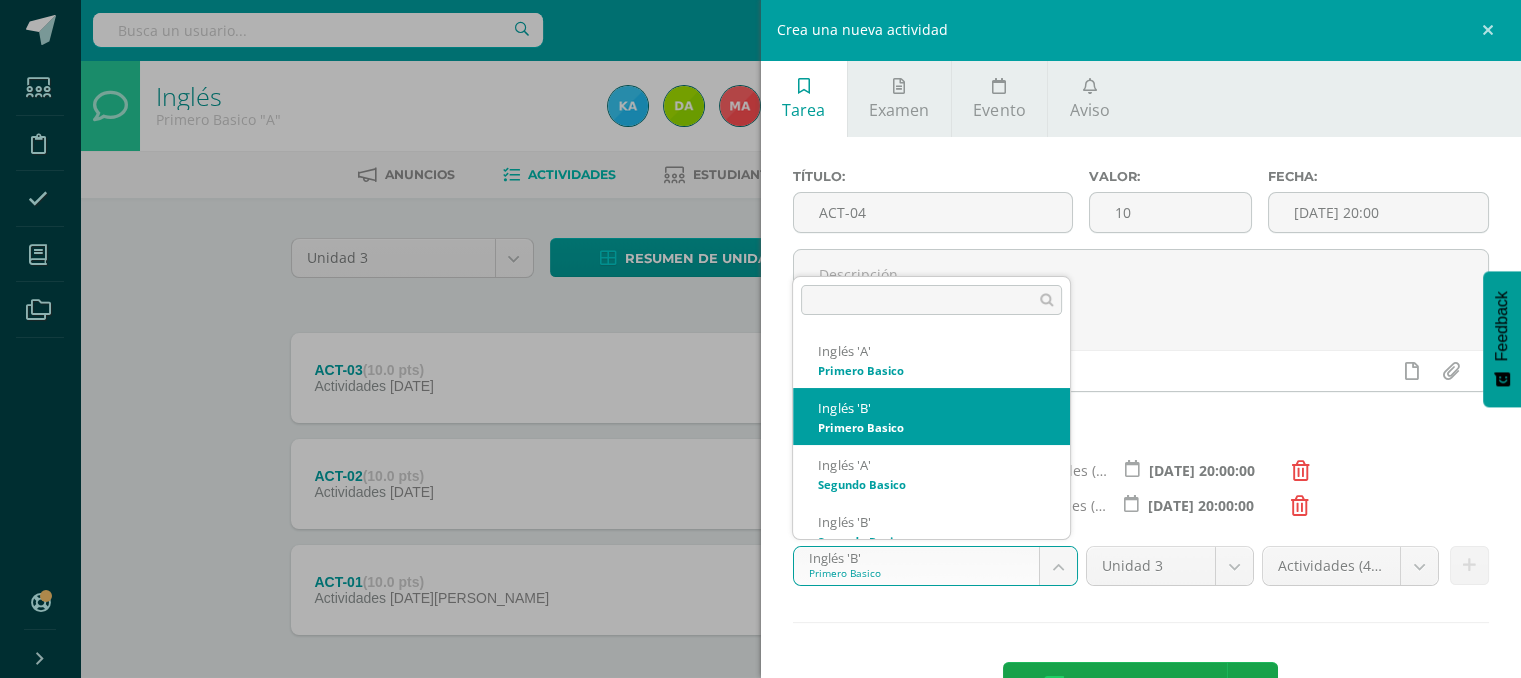 click on "Estudiantes Disciplina Asistencia Mis cursos Archivos Soporte
Ayuda
Reportar un problema
Centro de ayuda
Últimas actualizaciones
10+ Cerrar panel
Inglés
Primero
Basico
"A"
Actividades Estudiantes Planificación Dosificación
Inglés
Primero
Basico
"B"
Actividades Estudiantes Planificación Dosificación
Inglés
Segundo
Basico
"A"
Actividades Estudiantes Planificación Dosificación Actividades Estudiantes Mi Perfil" at bounding box center [760, 384] 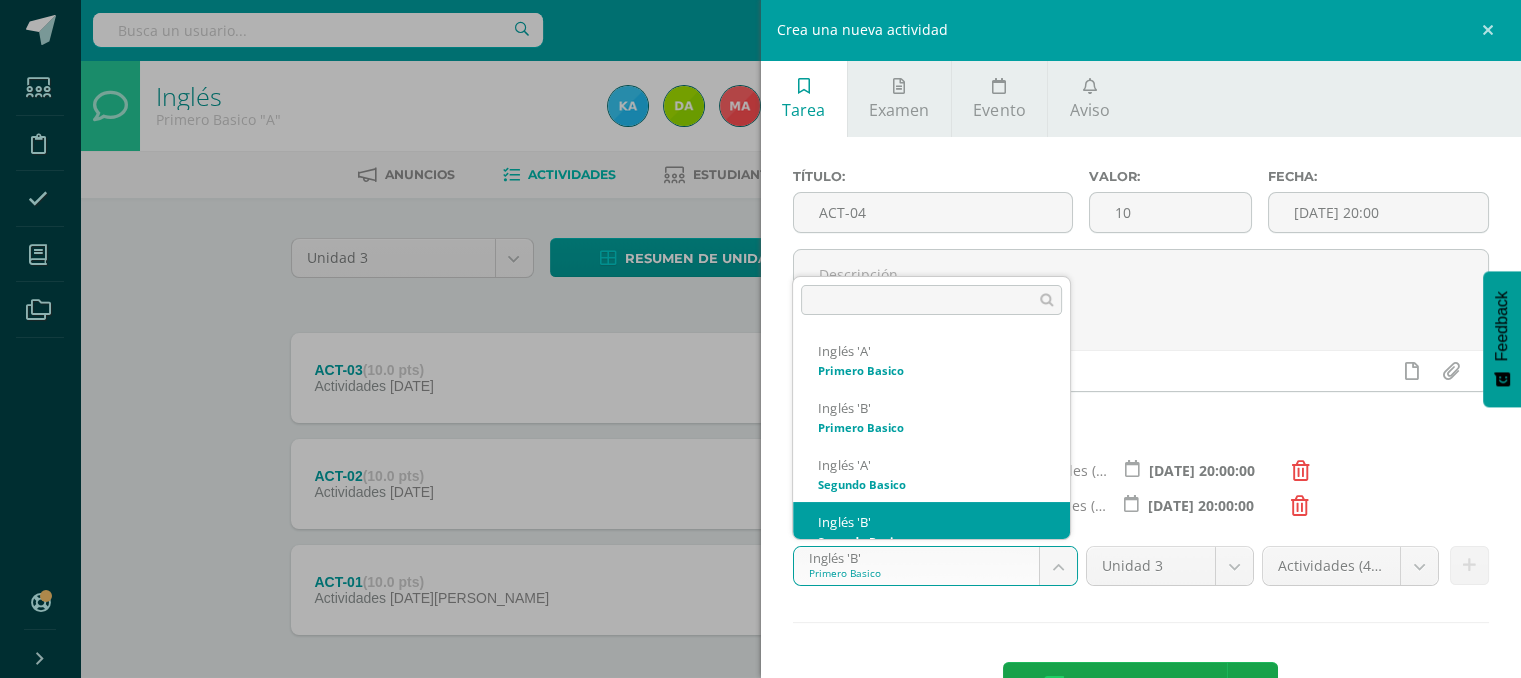 scroll, scrollTop: 20, scrollLeft: 0, axis: vertical 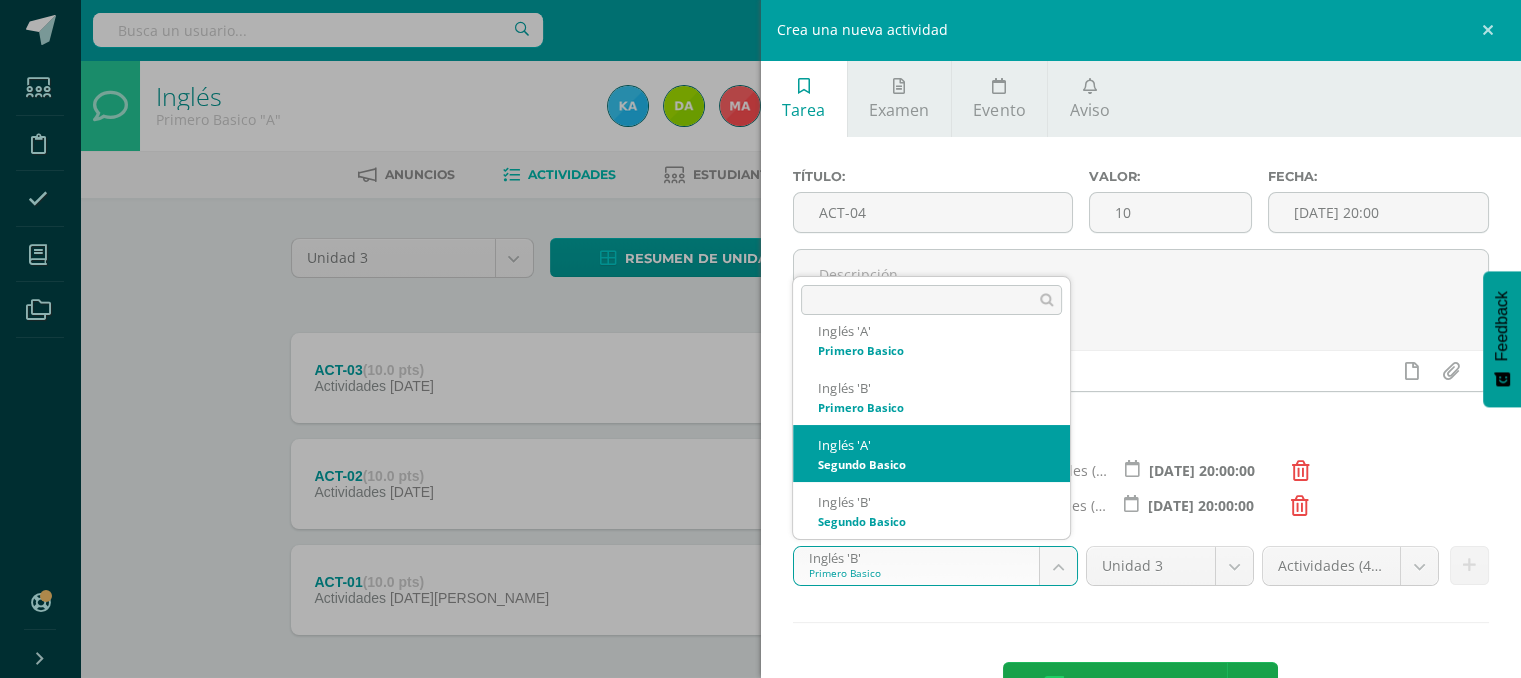 select on "111107" 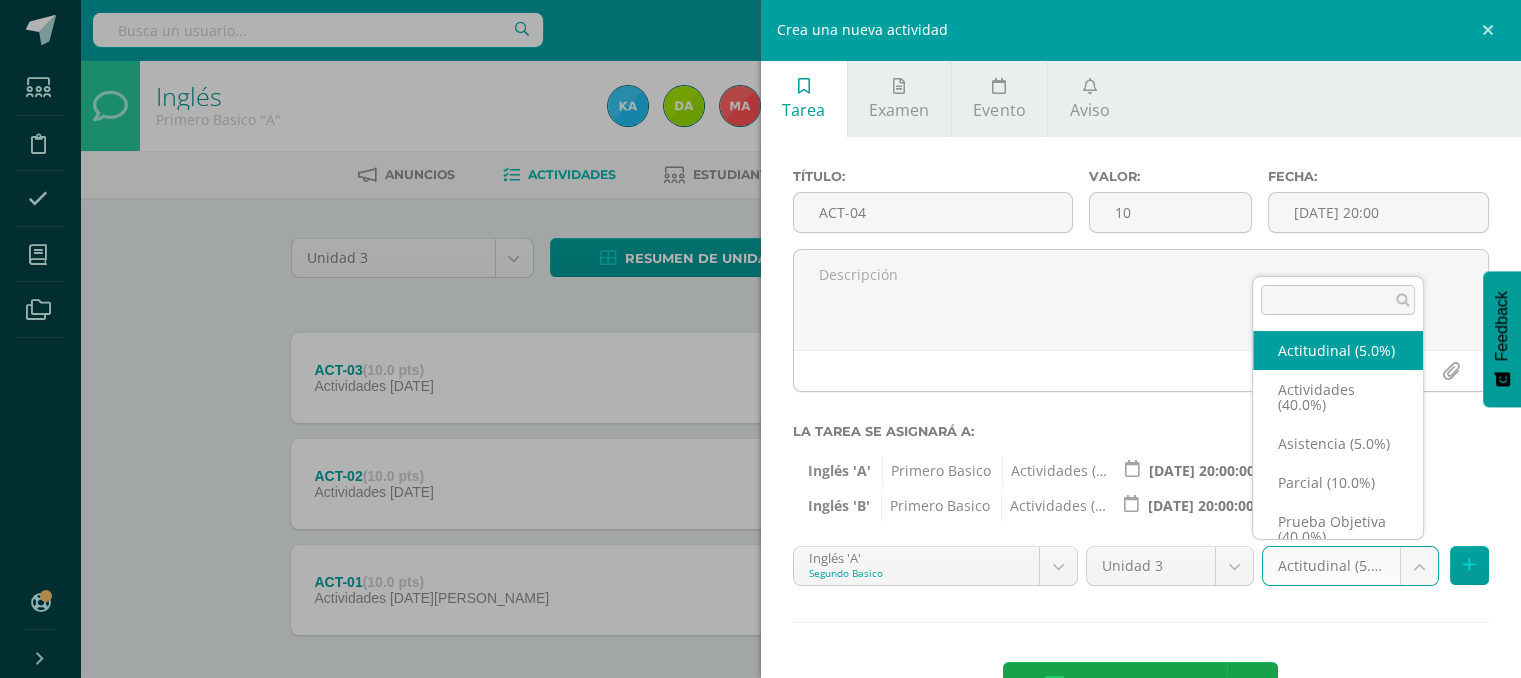click on "Estudiantes Disciplina Asistencia Mis cursos Archivos Soporte
Ayuda
Reportar un problema
Centro de ayuda
Últimas actualizaciones
10+ Cerrar panel
Inglés
Primero
Basico
"A"
Actividades Estudiantes Planificación Dosificación
Inglés
Primero
Basico
"B"
Actividades Estudiantes Planificación Dosificación
Inglés
Segundo
Basico
"A"
Actividades Estudiantes Planificación Dosificación Actividades Estudiantes Mi Perfil" at bounding box center (760, 384) 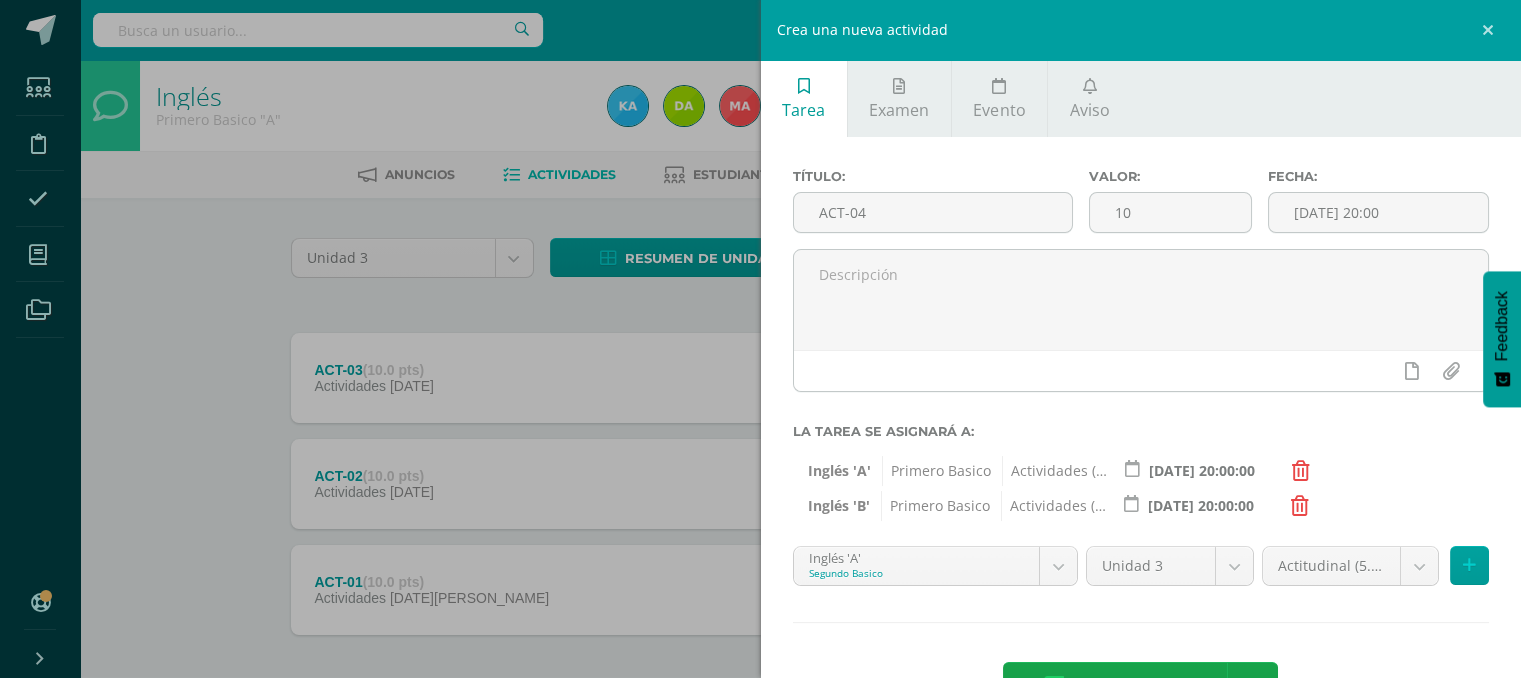 click on "Estudiantes Disciplina Asistencia Mis cursos Archivos Soporte
Ayuda
Reportar un problema
Centro de ayuda
Últimas actualizaciones
10+ Cerrar panel
Inglés
Primero
Basico
"A"
Actividades Estudiantes Planificación Dosificación
Inglés
Primero
Basico
"B"
Actividades Estudiantes Planificación Dosificación
Inglés
Segundo
Basico
"A"
Actividades Estudiantes Planificación Dosificación Actividades Estudiantes Mi Perfil" at bounding box center (760, 384) 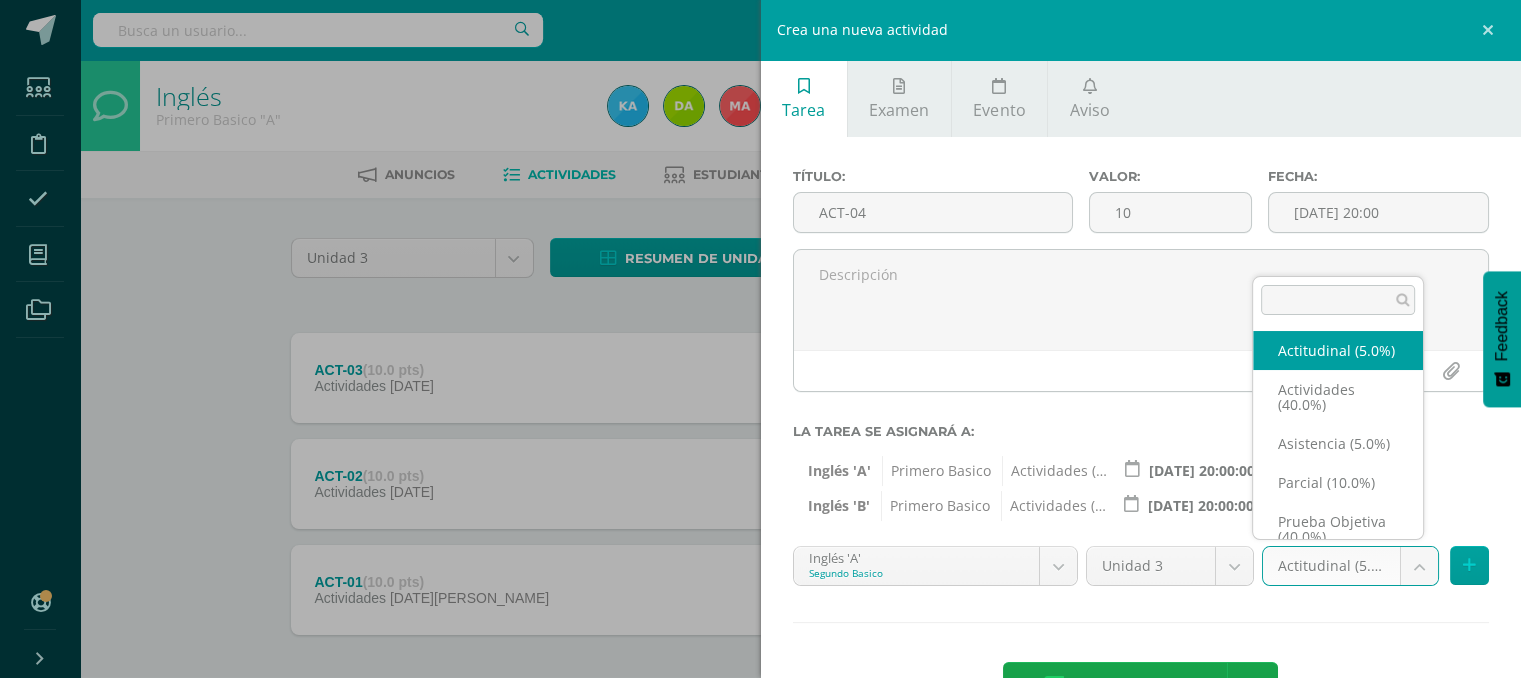 click on "Estudiantes Disciplina Asistencia Mis cursos Archivos Soporte
Ayuda
Reportar un problema
Centro de ayuda
Últimas actualizaciones
10+ Cerrar panel
Inglés
Primero
Basico
"A"
Actividades Estudiantes Planificación Dosificación
Inglés
Primero
Basico
"B"
Actividades Estudiantes Planificación Dosificación
Inglés
Segundo
Basico
"A"
Actividades Estudiantes Planificación Dosificación Actividades Estudiantes Mi Perfil" at bounding box center (760, 384) 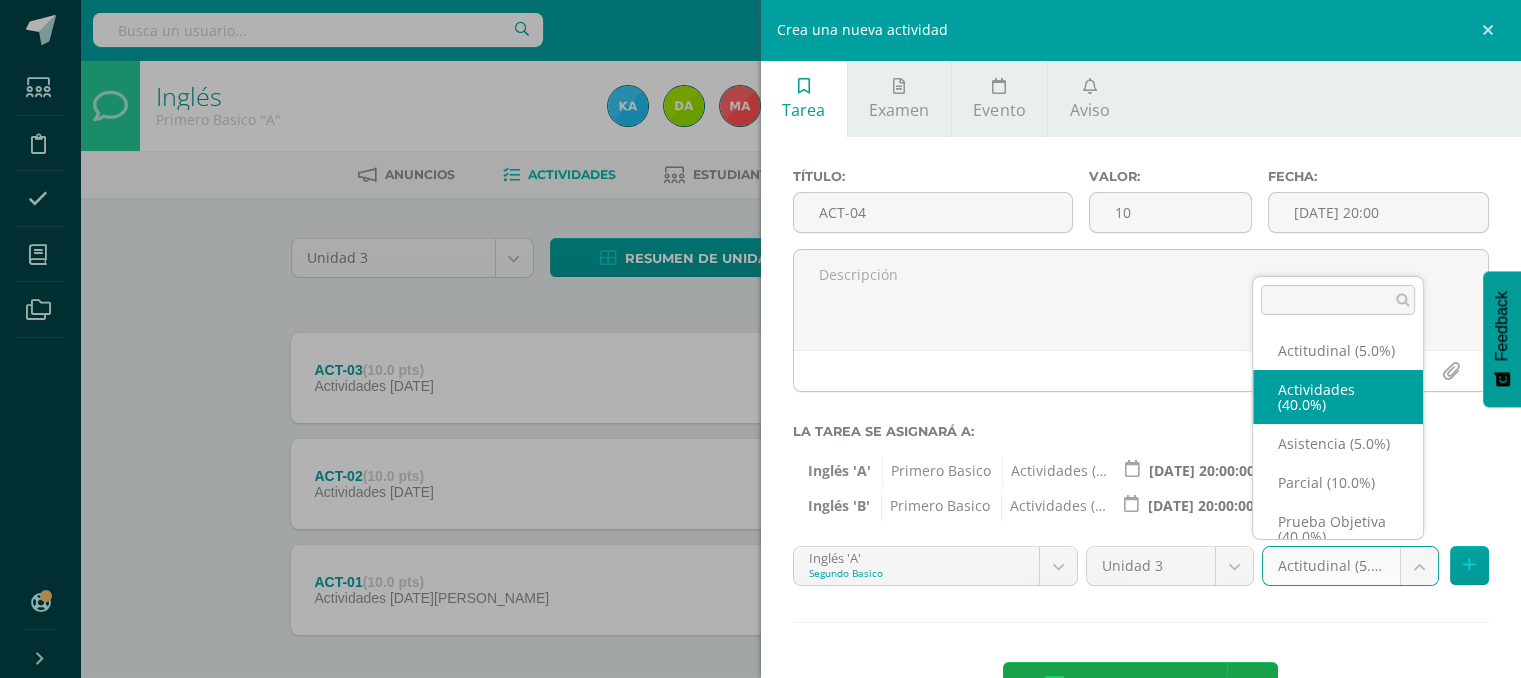 select on "118722" 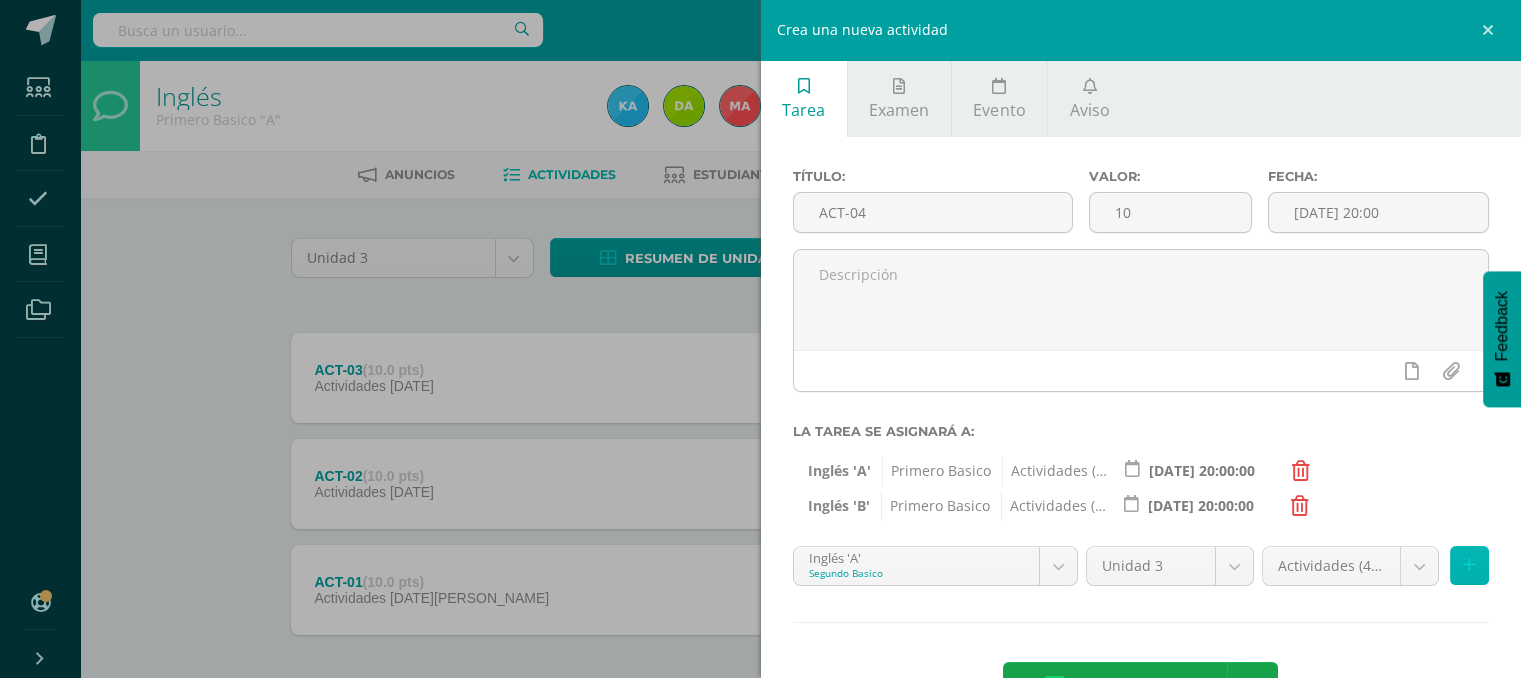 click at bounding box center (1469, 565) 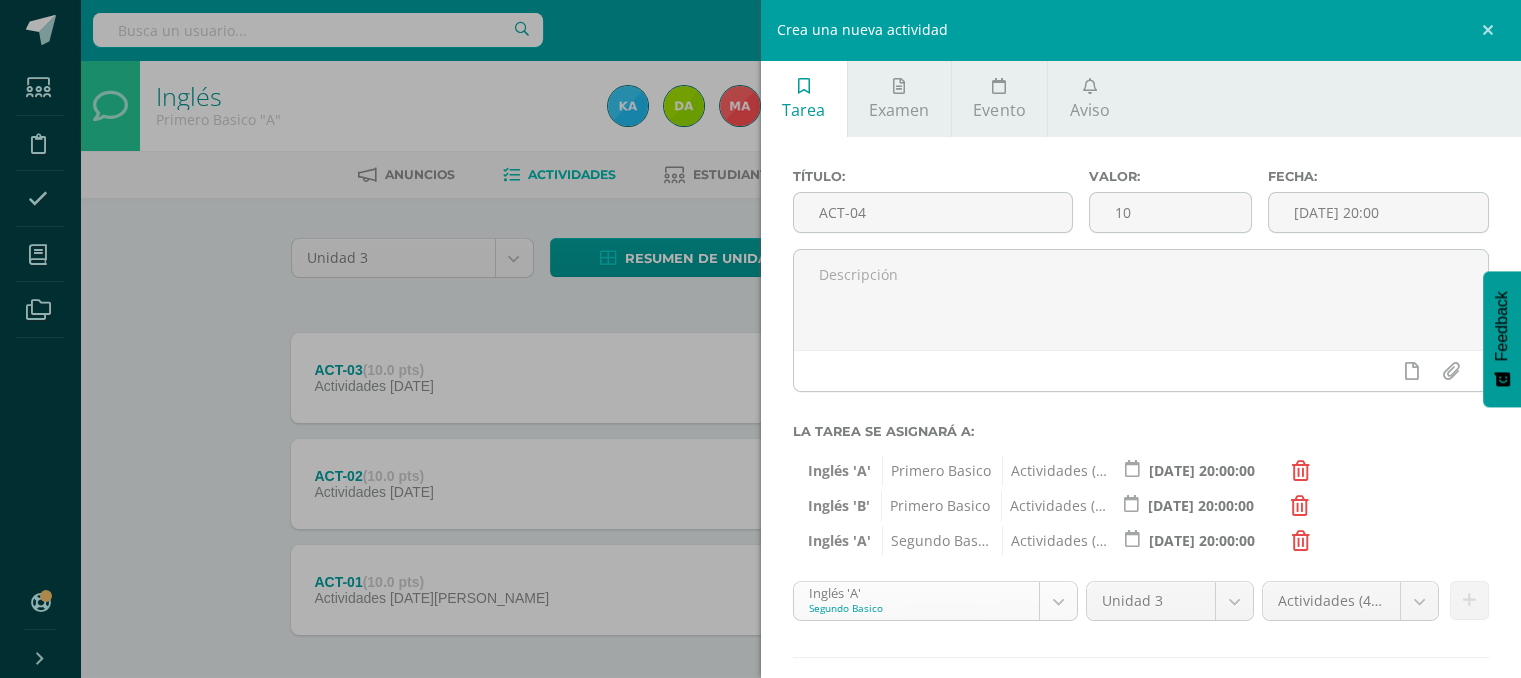 click on "Estudiantes Disciplina Asistencia Mis cursos Archivos Soporte
Ayuda
Reportar un problema
Centro de ayuda
Últimas actualizaciones
10+ Cerrar panel
Inglés
Primero
Basico
"A"
Actividades Estudiantes Planificación Dosificación
Inglés
Primero
Basico
"B"
Actividades Estudiantes Planificación Dosificación
Inglés
Segundo
Basico
"A"
Actividades Estudiantes Planificación Dosificación Actividades Estudiantes Mi Perfil" at bounding box center (760, 384) 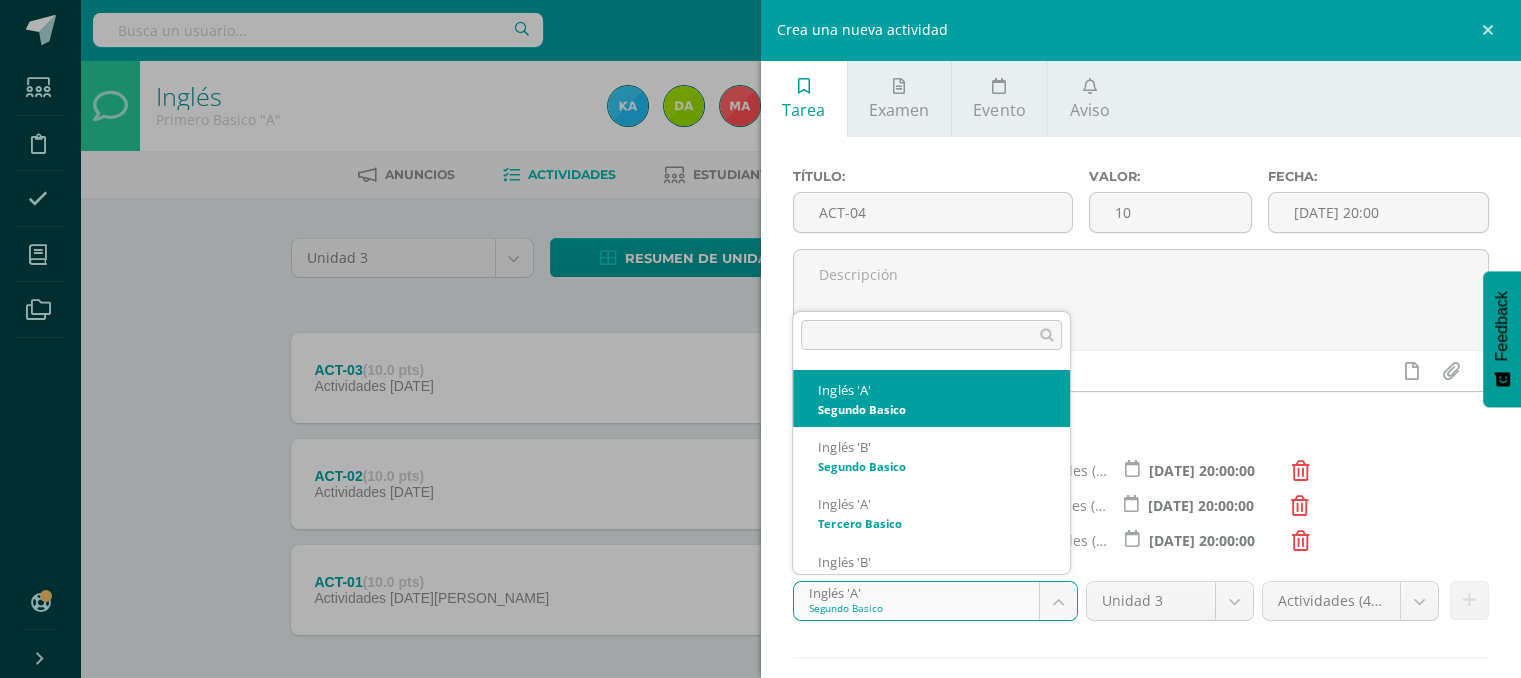 scroll, scrollTop: 111, scrollLeft: 0, axis: vertical 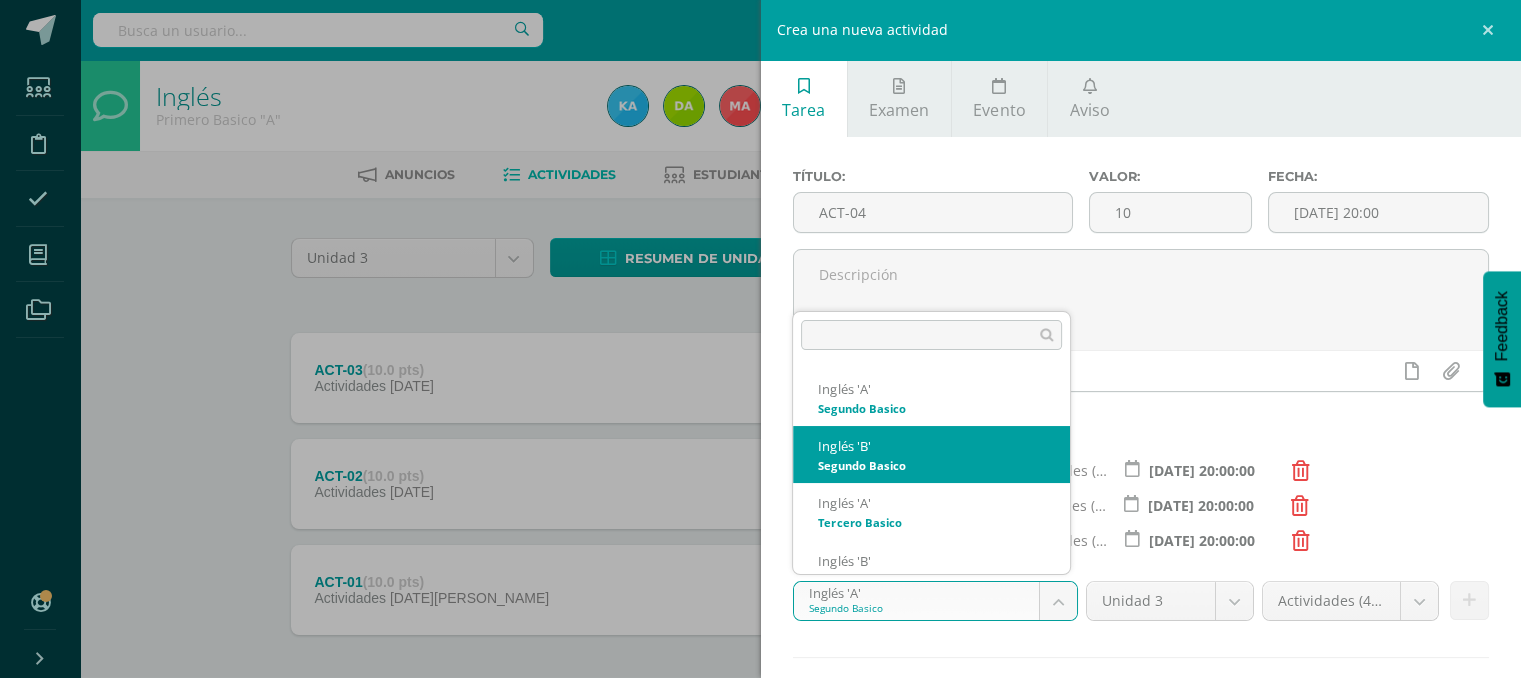 select on "111257" 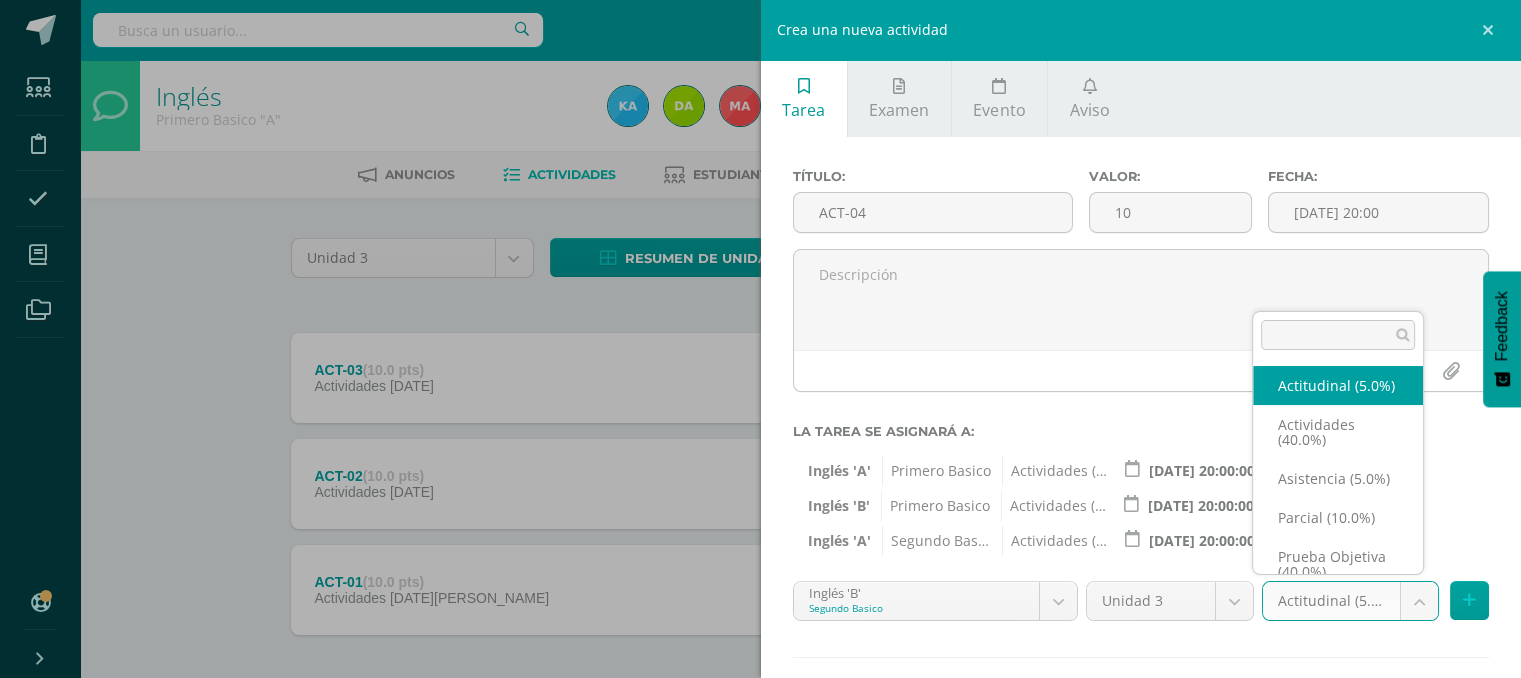 click on "Estudiantes Disciplina Asistencia Mis cursos Archivos Soporte
Ayuda
Reportar un problema
Centro de ayuda
Últimas actualizaciones
10+ Cerrar panel
Inglés
Primero
Basico
"A"
Actividades Estudiantes Planificación Dosificación
Inglés
Primero
Basico
"B"
Actividades Estudiantes Planificación Dosificación
Inglés
Segundo
Basico
"A"
Actividades Estudiantes Planificación Dosificación Actividades Estudiantes Mi Perfil" at bounding box center (760, 384) 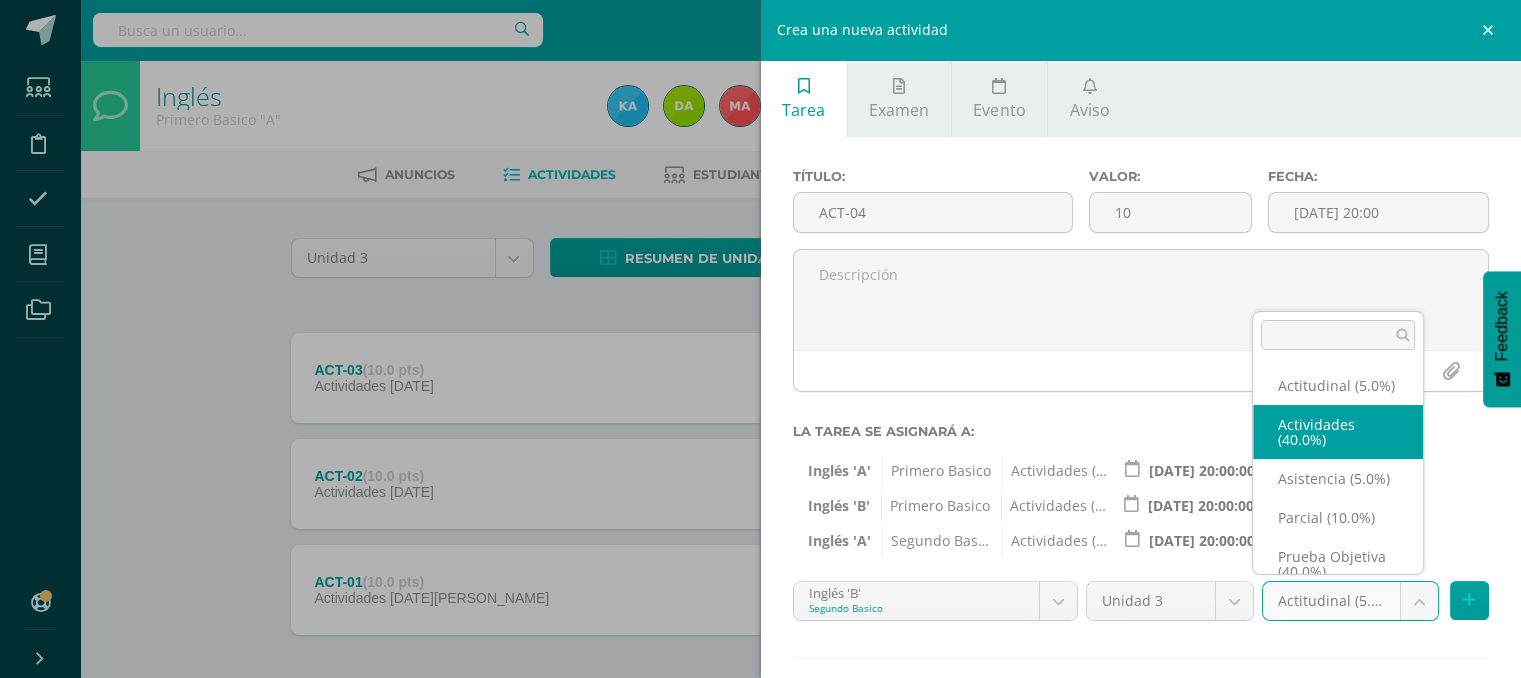 select on "118727" 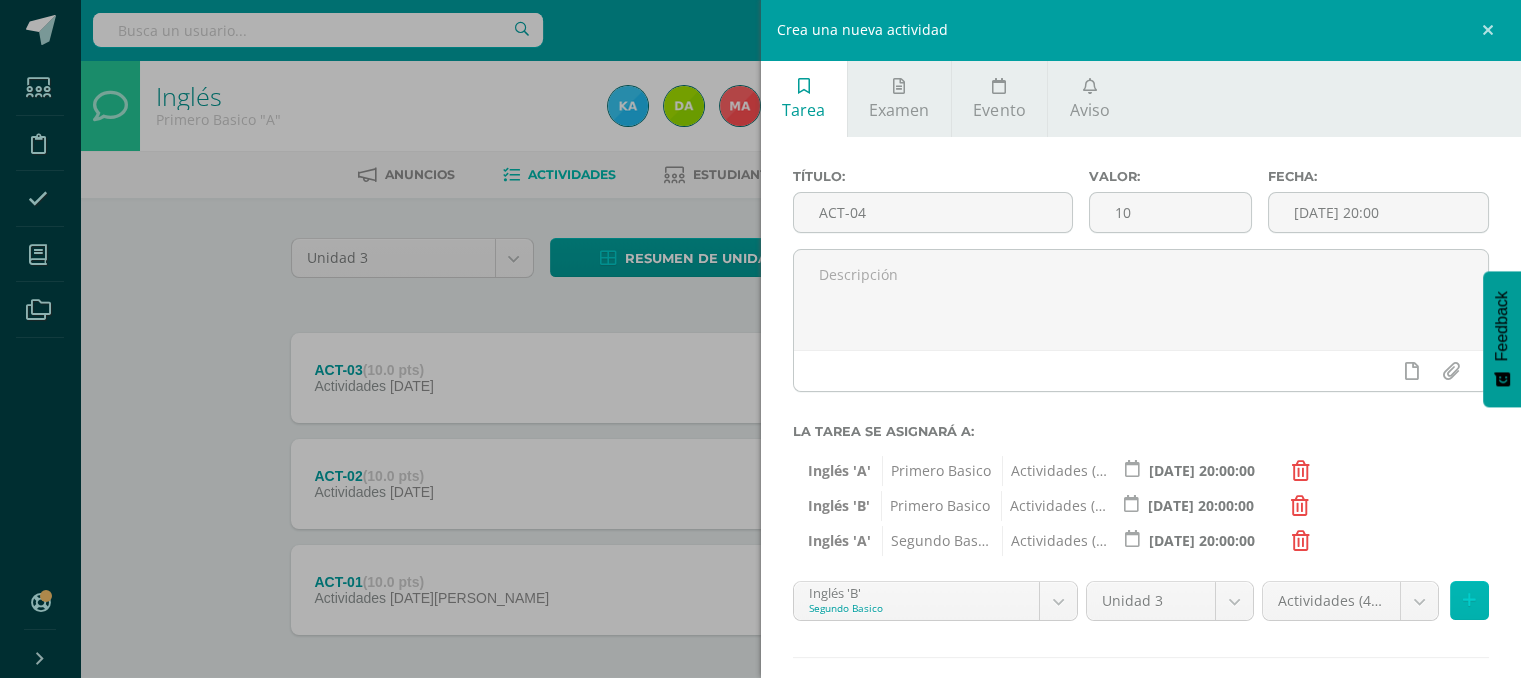 click at bounding box center (1469, 600) 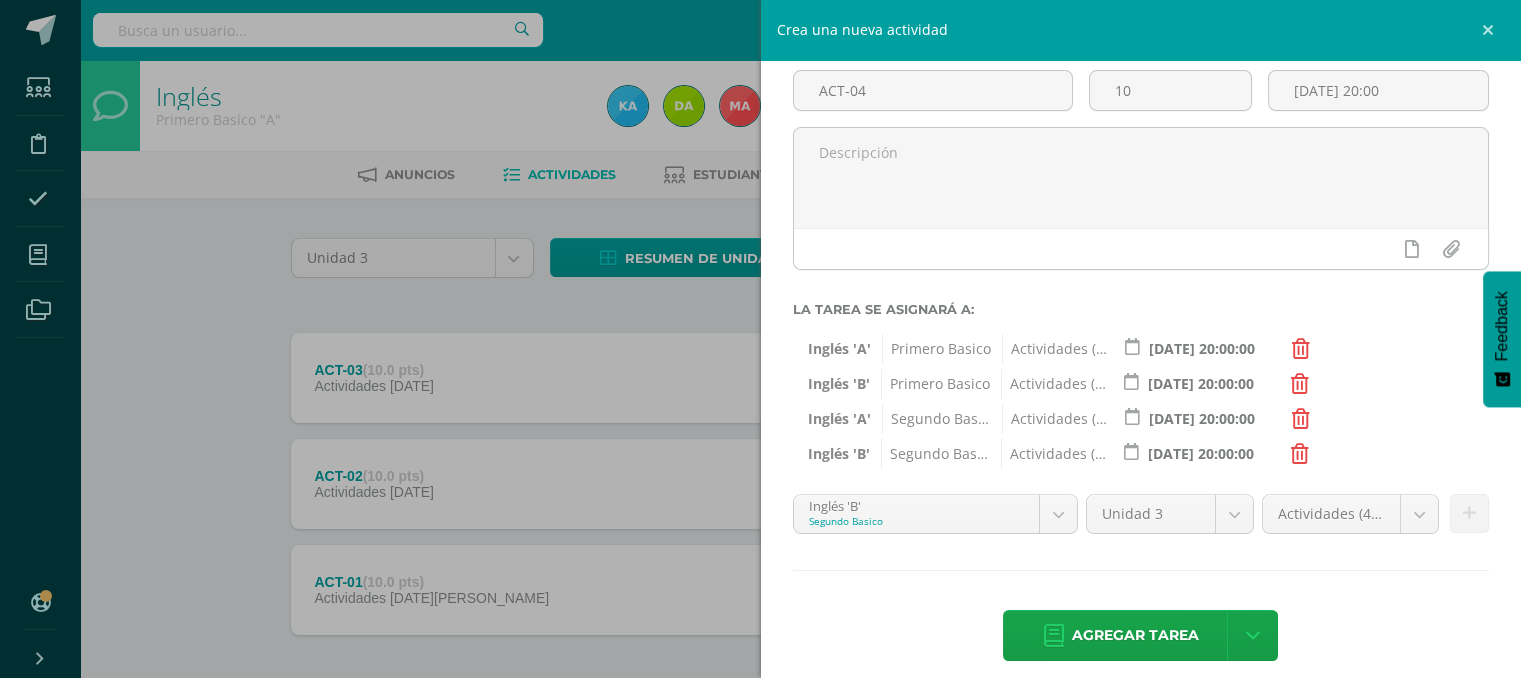 scroll, scrollTop: 126, scrollLeft: 0, axis: vertical 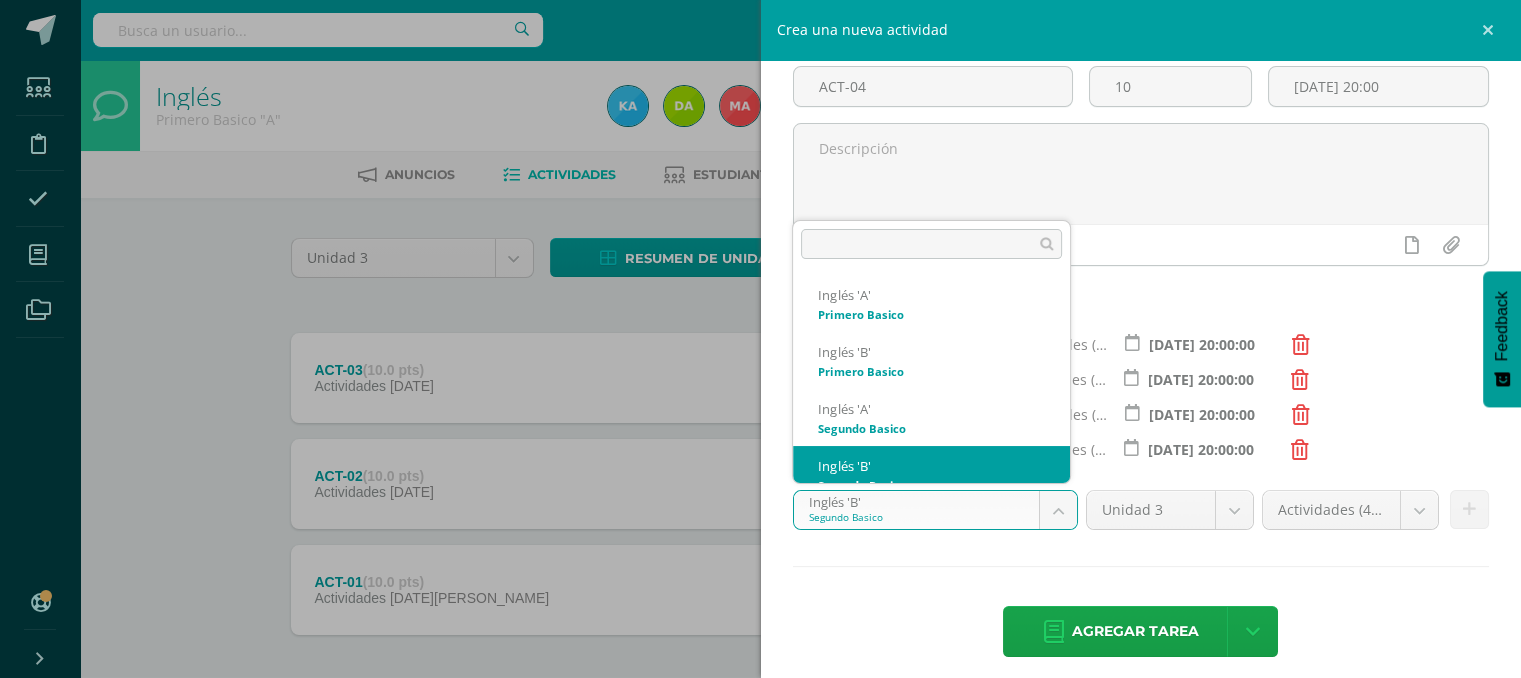 click on "Estudiantes Disciplina Asistencia Mis cursos Archivos Soporte
Ayuda
Reportar un problema
Centro de ayuda
Últimas actualizaciones
10+ Cerrar panel
Inglés
Primero
Basico
"A"
Actividades Estudiantes Planificación Dosificación
Inglés
Primero
Basico
"B"
Actividades Estudiantes Planificación Dosificación
Inglés
Segundo
Basico
"A"
Actividades Estudiantes Planificación Dosificación Actividades Estudiantes Mi Perfil" at bounding box center [760, 384] 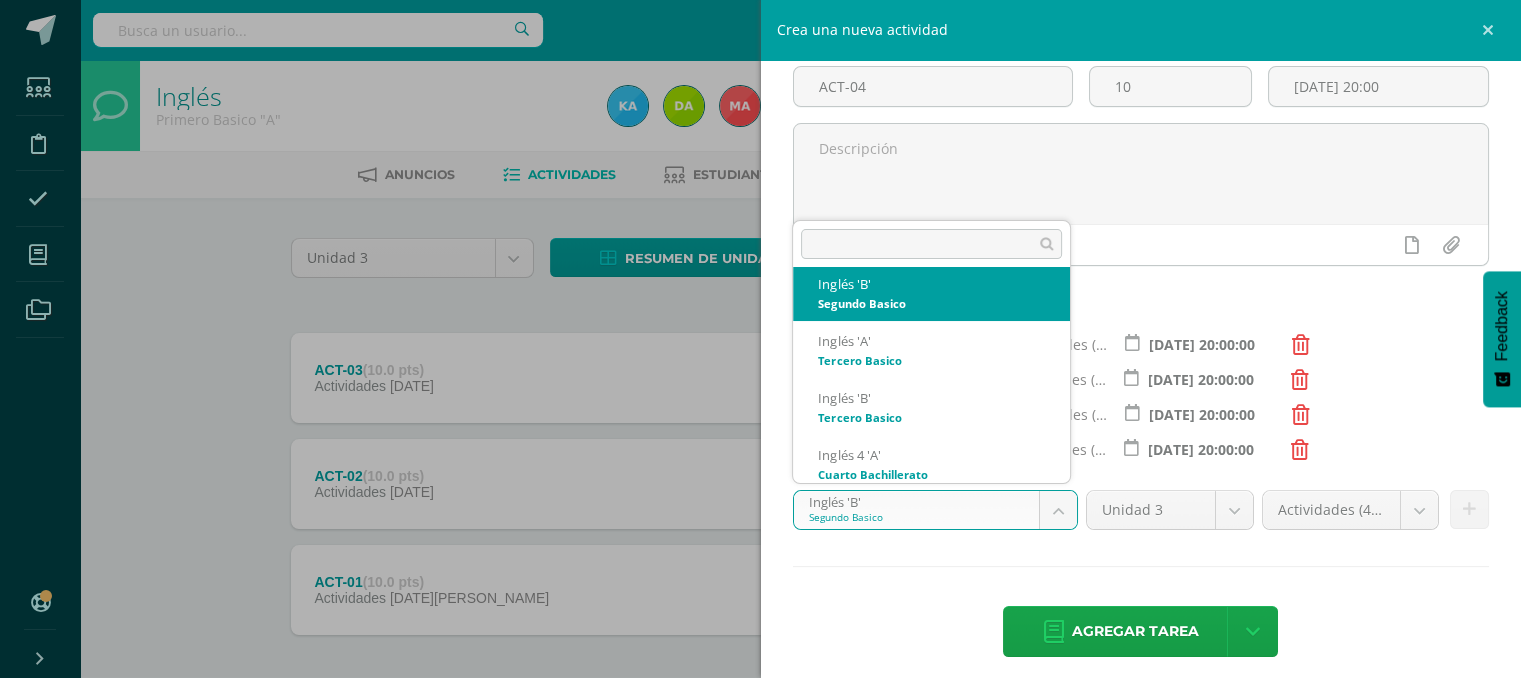 scroll, scrollTop: 184, scrollLeft: 0, axis: vertical 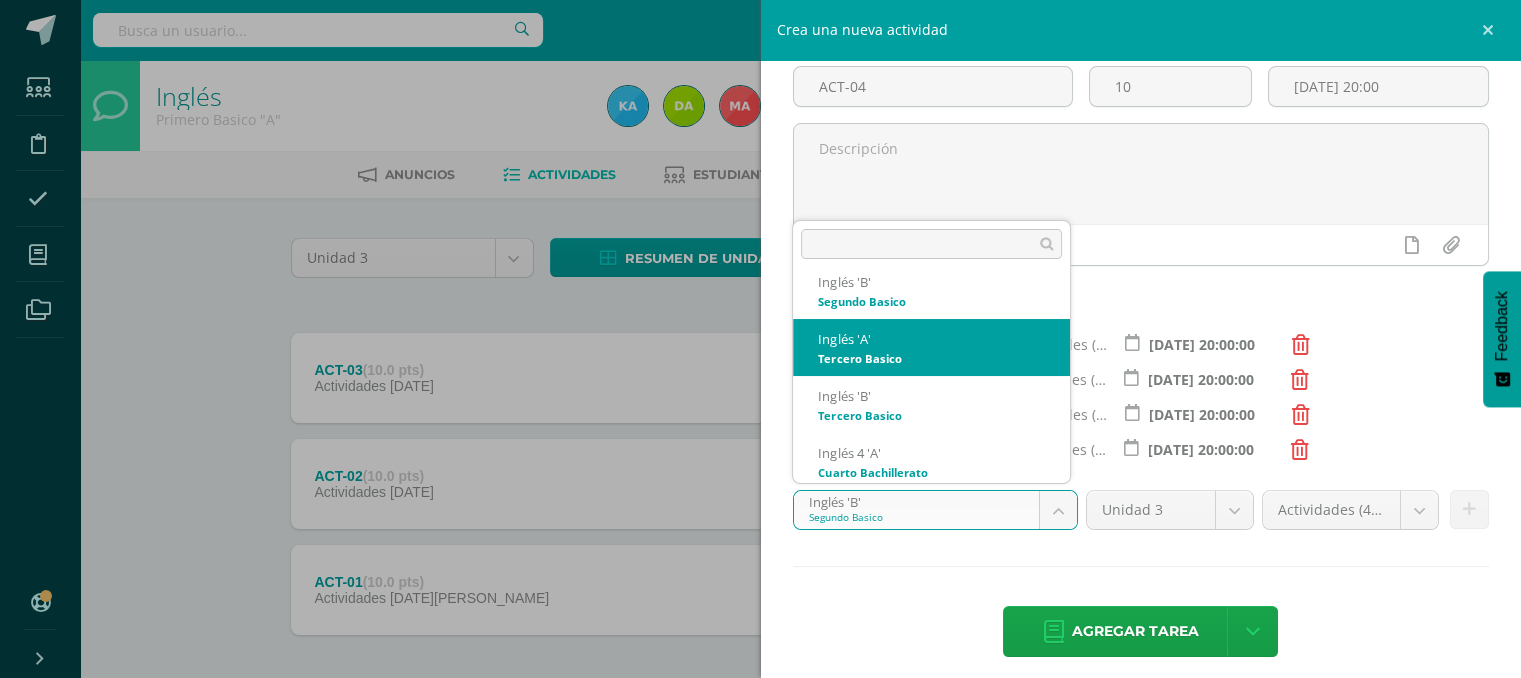 select on "111377" 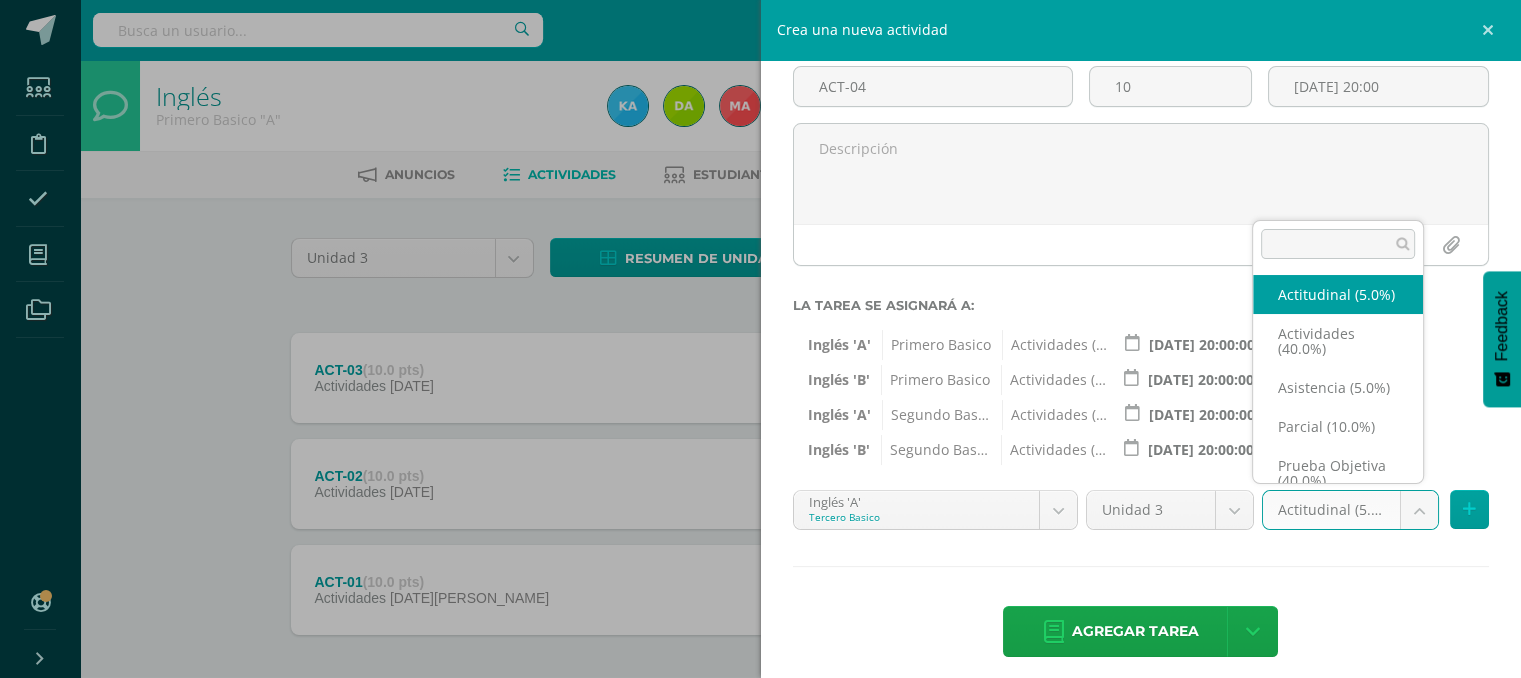 click on "Estudiantes Disciplina Asistencia Mis cursos Archivos Soporte
Ayuda
Reportar un problema
Centro de ayuda
Últimas actualizaciones
10+ Cerrar panel
Inglés
Primero
Basico
"A"
Actividades Estudiantes Planificación Dosificación
Inglés
Primero
Basico
"B"
Actividades Estudiantes Planificación Dosificación
Inglés
Segundo
Basico
"A"
Actividades Estudiantes Planificación Dosificación Actividades Estudiantes Mi Perfil" at bounding box center (760, 384) 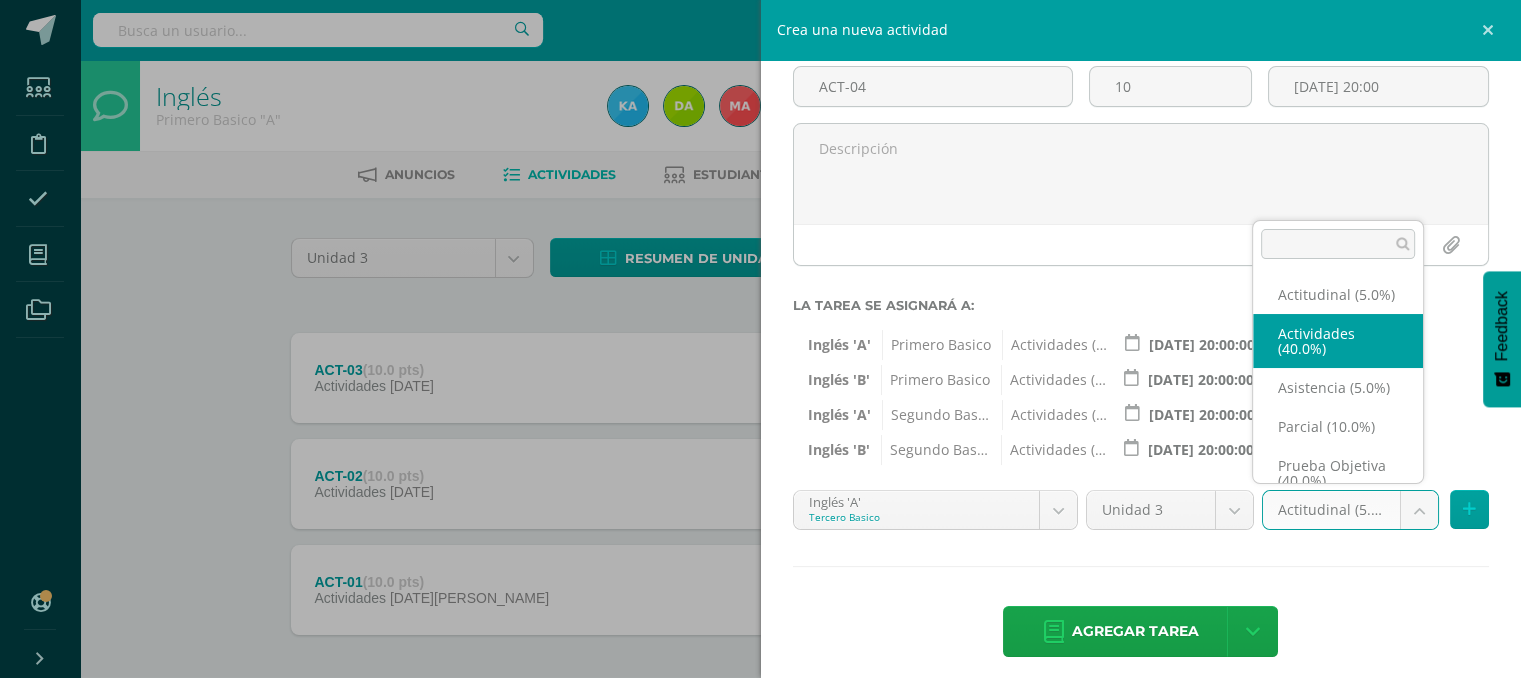 select on "118732" 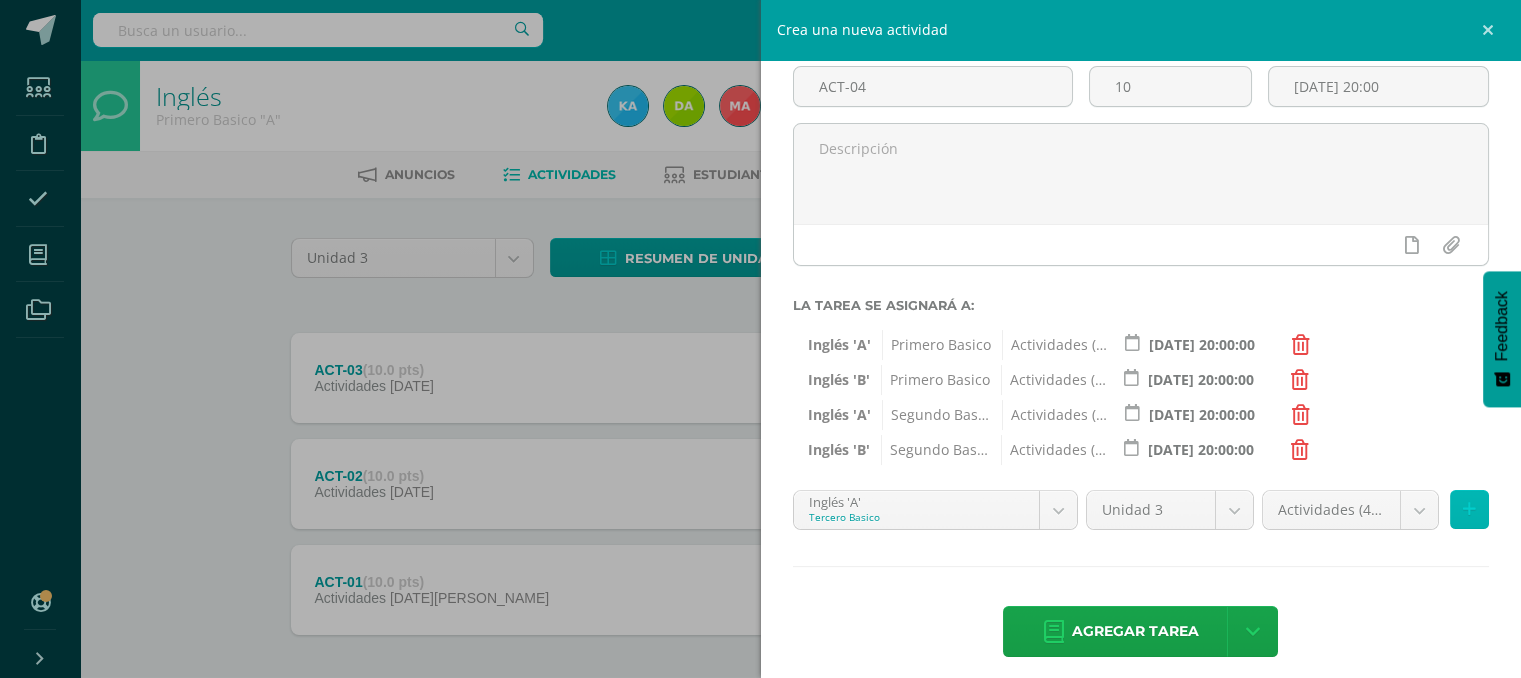 click at bounding box center (1469, 509) 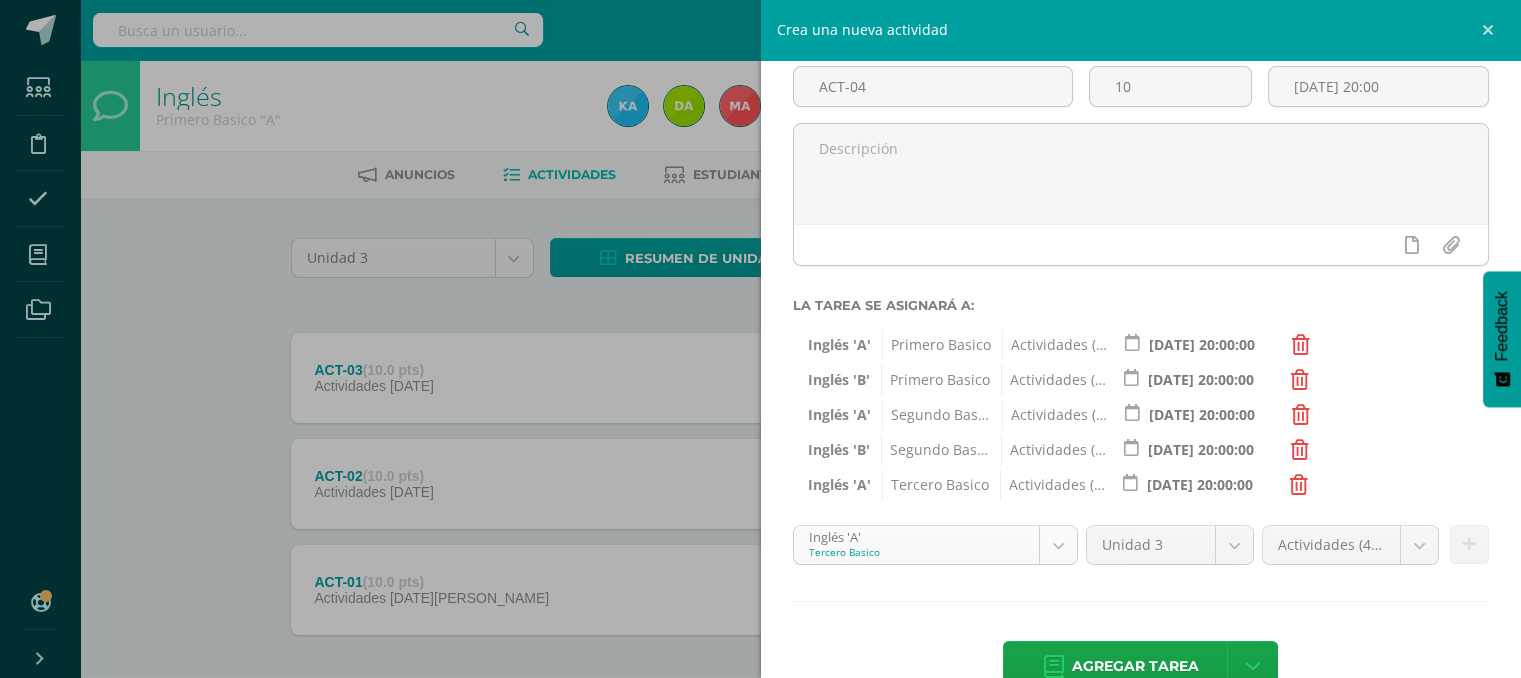 scroll, scrollTop: 77, scrollLeft: 0, axis: vertical 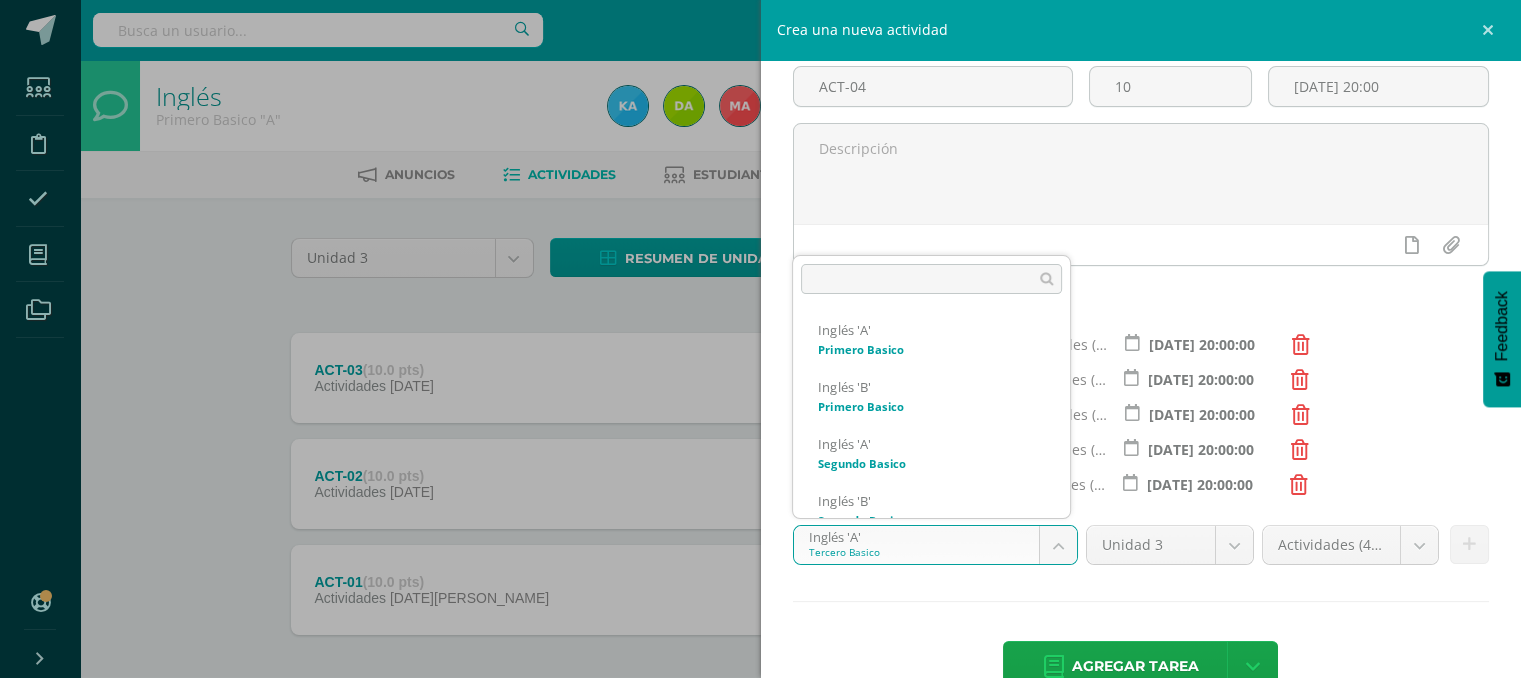 click on "Estudiantes Disciplina Asistencia Mis cursos Archivos Soporte
Ayuda
Reportar un problema
Centro de ayuda
Últimas actualizaciones
10+ Cerrar panel
Inglés
Primero
Basico
"A"
Actividades Estudiantes Planificación Dosificación
Inglés
Primero
Basico
"B"
Actividades Estudiantes Planificación Dosificación
Inglés
Segundo
Basico
"A"
Actividades Estudiantes Planificación Dosificación Actividades Estudiantes Mi Perfil" at bounding box center [760, 384] 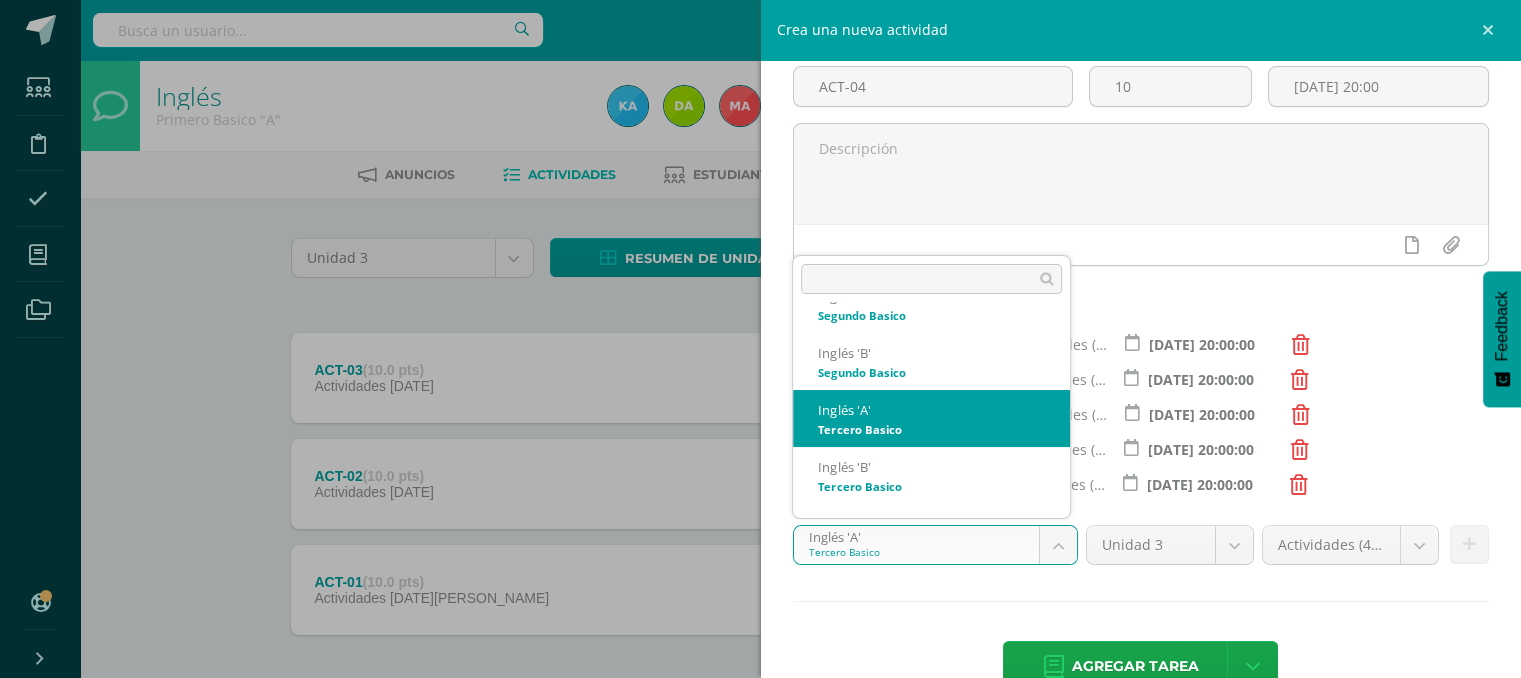 scroll, scrollTop: 154, scrollLeft: 0, axis: vertical 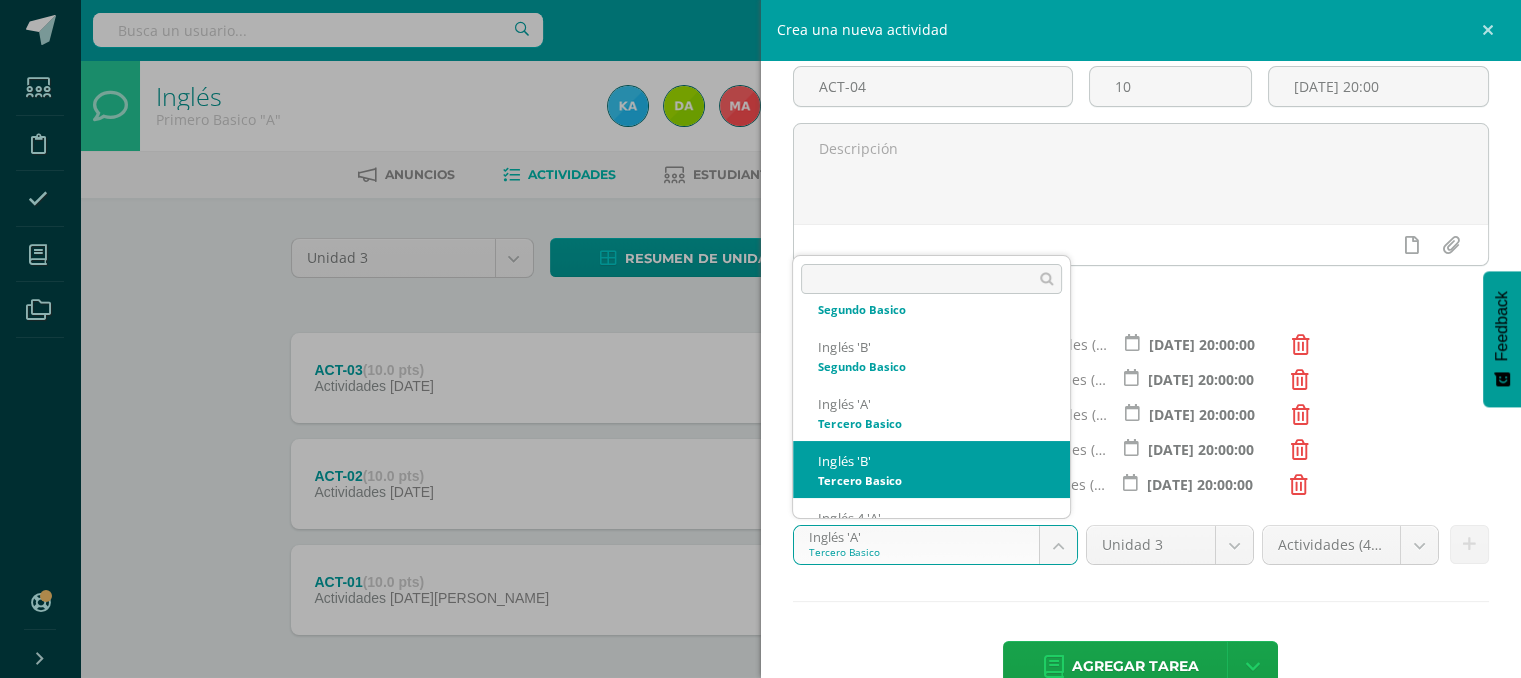 select on "111527" 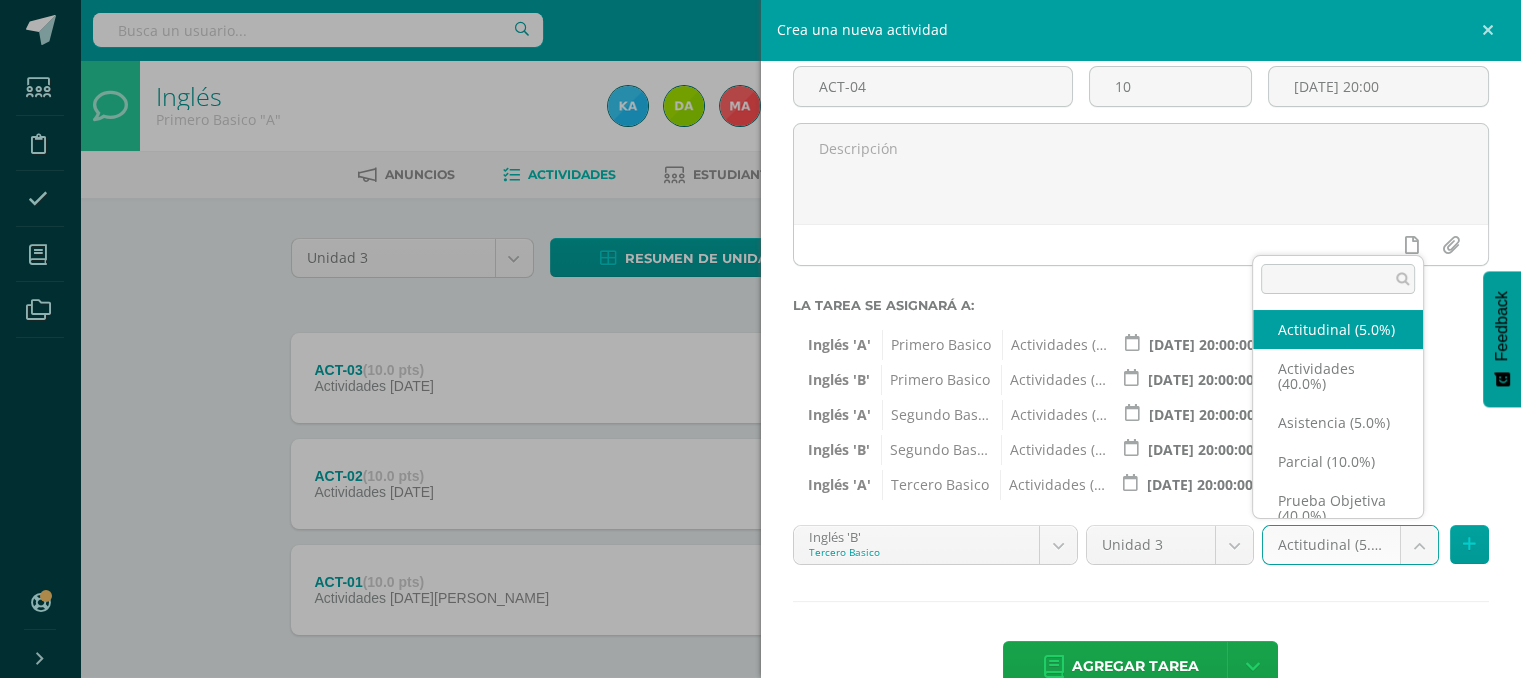 click on "Estudiantes Disciplina Asistencia Mis cursos Archivos Soporte
Ayuda
Reportar un problema
Centro de ayuda
Últimas actualizaciones
10+ Cerrar panel
Inglés
Primero
Basico
"A"
Actividades Estudiantes Planificación Dosificación
Inglés
Primero
Basico
"B"
Actividades Estudiantes Planificación Dosificación
Inglés
Segundo
Basico
"A"
Actividades Estudiantes Planificación Dosificación Actividades Estudiantes Mi Perfil" at bounding box center (760, 384) 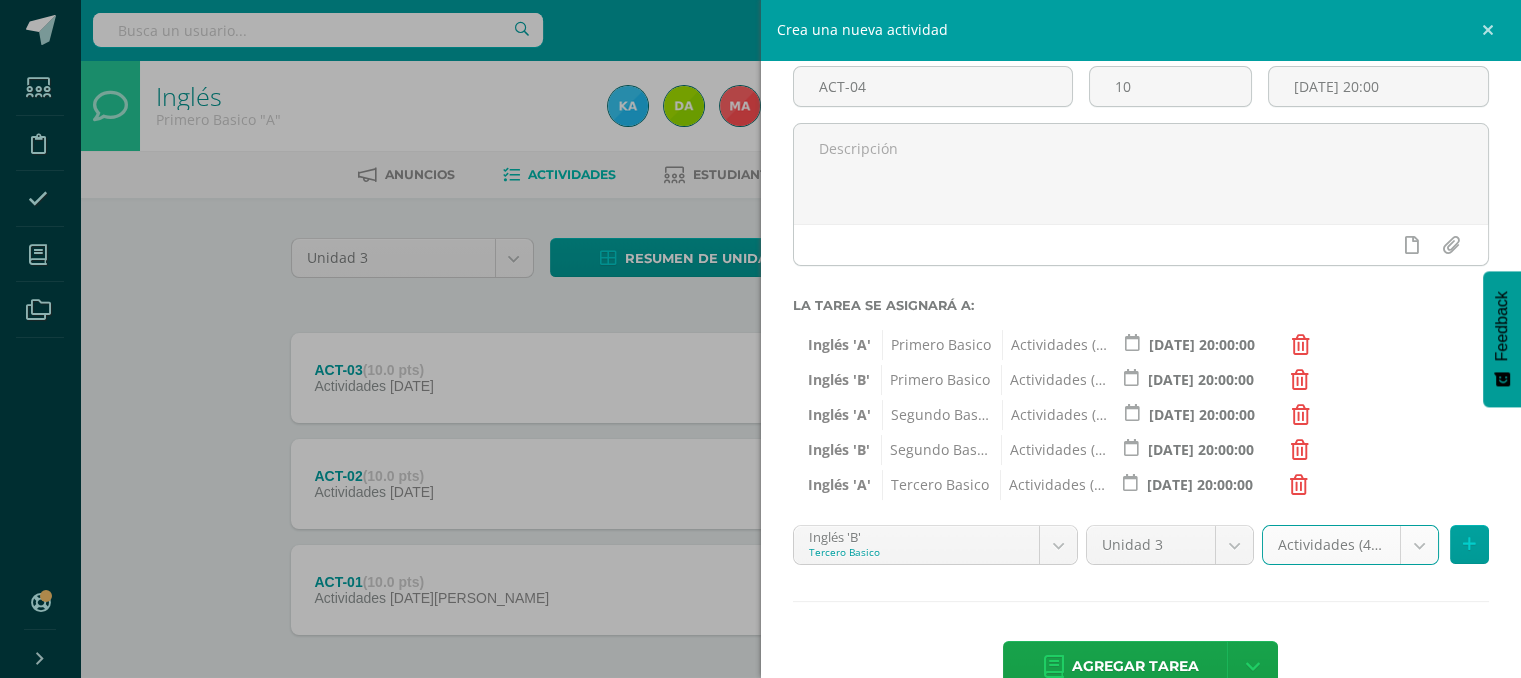 select on "118737" 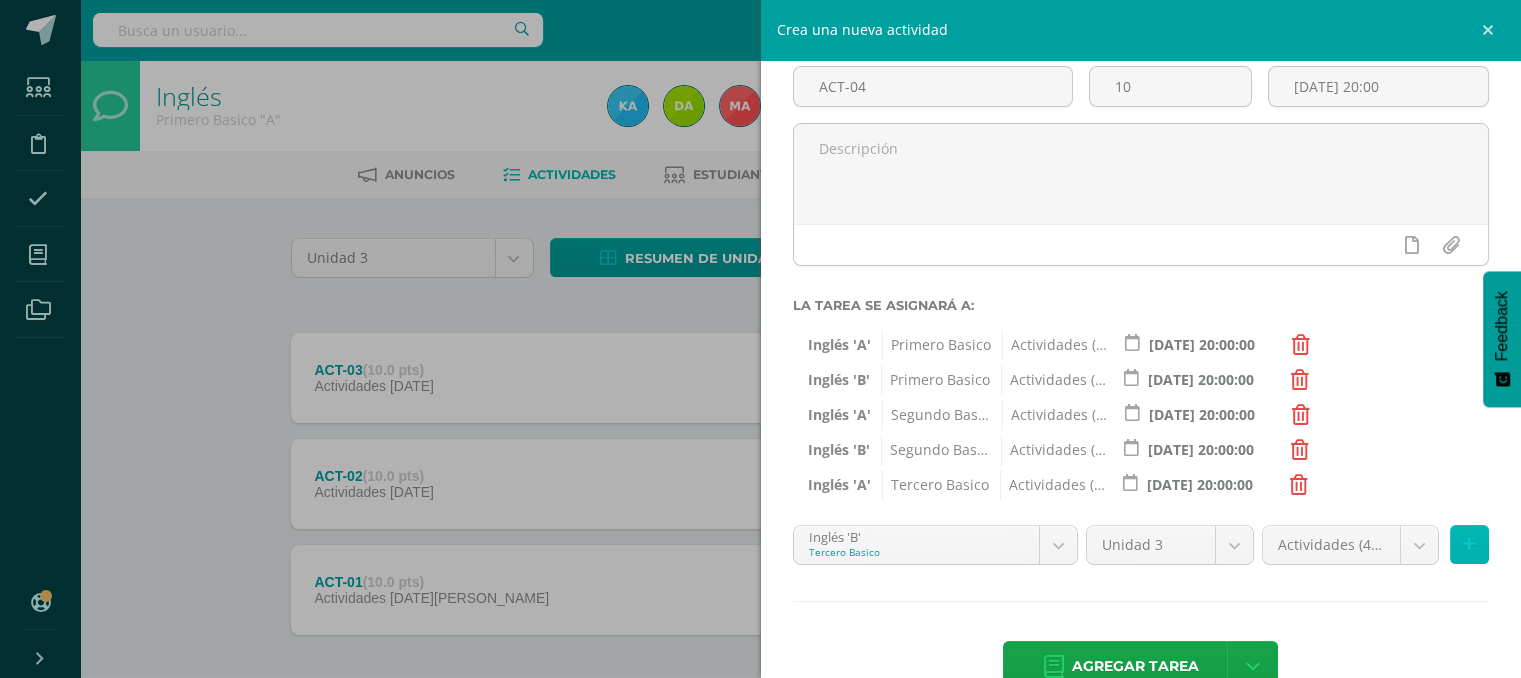 click at bounding box center (1469, 544) 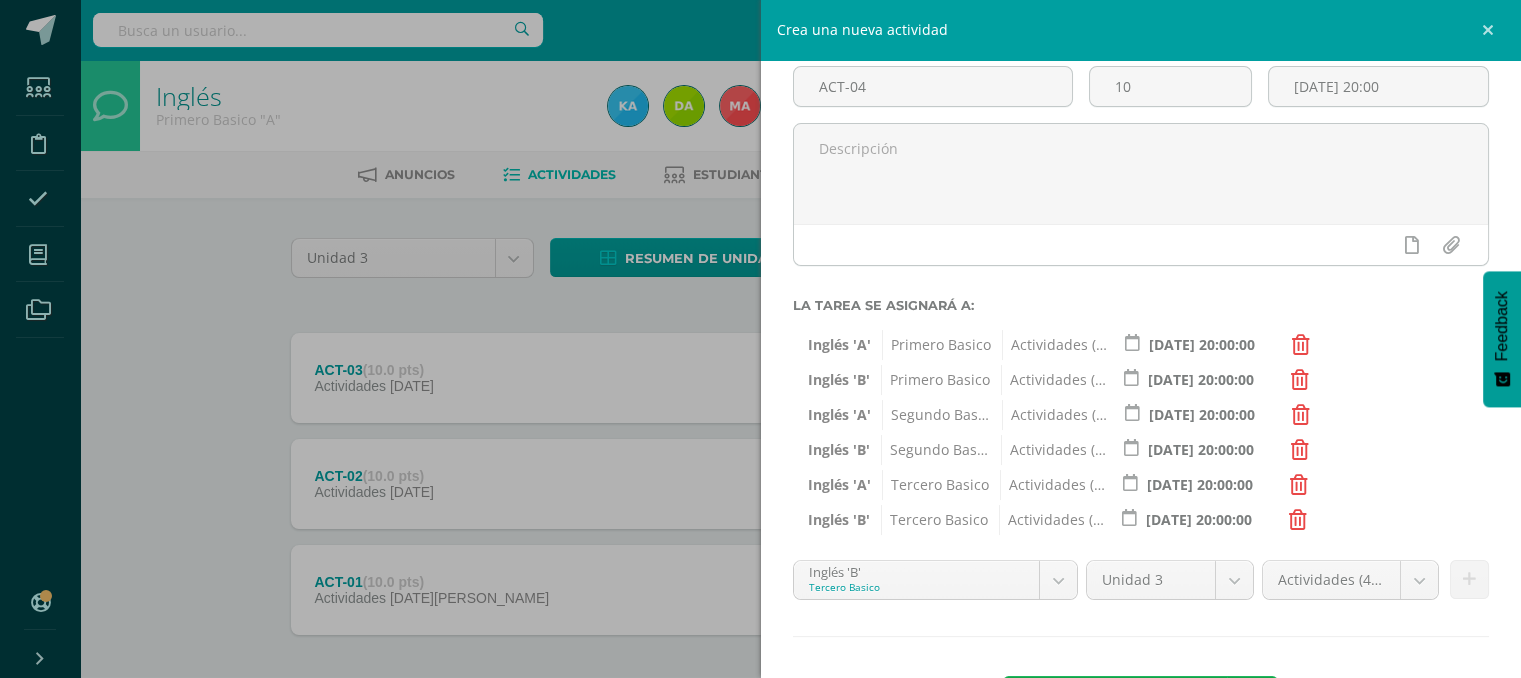 scroll, scrollTop: 204, scrollLeft: 0, axis: vertical 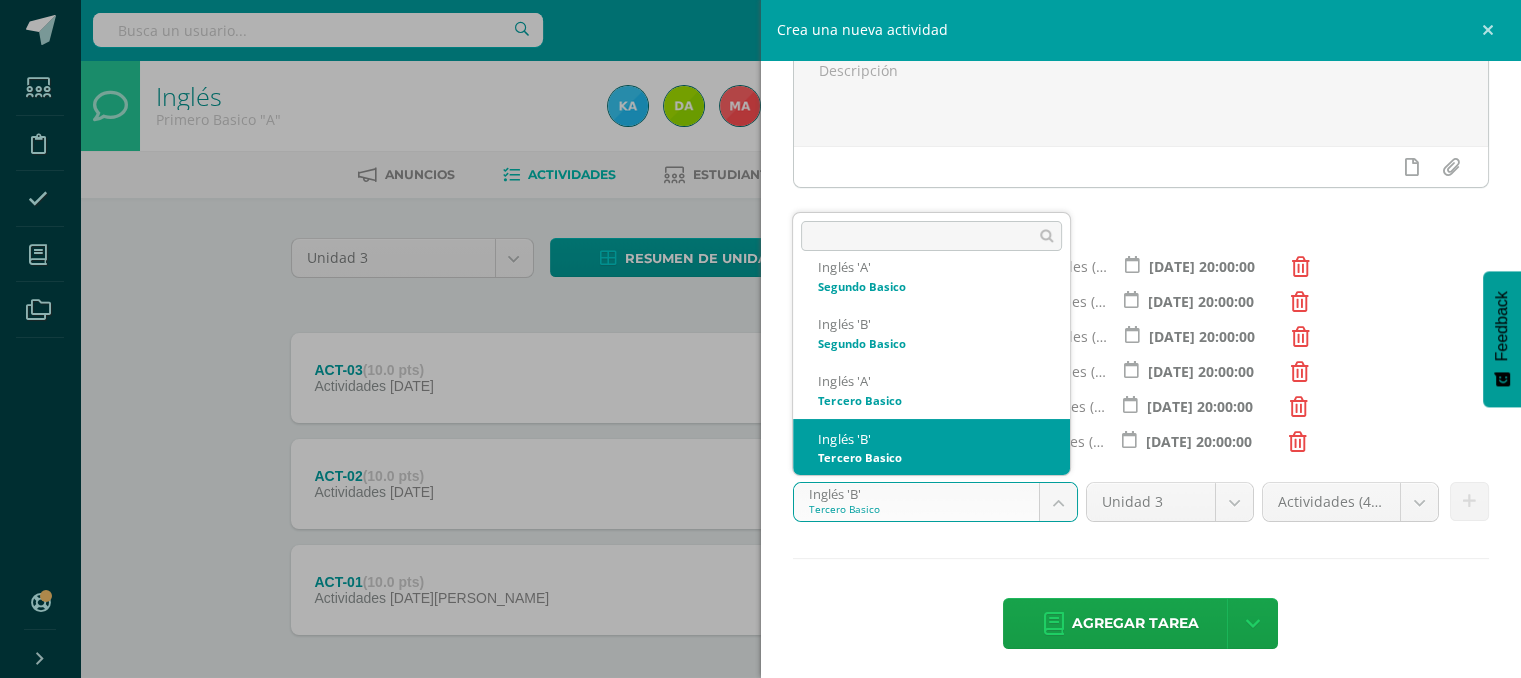 click on "Estudiantes Disciplina Asistencia Mis cursos Archivos Soporte
Ayuda
Reportar un problema
Centro de ayuda
Últimas actualizaciones
10+ Cerrar panel
Inglés
Primero
Basico
"A"
Actividades Estudiantes Planificación Dosificación
Inglés
Primero
Basico
"B"
Actividades Estudiantes Planificación Dosificación
Inglés
Segundo
Basico
"A"
Actividades Estudiantes Planificación Dosificación Actividades Estudiantes Mi Perfil" at bounding box center (760, 384) 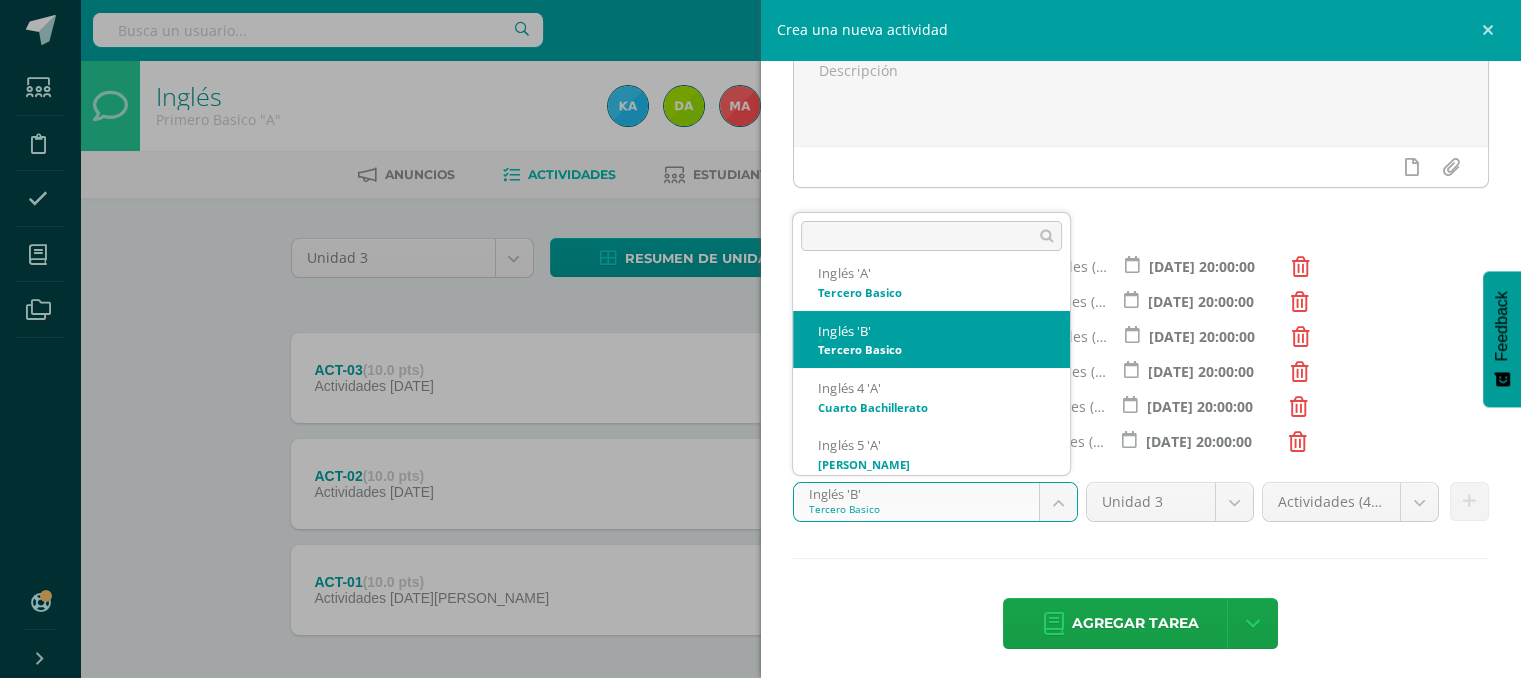 scroll, scrollTop: 248, scrollLeft: 0, axis: vertical 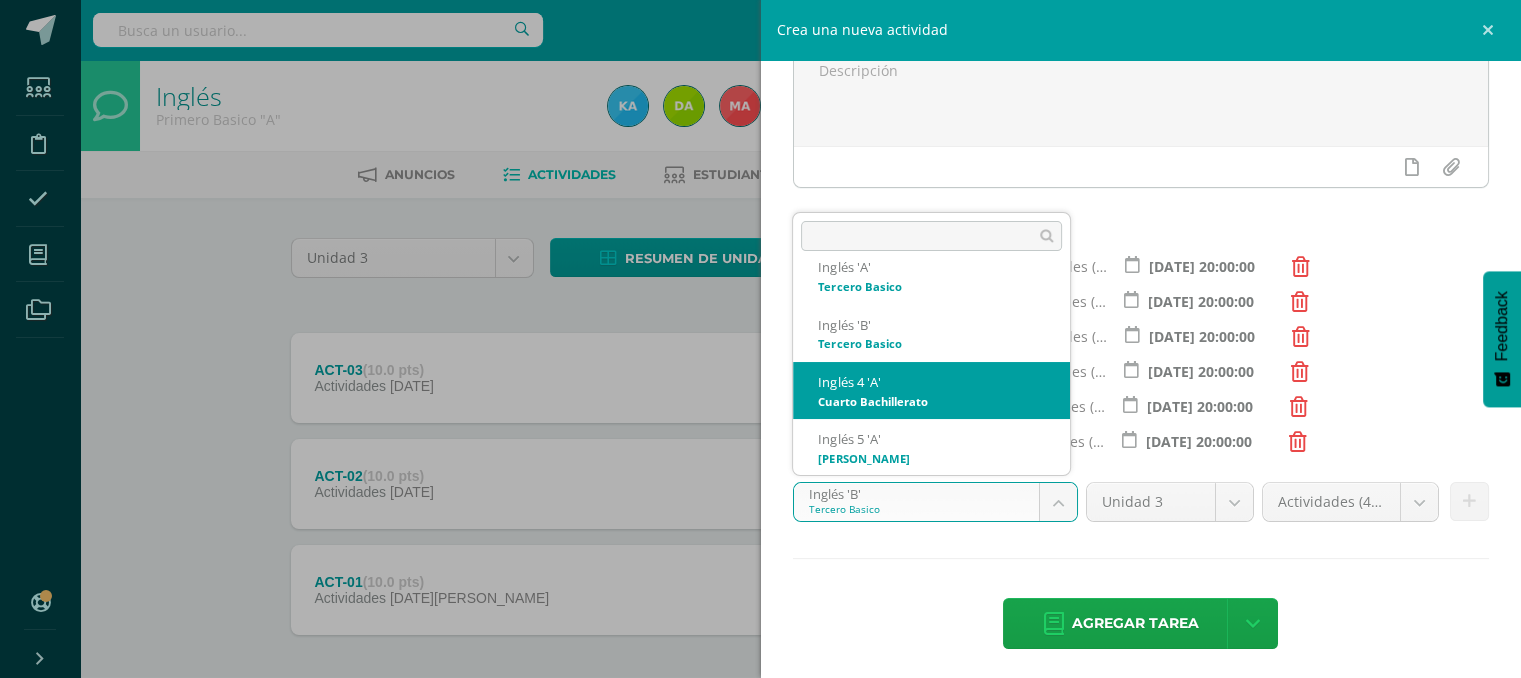 select on "111717" 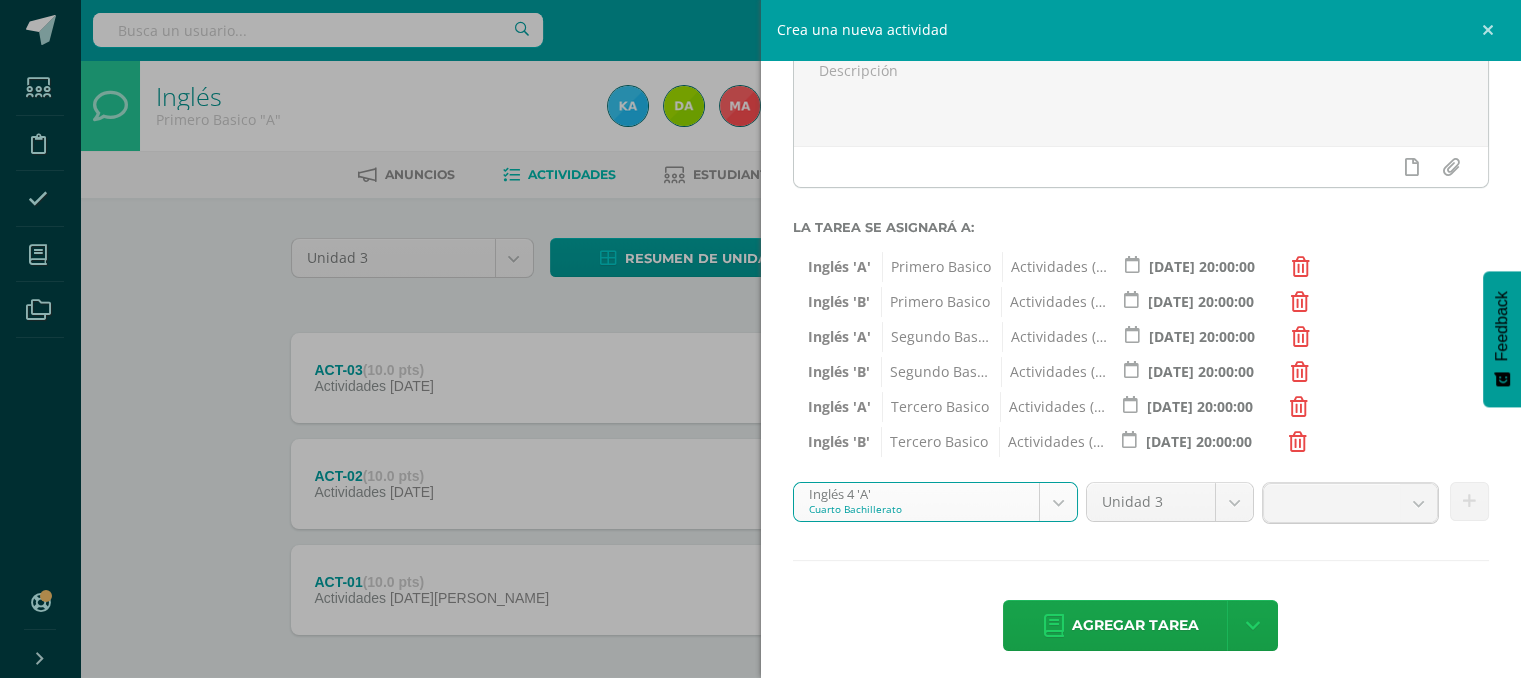 click at bounding box center (1331, 503) 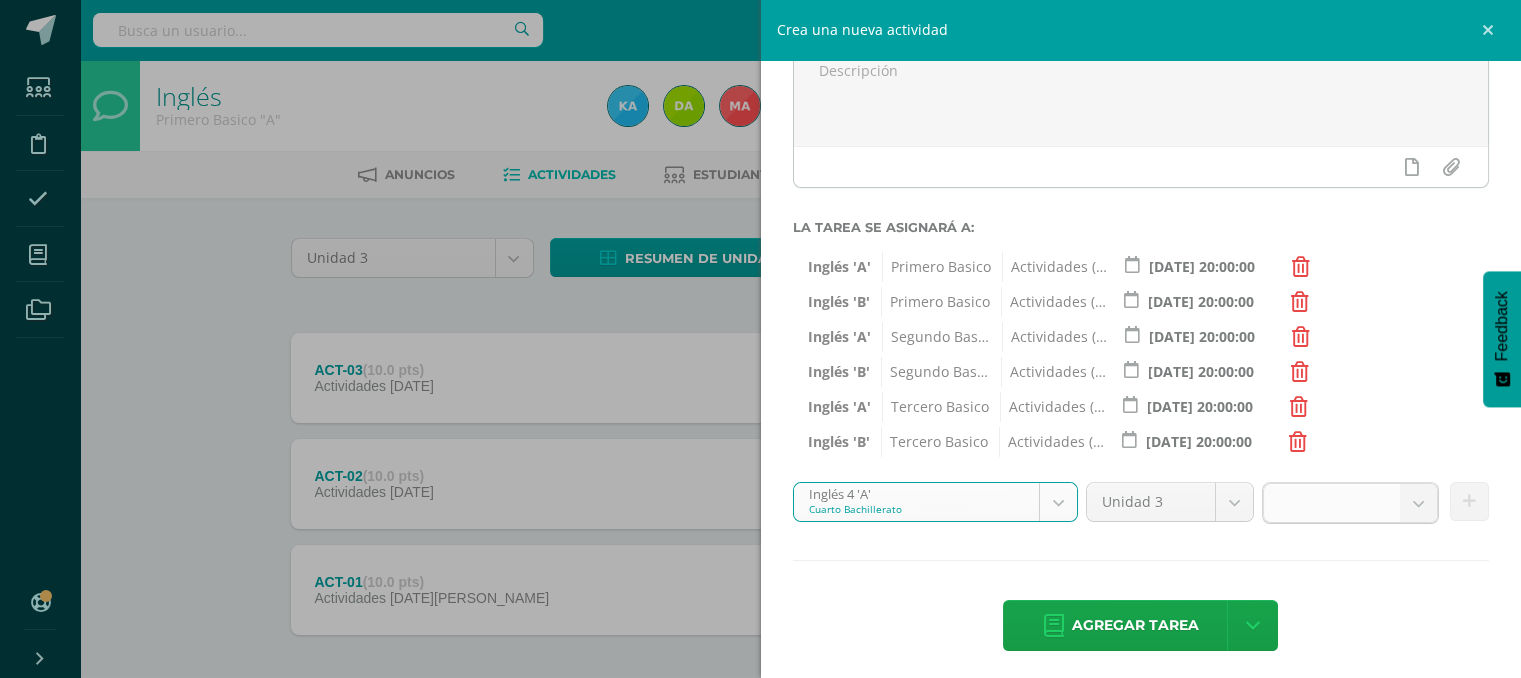 click at bounding box center [1331, 503] 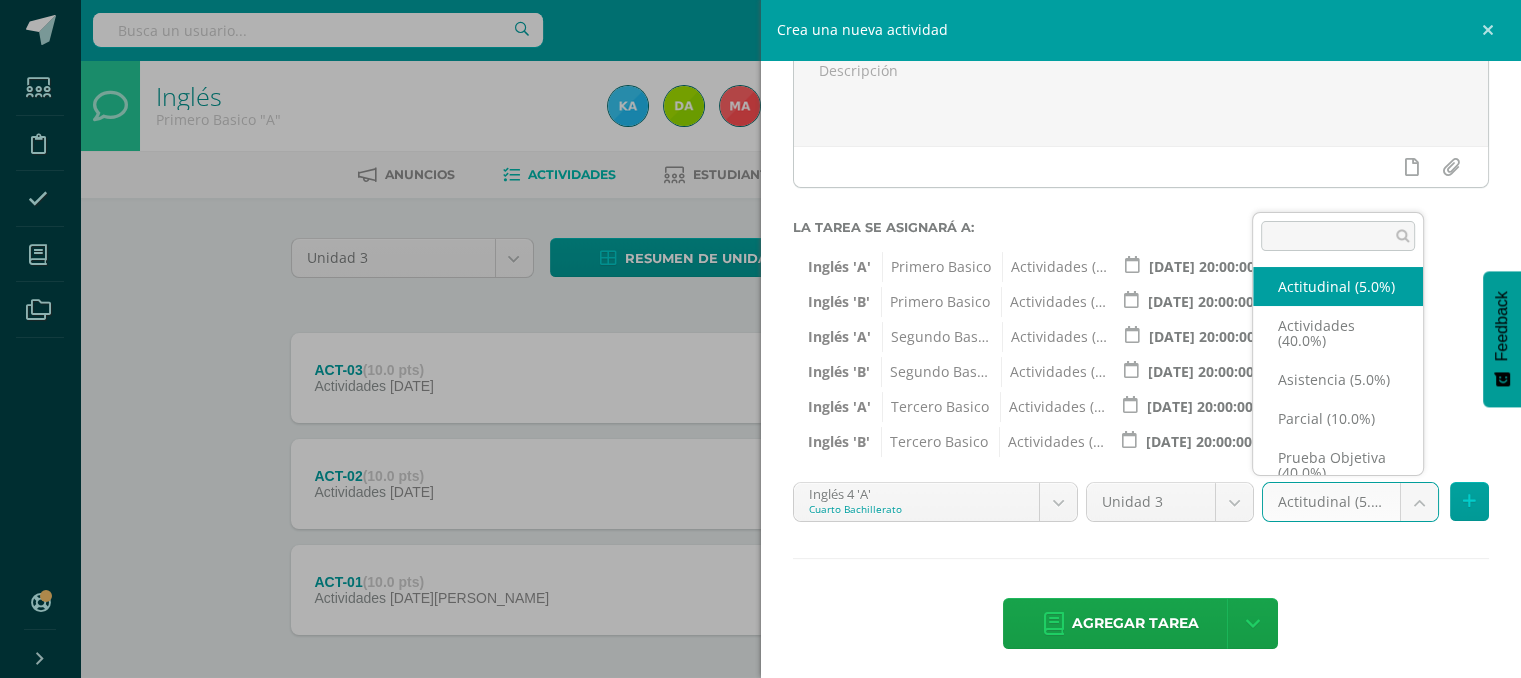click on "Estudiantes Disciplina Asistencia Mis cursos Archivos Soporte
Ayuda
Reportar un problema
Centro de ayuda
Últimas actualizaciones
10+ Cerrar panel
Inglés
Primero
Basico
"A"
Actividades Estudiantes Planificación Dosificación
Inglés
Primero
Basico
"B"
Actividades Estudiantes Planificación Dosificación
Inglés
Segundo
Basico
"A"
Actividades Estudiantes Planificación Dosificación Actividades Estudiantes Mi Perfil" at bounding box center [760, 384] 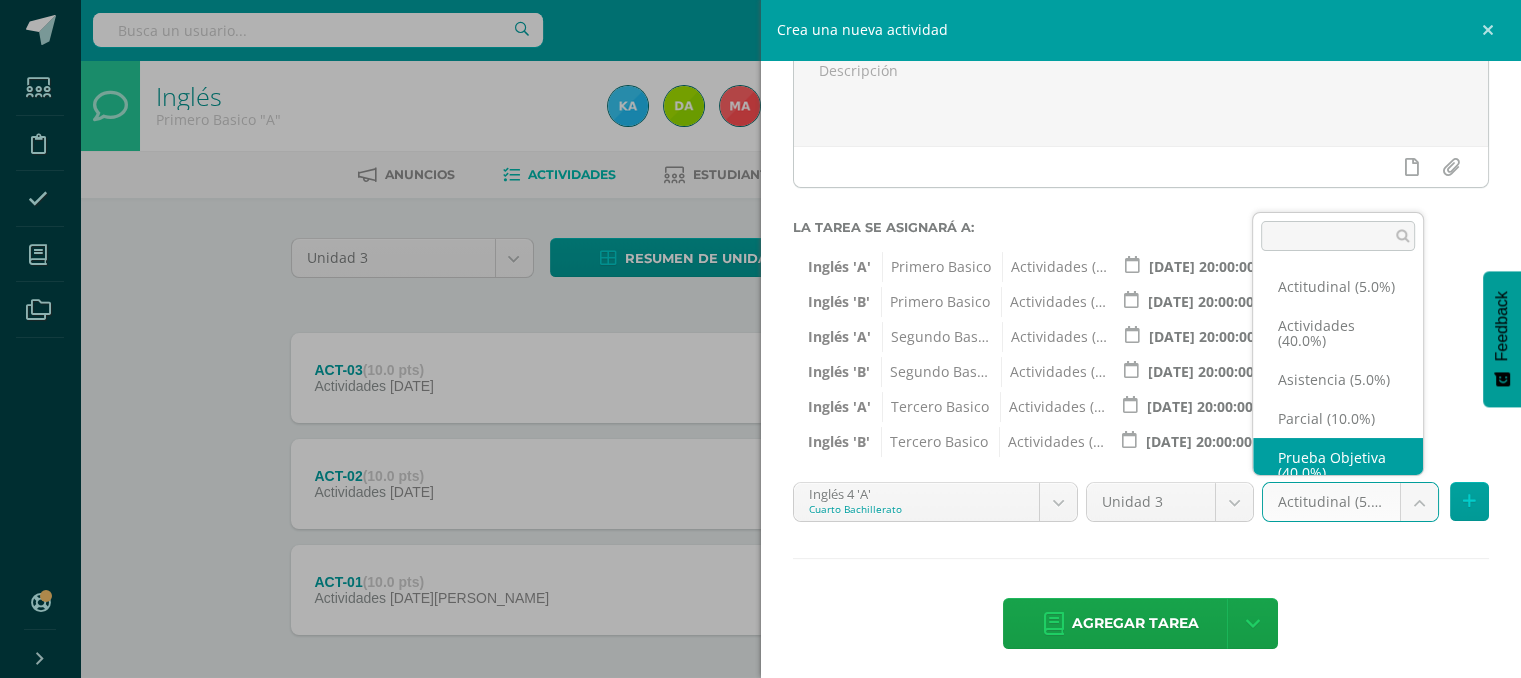 scroll, scrollTop: 47, scrollLeft: 0, axis: vertical 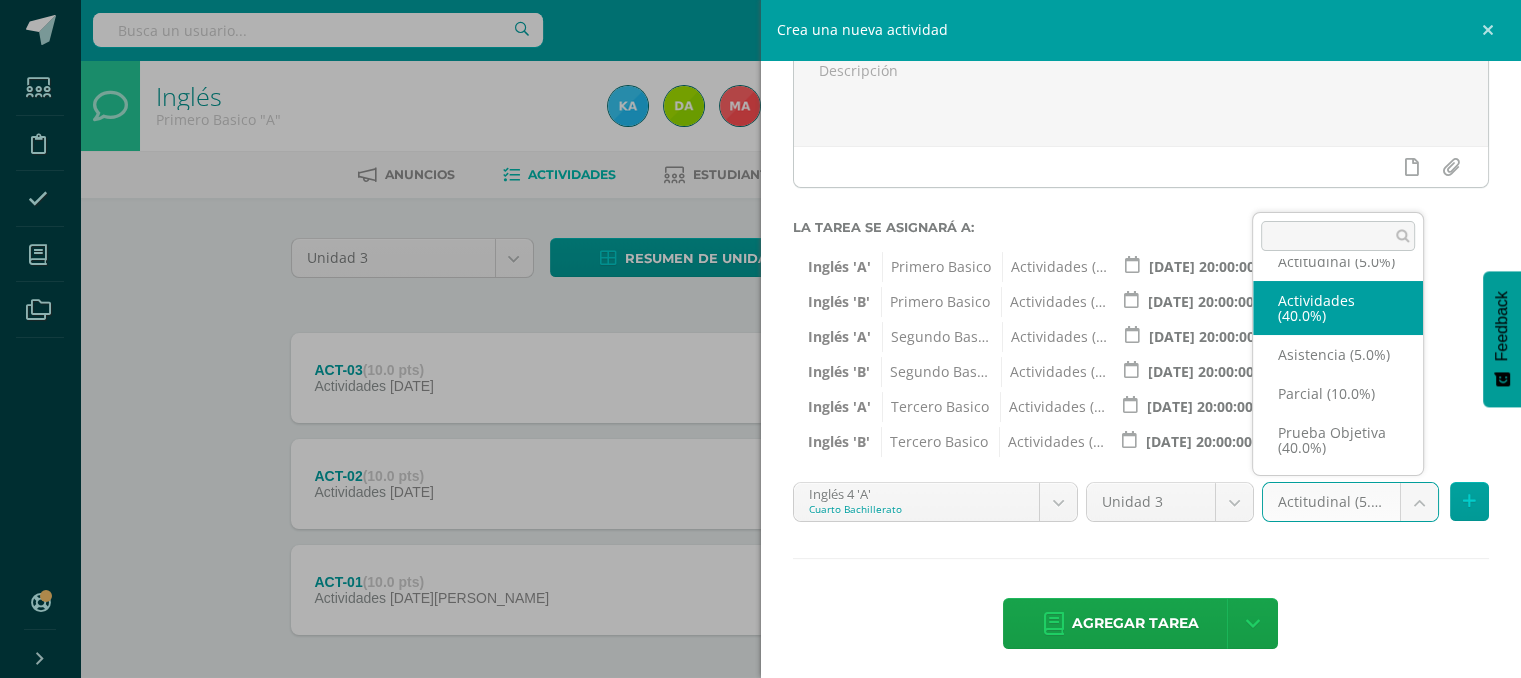 select on "118741" 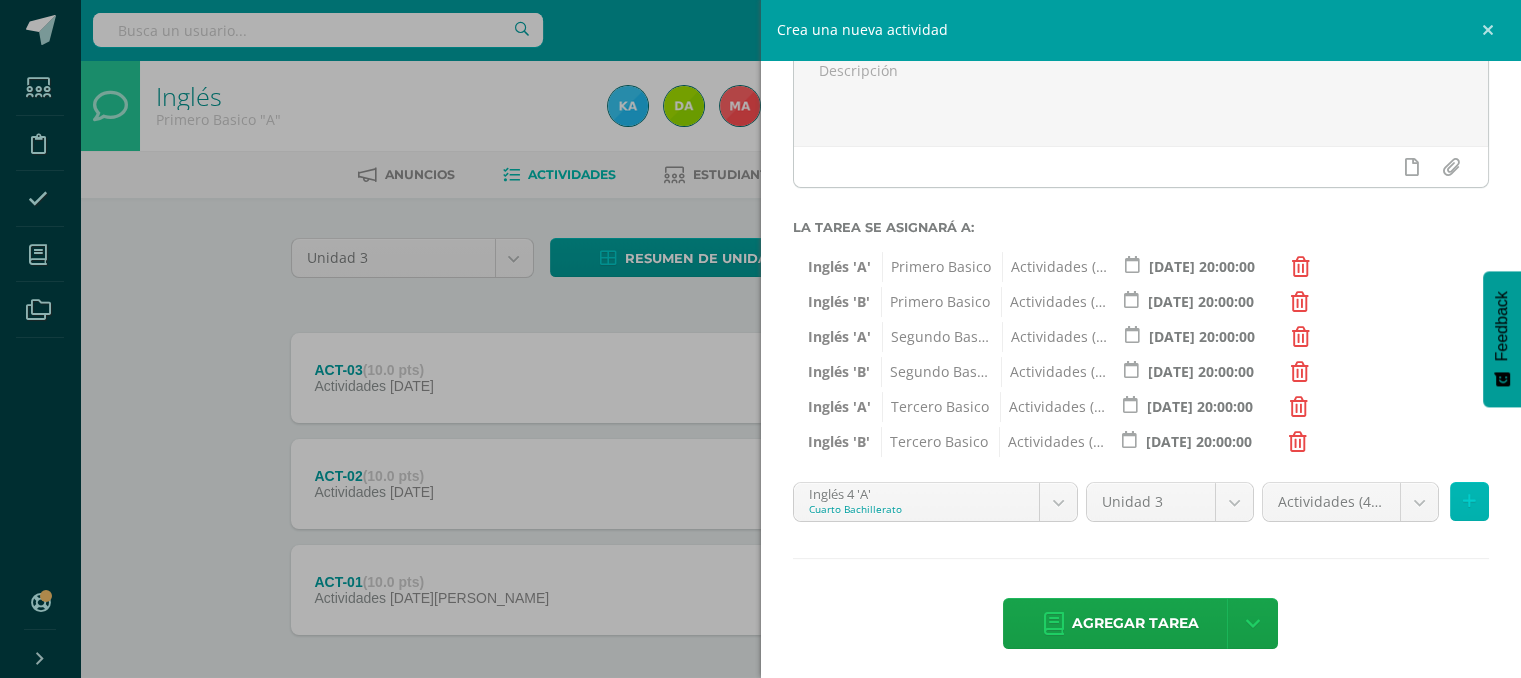 click at bounding box center (1469, 501) 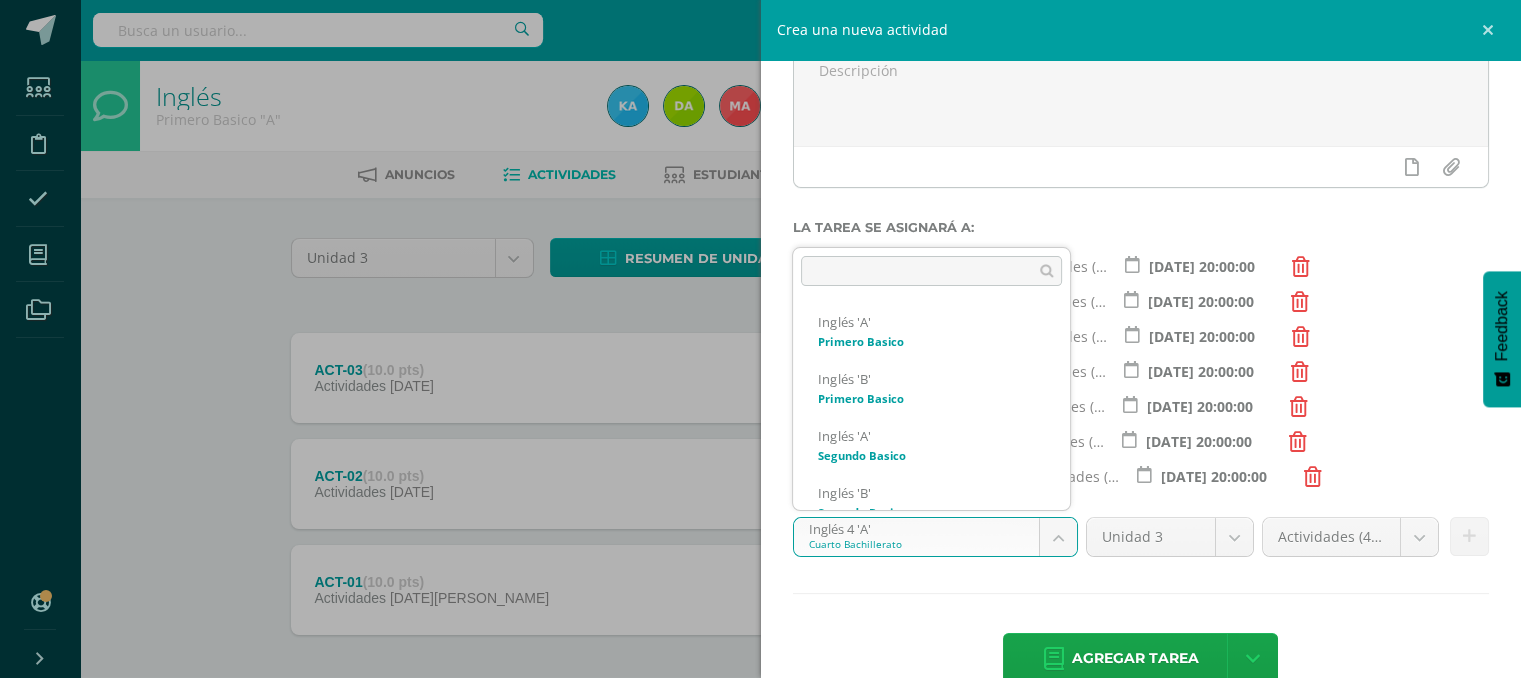 click on "Estudiantes Disciplina Asistencia Mis cursos Archivos Soporte
Ayuda
Reportar un problema
Centro de ayuda
Últimas actualizaciones
10+ Cerrar panel
Inglés
Primero
Basico
"A"
Actividades Estudiantes Planificación Dosificación
Inglés
Primero
Basico
"B"
Actividades Estudiantes Planificación Dosificación
Inglés
Segundo
Basico
"A"
Actividades Estudiantes Planificación Dosificación Actividades Estudiantes Mi Perfil" at bounding box center [760, 384] 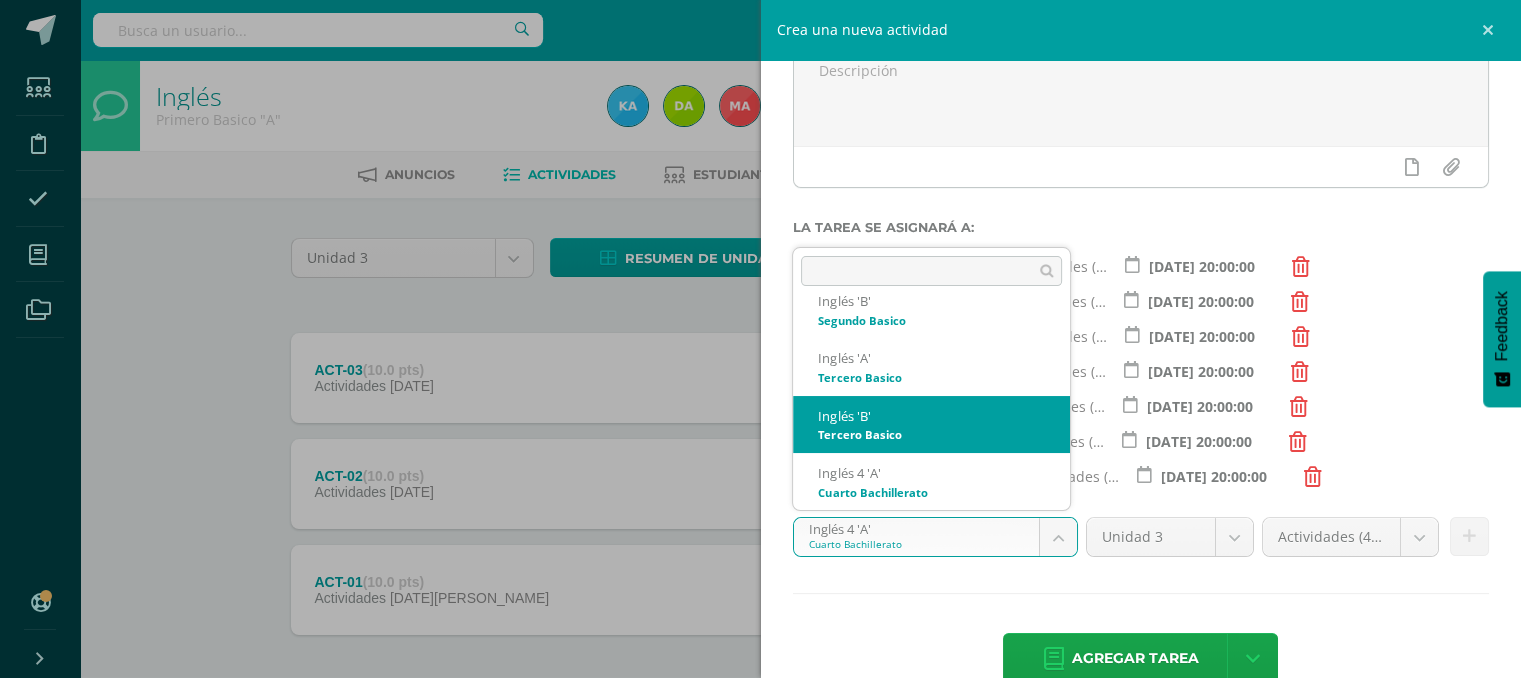scroll, scrollTop: 256, scrollLeft: 0, axis: vertical 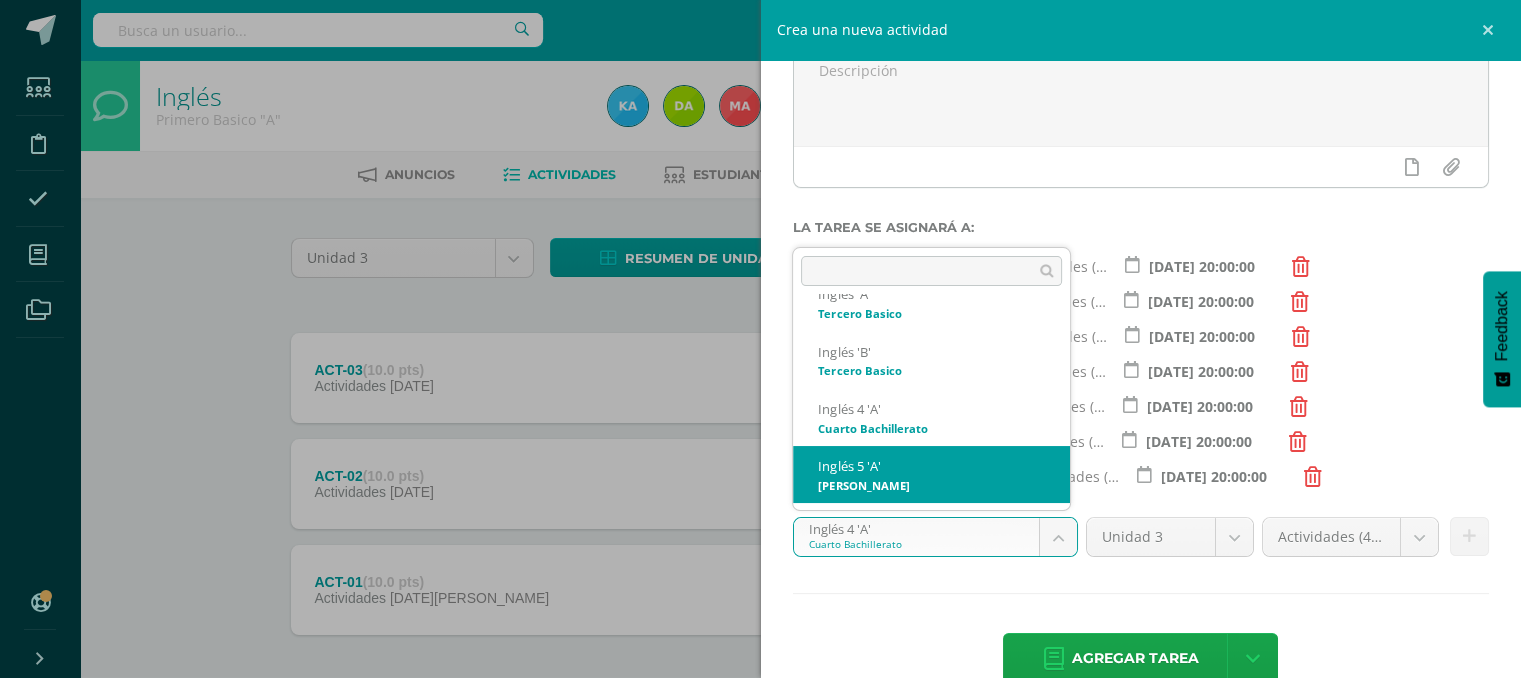 select on "111807" 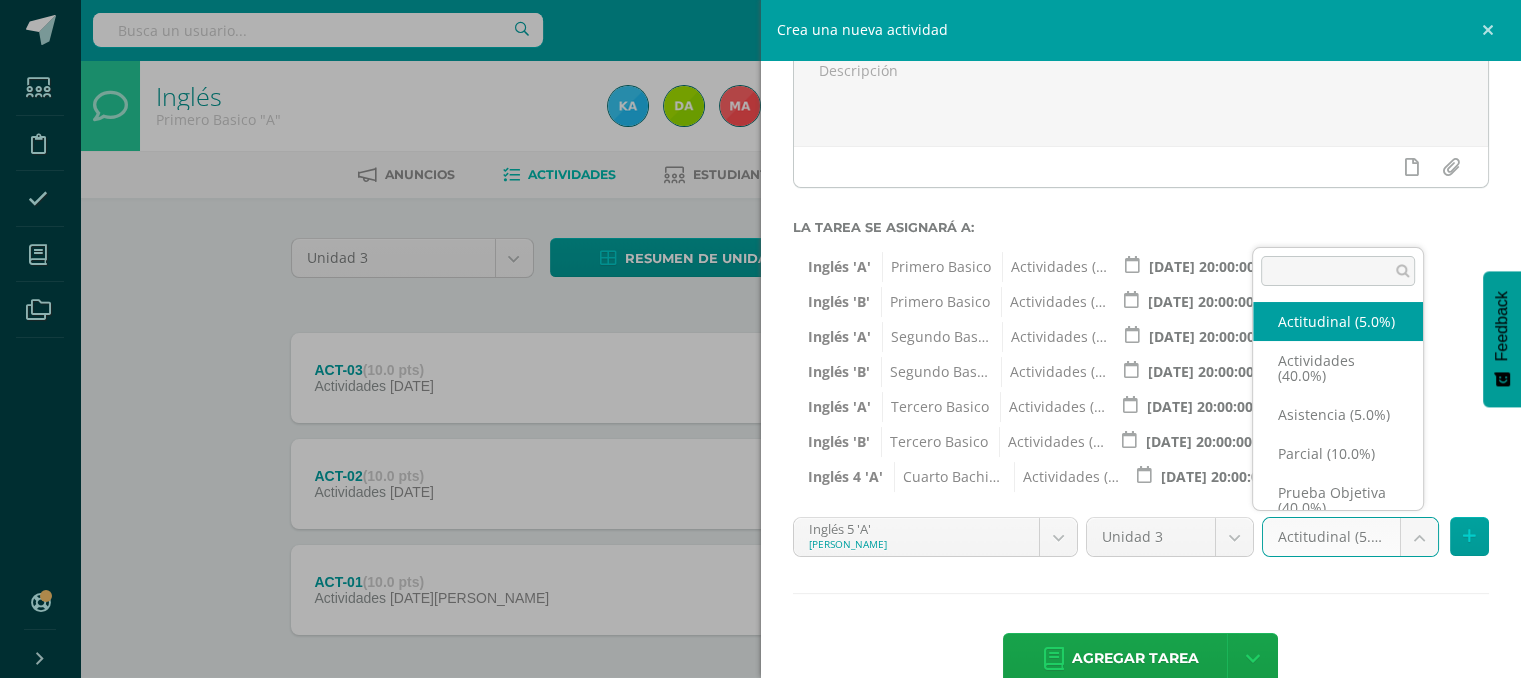 click on "Estudiantes Disciplina Asistencia Mis cursos Archivos Soporte
Ayuda
Reportar un problema
Centro de ayuda
Últimas actualizaciones
10+ Cerrar panel
Inglés
Primero
Basico
"A"
Actividades Estudiantes Planificación Dosificación
Inglés
Primero
Basico
"B"
Actividades Estudiantes Planificación Dosificación
Inglés
Segundo
Basico
"A"
Actividades Estudiantes Planificación Dosificación Actividades Estudiantes Mi Perfil" at bounding box center (760, 384) 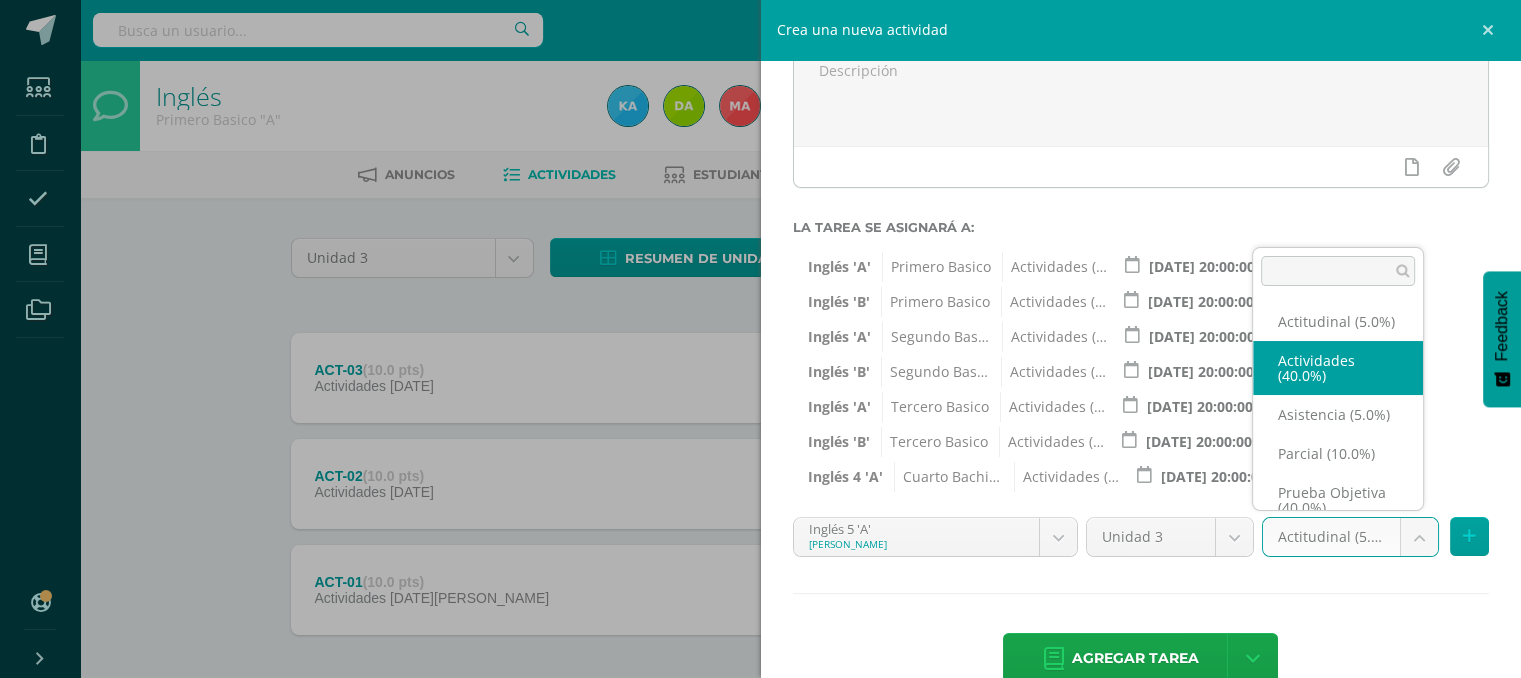 select on "118747" 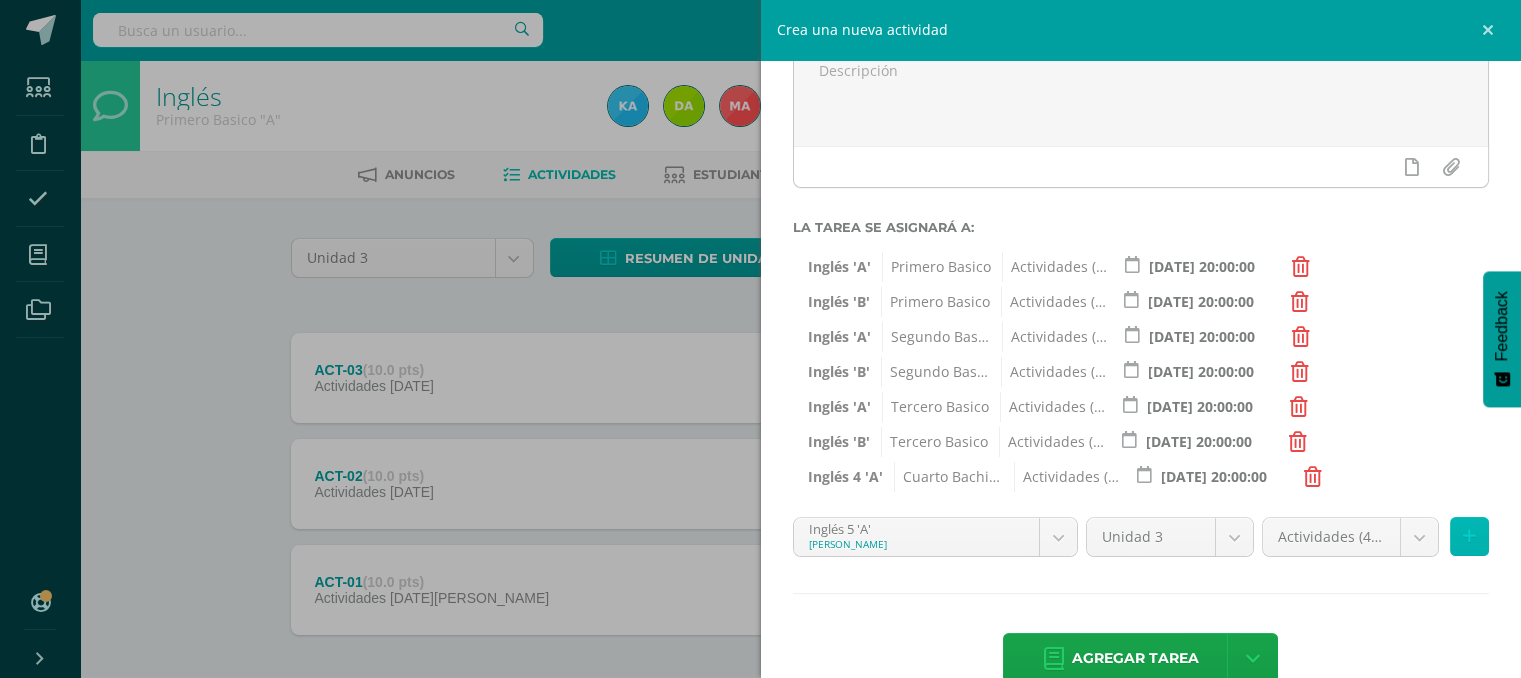 click at bounding box center [1469, 536] 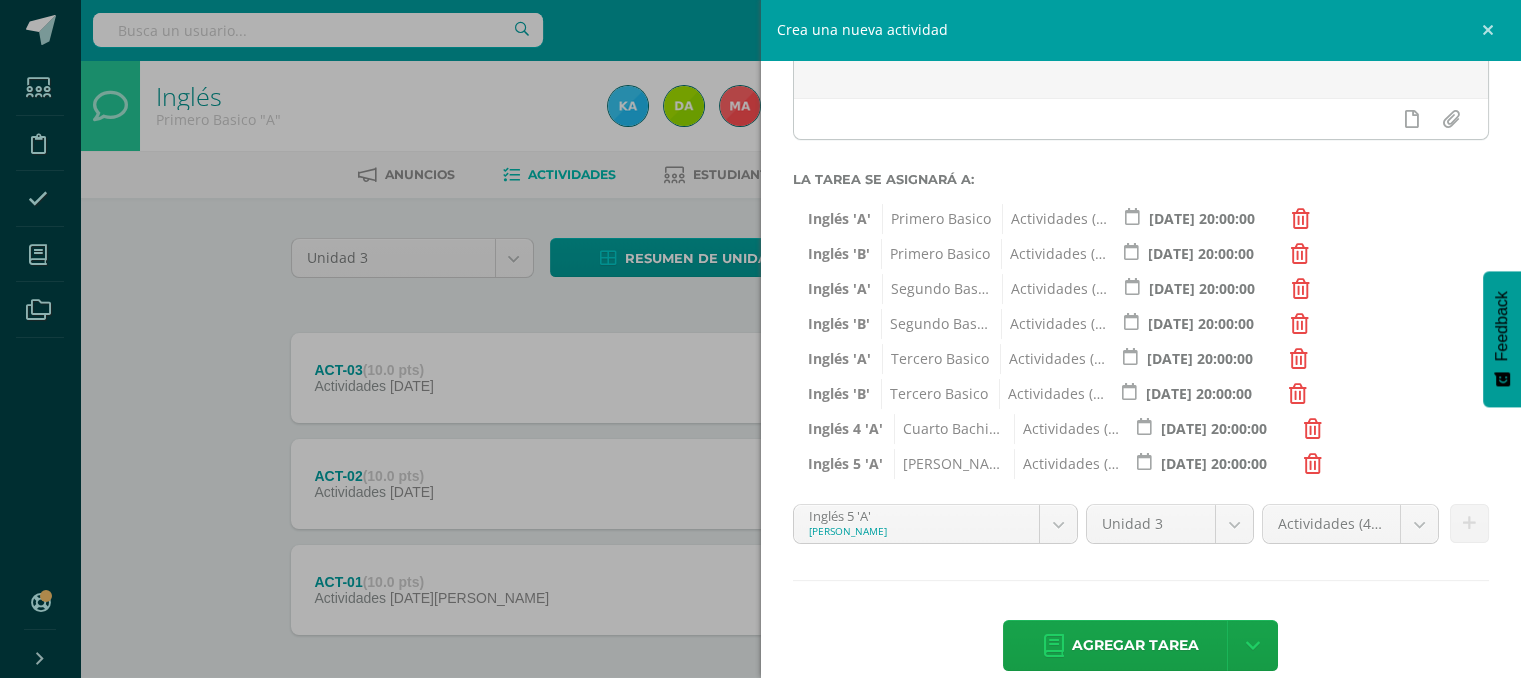 scroll, scrollTop: 280, scrollLeft: 0, axis: vertical 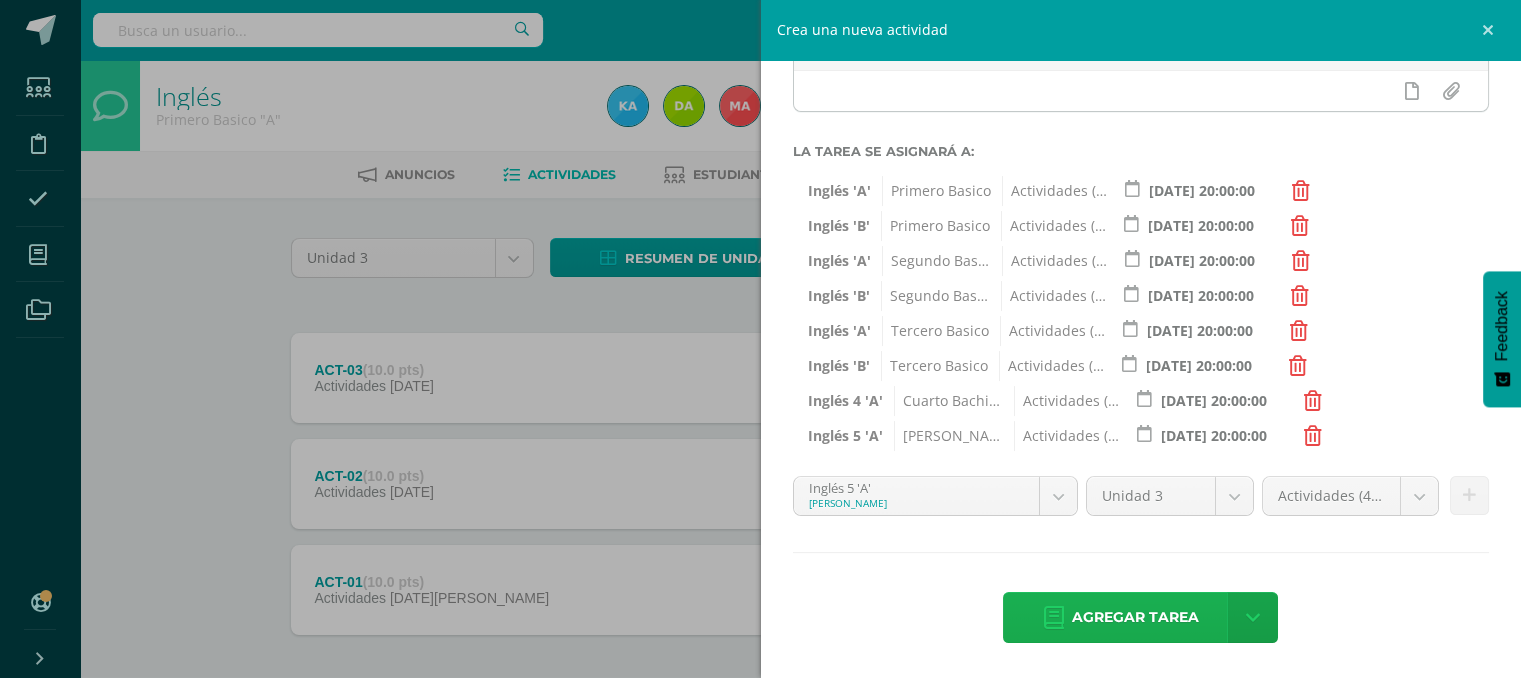 click on "Agregar tarea" at bounding box center [1135, 617] 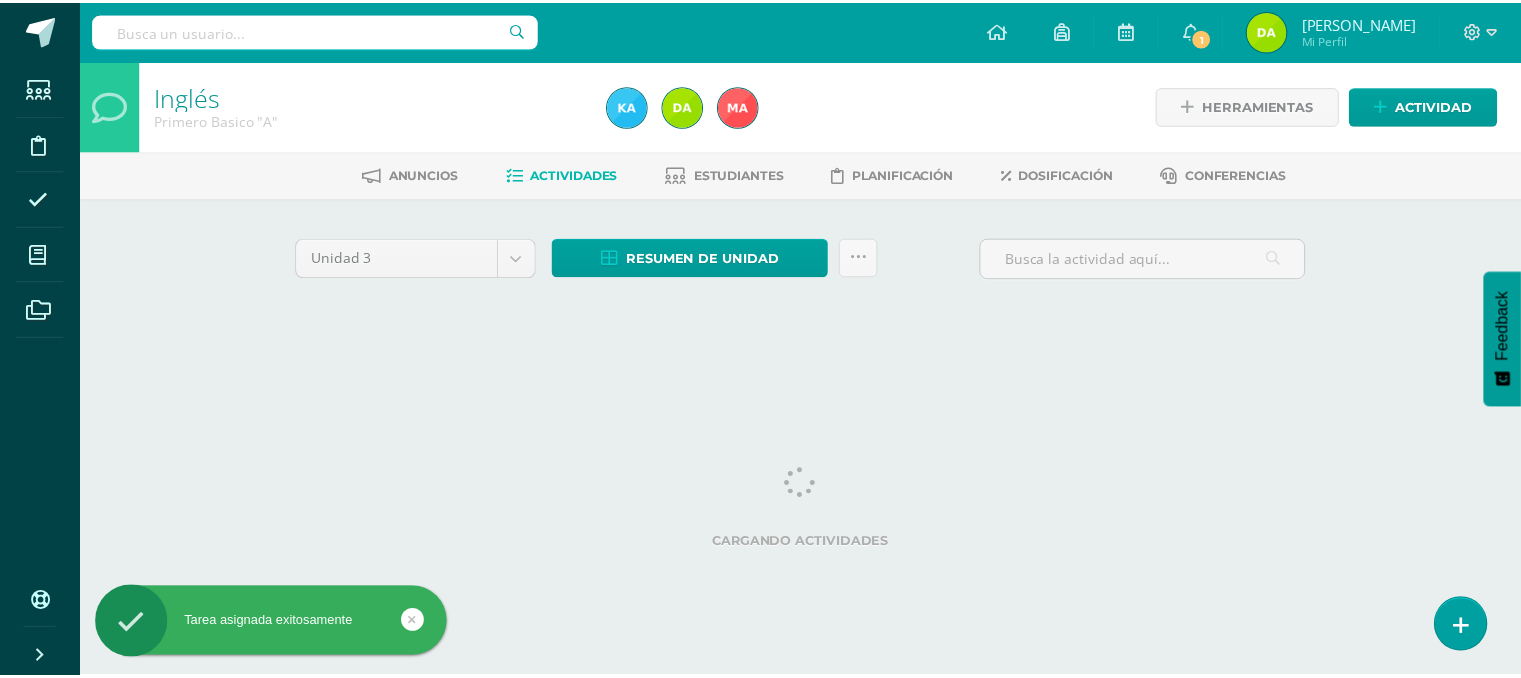scroll, scrollTop: 0, scrollLeft: 0, axis: both 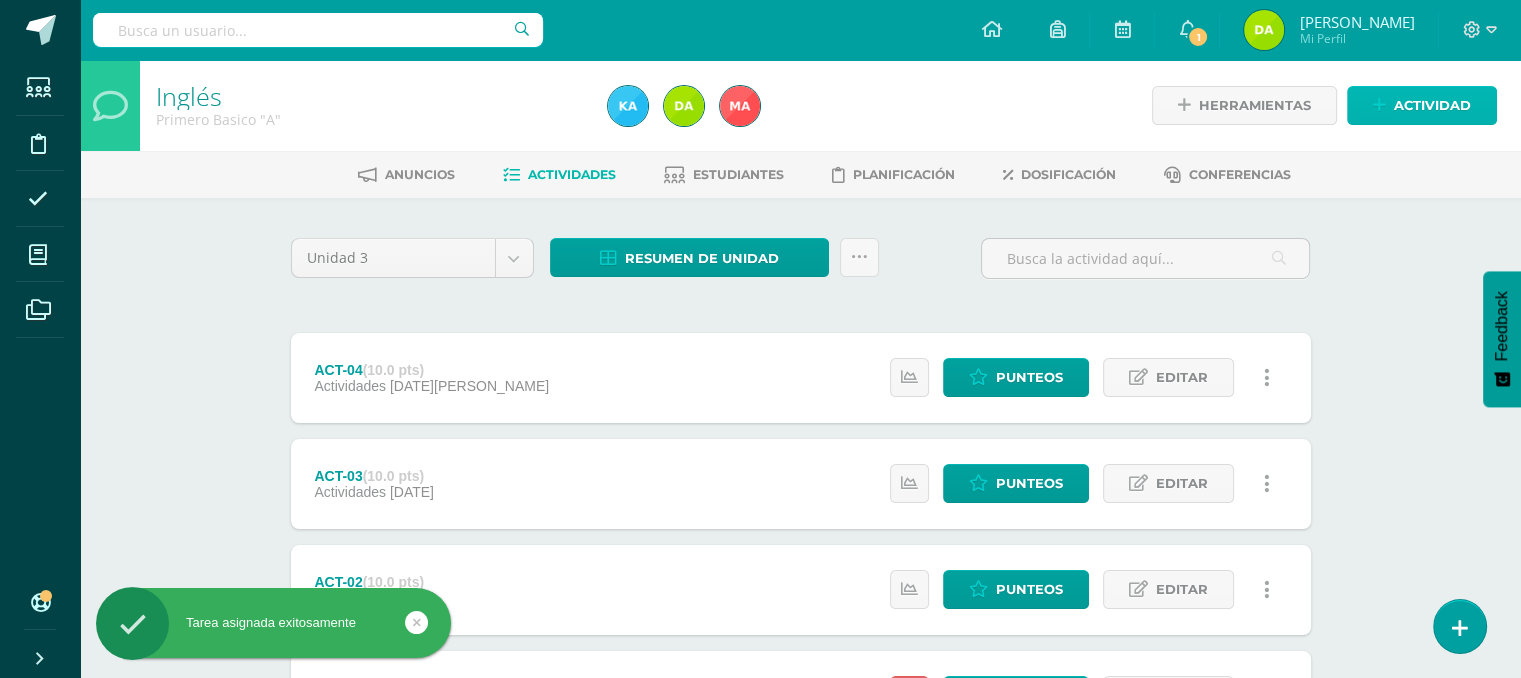 click on "Actividad" at bounding box center [1432, 105] 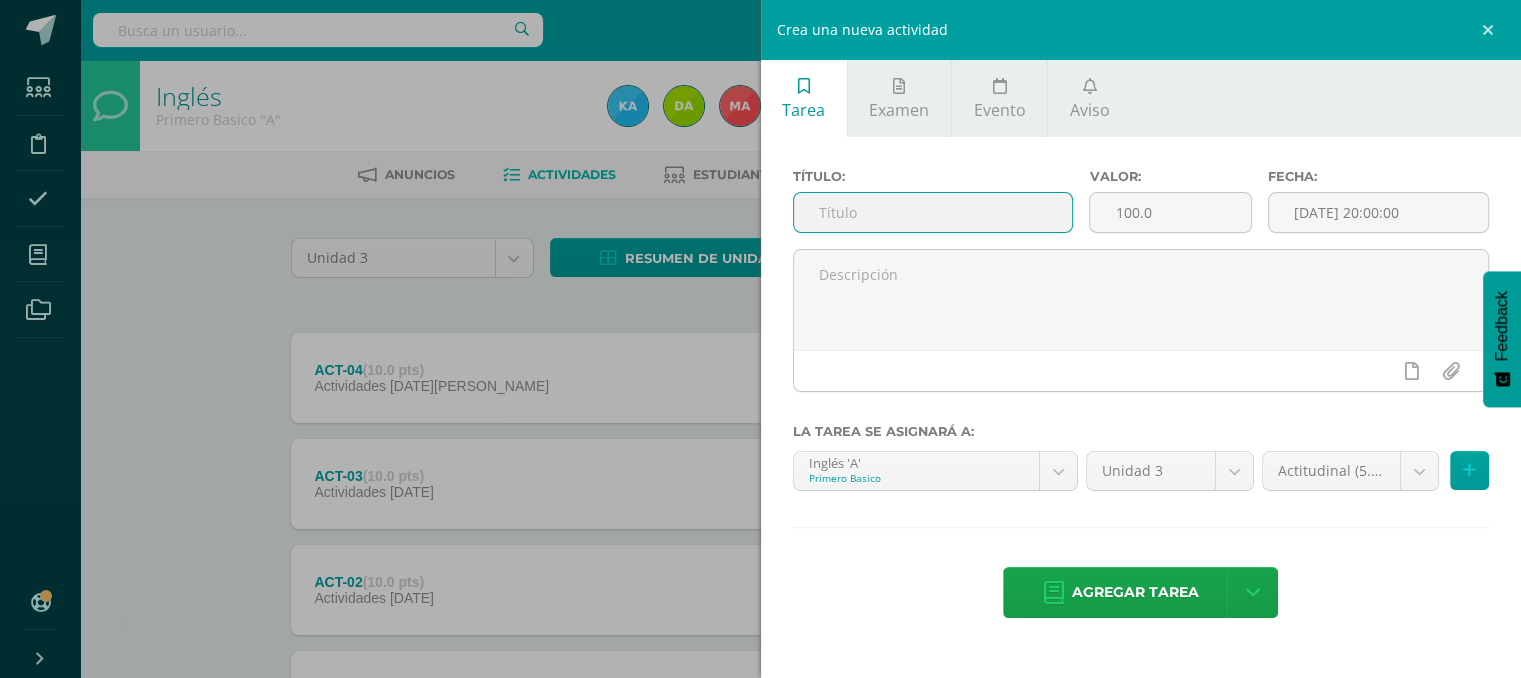 click at bounding box center (933, 212) 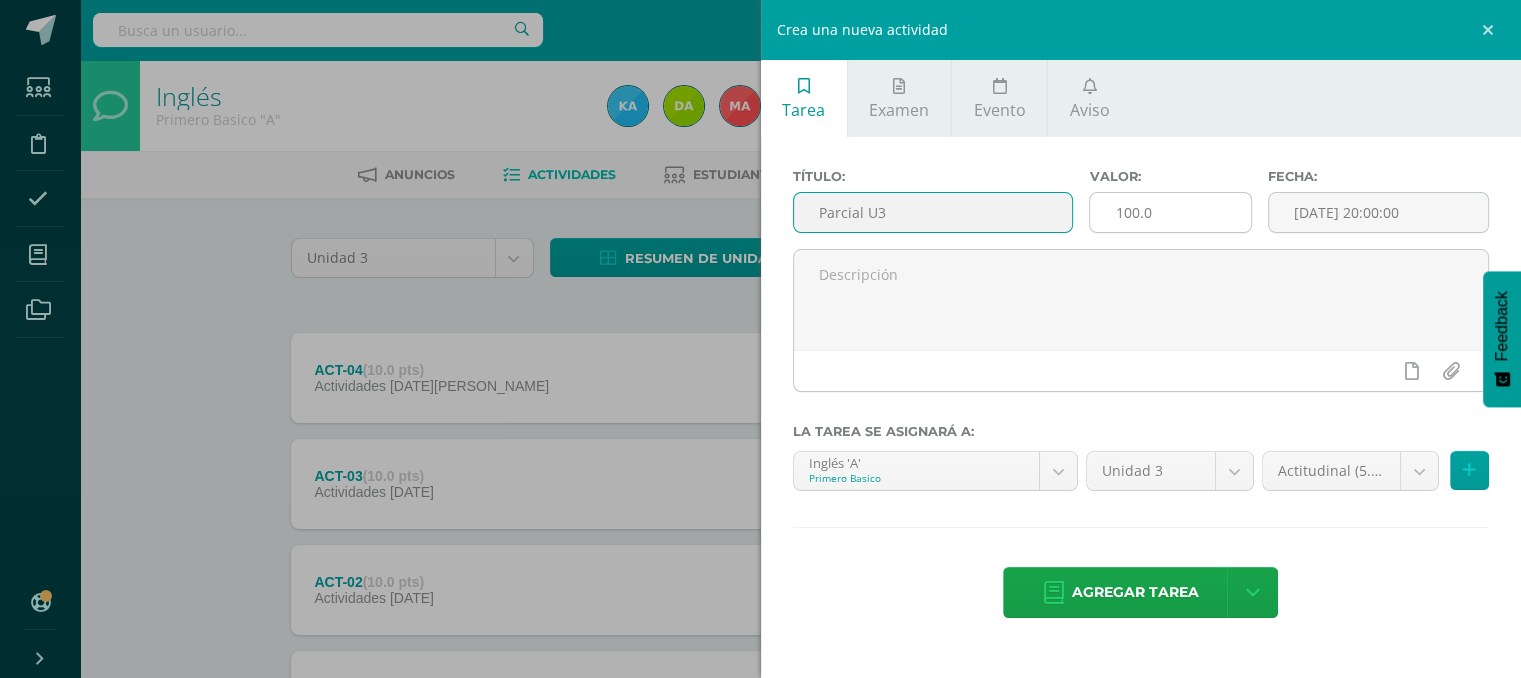 type on "Parcial U3" 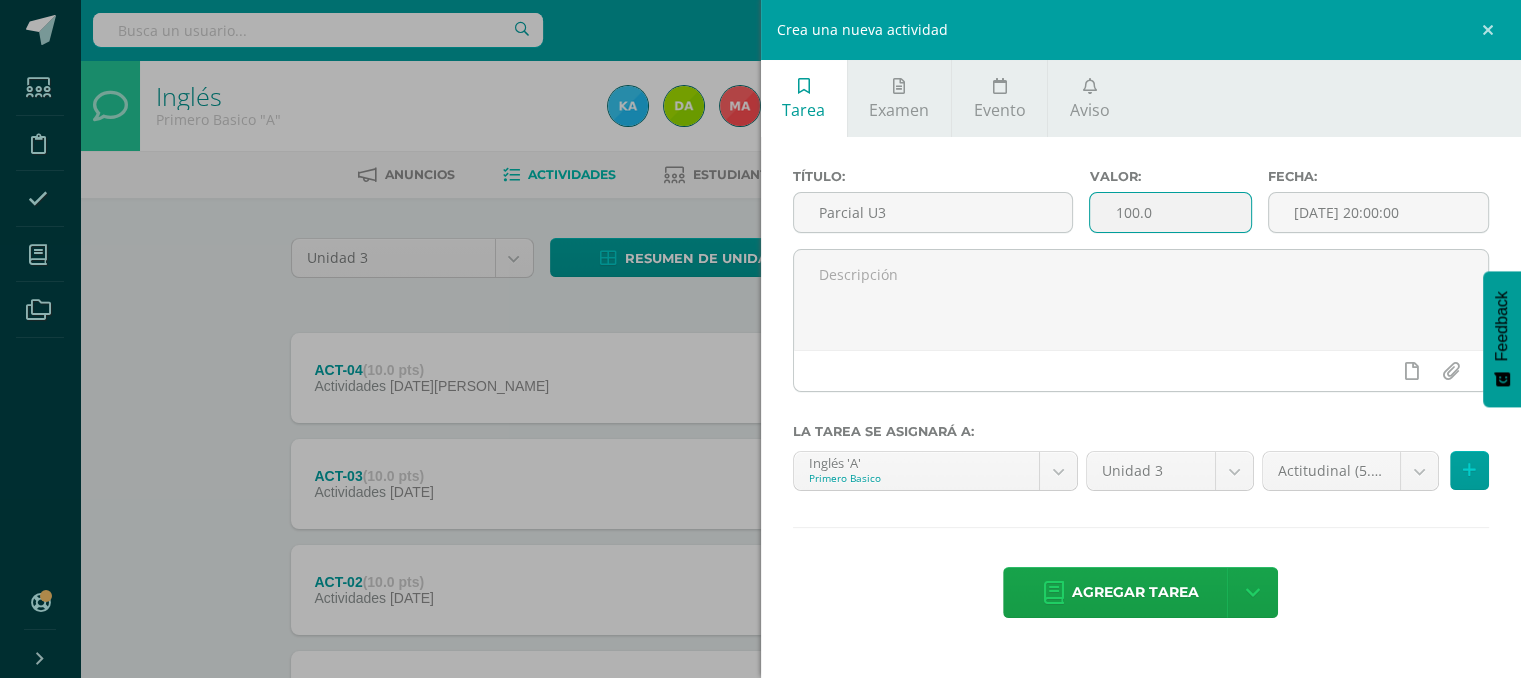 click on "100.0" at bounding box center (1170, 212) 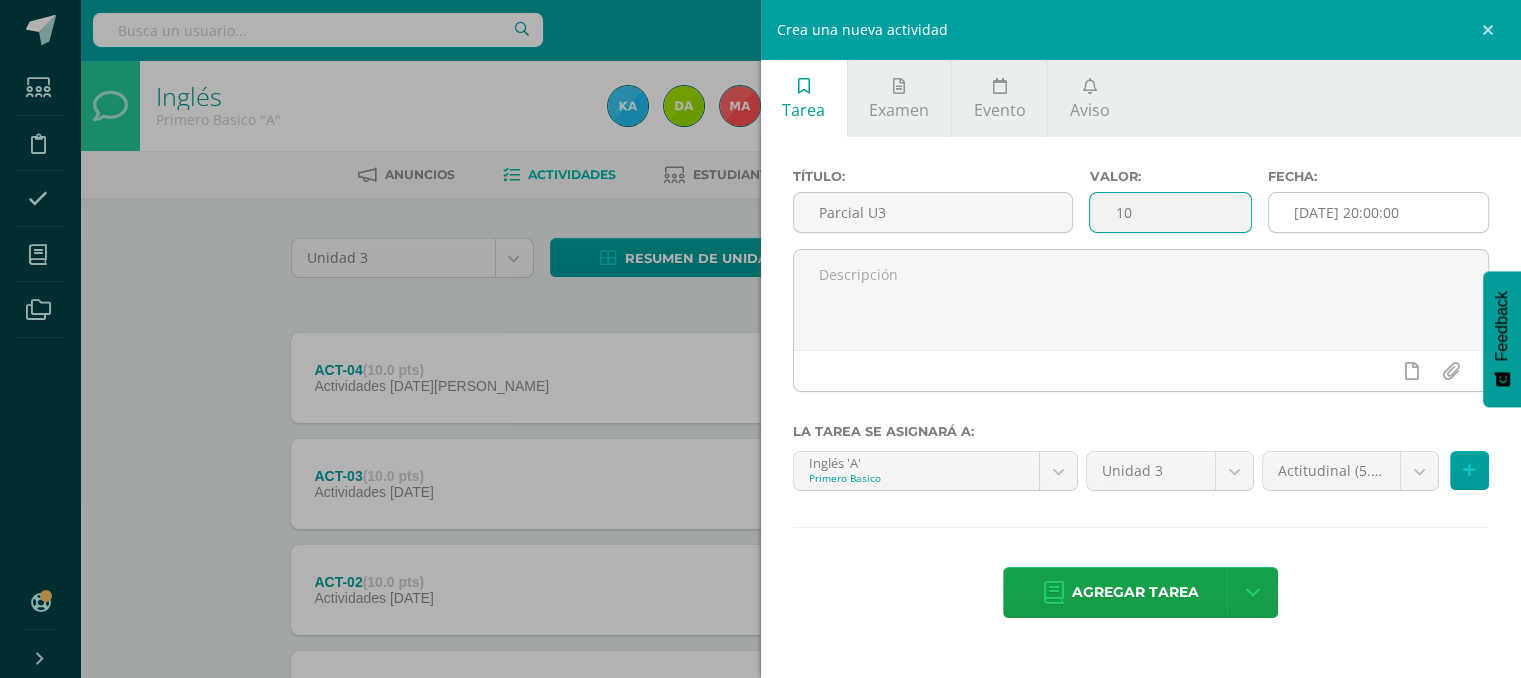 type on "10" 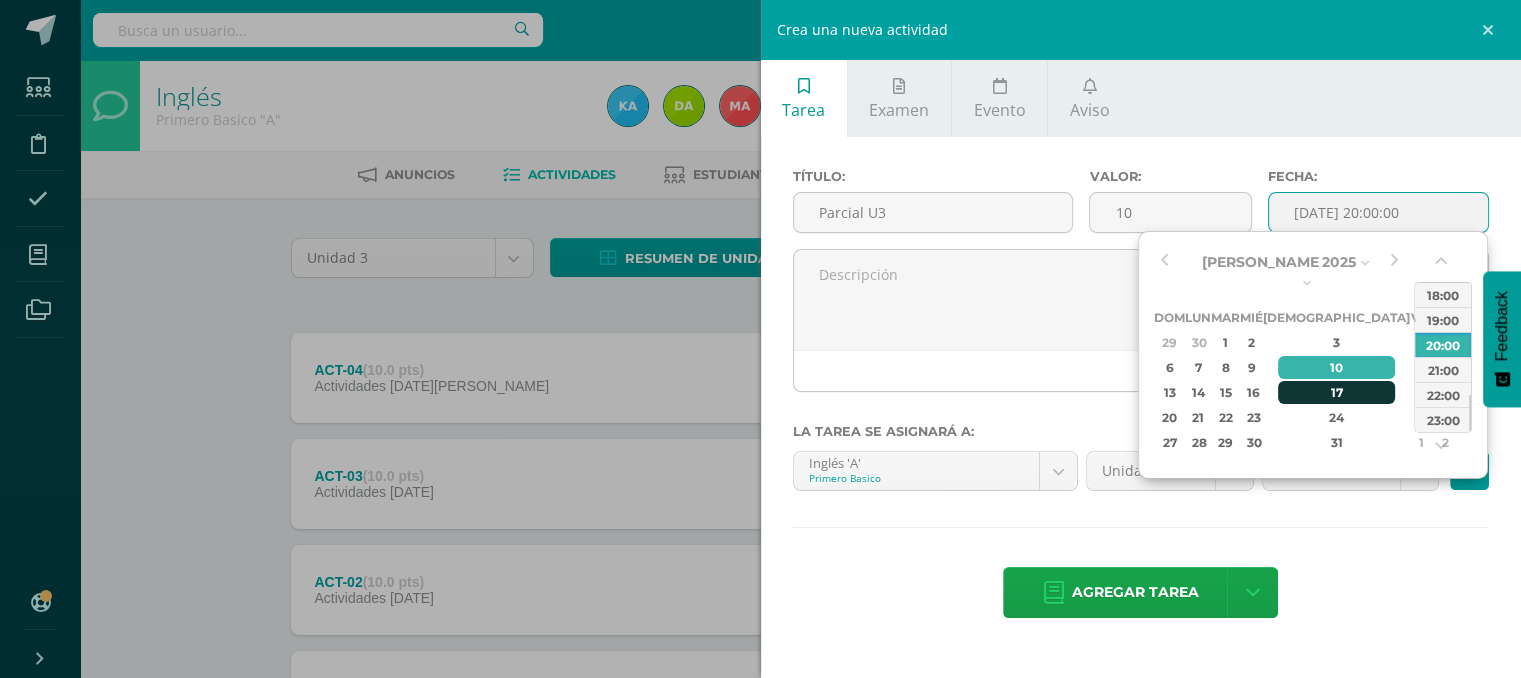 click on "17" at bounding box center (1337, 392) 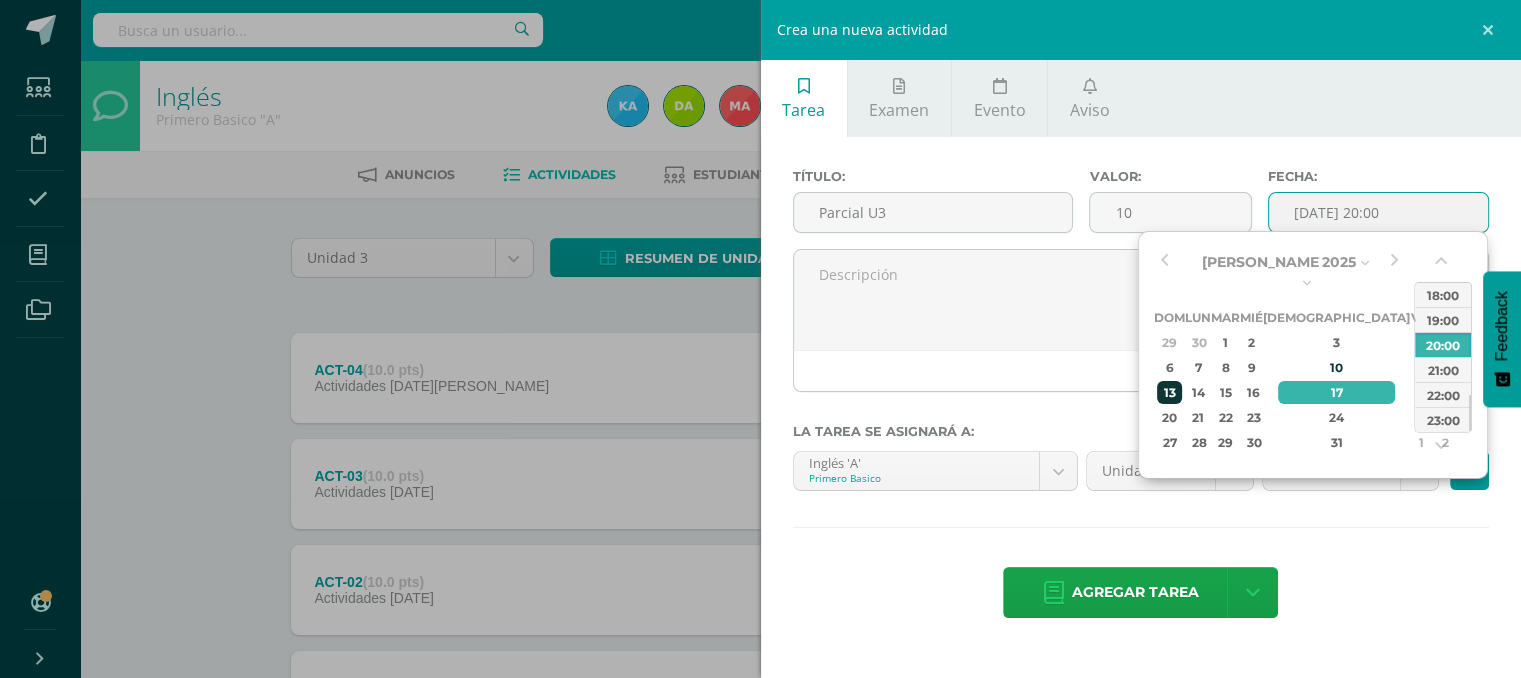 click on "13" at bounding box center (1169, 392) 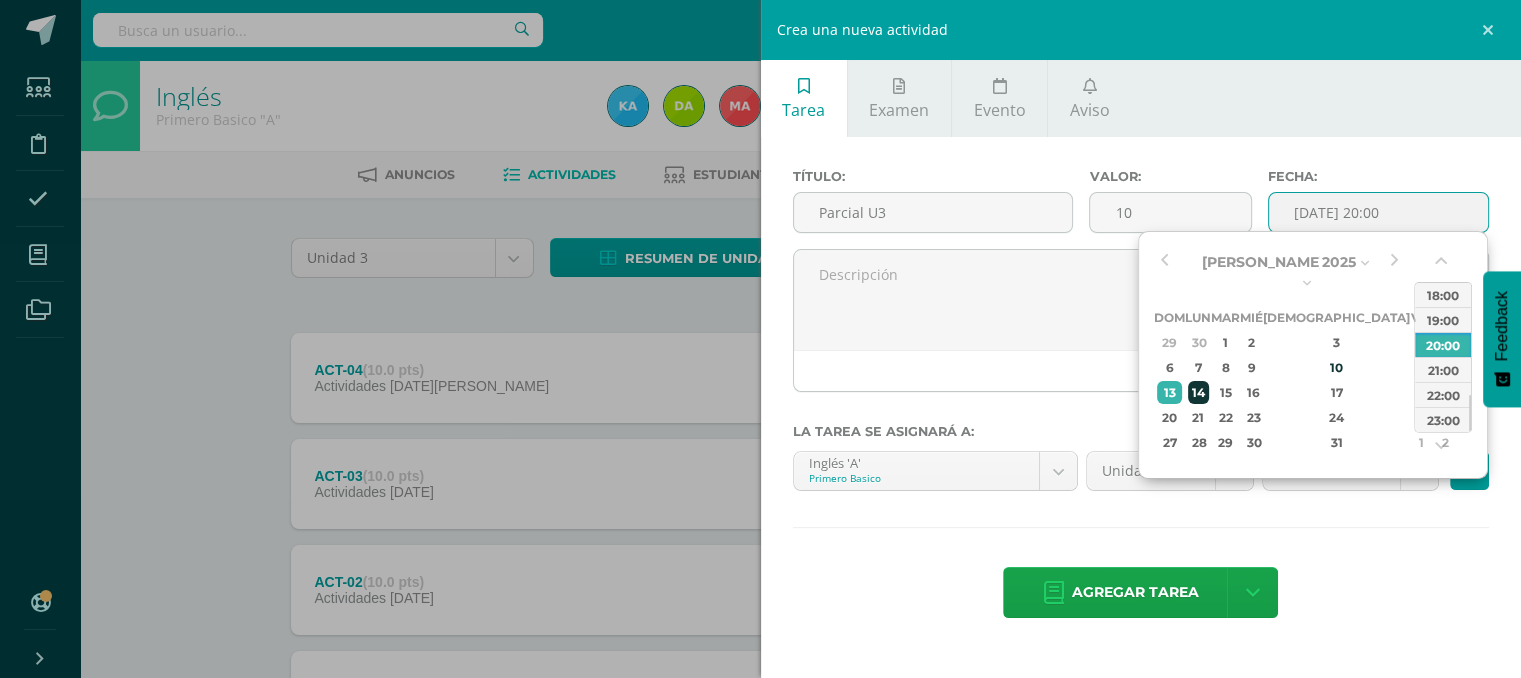 click on "14" at bounding box center (1198, 392) 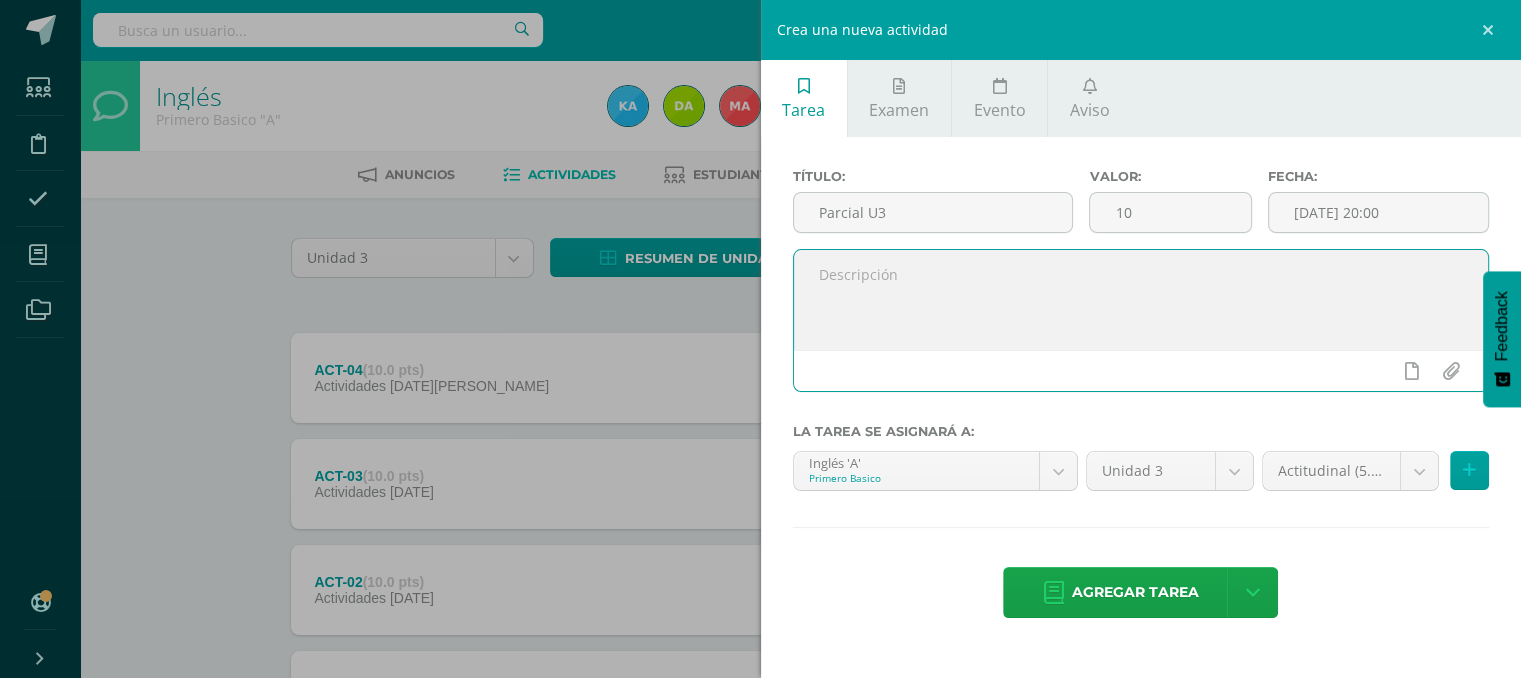 click at bounding box center [1141, 300] 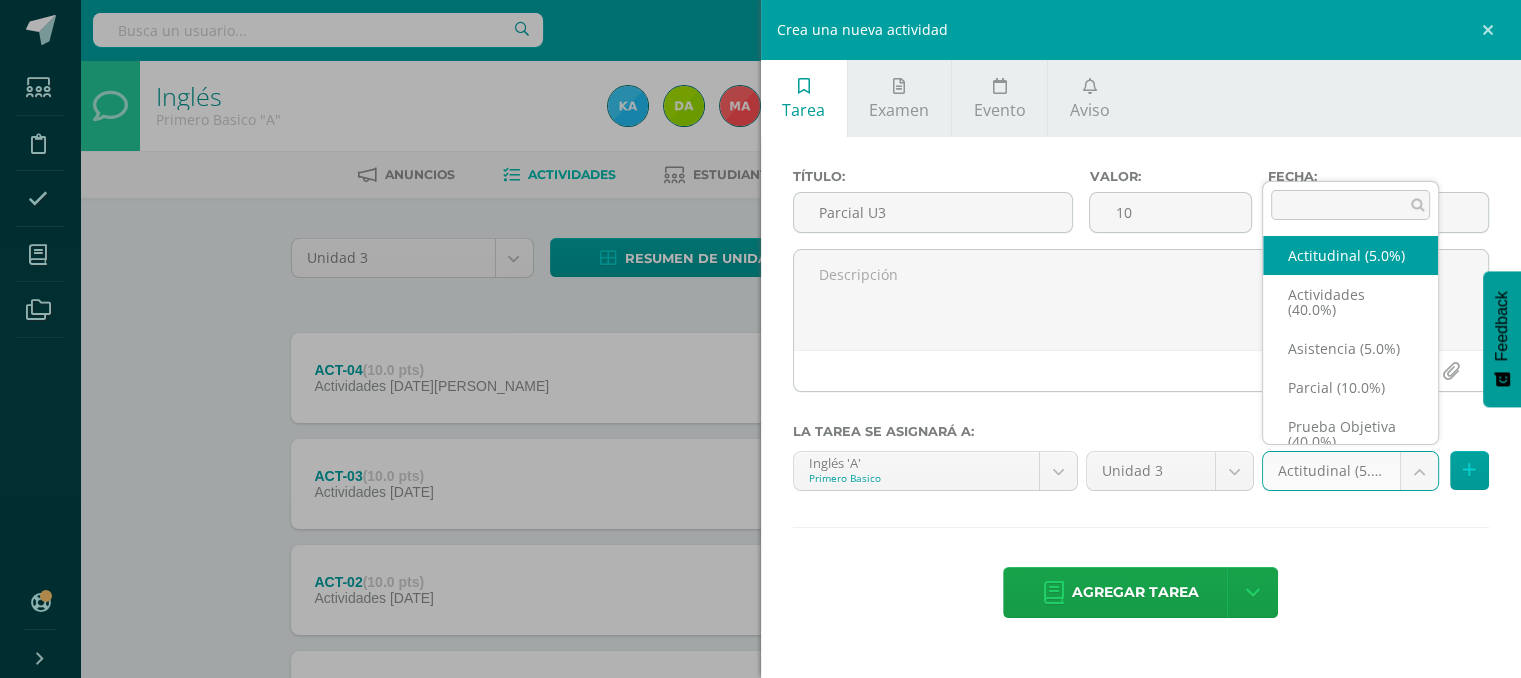 click on "Tarea asignada exitosamente         Estudiantes Disciplina Asistencia Mis cursos Archivos Soporte
Ayuda
Reportar un problema
Centro de ayuda
Últimas actualizaciones
10+ Cerrar panel
Inglés
Primero
Basico
"A"
Actividades Estudiantes Planificación Dosificación
Inglés
Primero
Basico
"B"
Actividades Estudiantes Planificación Dosificación
Inglés
Segundo
Basico
"A"
Actividades Estudiantes Planificación 1 1" at bounding box center [760, 437] 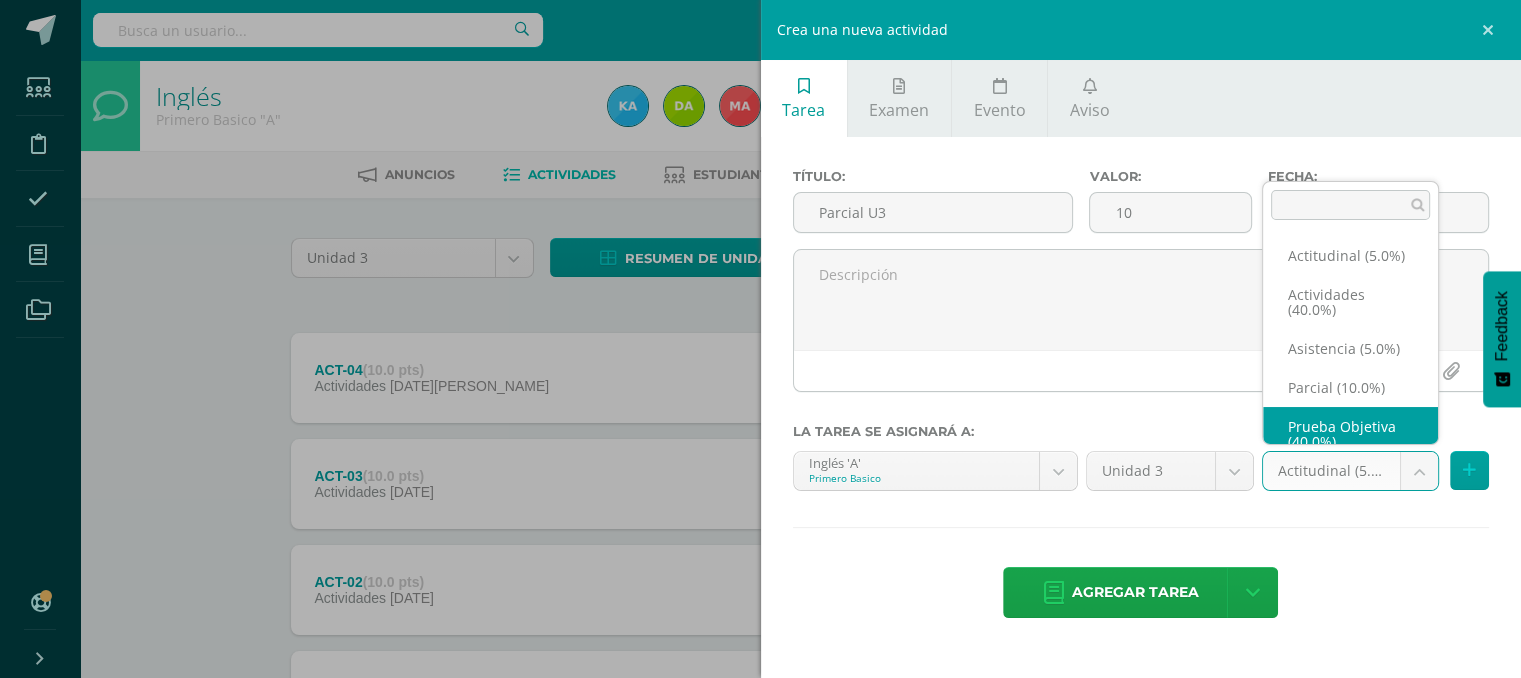 scroll, scrollTop: 32, scrollLeft: 0, axis: vertical 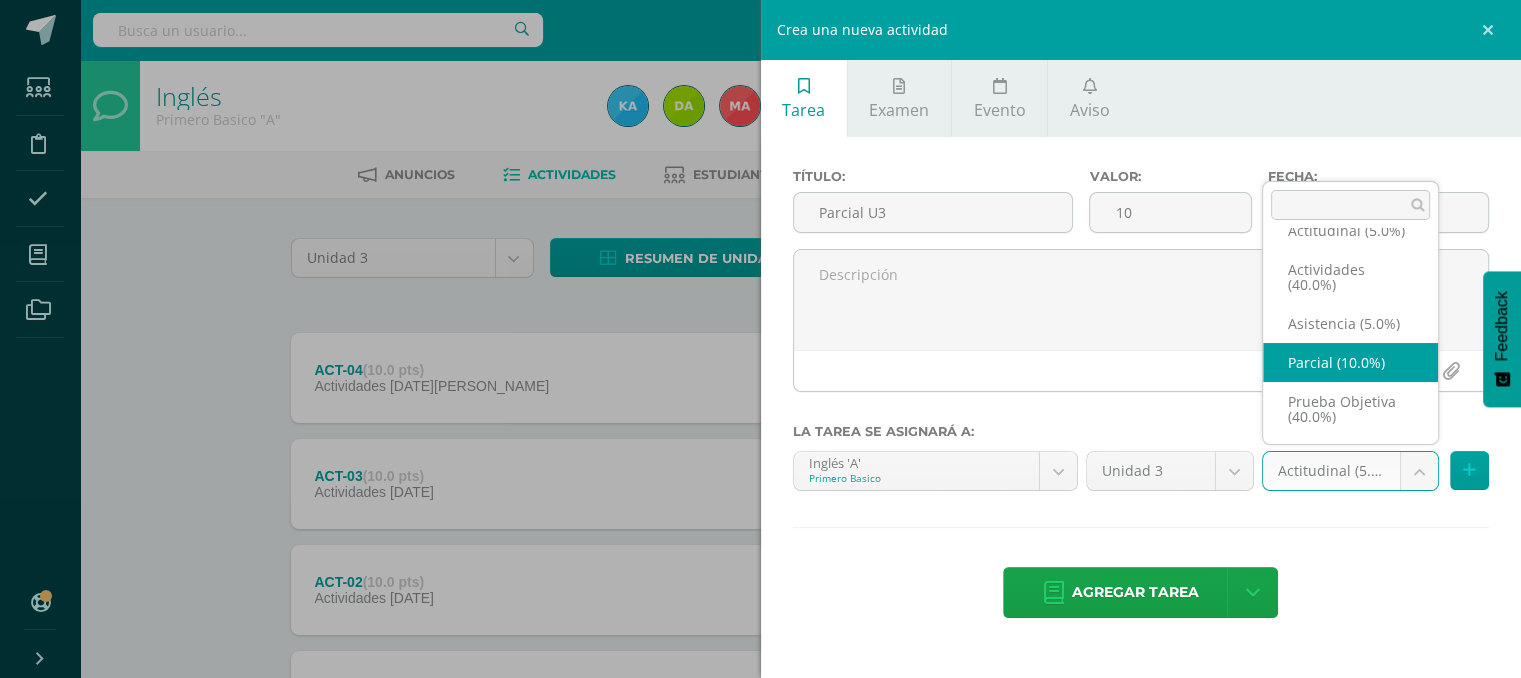 select on "118710" 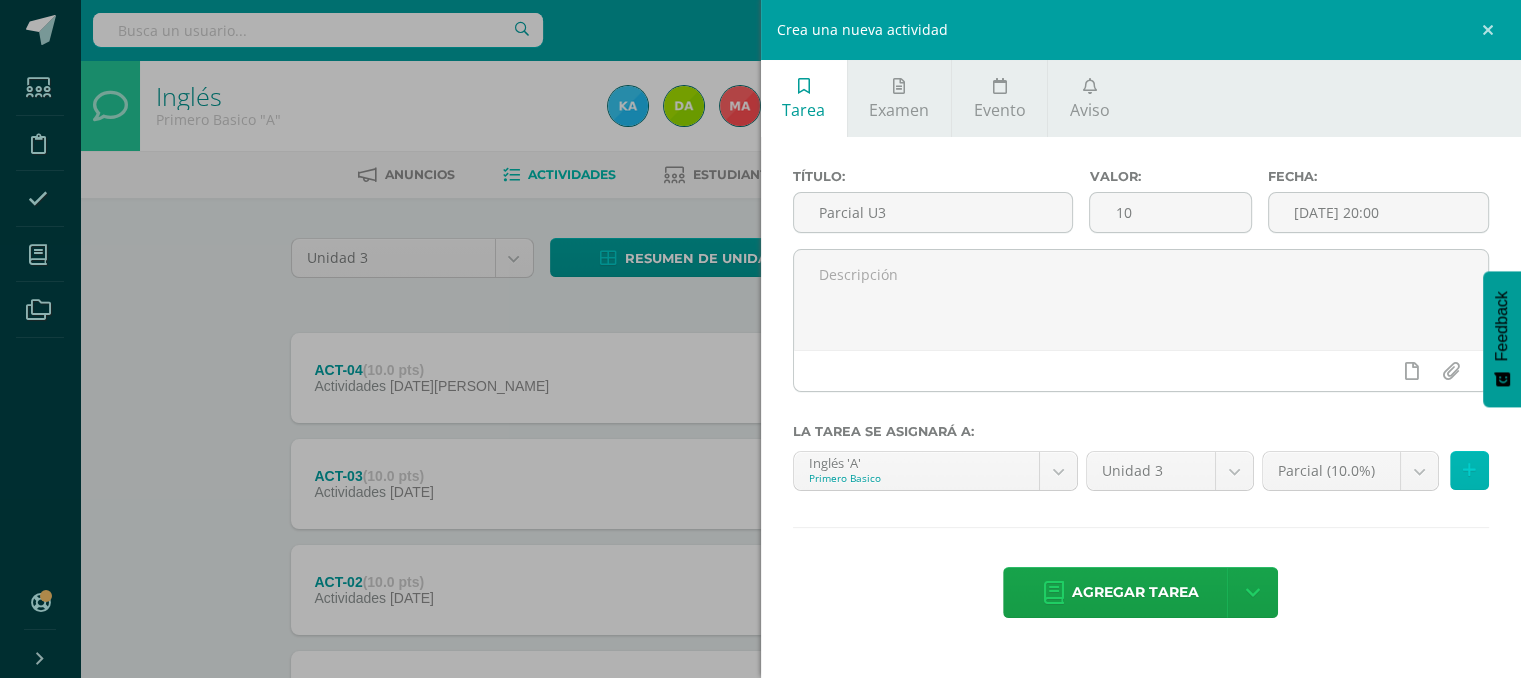 click at bounding box center [1469, 470] 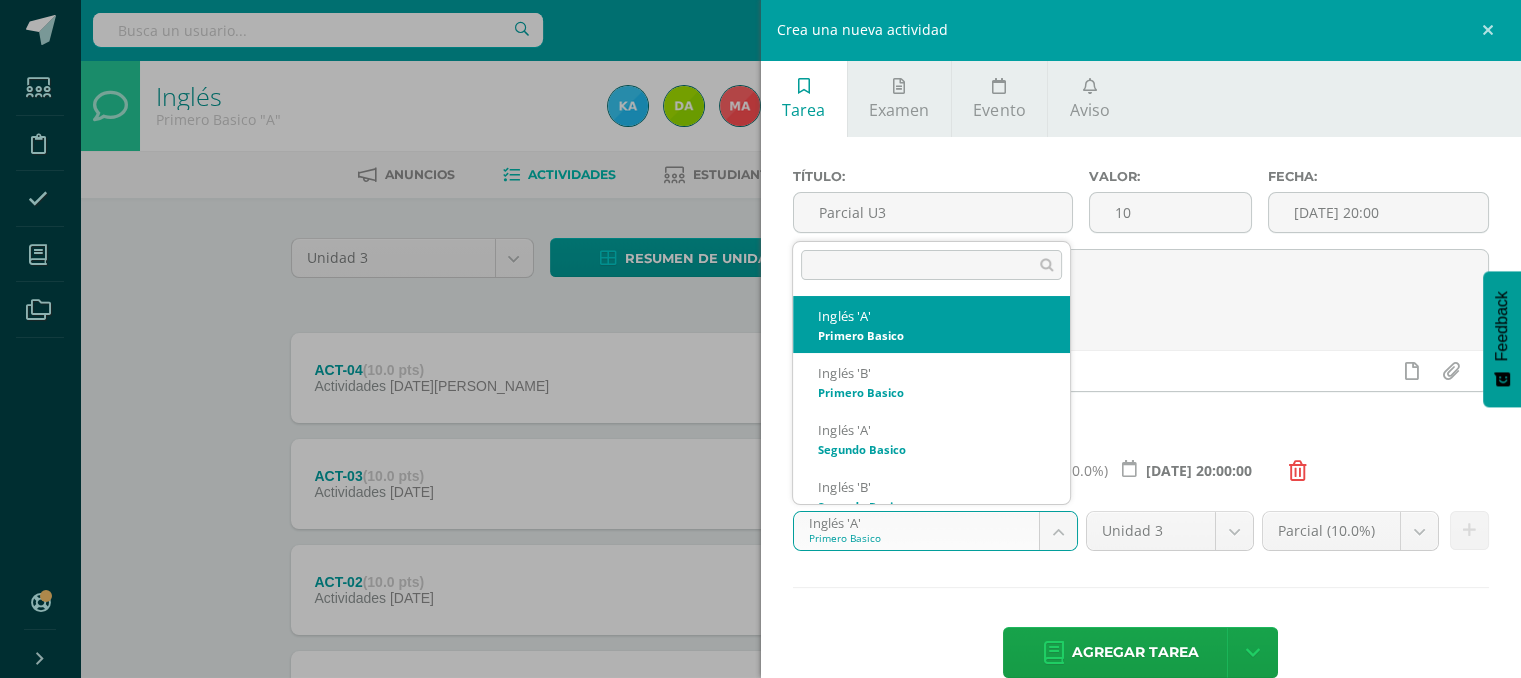 click on "Tarea asignada exitosamente         Estudiantes Disciplina Asistencia Mis cursos Archivos Soporte
Ayuda
Reportar un problema
Centro de ayuda
Últimas actualizaciones
10+ Cerrar panel
Inglés
Primero
Basico
"A"
Actividades Estudiantes Planificación Dosificación
Inglés
Primero
Basico
"B"
Actividades Estudiantes Planificación Dosificación
Inglés
Segundo
Basico
"A"
Actividades Estudiantes Planificación 1 1" at bounding box center [760, 437] 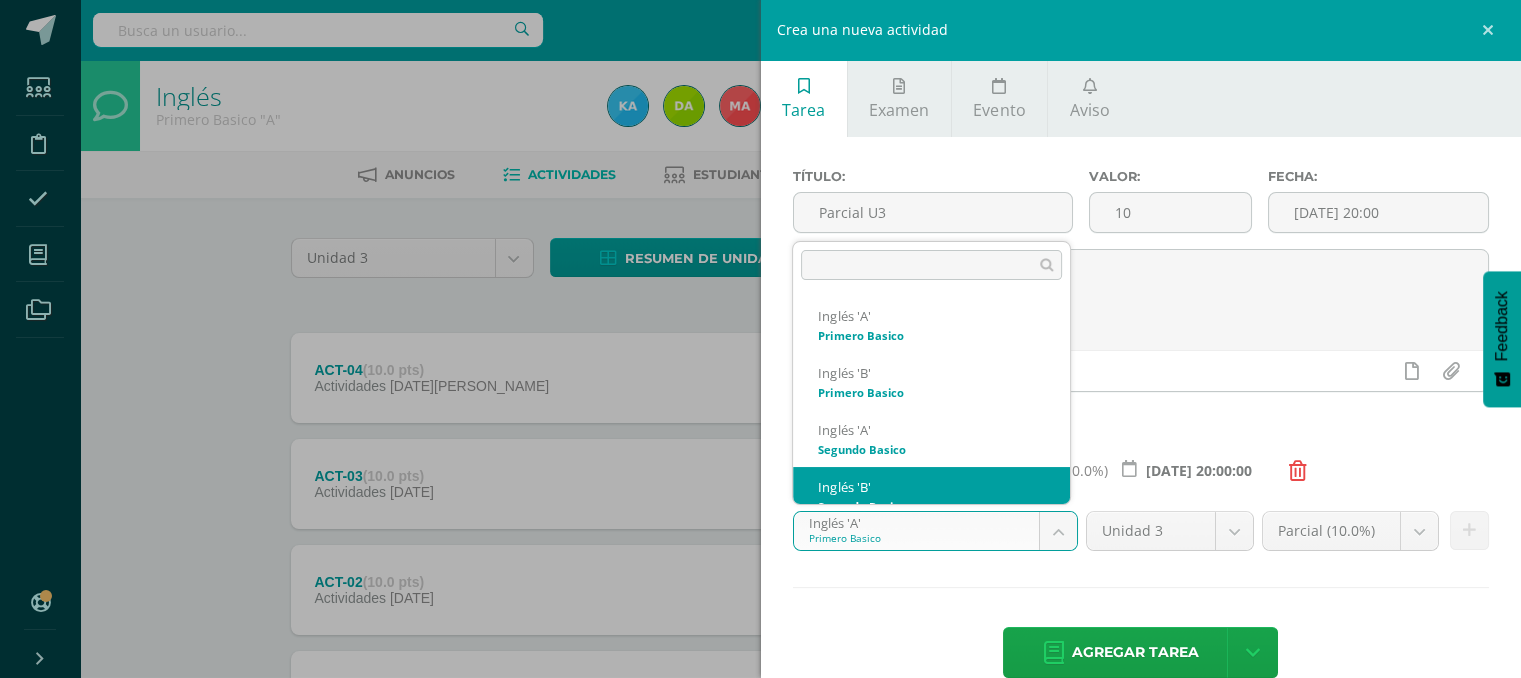 scroll, scrollTop: 20, scrollLeft: 0, axis: vertical 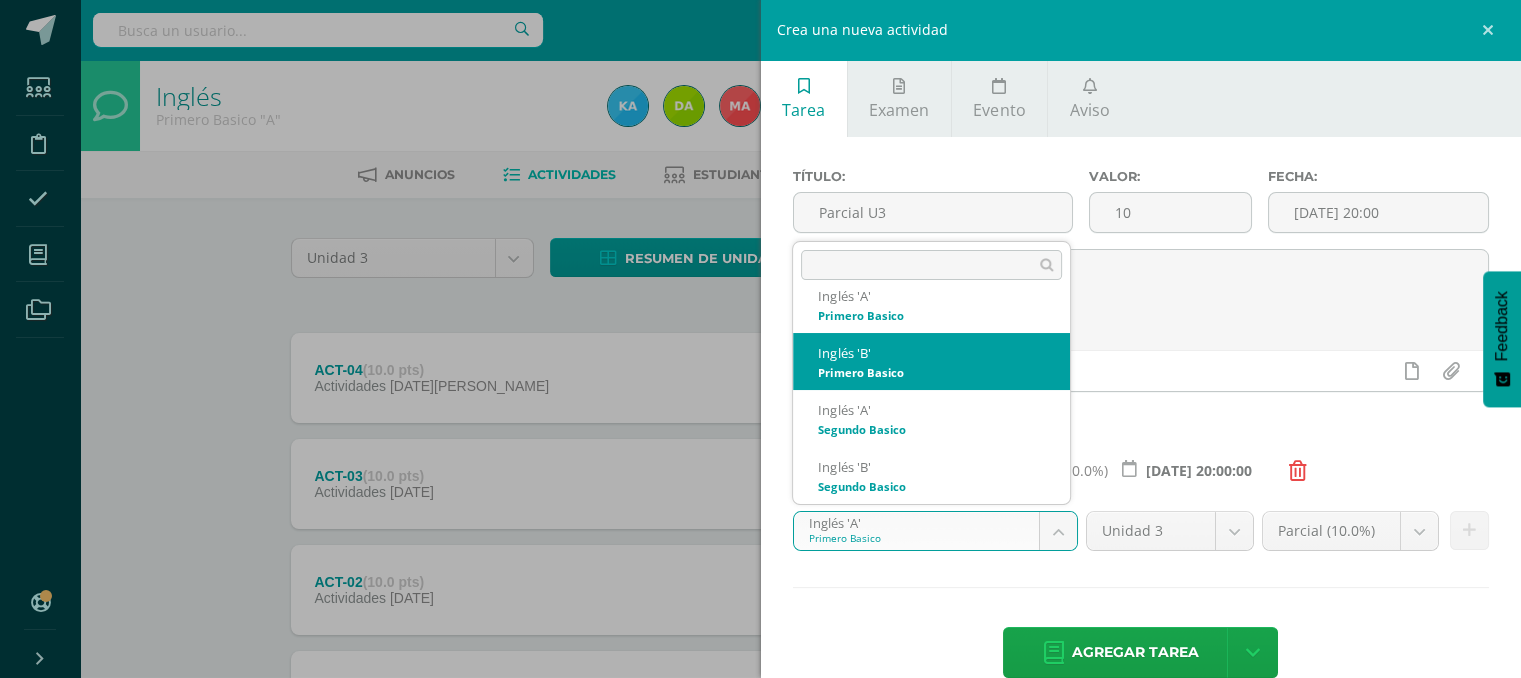 select on "110957" 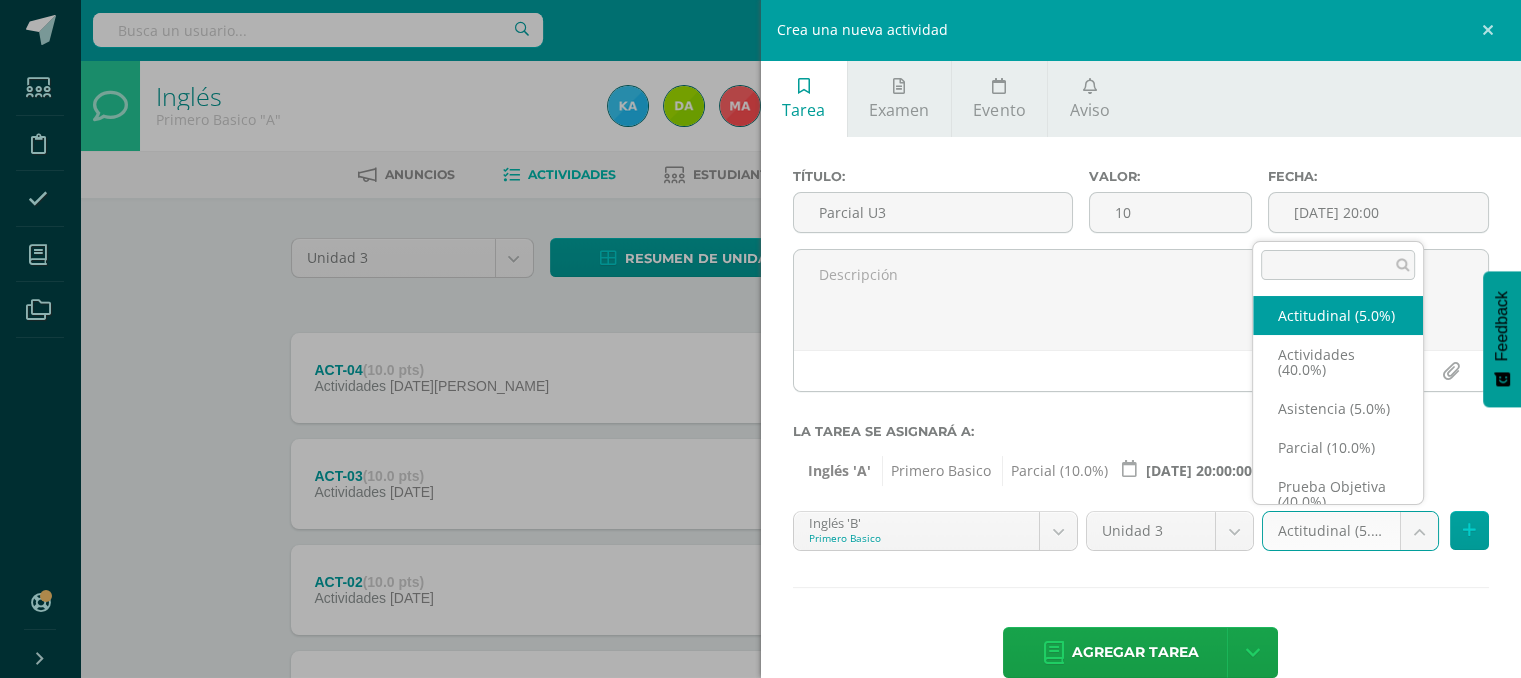 click on "Tarea asignada exitosamente         Estudiantes Disciplina Asistencia Mis cursos Archivos Soporte
Ayuda
Reportar un problema
Centro de ayuda
Últimas actualizaciones
10+ Cerrar panel
Inglés
Primero
Basico
"A"
Actividades Estudiantes Planificación Dosificación
Inglés
Primero
Basico
"B"
Actividades Estudiantes Planificación Dosificación
Inglés
Segundo
Basico
"A"
Actividades Estudiantes Planificación 1 1" at bounding box center [760, 437] 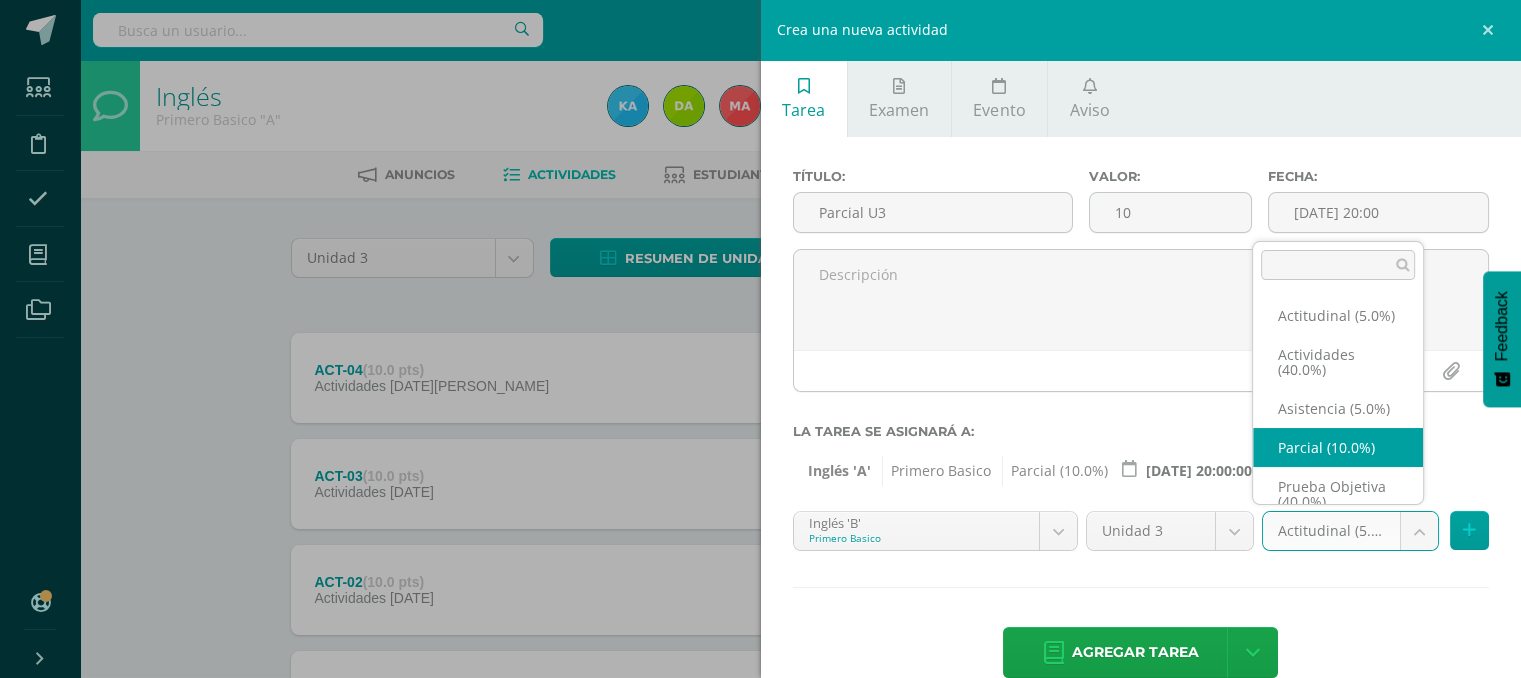 select on "118715" 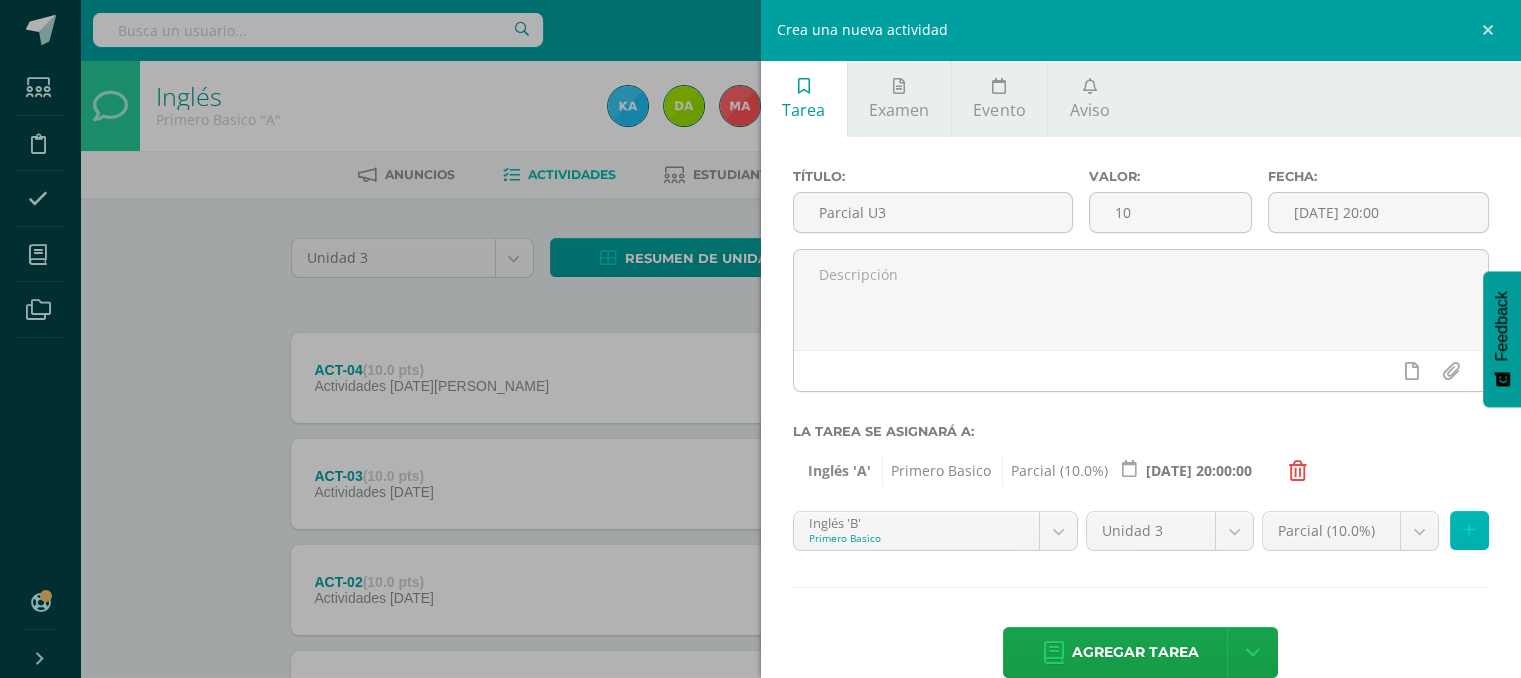 click at bounding box center [1469, 530] 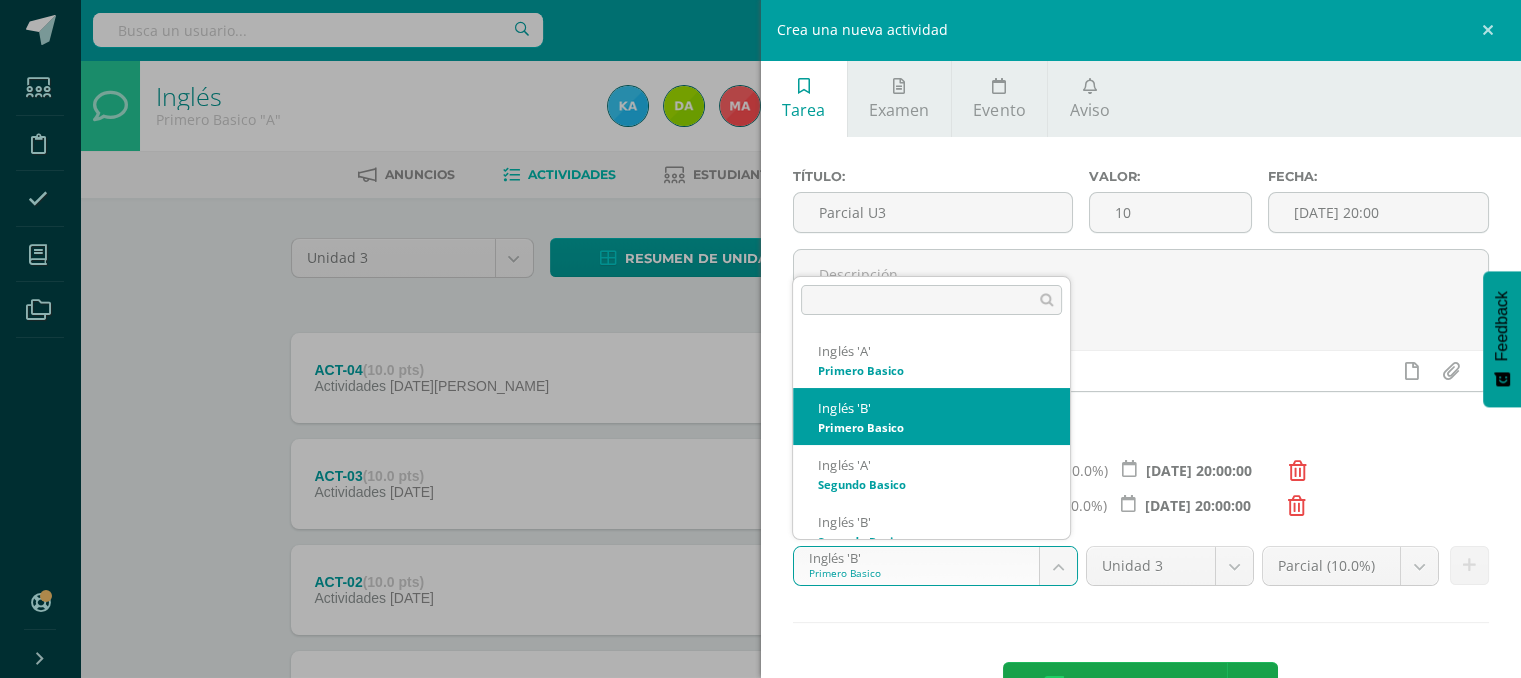 click on "Tarea asignada exitosamente         Estudiantes Disciplina Asistencia Mis cursos Archivos Soporte
Ayuda
Reportar un problema
Centro de ayuda
Últimas actualizaciones
10+ Cerrar panel
Inglés
Primero
Basico
"A"
Actividades Estudiantes Planificación Dosificación
Inglés
Primero
Basico
"B"
Actividades Estudiantes Planificación Dosificación
Inglés
Segundo
Basico
"A"
Actividades Estudiantes Planificación 1 1" at bounding box center (760, 437) 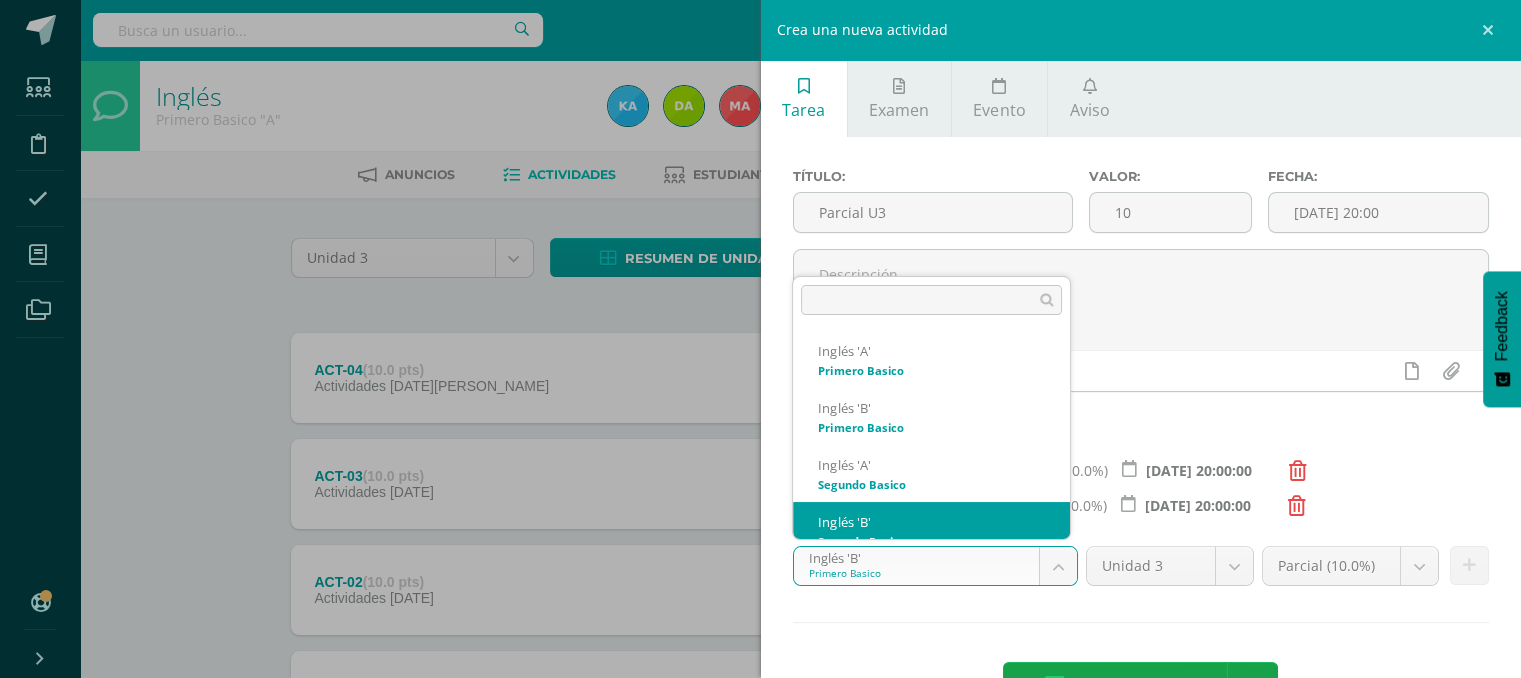 scroll, scrollTop: 20, scrollLeft: 0, axis: vertical 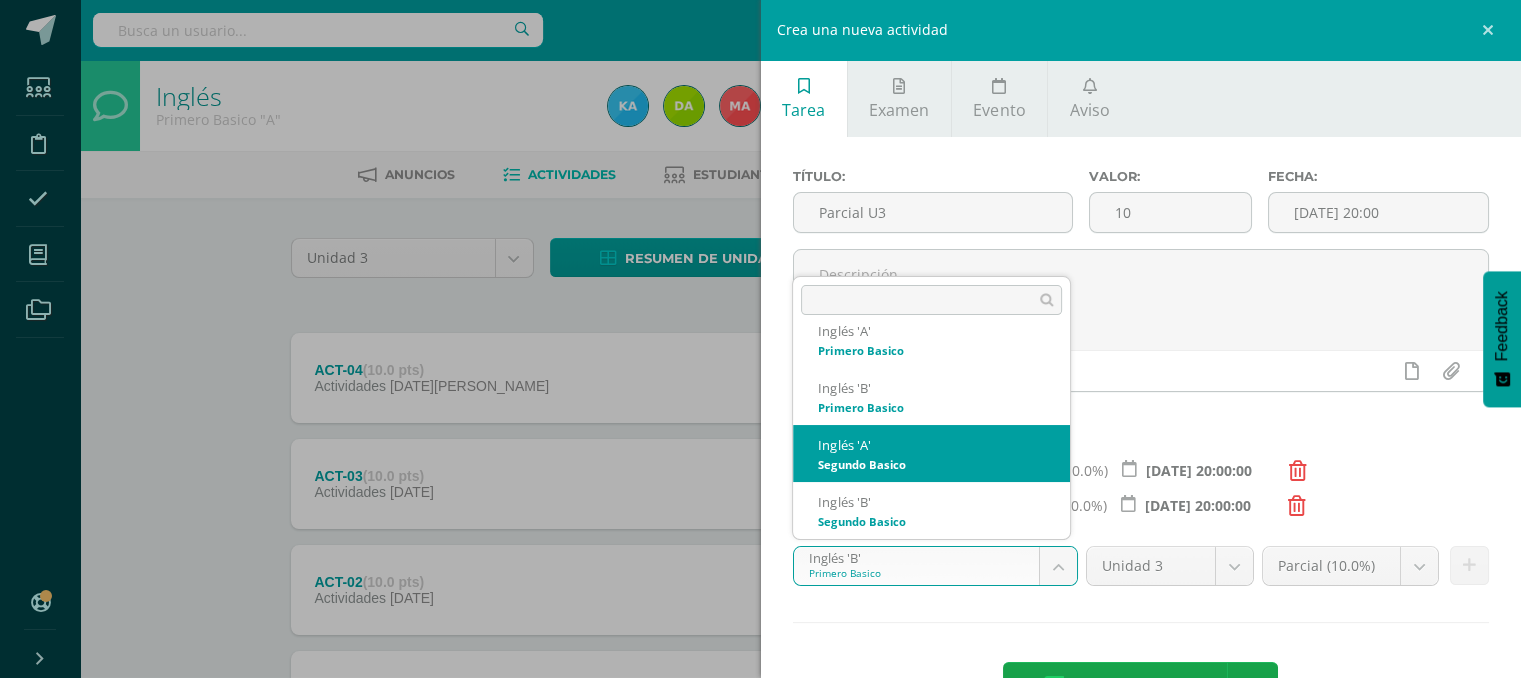 select on "111107" 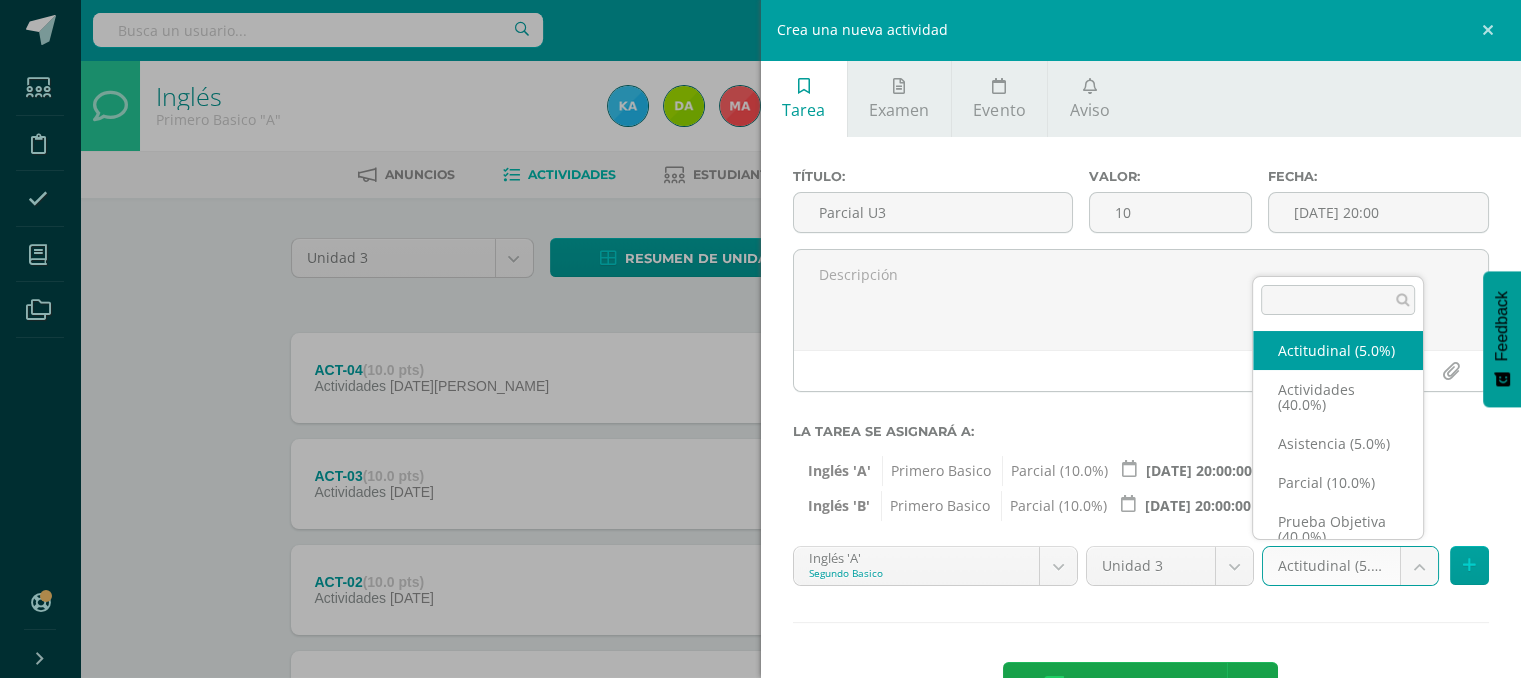 click on "Tarea asignada exitosamente         Estudiantes Disciplina Asistencia Mis cursos Archivos Soporte
Ayuda
Reportar un problema
Centro de ayuda
Últimas actualizaciones
10+ Cerrar panel
Inglés
Primero
Basico
"A"
Actividades Estudiantes Planificación Dosificación
Inglés
Primero
Basico
"B"
Actividades Estudiantes Planificación Dosificación
Inglés
Segundo
Basico
"A"
Actividades Estudiantes Planificación 1 1" at bounding box center (760, 437) 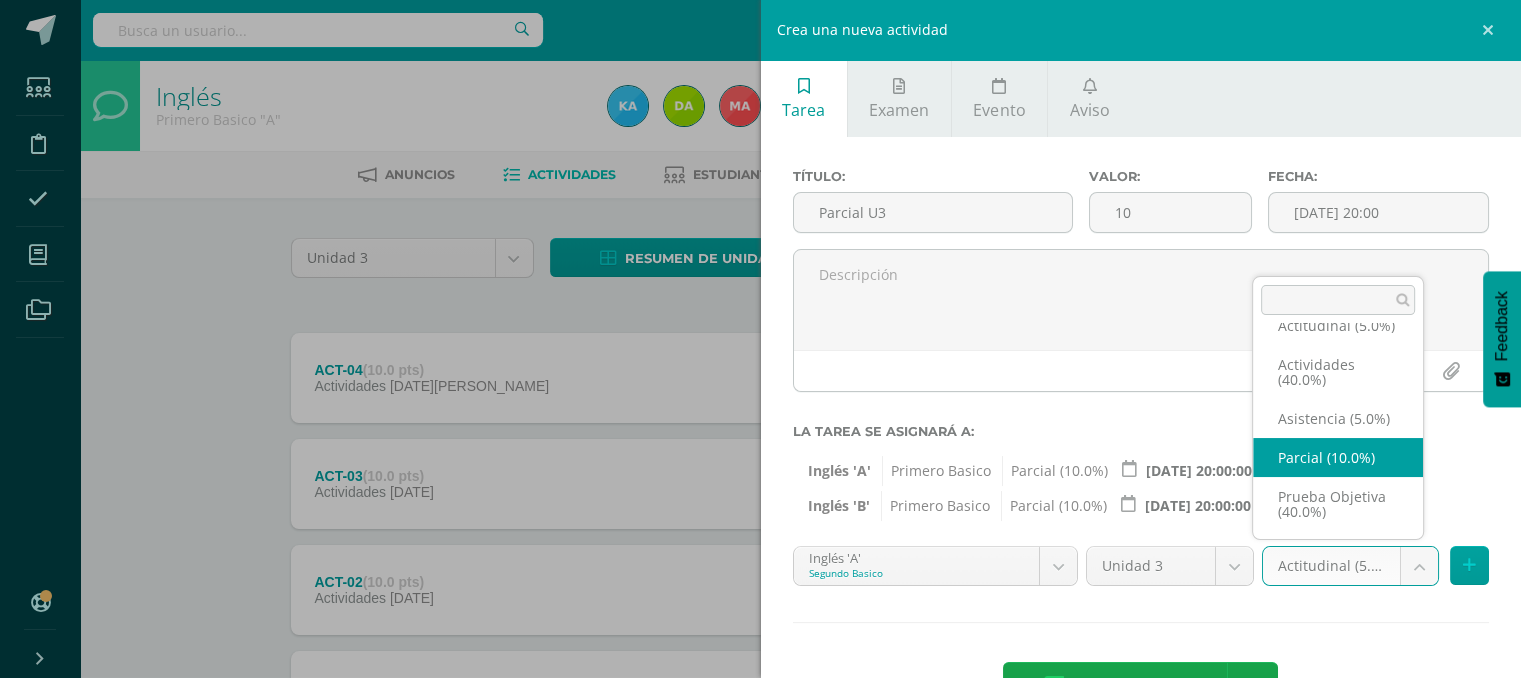 select on "118721" 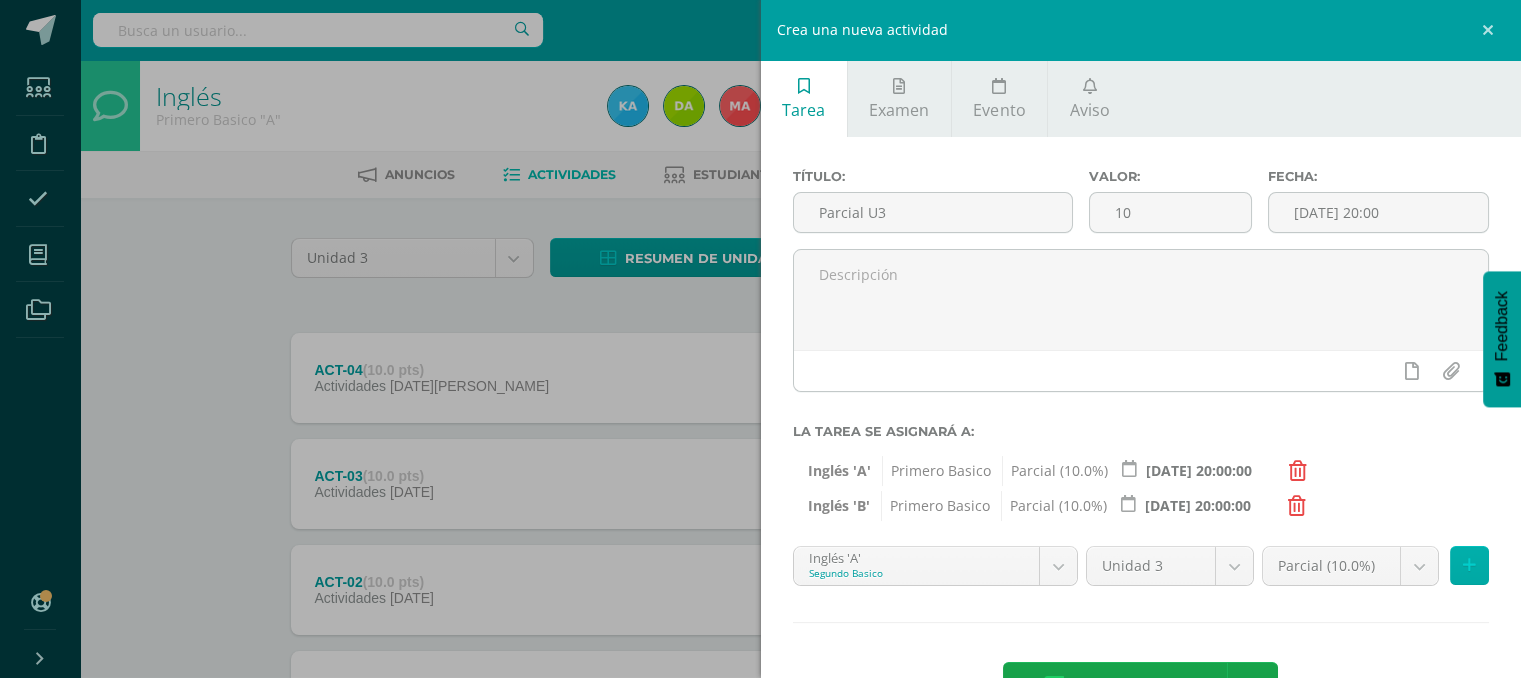 click on "Parcial (10.0%)
Actitudinal (5.0%)
Actividades (40.0%)
Asistencia (5.0%)
Parcial (10.0%)
Prueba Objetiva (40.0%)" at bounding box center (1375, 574) 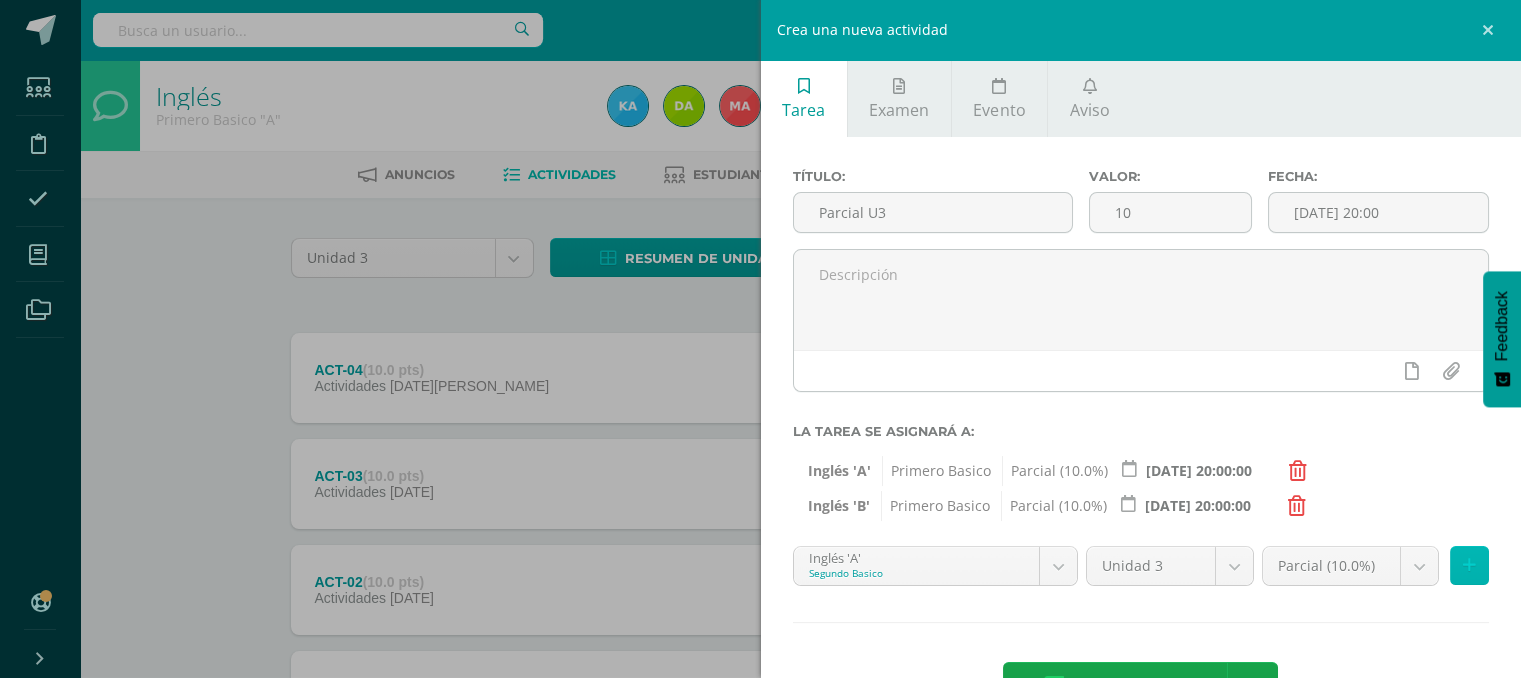 click at bounding box center (1469, 565) 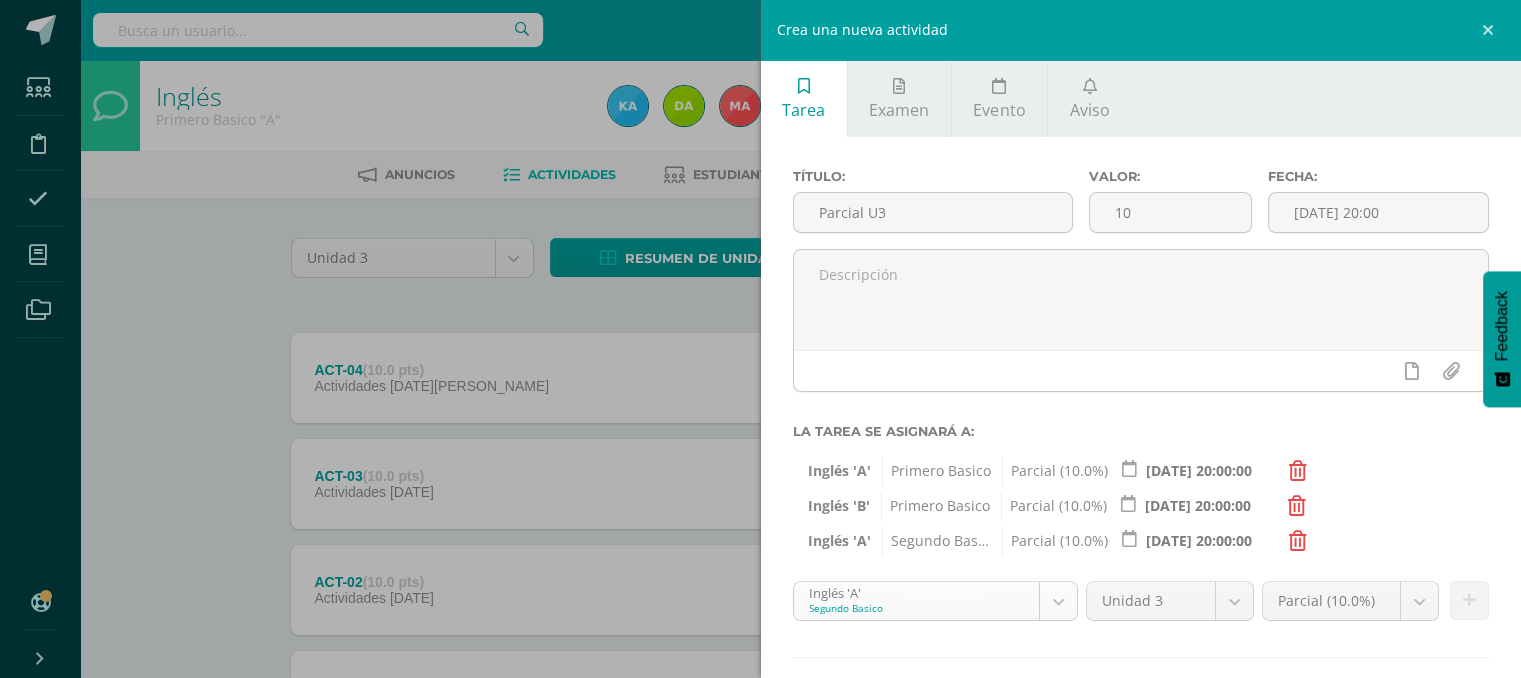 click on "Tarea asignada exitosamente         Estudiantes Disciplina Asistencia Mis cursos Archivos Soporte
Ayuda
Reportar un problema
Centro de ayuda
Últimas actualizaciones
10+ Cerrar panel
Inglés
Primero
Basico
"A"
Actividades Estudiantes Planificación Dosificación
Inglés
Primero
Basico
"B"
Actividades Estudiantes Planificación Dosificación
Inglés
Segundo
Basico
"A"
Actividades Estudiantes Planificación 1 1" at bounding box center (760, 437) 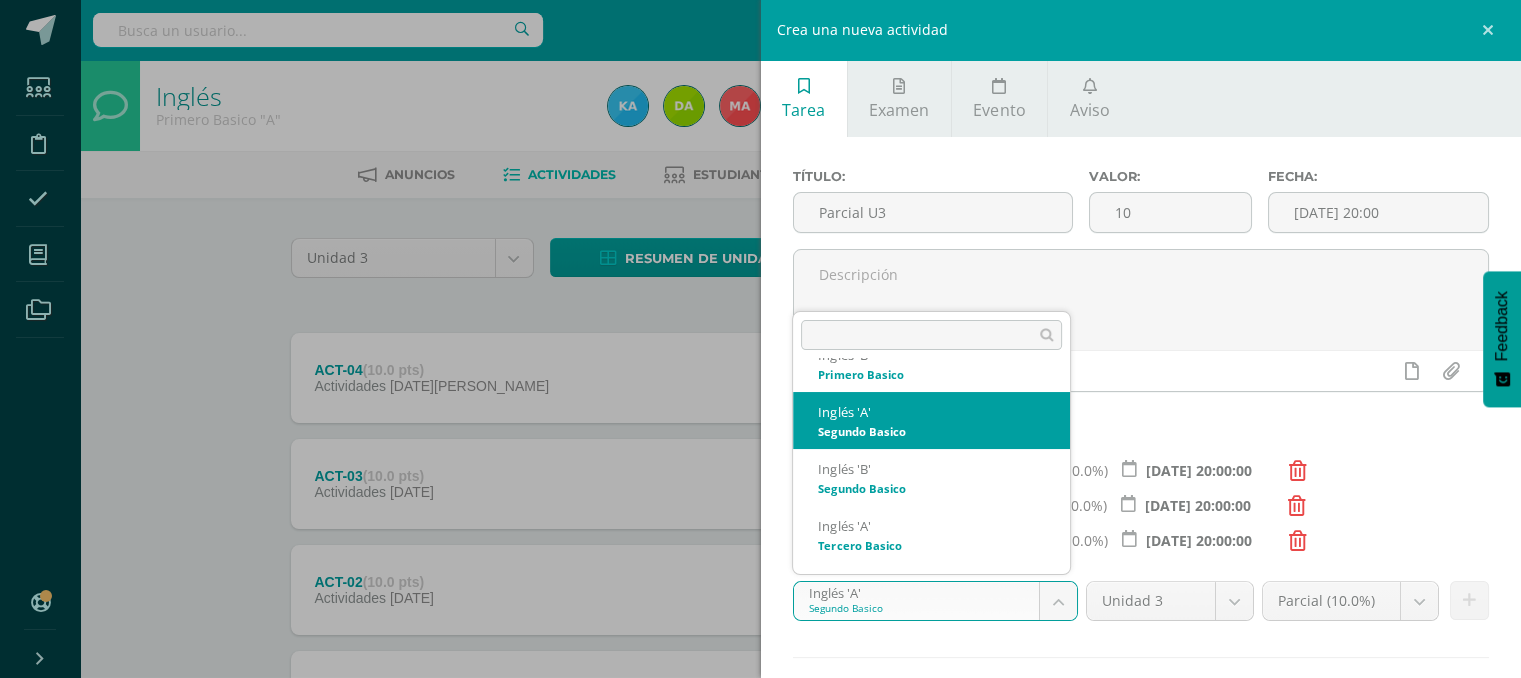 scroll, scrollTop: 96, scrollLeft: 0, axis: vertical 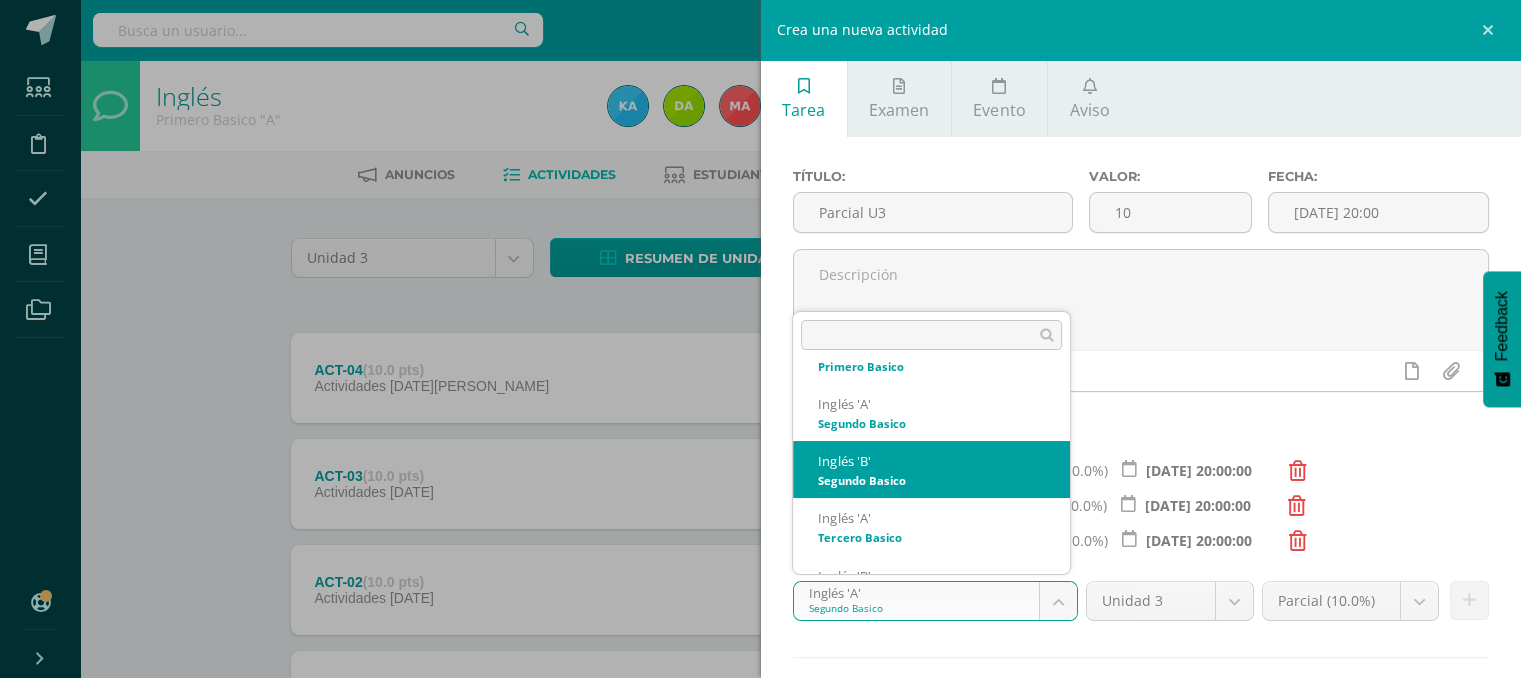 select on "111257" 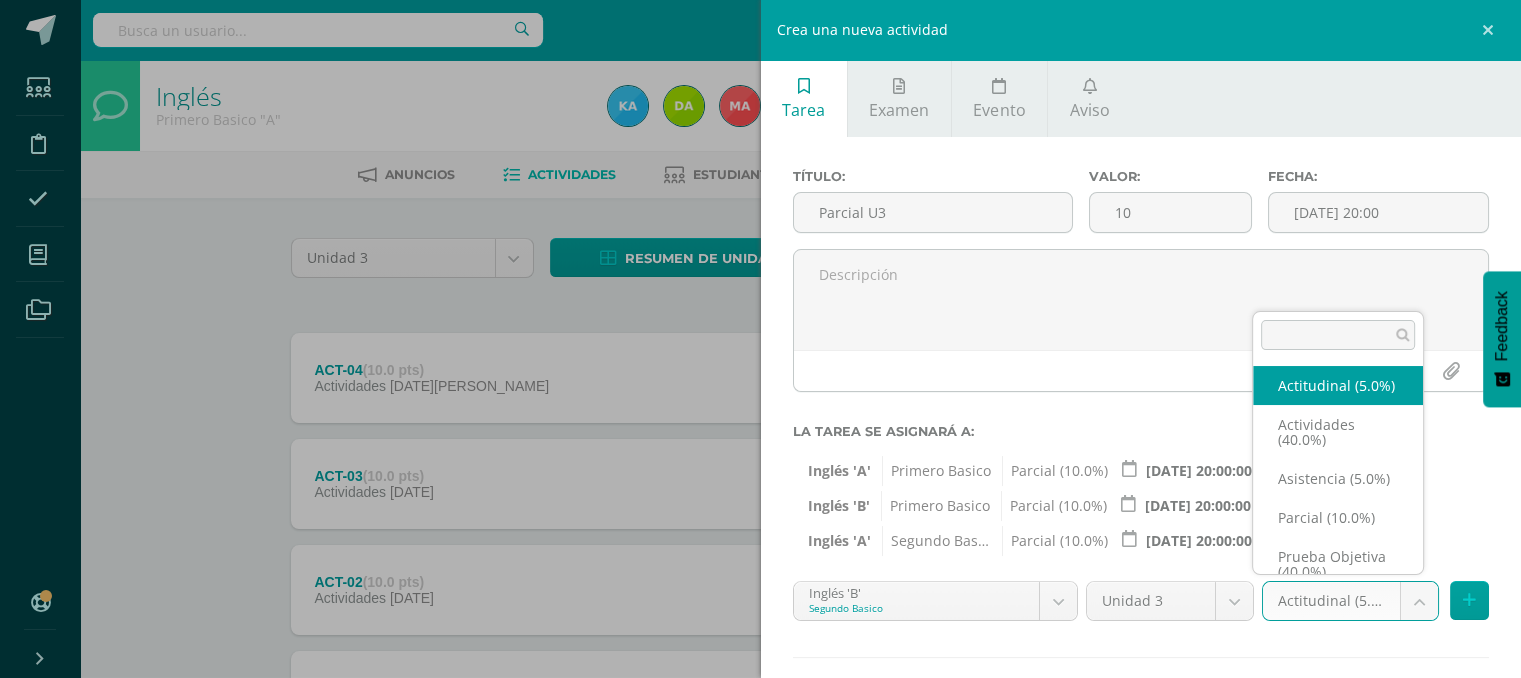 click on "Tarea asignada exitosamente         Estudiantes Disciplina Asistencia Mis cursos Archivos Soporte
Ayuda
Reportar un problema
Centro de ayuda
Últimas actualizaciones
10+ Cerrar panel
Inglés
Primero
Basico
"A"
Actividades Estudiantes Planificación Dosificación
Inglés
Primero
Basico
"B"
Actividades Estudiantes Planificación Dosificación
Inglés
Segundo
Basico
"A"
Actividades Estudiantes Planificación 1 1" at bounding box center [760, 437] 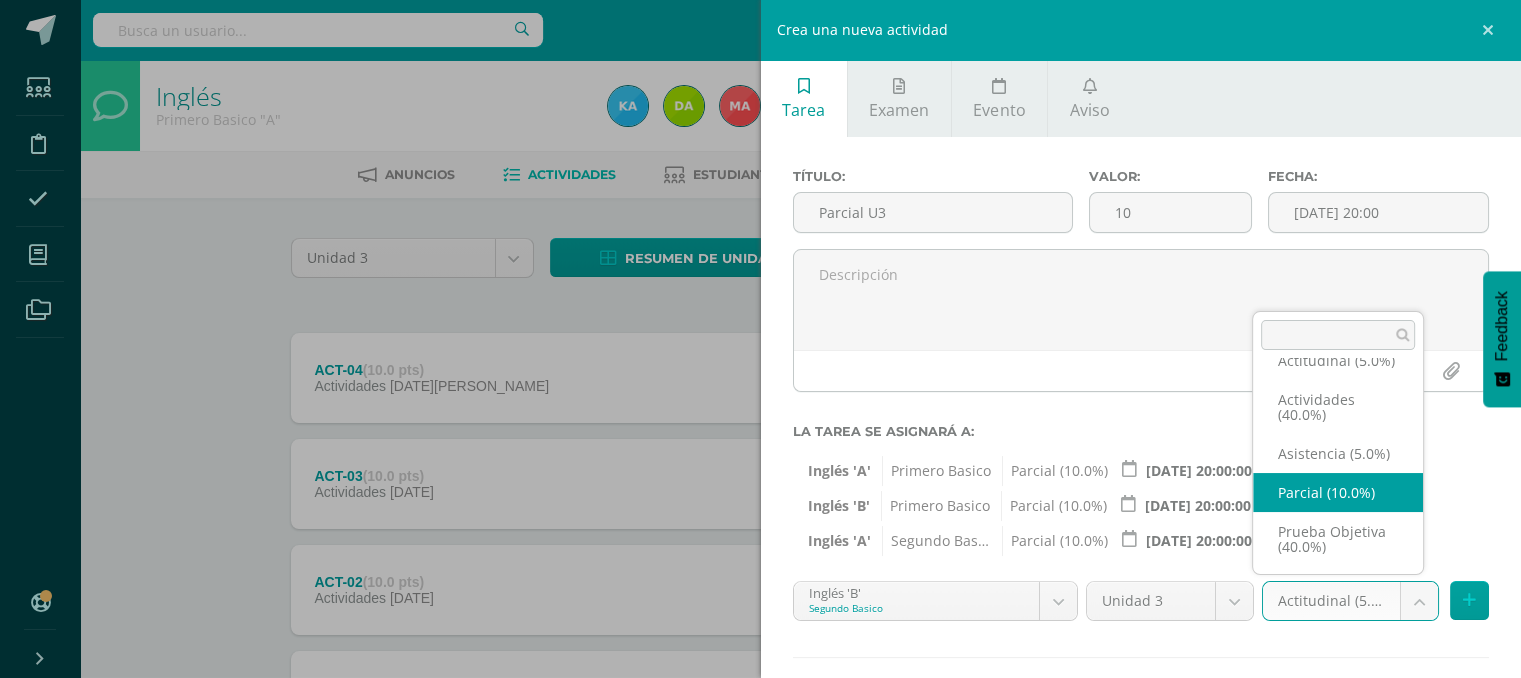 select on "118726" 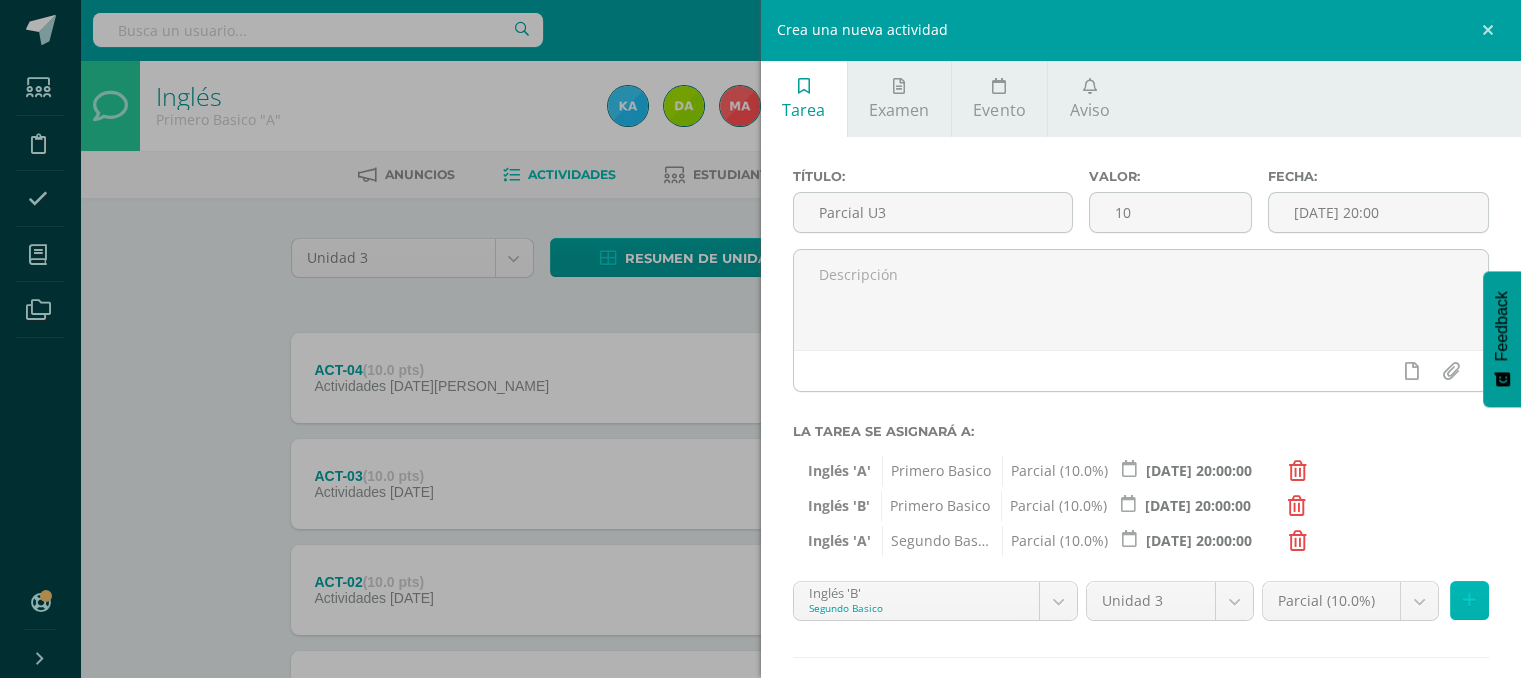 click at bounding box center [1469, 600] 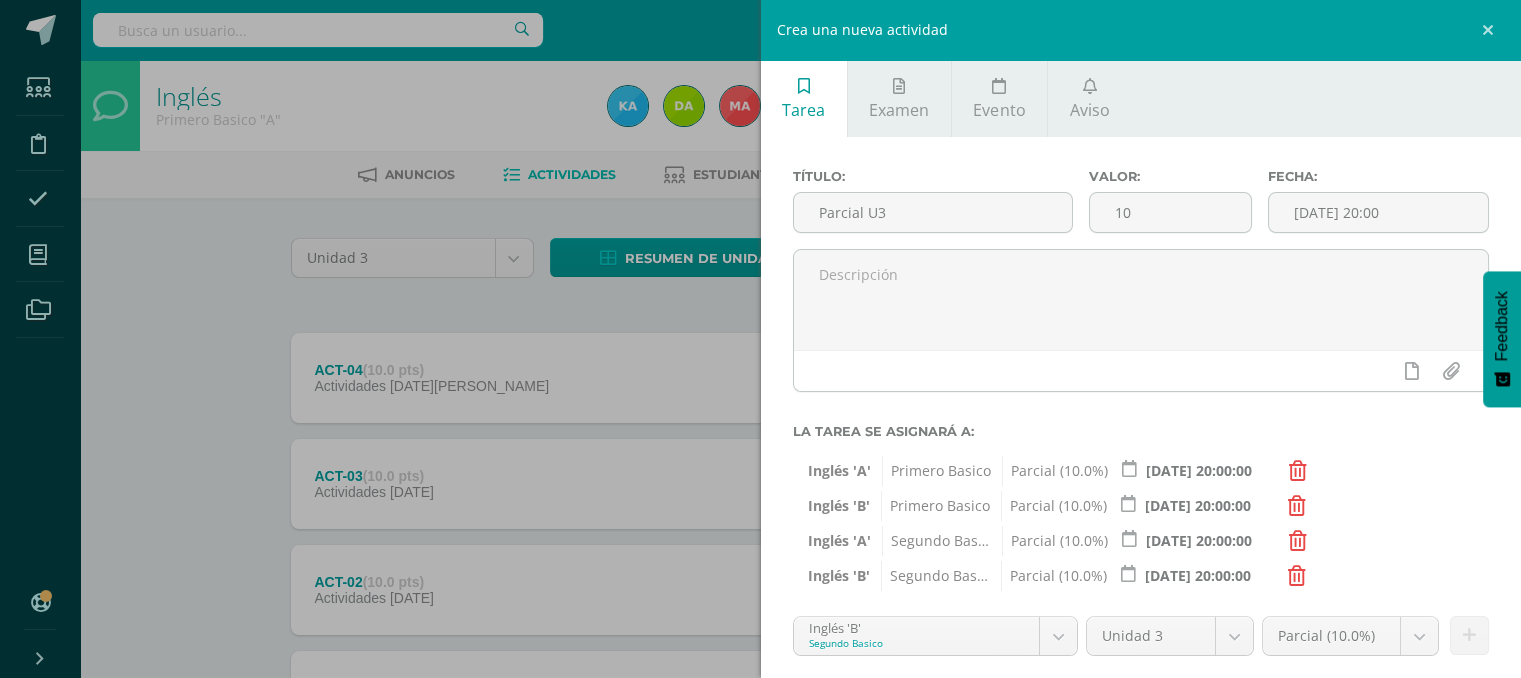 scroll, scrollTop: 140, scrollLeft: 0, axis: vertical 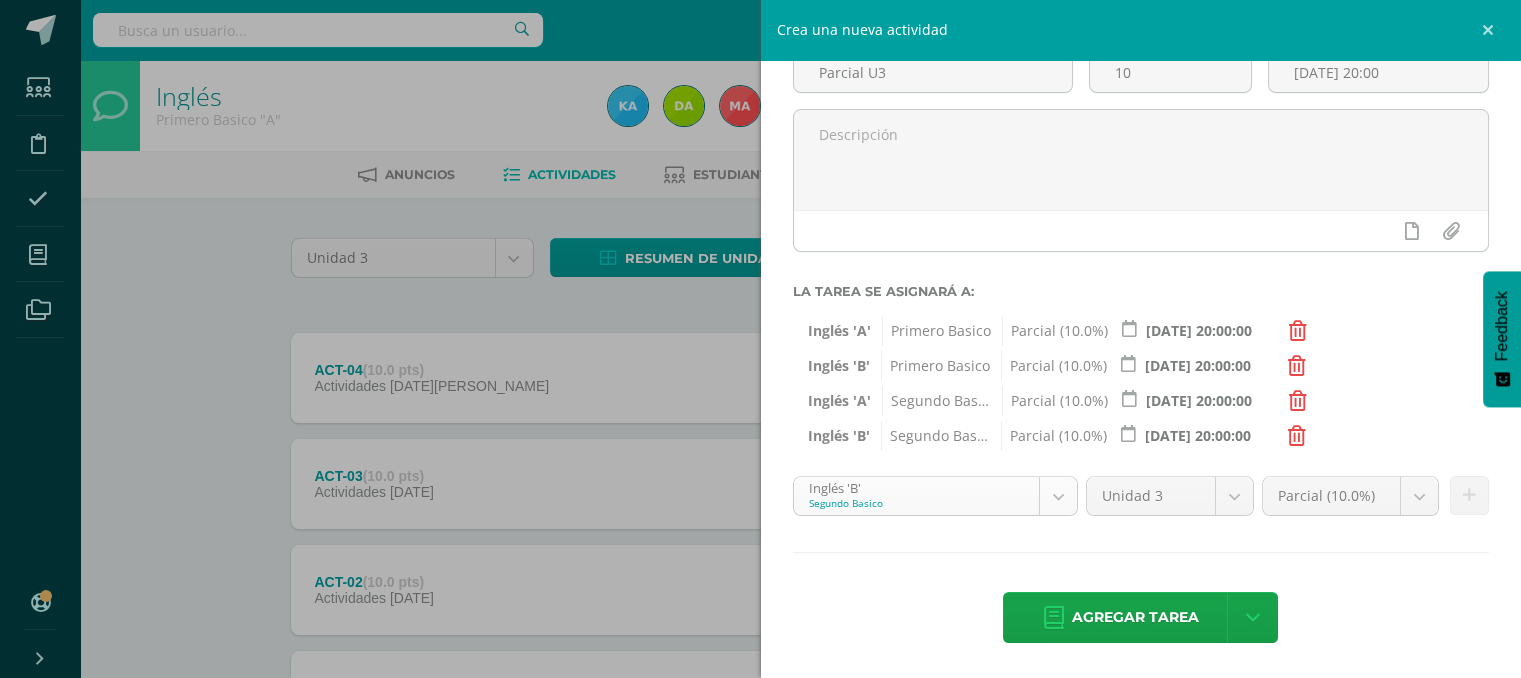 click on "Tarea asignada exitosamente         Estudiantes Disciplina Asistencia Mis cursos Archivos Soporte
Ayuda
Reportar un problema
Centro de ayuda
Últimas actualizaciones
10+ Cerrar panel
Inglés
Primero
Basico
"A"
Actividades Estudiantes Planificación Dosificación
Inglés
Primero
Basico
"B"
Actividades Estudiantes Planificación Dosificación
Inglés
Segundo
Basico
"A"
Actividades Estudiantes Planificación 1 1" at bounding box center (760, 437) 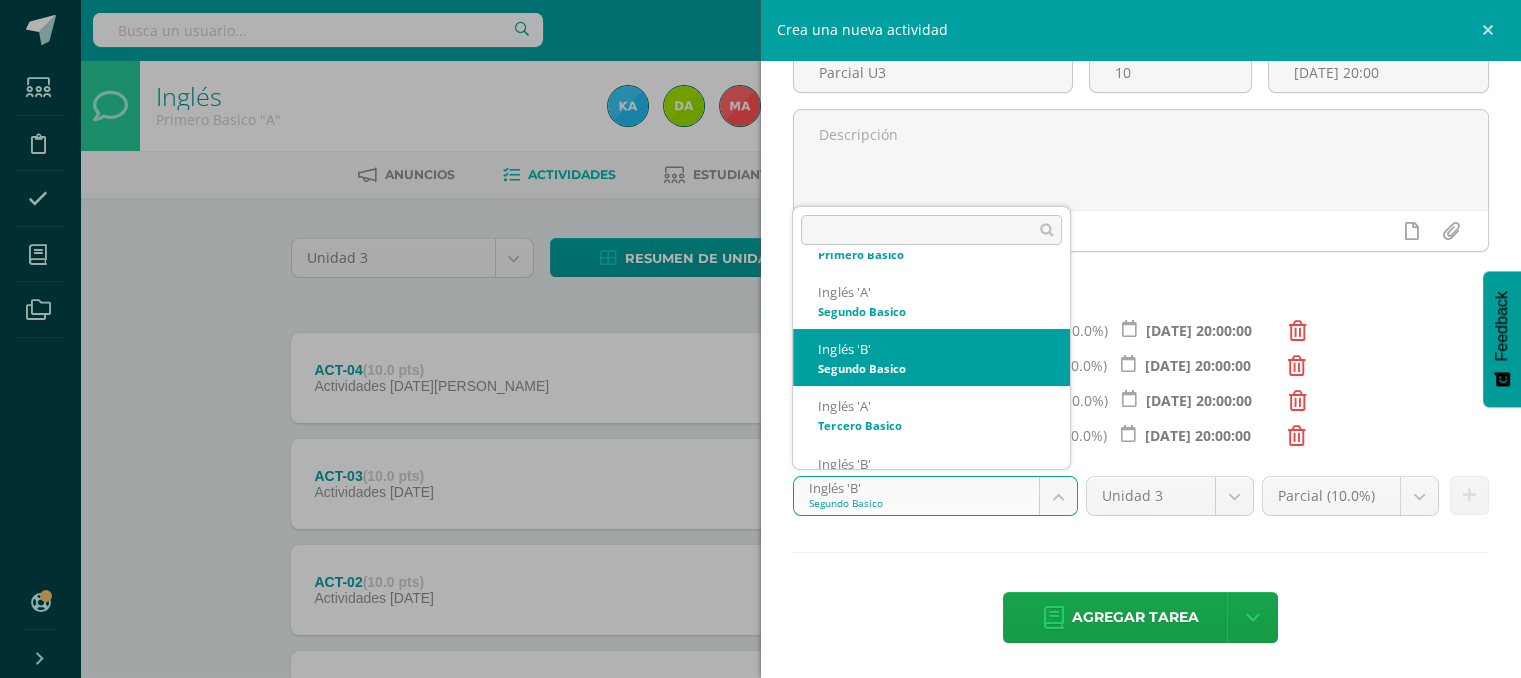 scroll, scrollTop: 104, scrollLeft: 0, axis: vertical 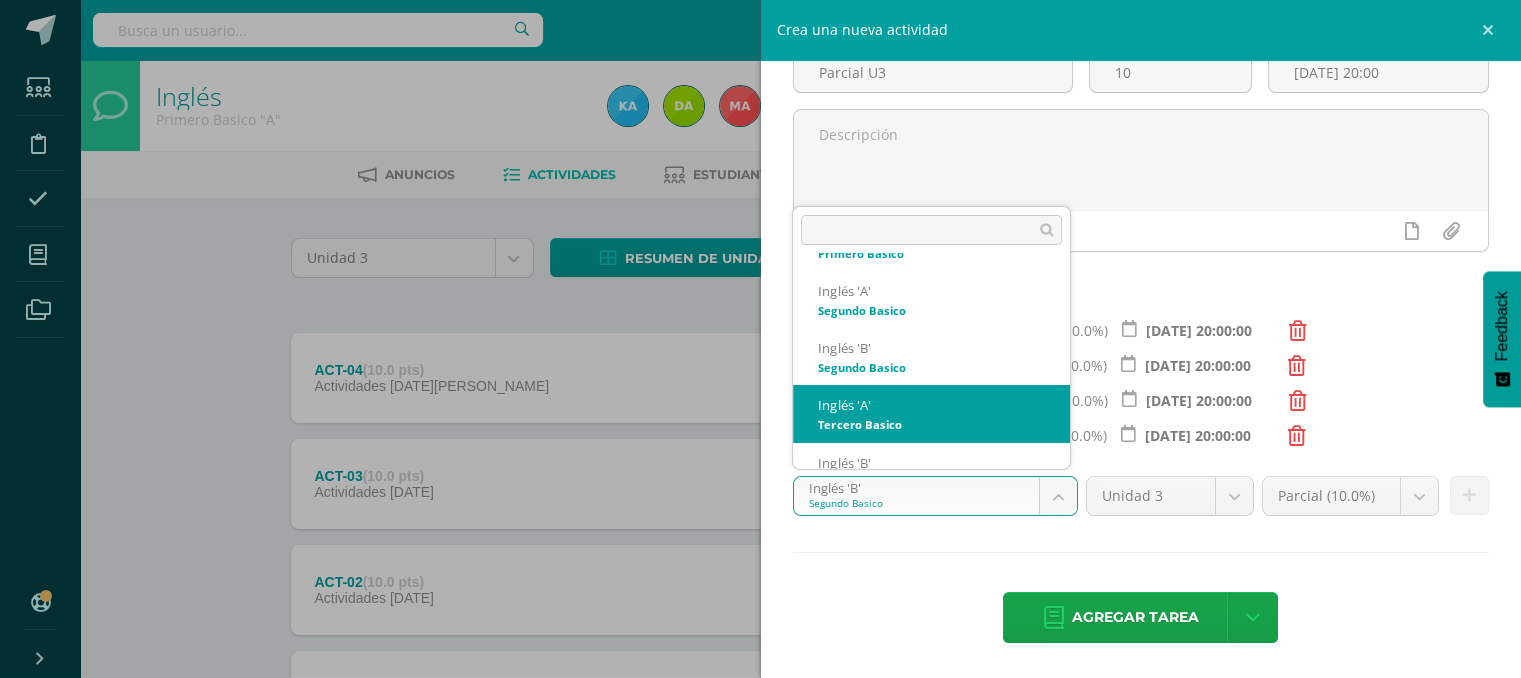 select on "111377" 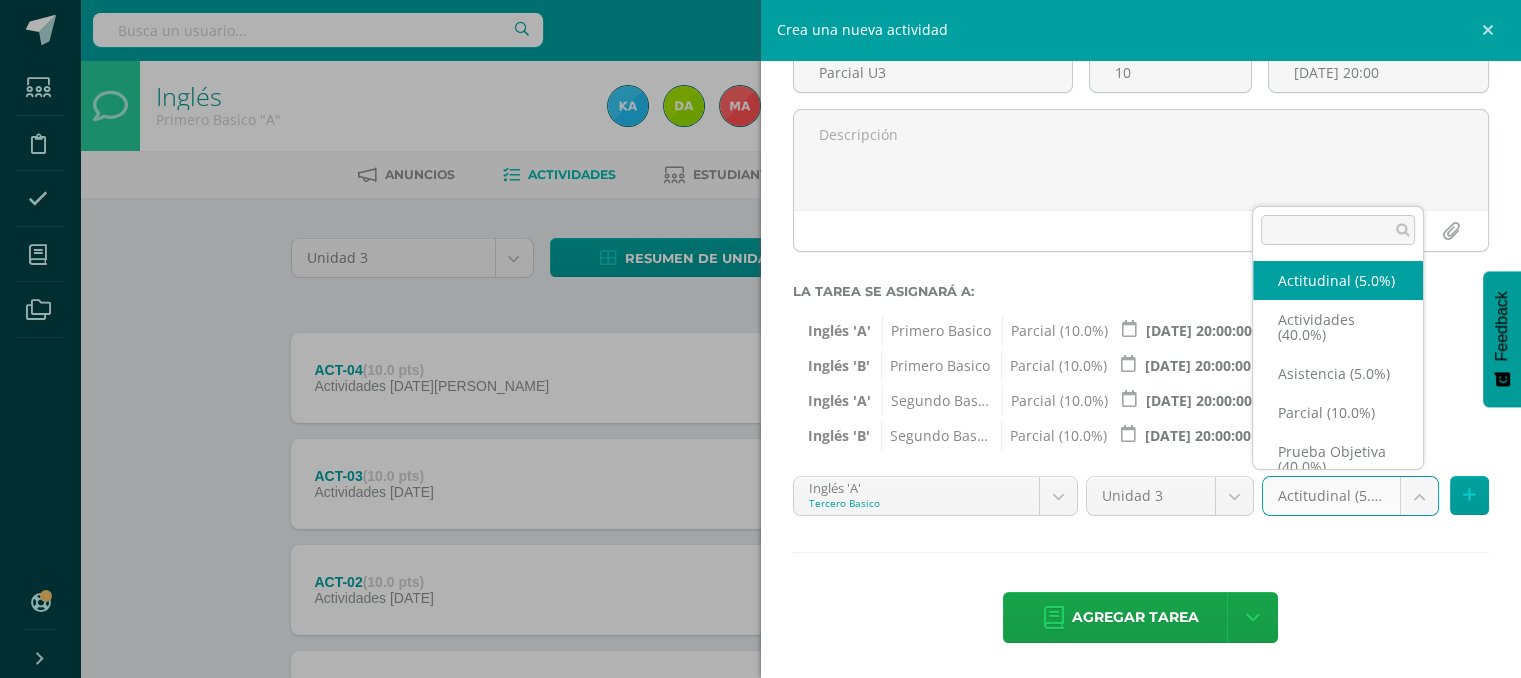 click on "Tarea asignada exitosamente         Estudiantes Disciplina Asistencia Mis cursos Archivos Soporte
Ayuda
Reportar un problema
Centro de ayuda
Últimas actualizaciones
10+ Cerrar panel
Inglés
Primero
Basico
"A"
Actividades Estudiantes Planificación Dosificación
Inglés
Primero
Basico
"B"
Actividades Estudiantes Planificación Dosificación
Inglés
Segundo
Basico
"A"
Actividades Estudiantes Planificación 1 1" at bounding box center (760, 437) 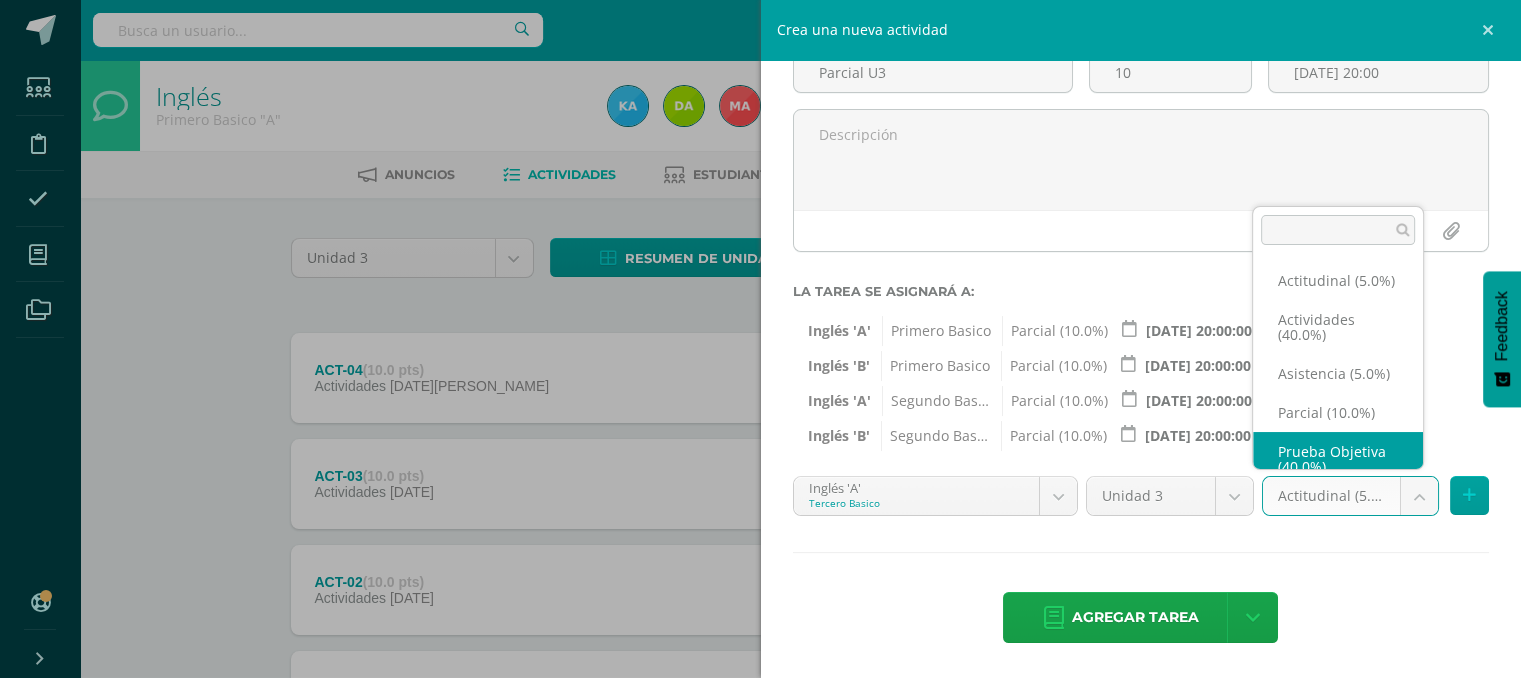 scroll, scrollTop: 47, scrollLeft: 0, axis: vertical 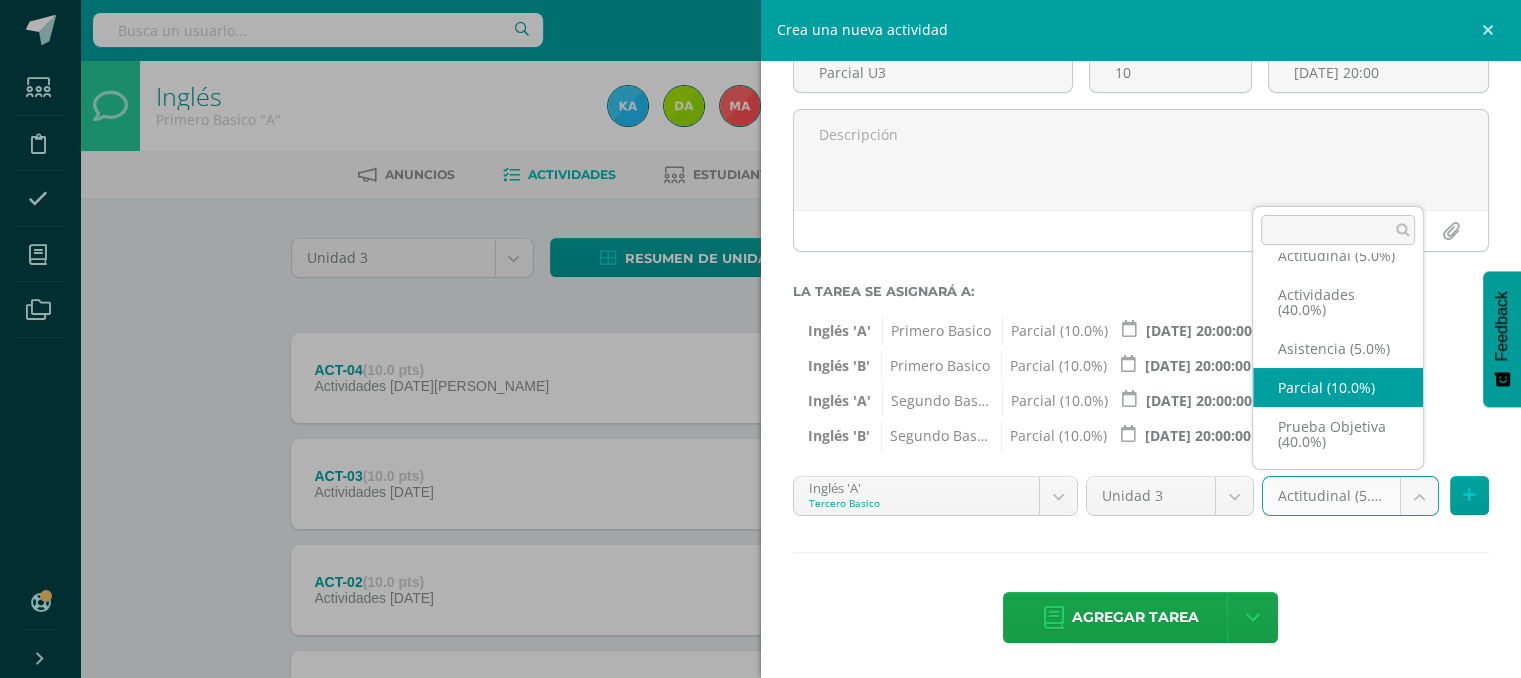 select on "118731" 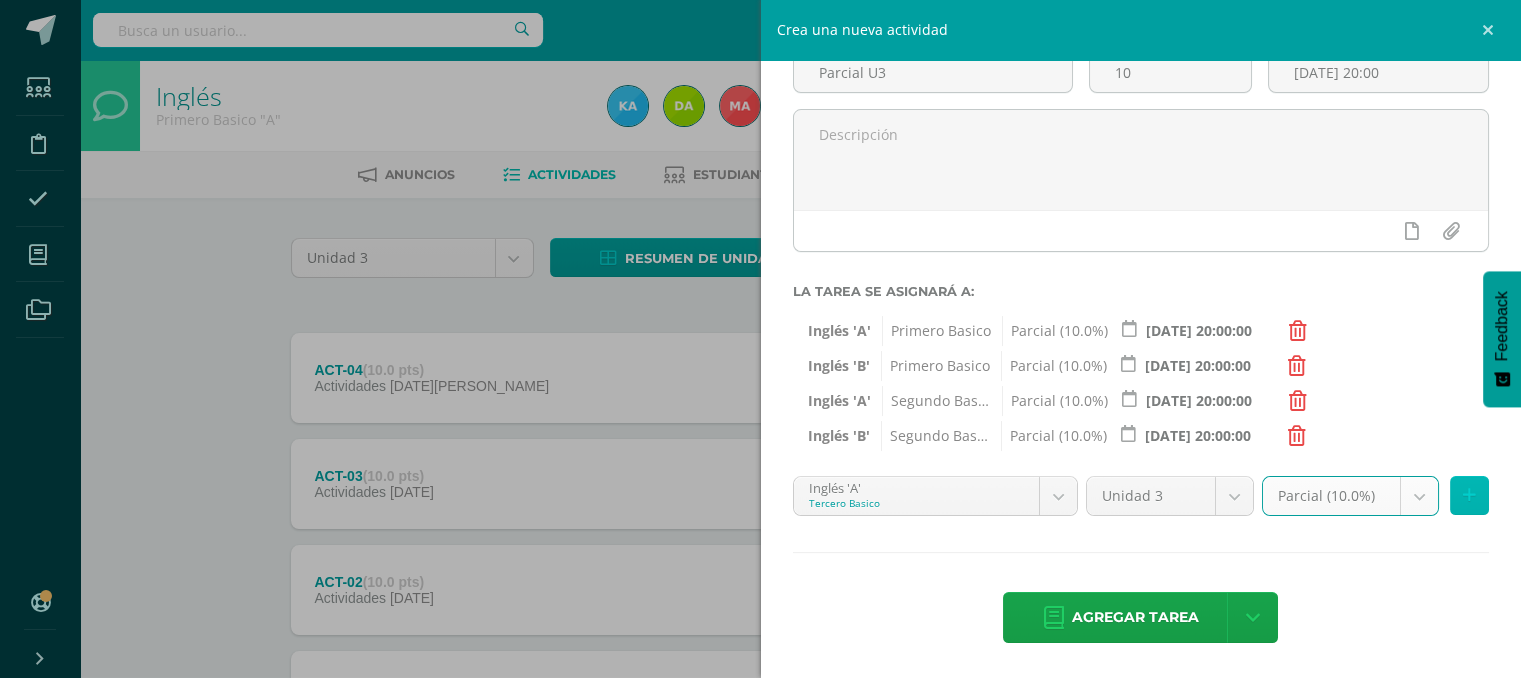 click at bounding box center [1469, 495] 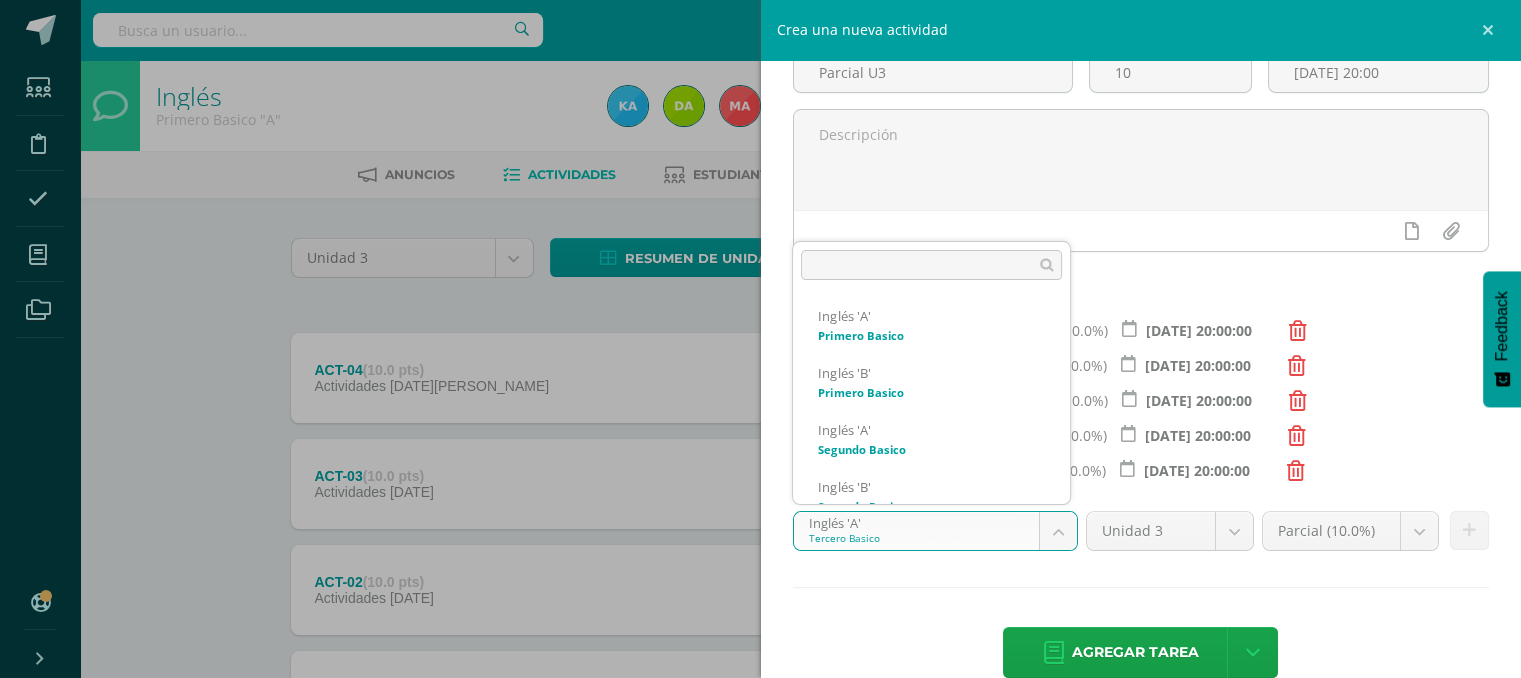 scroll, scrollTop: 77, scrollLeft: 0, axis: vertical 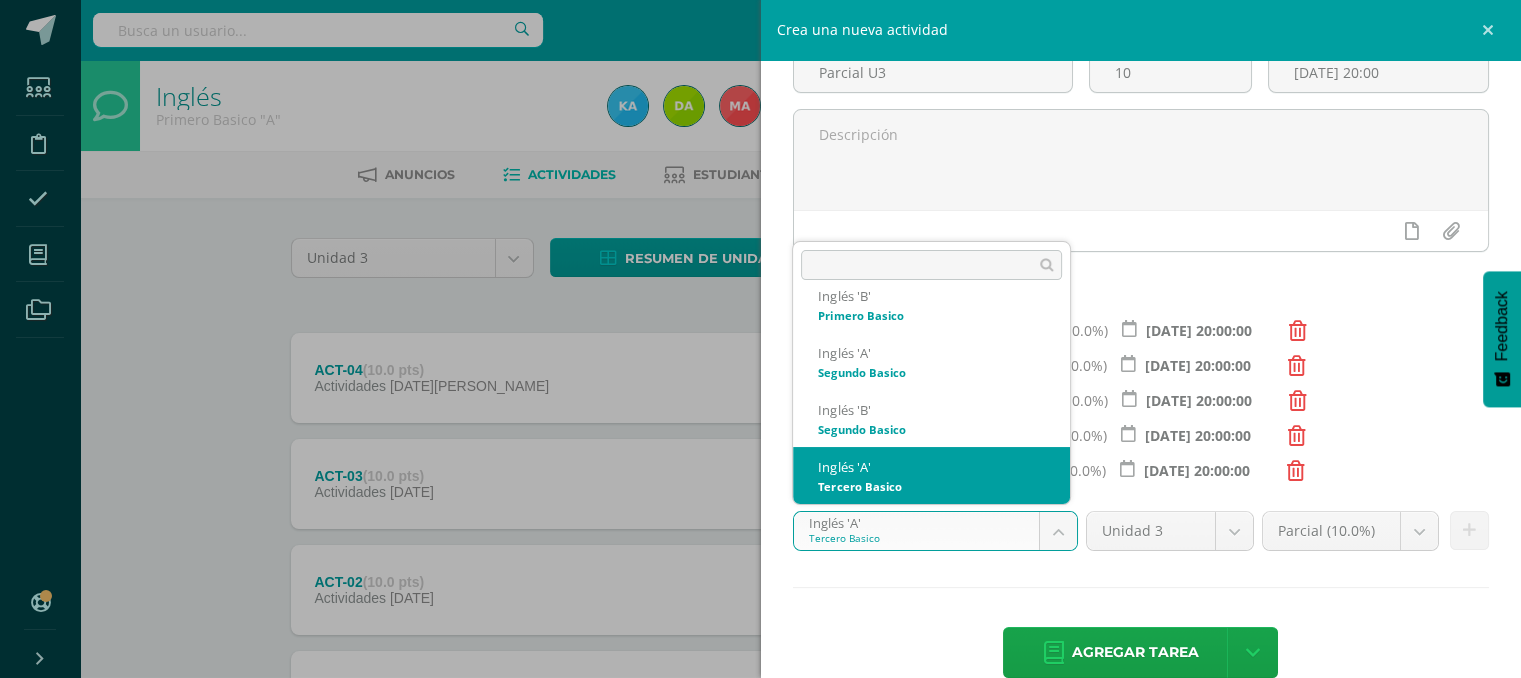 click on "Tarea asignada exitosamente         Estudiantes Disciplina Asistencia Mis cursos Archivos Soporte
Ayuda
Reportar un problema
Centro de ayuda
Últimas actualizaciones
10+ Cerrar panel
Inglés
Primero
Basico
"A"
Actividades Estudiantes Planificación Dosificación
Inglés
Primero
Basico
"B"
Actividades Estudiantes Planificación Dosificación
Inglés
Segundo
Basico
"A"
Actividades Estudiantes Planificación 1 1" at bounding box center [760, 437] 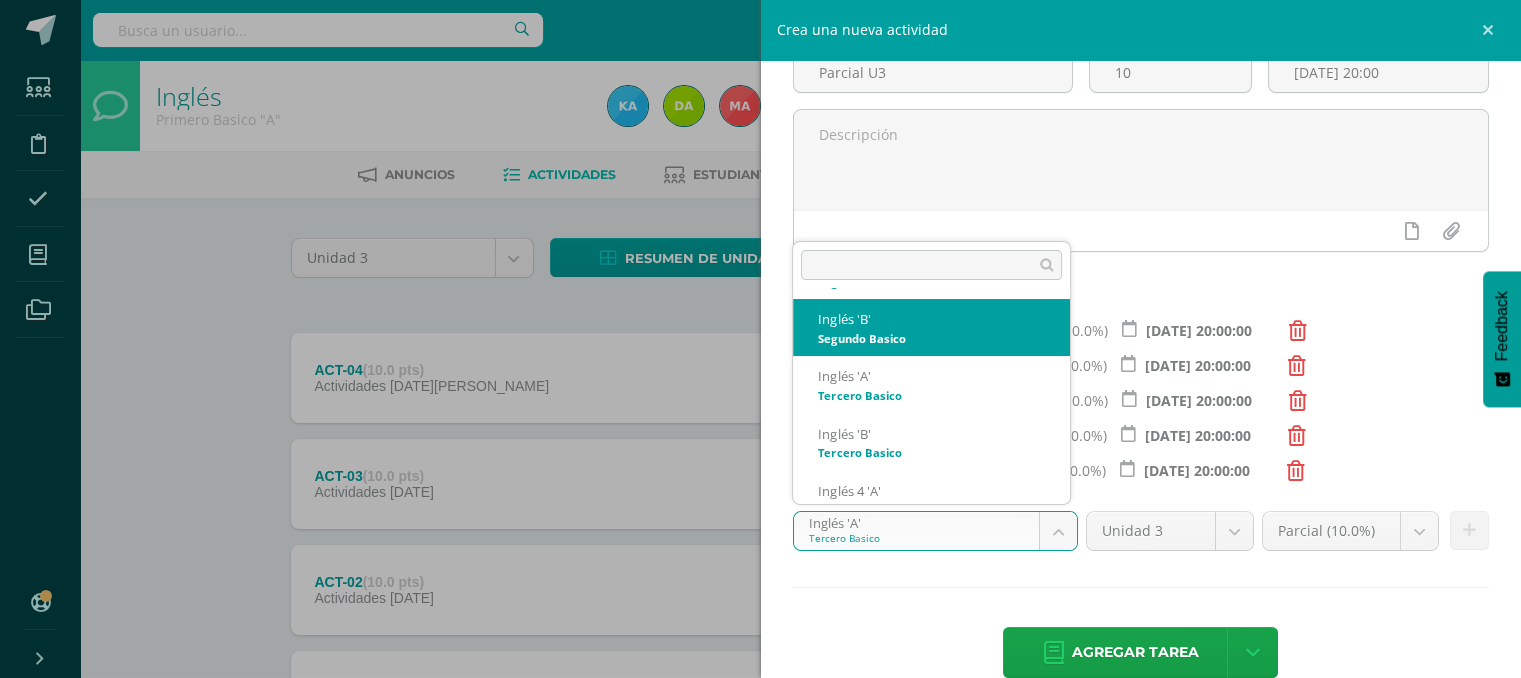 scroll, scrollTop: 172, scrollLeft: 0, axis: vertical 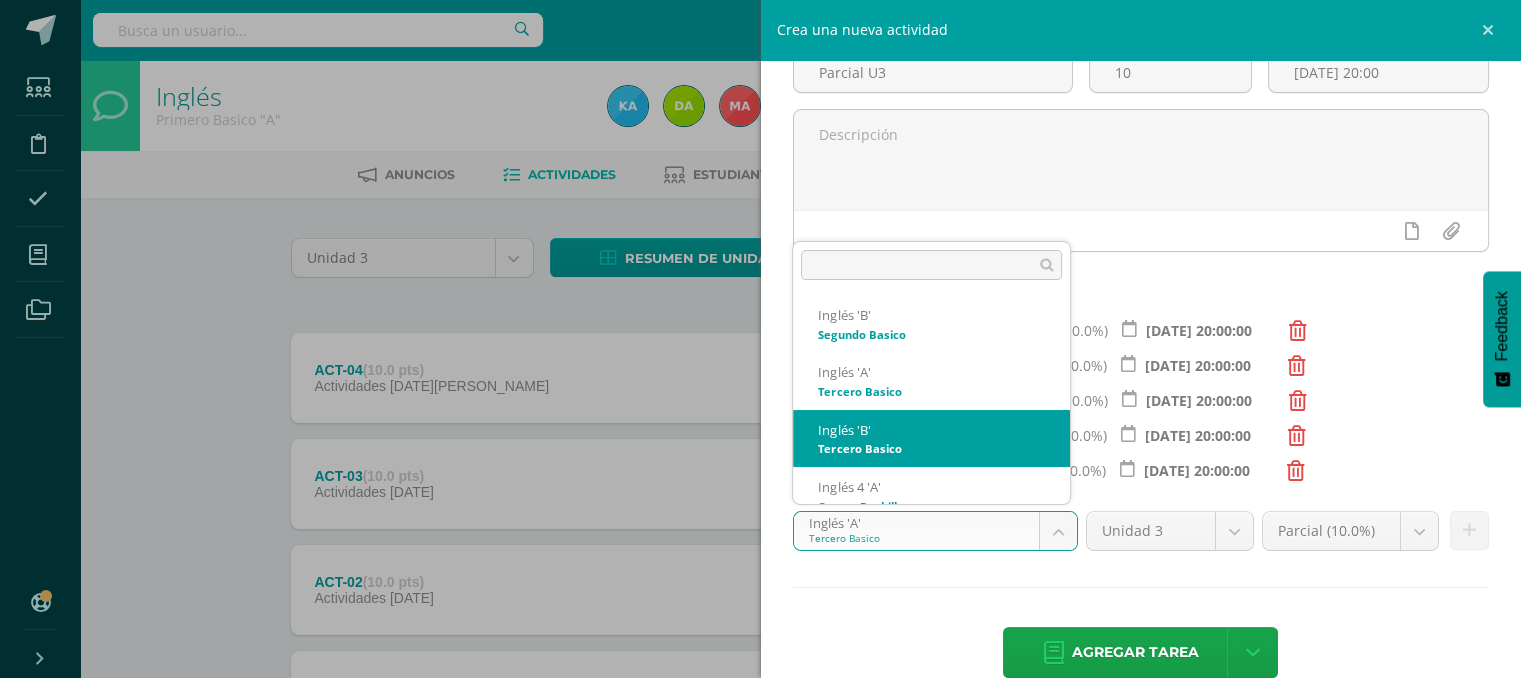 select on "111527" 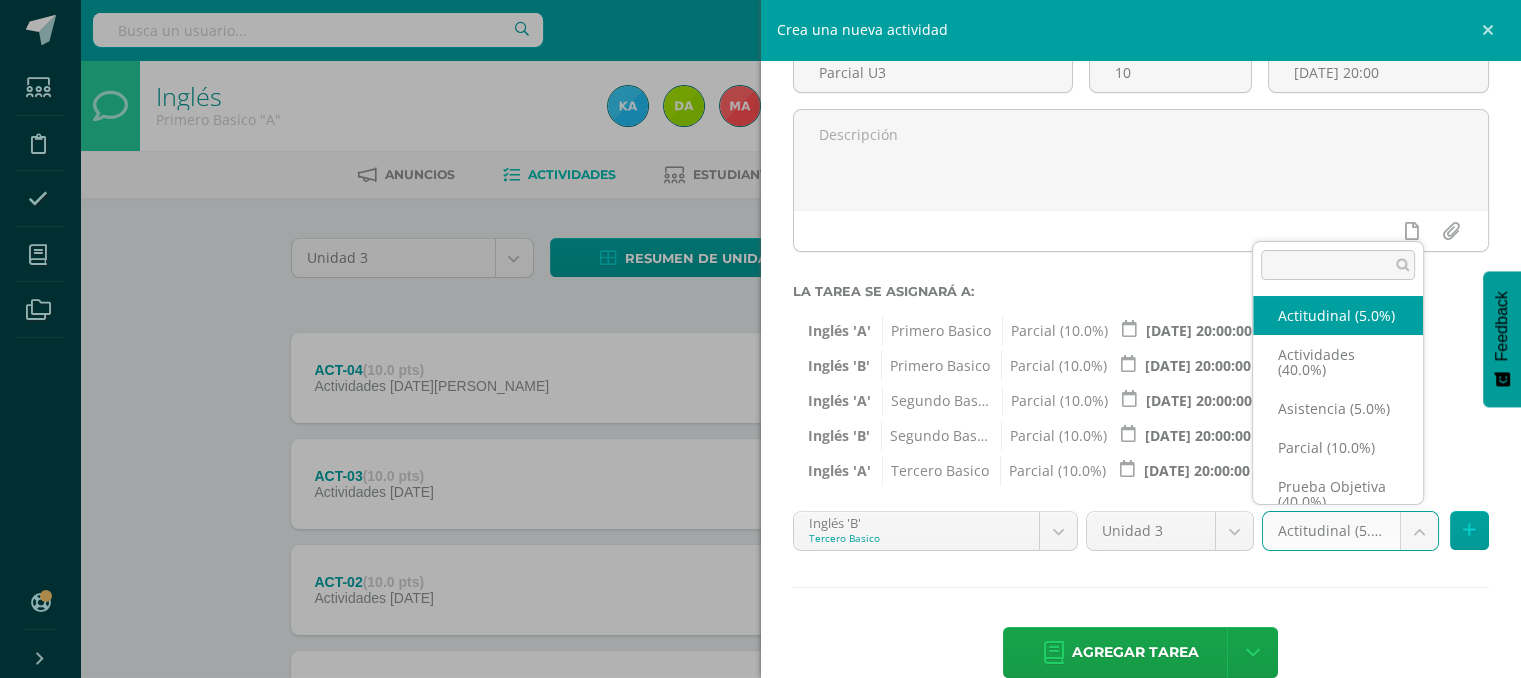 click on "Tarea asignada exitosamente         Estudiantes Disciplina Asistencia Mis cursos Archivos Soporte
Ayuda
Reportar un problema
Centro de ayuda
Últimas actualizaciones
10+ Cerrar panel
Inglés
Primero
Basico
"A"
Actividades Estudiantes Planificación Dosificación
Inglés
Primero
Basico
"B"
Actividades Estudiantes Planificación Dosificación
Inglés
Segundo
Basico
"A"
Actividades Estudiantes Planificación 1 1" at bounding box center [760, 437] 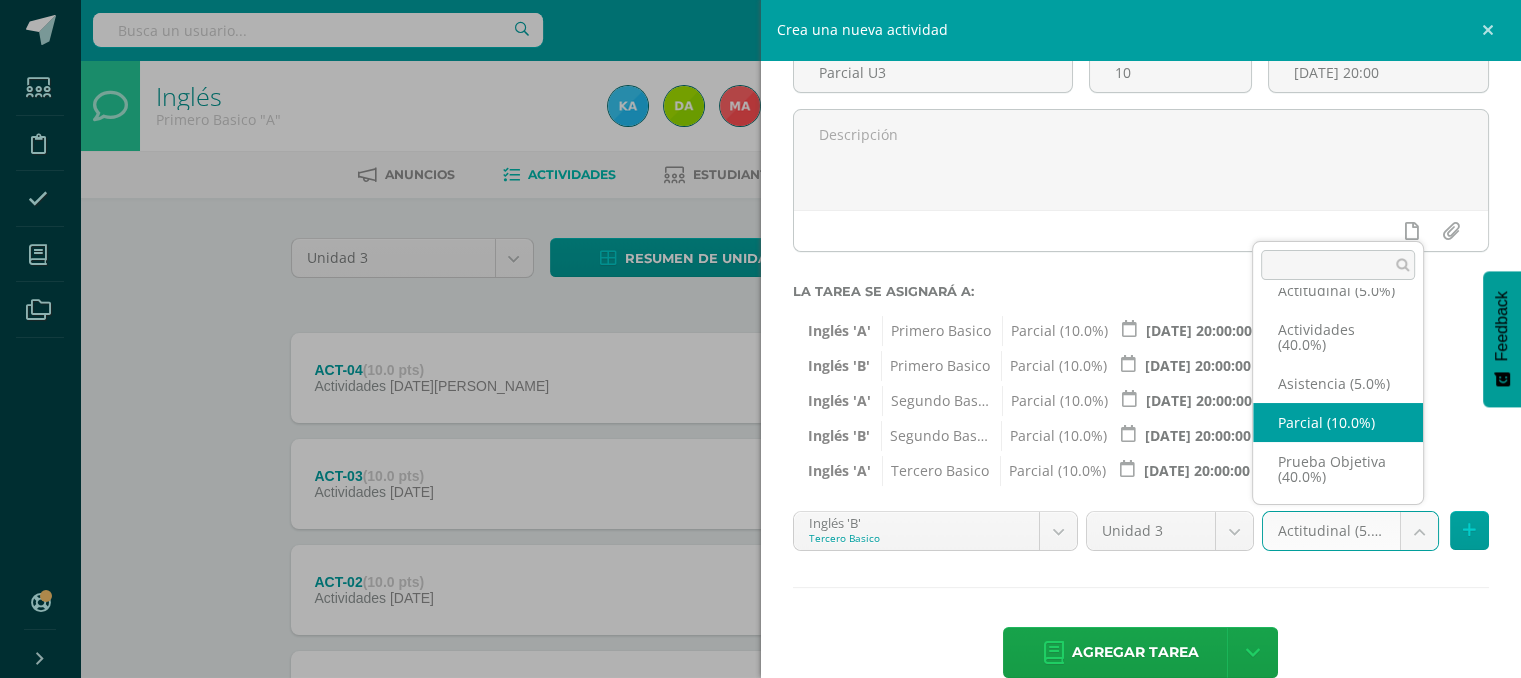 select on "118736" 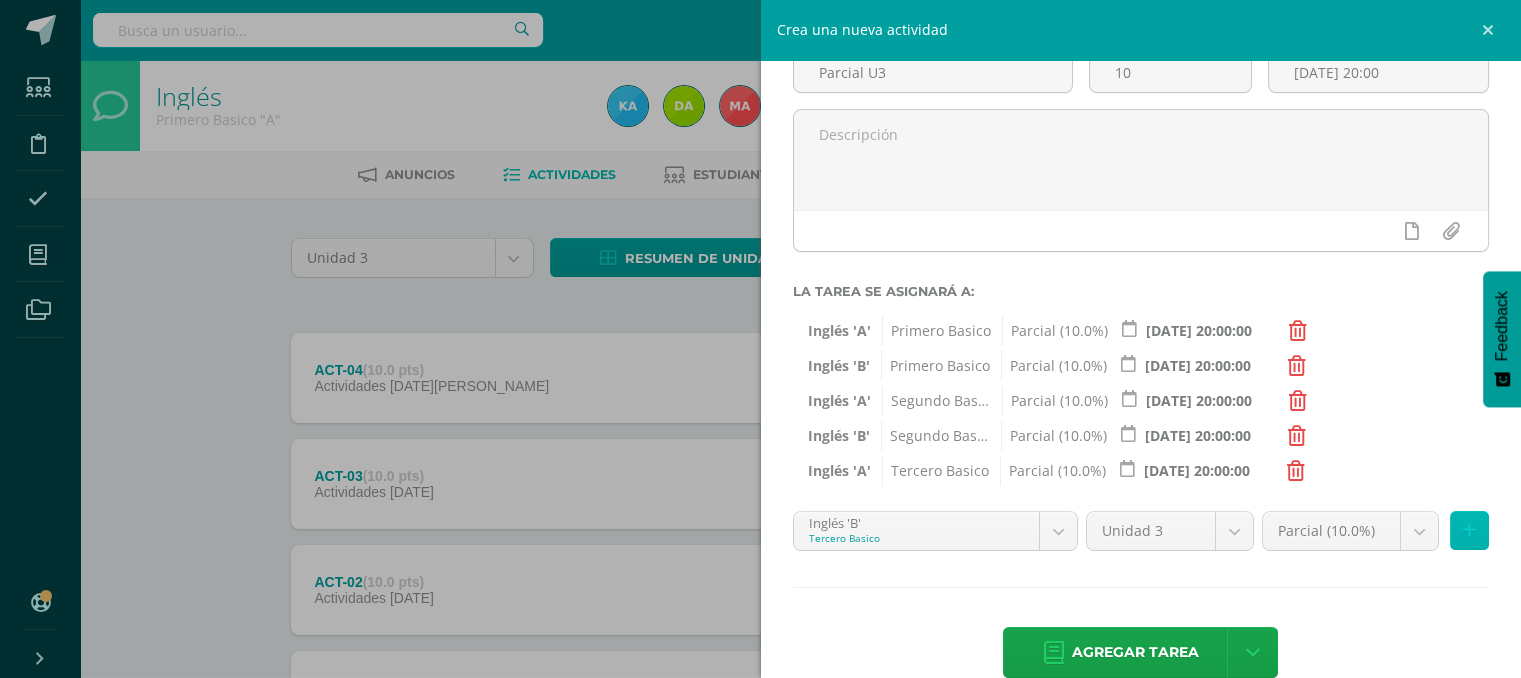 click at bounding box center [1469, 530] 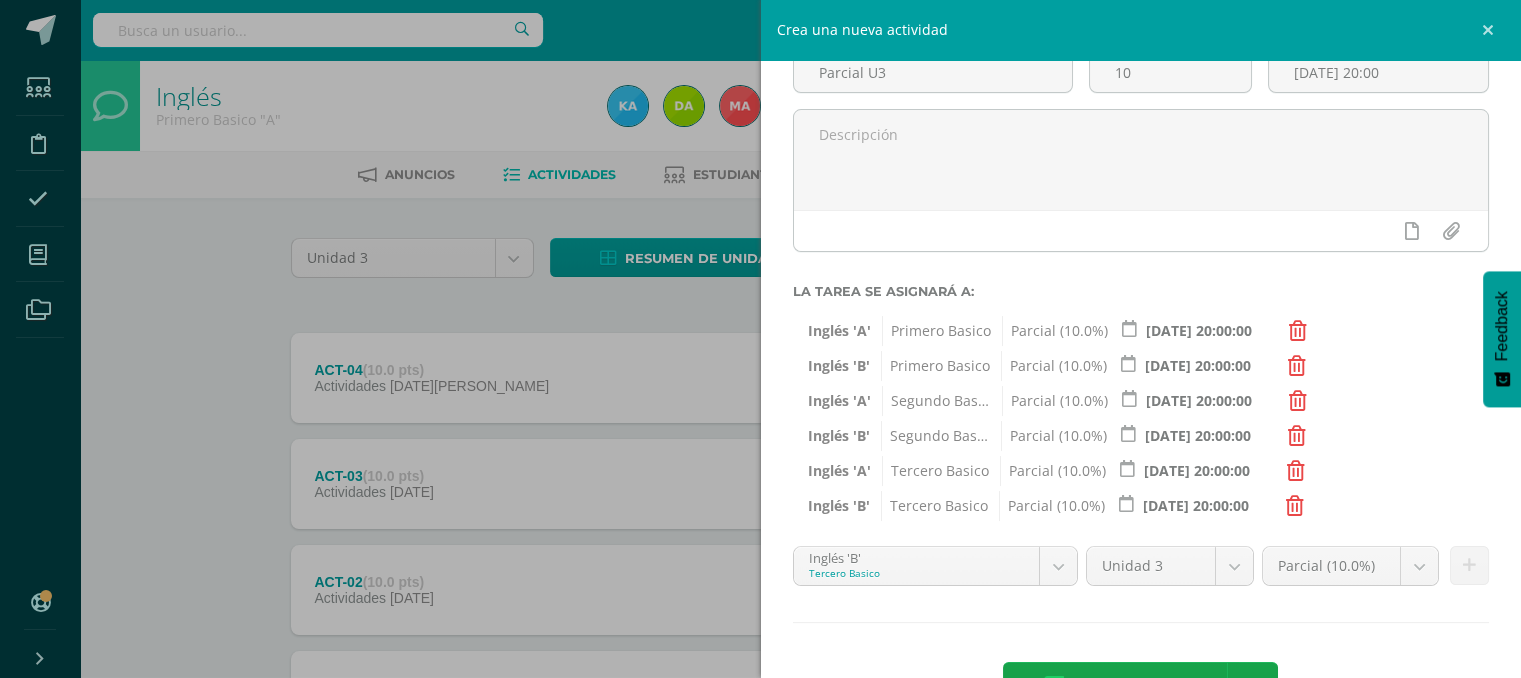 scroll, scrollTop: 210, scrollLeft: 0, axis: vertical 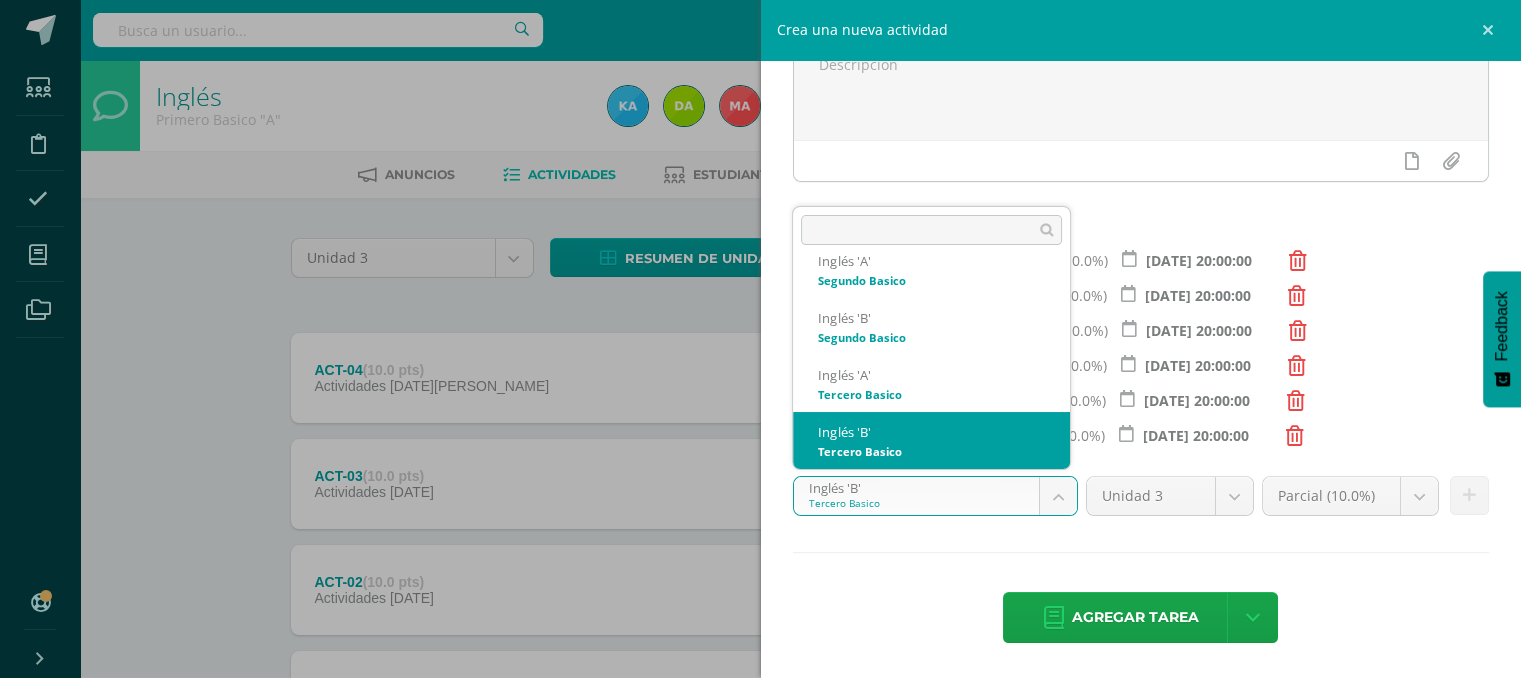 click on "Tarea asignada exitosamente         Estudiantes Disciplina Asistencia Mis cursos Archivos Soporte
Ayuda
Reportar un problema
Centro de ayuda
Últimas actualizaciones
10+ Cerrar panel
Inglés
Primero
Basico
"A"
Actividades Estudiantes Planificación Dosificación
Inglés
Primero
Basico
"B"
Actividades Estudiantes Planificación Dosificación
Inglés
Segundo
Basico
"A"
Actividades Estudiantes Planificación 1 1" at bounding box center [760, 437] 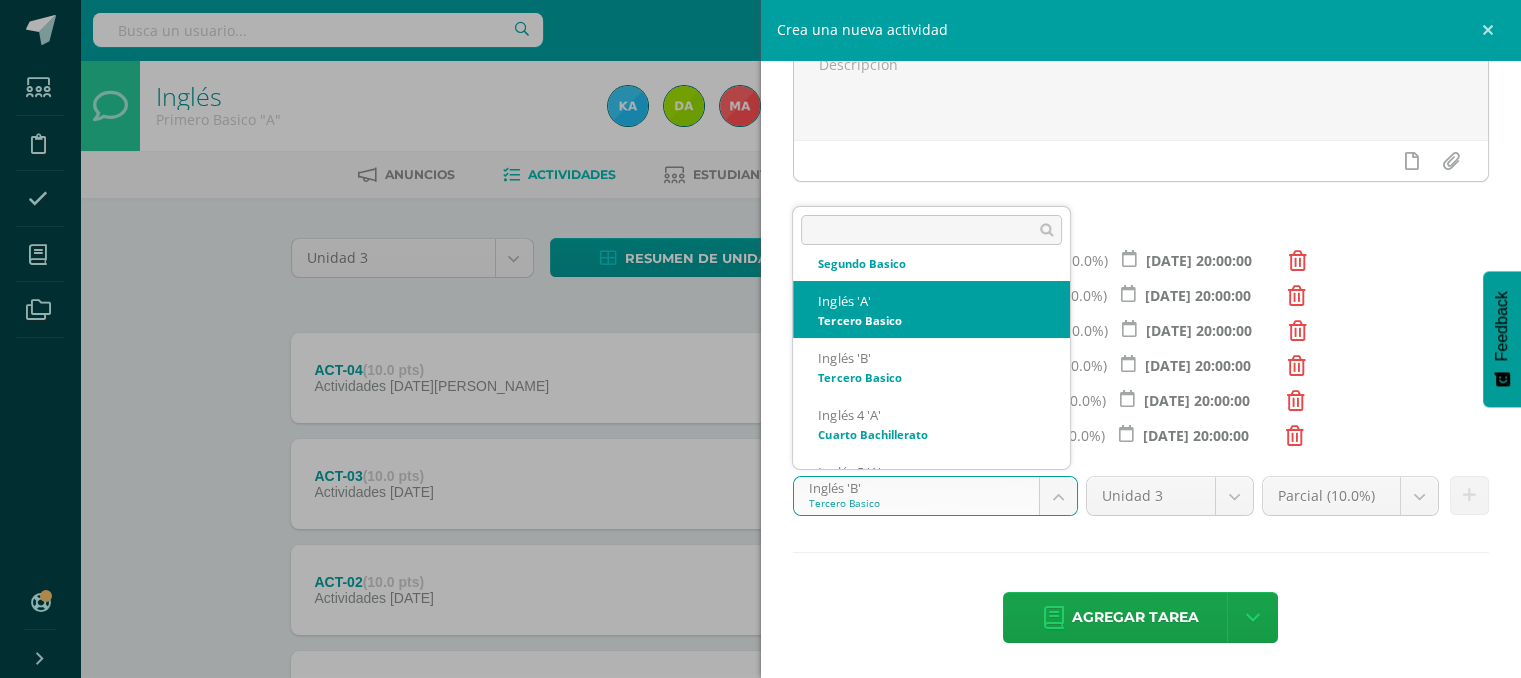 scroll, scrollTop: 225, scrollLeft: 0, axis: vertical 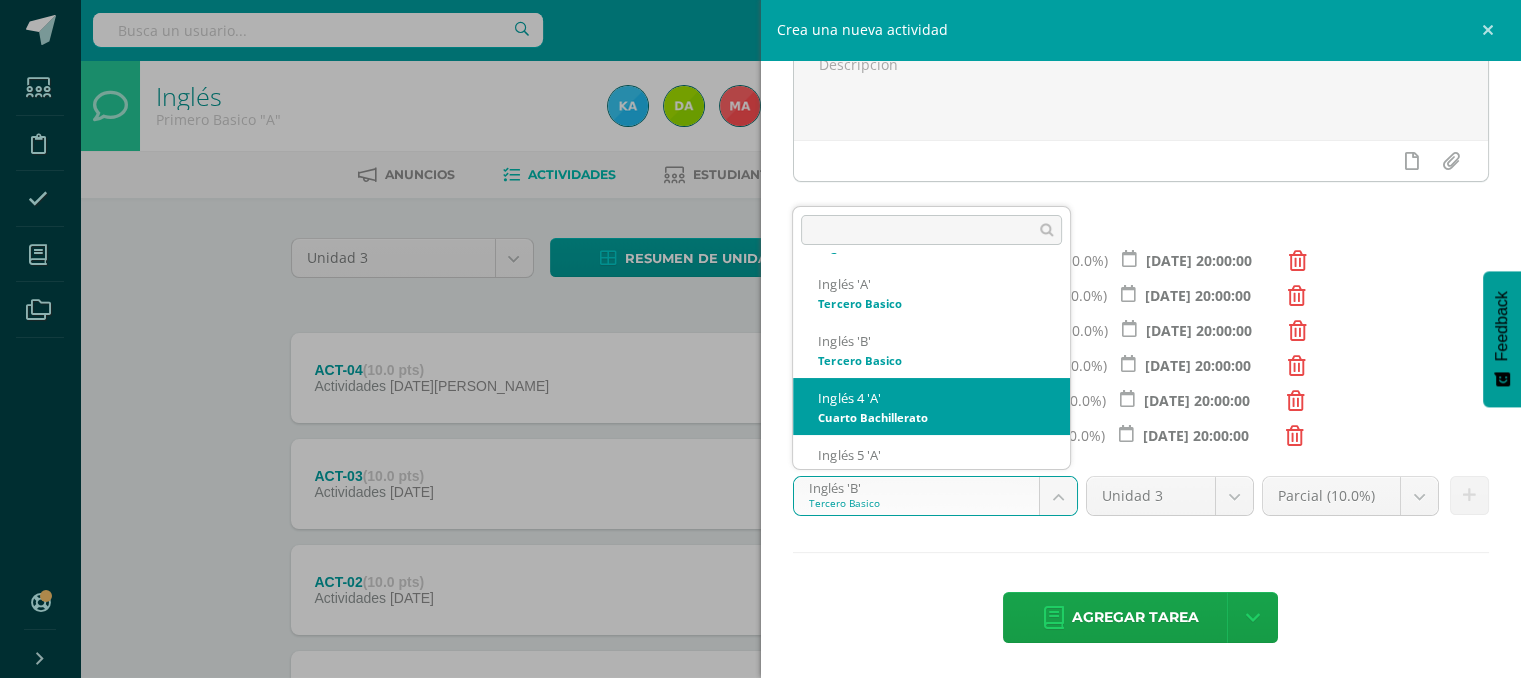 select on "111717" 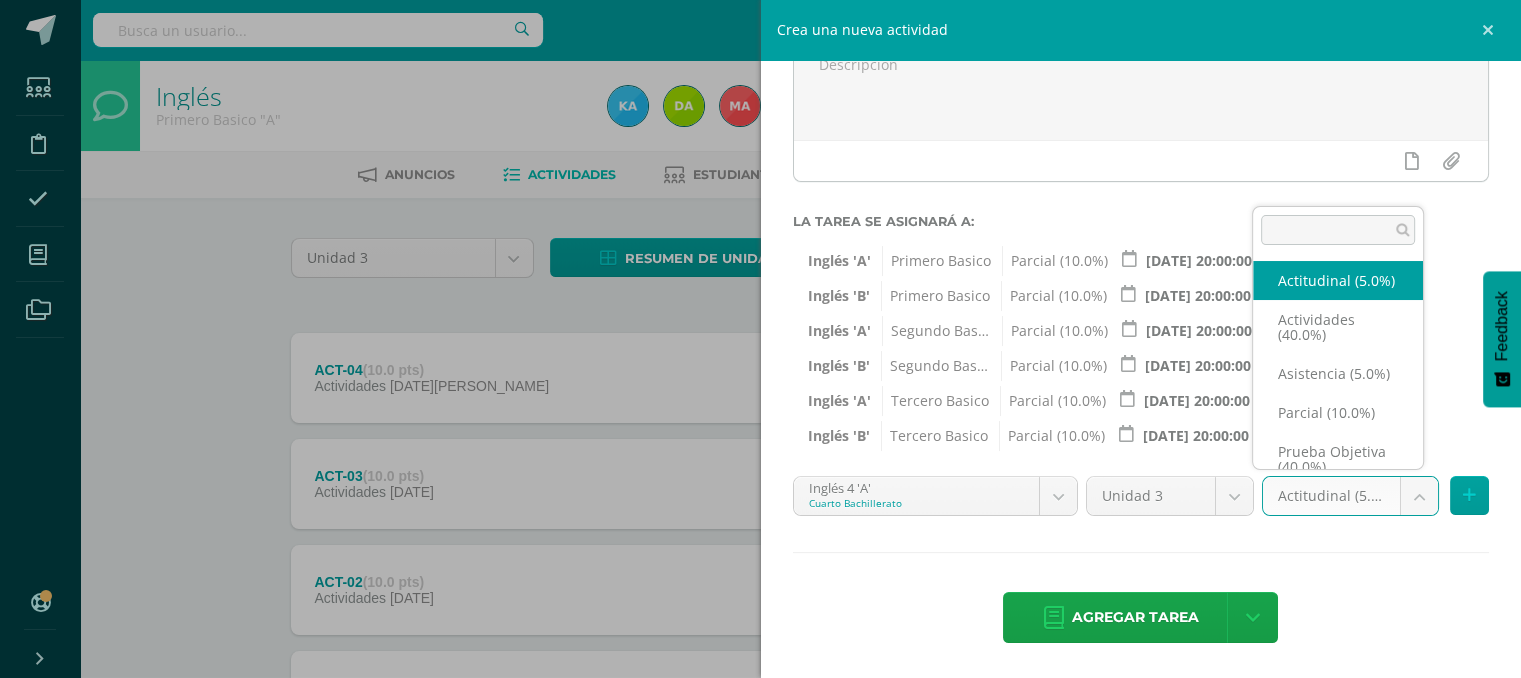 click on "Tarea asignada exitosamente         Estudiantes Disciplina Asistencia Mis cursos Archivos Soporte
Ayuda
Reportar un problema
Centro de ayuda
Últimas actualizaciones
10+ Cerrar panel
Inglés
Primero
Basico
"A"
Actividades Estudiantes Planificación Dosificación
Inglés
Primero
Basico
"B"
Actividades Estudiantes Planificación Dosificación
Inglés
Segundo
Basico
"A"
Actividades Estudiantes Planificación 1 1" at bounding box center [760, 437] 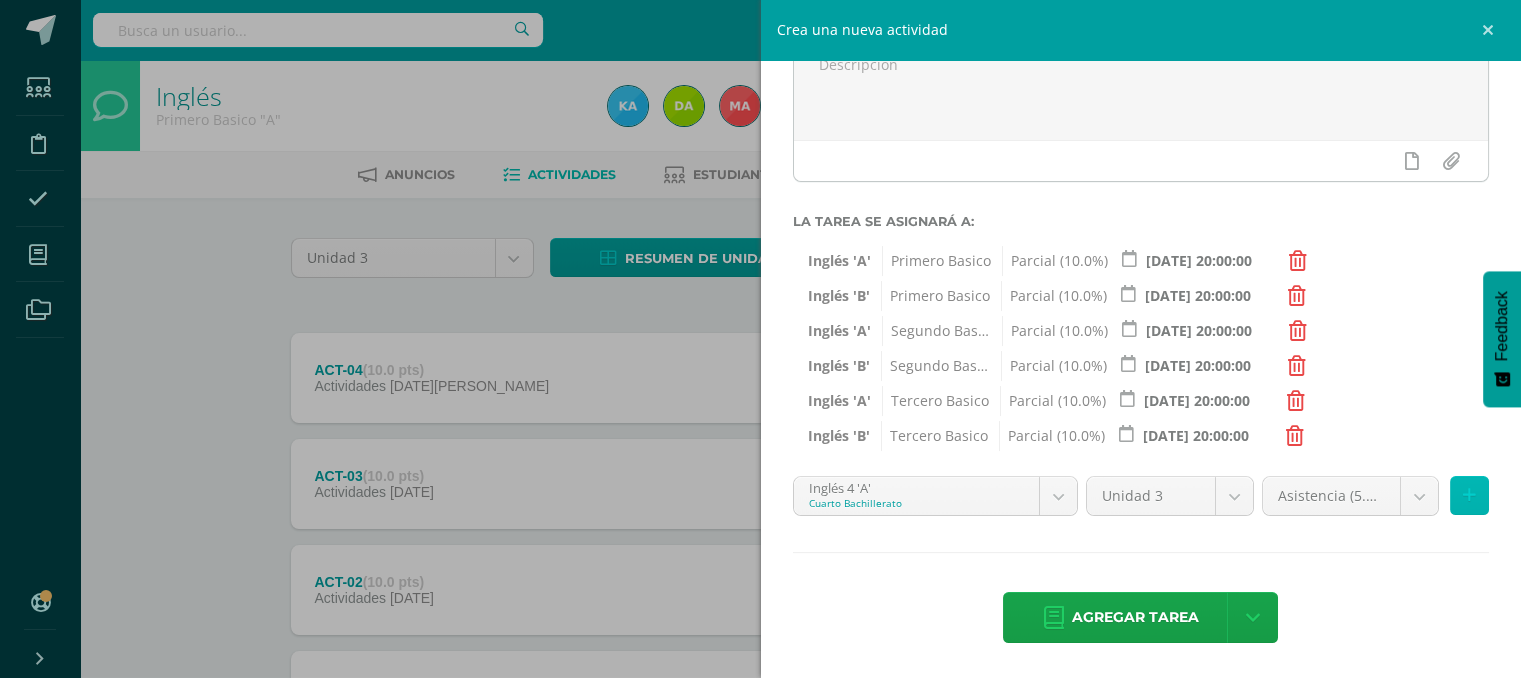 click at bounding box center [1469, 495] 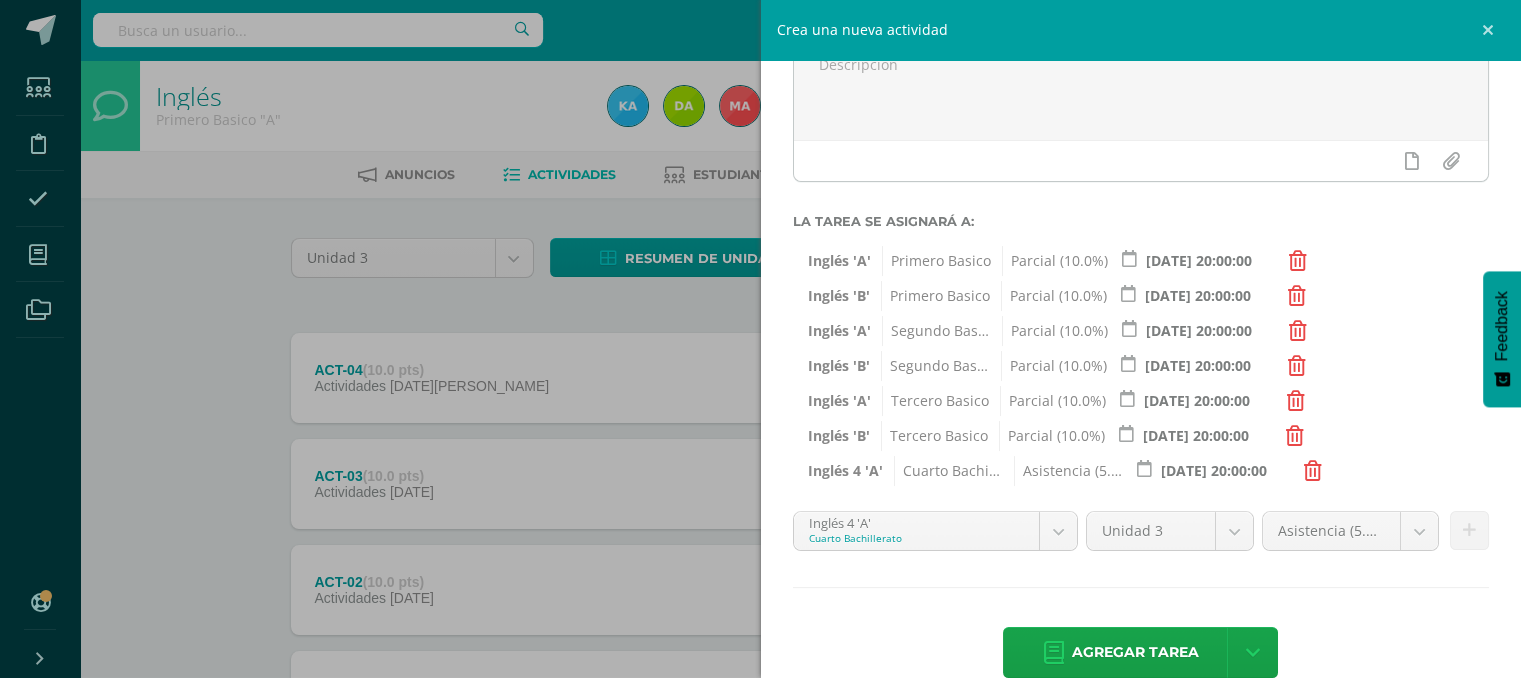 click at bounding box center (1313, 471) 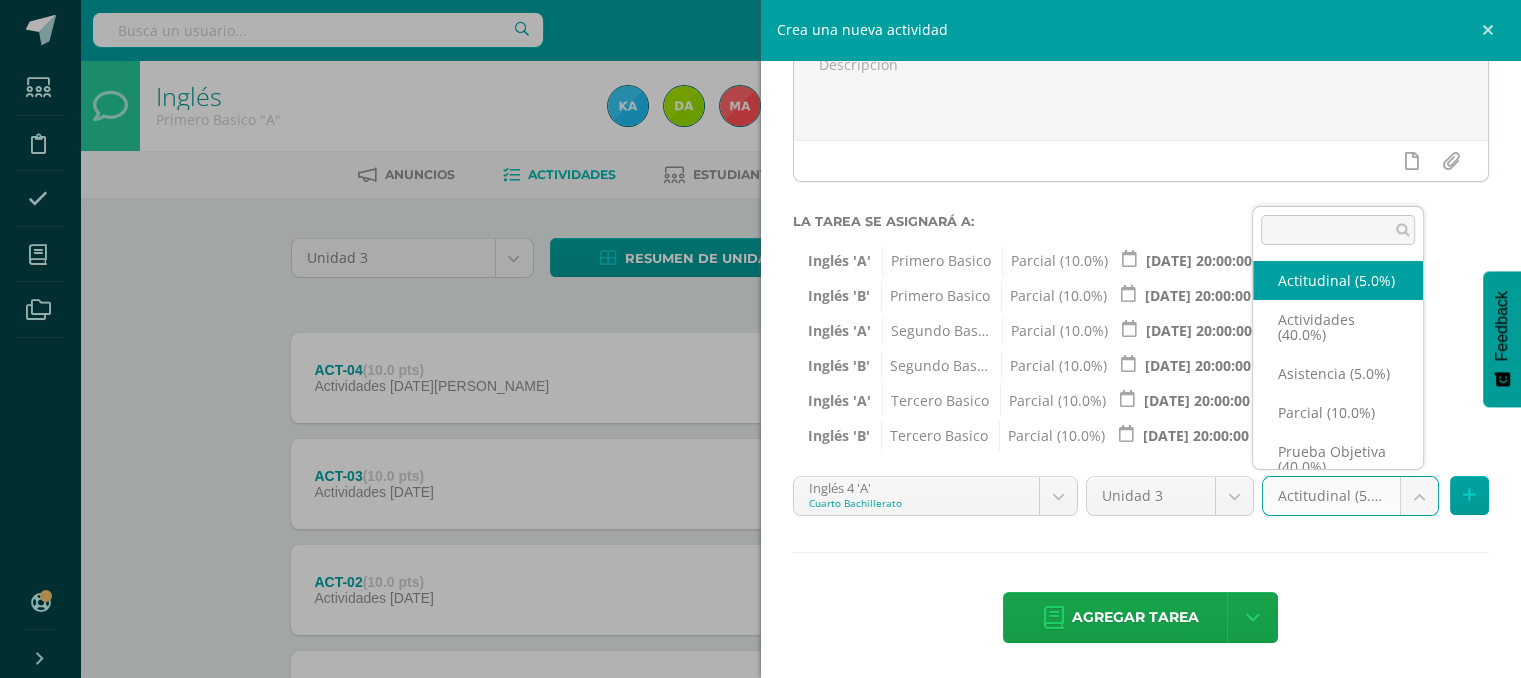 click on "Tarea asignada exitosamente         Estudiantes Disciplina Asistencia Mis cursos Archivos Soporte
Ayuda
Reportar un problema
Centro de ayuda
Últimas actualizaciones
10+ Cerrar panel
Inglés
Primero
Basico
"A"
Actividades Estudiantes Planificación Dosificación
Inglés
Primero
Basico
"B"
Actividades Estudiantes Planificación Dosificación
Inglés
Segundo
Basico
"A"
Actividades Estudiantes Planificación 1 1" at bounding box center (760, 437) 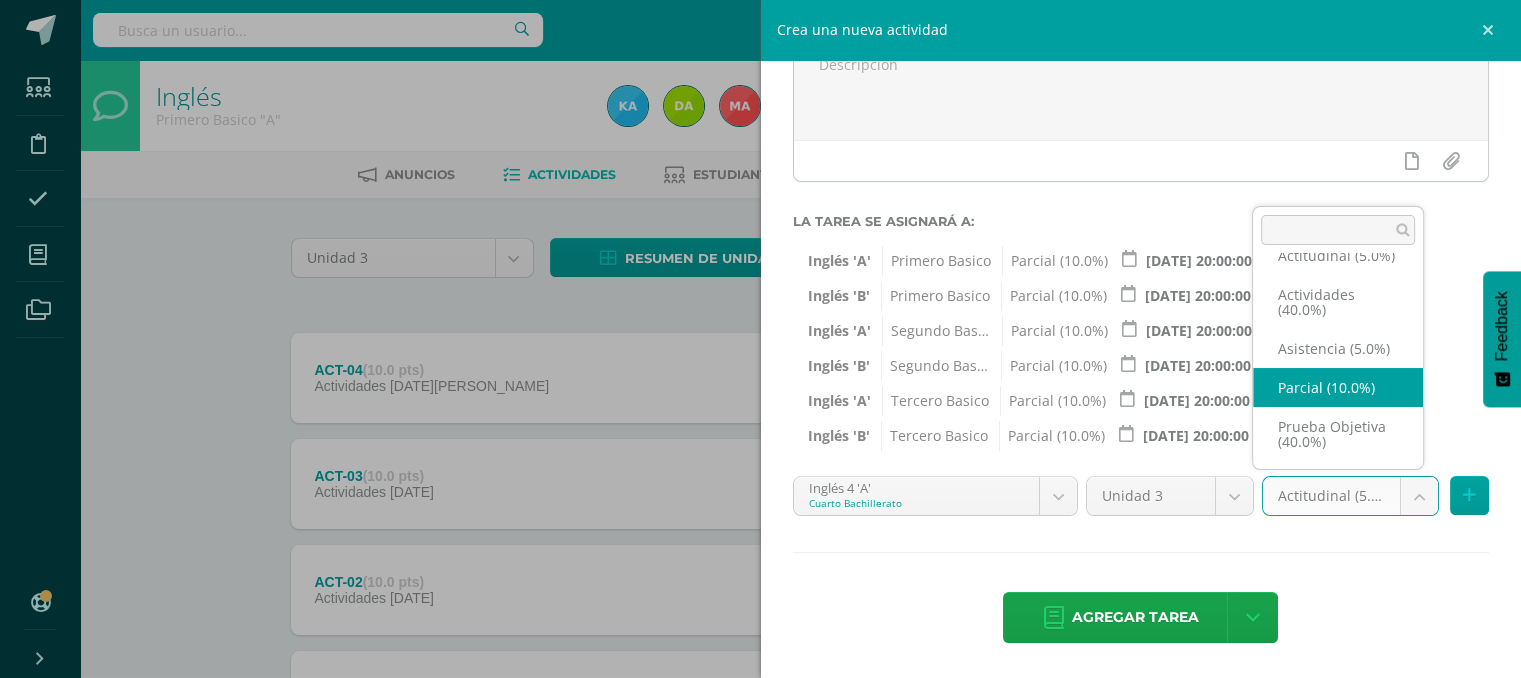 select on "118740" 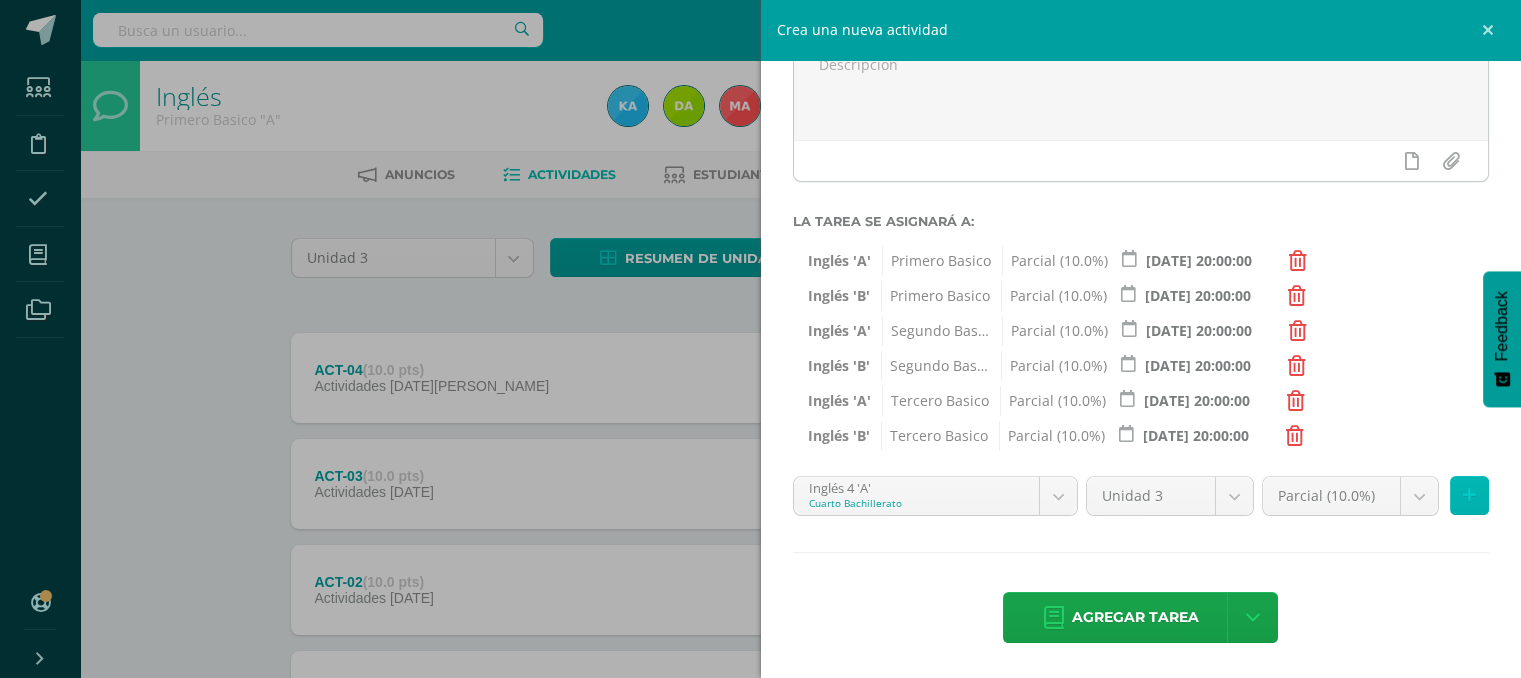 click at bounding box center (1469, 495) 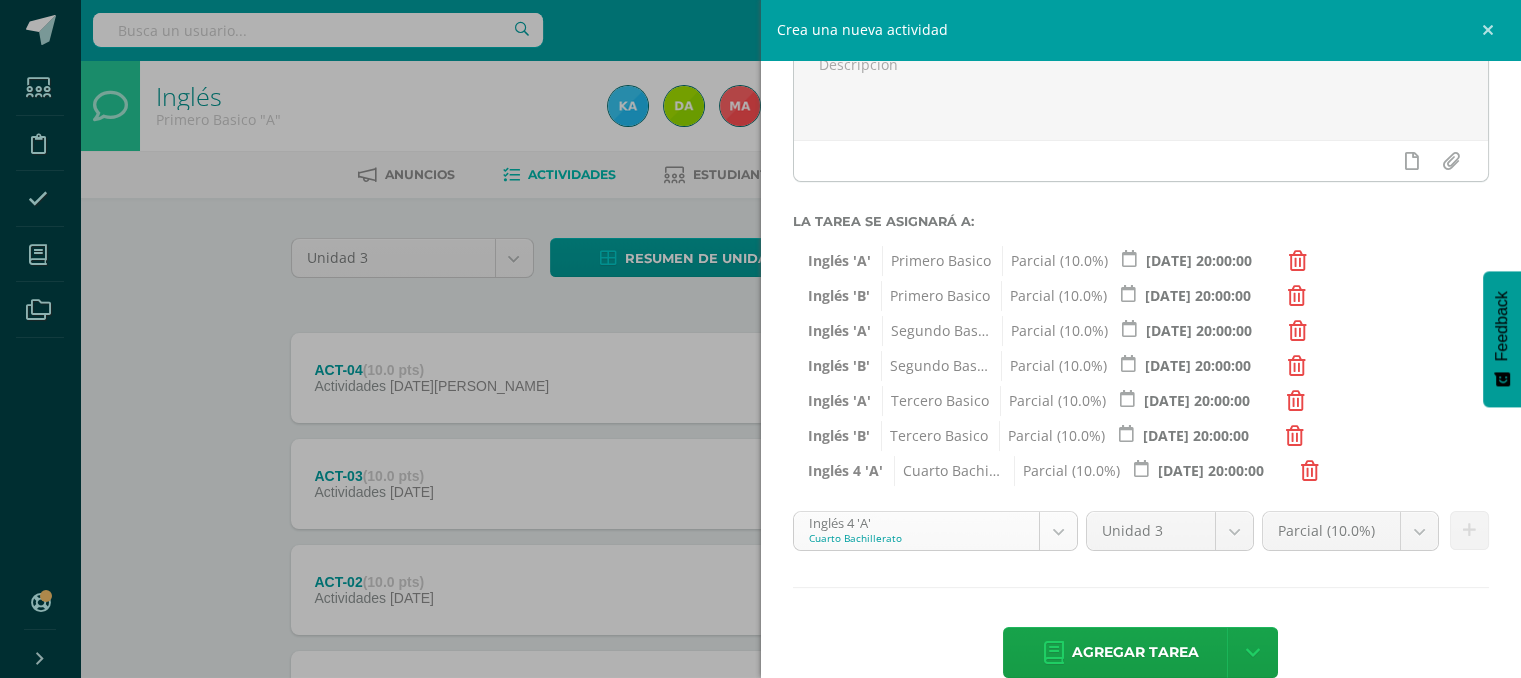 scroll, scrollTop: 191, scrollLeft: 0, axis: vertical 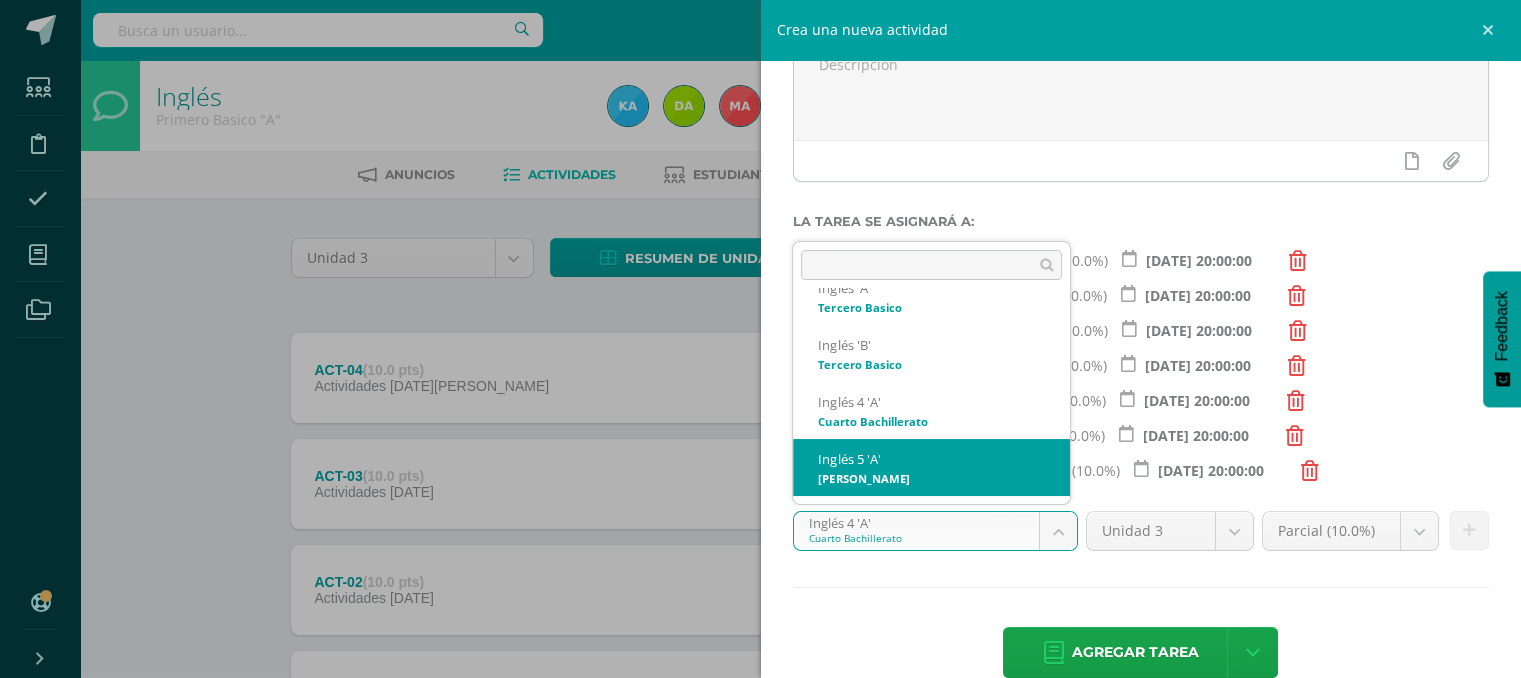 select on "111807" 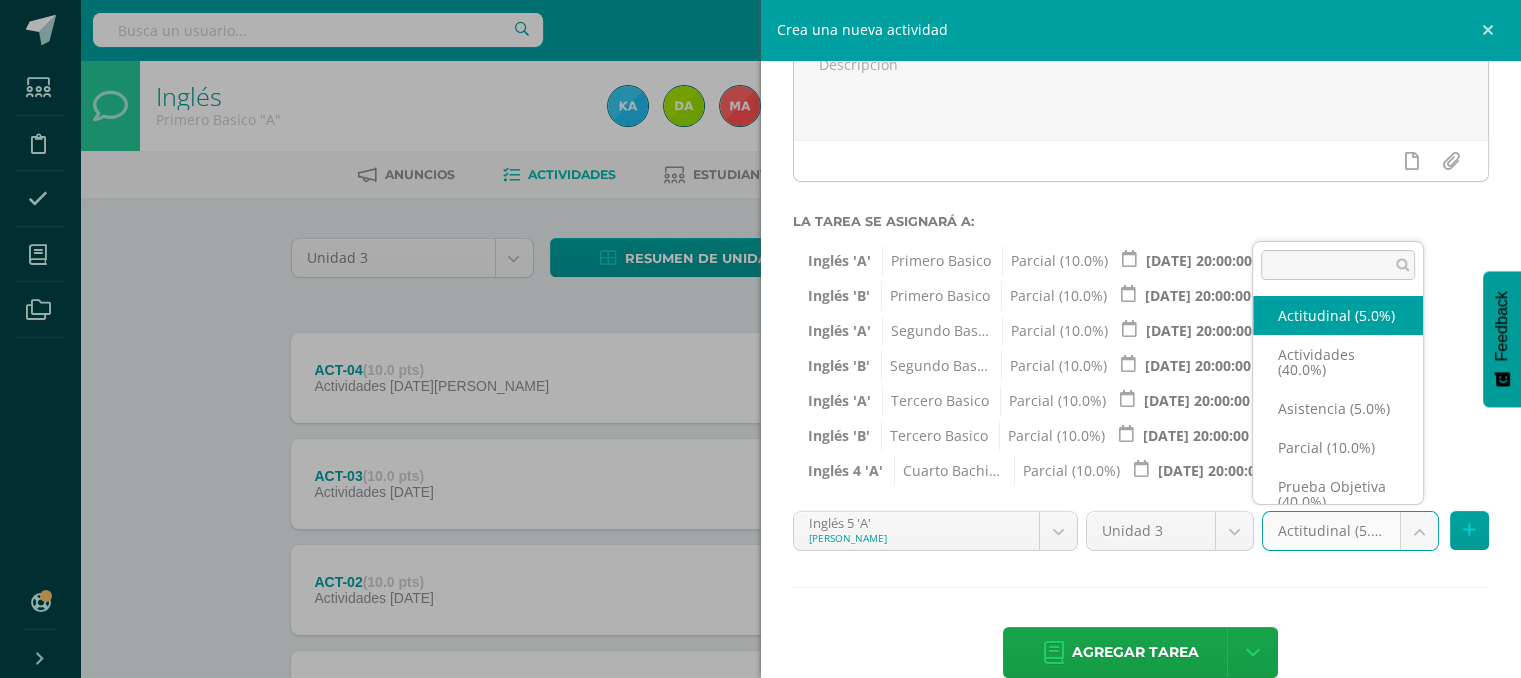 click on "Tarea asignada exitosamente         Estudiantes Disciplina Asistencia Mis cursos Archivos Soporte
Ayuda
Reportar un problema
Centro de ayuda
Últimas actualizaciones
10+ Cerrar panel
Inglés
Primero
Basico
"A"
Actividades Estudiantes Planificación Dosificación
Inglés
Primero
Basico
"B"
Actividades Estudiantes Planificación Dosificación
Inglés
Segundo
Basico
"A"
Actividades Estudiantes Planificación 1 1" at bounding box center [760, 437] 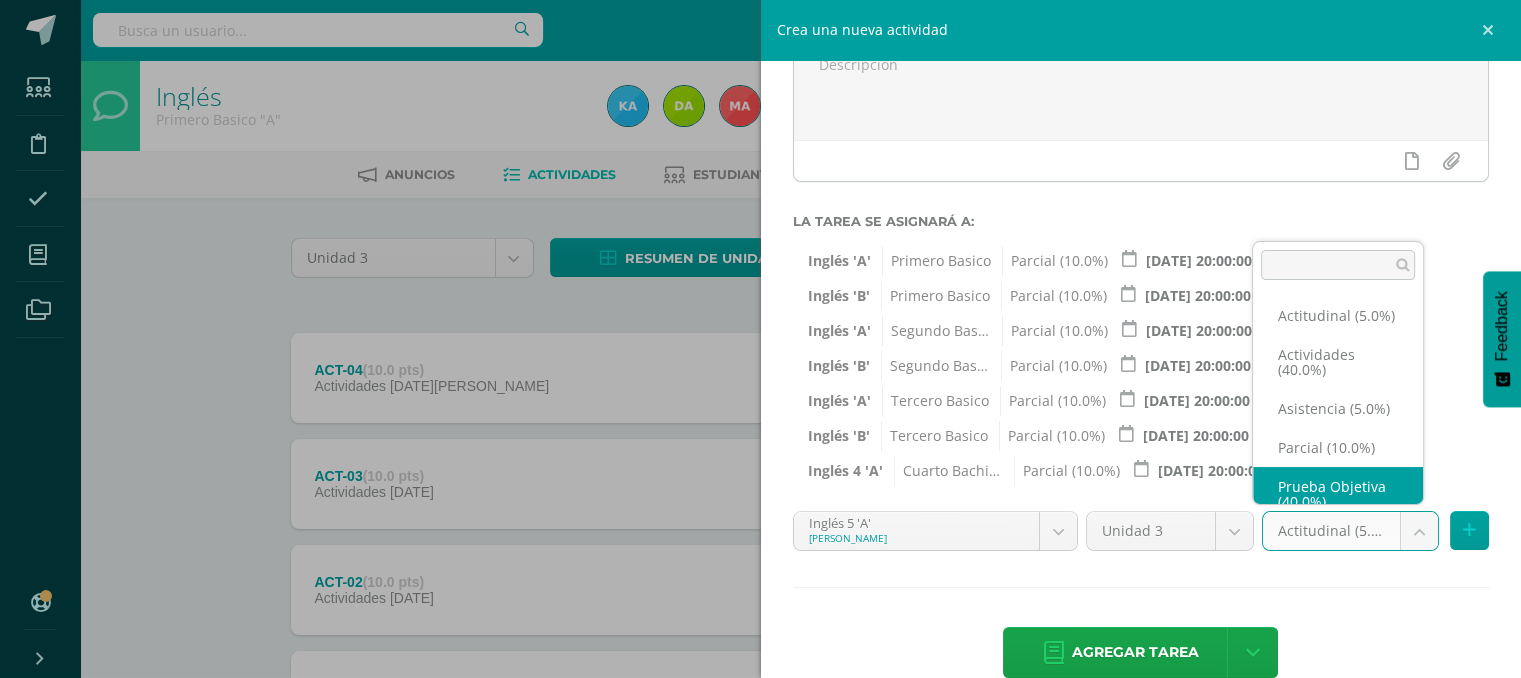 scroll, scrollTop: 47, scrollLeft: 0, axis: vertical 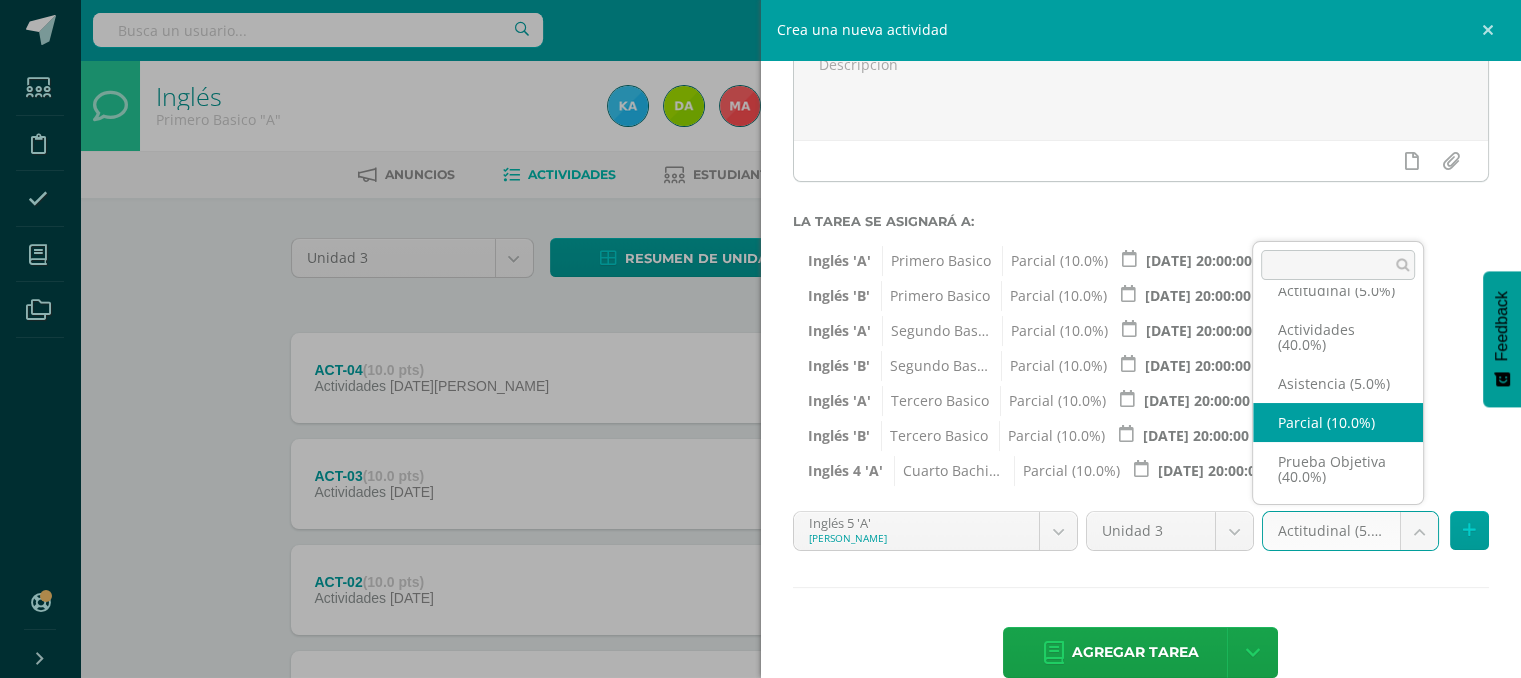 select on "118746" 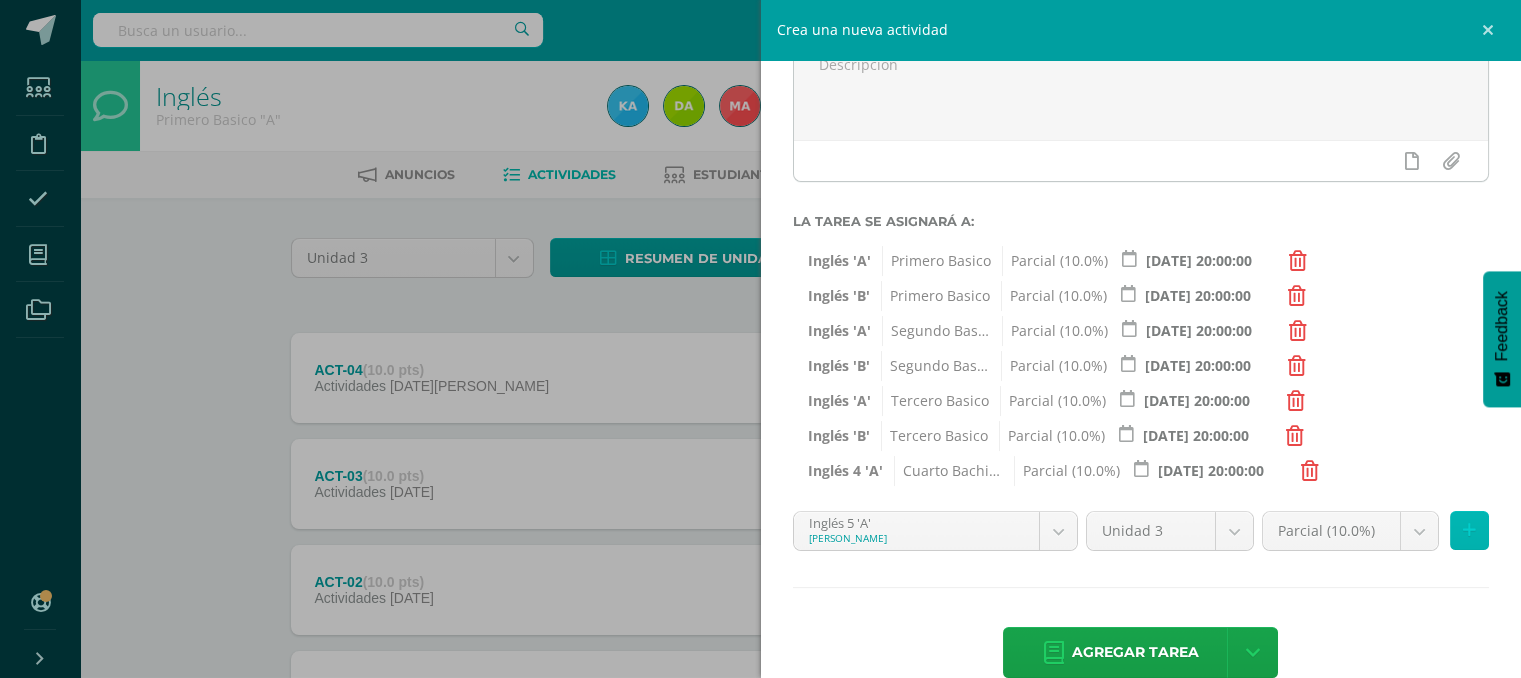 click at bounding box center [1469, 530] 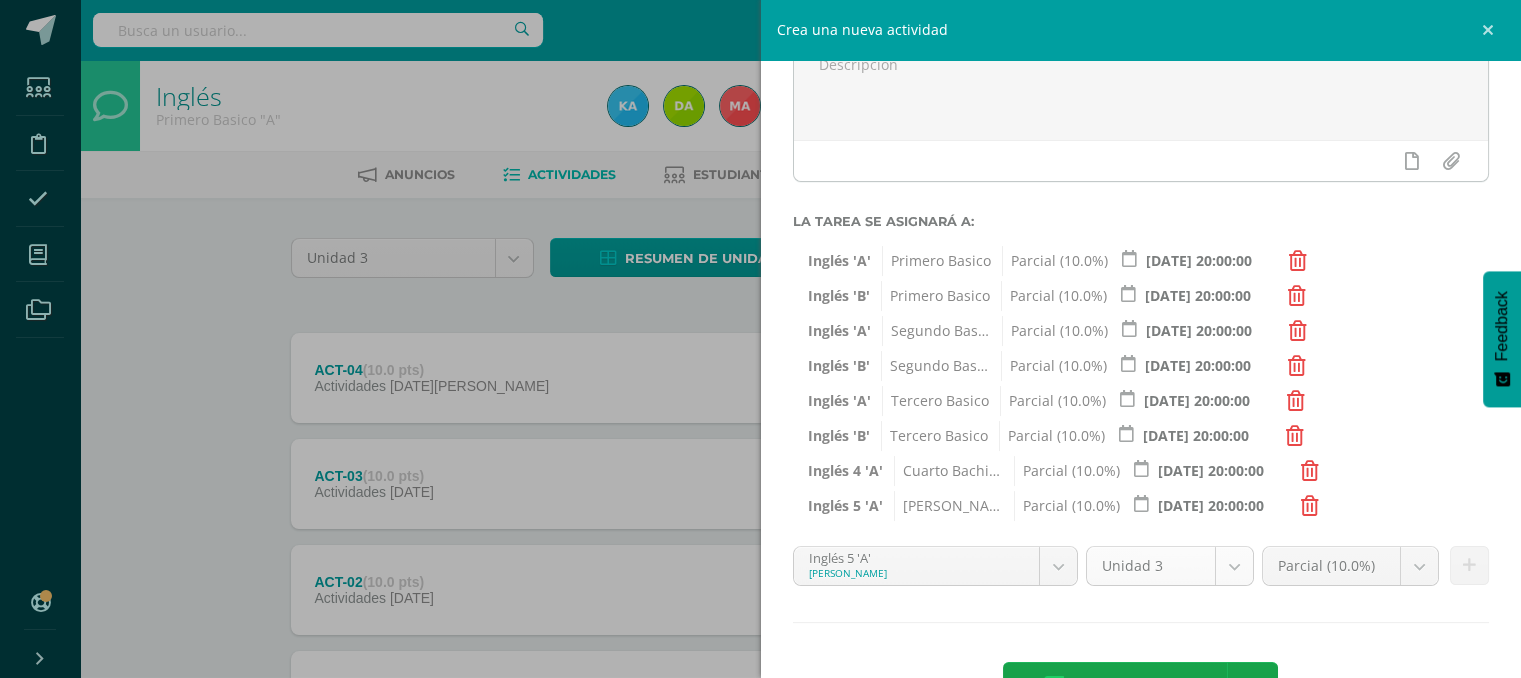 scroll, scrollTop: 280, scrollLeft: 0, axis: vertical 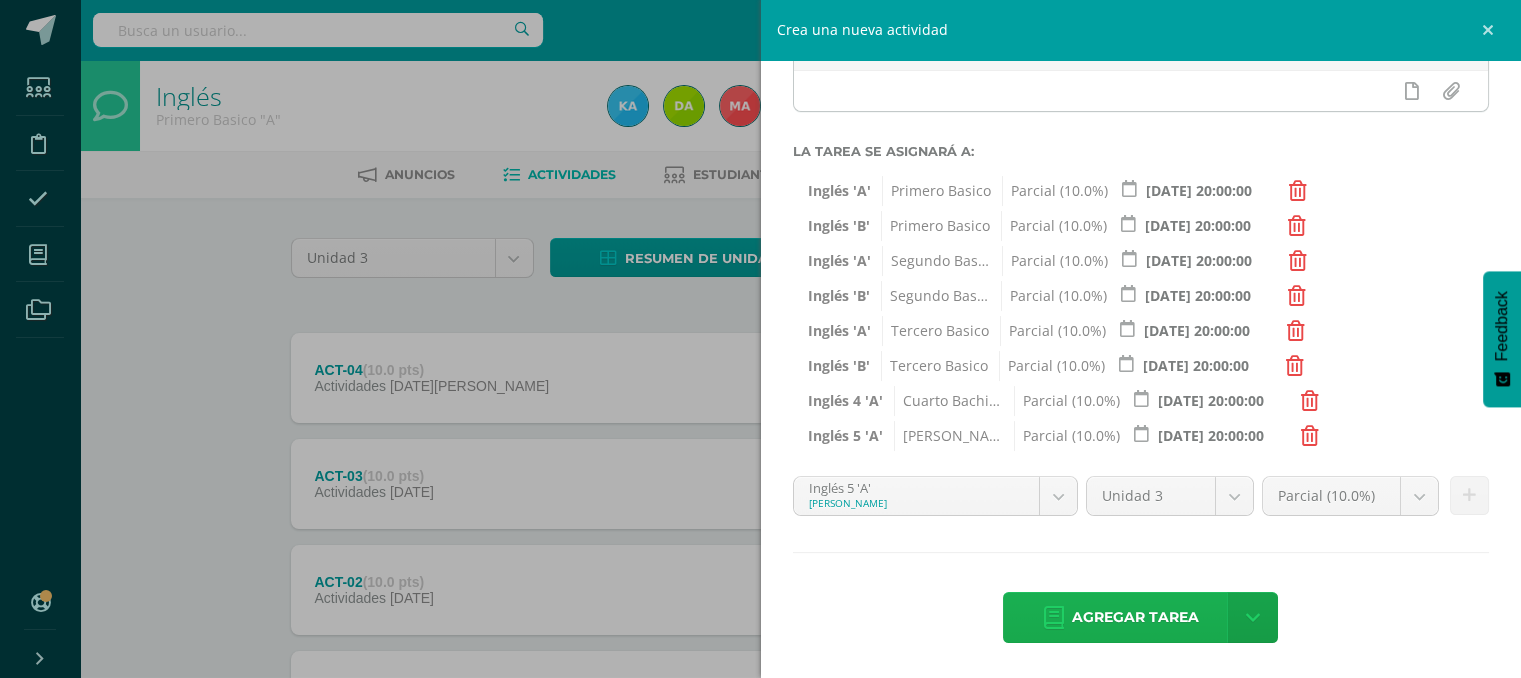 click on "Agregar tarea" at bounding box center (1135, 617) 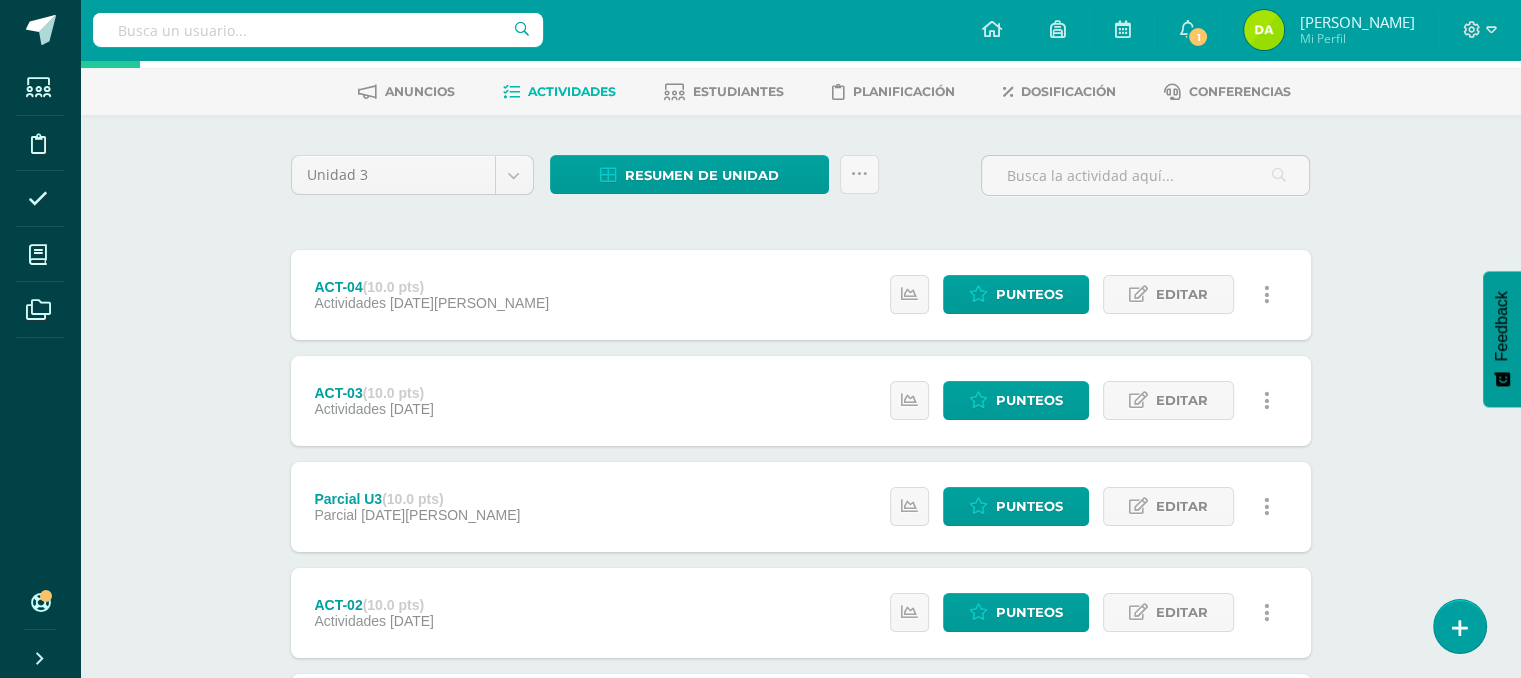 scroll, scrollTop: 0, scrollLeft: 0, axis: both 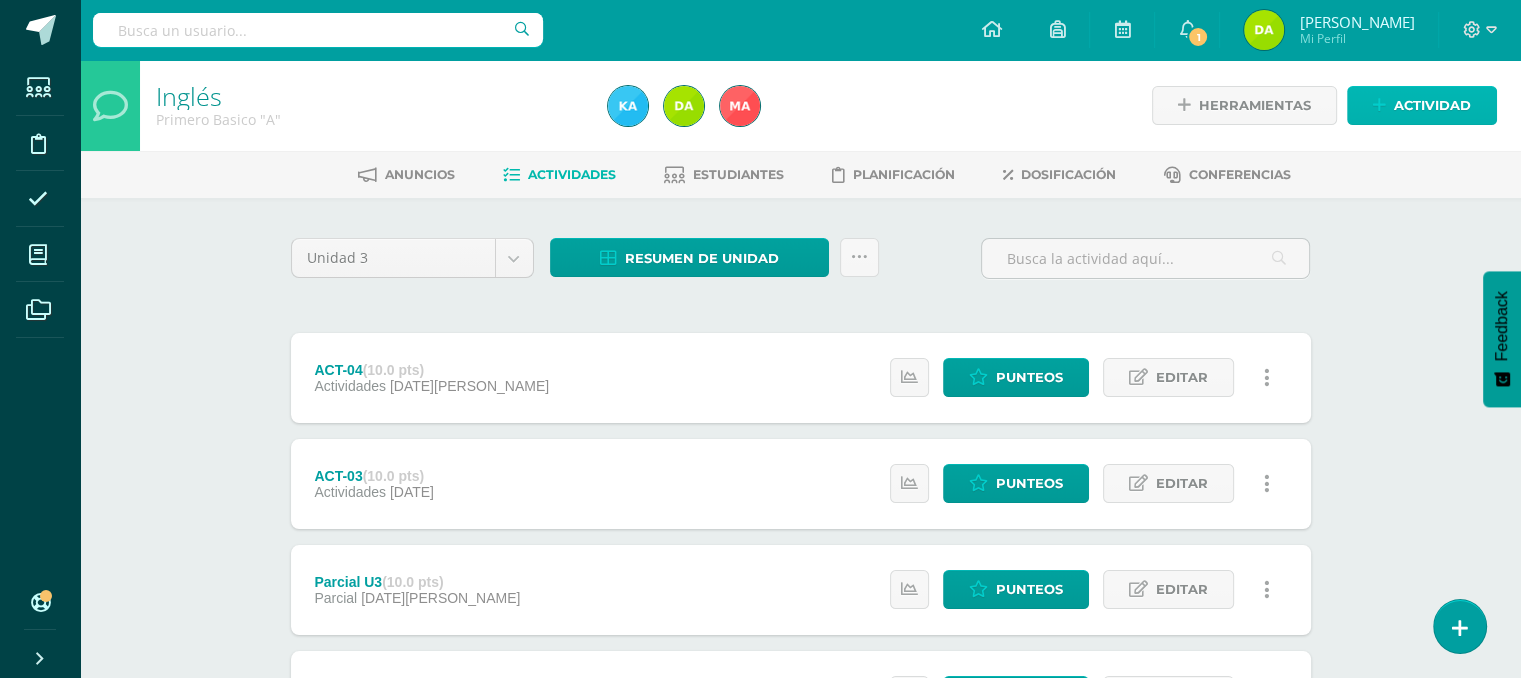 click on "Actividad" at bounding box center (1422, 105) 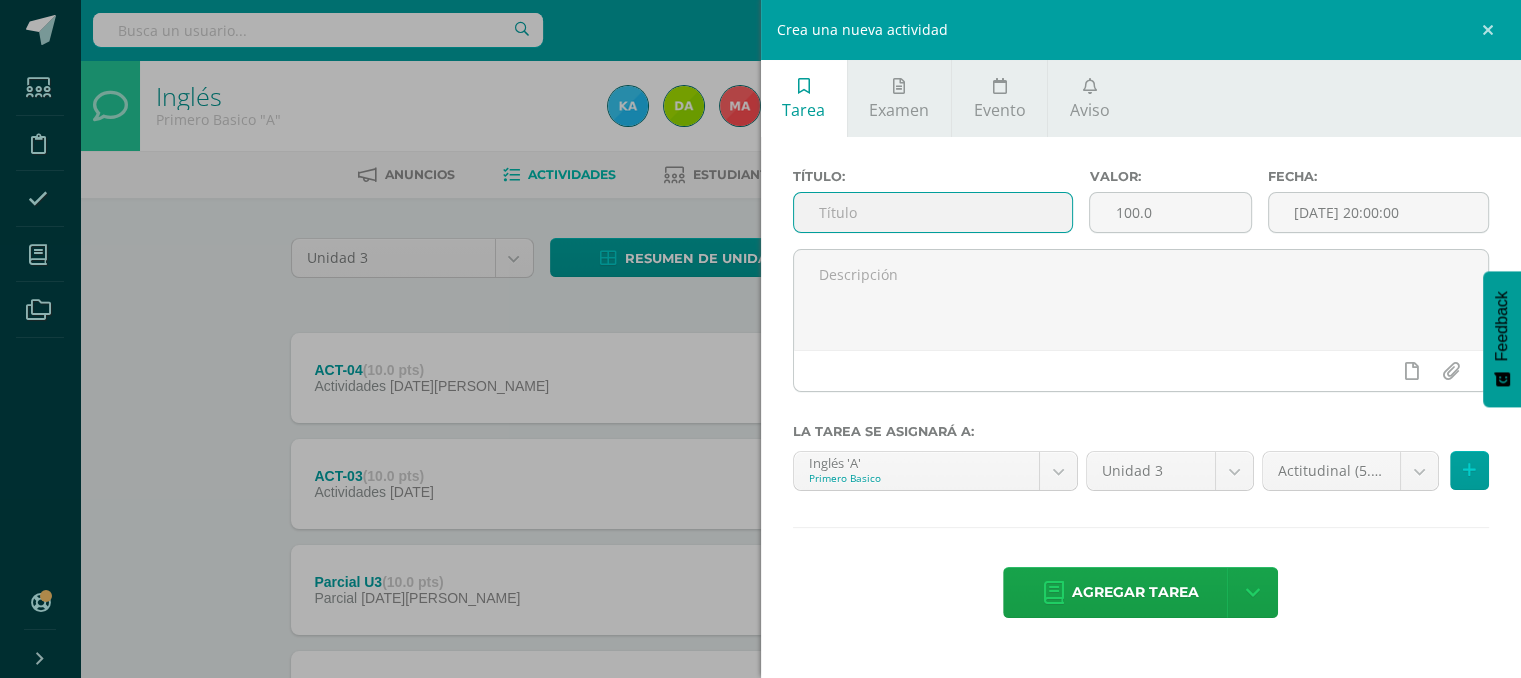 click at bounding box center (933, 212) 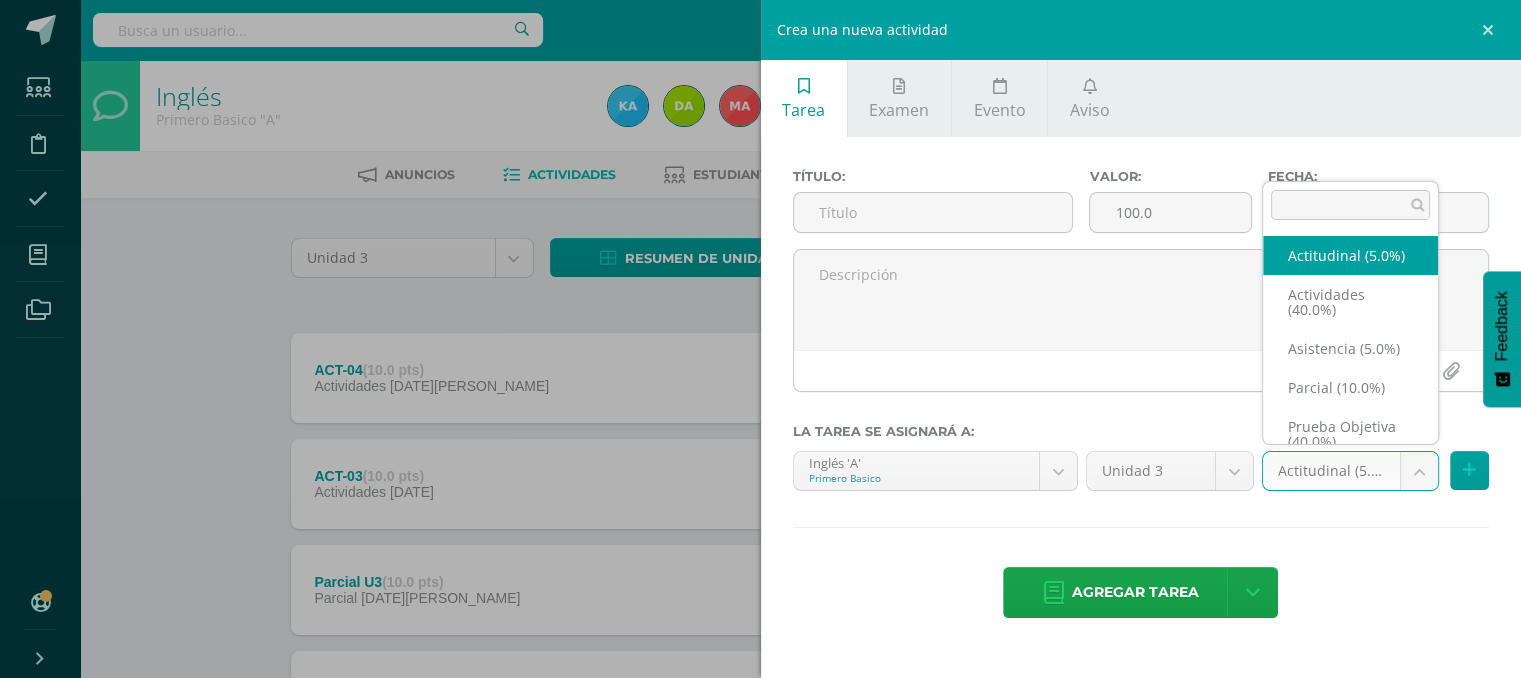 click on "Tarea asignada exitosamente         Estudiantes Disciplina Asistencia Mis cursos Archivos Soporte
Ayuda
Reportar un problema
Centro de ayuda
Últimas actualizaciones
10+ Cerrar panel
Inglés
Primero
Basico
"A"
Actividades Estudiantes Planificación Dosificación
Inglés
Primero
Basico
"B"
Actividades Estudiantes Planificación Dosificación
Inglés
Segundo
Basico
"A"
Actividades Estudiantes Planificación 1 1" at bounding box center [760, 490] 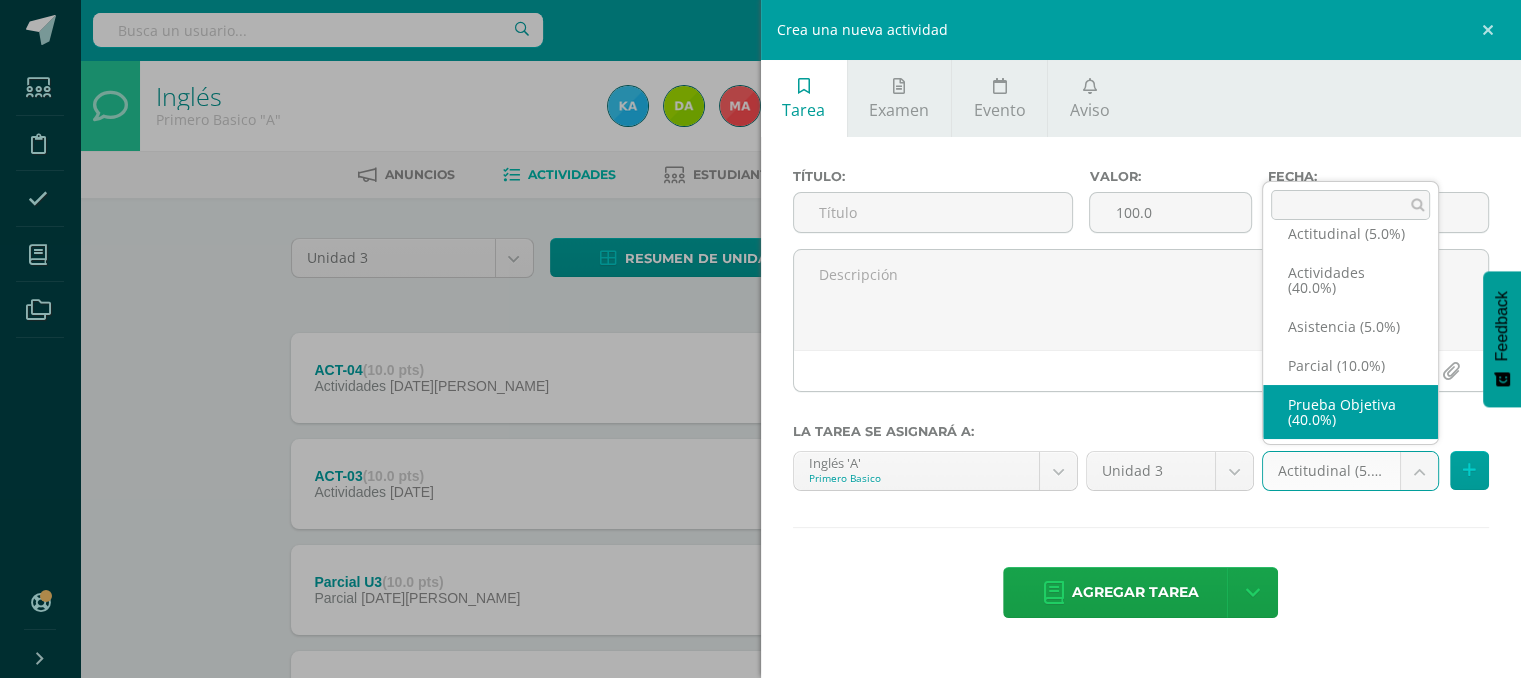 scroll, scrollTop: 40, scrollLeft: 0, axis: vertical 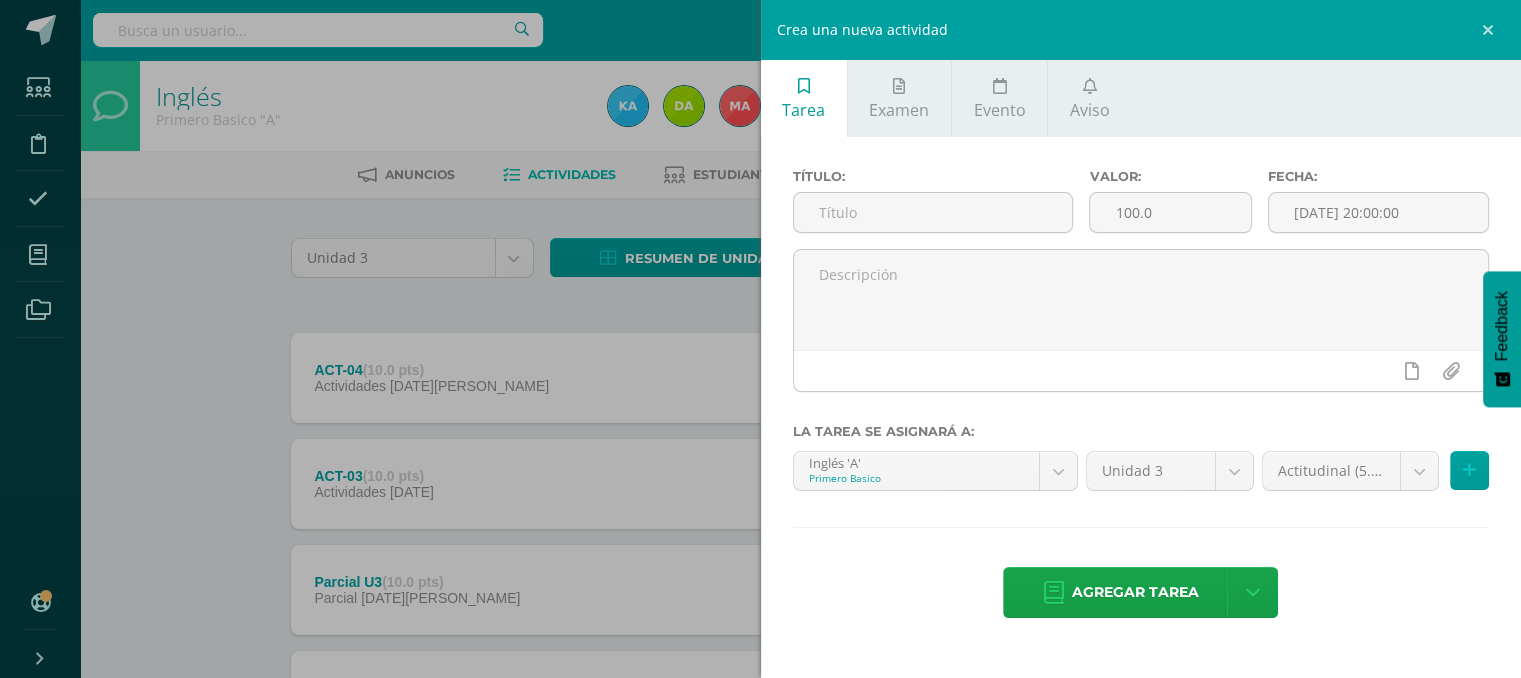 click on "Tarea asignada exitosamente         Estudiantes Disciplina Asistencia Mis cursos Archivos Soporte
Ayuda
Reportar un problema
Centro de ayuda
Últimas actualizaciones
10+ Cerrar panel
Inglés
Primero
Basico
"A"
Actividades Estudiantes Planificación Dosificación
Inglés
Primero
Basico
"B"
Actividades Estudiantes Planificación Dosificación
Inglés
Segundo
Basico
"A"
Actividades Estudiantes Planificación 1 1" at bounding box center [760, 490] 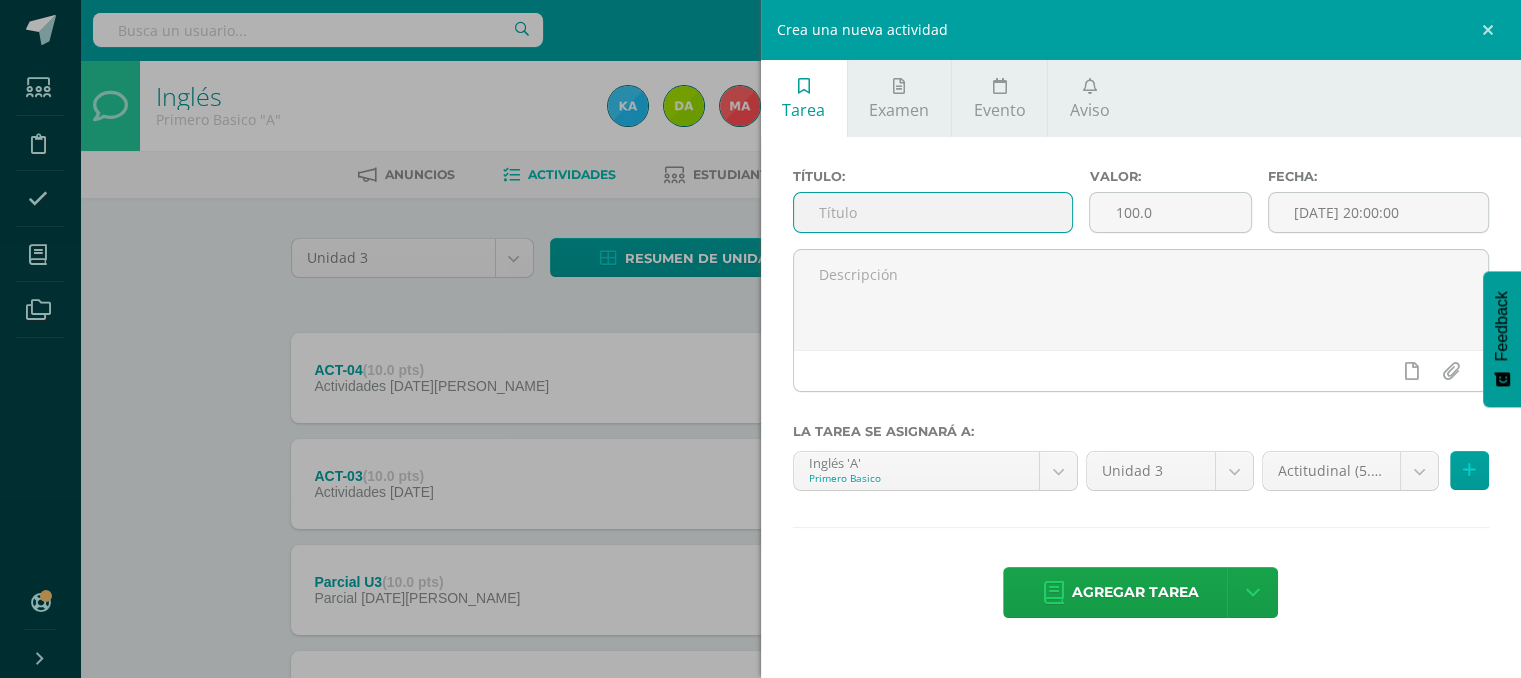 click at bounding box center [933, 212] 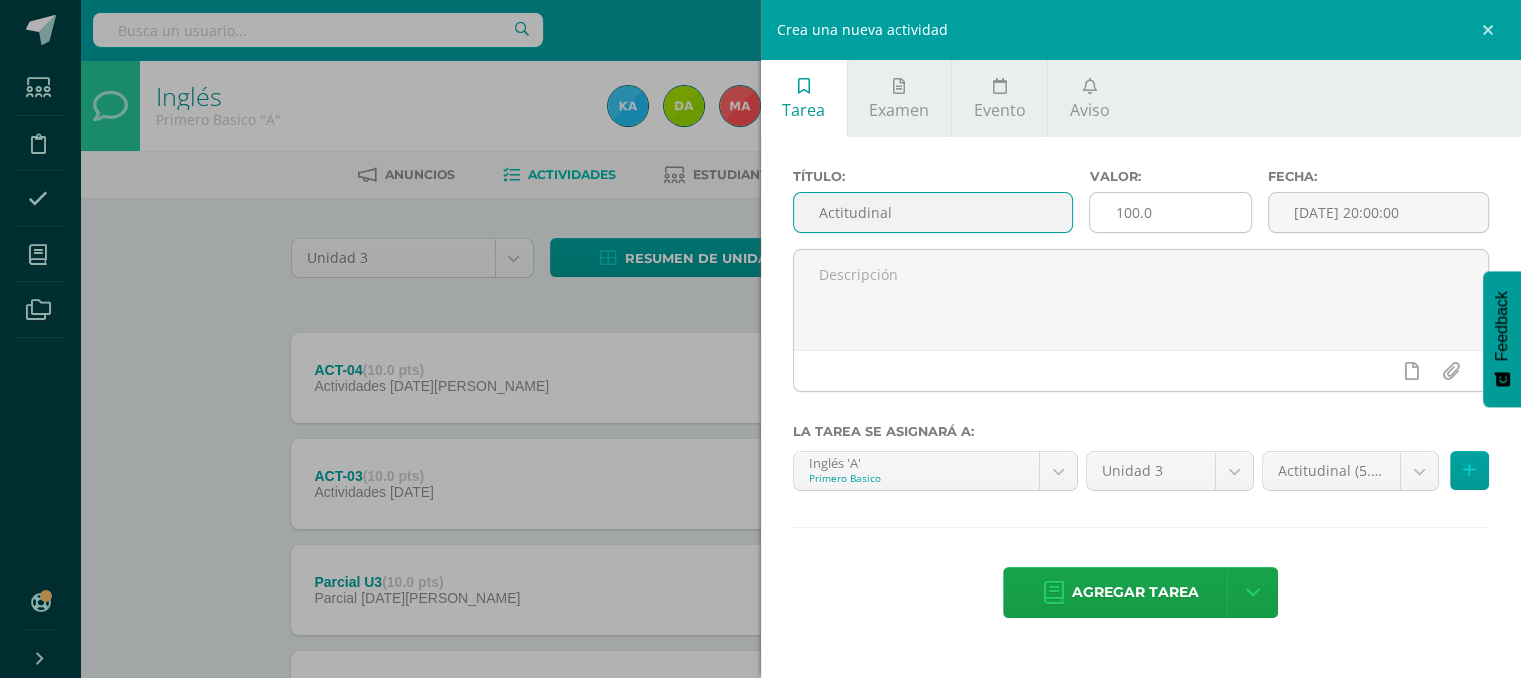 type on "Actitudinal" 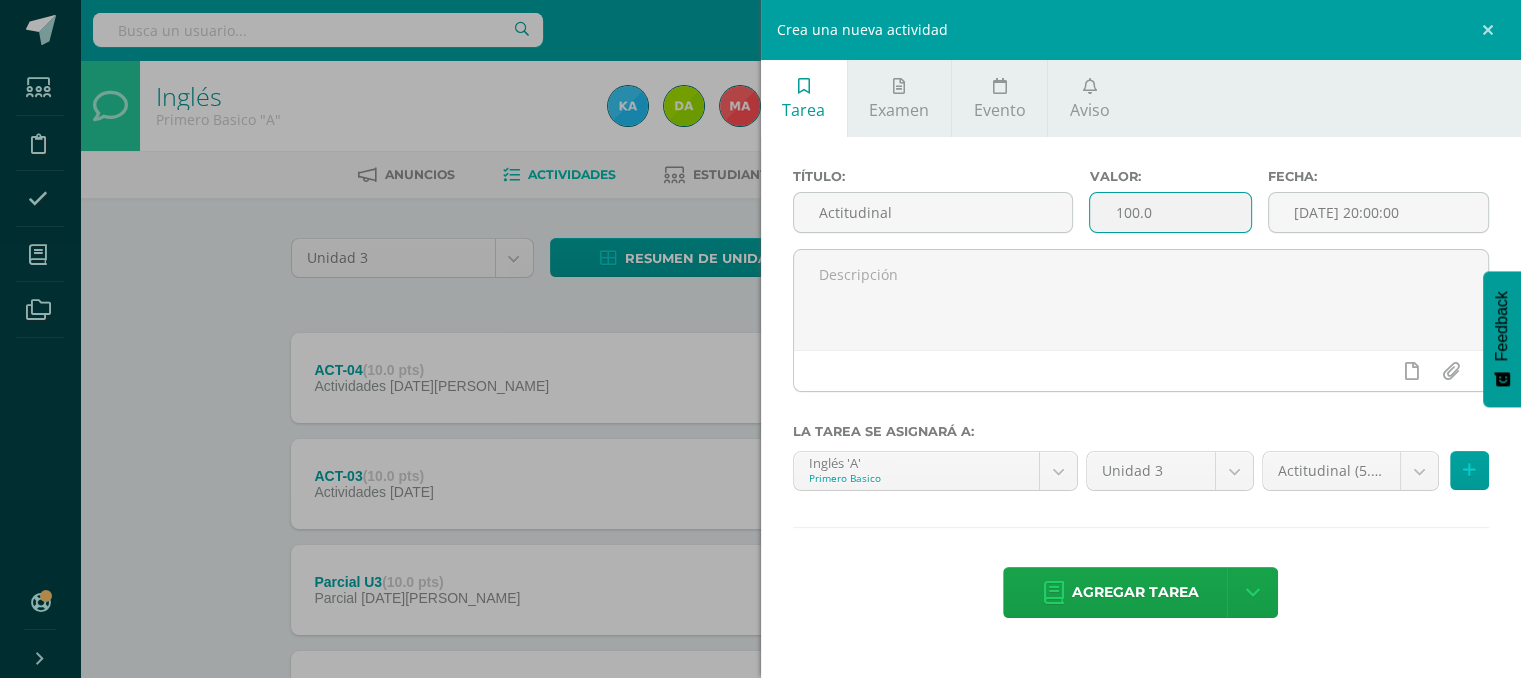 click on "100.0" at bounding box center [1170, 212] 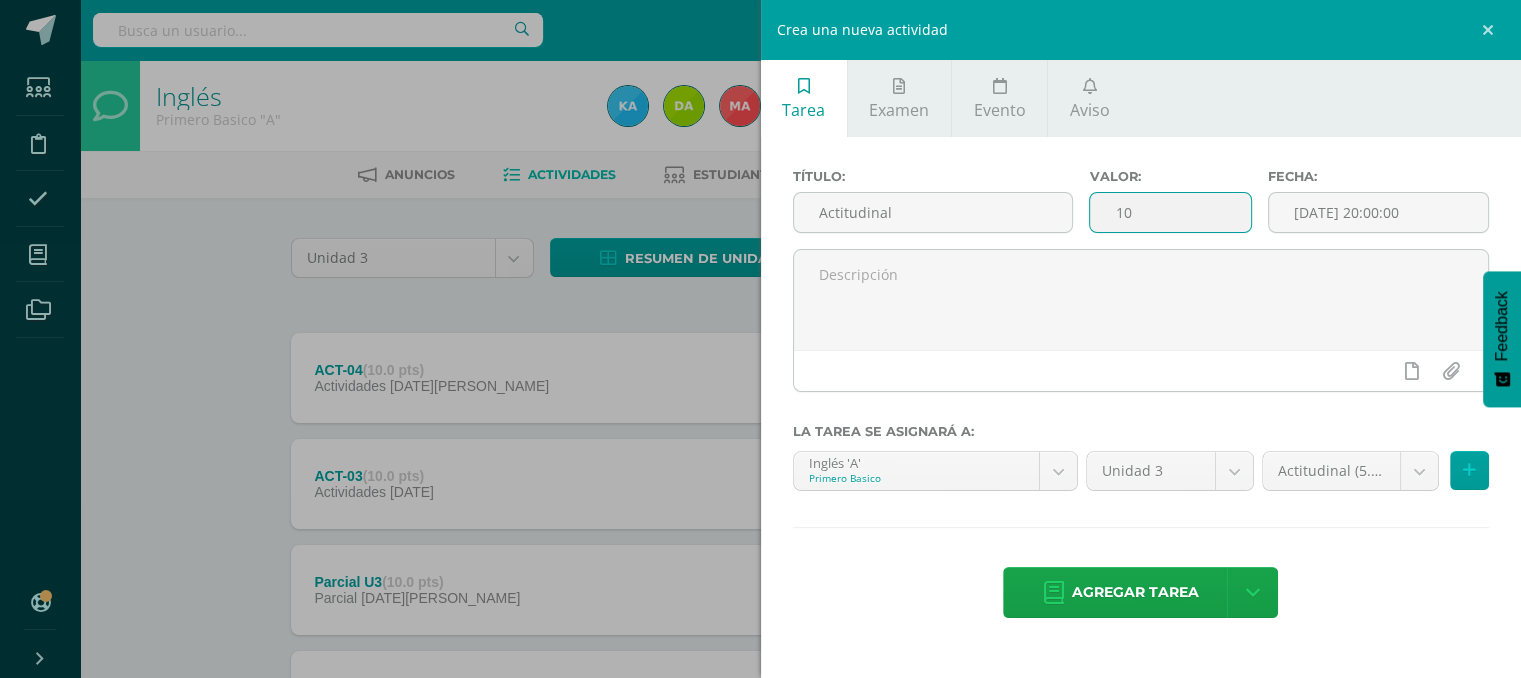 type on "1" 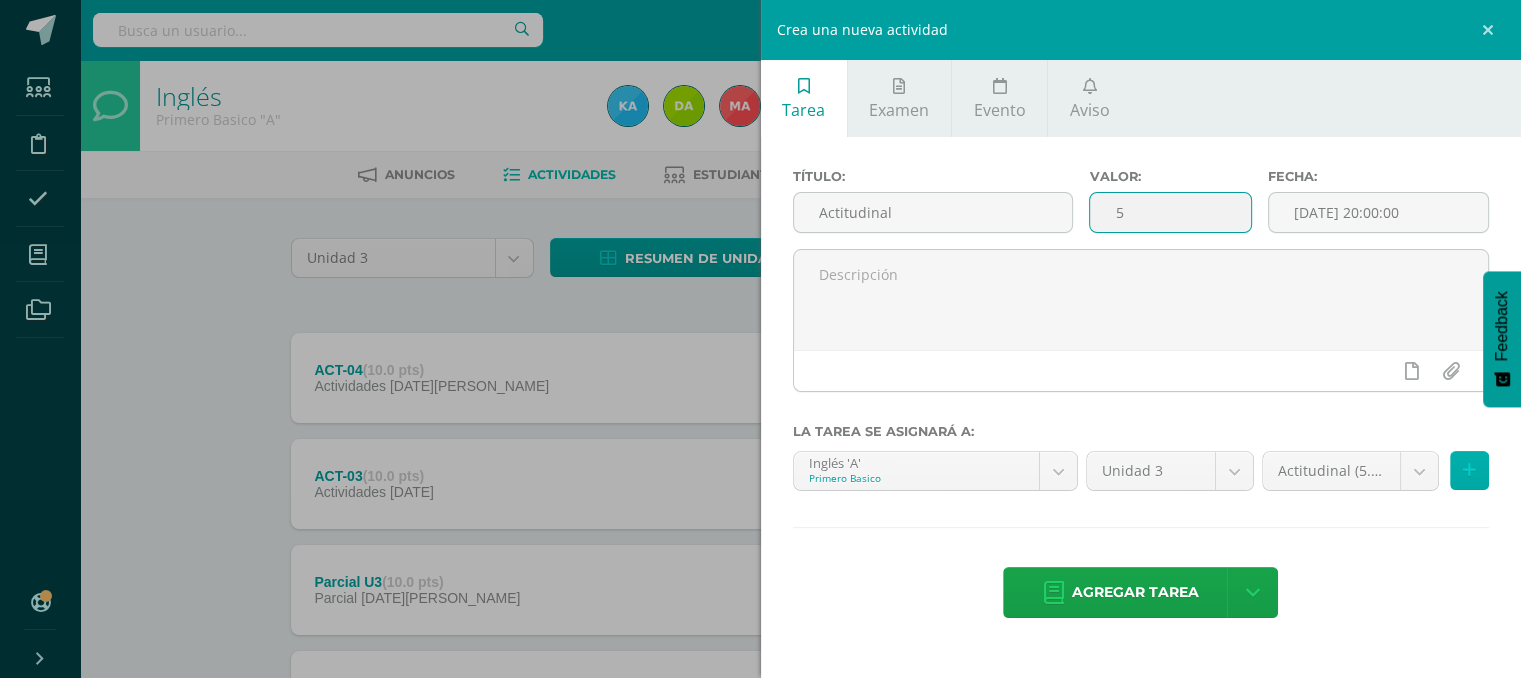 type on "5" 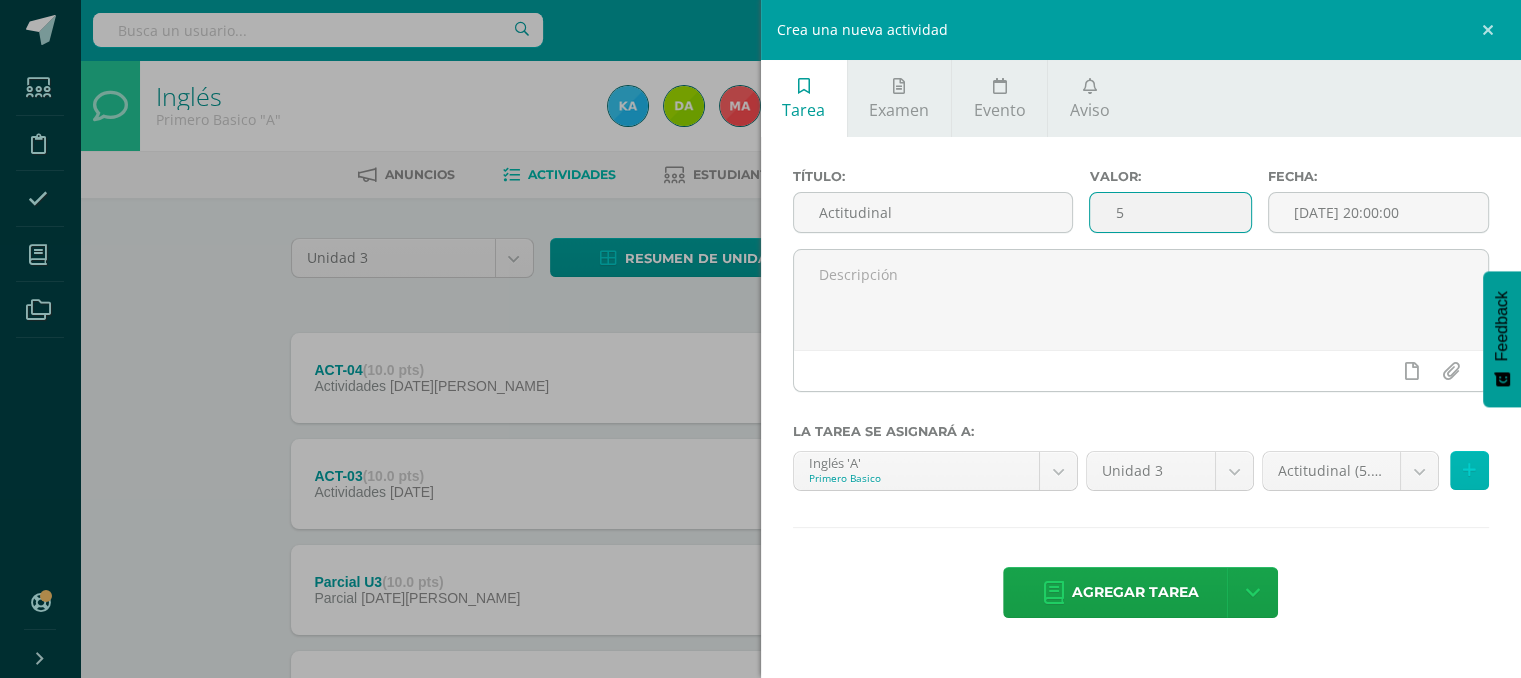 click at bounding box center (1469, 470) 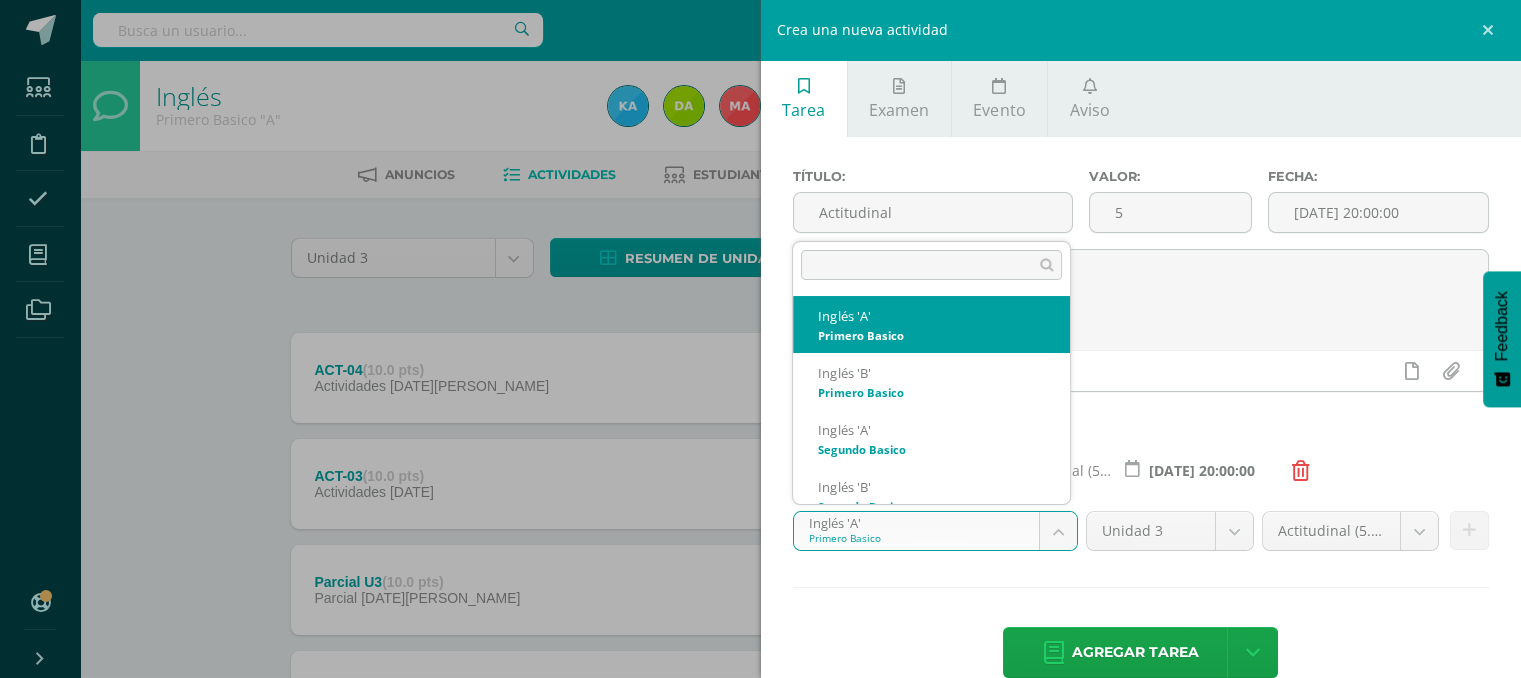 click on "Tarea asignada exitosamente         Estudiantes Disciplina Asistencia Mis cursos Archivos Soporte
Ayuda
Reportar un problema
Centro de ayuda
Últimas actualizaciones
10+ Cerrar panel
Inglés
Primero
Basico
"A"
Actividades Estudiantes Planificación Dosificación
Inglés
Primero
Basico
"B"
Actividades Estudiantes Planificación Dosificación
Inglés
Segundo
Basico
"A"
Actividades Estudiantes Planificación 1 1" at bounding box center (760, 490) 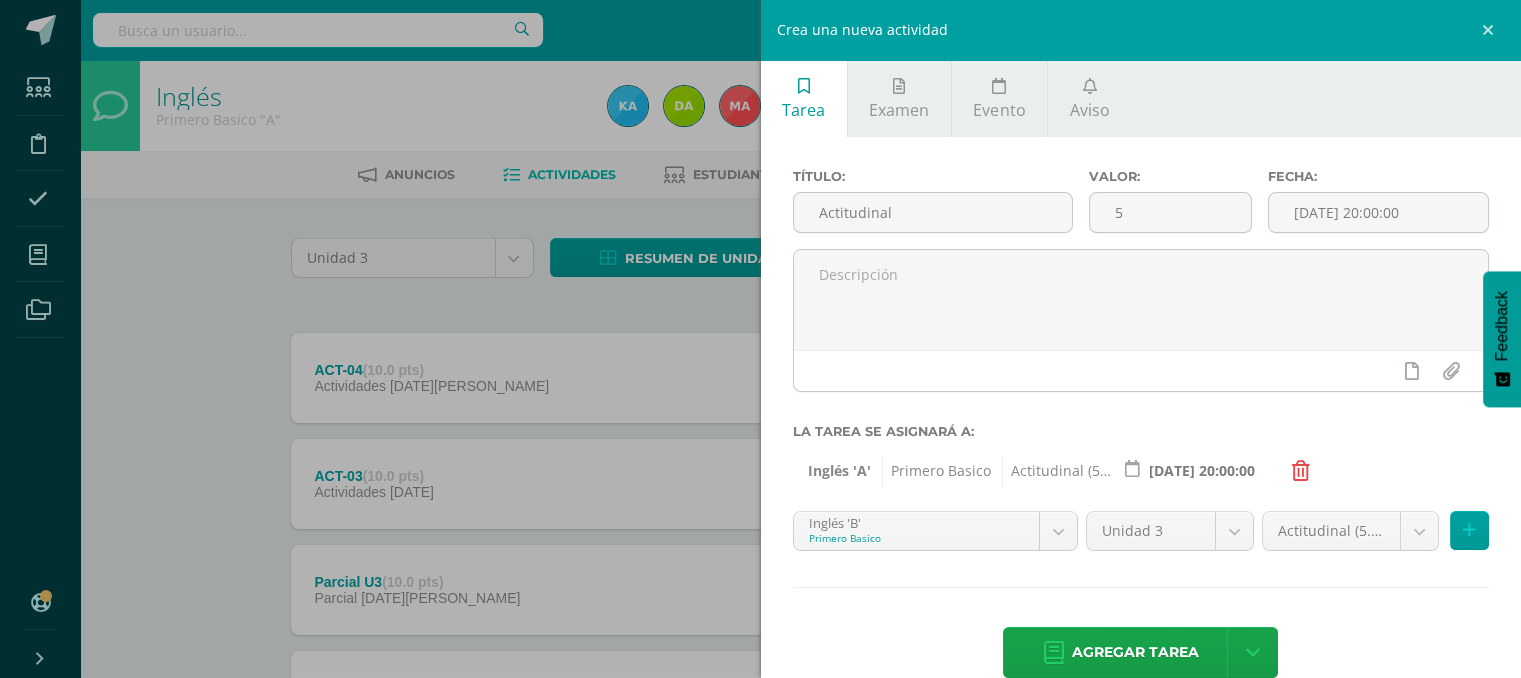 click on "Actitudinal (5.0%)
Actitudinal (5.0%)
Actividades (40.0%)
Asistencia (5.0%)
Parcial (10.0%)
Prueba Objetiva (40.0%)" at bounding box center [1375, 539] 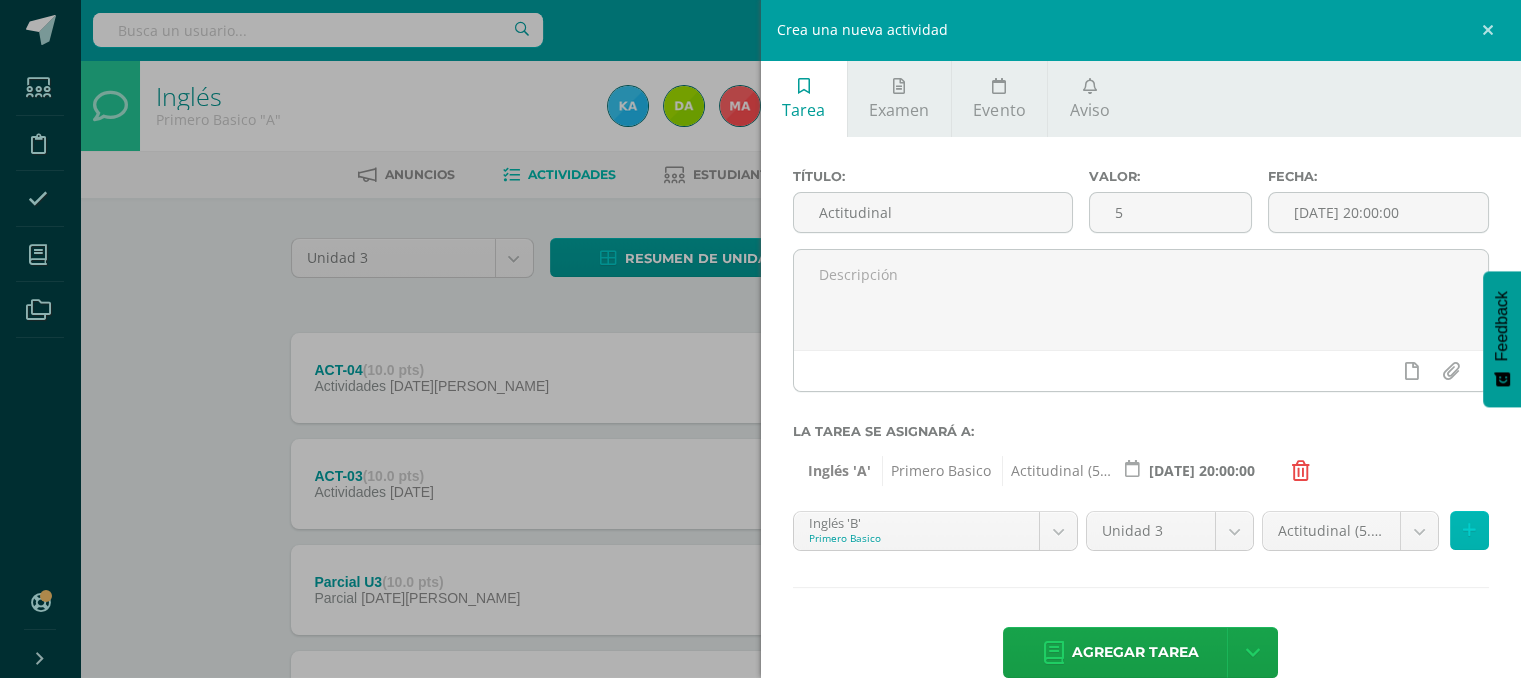 click at bounding box center (1469, 530) 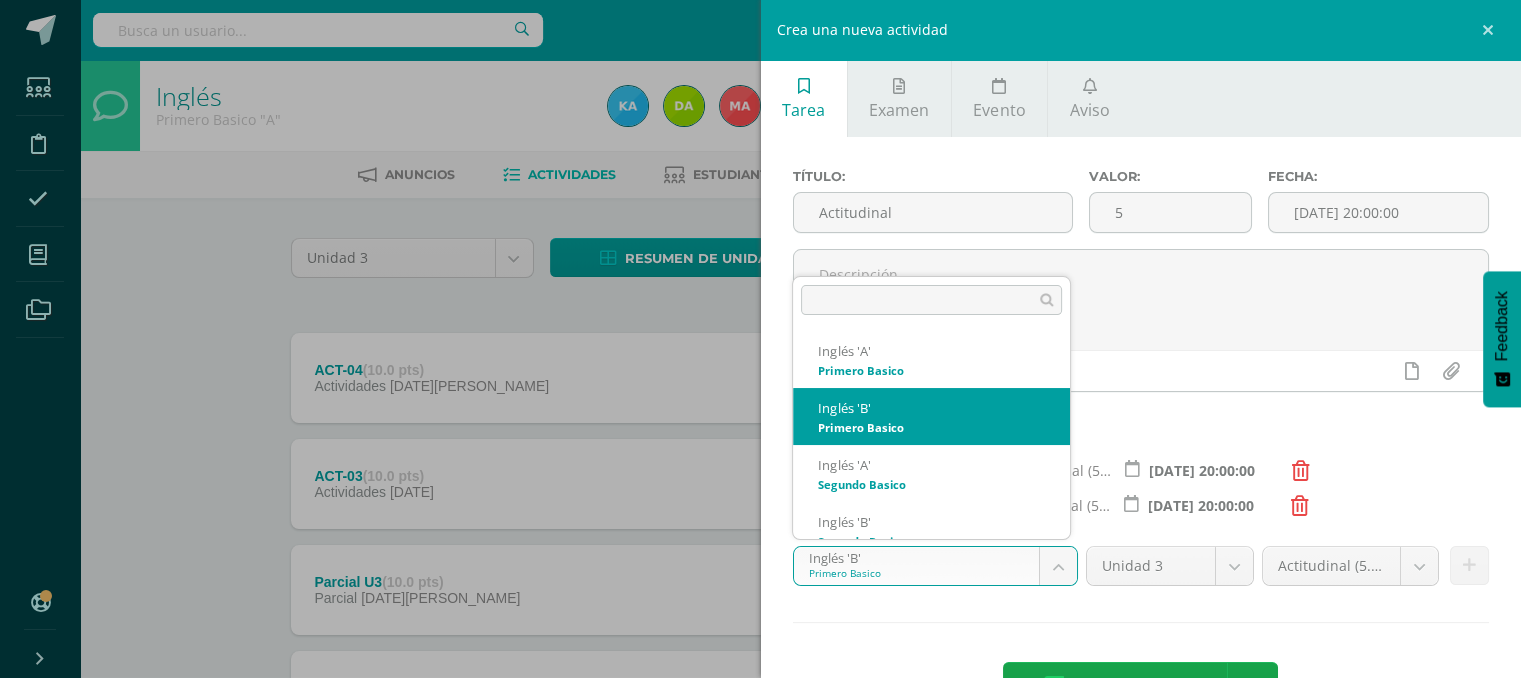 click on "Tarea asignada exitosamente         Estudiantes Disciplina Asistencia Mis cursos Archivos Soporte
Ayuda
Reportar un problema
Centro de ayuda
Últimas actualizaciones
10+ Cerrar panel
Inglés
Primero
Basico
"A"
Actividades Estudiantes Planificación Dosificación
Inglés
Primero
Basico
"B"
Actividades Estudiantes Planificación Dosificación
Inglés
Segundo
Basico
"A"
Actividades Estudiantes Planificación 1 1" at bounding box center [760, 490] 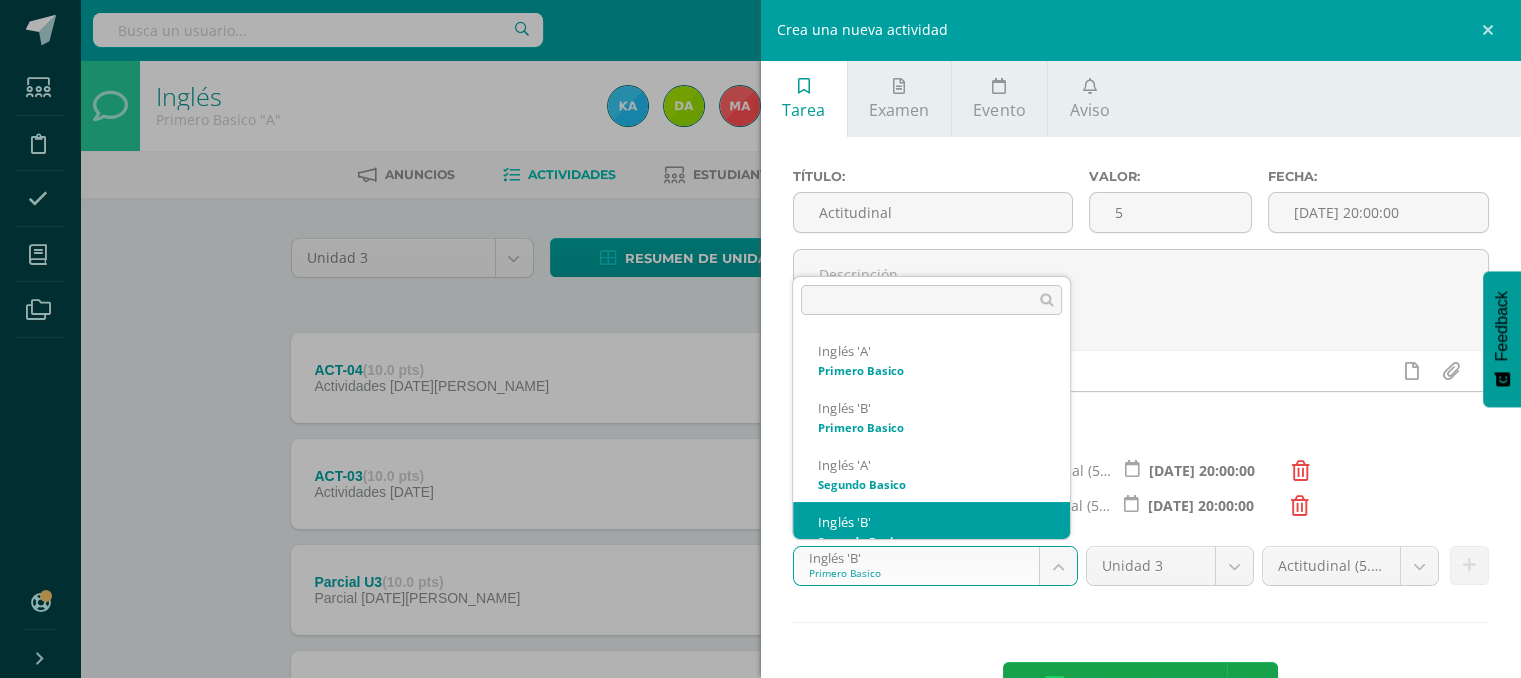 scroll, scrollTop: 20, scrollLeft: 0, axis: vertical 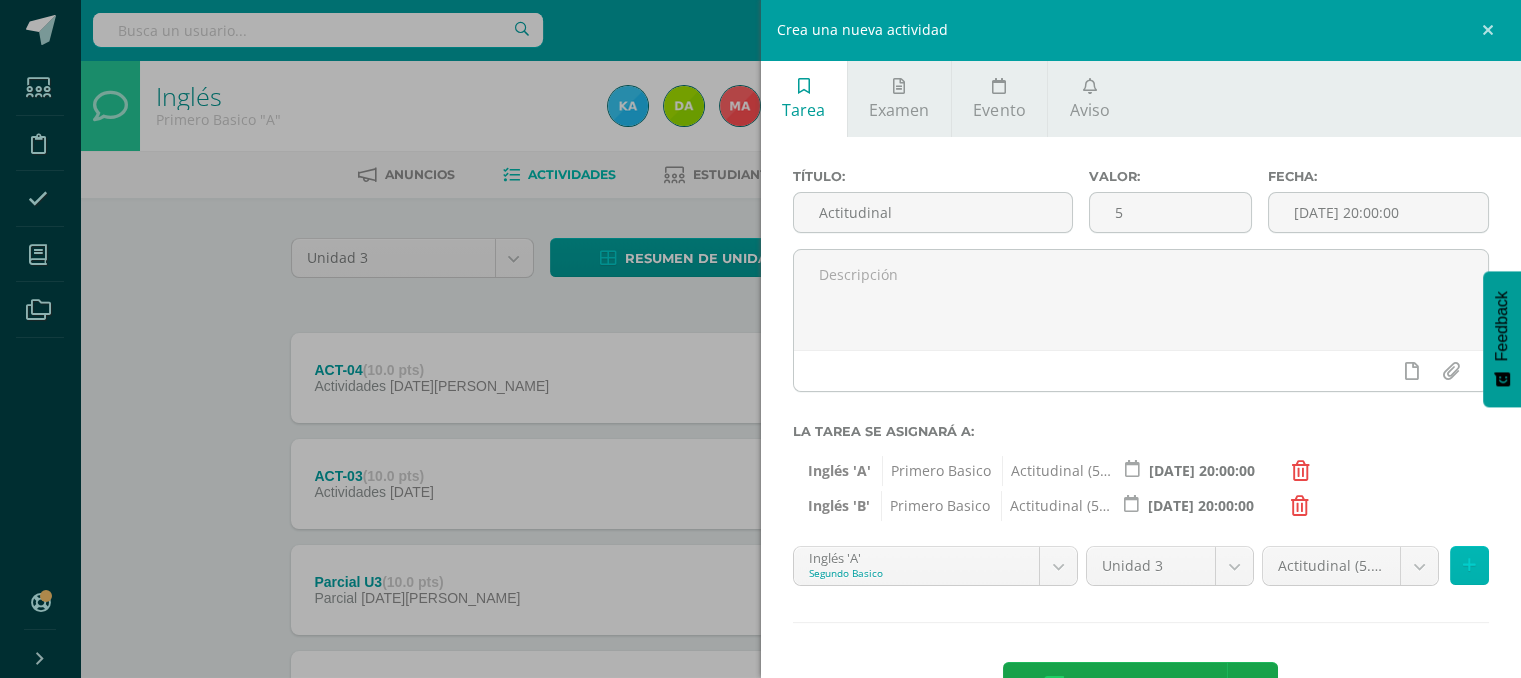click at bounding box center (1469, 565) 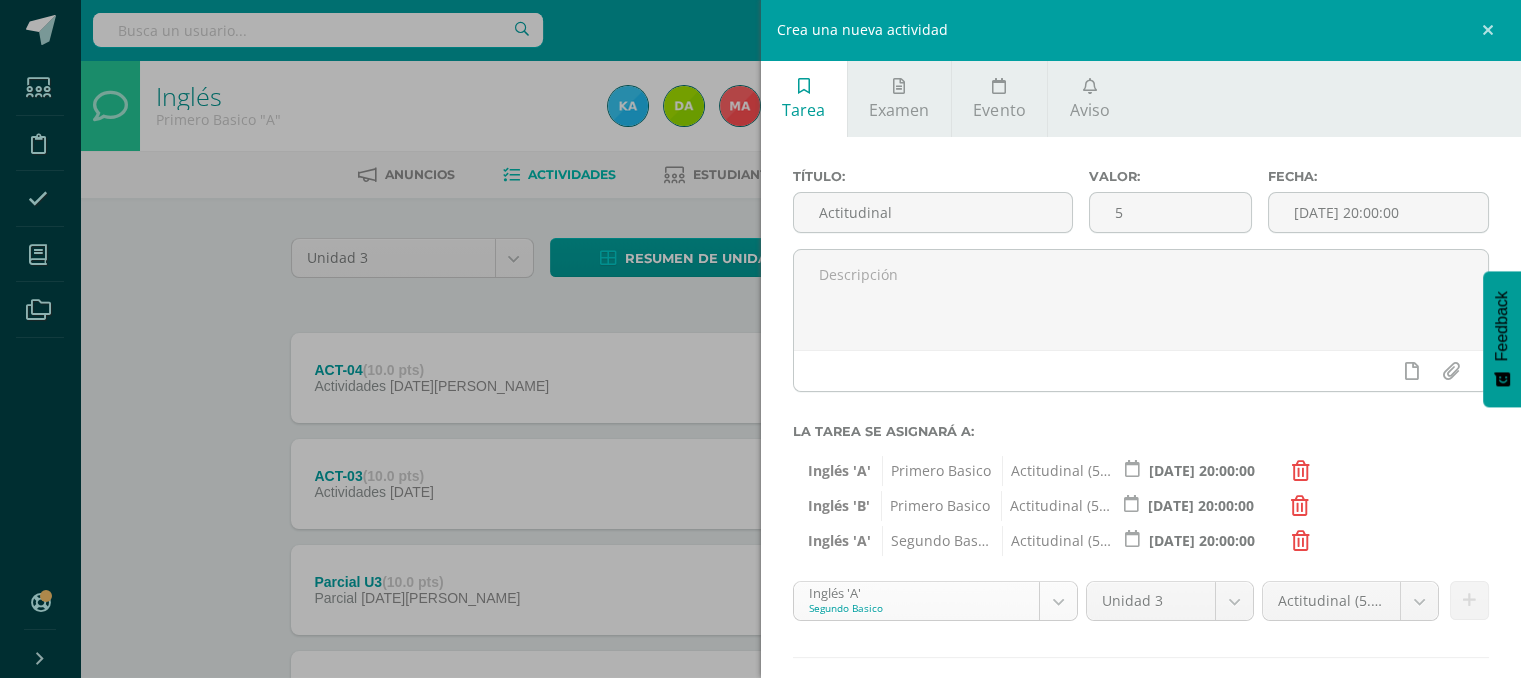 drag, startPoint x: 1072, startPoint y: 599, endPoint x: 1045, endPoint y: 603, distance: 27.294687 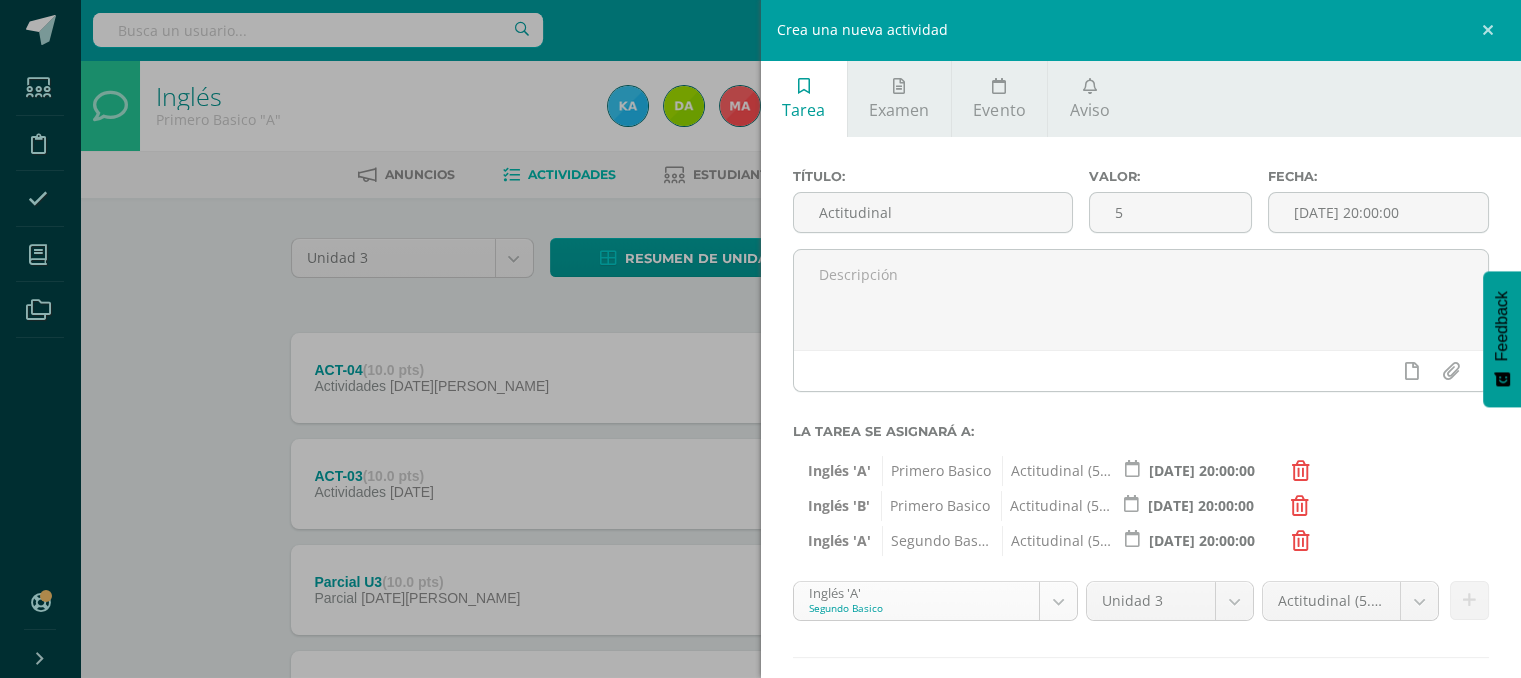 click on "Tarea asignada exitosamente         Estudiantes Disciplina Asistencia Mis cursos Archivos Soporte
Ayuda
Reportar un problema
Centro de ayuda
Últimas actualizaciones
10+ Cerrar panel
Inglés
Primero
Basico
"A"
Actividades Estudiantes Planificación Dosificación
Inglés
Primero
Basico
"B"
Actividades Estudiantes Planificación Dosificación
Inglés
Segundo
Basico
"A"
Actividades Estudiantes Planificación 1 1" at bounding box center [760, 490] 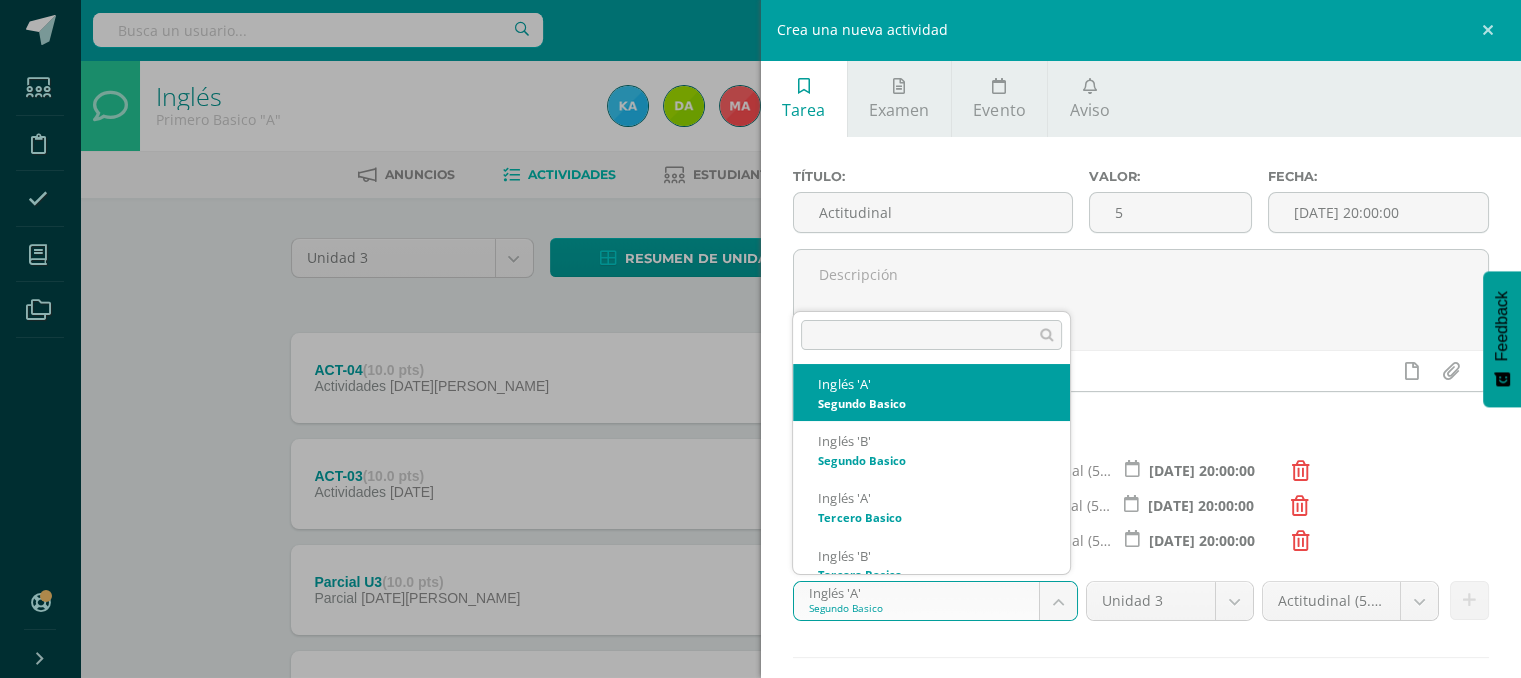 scroll, scrollTop: 127, scrollLeft: 0, axis: vertical 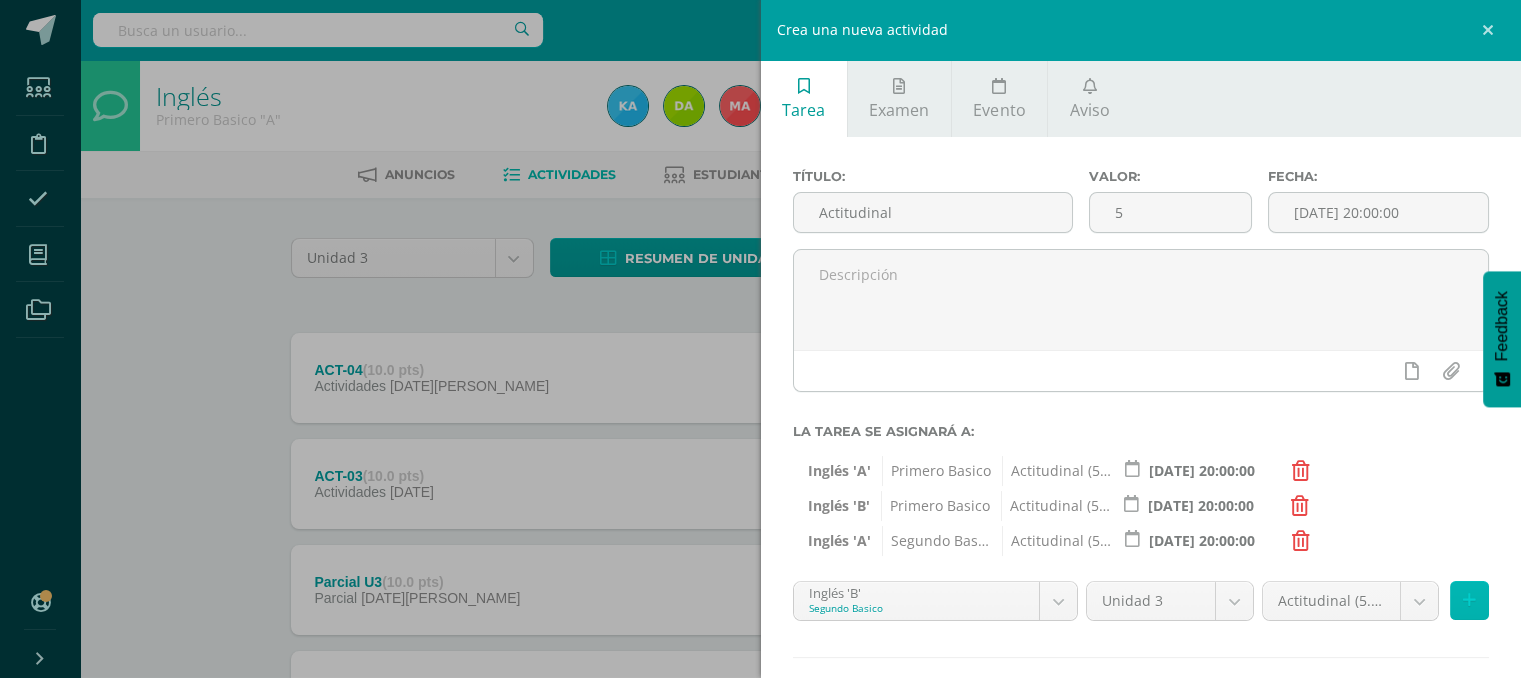 click at bounding box center (1469, 600) 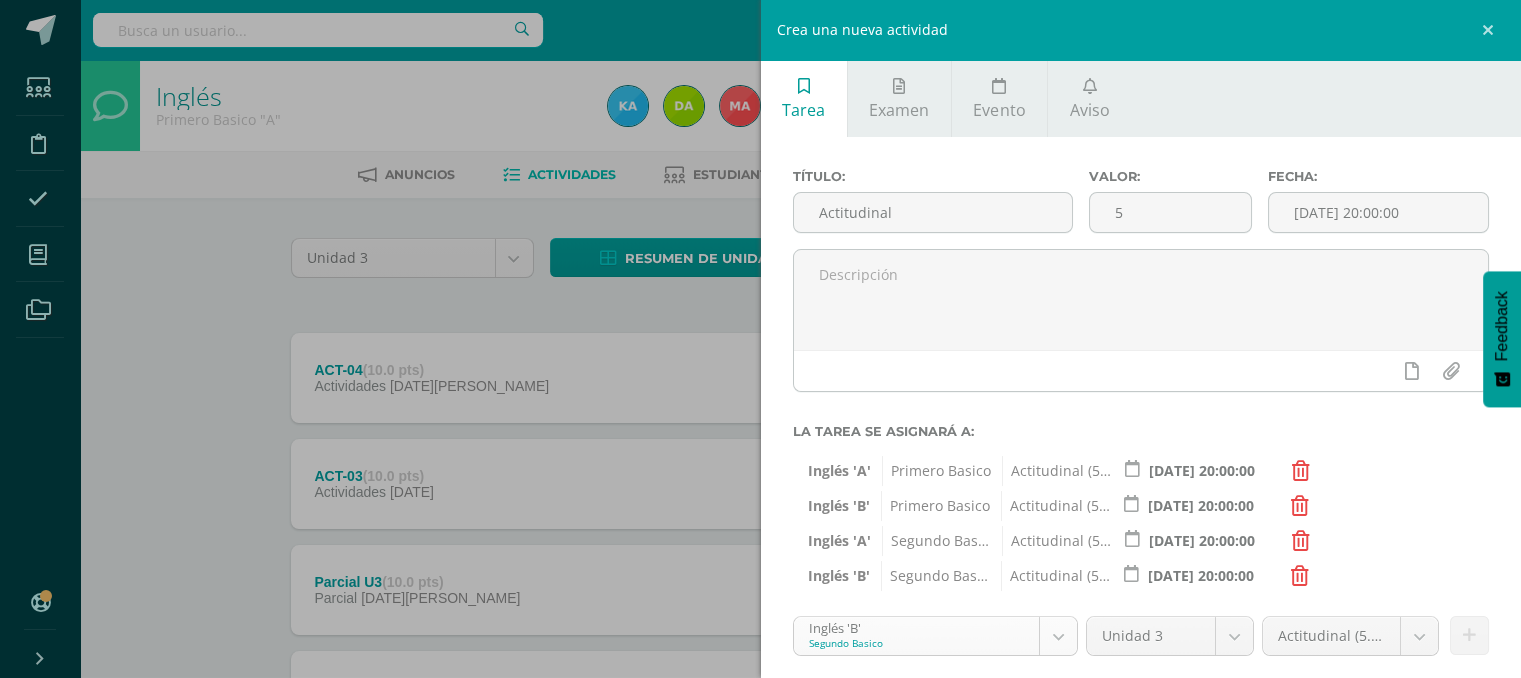 scroll, scrollTop: 20, scrollLeft: 0, axis: vertical 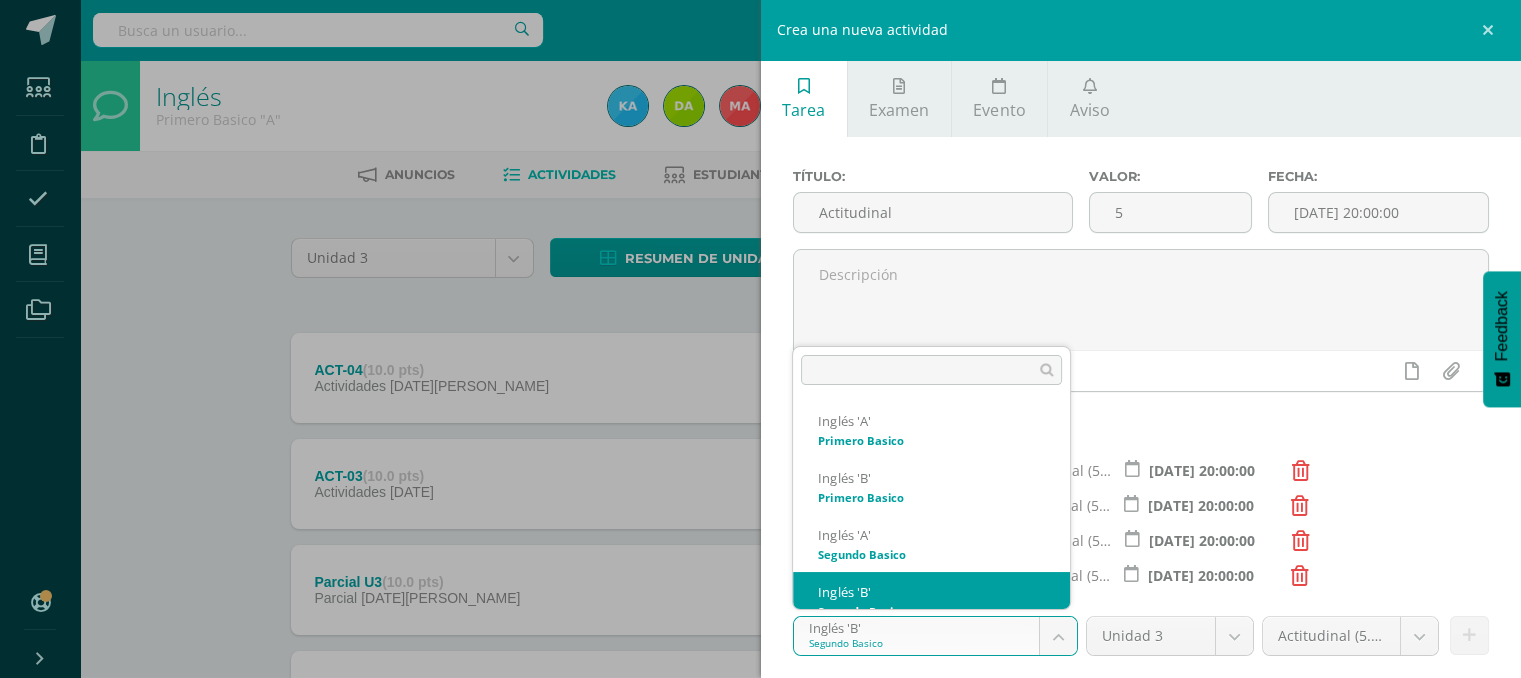 click on "Tarea asignada exitosamente         Estudiantes Disciplina Asistencia Mis cursos Archivos Soporte
Ayuda
Reportar un problema
Centro de ayuda
Últimas actualizaciones
10+ Cerrar panel
Inglés
Primero
Basico
"A"
Actividades Estudiantes Planificación Dosificación
Inglés
Primero
Basico
"B"
Actividades Estudiantes Planificación Dosificación
Inglés
Segundo
Basico
"A"
Actividades Estudiantes Planificación 1 1" at bounding box center (760, 490) 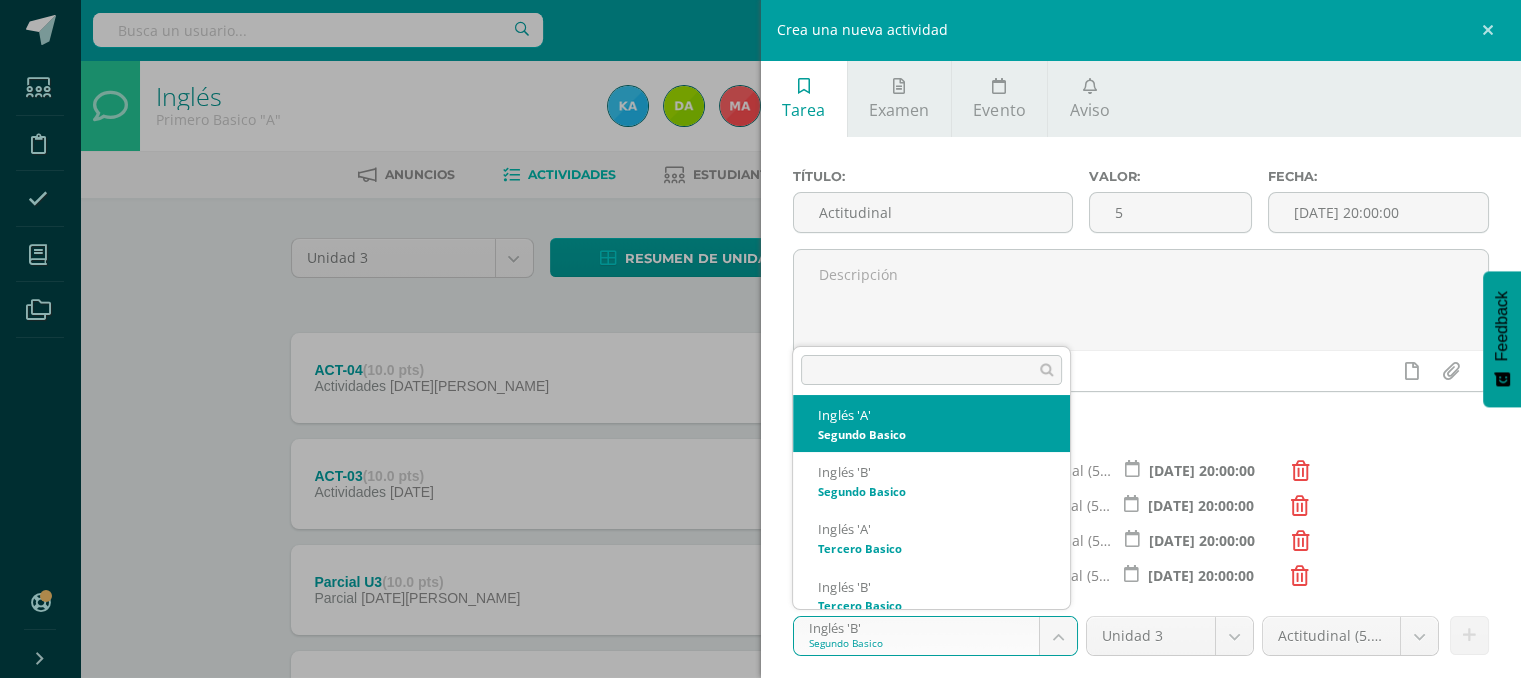 scroll, scrollTop: 140, scrollLeft: 0, axis: vertical 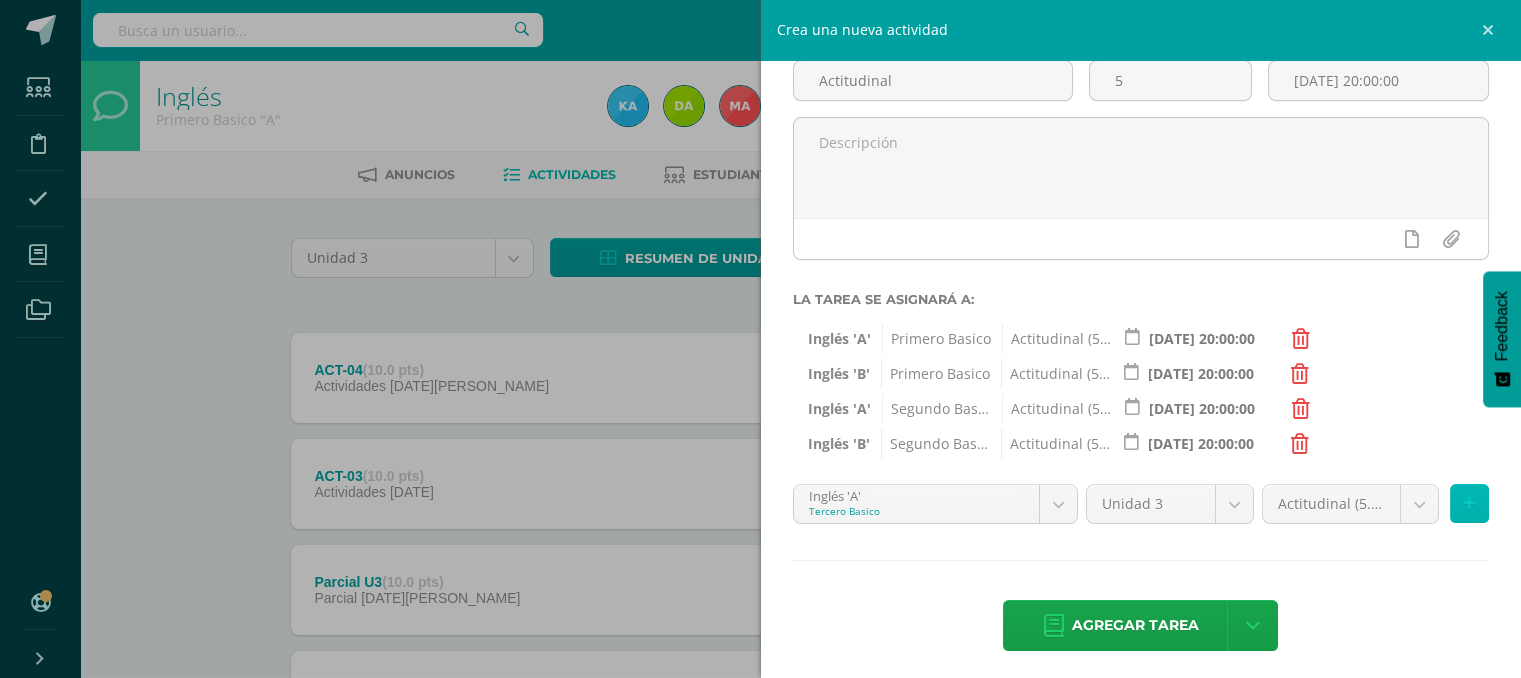 click at bounding box center [1469, 503] 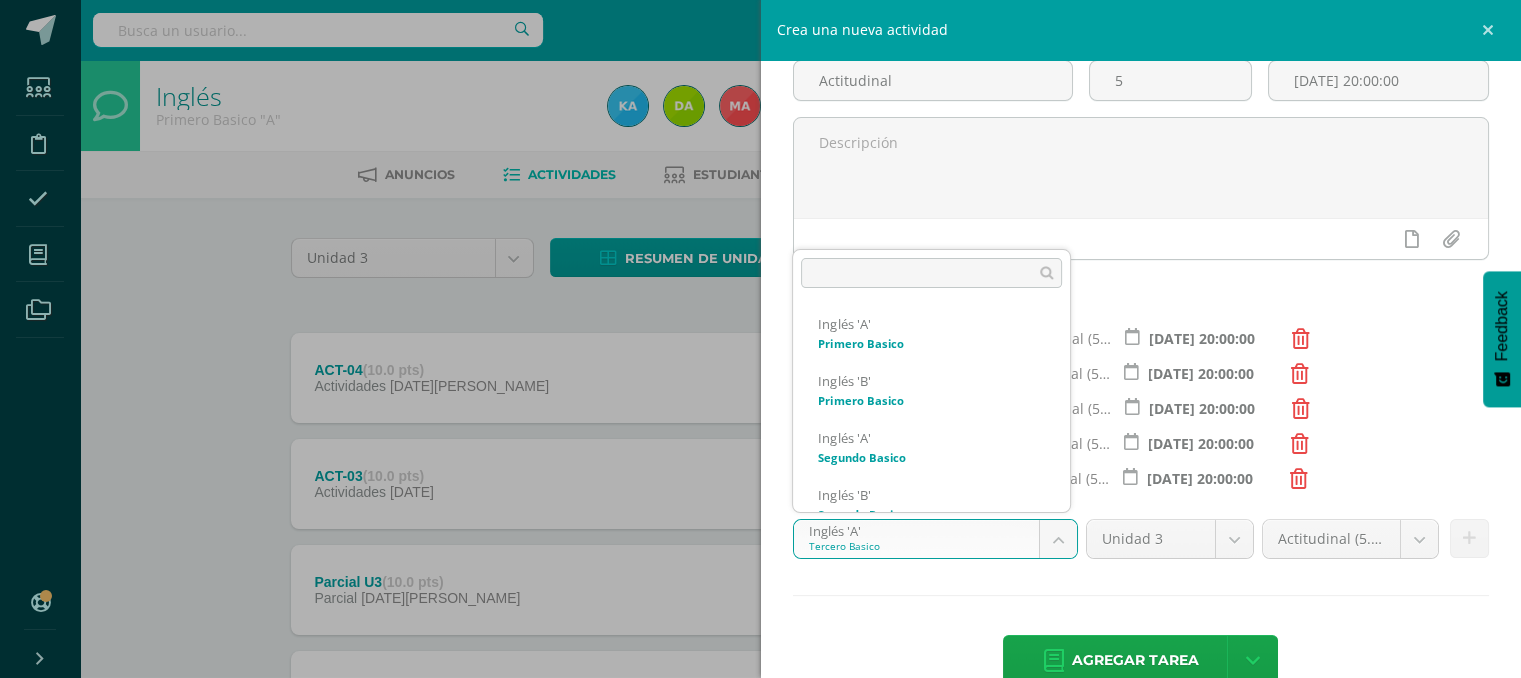click on "Tarea asignada exitosamente         Estudiantes Disciplina Asistencia Mis cursos Archivos Soporte
Ayuda
Reportar un problema
Centro de ayuda
Últimas actualizaciones
10+ Cerrar panel
Inglés
Primero
Basico
"A"
Actividades Estudiantes Planificación Dosificación
Inglés
Primero
Basico
"B"
Actividades Estudiantes Planificación Dosificación
Inglés
Segundo
Basico
"A"
Actividades Estudiantes Planificación 1 1" at bounding box center [760, 490] 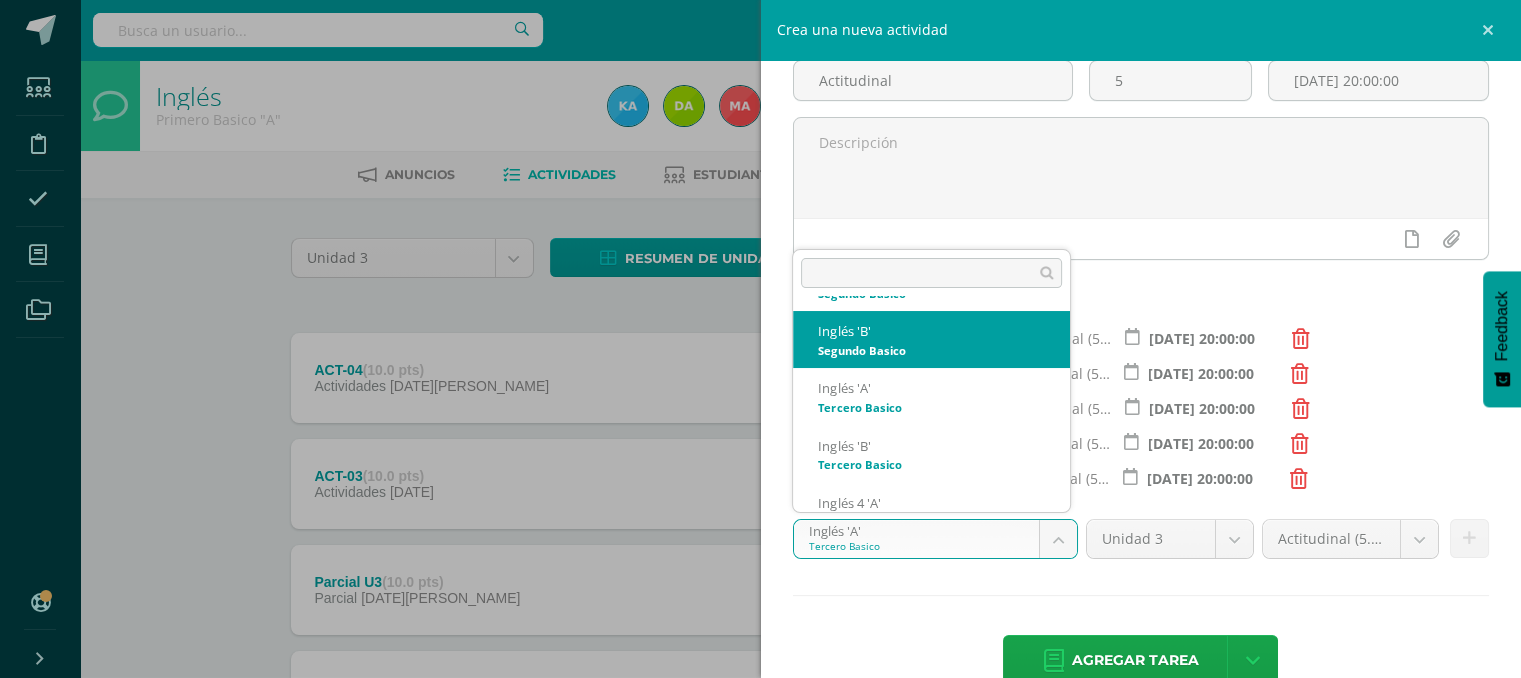 scroll, scrollTop: 184, scrollLeft: 0, axis: vertical 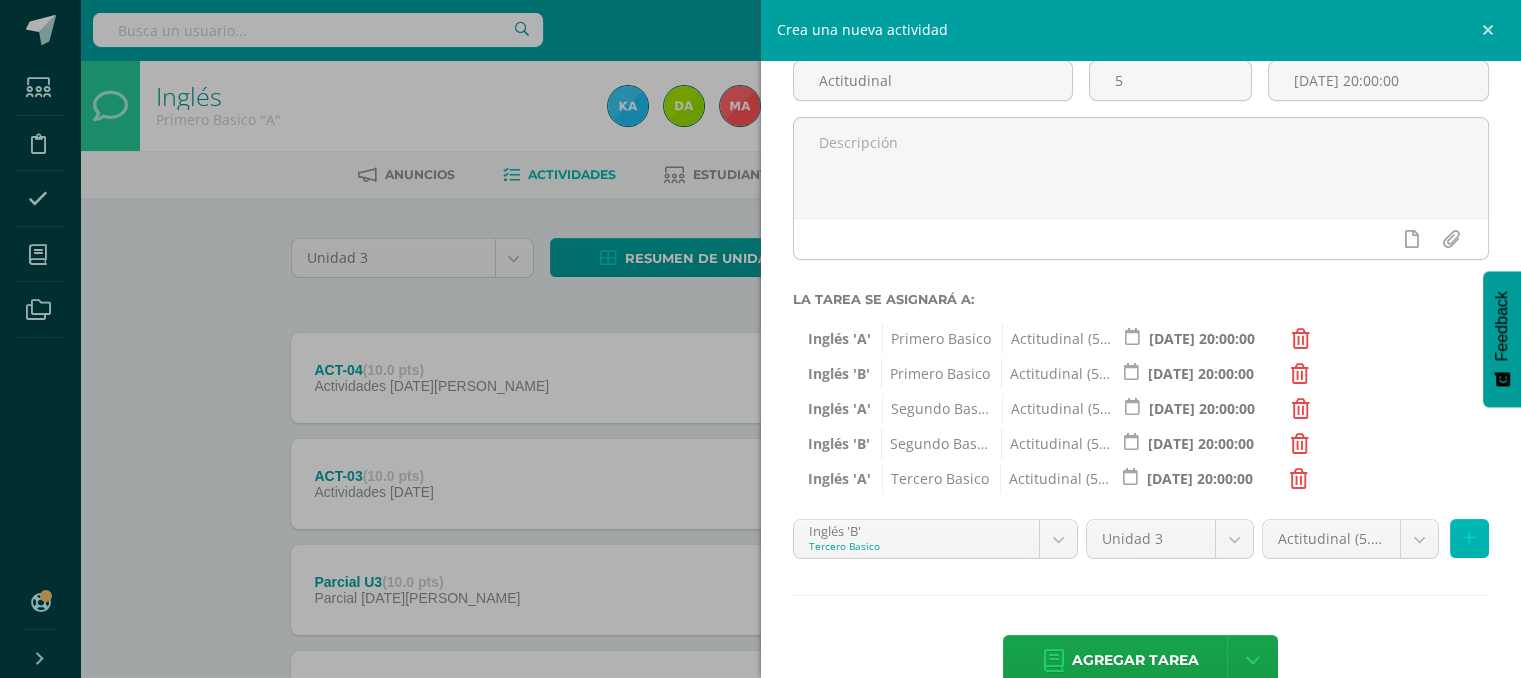 click at bounding box center [1469, 538] 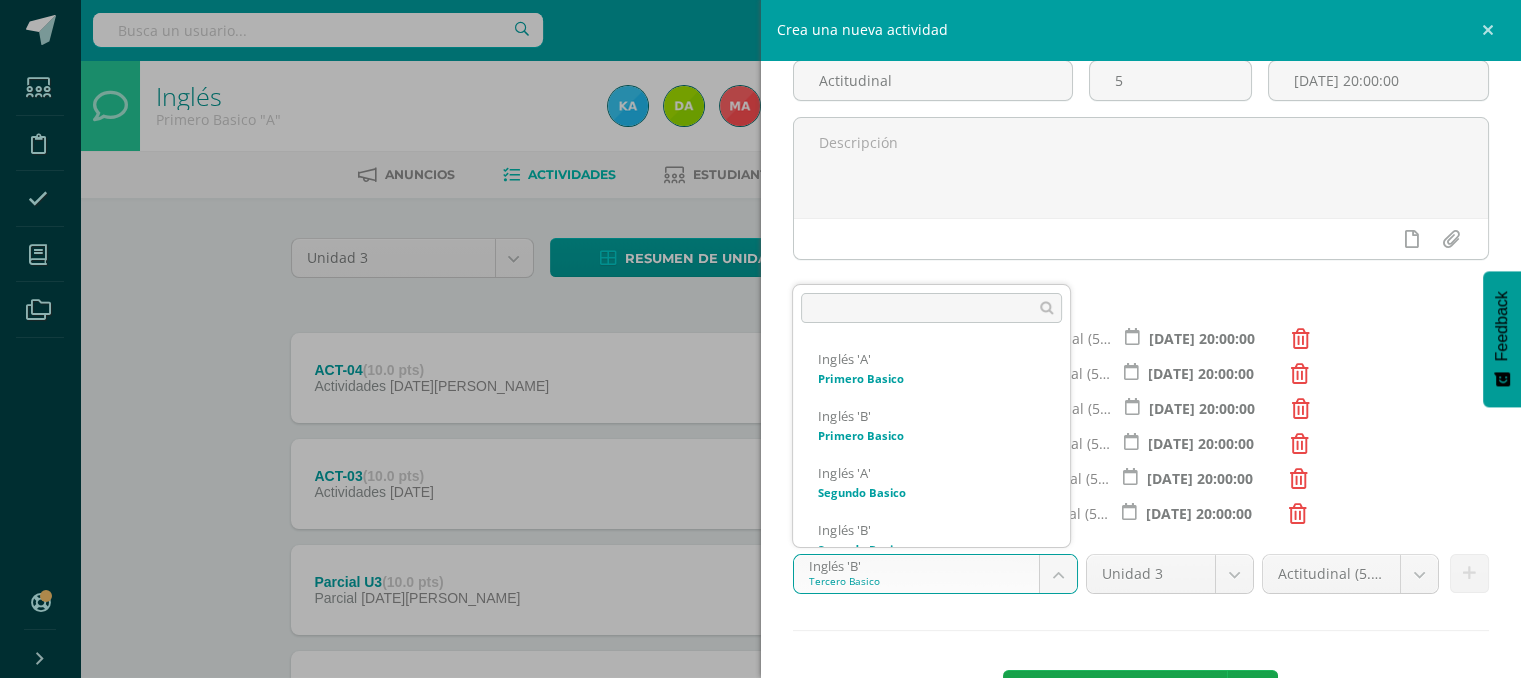 click on "Tarea asignada exitosamente         Estudiantes Disciplina Asistencia Mis cursos Archivos Soporte
Ayuda
Reportar un problema
Centro de ayuda
Últimas actualizaciones
10+ Cerrar panel
Inglés
Primero
Basico
"A"
Actividades Estudiantes Planificación Dosificación
Inglés
Primero
Basico
"B"
Actividades Estudiantes Planificación Dosificación
Inglés
Segundo
Basico
"A"
Actividades Estudiantes Planificación 1 1" at bounding box center [760, 490] 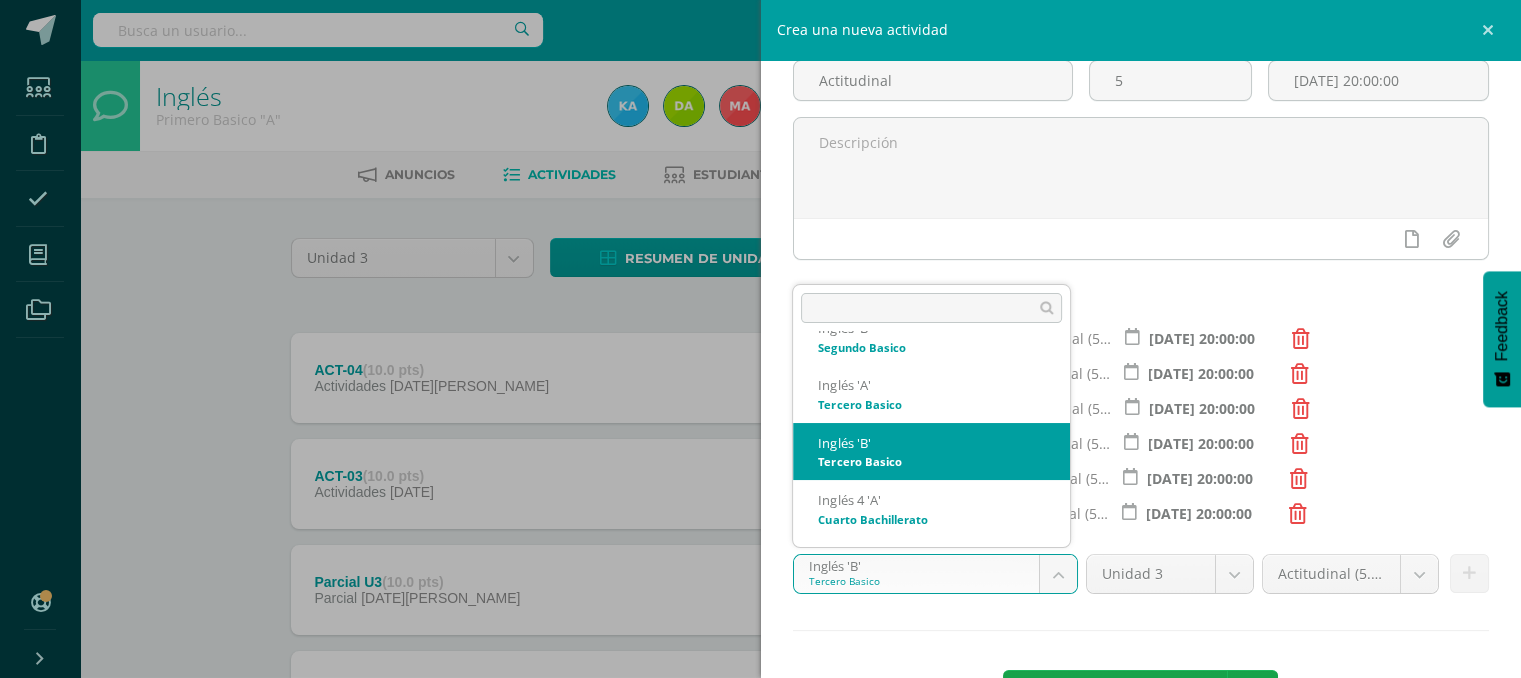 scroll, scrollTop: 203, scrollLeft: 0, axis: vertical 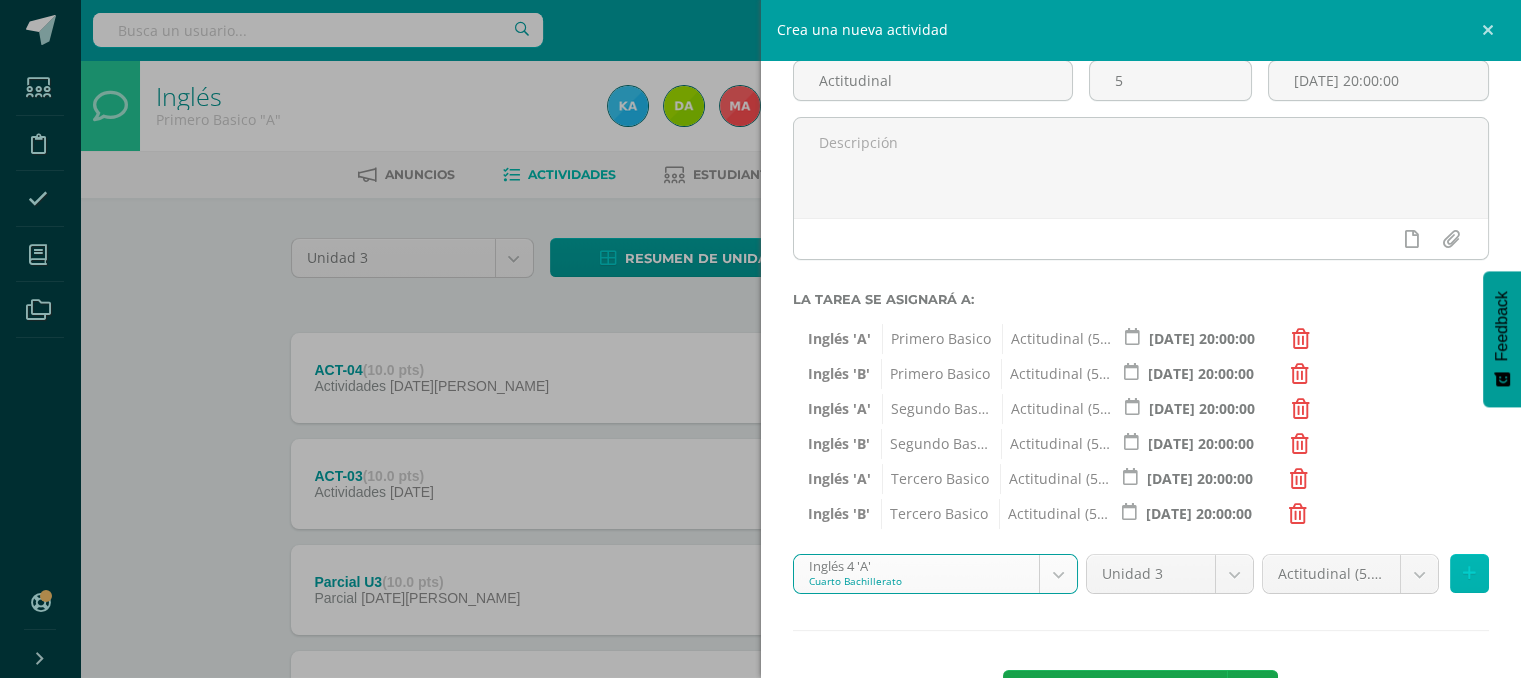 click at bounding box center (1469, 573) 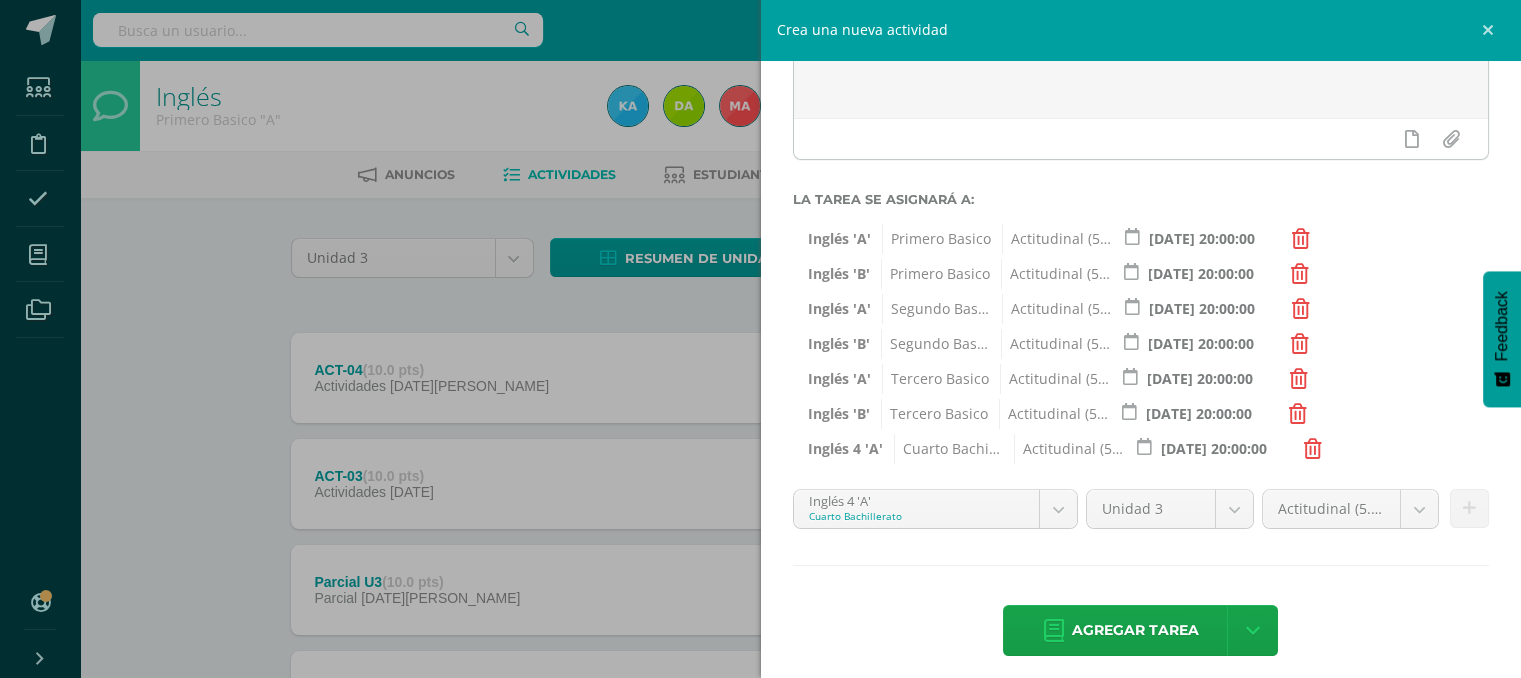 scroll, scrollTop: 238, scrollLeft: 0, axis: vertical 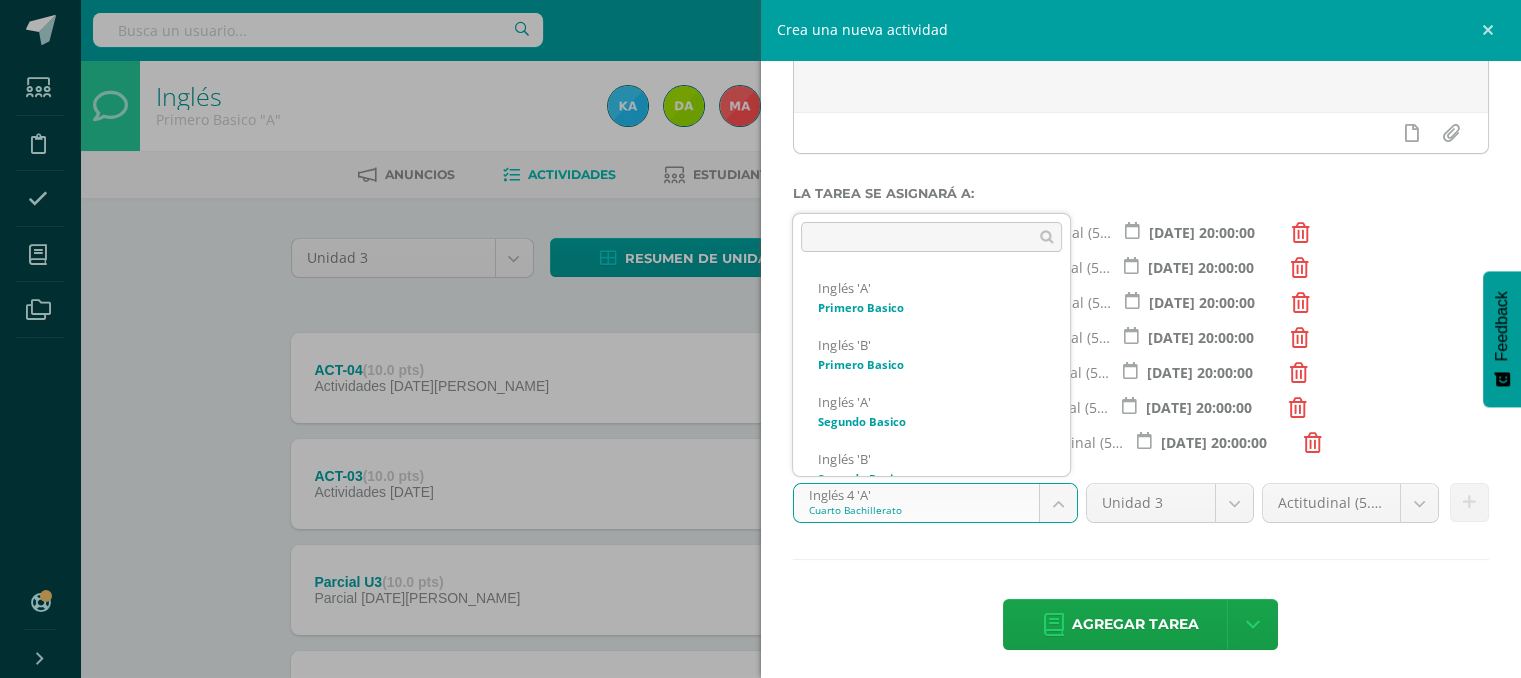 click on "Tarea asignada exitosamente         Estudiantes Disciplina Asistencia Mis cursos Archivos Soporte
Ayuda
Reportar un problema
Centro de ayuda
Últimas actualizaciones
10+ Cerrar panel
Inglés
Primero
Basico
"A"
Actividades Estudiantes Planificación Dosificación
Inglés
Primero
Basico
"B"
Actividades Estudiantes Planificación Dosificación
Inglés
Segundo
Basico
"A"
Actividades Estudiantes Planificación 1 1" at bounding box center (760, 490) 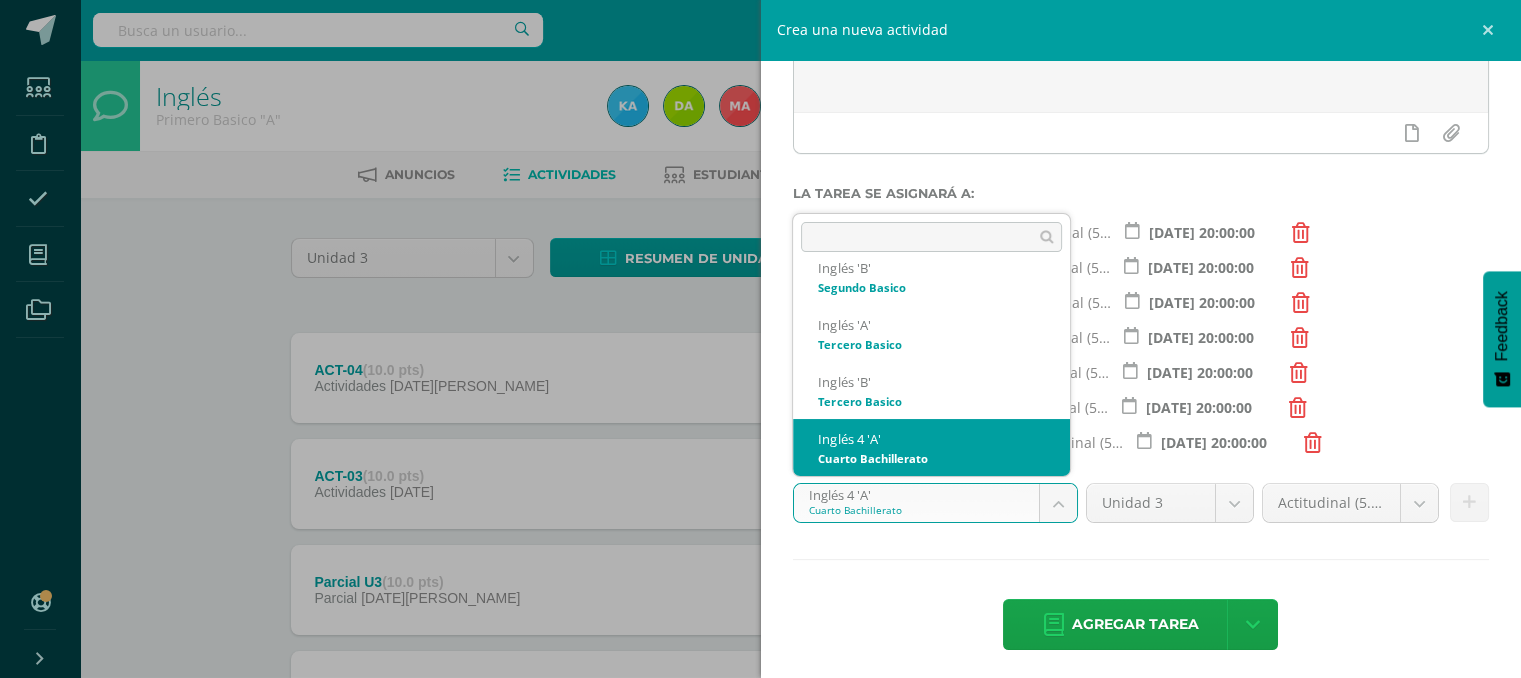 scroll, scrollTop: 256, scrollLeft: 0, axis: vertical 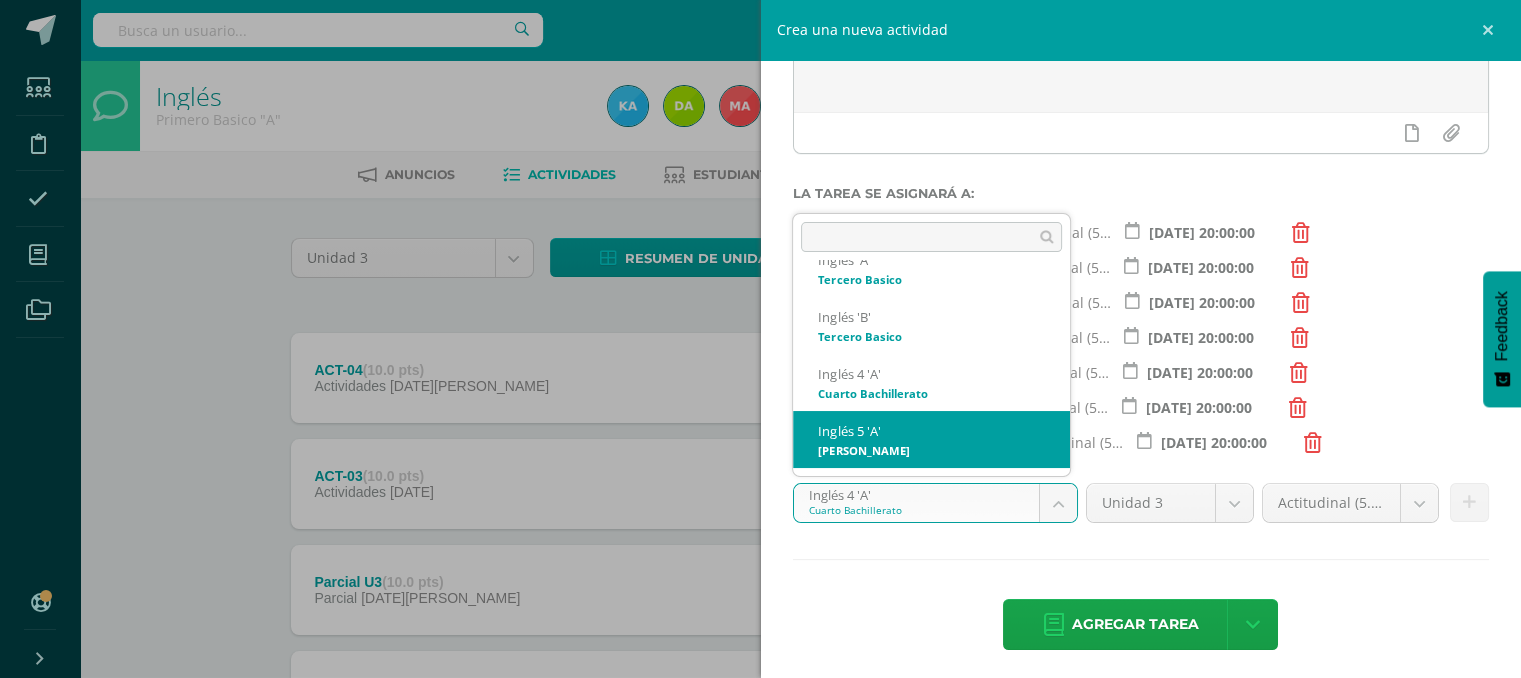 select on "111807" 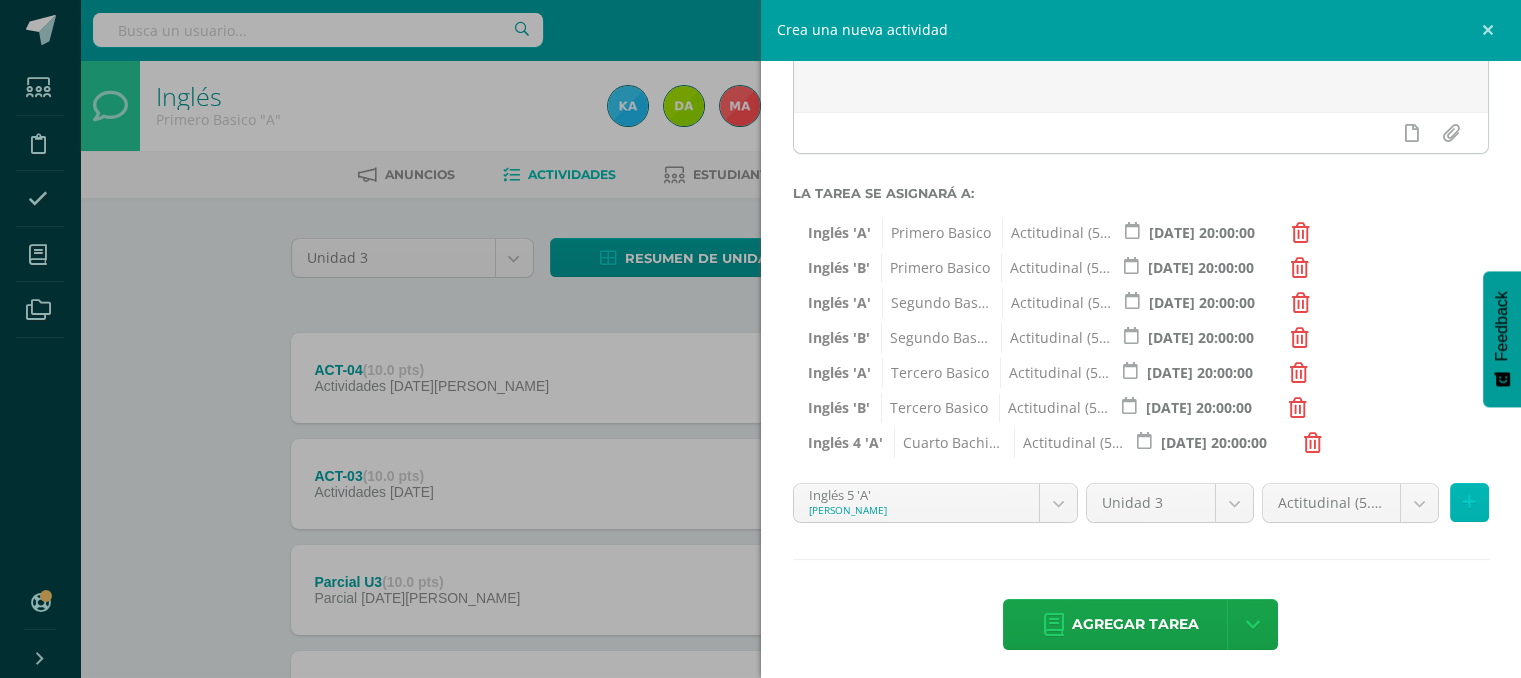 click at bounding box center (1469, 502) 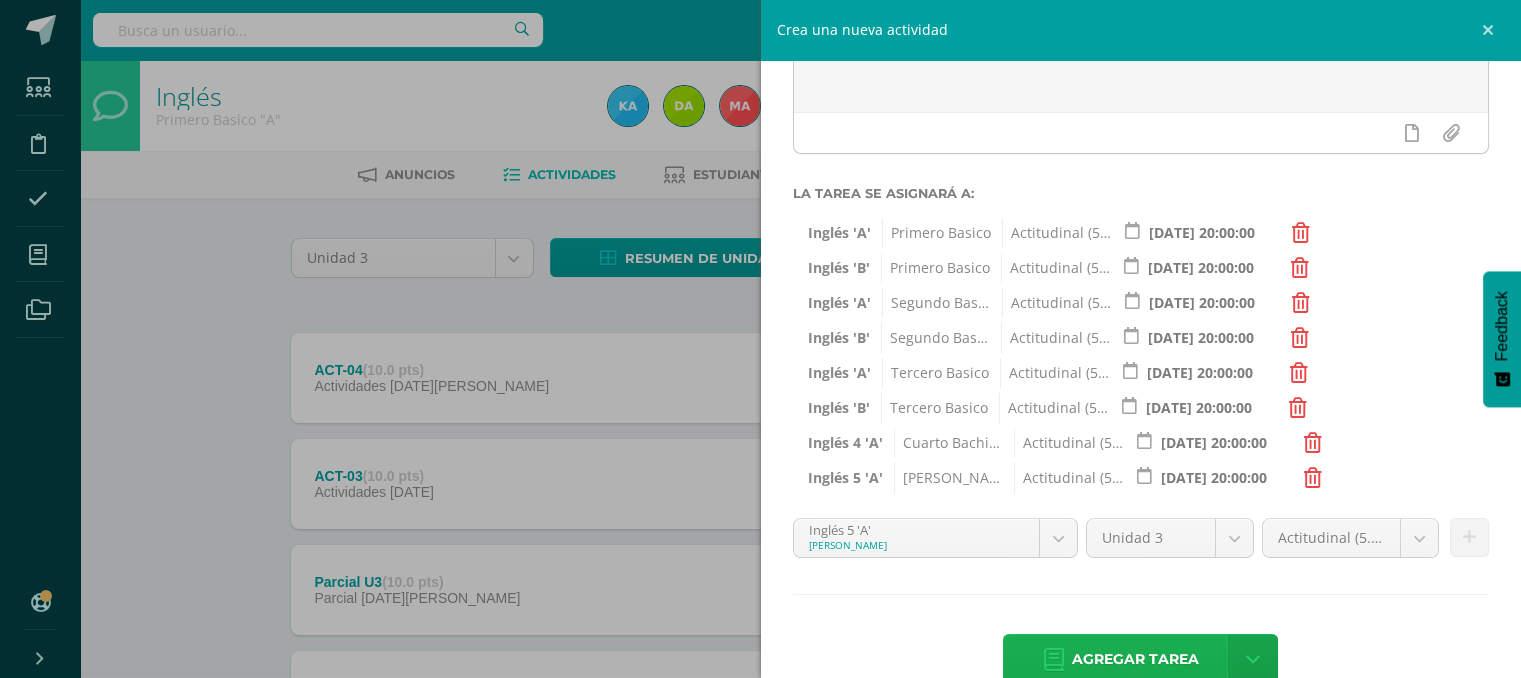 click on "Agregar tarea" at bounding box center [1135, 659] 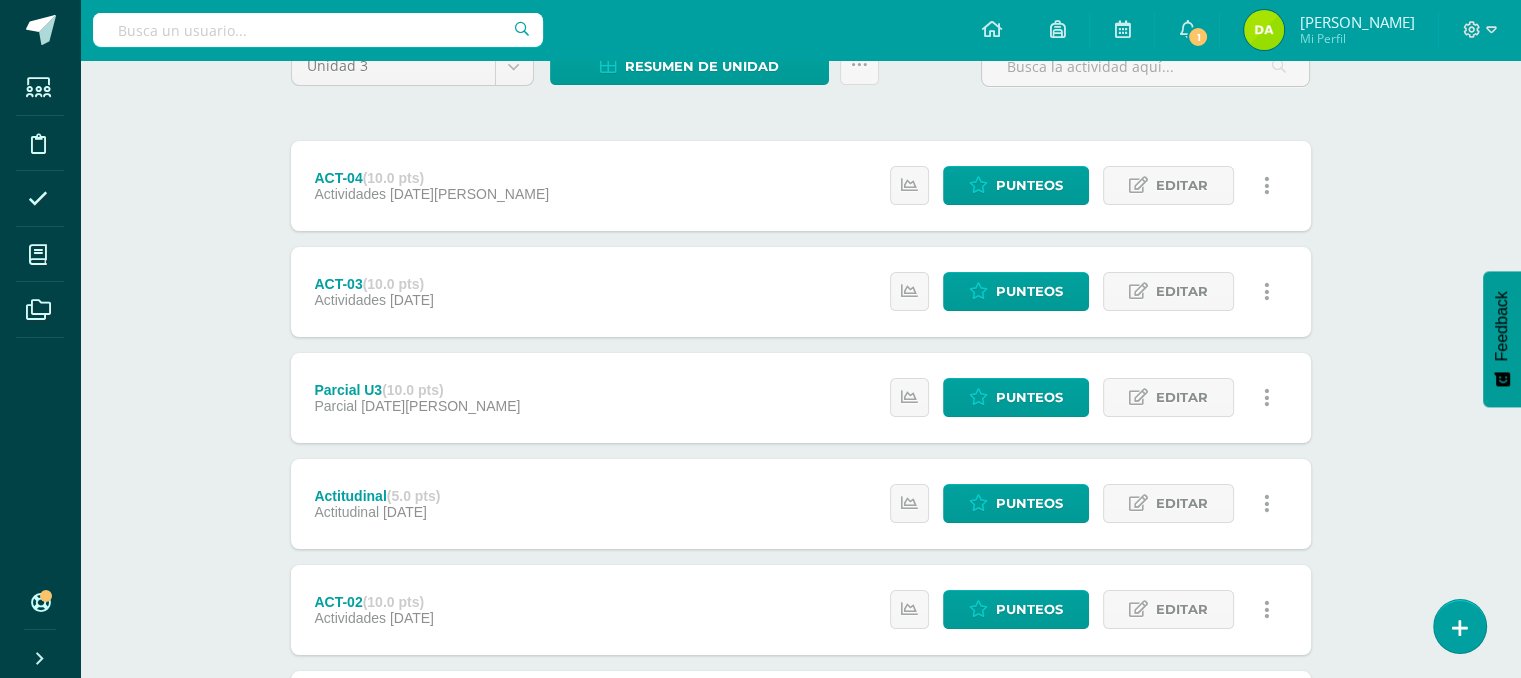 scroll, scrollTop: 0, scrollLeft: 0, axis: both 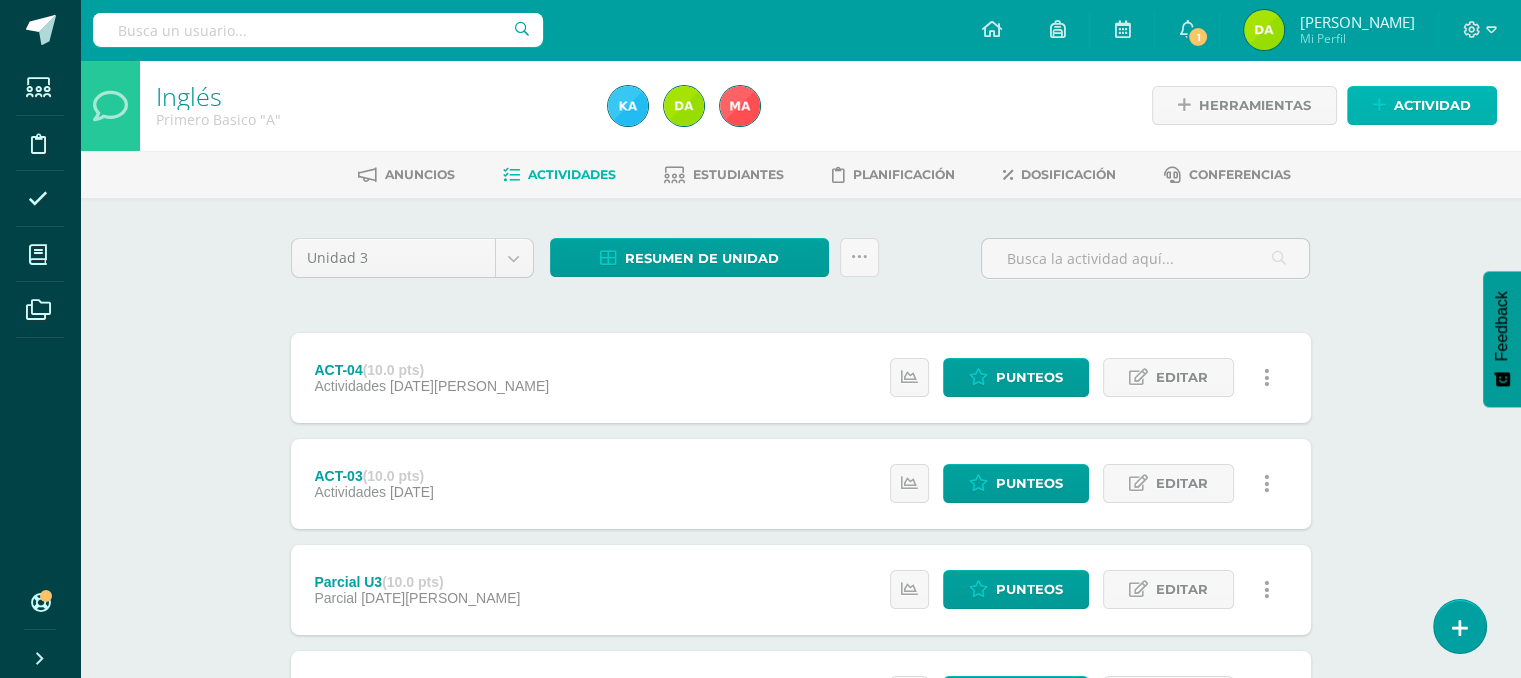 click on "Actividad" at bounding box center [1432, 105] 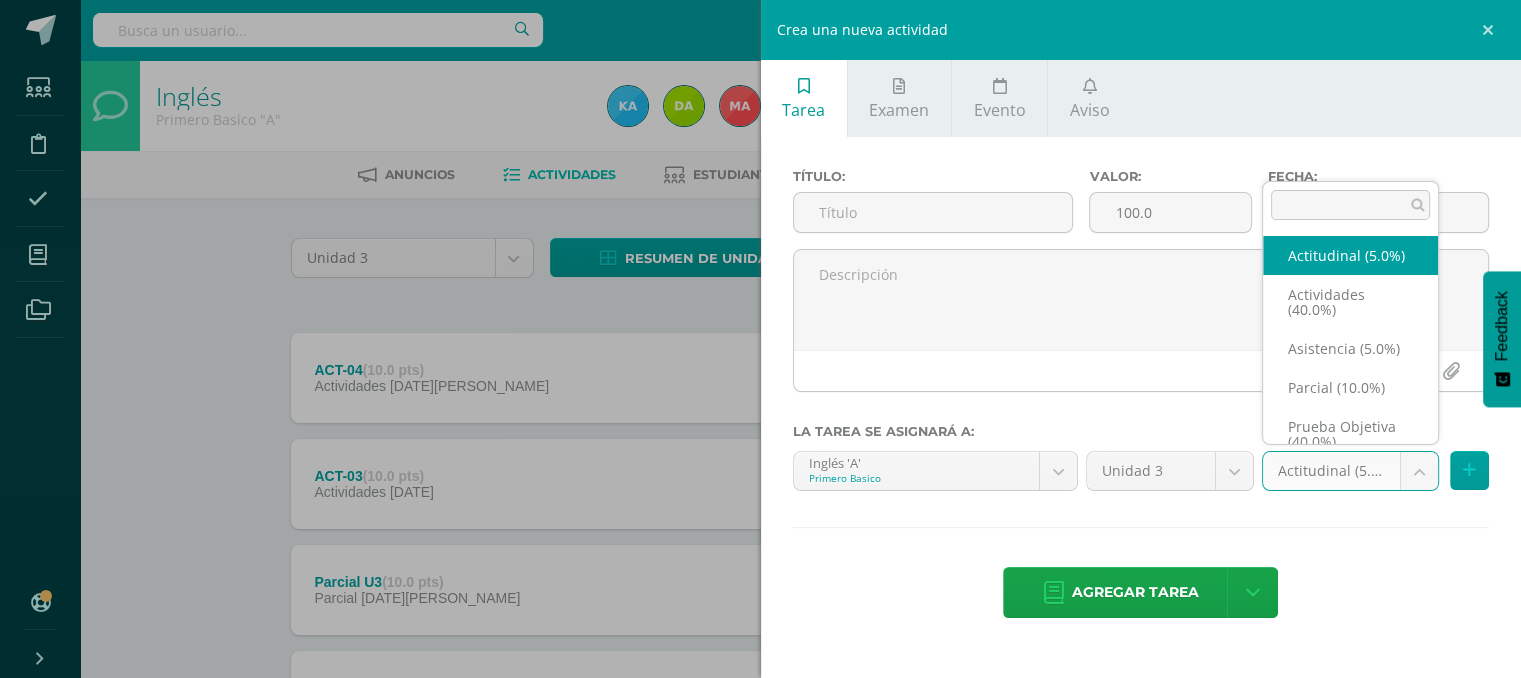 click on "Tarea asignada exitosamente         Estudiantes Disciplina Asistencia Mis cursos Archivos Soporte
Ayuda
Reportar un problema
Centro de ayuda
Últimas actualizaciones
10+ Cerrar panel
Inglés
Primero
Basico
"A"
Actividades Estudiantes Planificación Dosificación
Inglés
Primero
Basico
"B"
Actividades Estudiantes Planificación Dosificación
Inglés
Segundo
Basico
"A"
Actividades Estudiantes Planificación 1 1" at bounding box center (760, 543) 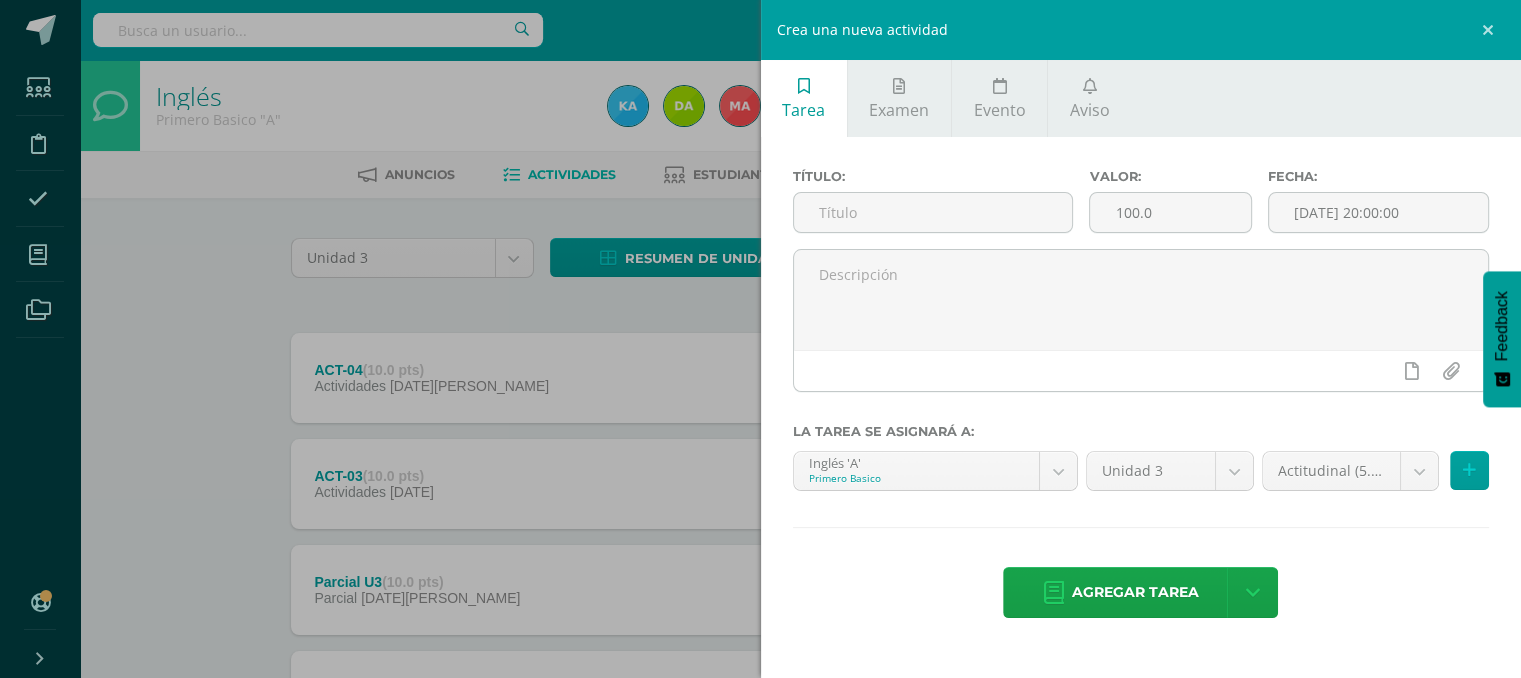 click on "Tarea asignada exitosamente         Estudiantes Disciplina Asistencia Mis cursos Archivos Soporte
Ayuda
Reportar un problema
Centro de ayuda
Últimas actualizaciones
10+ Cerrar panel
Inglés
Primero
Basico
"A"
Actividades Estudiantes Planificación Dosificación
Inglés
Primero
Basico
"B"
Actividades Estudiantes Planificación Dosificación
Inglés
Segundo
Basico
"A"
Actividades Estudiantes Planificación 1 1" at bounding box center [760, 543] 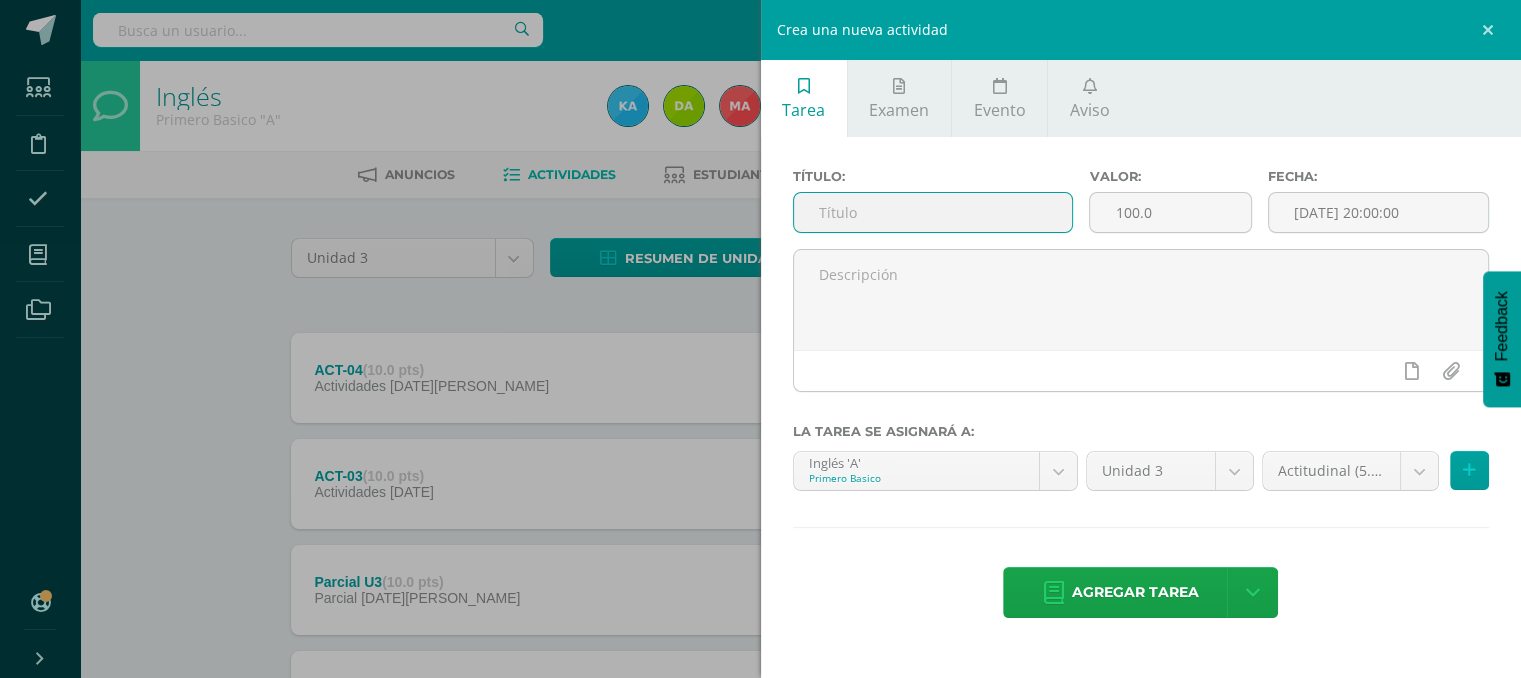 click at bounding box center (933, 212) 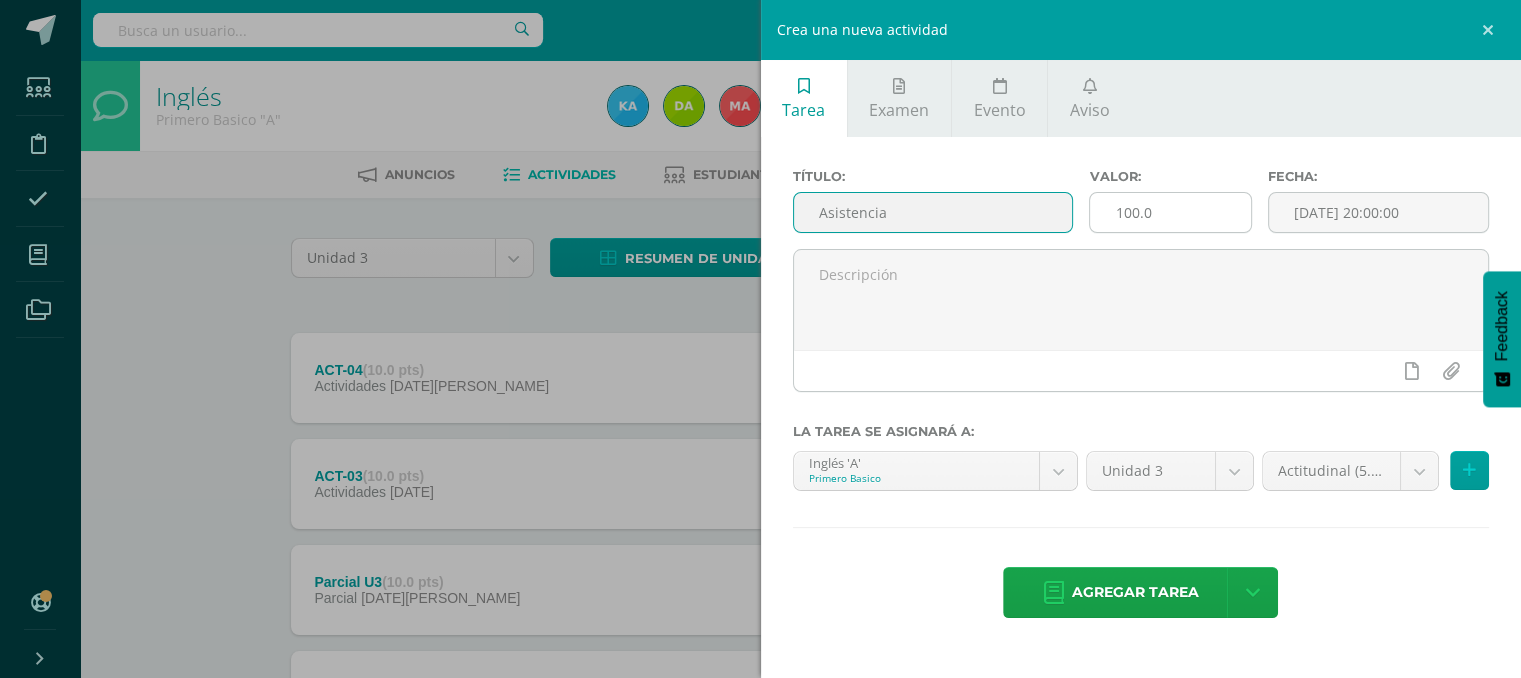 type on "Asistencia" 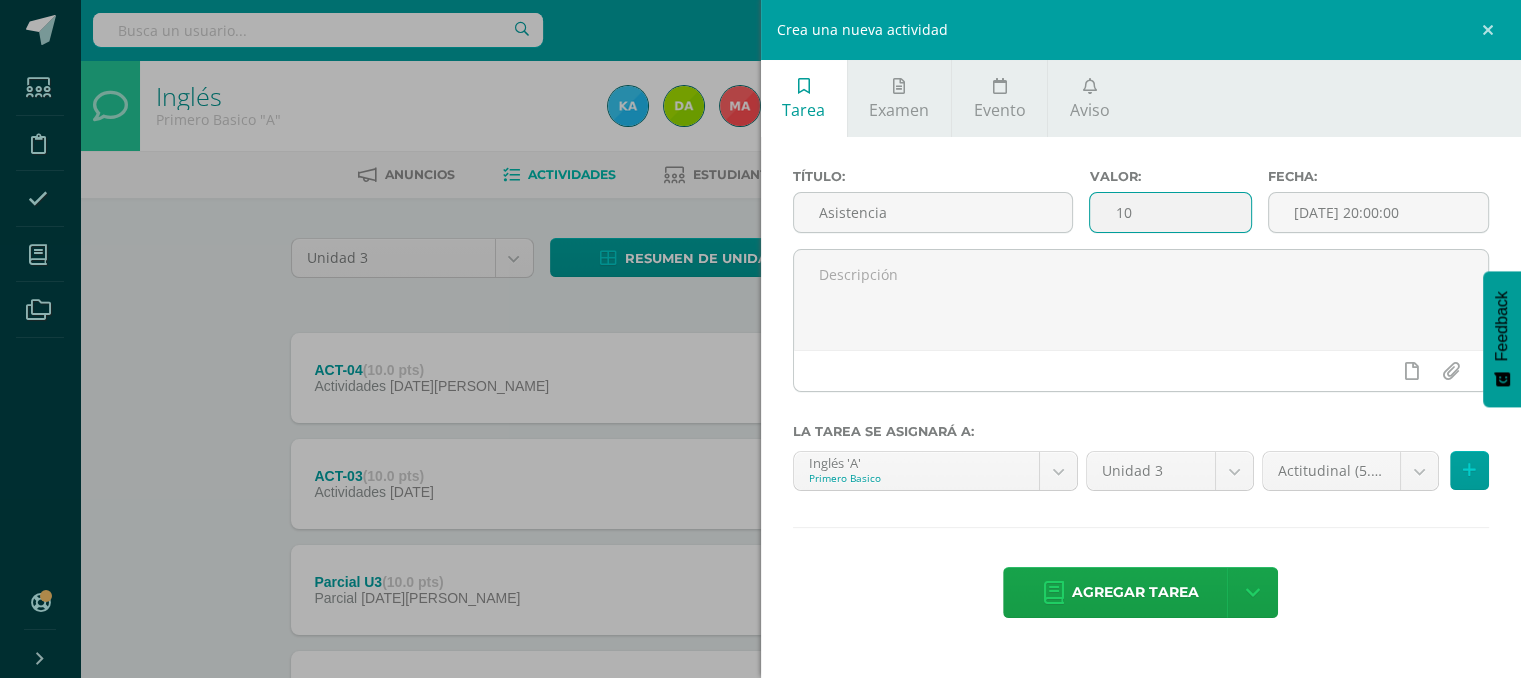 type on "1" 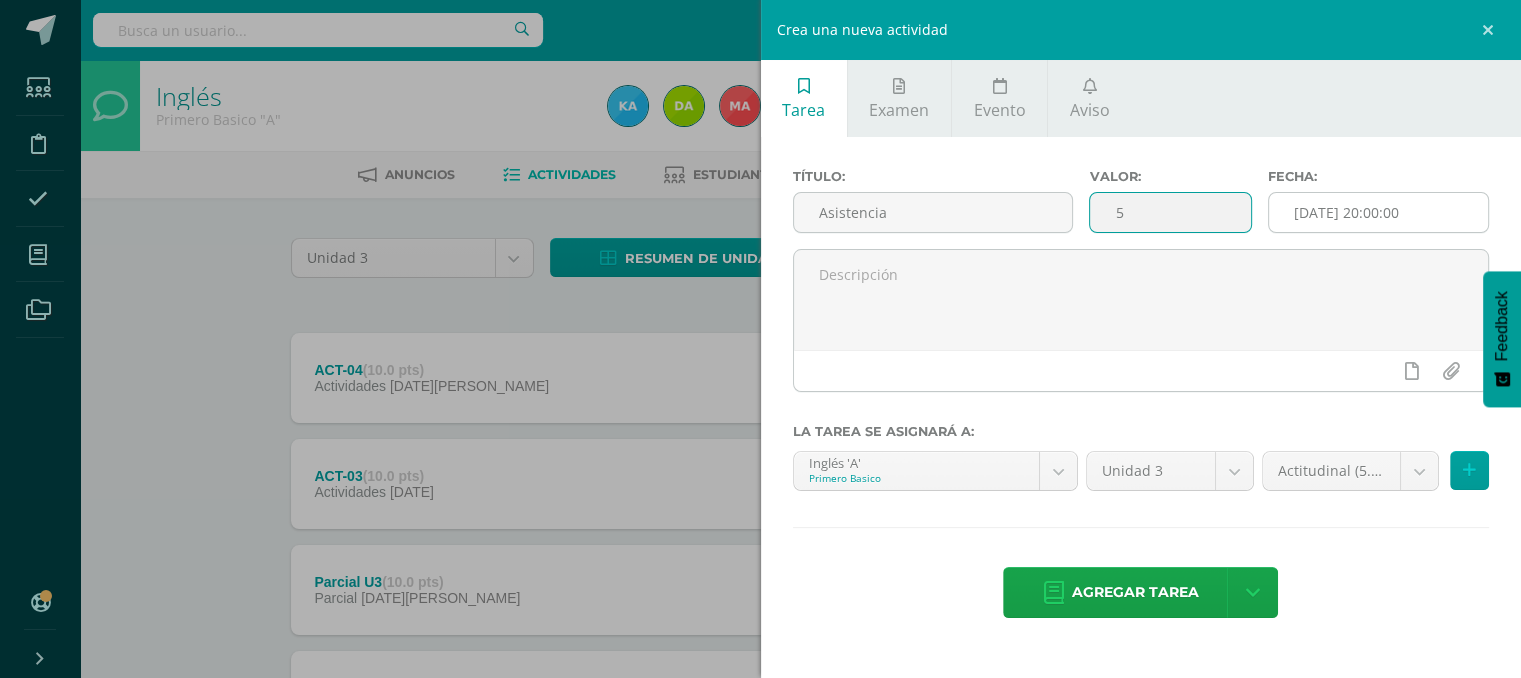 type on "5" 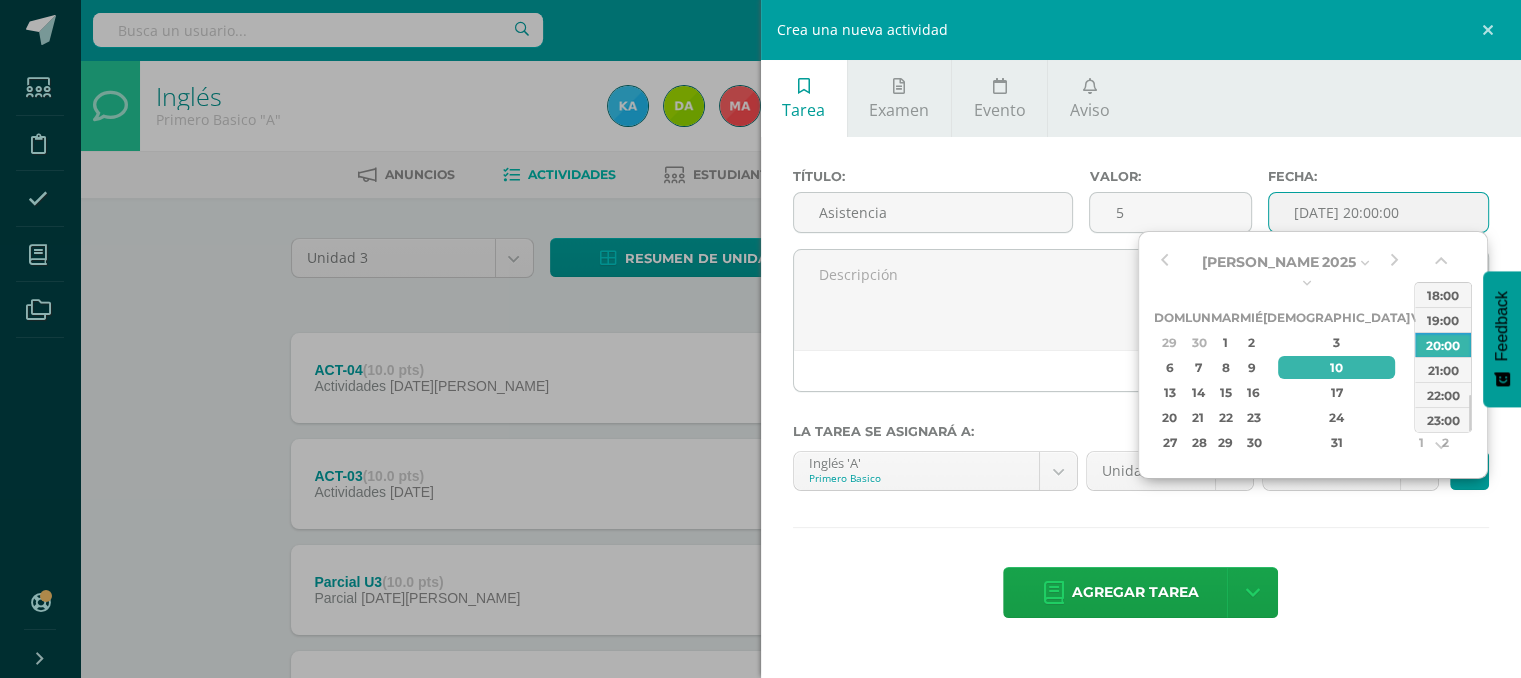 click on "[DATE] 20:00:00" at bounding box center (1379, 212) 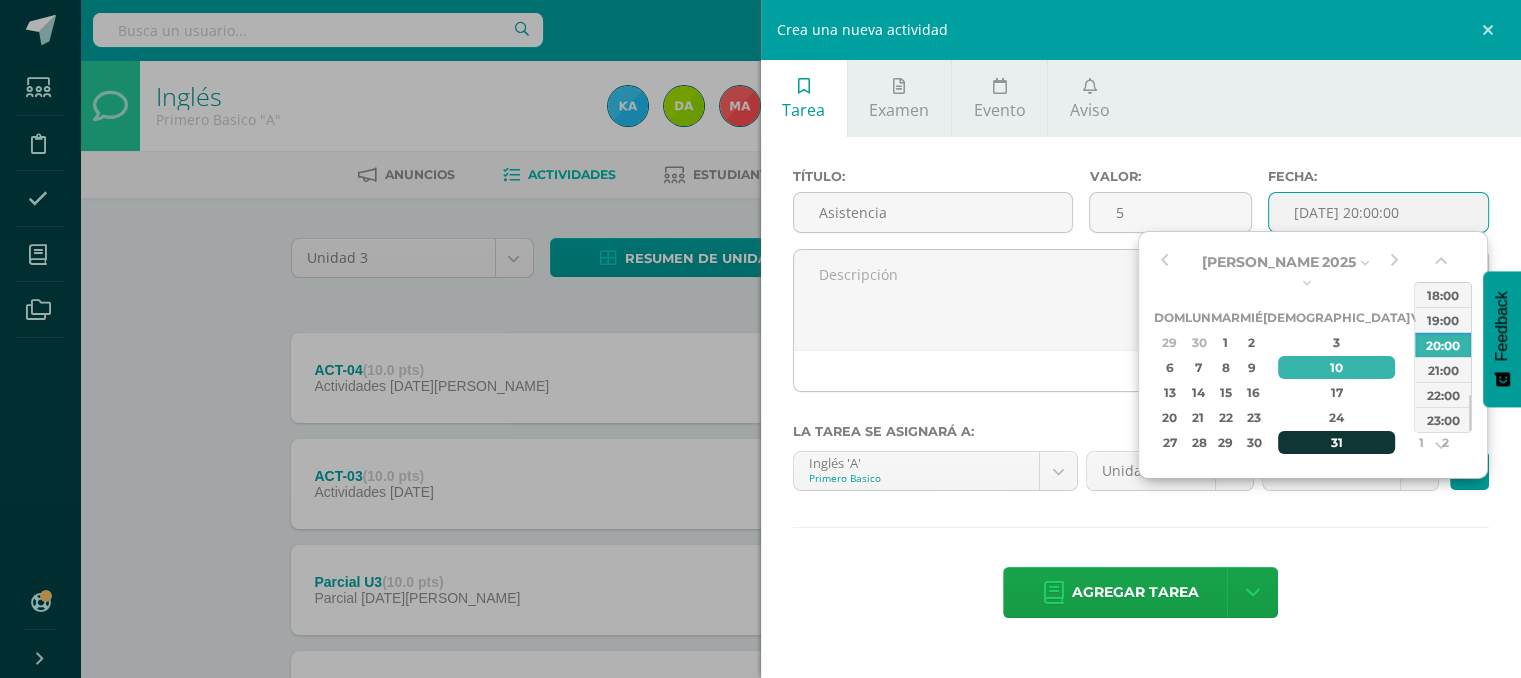 click on "31" at bounding box center (1337, 442) 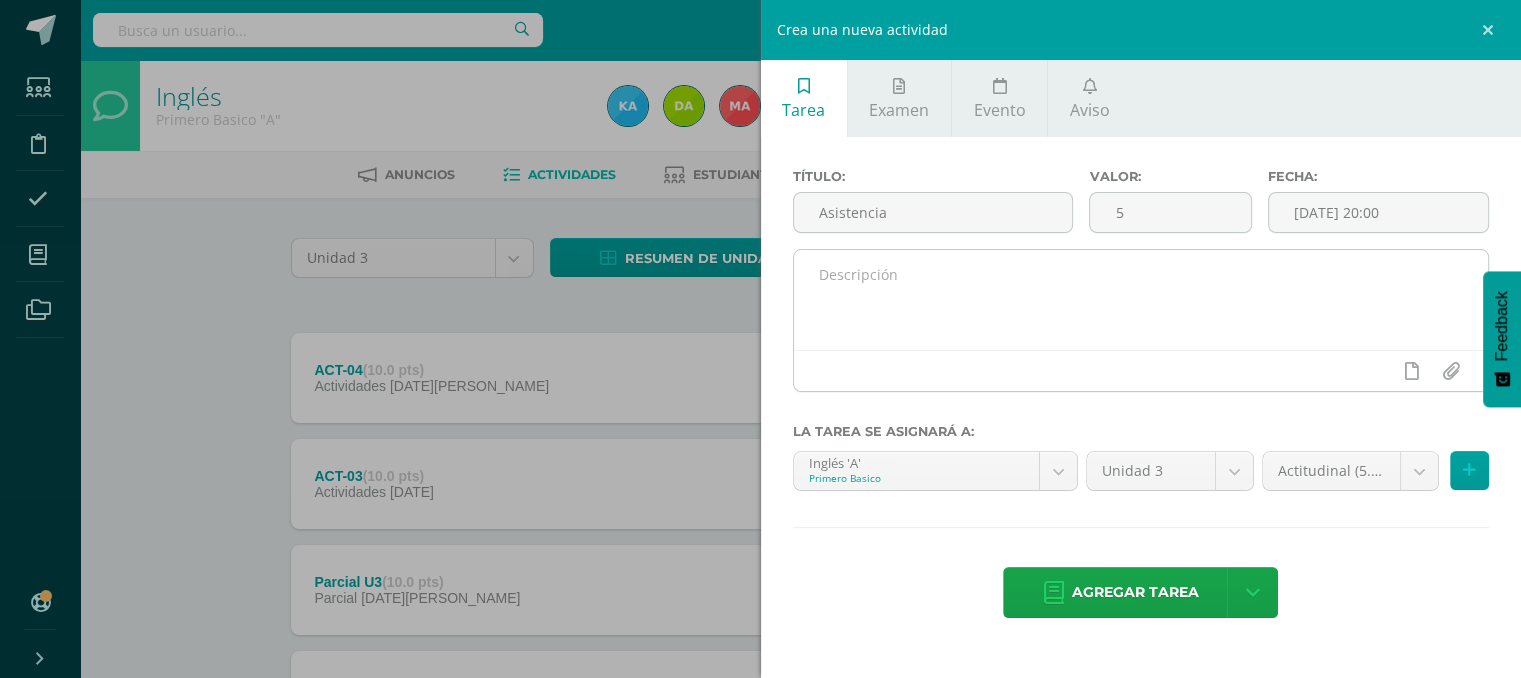 click at bounding box center (1141, 370) 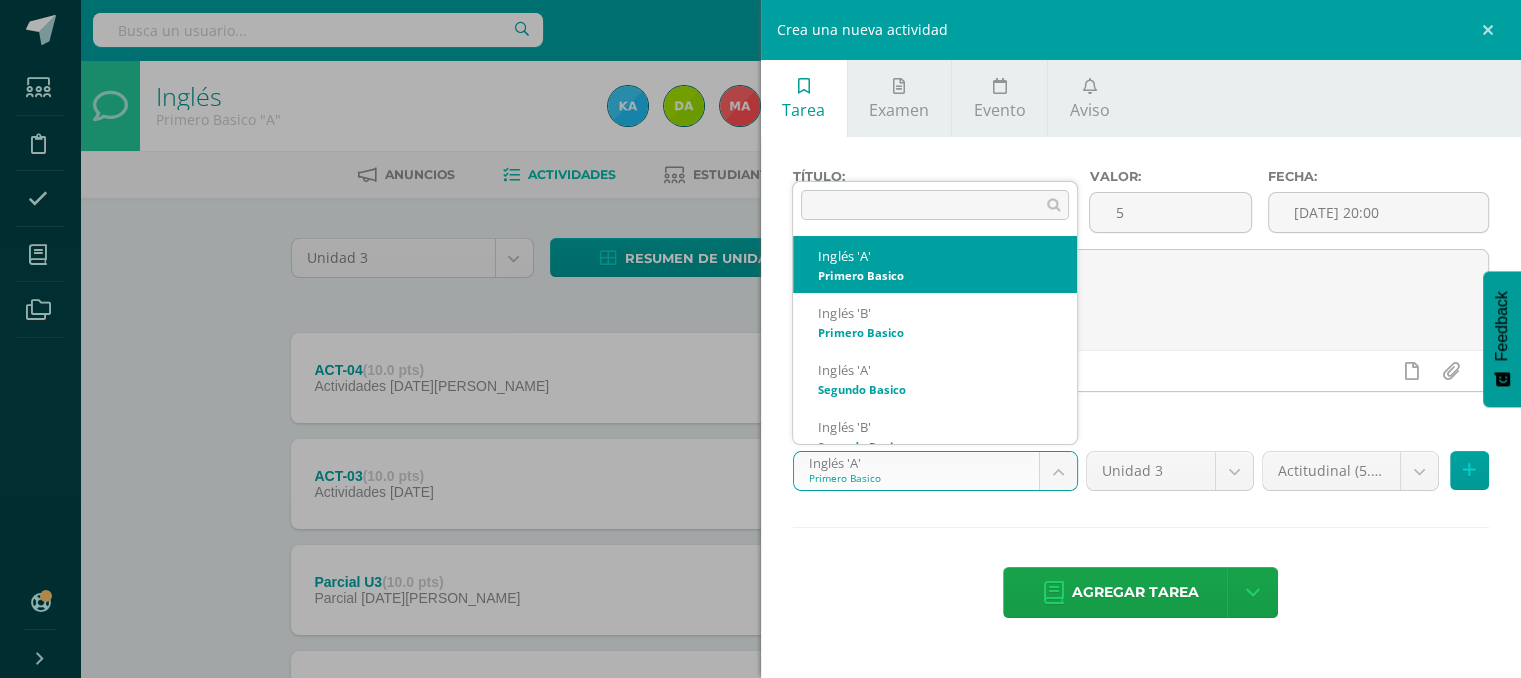 click on "Tarea asignada exitosamente         Estudiantes Disciplina Asistencia Mis cursos Archivos Soporte
Ayuda
Reportar un problema
Centro de ayuda
Últimas actualizaciones
10+ Cerrar panel
Inglés
Primero
Basico
"A"
Actividades Estudiantes Planificación Dosificación
Inglés
Primero
Basico
"B"
Actividades Estudiantes Planificación Dosificación
Inglés
Segundo
Basico
"A"
Actividades Estudiantes Planificación 1 1" at bounding box center (760, 543) 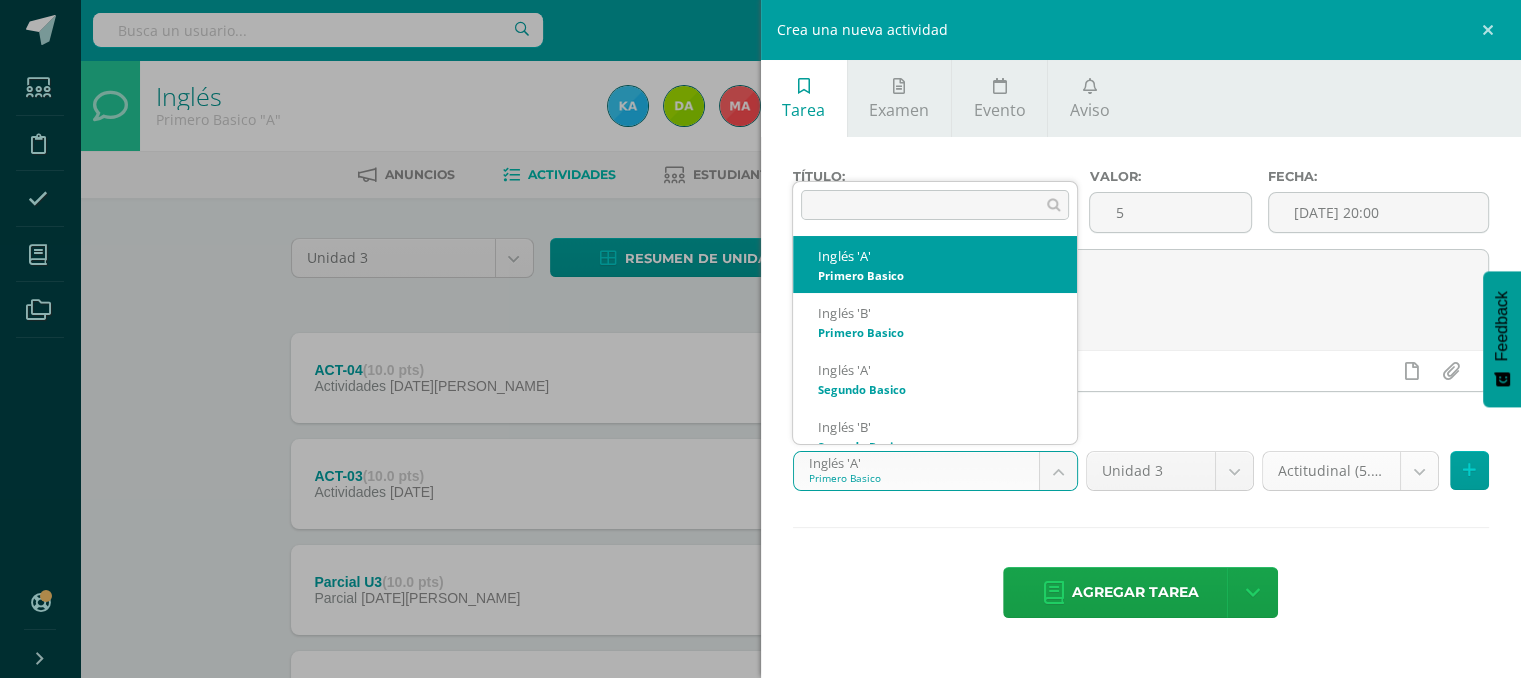 click on "Tarea asignada exitosamente         Estudiantes Disciplina Asistencia Mis cursos Archivos Soporte
Ayuda
Reportar un problema
Centro de ayuda
Últimas actualizaciones
10+ Cerrar panel
Inglés
Primero
Basico
"A"
Actividades Estudiantes Planificación Dosificación
Inglés
Primero
Basico
"B"
Actividades Estudiantes Planificación Dosificación
Inglés
Segundo
Basico
"A"
Actividades Estudiantes Planificación 1 1" at bounding box center [760, 543] 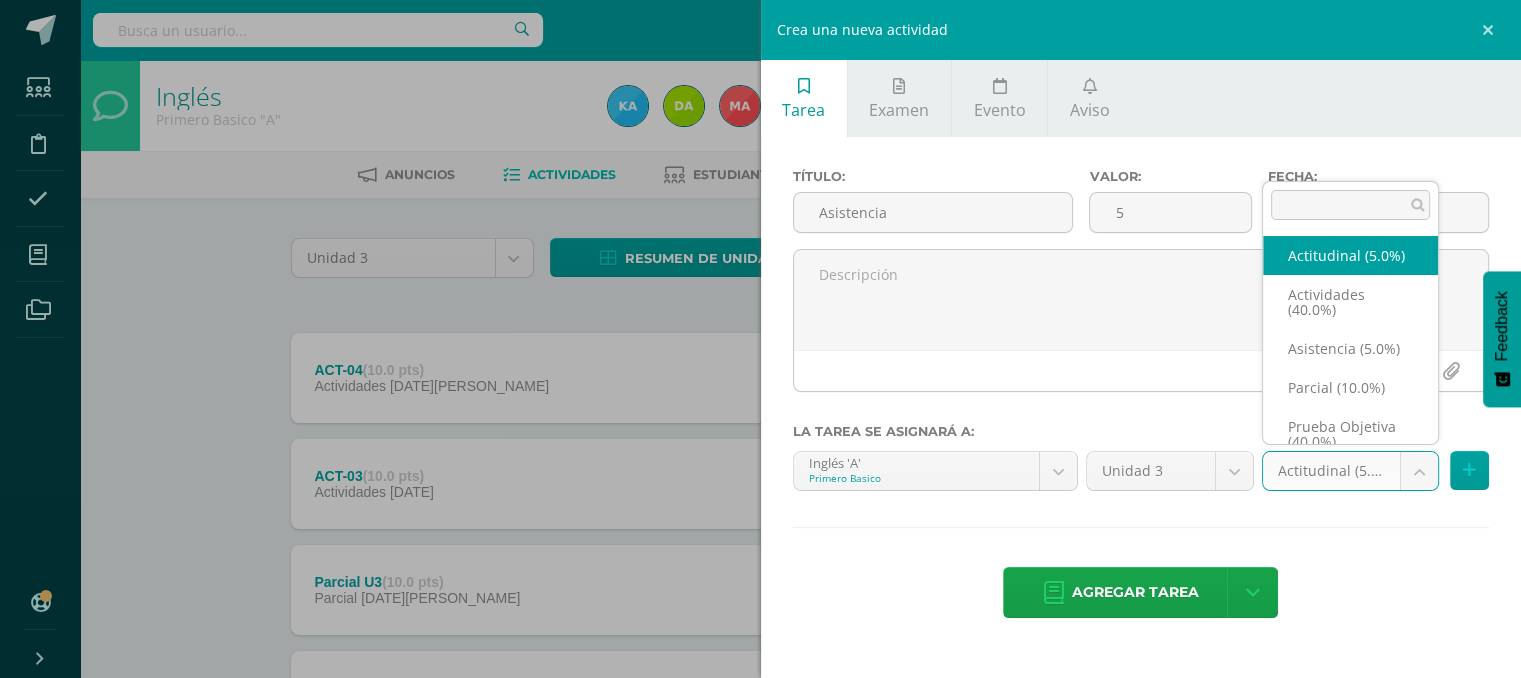 click on "Tarea asignada exitosamente         Estudiantes Disciplina Asistencia Mis cursos Archivos Soporte
Ayuda
Reportar un problema
Centro de ayuda
Últimas actualizaciones
10+ Cerrar panel
Inglés
Primero
Basico
"A"
Actividades Estudiantes Planificación Dosificación
Inglés
Primero
Basico
"B"
Actividades Estudiantes Planificación Dosificación
Inglés
Segundo
Basico
"A"
Actividades Estudiantes Planificación 1 1" at bounding box center (760, 543) 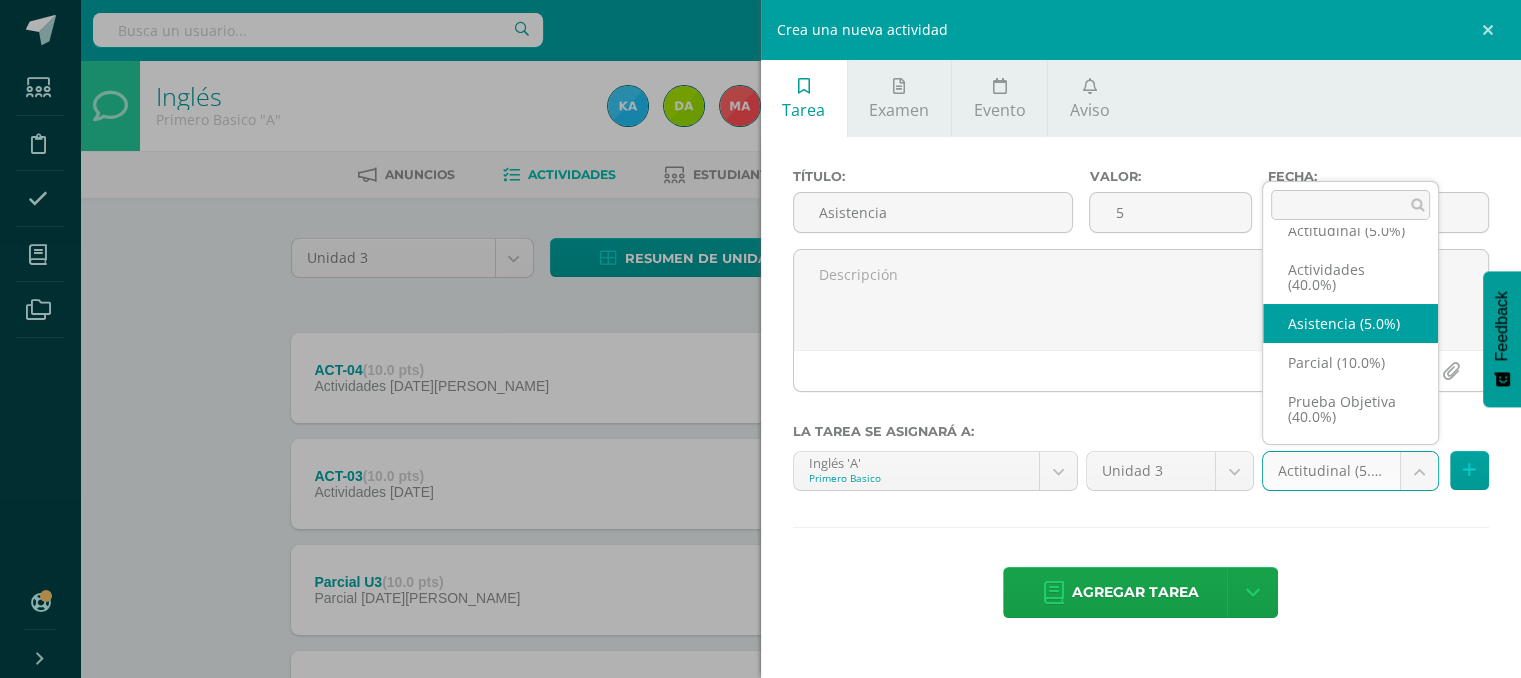 select on "118709" 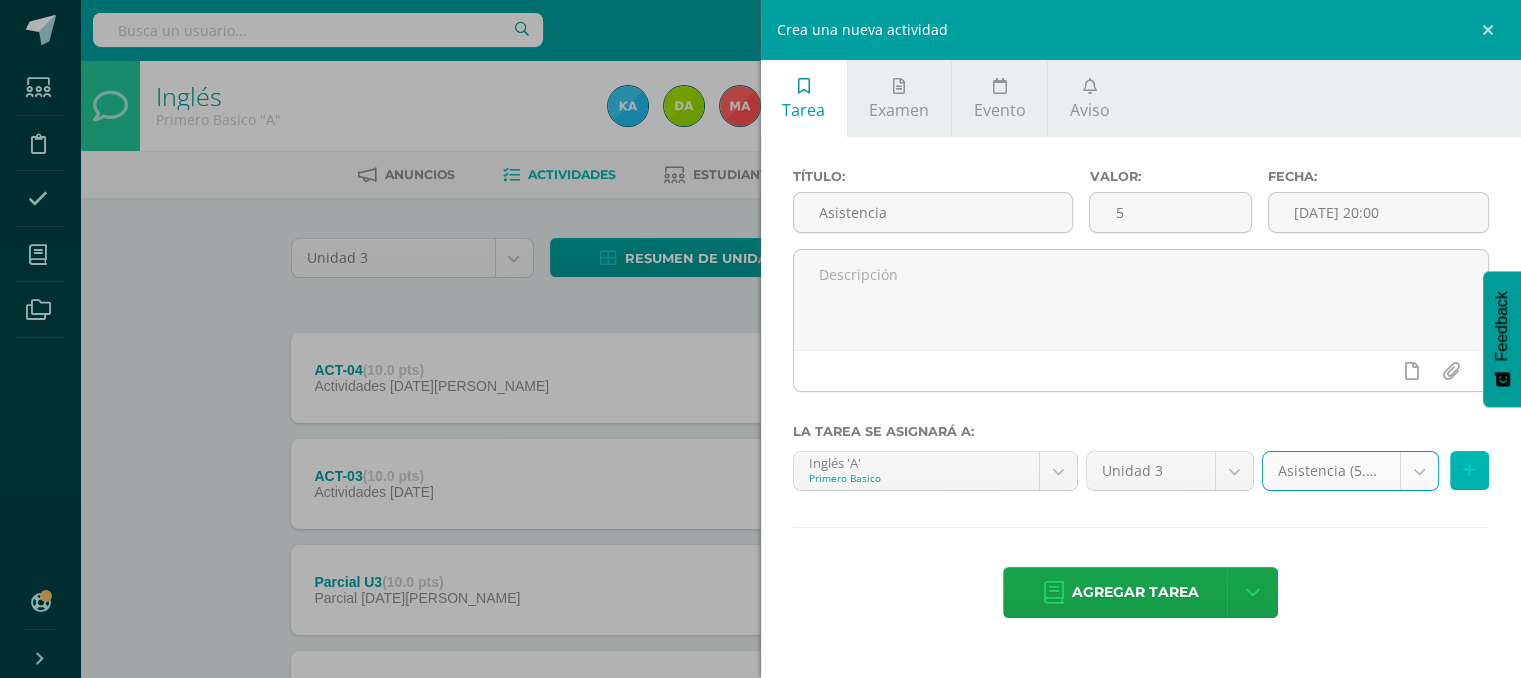 click at bounding box center [1469, 470] 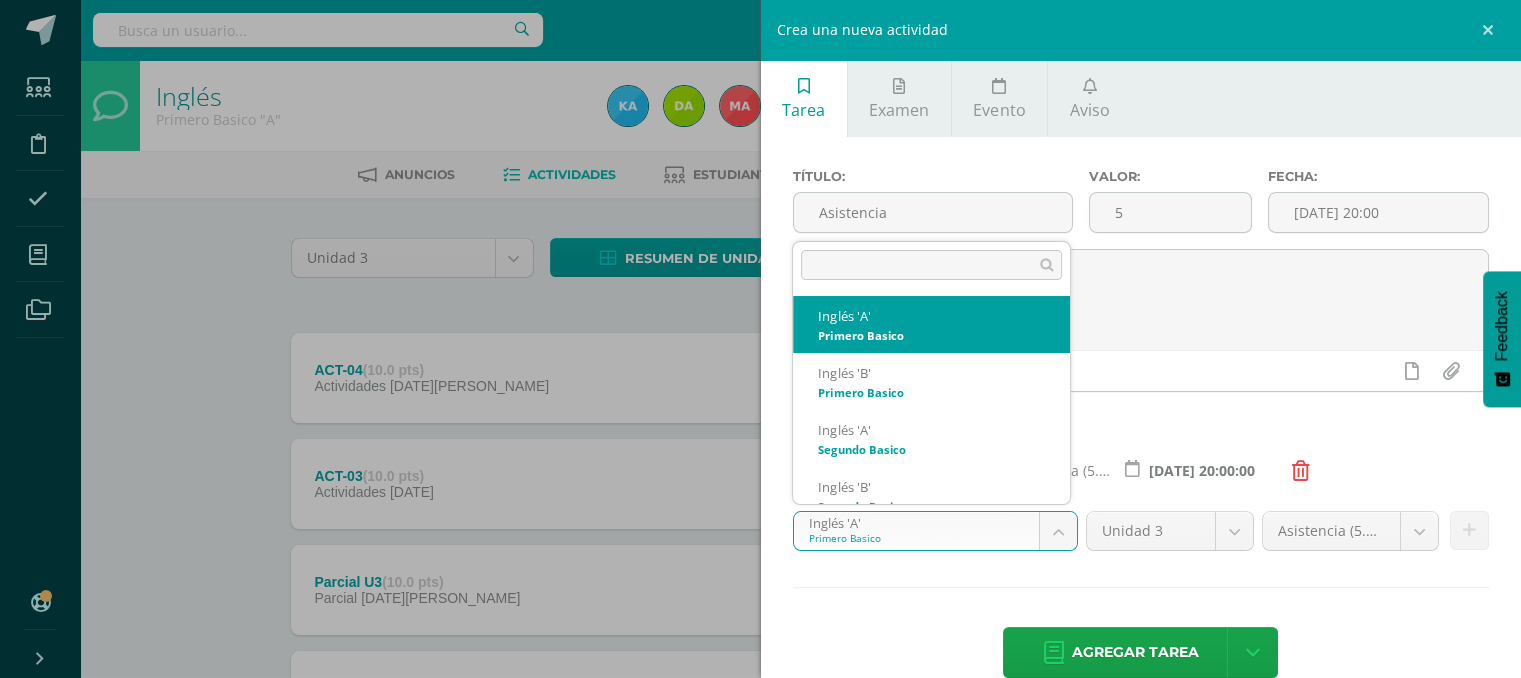 click on "Tarea asignada exitosamente         Estudiantes Disciplina Asistencia Mis cursos Archivos Soporte
Ayuda
Reportar un problema
Centro de ayuda
Últimas actualizaciones
10+ Cerrar panel
Inglés
Primero
Basico
"A"
Actividades Estudiantes Planificación Dosificación
Inglés
Primero
Basico
"B"
Actividades Estudiantes Planificación Dosificación
Inglés
Segundo
Basico
"A"
Actividades Estudiantes Planificación 1 1" at bounding box center (760, 543) 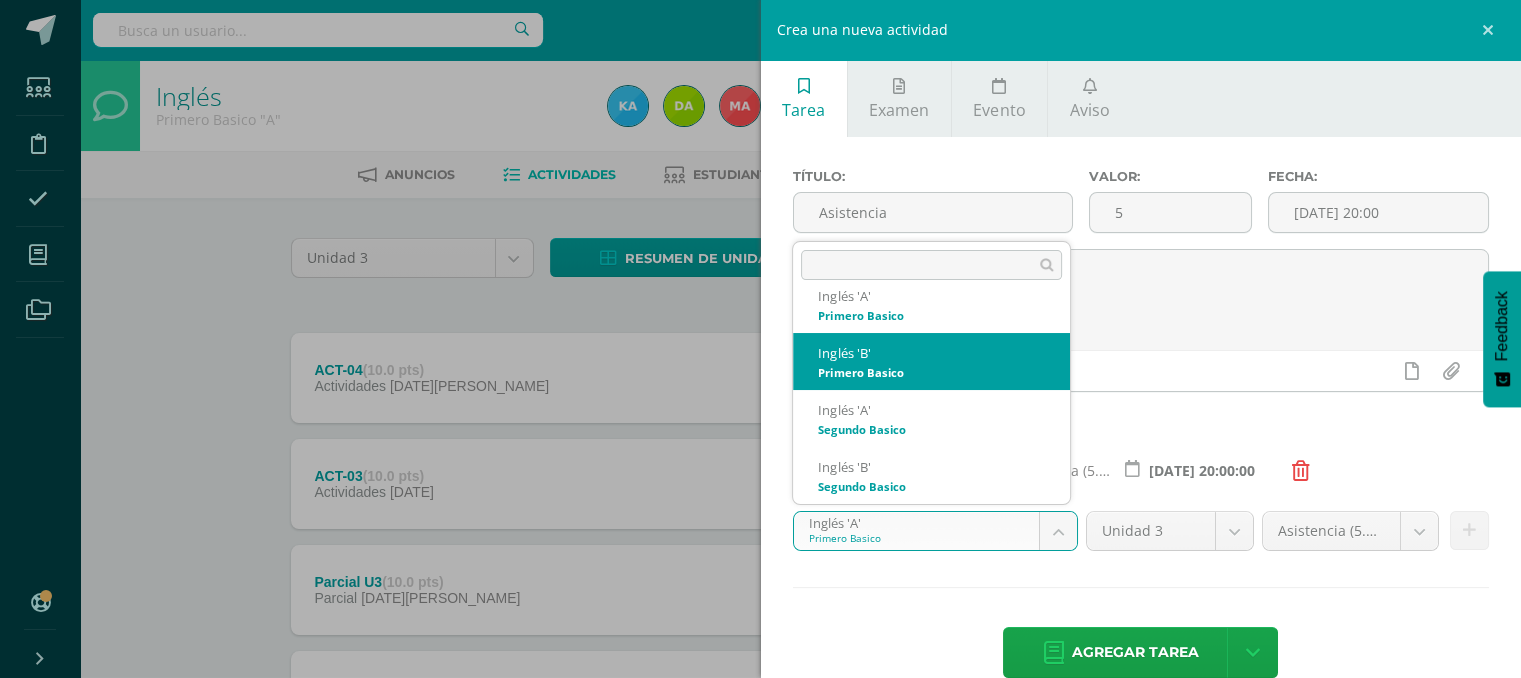 select on "110957" 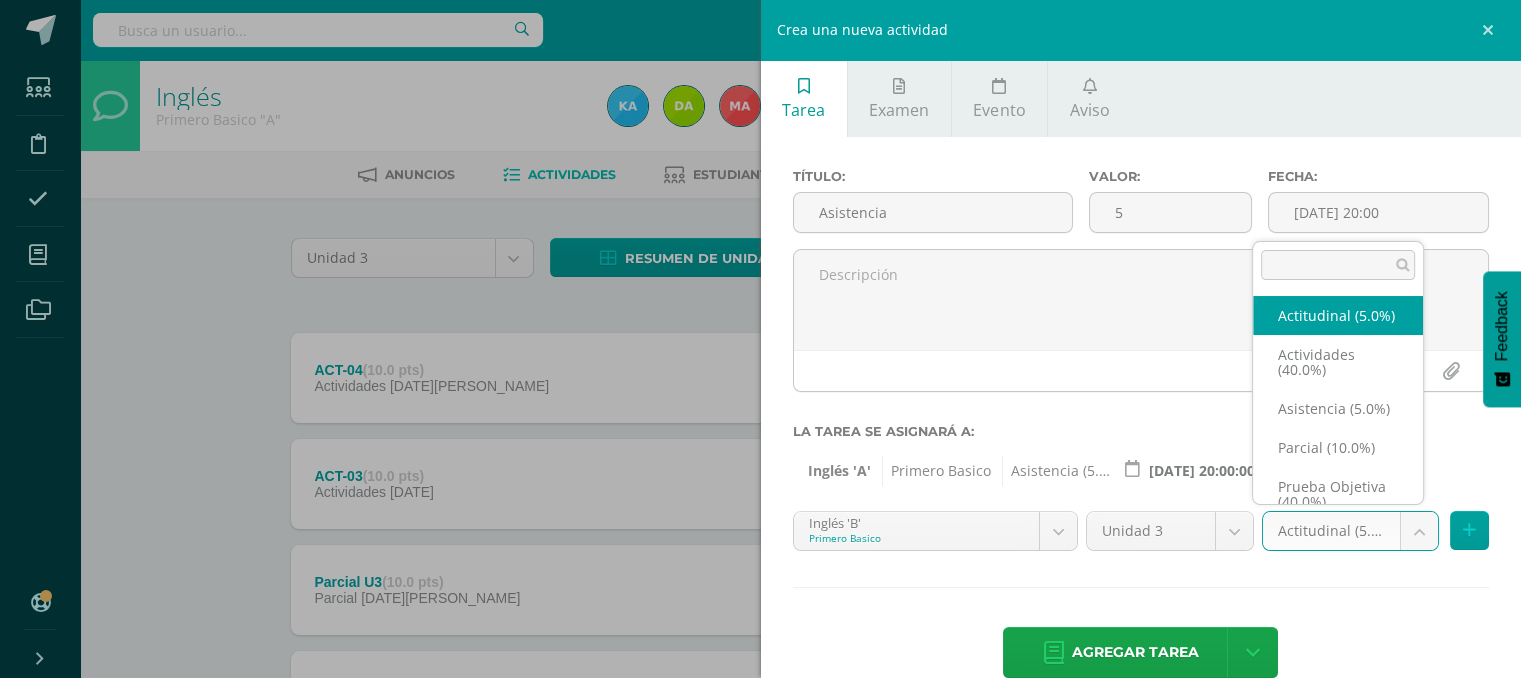 click on "Tarea asignada exitosamente         Estudiantes Disciplina Asistencia Mis cursos Archivos Soporte
Ayuda
Reportar un problema
Centro de ayuda
Últimas actualizaciones
10+ Cerrar panel
Inglés
Primero
Basico
"A"
Actividades Estudiantes Planificación Dosificación
Inglés
Primero
Basico
"B"
Actividades Estudiantes Planificación Dosificación
Inglés
Segundo
Basico
"A"
Actividades Estudiantes Planificación 1 1" at bounding box center [760, 543] 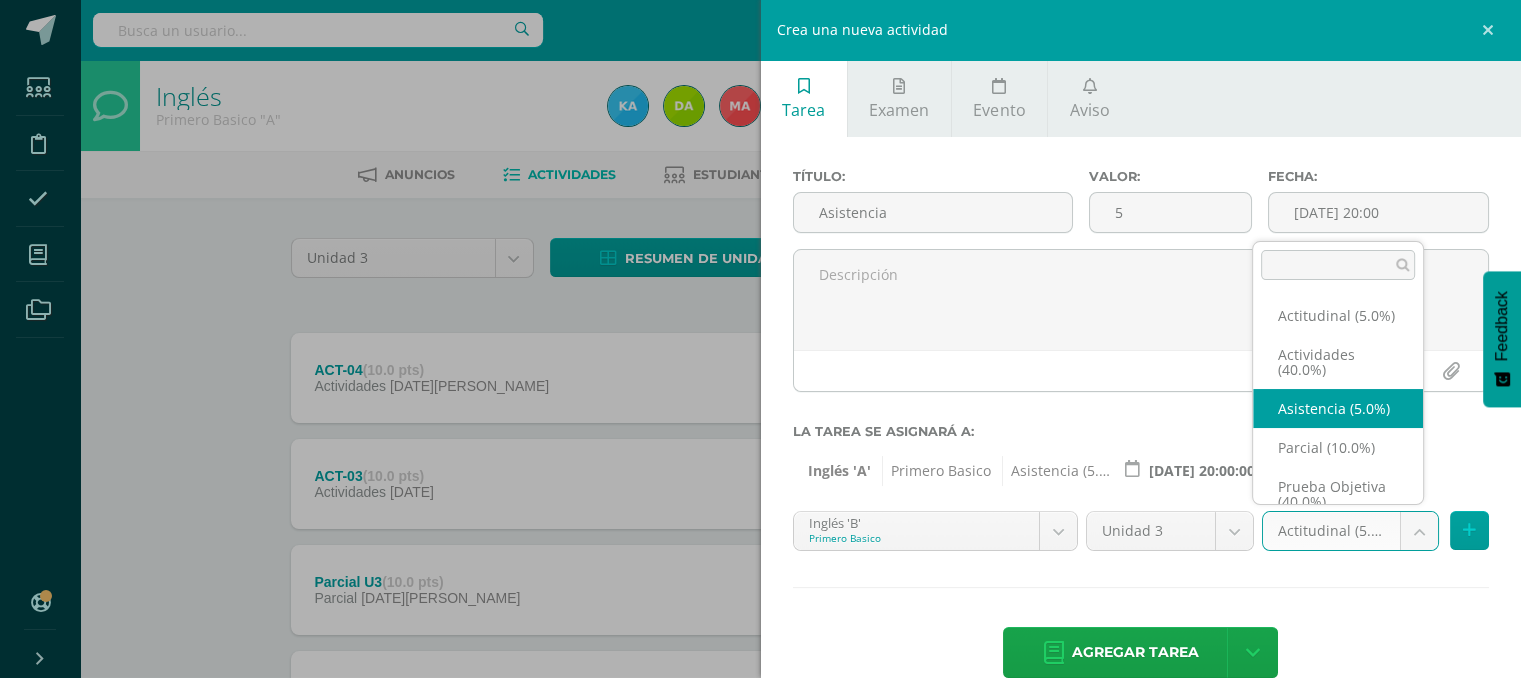 select on "118714" 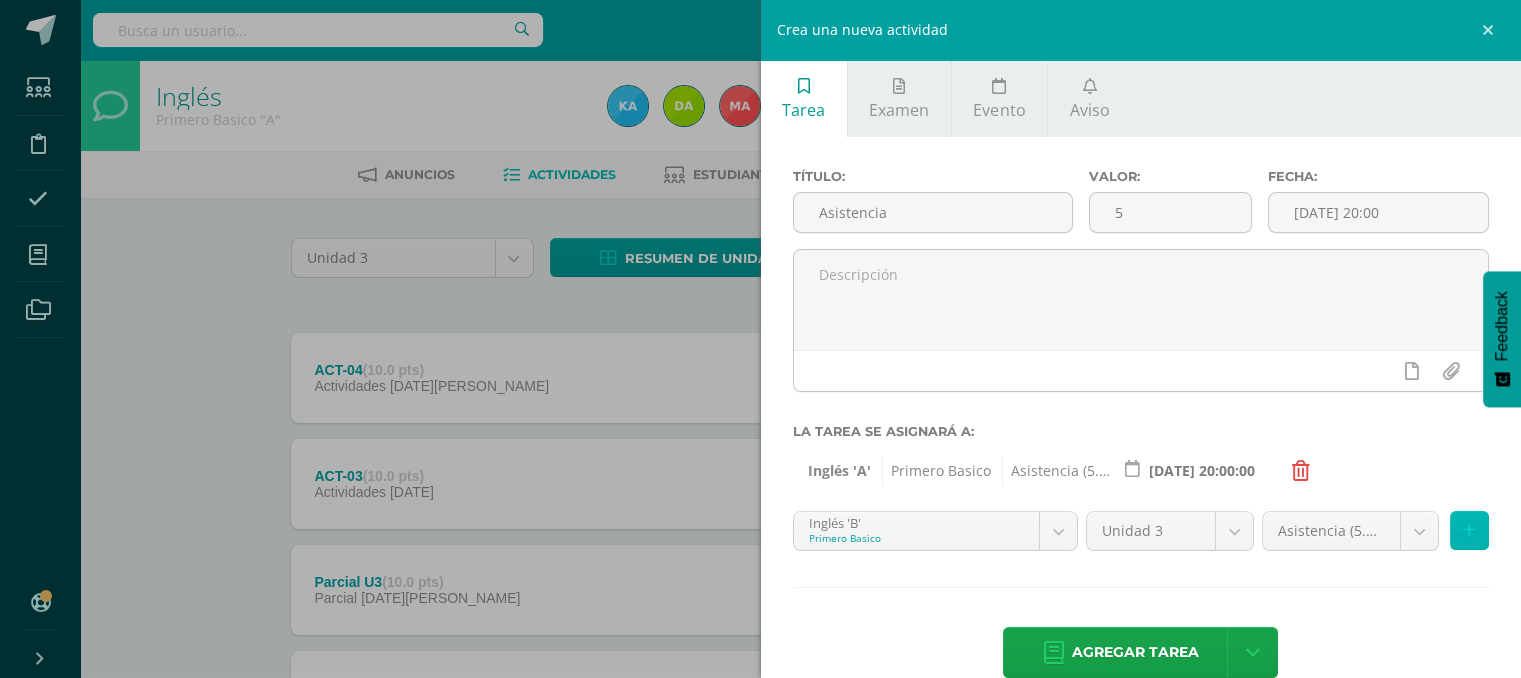 click at bounding box center [1469, 530] 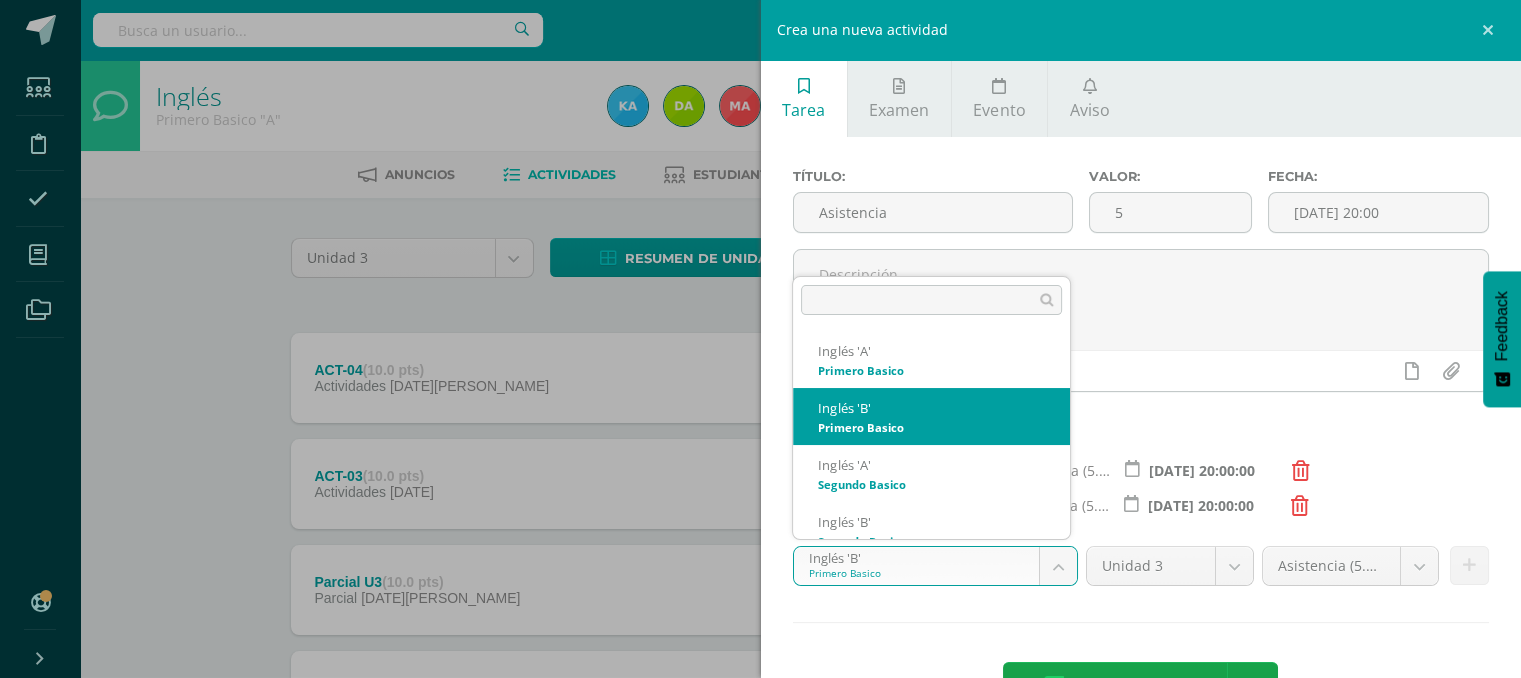 click on "Tarea asignada exitosamente         Estudiantes Disciplina Asistencia Mis cursos Archivos Soporte
Ayuda
Reportar un problema
Centro de ayuda
Últimas actualizaciones
10+ Cerrar panel
Inglés
Primero
Basico
"A"
Actividades Estudiantes Planificación Dosificación
Inglés
Primero
Basico
"B"
Actividades Estudiantes Planificación Dosificación
Inglés
Segundo
Basico
"A"
Actividades Estudiantes Planificación 1 1" at bounding box center (760, 543) 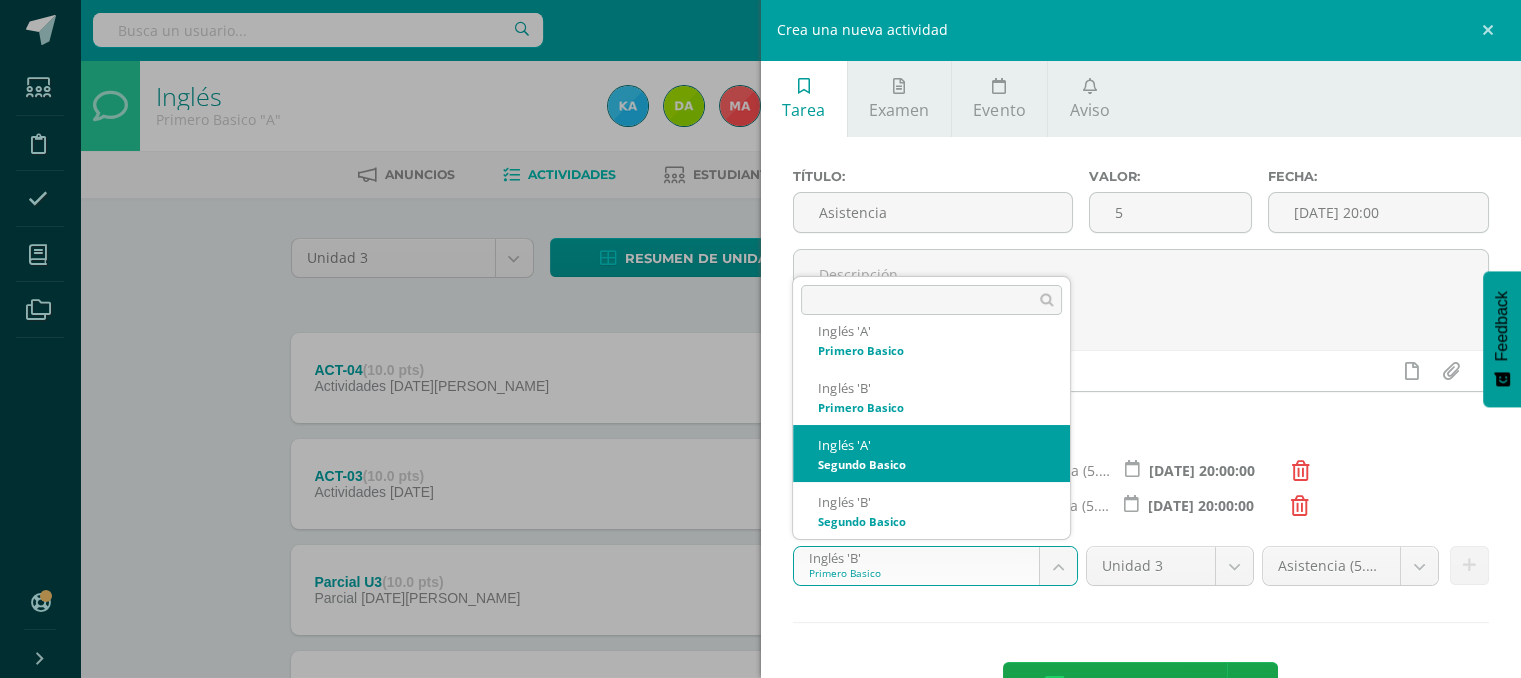 select on "111107" 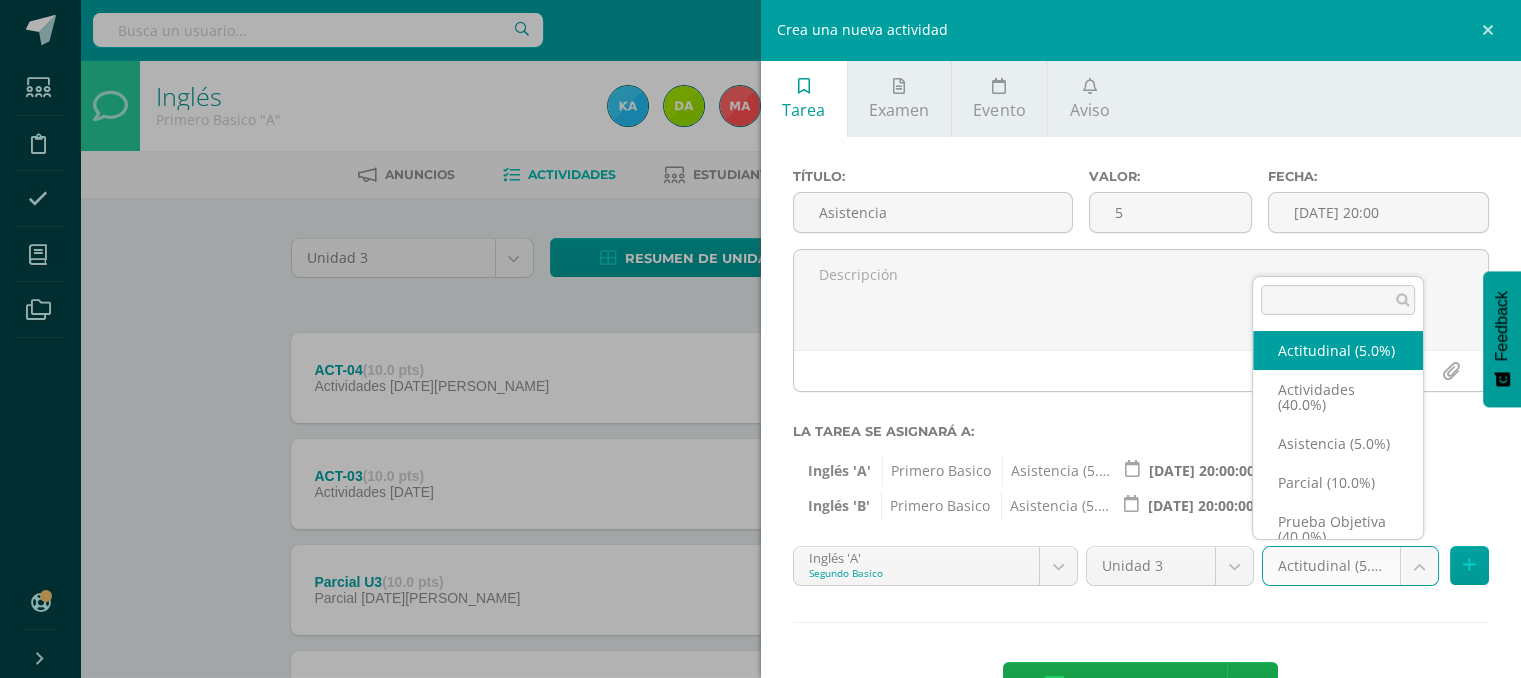 click on "Tarea asignada exitosamente         Estudiantes Disciplina Asistencia Mis cursos Archivos Soporte
Ayuda
Reportar un problema
Centro de ayuda
Últimas actualizaciones
10+ Cerrar panel
Inglés
Primero
Basico
"A"
Actividades Estudiantes Planificación Dosificación
Inglés
Primero
Basico
"B"
Actividades Estudiantes Planificación Dosificación
Inglés
Segundo
Basico
"A"
Actividades Estudiantes Planificación 1 1" at bounding box center [760, 543] 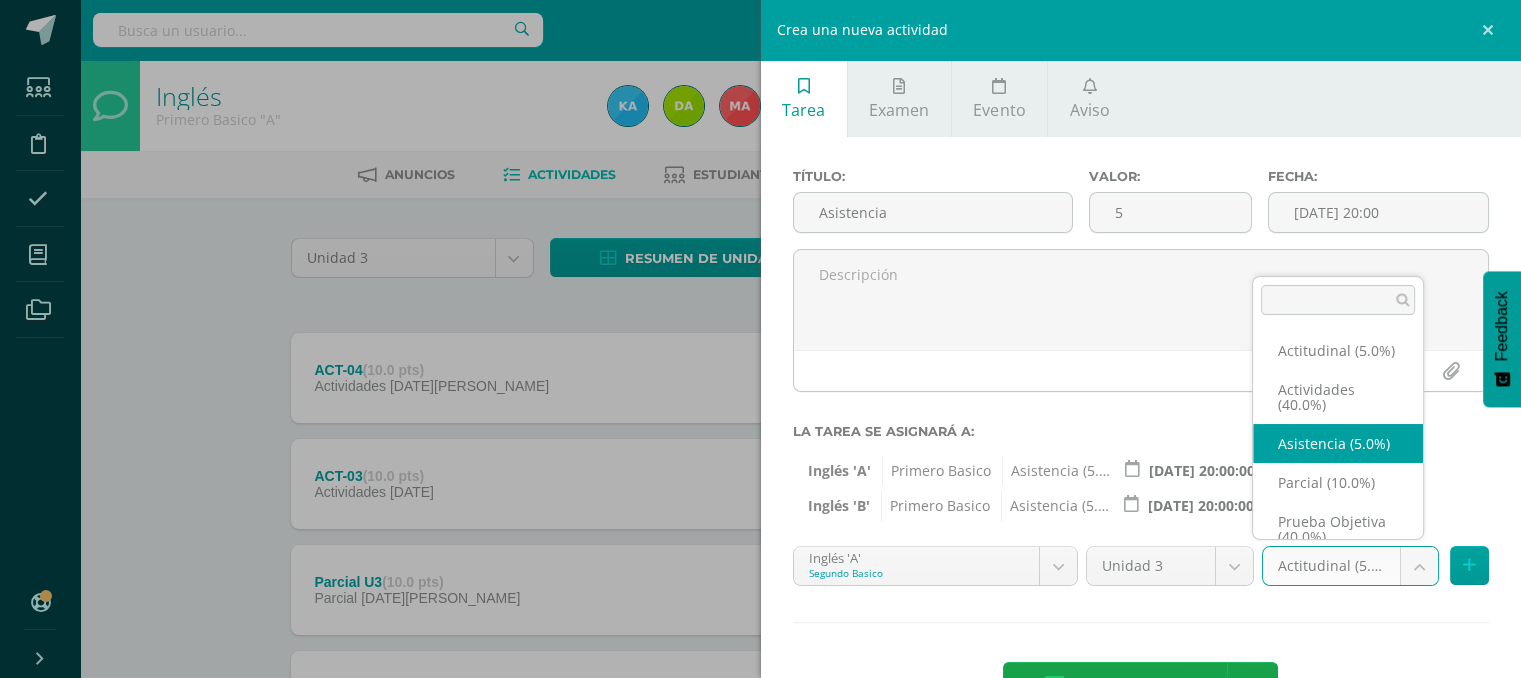 select on "118719" 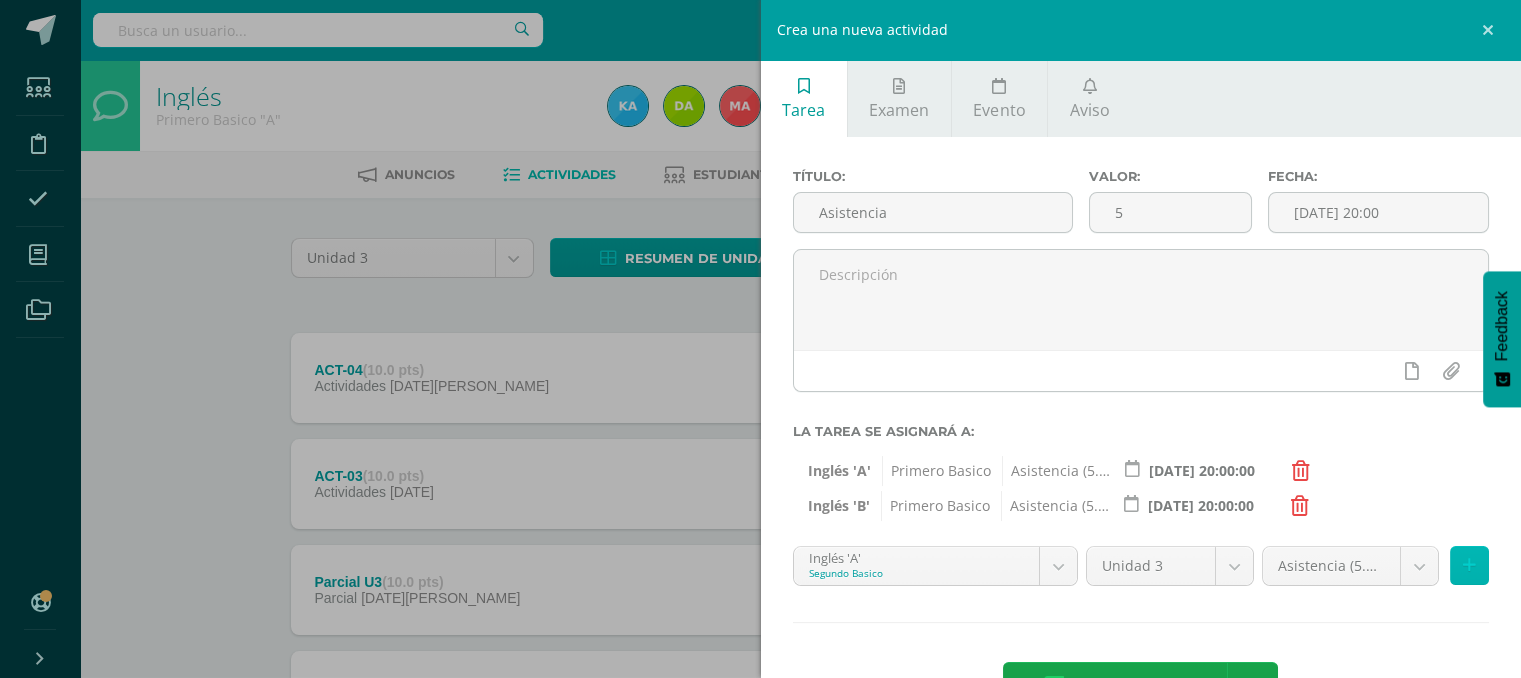 click at bounding box center (1469, 565) 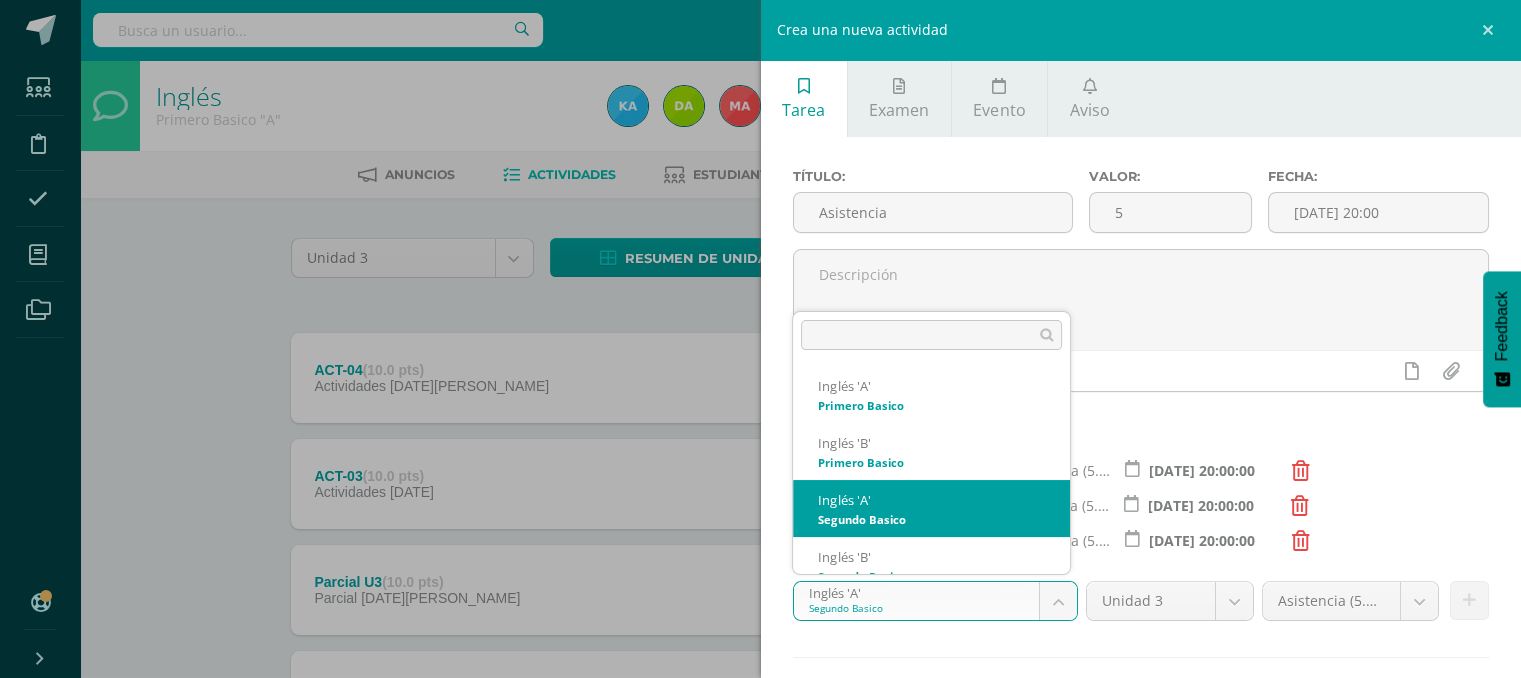 click on "Tarea asignada exitosamente         Estudiantes Disciplina Asistencia Mis cursos Archivos Soporte
Ayuda
Reportar un problema
Centro de ayuda
Últimas actualizaciones
10+ Cerrar panel
Inglés
Primero
Basico
"A"
Actividades Estudiantes Planificación Dosificación
Inglés
Primero
Basico
"B"
Actividades Estudiantes Planificación Dosificación
Inglés
Segundo
Basico
"A"
Actividades Estudiantes Planificación 1 1" at bounding box center (760, 543) 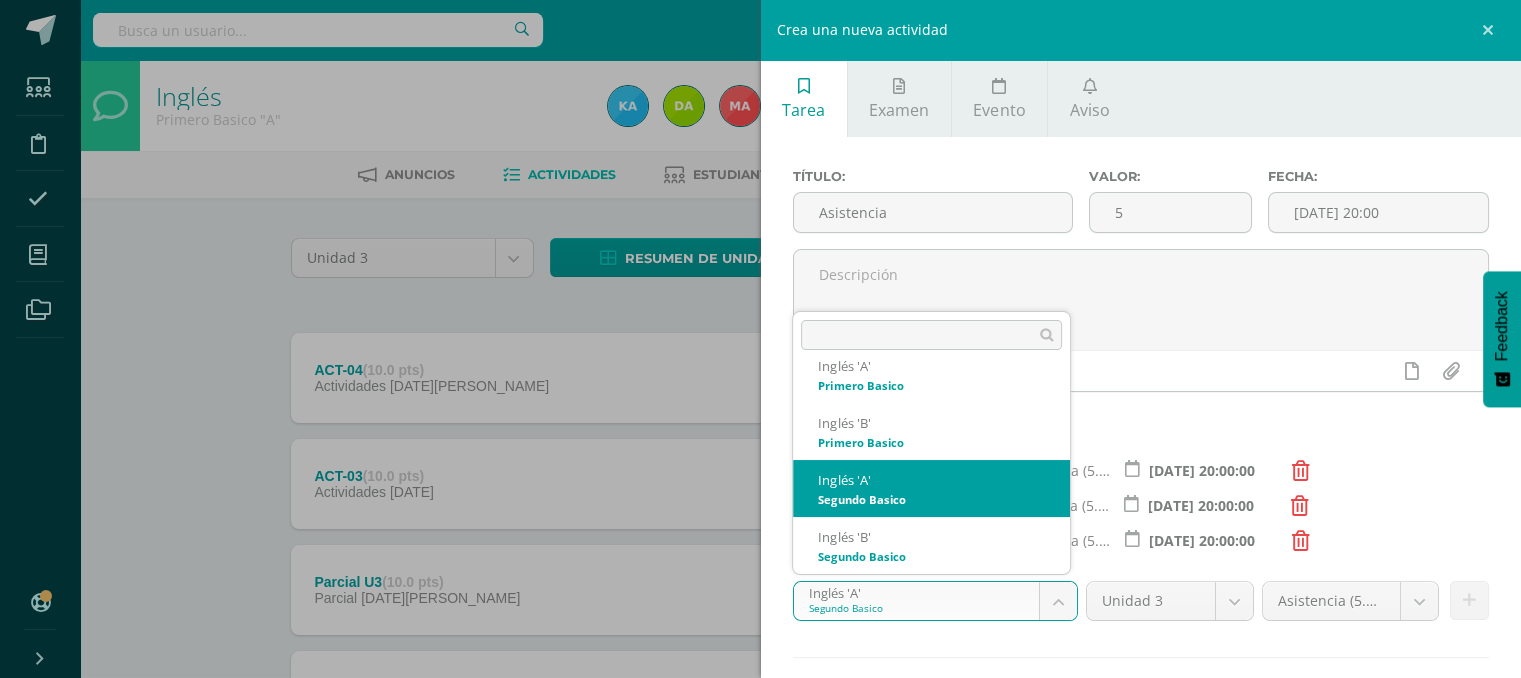 scroll, scrollTop: 83, scrollLeft: 0, axis: vertical 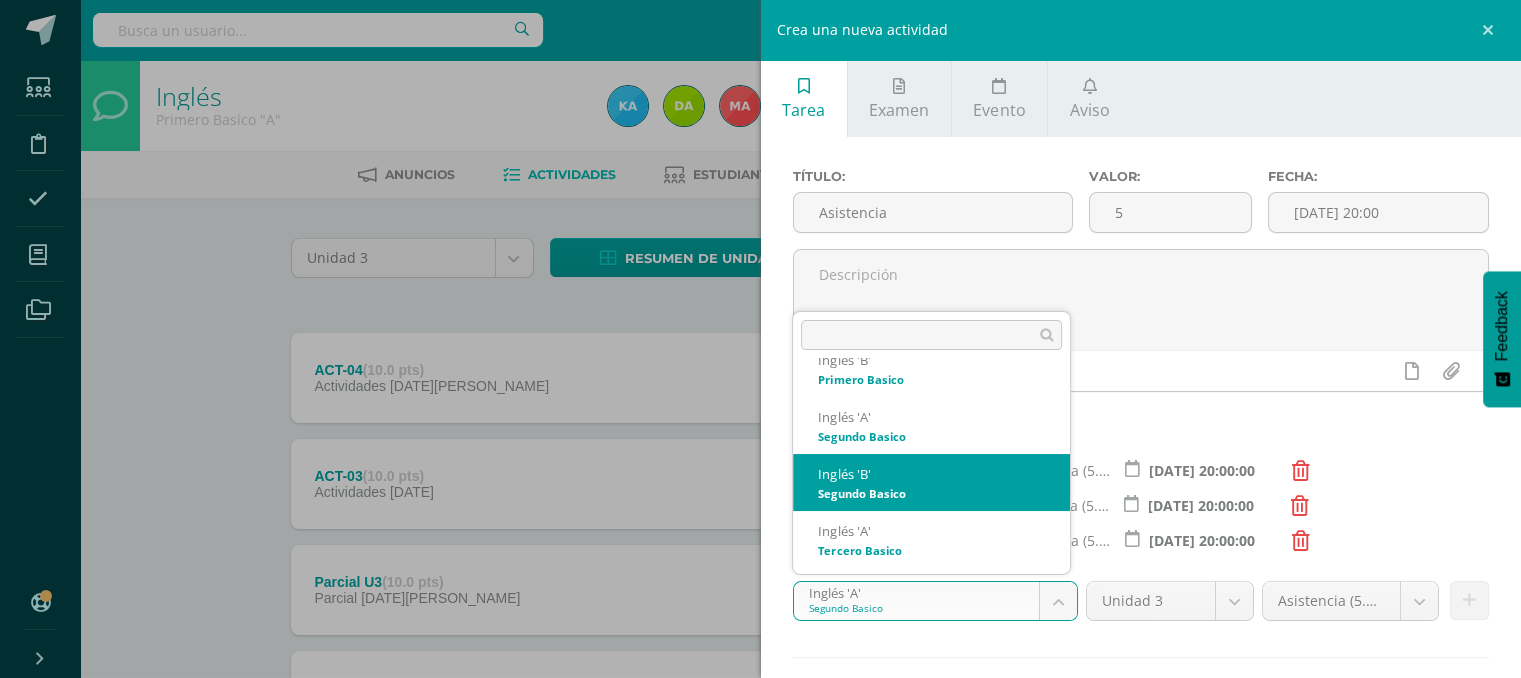 select on "111257" 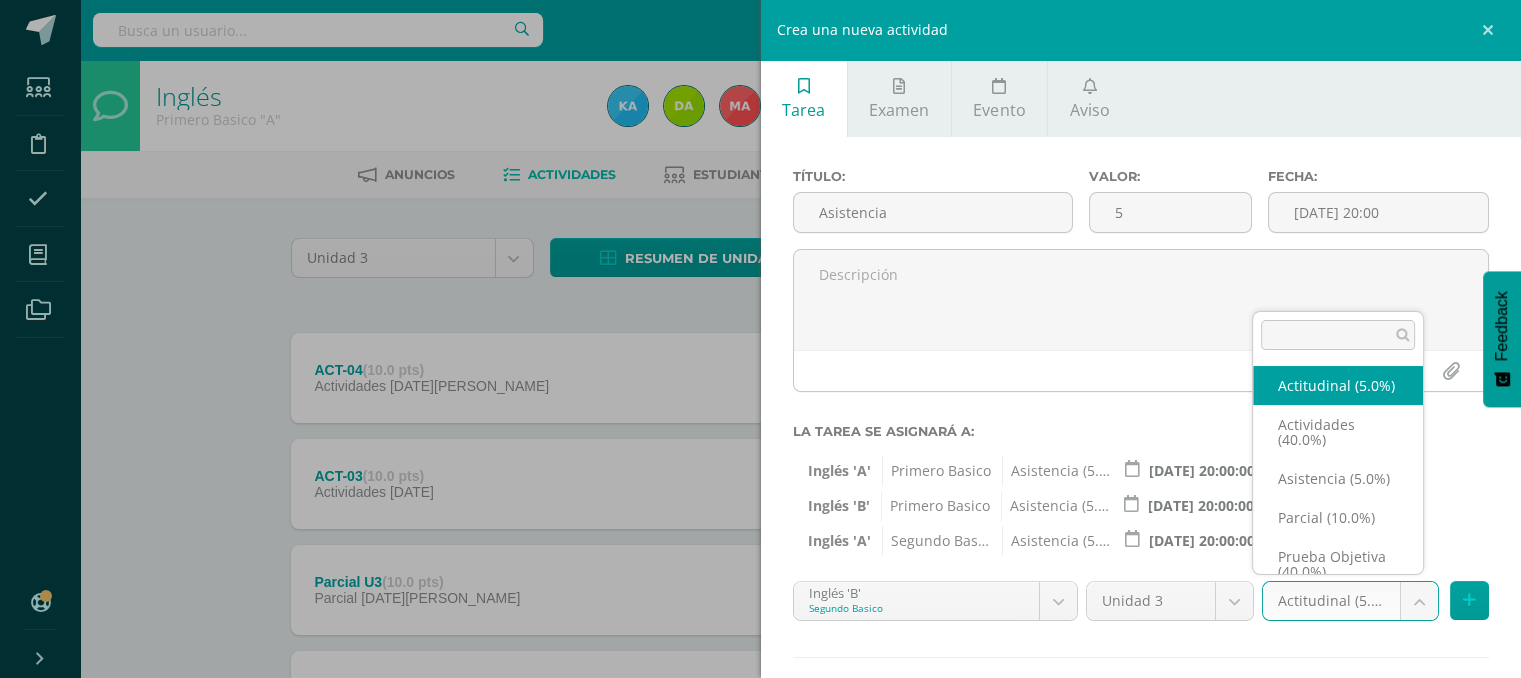 click on "Tarea asignada exitosamente         Estudiantes Disciplina Asistencia Mis cursos Archivos Soporte
Ayuda
Reportar un problema
Centro de ayuda
Últimas actualizaciones
10+ Cerrar panel
Inglés
Primero
Basico
"A"
Actividades Estudiantes Planificación Dosificación
Inglés
Primero
Basico
"B"
Actividades Estudiantes Planificación Dosificación
Inglés
Segundo
Basico
"A"
Actividades Estudiantes Planificación 1 1" at bounding box center [760, 543] 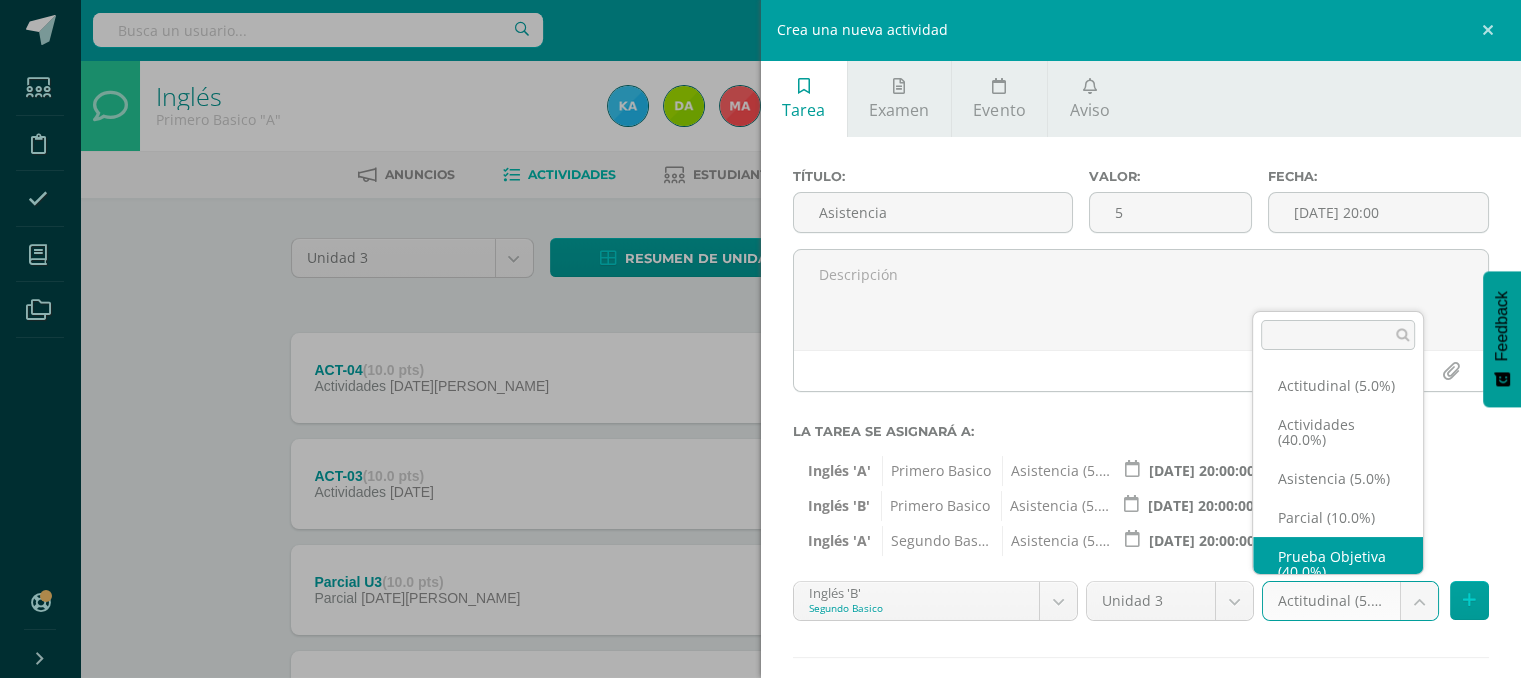 scroll, scrollTop: 47, scrollLeft: 0, axis: vertical 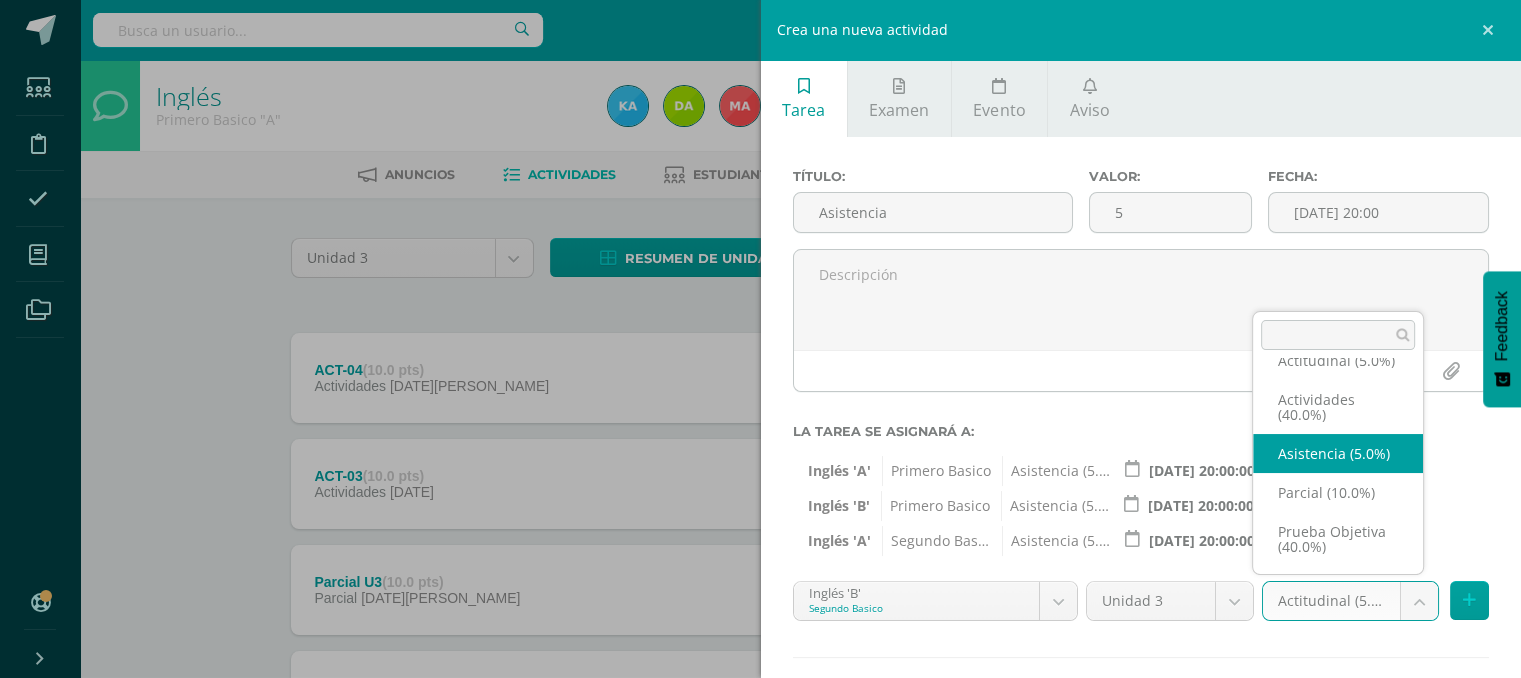 select on "118724" 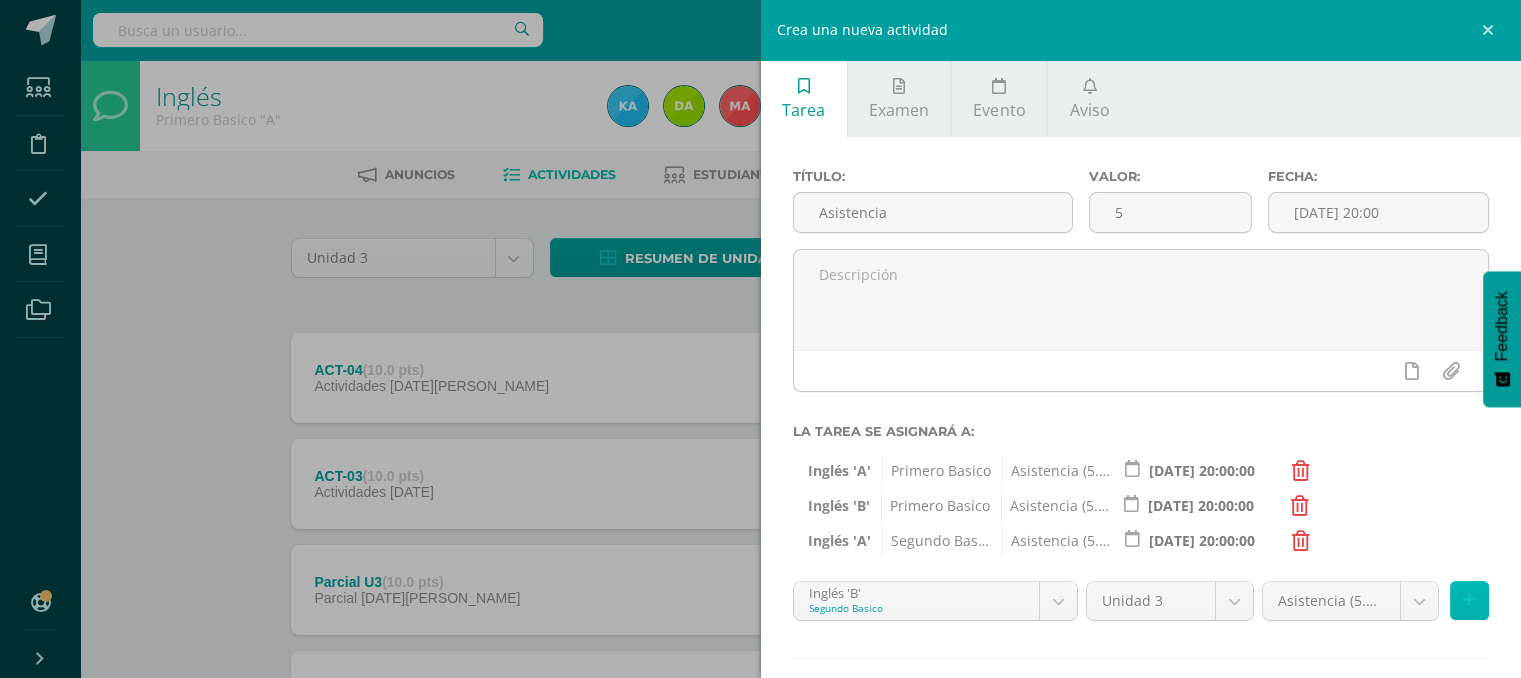 click at bounding box center (1469, 600) 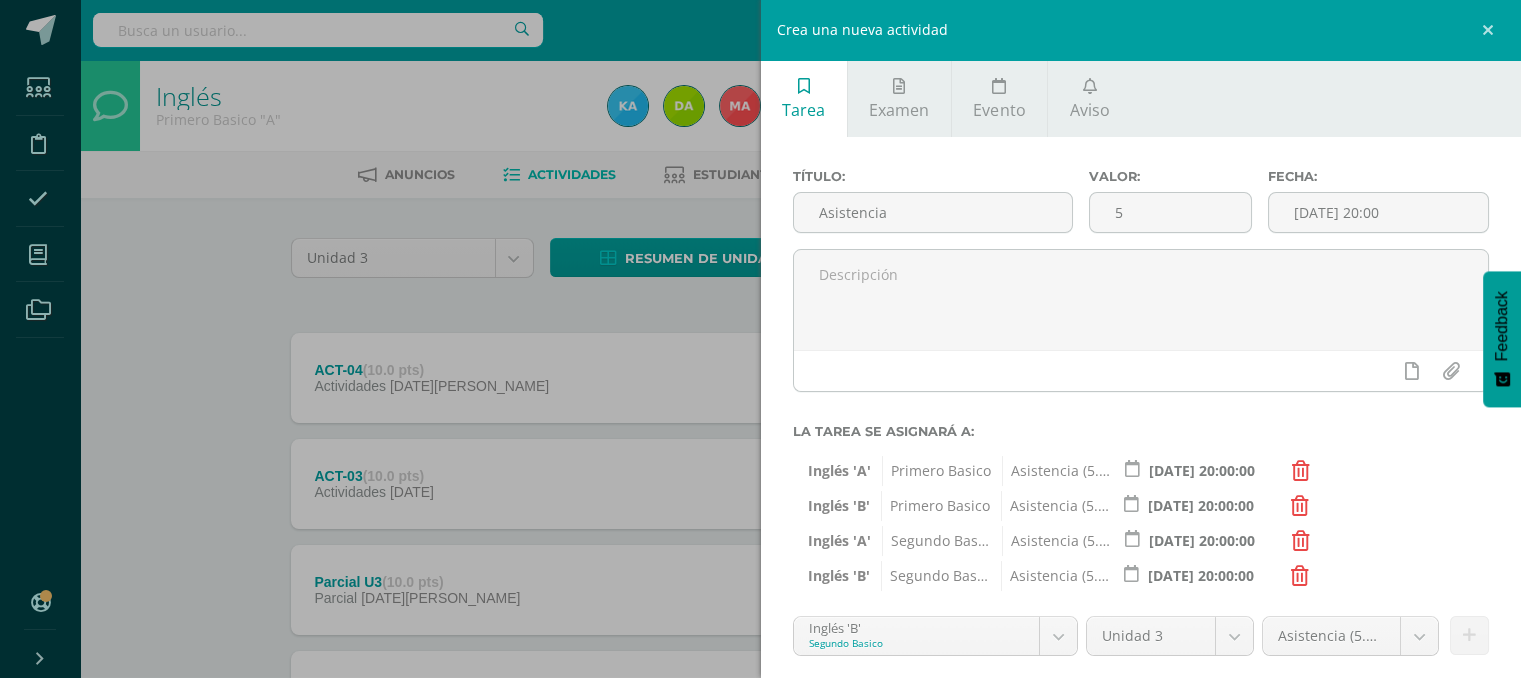 scroll, scrollTop: 136, scrollLeft: 0, axis: vertical 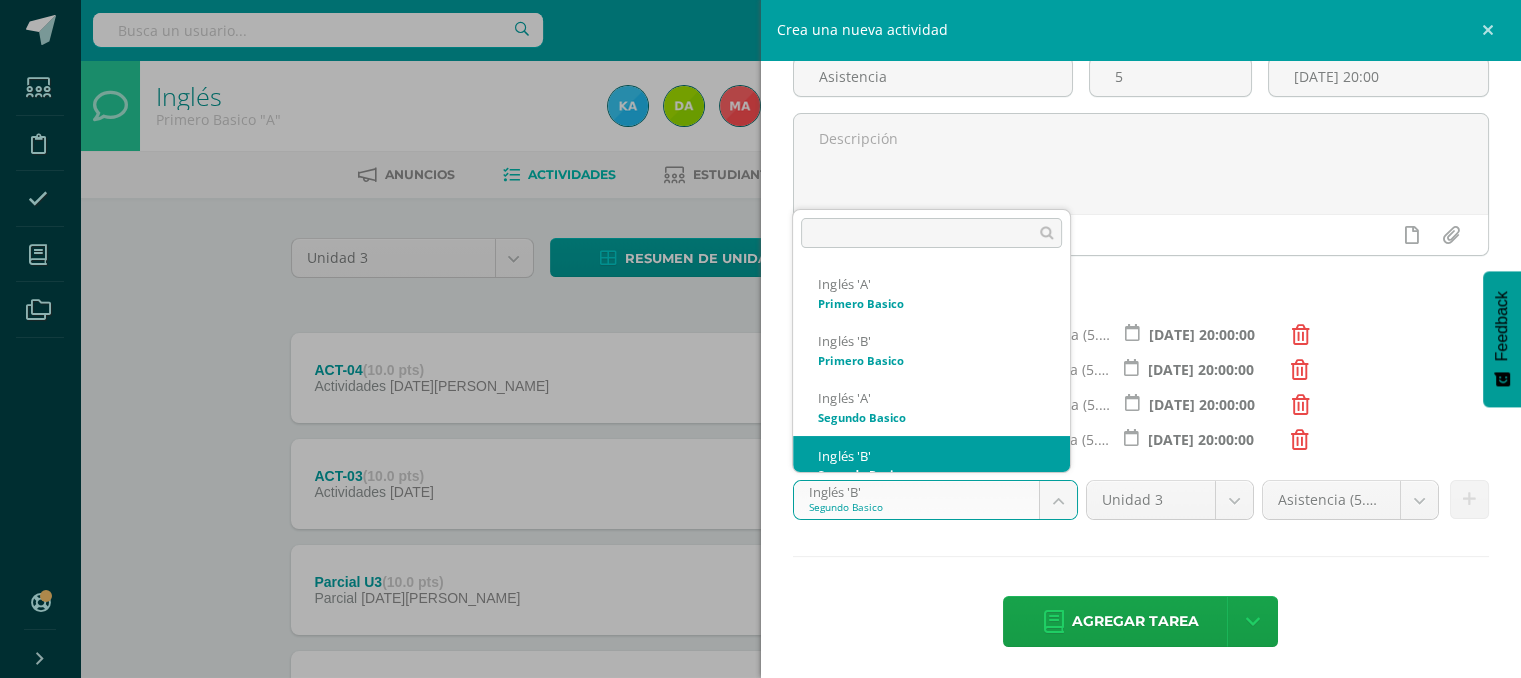 click on "Tarea asignada exitosamente         Estudiantes Disciplina Asistencia Mis cursos Archivos Soporte
Ayuda
Reportar un problema
Centro de ayuda
Últimas actualizaciones
10+ Cerrar panel
Inglés
Primero
Basico
"A"
Actividades Estudiantes Planificación Dosificación
Inglés
Primero
Basico
"B"
Actividades Estudiantes Planificación Dosificación
Inglés
Segundo
Basico
"A"
Actividades Estudiantes Planificación 1 1" at bounding box center (760, 543) 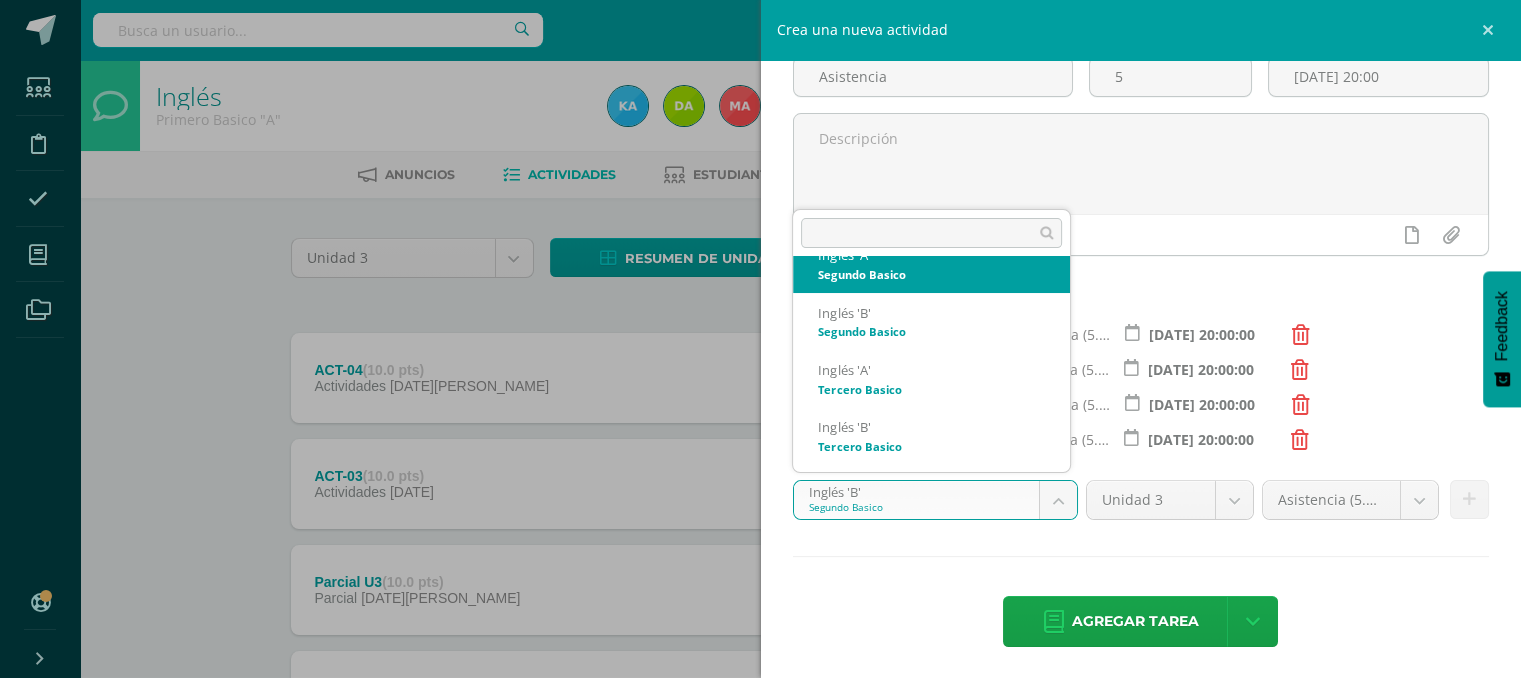scroll, scrollTop: 164, scrollLeft: 0, axis: vertical 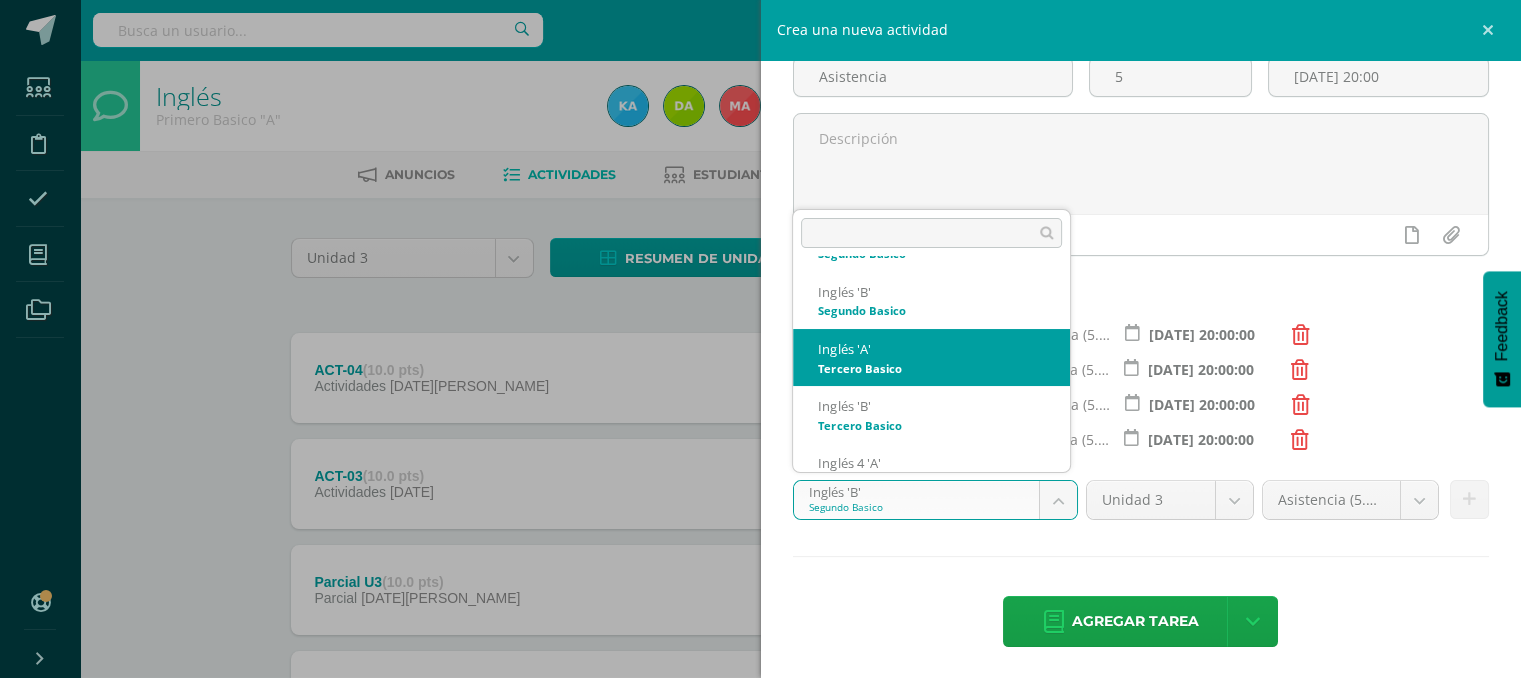 select on "111377" 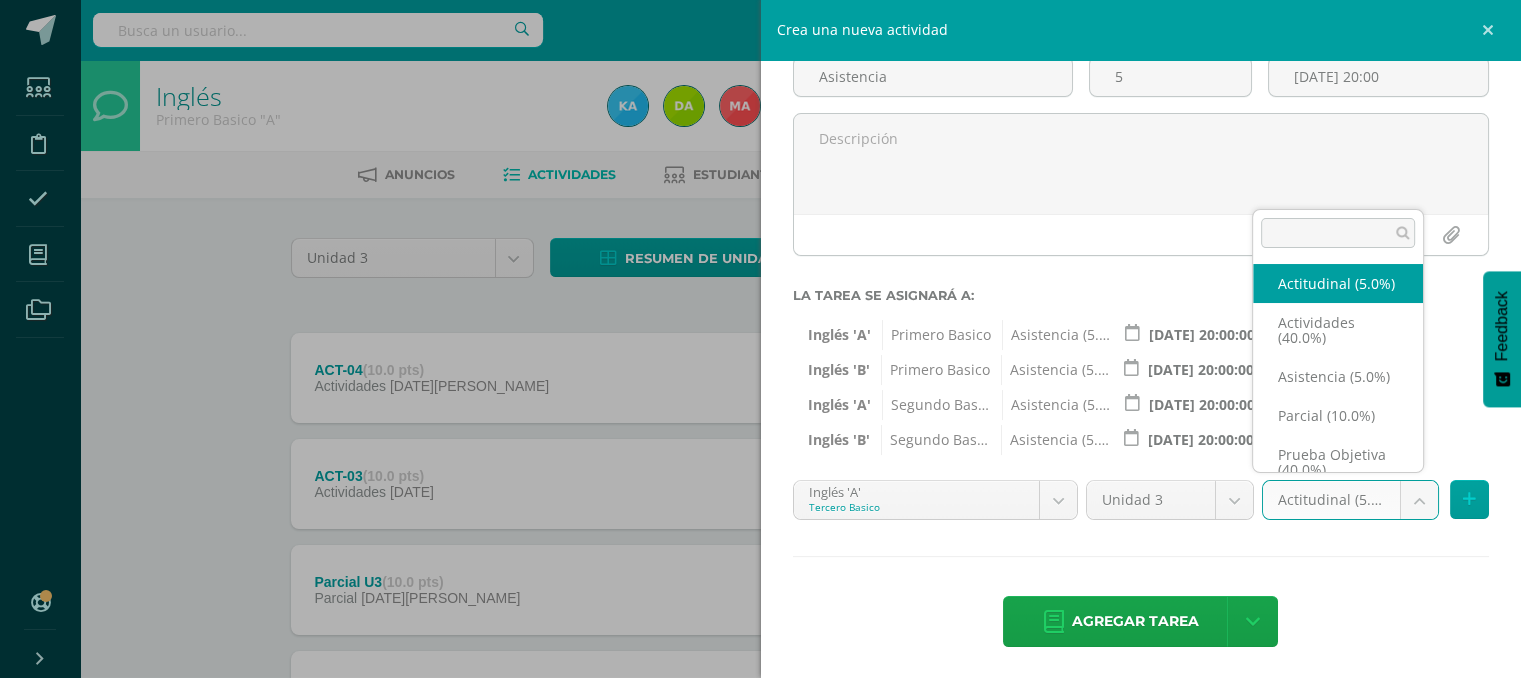 click on "Tarea asignada exitosamente         Estudiantes Disciplina Asistencia Mis cursos Archivos Soporte
Ayuda
Reportar un problema
Centro de ayuda
Últimas actualizaciones
10+ Cerrar panel
Inglés
Primero
Basico
"A"
Actividades Estudiantes Planificación Dosificación
Inglés
Primero
Basico
"B"
Actividades Estudiantes Planificación Dosificación
Inglés
Segundo
Basico
"A"
Actividades Estudiantes Planificación 1 1" at bounding box center [760, 543] 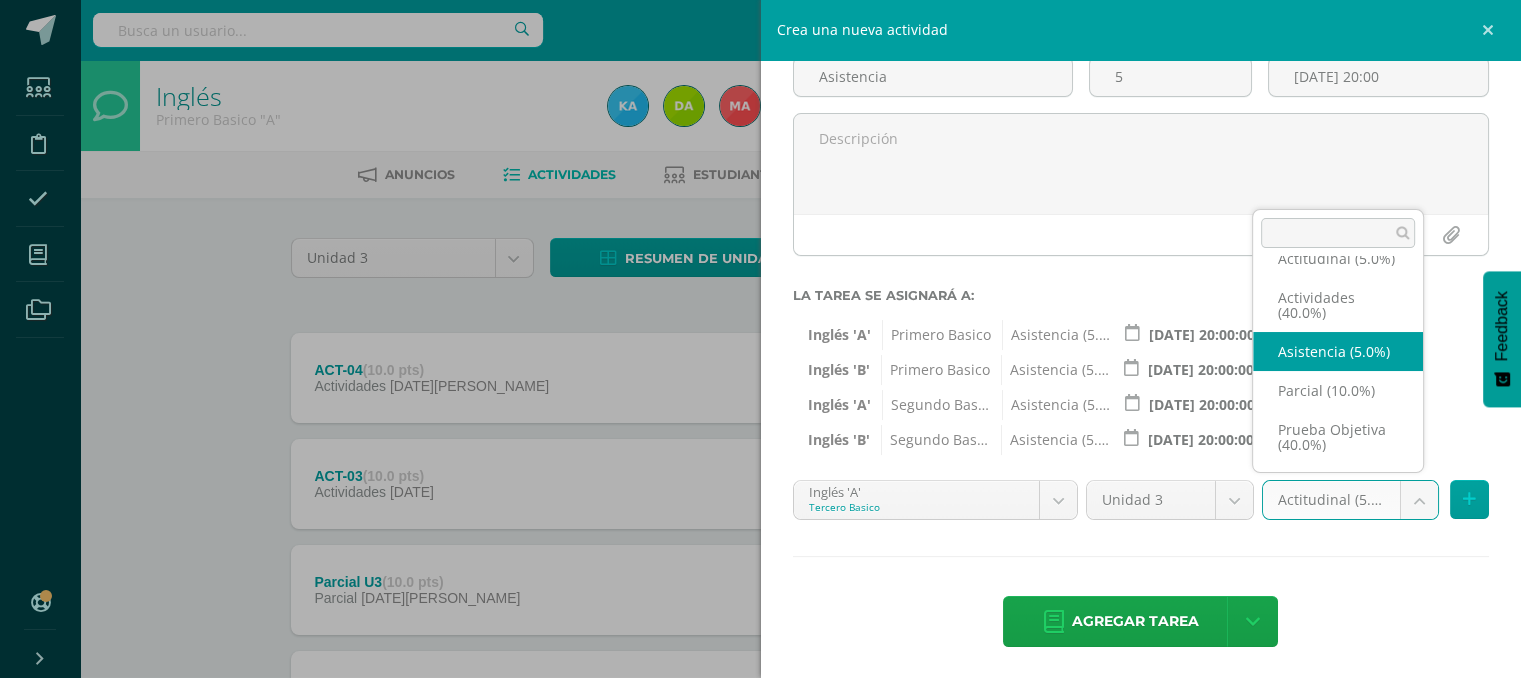 select on "118729" 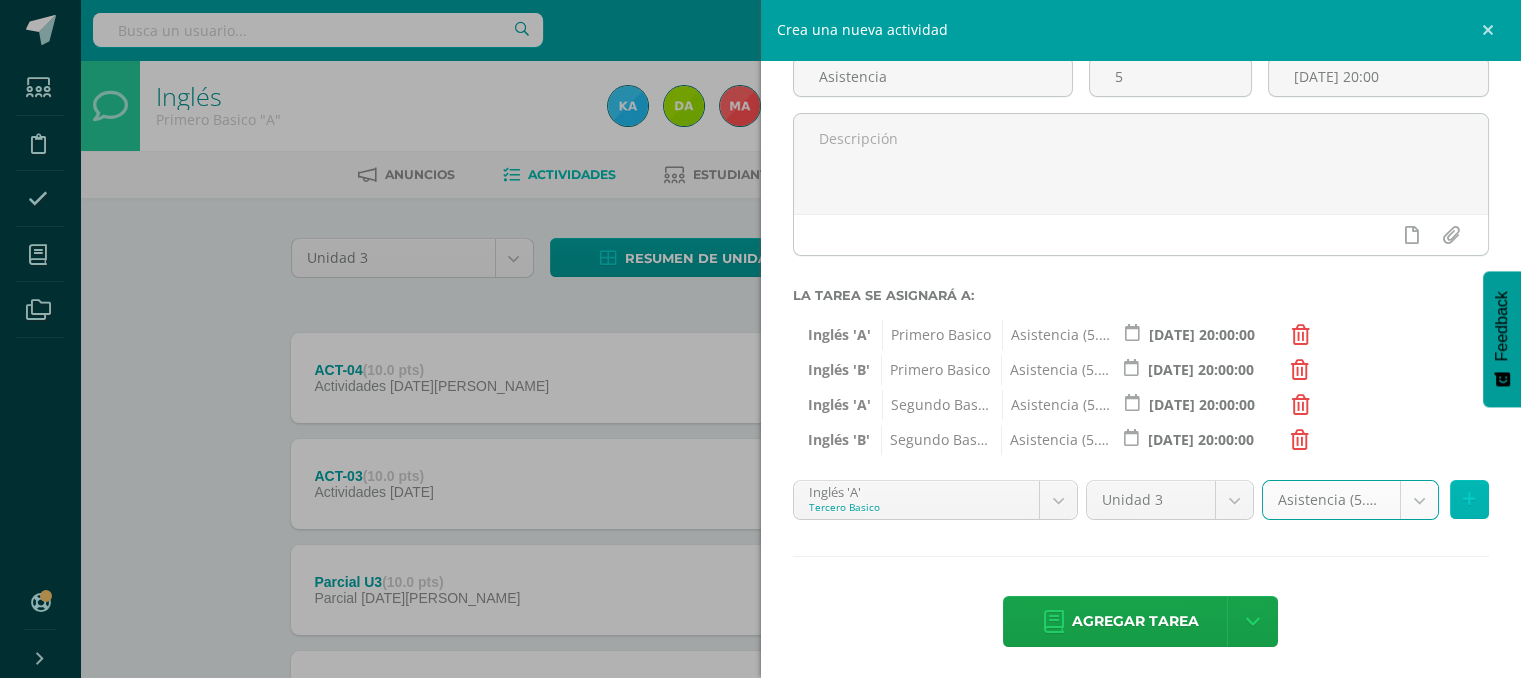 click at bounding box center (1469, 499) 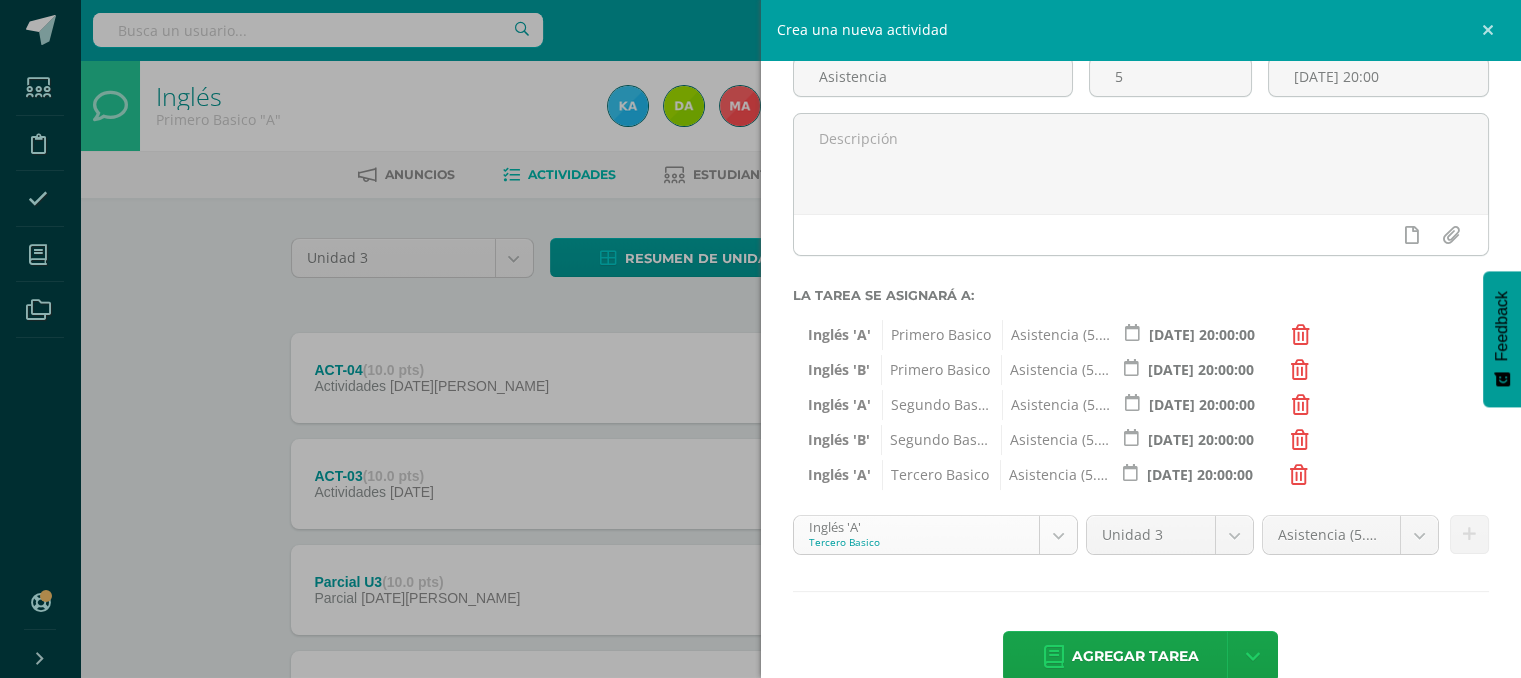 scroll, scrollTop: 77, scrollLeft: 0, axis: vertical 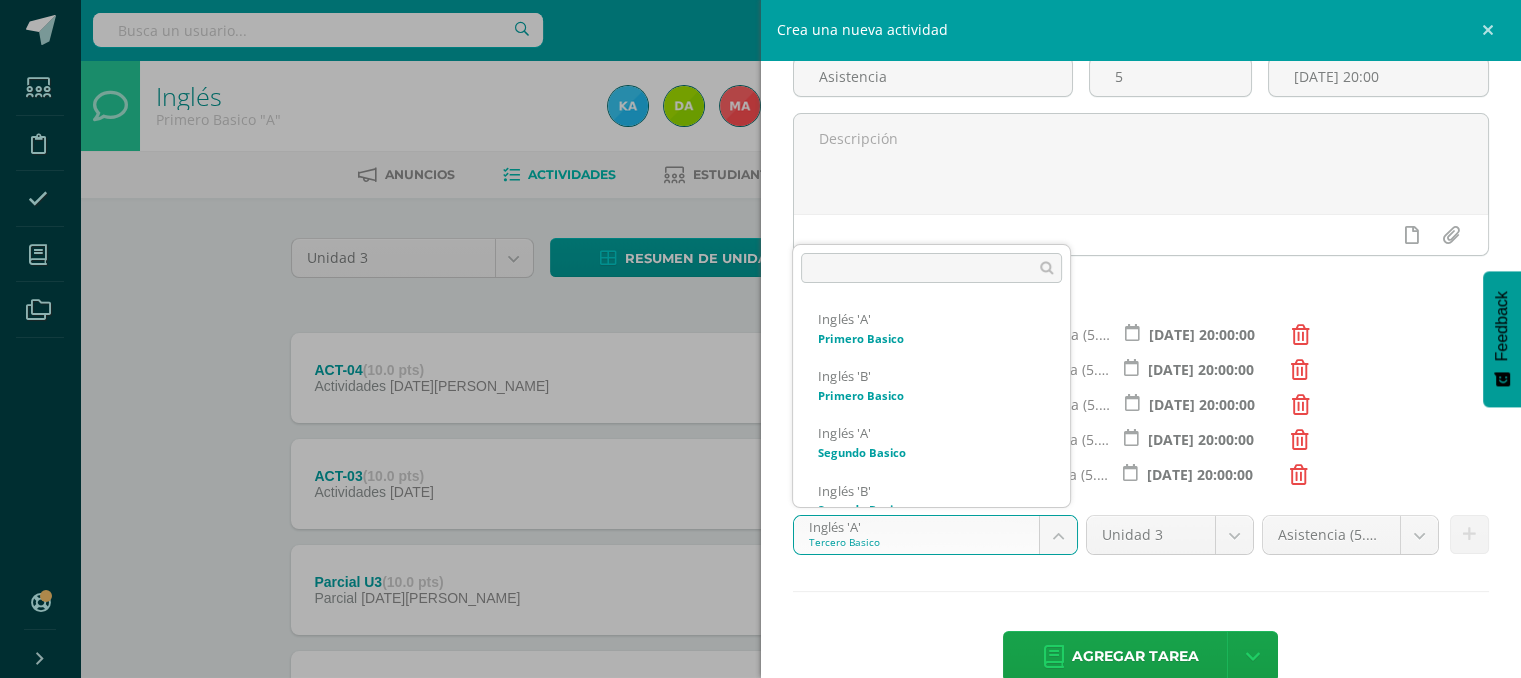 click on "Tarea asignada exitosamente         Estudiantes Disciplina Asistencia Mis cursos Archivos Soporte
Ayuda
Reportar un problema
Centro de ayuda
Últimas actualizaciones
10+ Cerrar panel
Inglés
Primero
Basico
"A"
Actividades Estudiantes Planificación Dosificación
Inglés
Primero
Basico
"B"
Actividades Estudiantes Planificación Dosificación
Inglés
Segundo
Basico
"A"
Actividades Estudiantes Planificación 1 1" at bounding box center [760, 543] 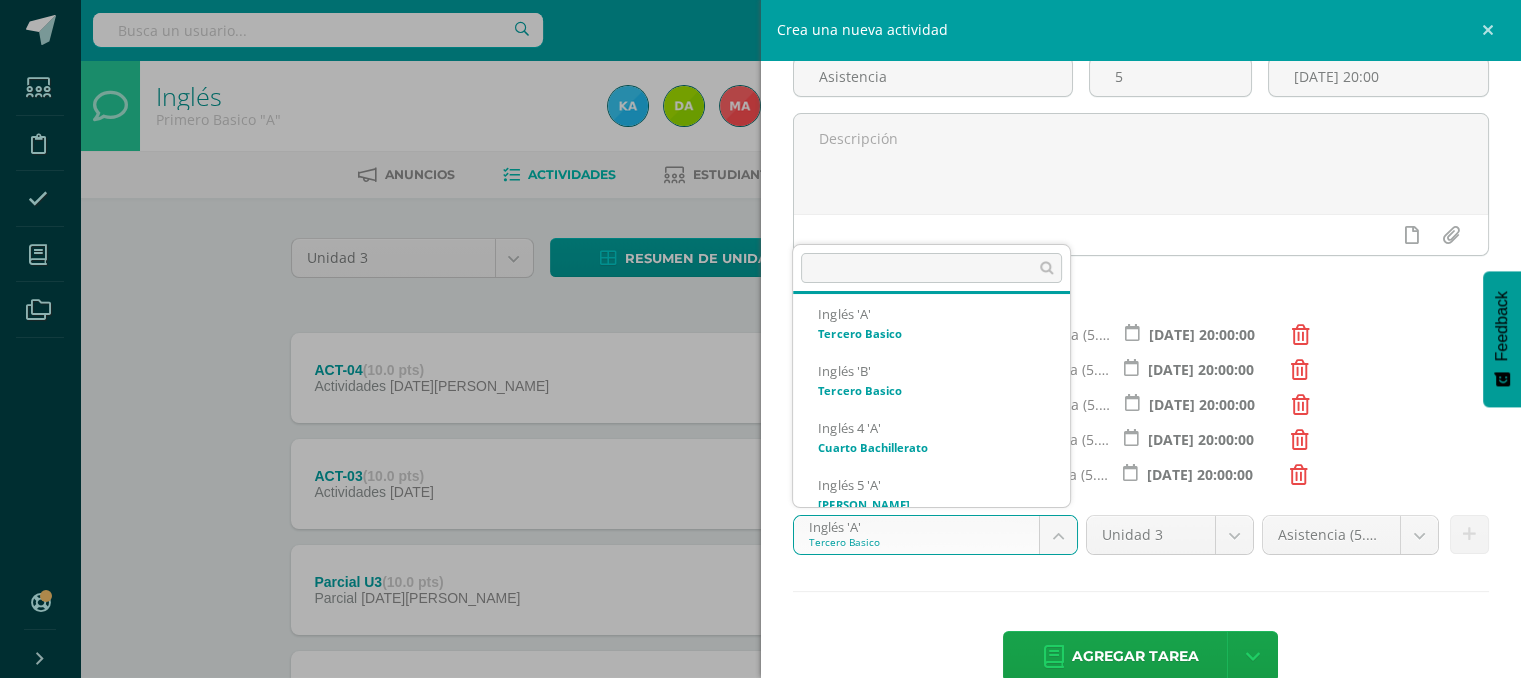 scroll, scrollTop: 236, scrollLeft: 0, axis: vertical 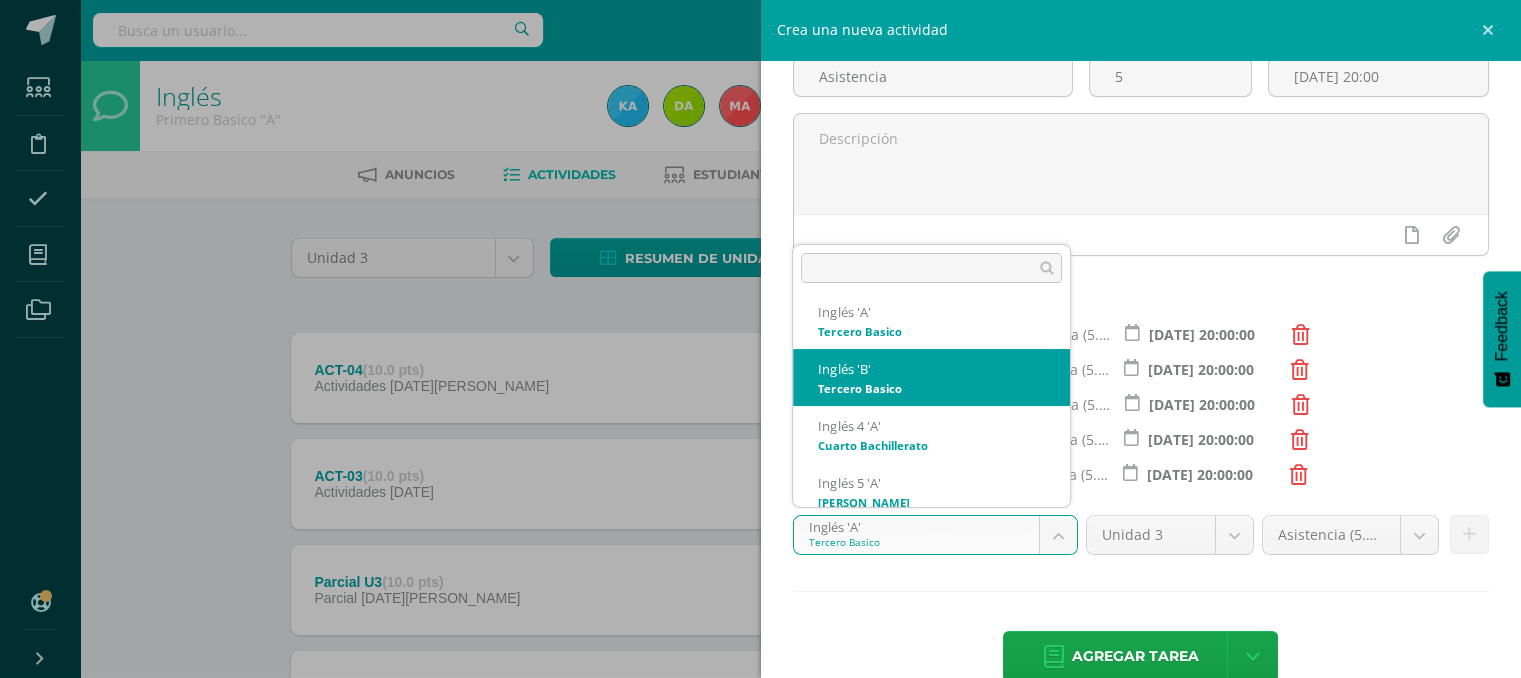select on "111527" 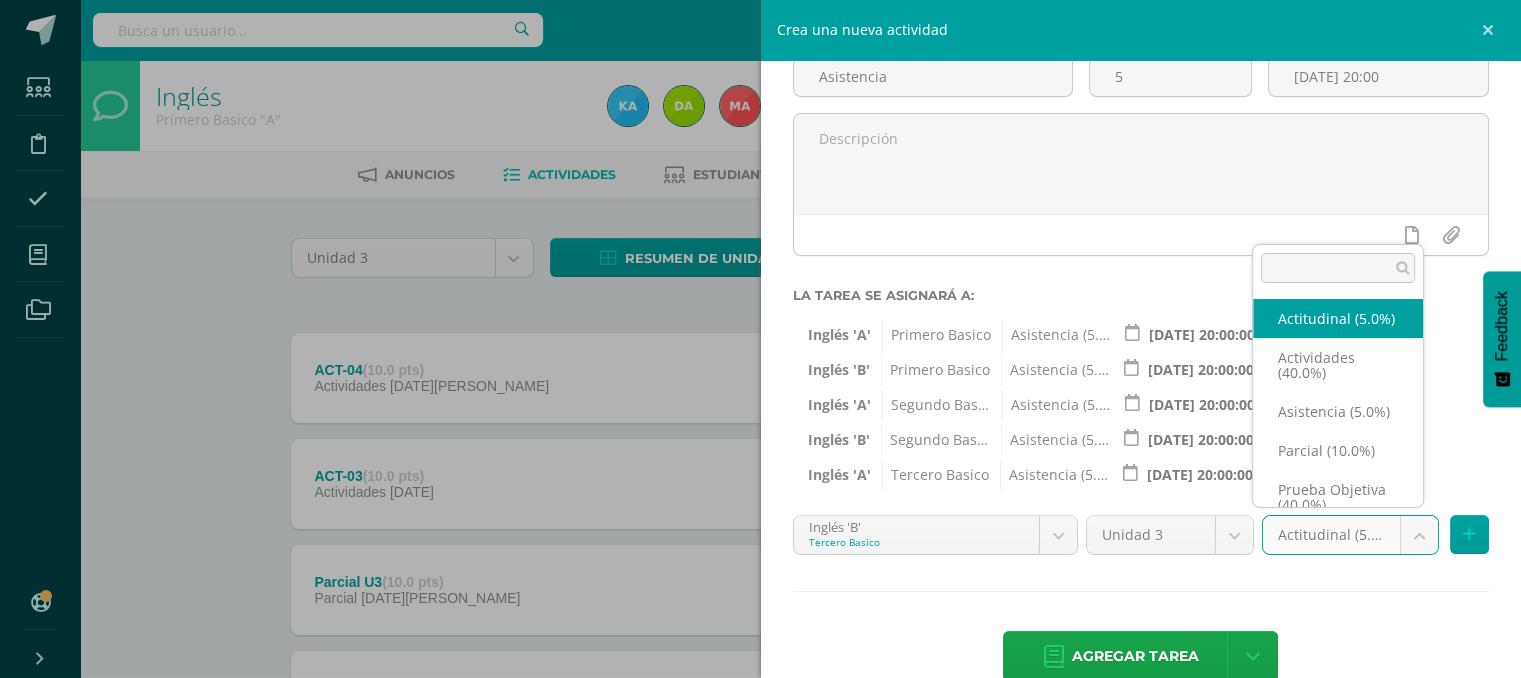 click on "Tarea asignada exitosamente         Estudiantes Disciplina Asistencia Mis cursos Archivos Soporte
Ayuda
Reportar un problema
Centro de ayuda
Últimas actualizaciones
10+ Cerrar panel
Inglés
Primero
Basico
"A"
Actividades Estudiantes Planificación Dosificación
Inglés
Primero
Basico
"B"
Actividades Estudiantes Planificación Dosificación
Inglés
Segundo
Basico
"A"
Actividades Estudiantes Planificación 1 1" at bounding box center [760, 543] 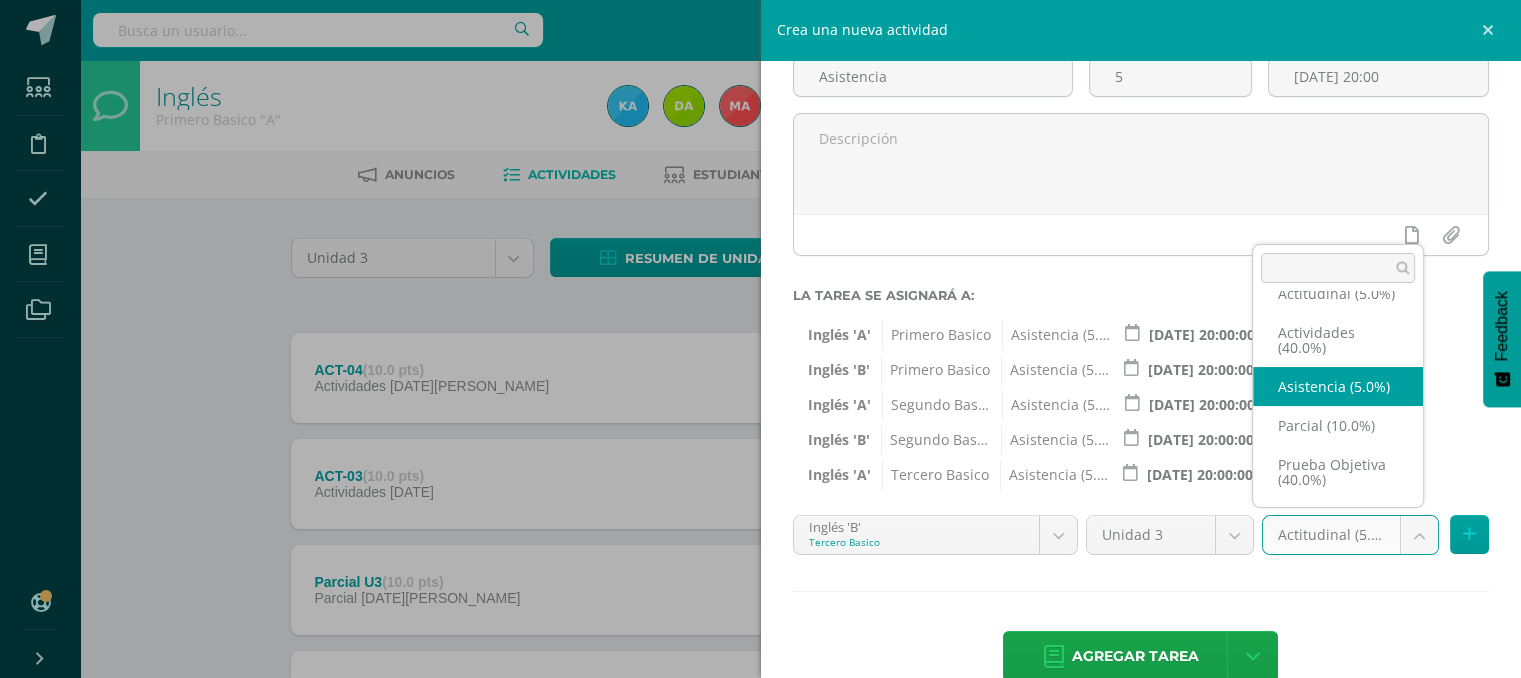 select on "118734" 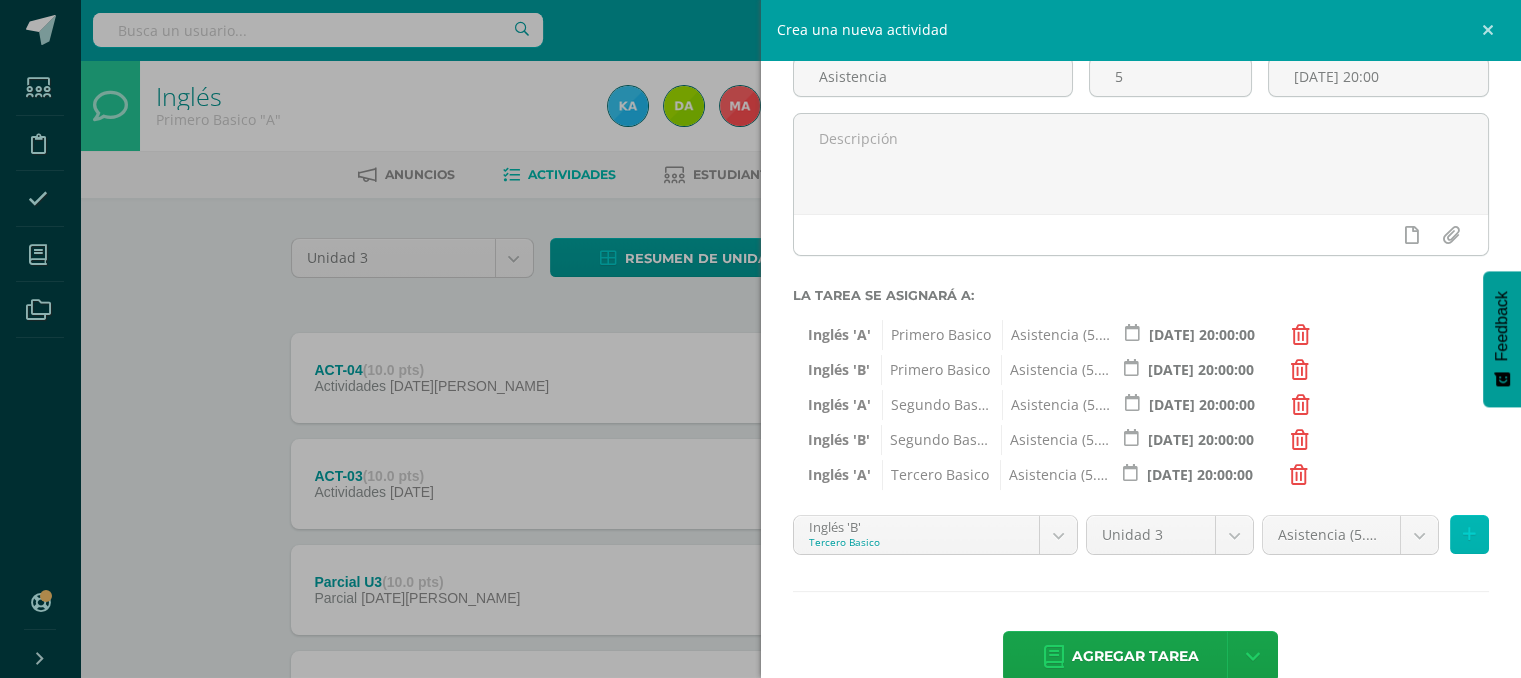 click at bounding box center [1469, 534] 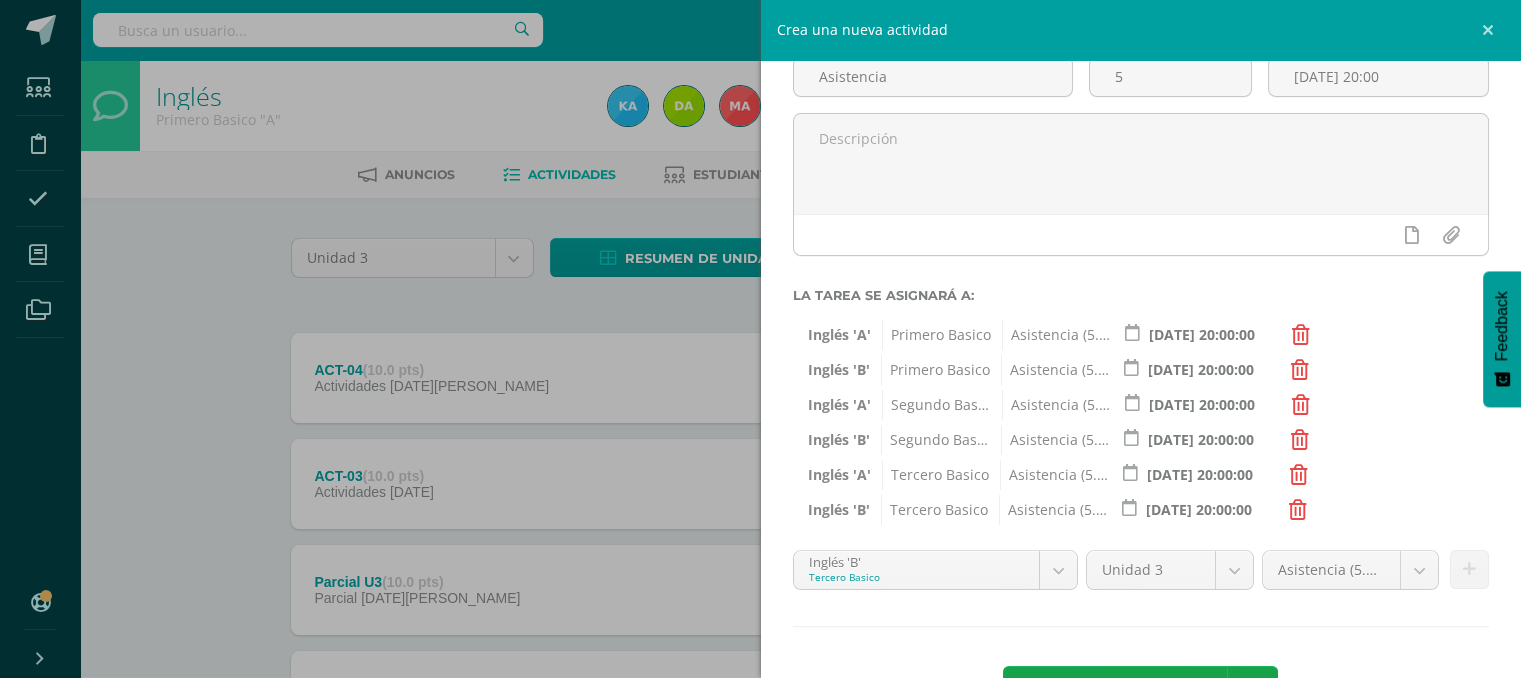 scroll, scrollTop: 210, scrollLeft: 0, axis: vertical 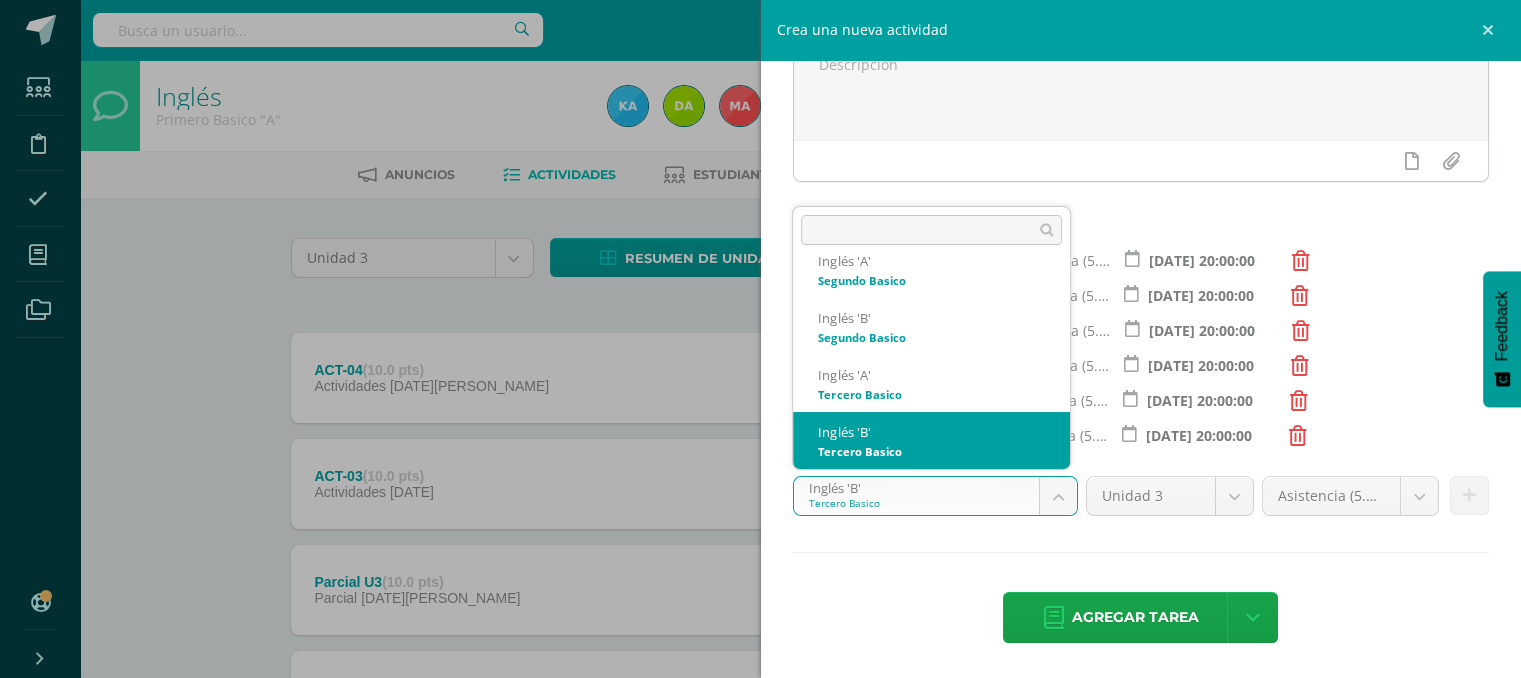 click on "Tarea asignada exitosamente         Estudiantes Disciplina Asistencia Mis cursos Archivos Soporte
Ayuda
Reportar un problema
Centro de ayuda
Últimas actualizaciones
10+ Cerrar panel
Inglés
Primero
Basico
"A"
Actividades Estudiantes Planificación Dosificación
Inglés
Primero
Basico
"B"
Actividades Estudiantes Planificación Dosificación
Inglés
Segundo
Basico
"A"
Actividades Estudiantes Planificación 1 1" at bounding box center [760, 543] 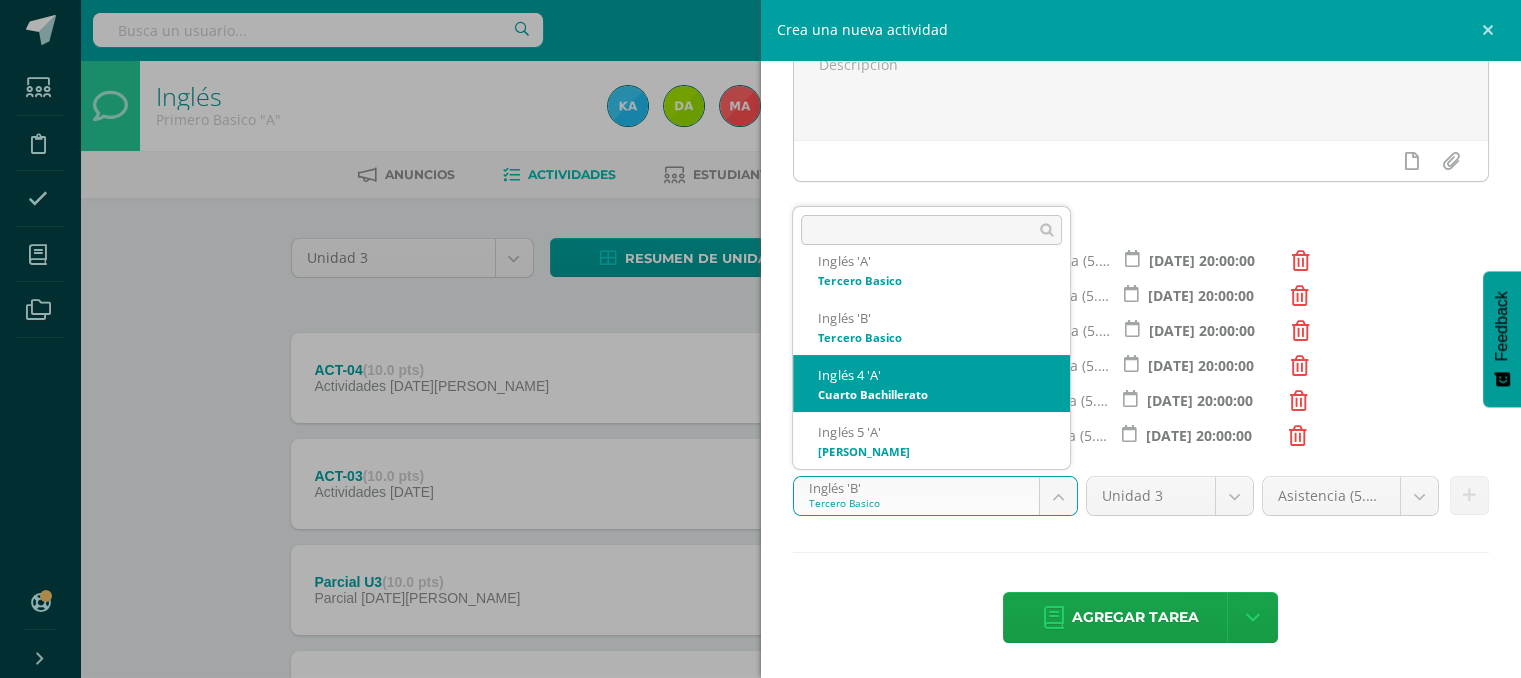 select on "111717" 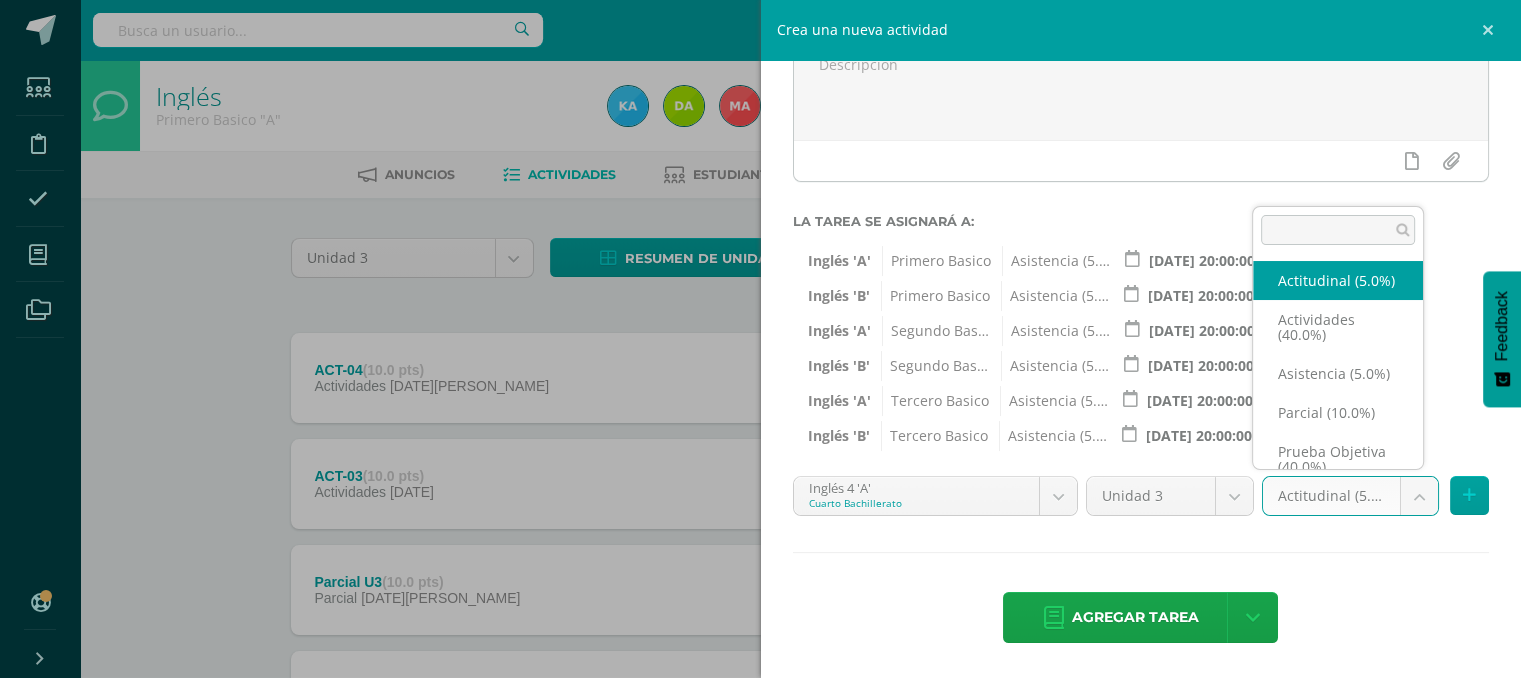 click on "Tarea asignada exitosamente         Estudiantes Disciplina Asistencia Mis cursos Archivos Soporte
Ayuda
Reportar un problema
Centro de ayuda
Últimas actualizaciones
10+ Cerrar panel
Inglés
Primero
Basico
"A"
Actividades Estudiantes Planificación Dosificación
Inglés
Primero
Basico
"B"
Actividades Estudiantes Planificación Dosificación
Inglés
Segundo
Basico
"A"
Actividades Estudiantes Planificación 1 1" at bounding box center (760, 543) 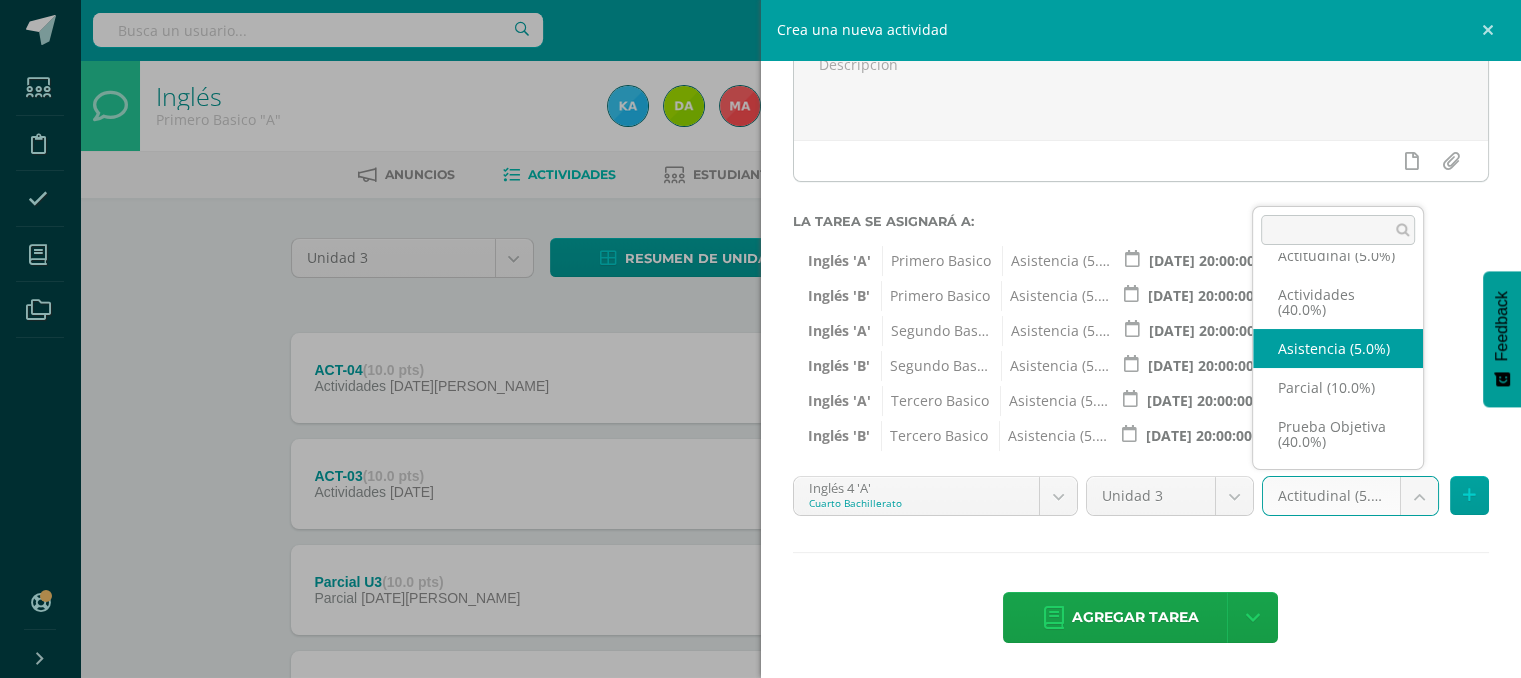 select on "118738" 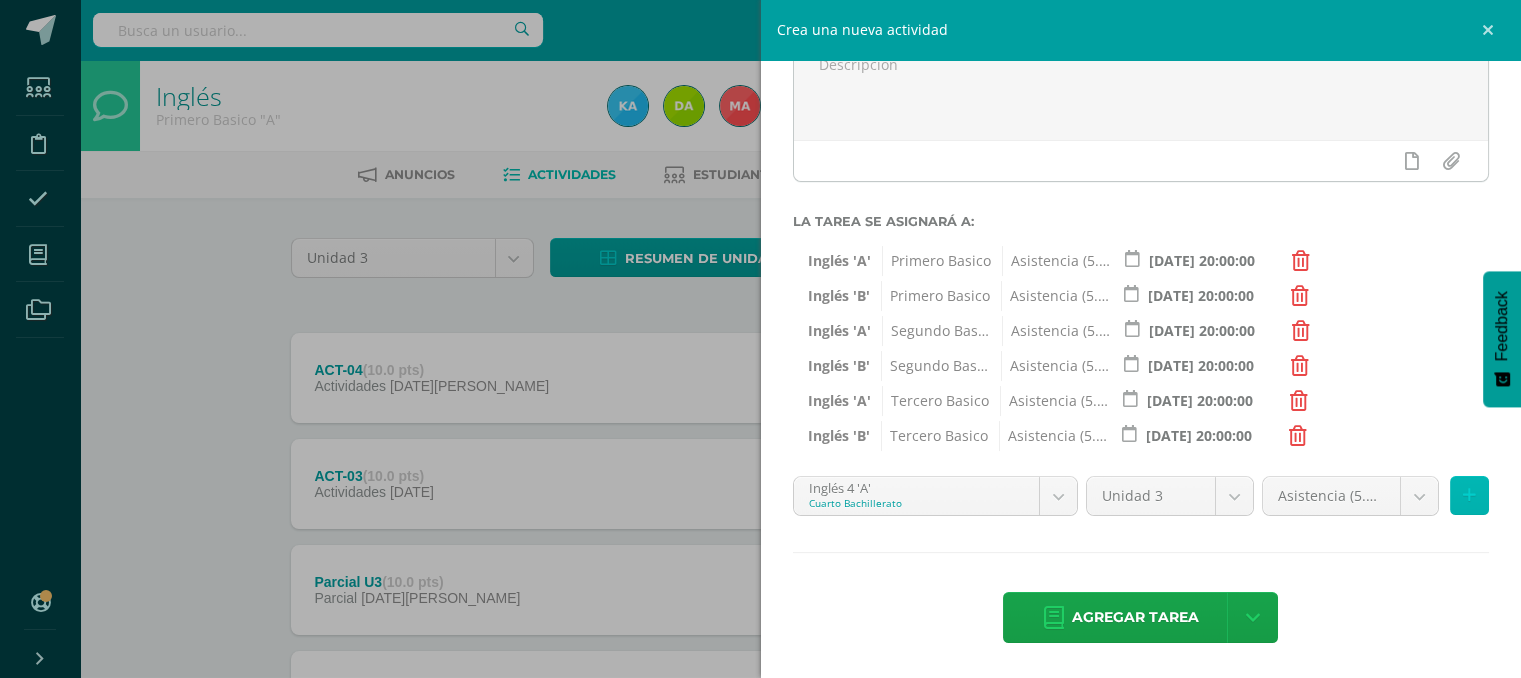 click at bounding box center [1469, 495] 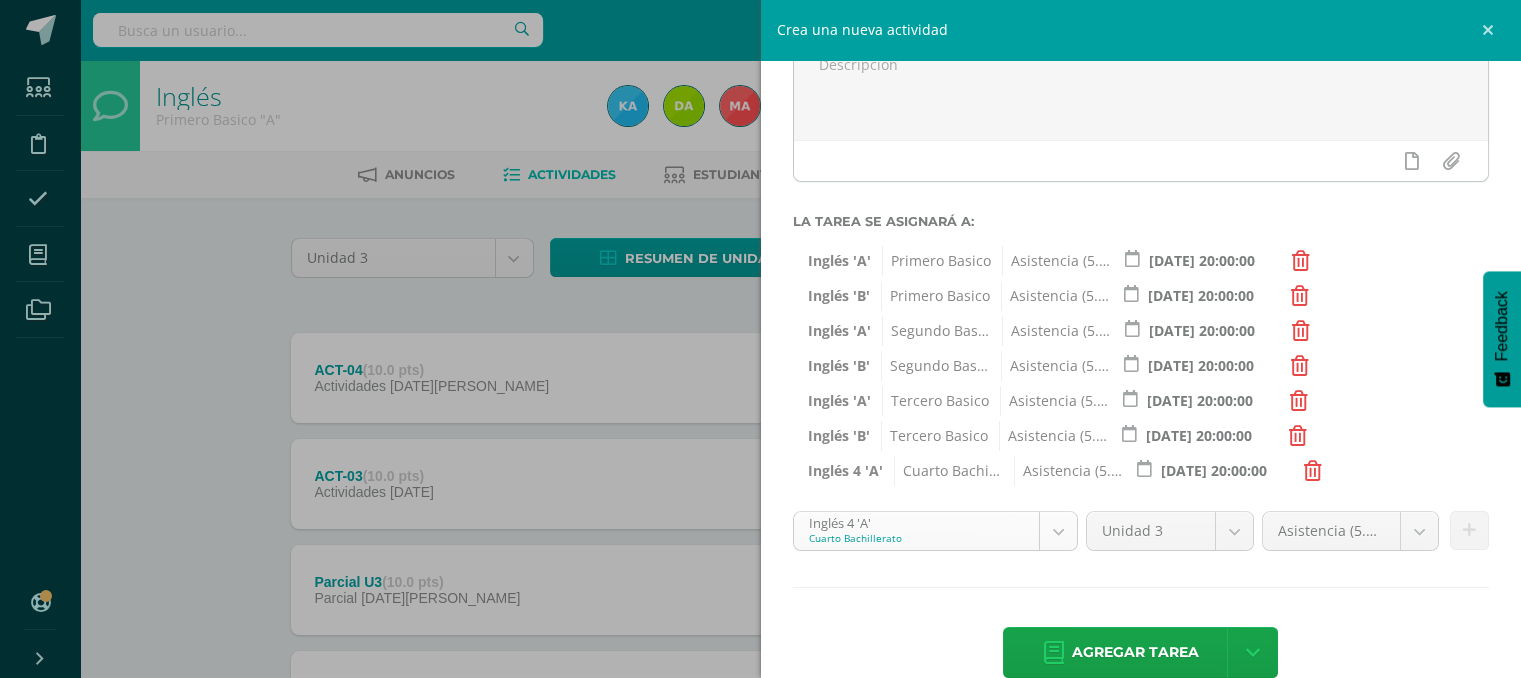 scroll, scrollTop: 191, scrollLeft: 0, axis: vertical 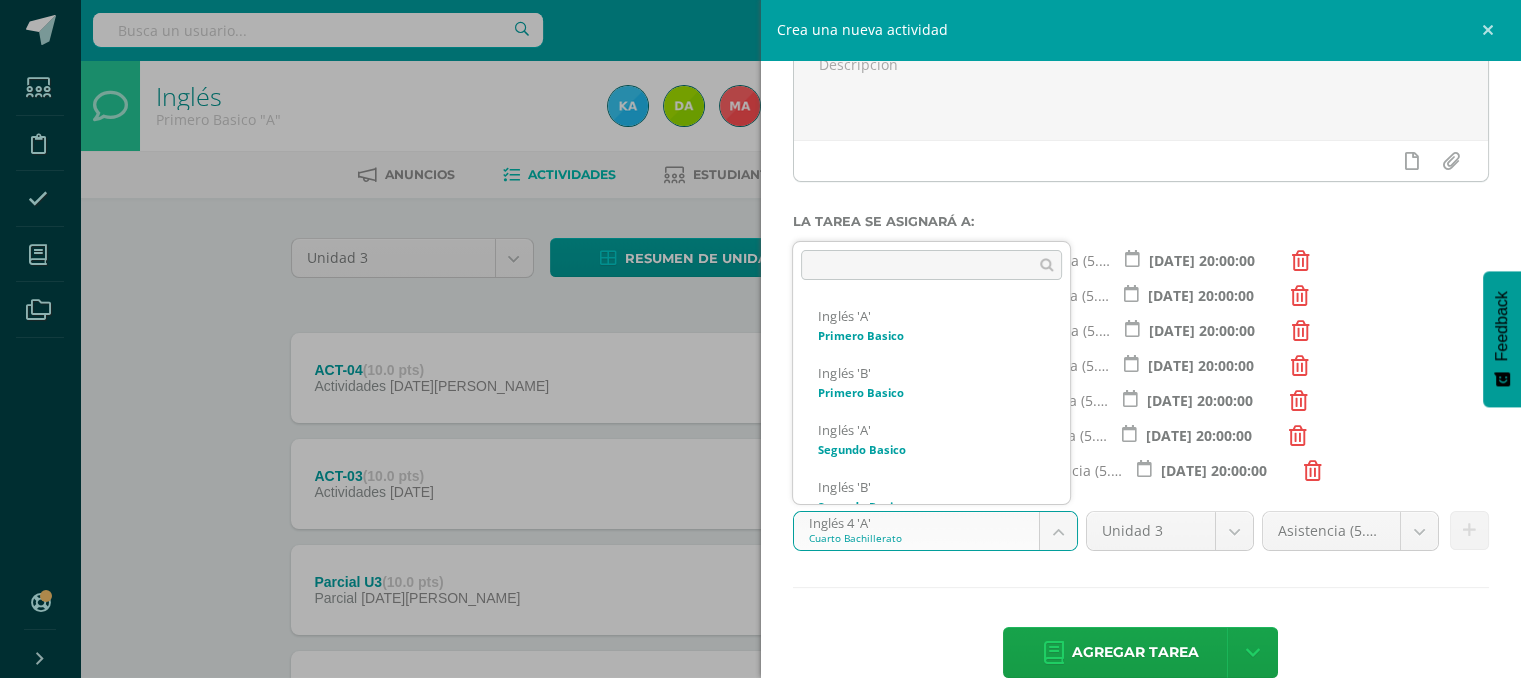 click on "Tarea asignada exitosamente         Estudiantes Disciplina Asistencia Mis cursos Archivos Soporte
Ayuda
Reportar un problema
Centro de ayuda
Últimas actualizaciones
10+ Cerrar panel
Inglés
Primero
Basico
"A"
Actividades Estudiantes Planificación Dosificación
Inglés
Primero
Basico
"B"
Actividades Estudiantes Planificación Dosificación
Inglés
Segundo
Basico
"A"
Actividades Estudiantes Planificación 1 1" at bounding box center [760, 543] 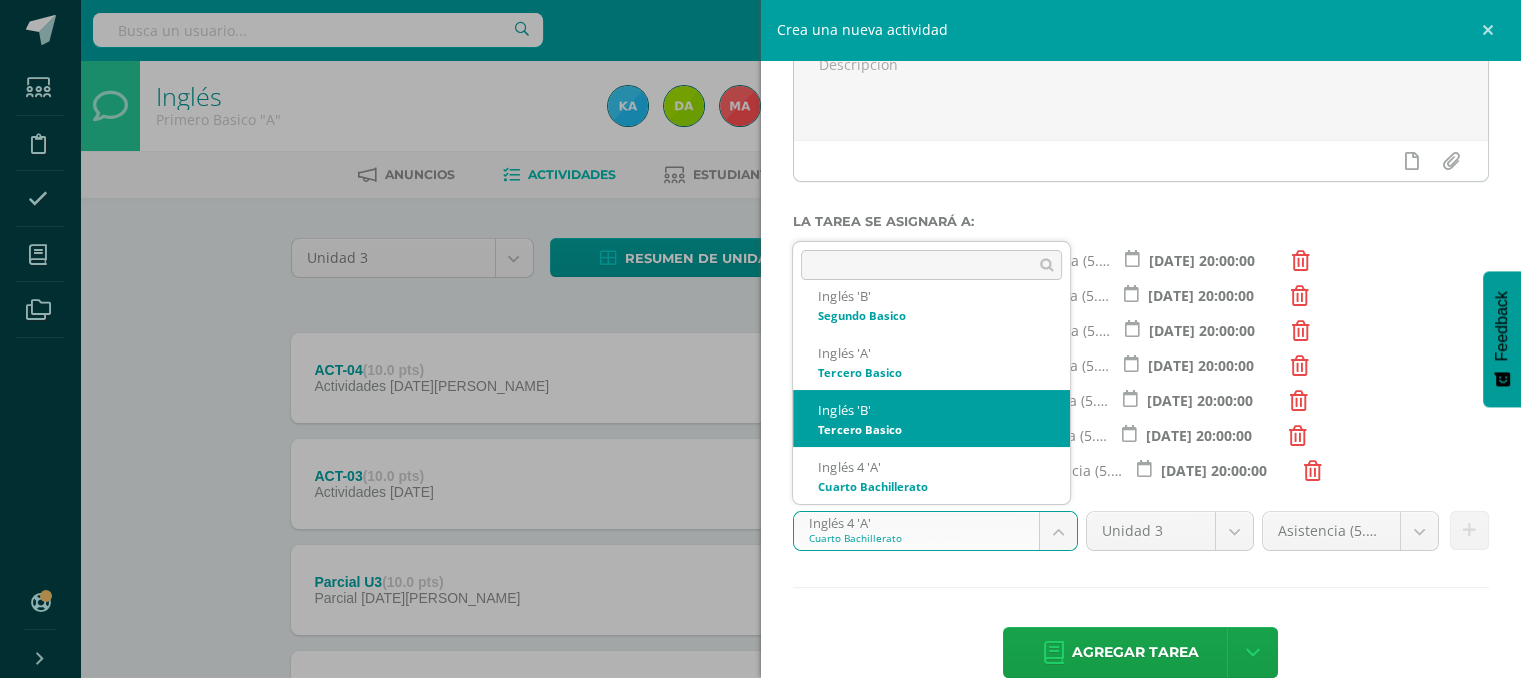 scroll, scrollTop: 256, scrollLeft: 0, axis: vertical 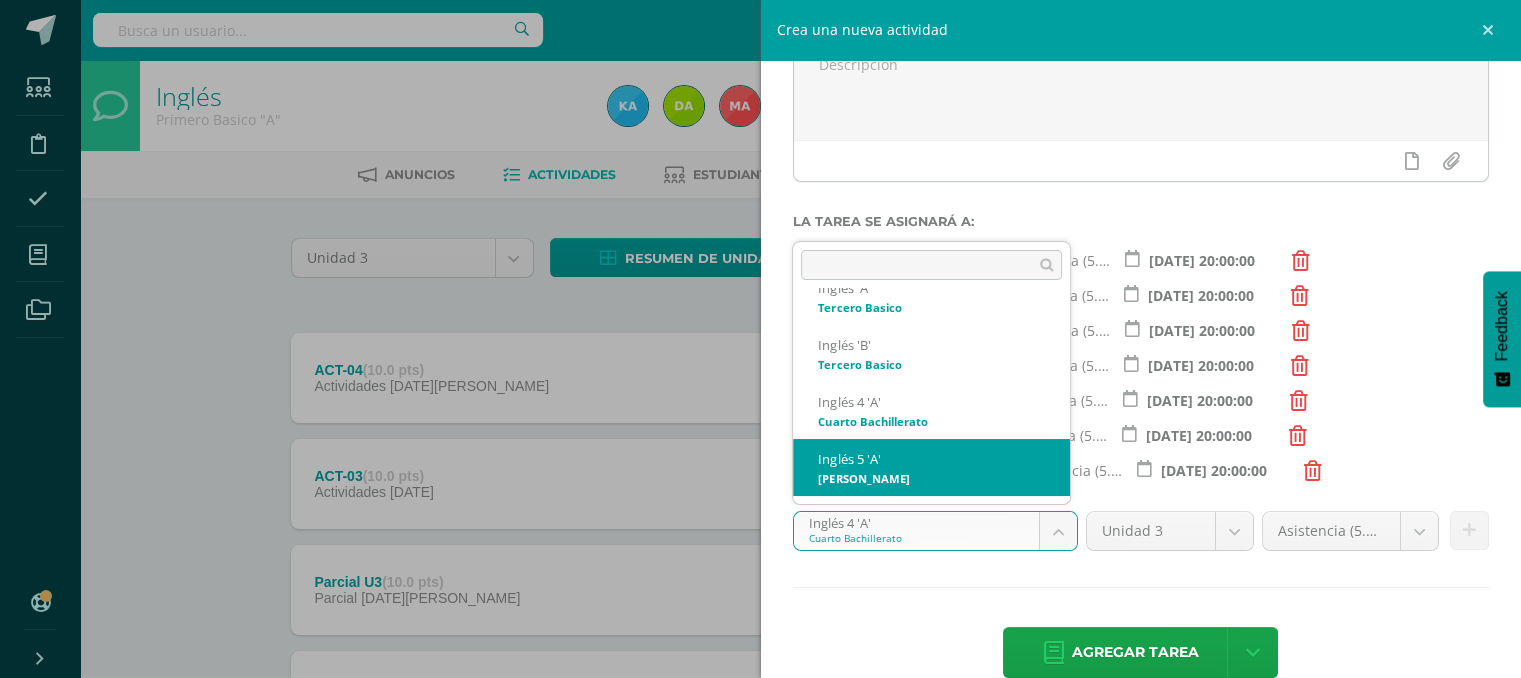 select on "111807" 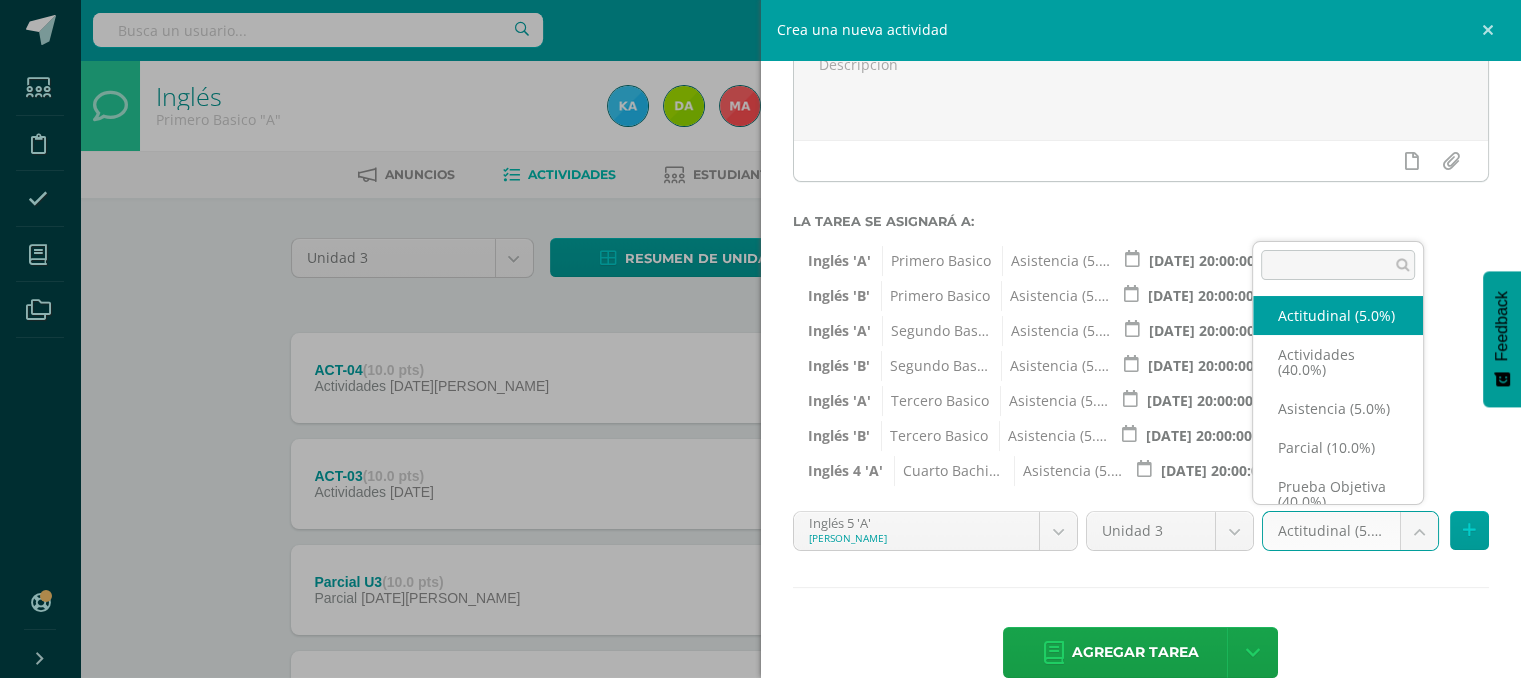 click on "Tarea asignada exitosamente         Estudiantes Disciplina Asistencia Mis cursos Archivos Soporte
Ayuda
Reportar un problema
Centro de ayuda
Últimas actualizaciones
10+ Cerrar panel
Inglés
Primero
Basico
"A"
Actividades Estudiantes Planificación Dosificación
Inglés
Primero
Basico
"B"
Actividades Estudiantes Planificación Dosificación
Inglés
Segundo
Basico
"A"
Actividades Estudiantes Planificación 1 1" at bounding box center [760, 543] 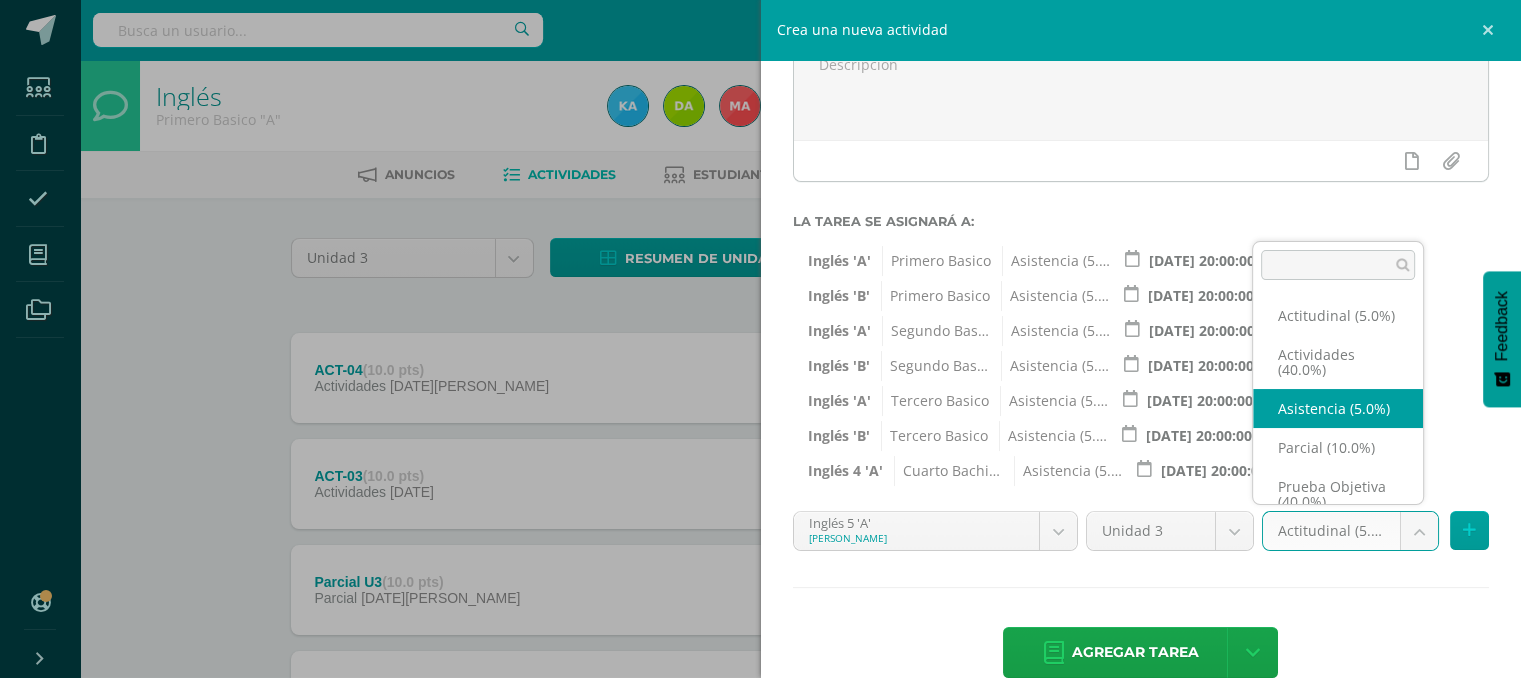 select on "118745" 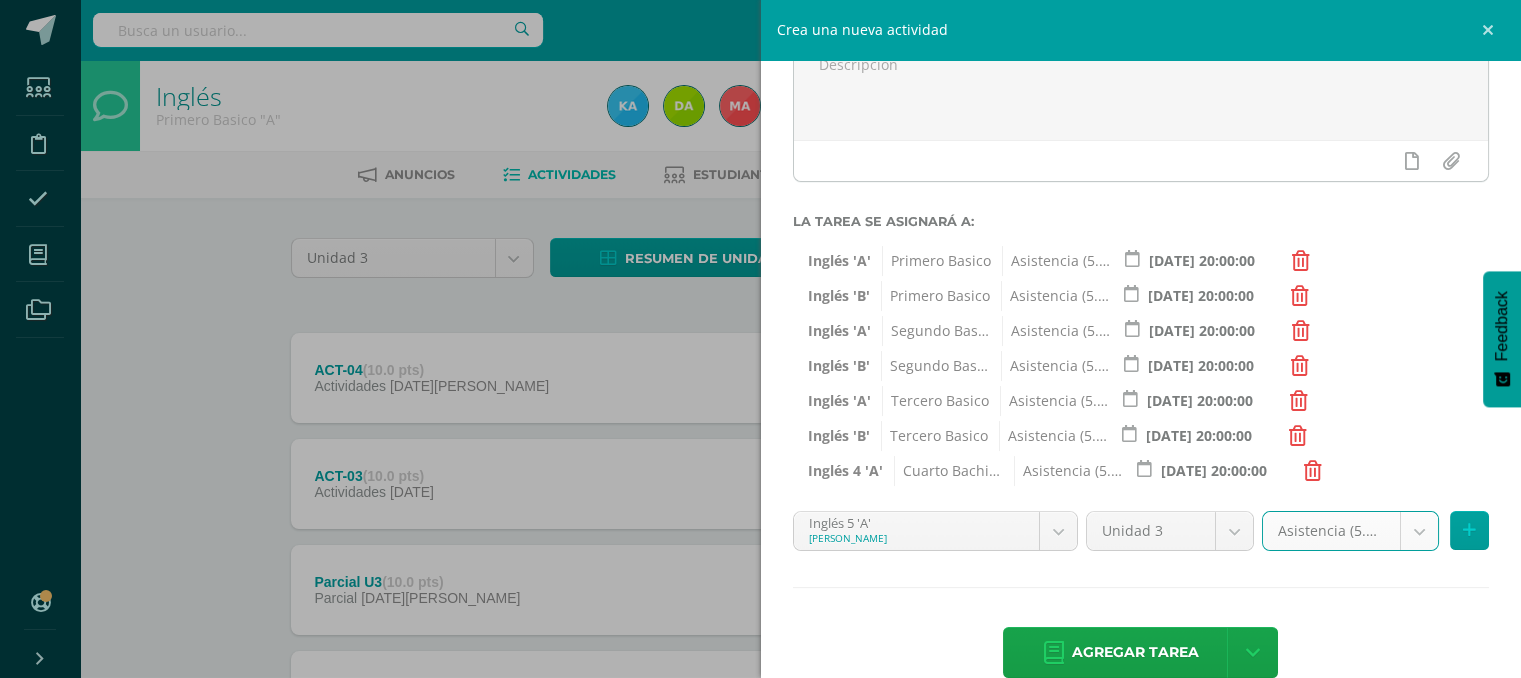 scroll, scrollTop: 244, scrollLeft: 0, axis: vertical 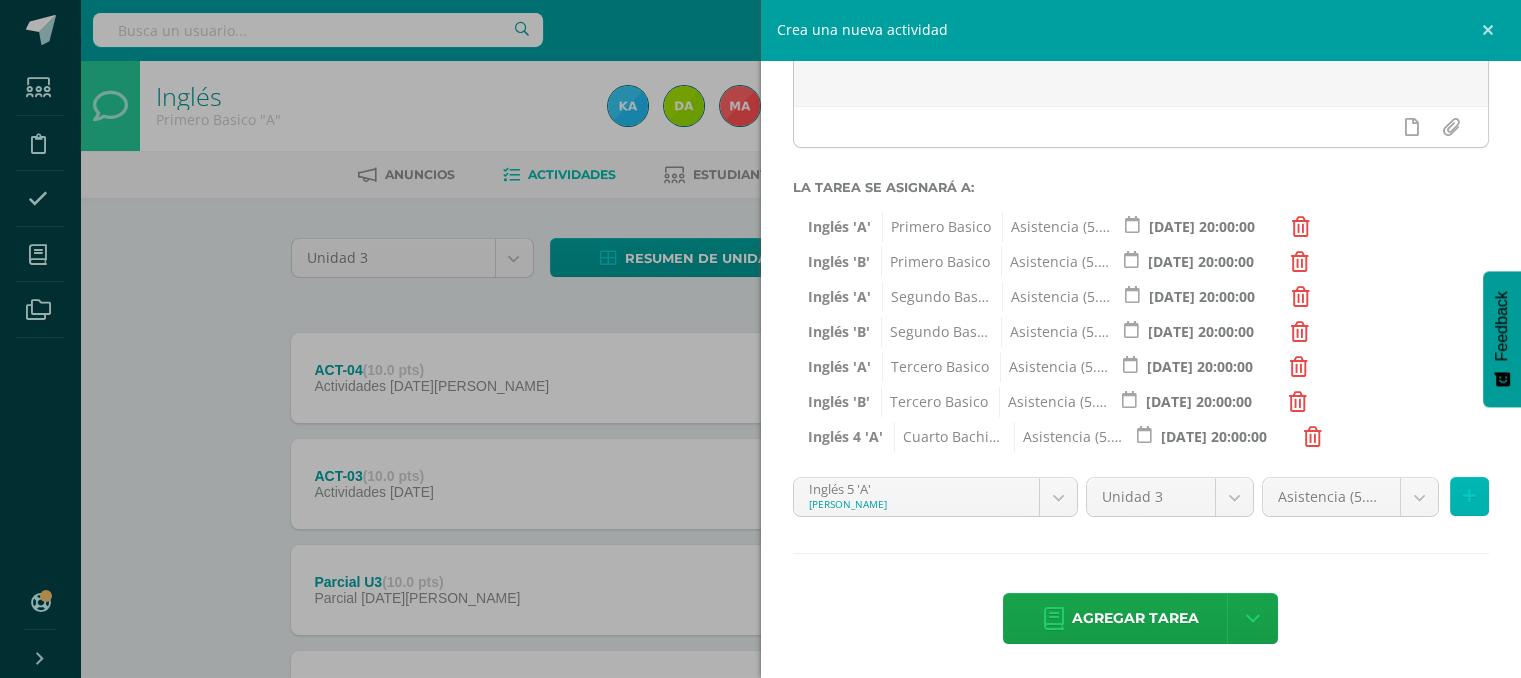 click at bounding box center [1469, 496] 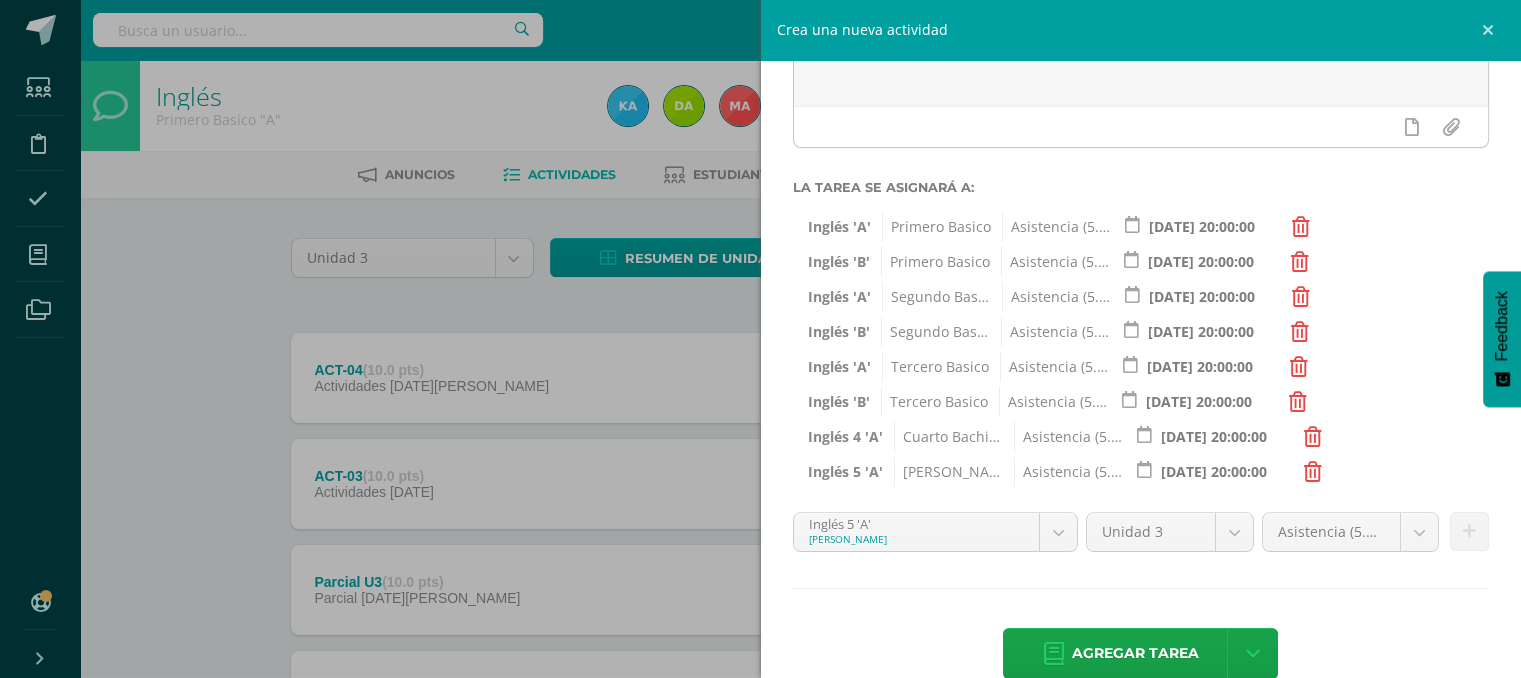 click on "Título: Asistencia Valor: 5 Fecha: 2025-07-31 20:00 La tarea se asignará a:
Inglés 'A'
Primero Basico
Asistencia (5.0%)
2025-07-31 20:00:00
Inglés 'B'
Primero Basico" at bounding box center [1141, 304] 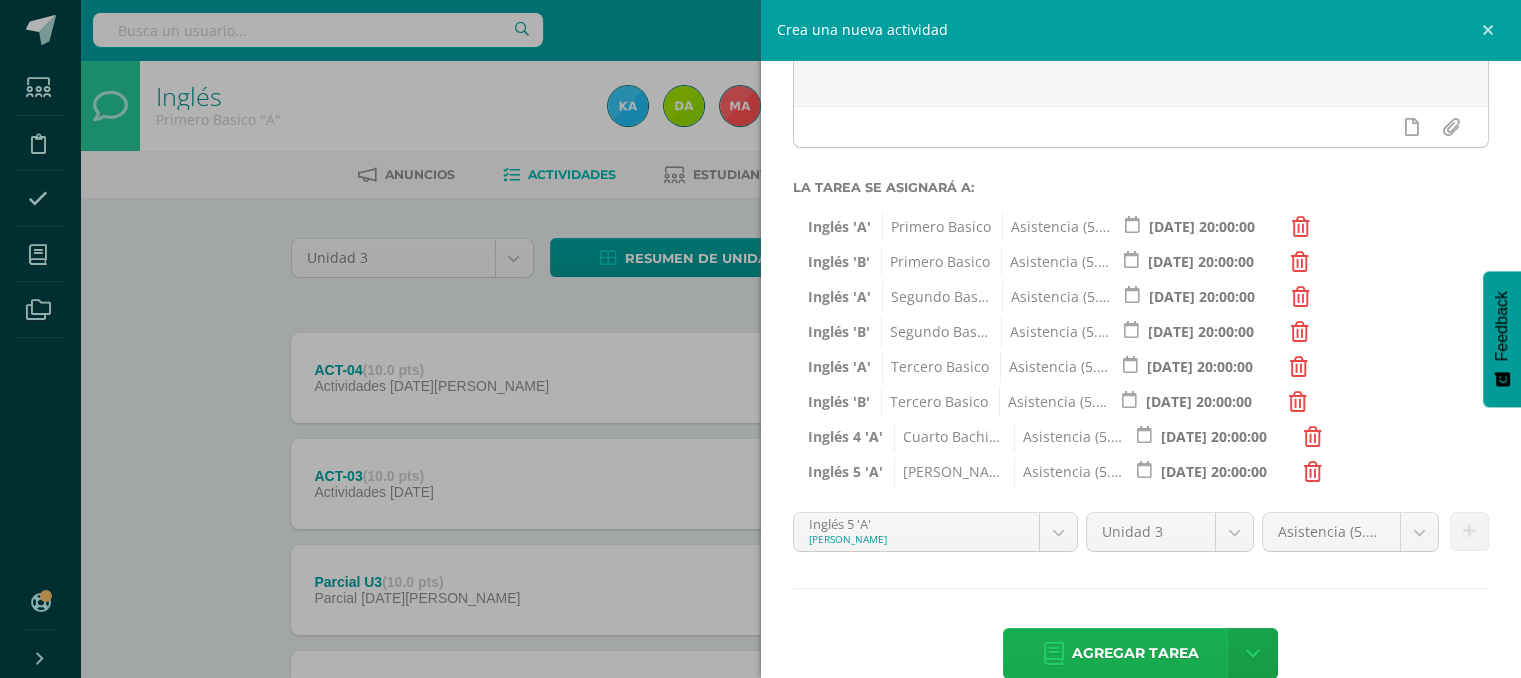 click on "Agregar tarea" at bounding box center [1135, 653] 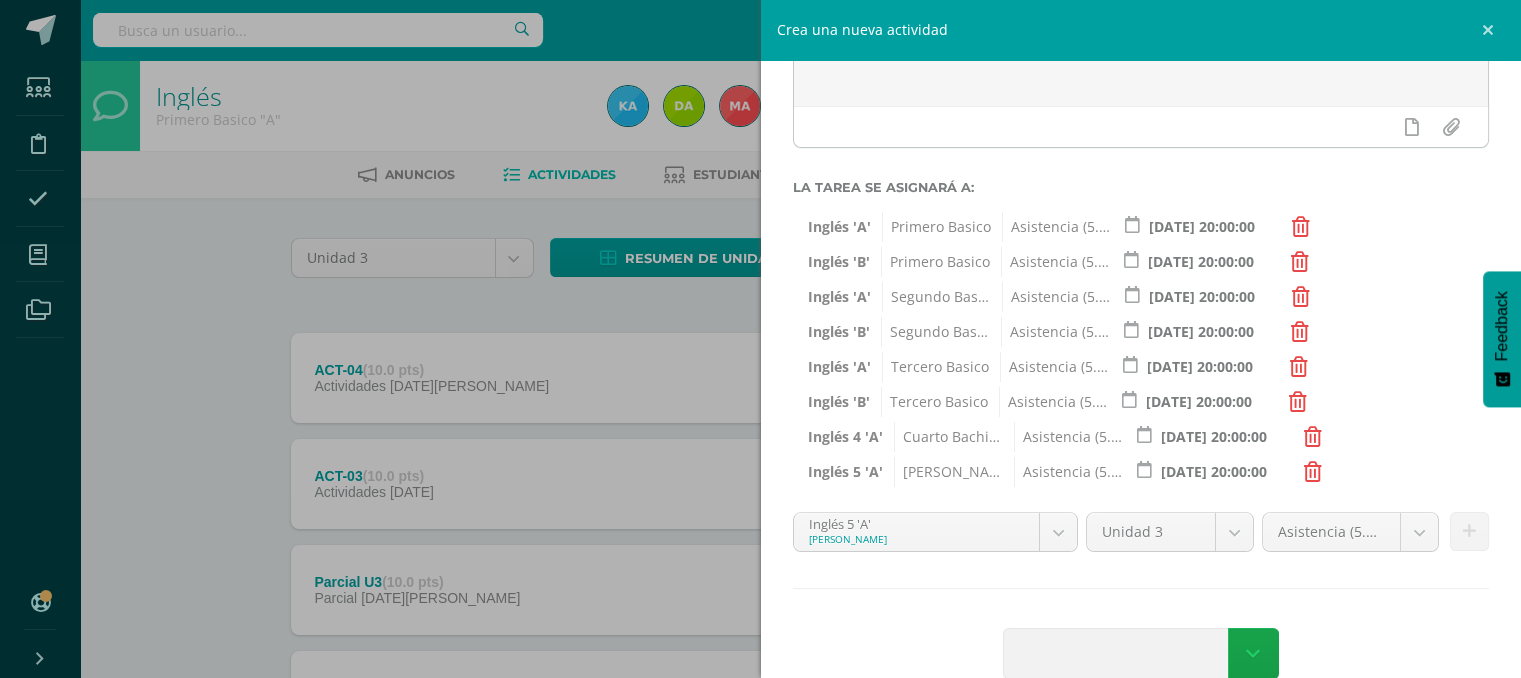 scroll, scrollTop: 0, scrollLeft: 0, axis: both 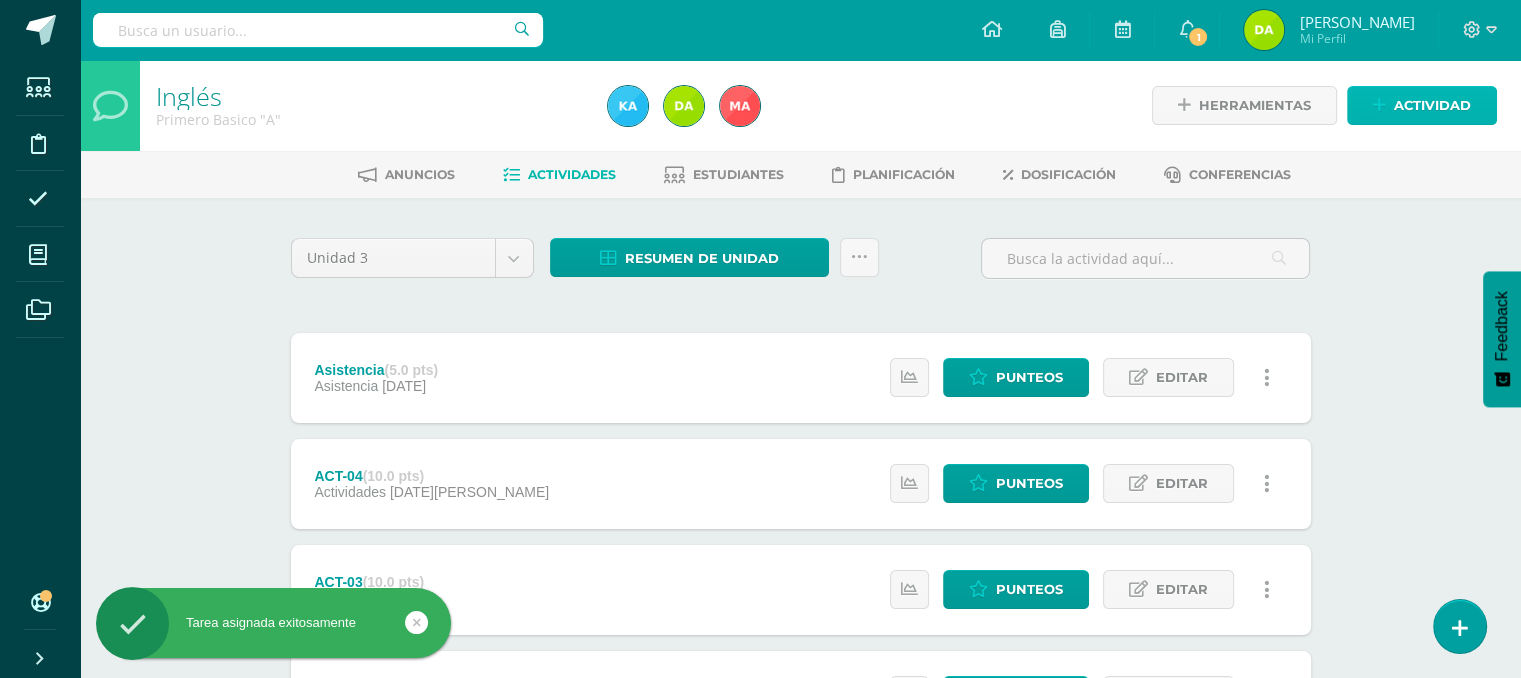 click on "Actividad" at bounding box center (1432, 105) 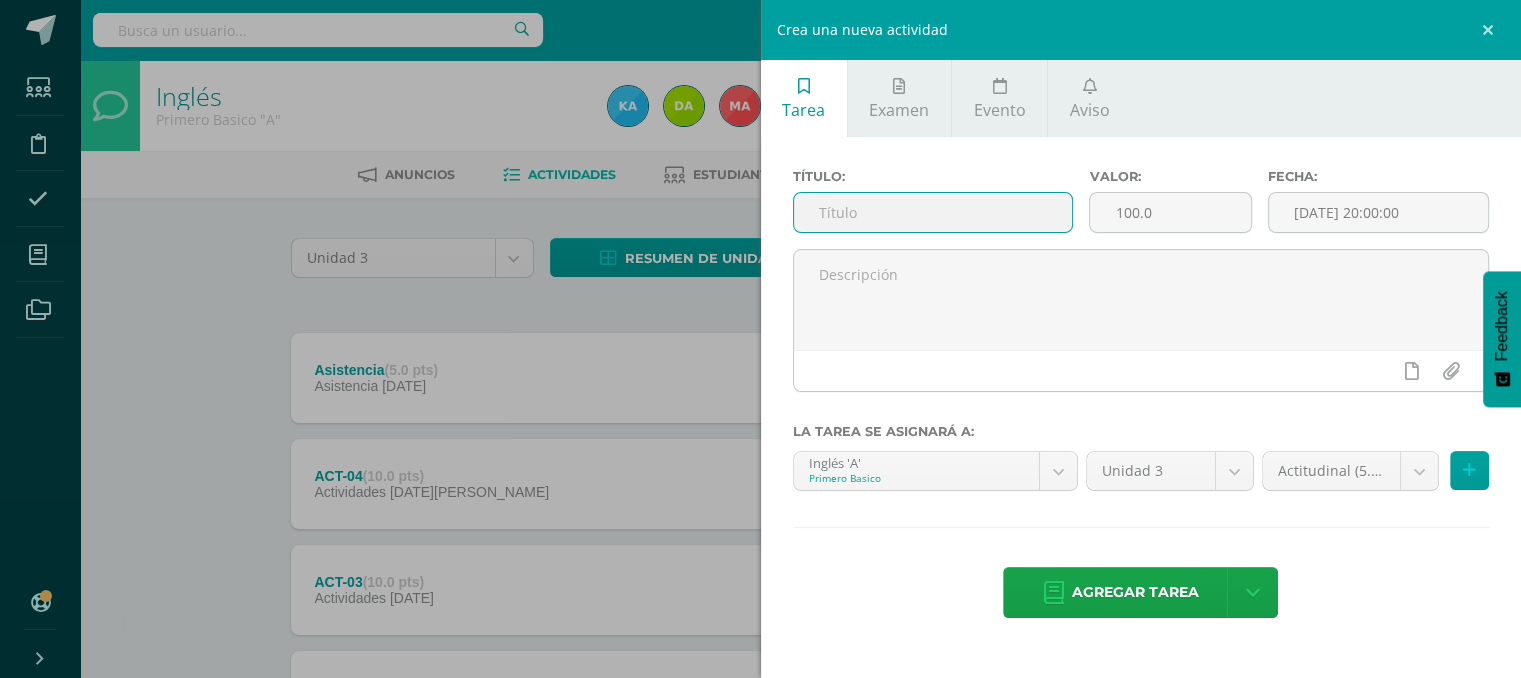 click at bounding box center (933, 212) 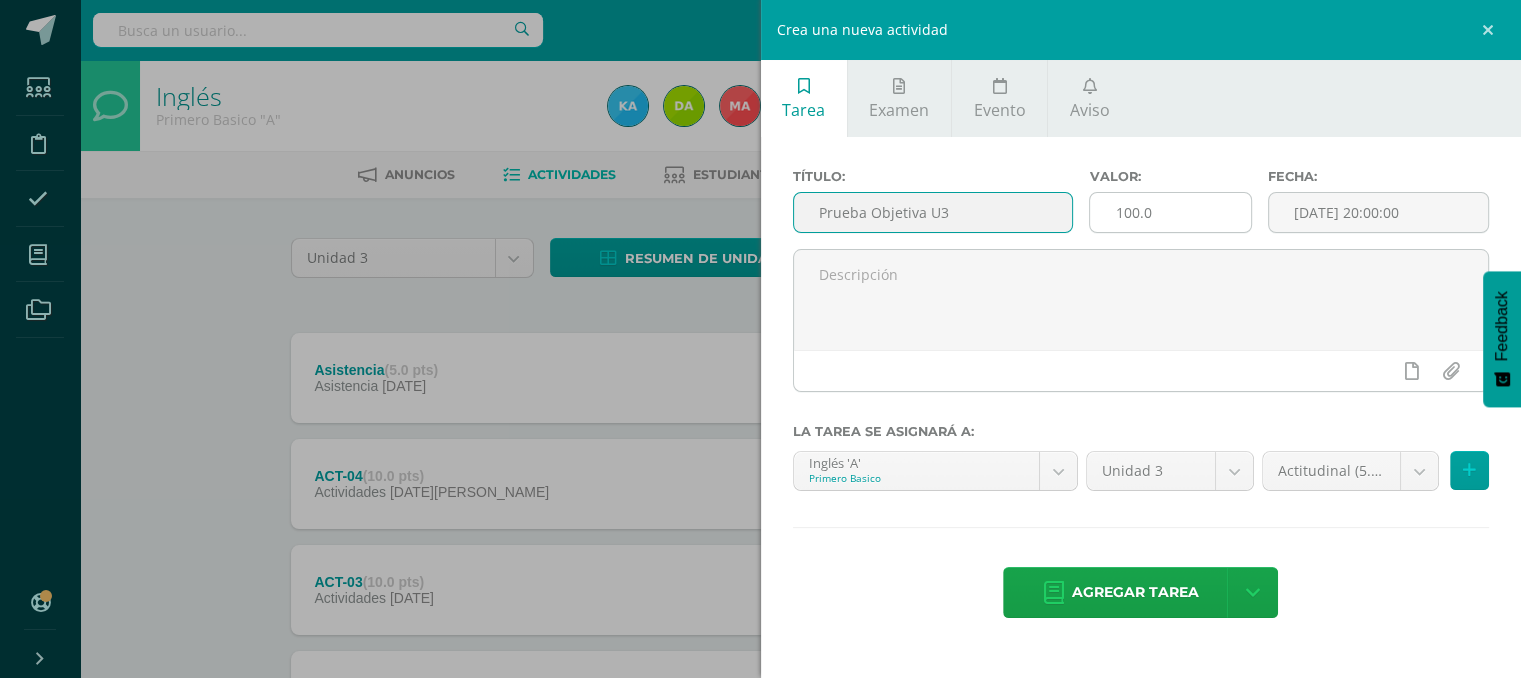 type on "Prueba Objetiva U3" 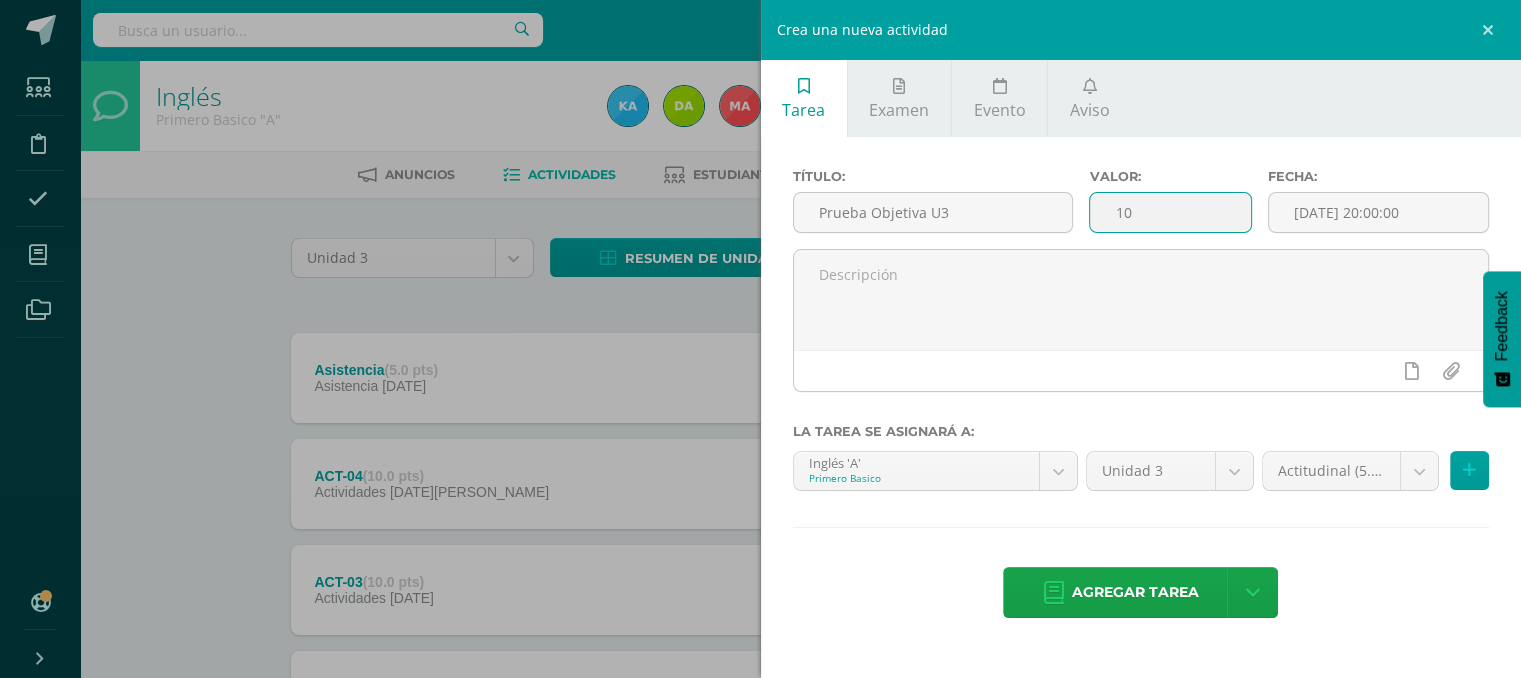 type on "1" 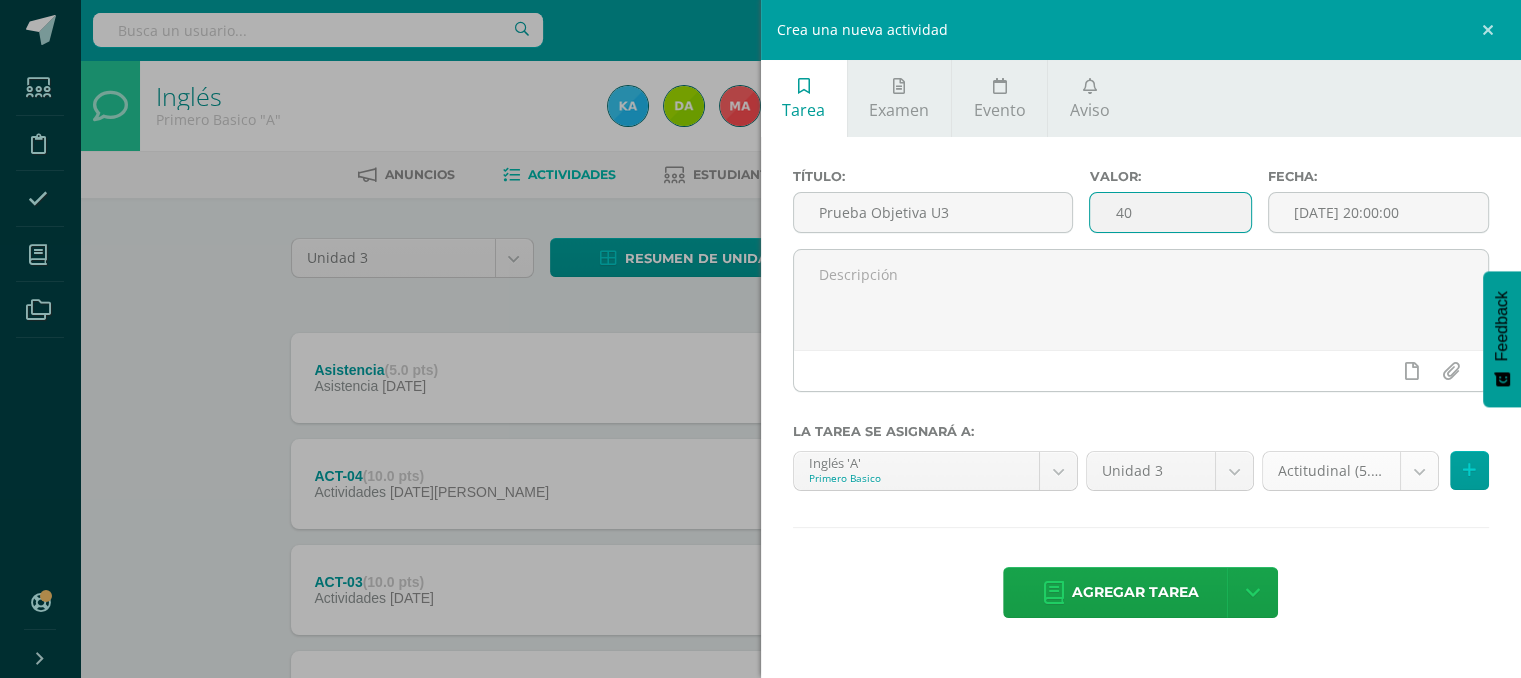 type on "40" 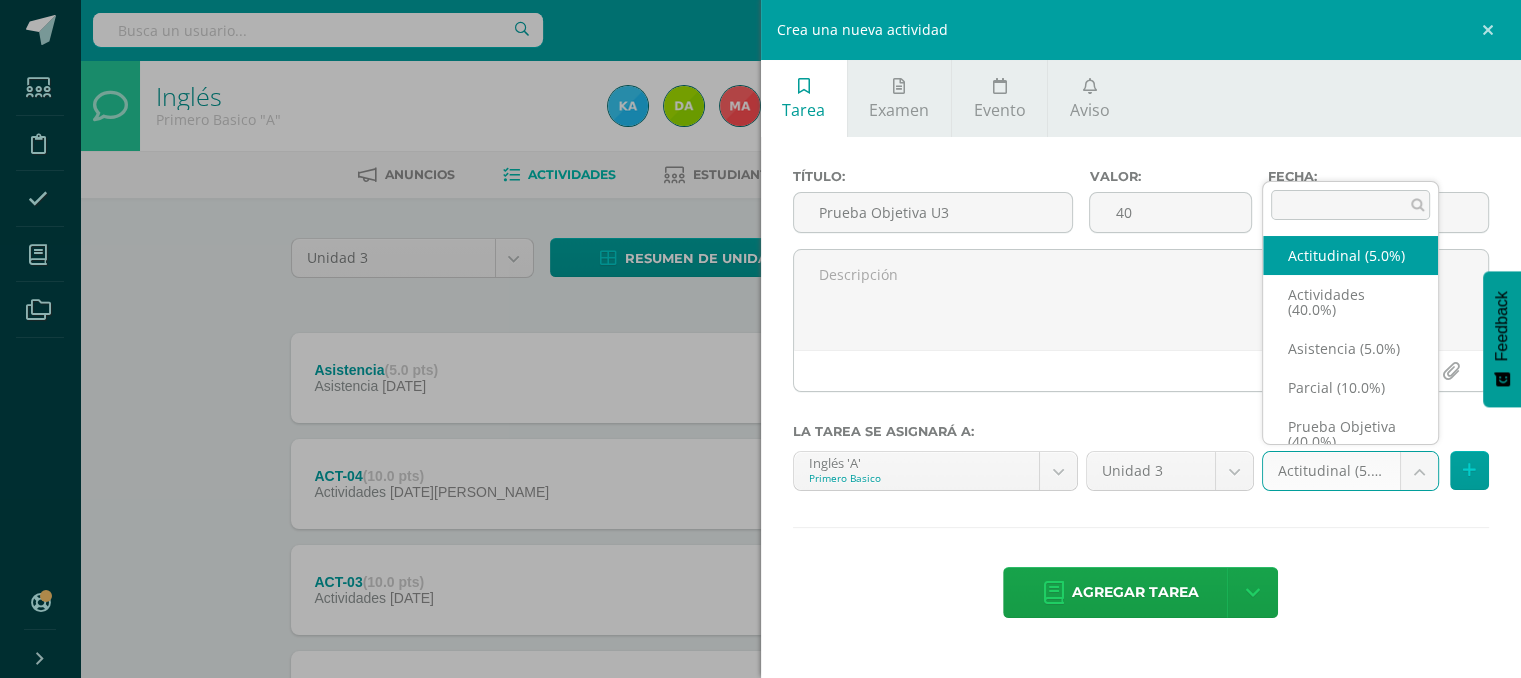 click on "Tarea asignada exitosamente         Estudiantes Disciplina Asistencia Mis cursos Archivos Soporte
Ayuda
Reportar un problema
Centro de ayuda
Últimas actualizaciones
10+ Cerrar panel
Inglés
Primero
Basico
"A"
Actividades Estudiantes Planificación Dosificación
Inglés
Primero
Basico
"B"
Actividades Estudiantes Planificación Dosificación
Inglés
Segundo
Basico
"A"
Actividades Estudiantes Planificación 1 1" at bounding box center (760, 596) 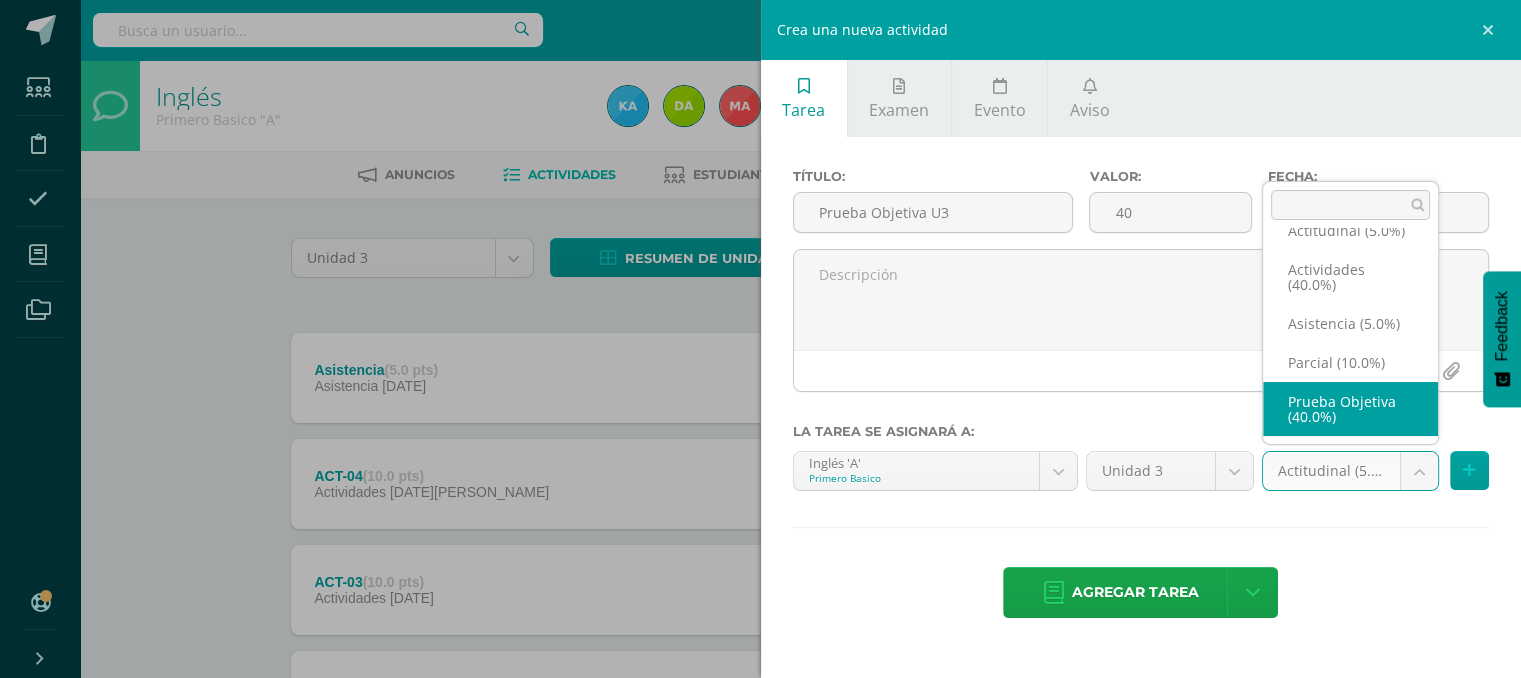 scroll, scrollTop: 40, scrollLeft: 0, axis: vertical 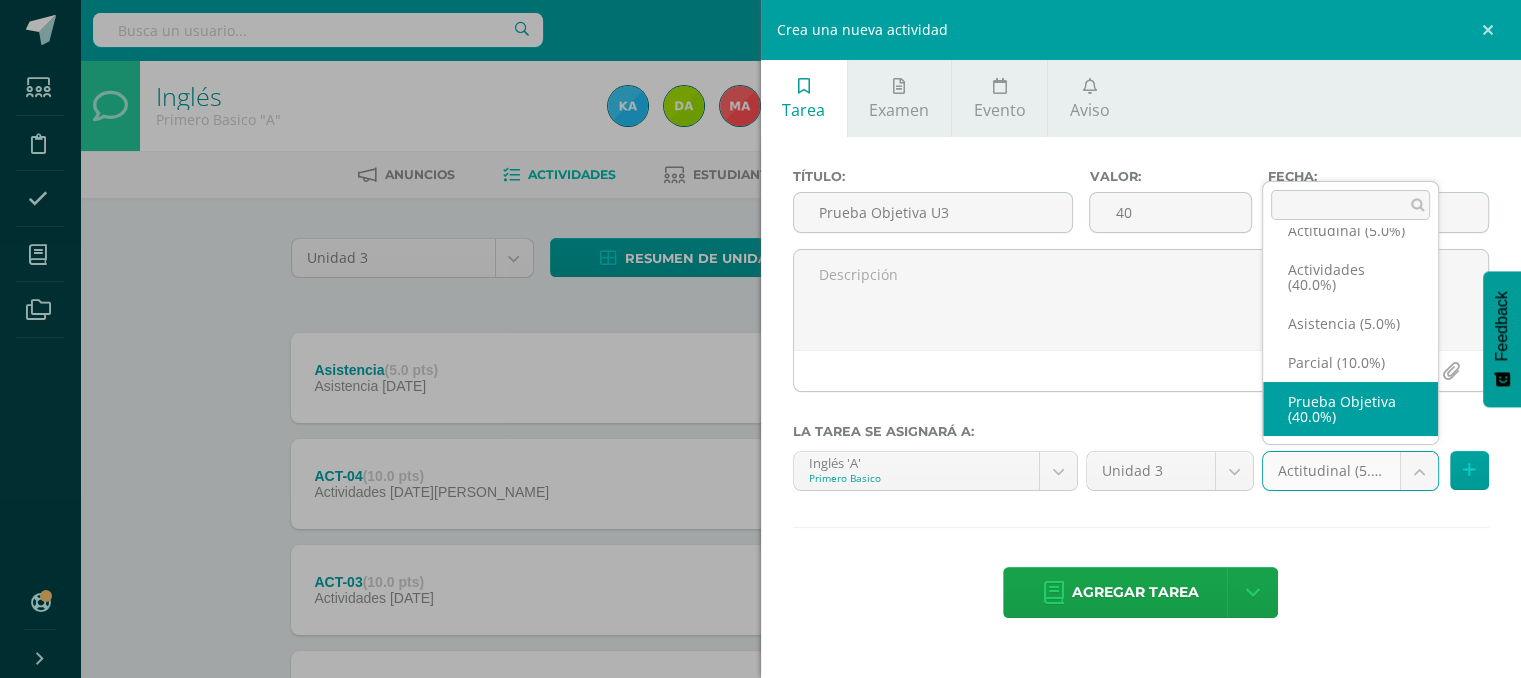 select on "118708" 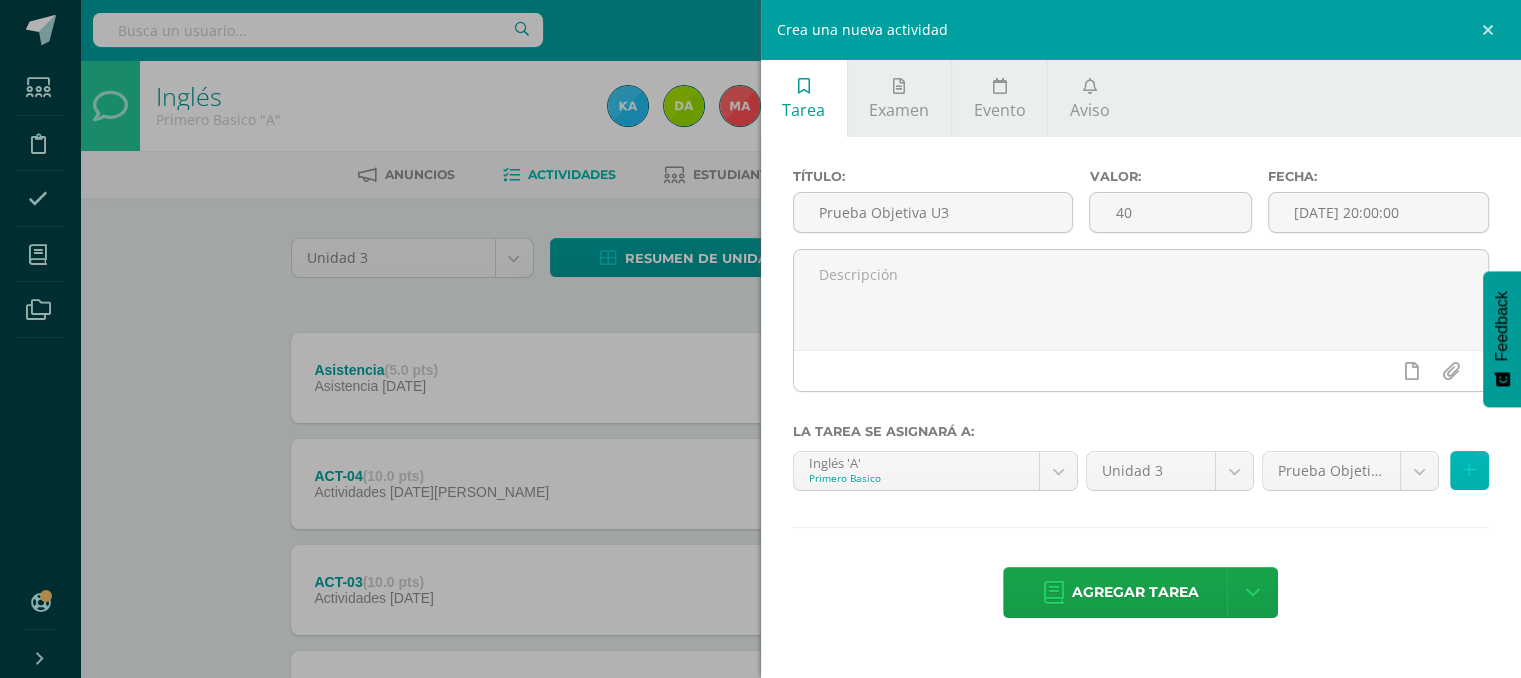 click at bounding box center (1469, 470) 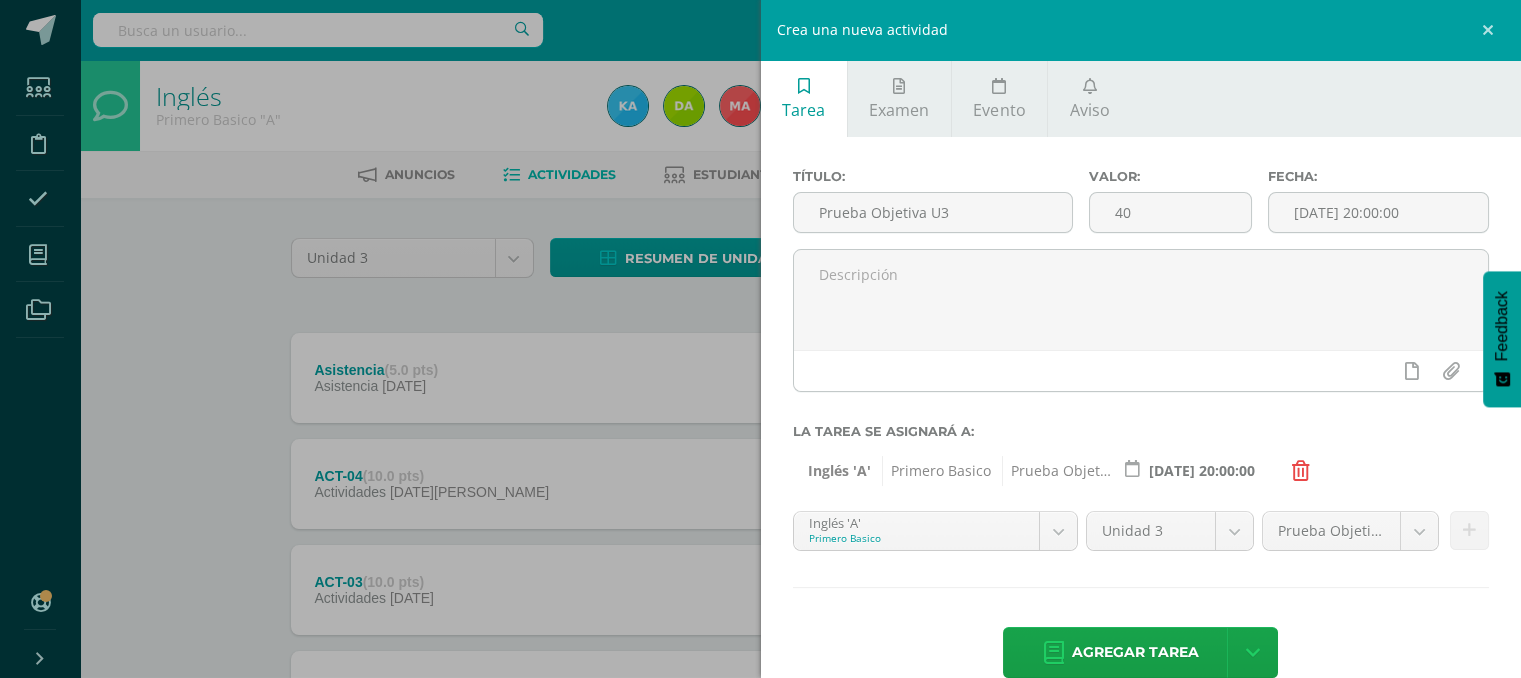 scroll, scrollTop: 35, scrollLeft: 0, axis: vertical 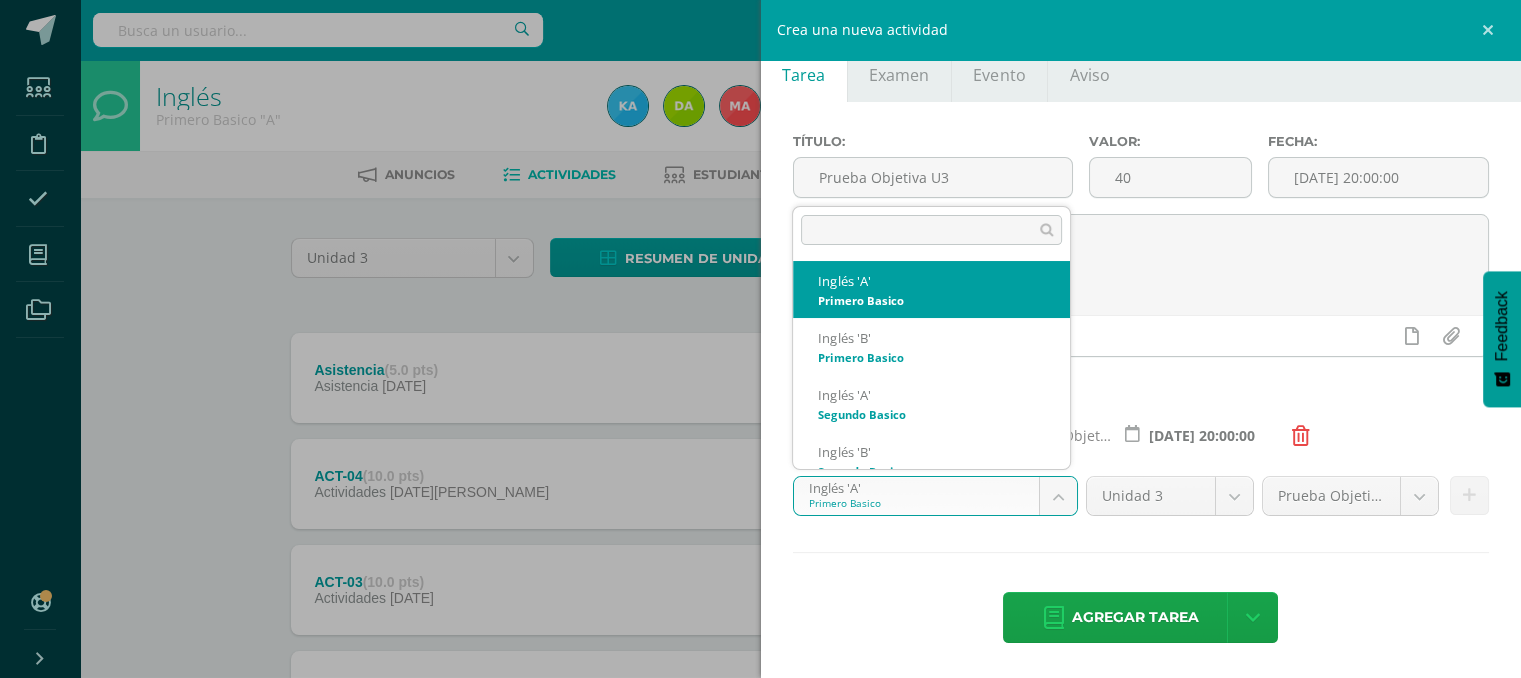 click on "Tarea asignada exitosamente         Estudiantes Disciplina Asistencia Mis cursos Archivos Soporte
Ayuda
Reportar un problema
Centro de ayuda
Últimas actualizaciones
10+ Cerrar panel
Inglés
Primero
Basico
"A"
Actividades Estudiantes Planificación Dosificación
Inglés
Primero
Basico
"B"
Actividades Estudiantes Planificación Dosificación
Inglés
Segundo
Basico
"A"
Actividades Estudiantes Planificación 1 1" at bounding box center (760, 596) 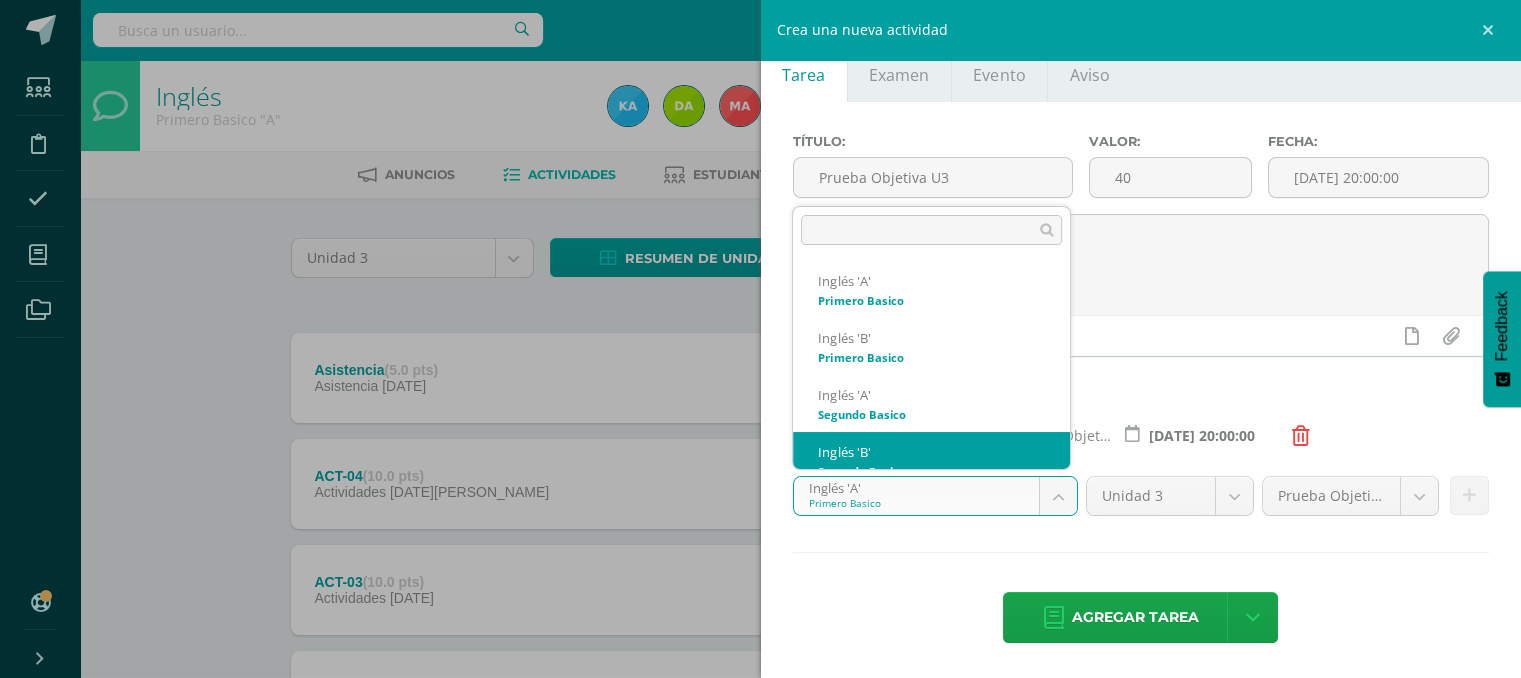 scroll, scrollTop: 20, scrollLeft: 0, axis: vertical 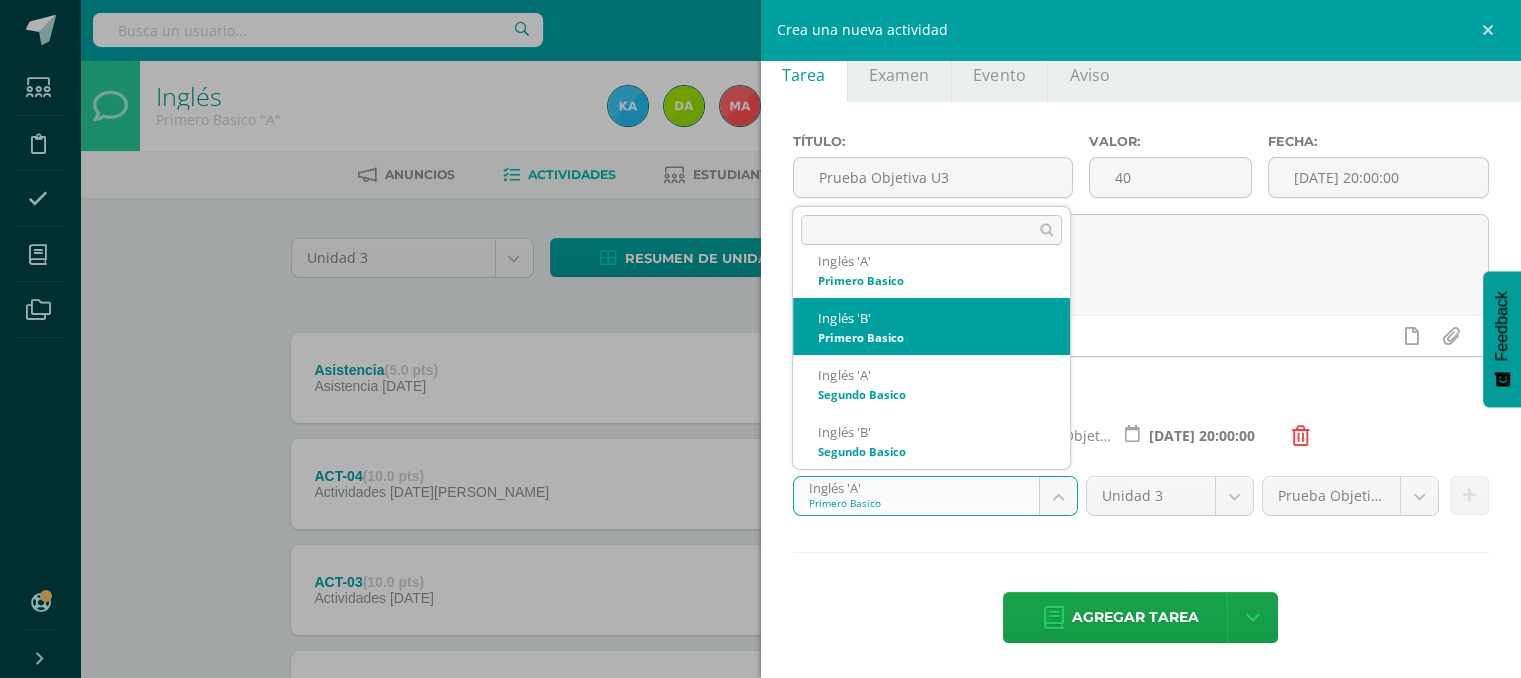 select on "110957" 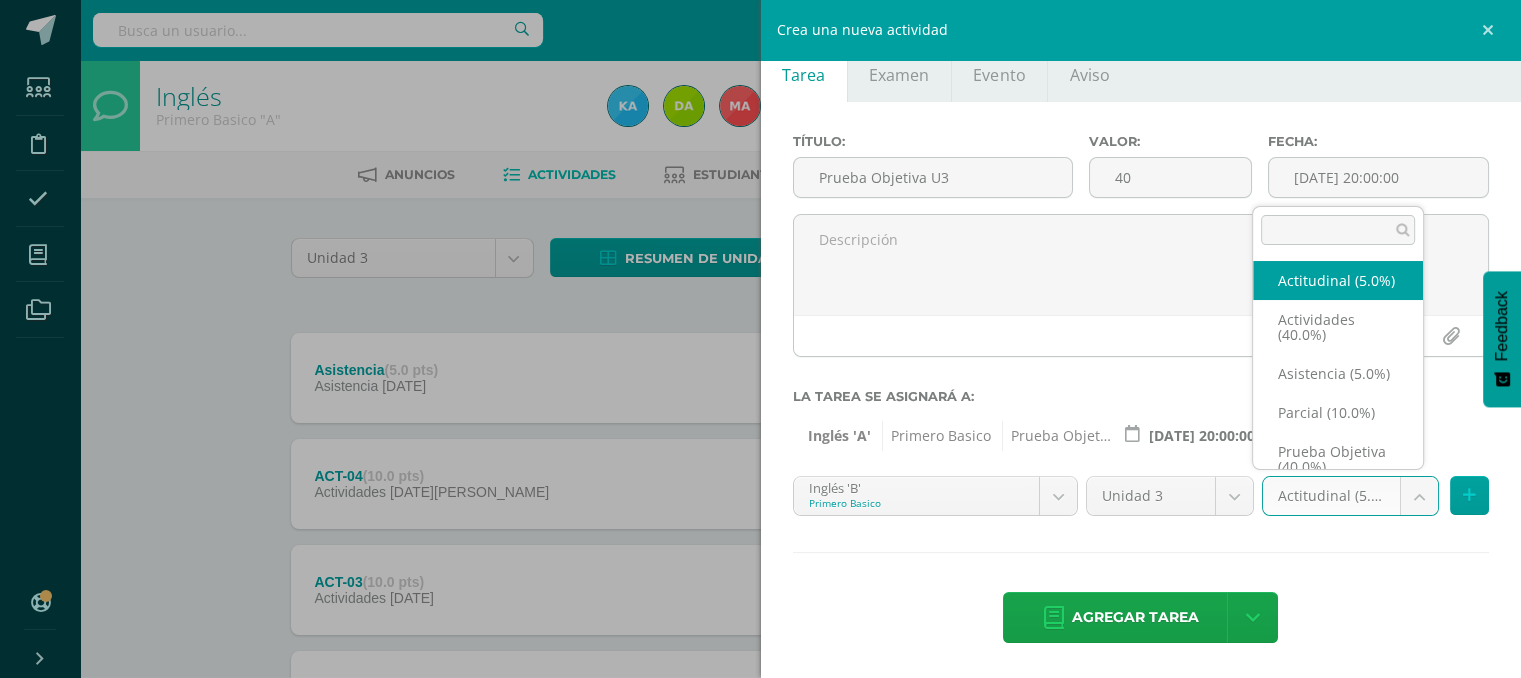 click on "Tarea asignada exitosamente         Estudiantes Disciplina Asistencia Mis cursos Archivos Soporte
Ayuda
Reportar un problema
Centro de ayuda
Últimas actualizaciones
10+ Cerrar panel
Inglés
Primero
Basico
"A"
Actividades Estudiantes Planificación Dosificación
Inglés
Primero
Basico
"B"
Actividades Estudiantes Planificación Dosificación
Inglés
Segundo
Basico
"A"
Actividades Estudiantes Planificación 1 1" at bounding box center [760, 596] 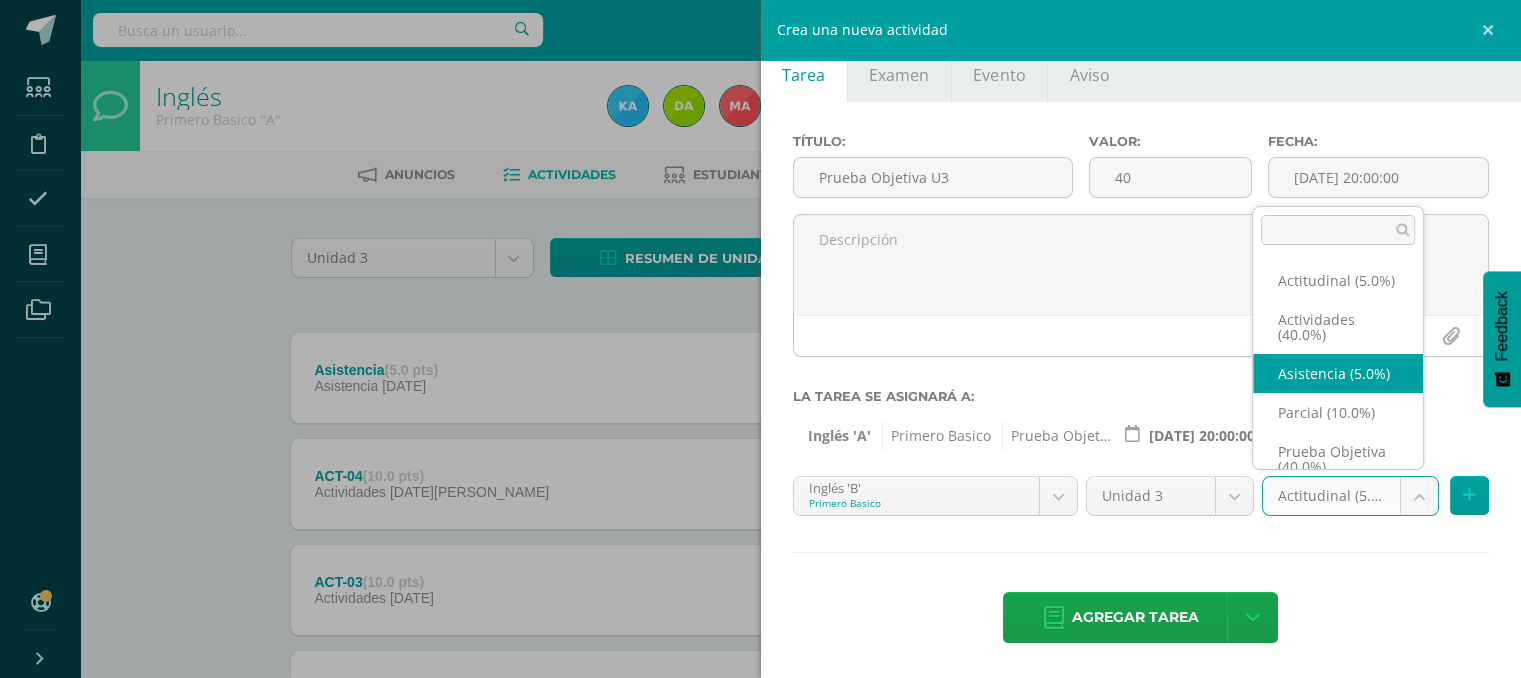 scroll, scrollTop: 55, scrollLeft: 0, axis: vertical 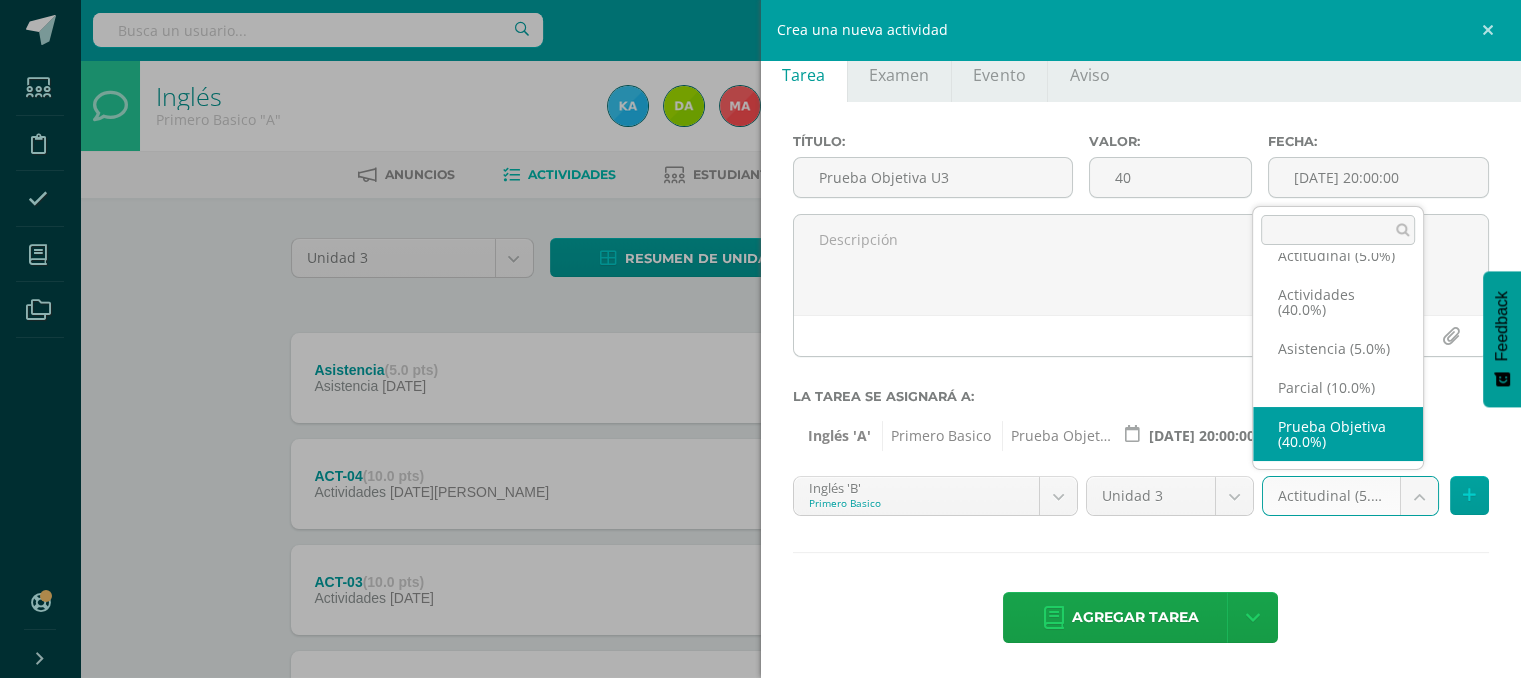 select on "118713" 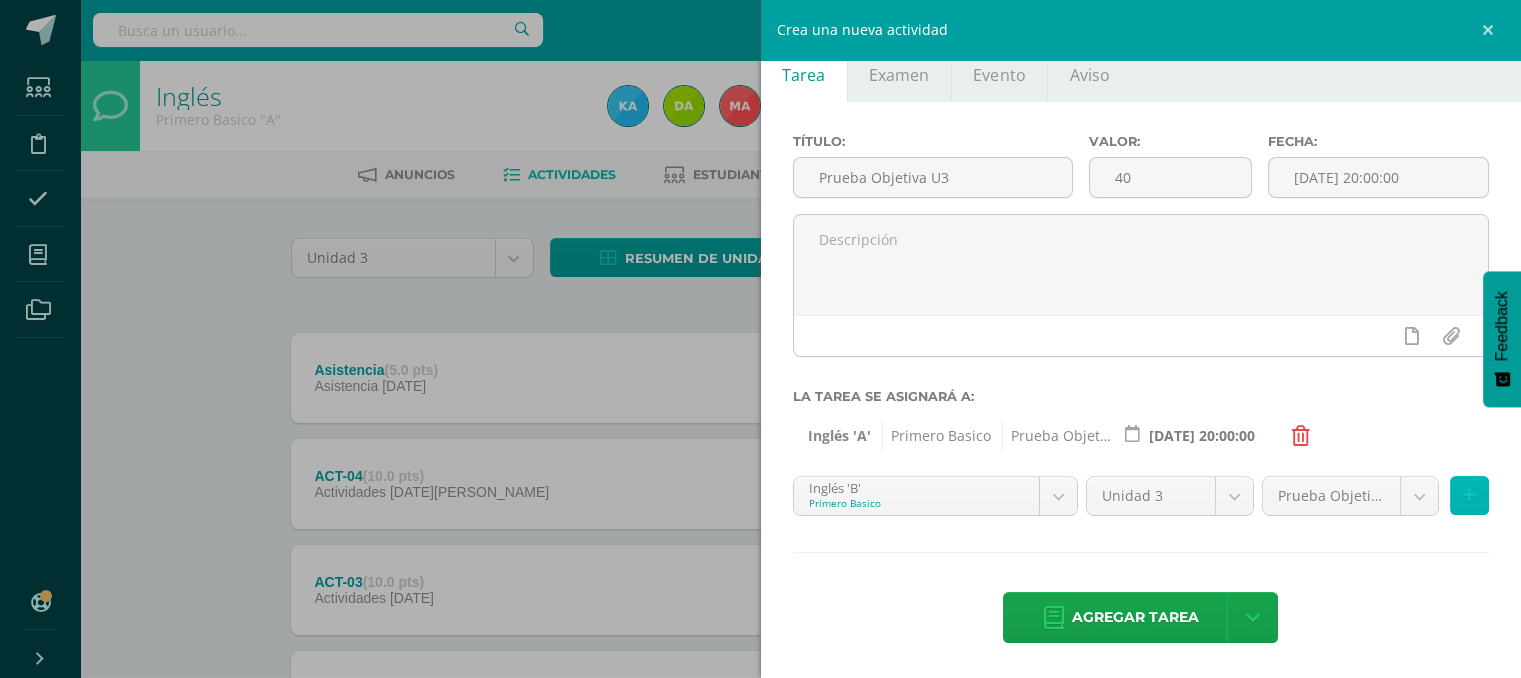 click at bounding box center (1469, 495) 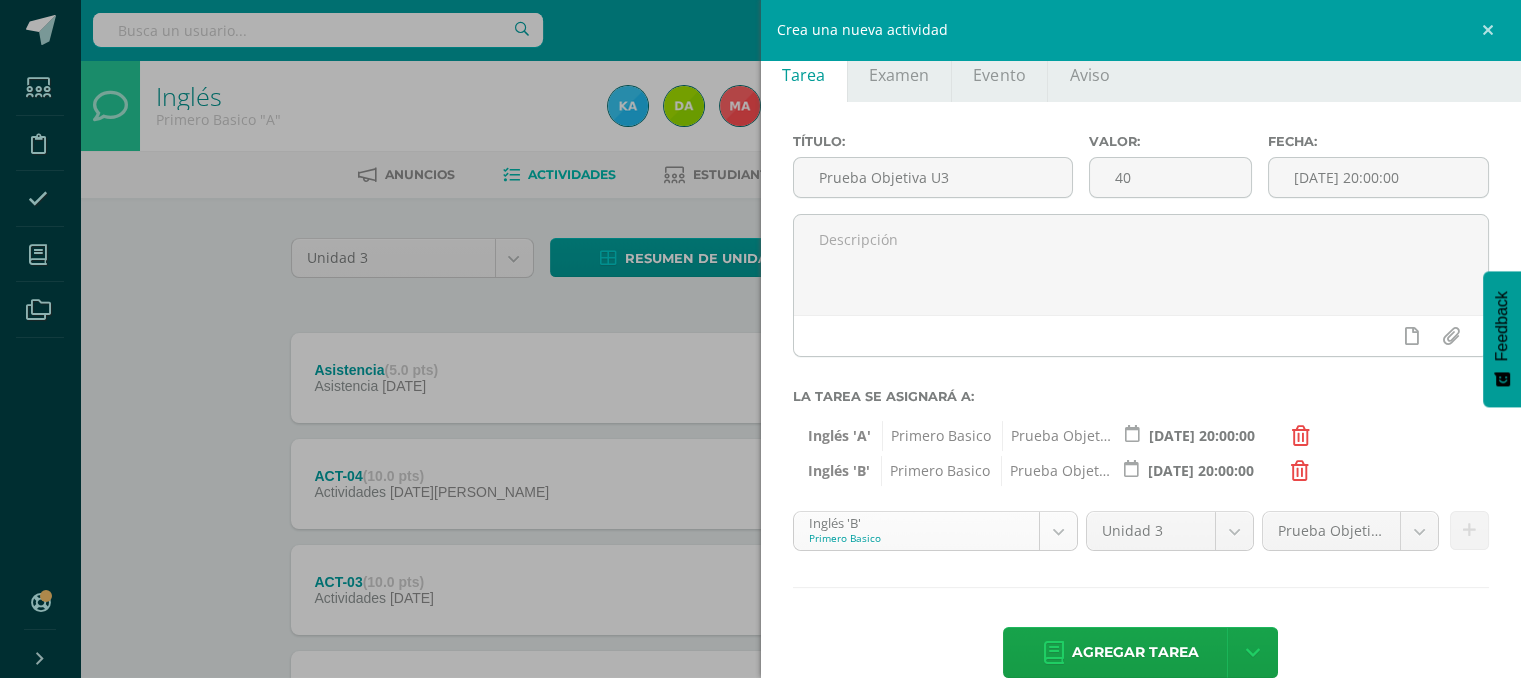 click on "Tarea asignada exitosamente         Estudiantes Disciplina Asistencia Mis cursos Archivos Soporte
Ayuda
Reportar un problema
Centro de ayuda
Últimas actualizaciones
10+ Cerrar panel
Inglés
Primero
Basico
"A"
Actividades Estudiantes Planificación Dosificación
Inglés
Primero
Basico
"B"
Actividades Estudiantes Planificación Dosificación
Inglés
Segundo
Basico
"A"
Actividades Estudiantes Planificación 1 1" at bounding box center (760, 596) 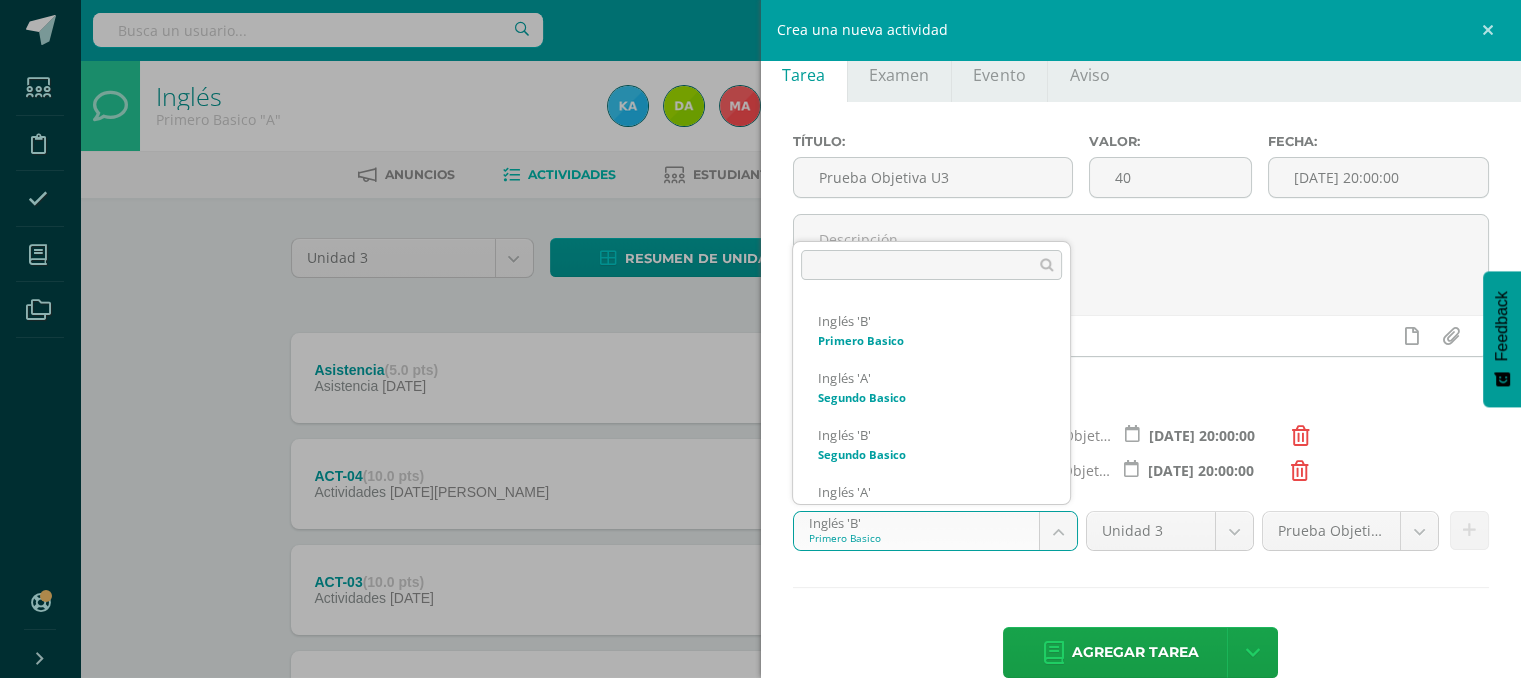 scroll, scrollTop: 54, scrollLeft: 0, axis: vertical 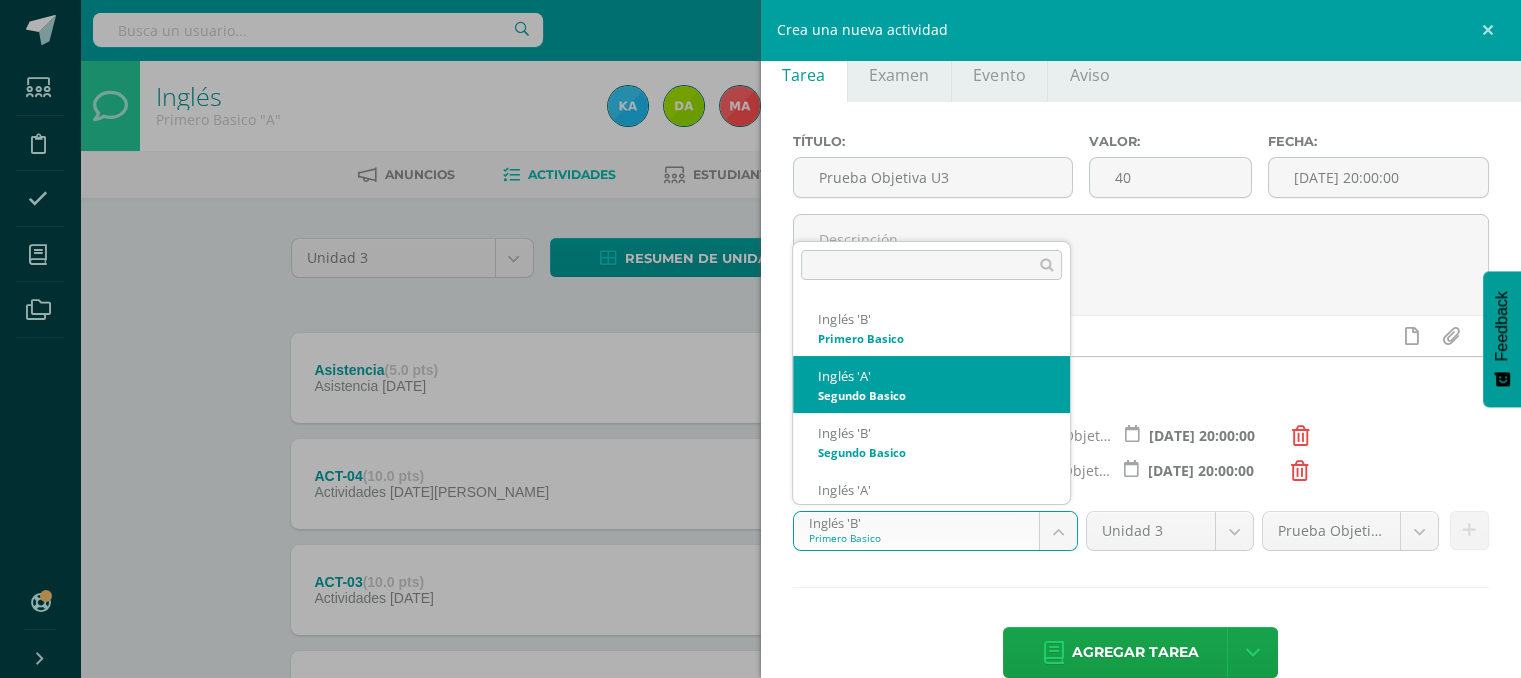 select on "111107" 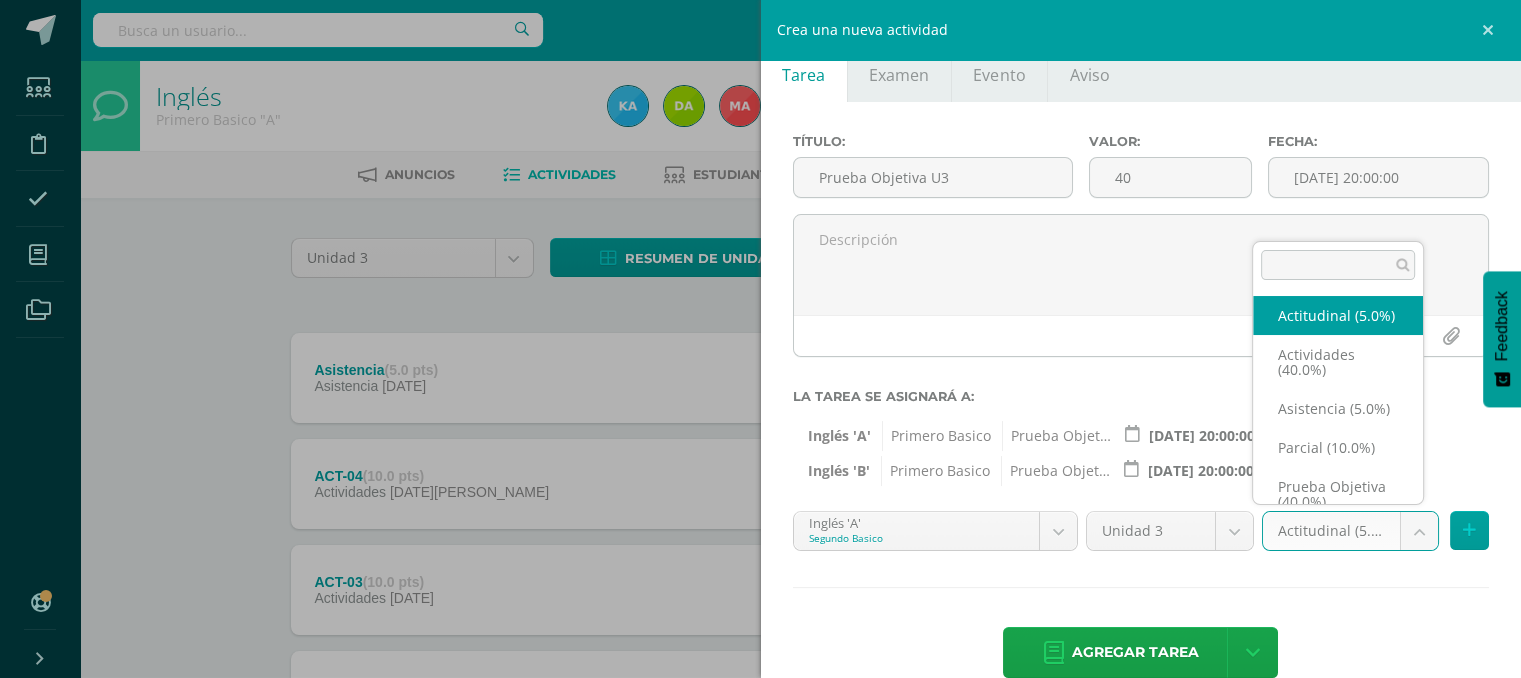 click on "Tarea asignada exitosamente         Estudiantes Disciplina Asistencia Mis cursos Archivos Soporte
Ayuda
Reportar un problema
Centro de ayuda
Últimas actualizaciones
10+ Cerrar panel
Inglés
Primero
Basico
"A"
Actividades Estudiantes Planificación Dosificación
Inglés
Primero
Basico
"B"
Actividades Estudiantes Planificación Dosificación
Inglés
Segundo
Basico
"A"
Actividades Estudiantes Planificación 1 1" at bounding box center (760, 596) 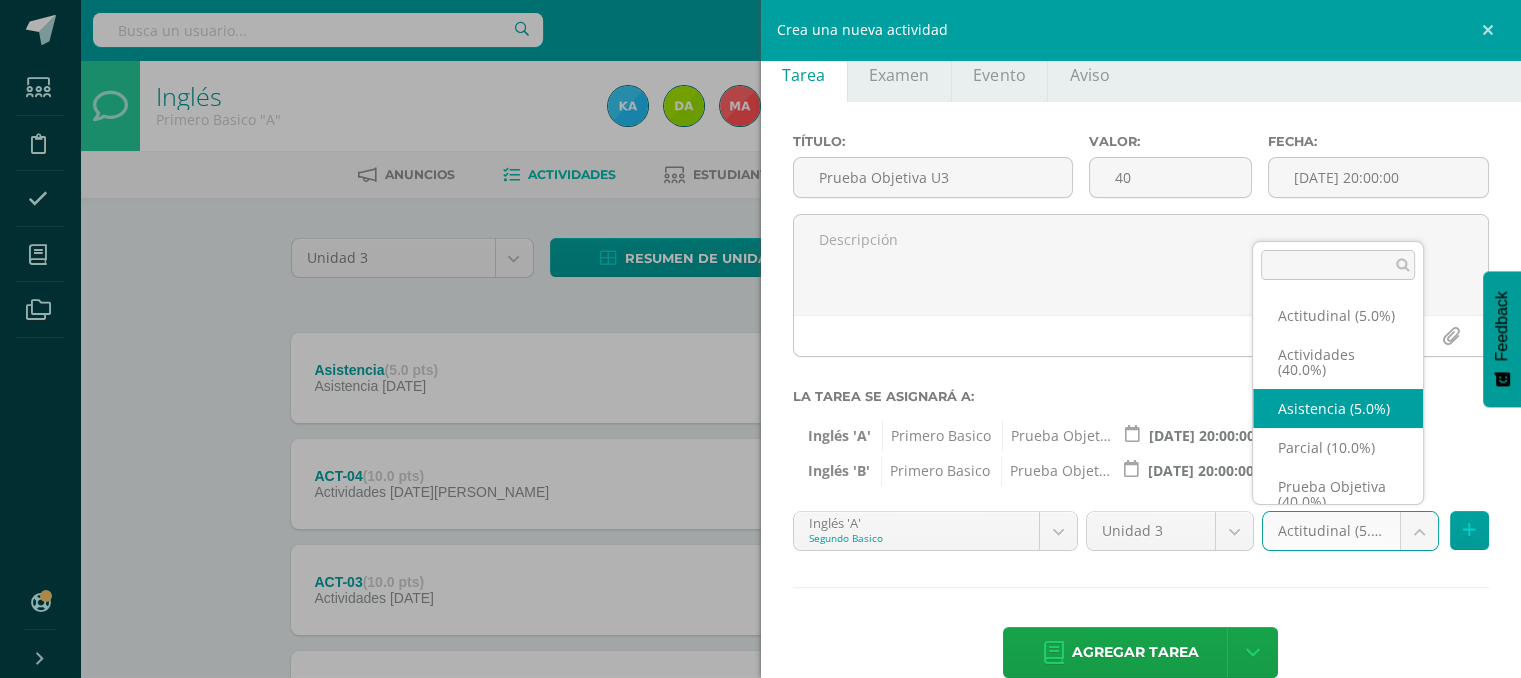 scroll, scrollTop: 54, scrollLeft: 0, axis: vertical 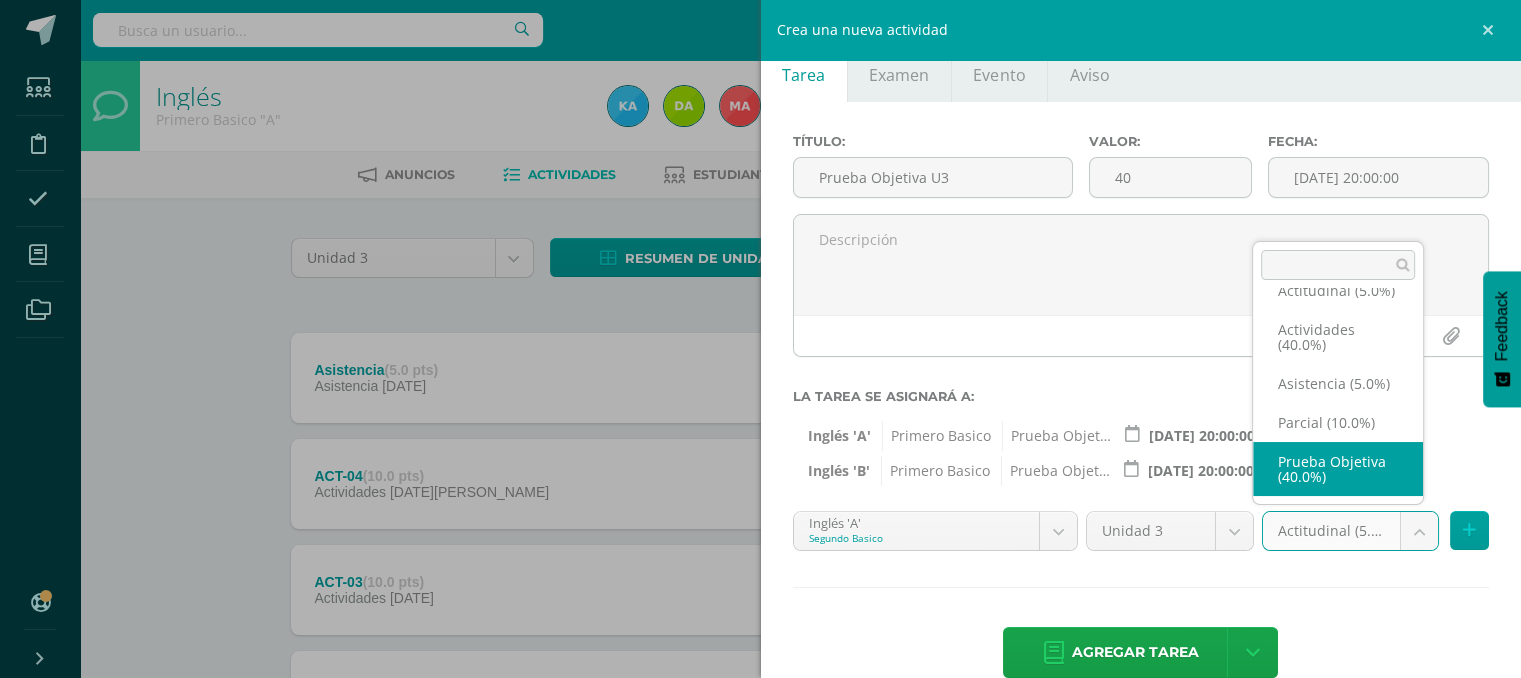 select on "118718" 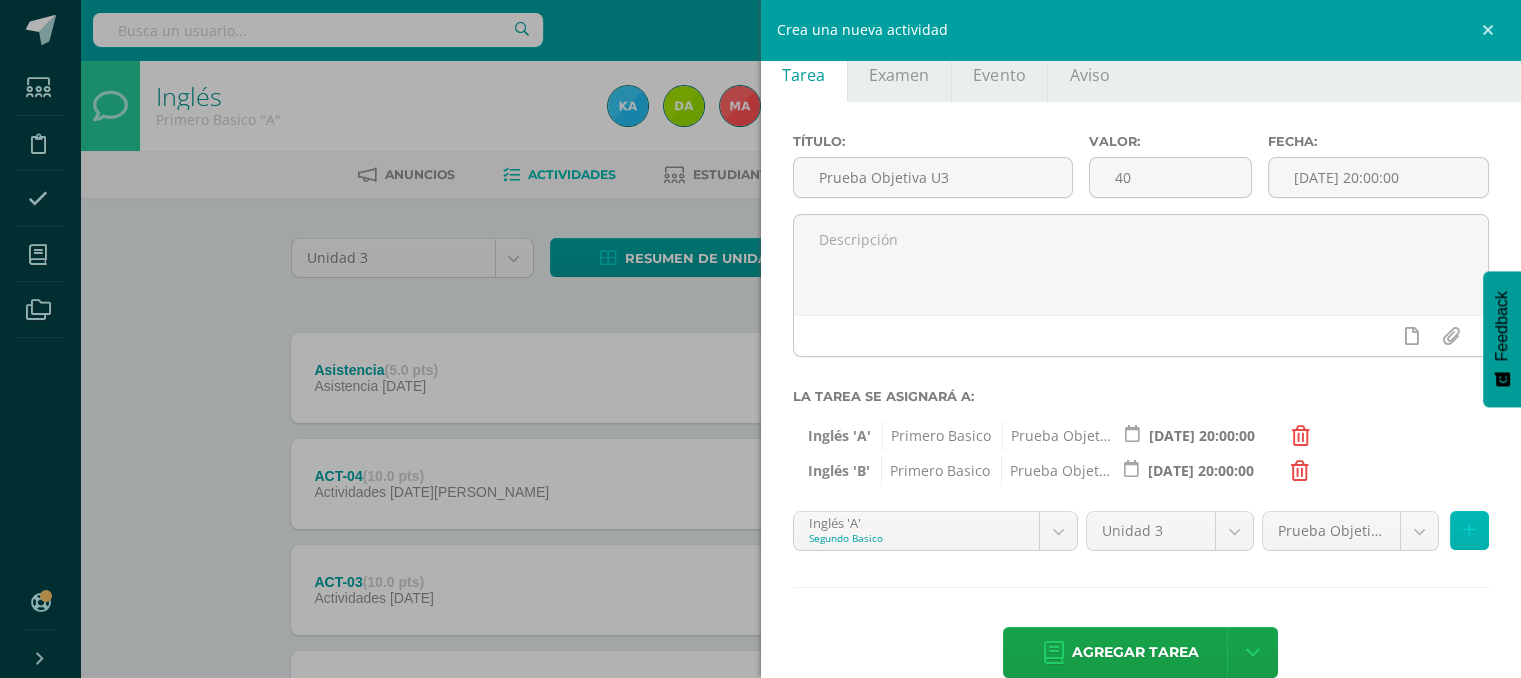 click at bounding box center [1469, 530] 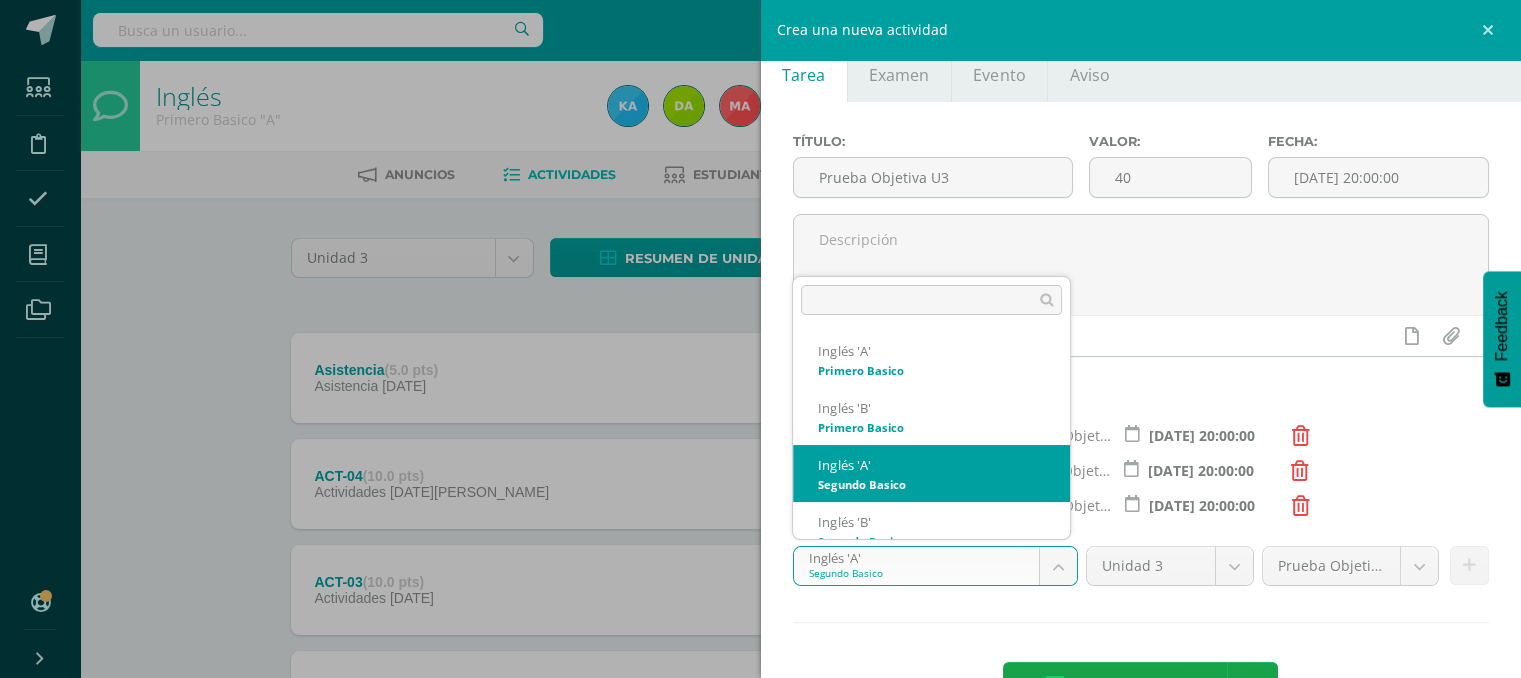 click on "Tarea asignada exitosamente         Estudiantes Disciplina Asistencia Mis cursos Archivos Soporte
Ayuda
Reportar un problema
Centro de ayuda
Últimas actualizaciones
10+ Cerrar panel
Inglés
Primero
Basico
"A"
Actividades Estudiantes Planificación Dosificación
Inglés
Primero
Basico
"B"
Actividades Estudiantes Planificación Dosificación
Inglés
Segundo
Basico
"A"
Actividades Estudiantes Planificación 1 1" at bounding box center [760, 596] 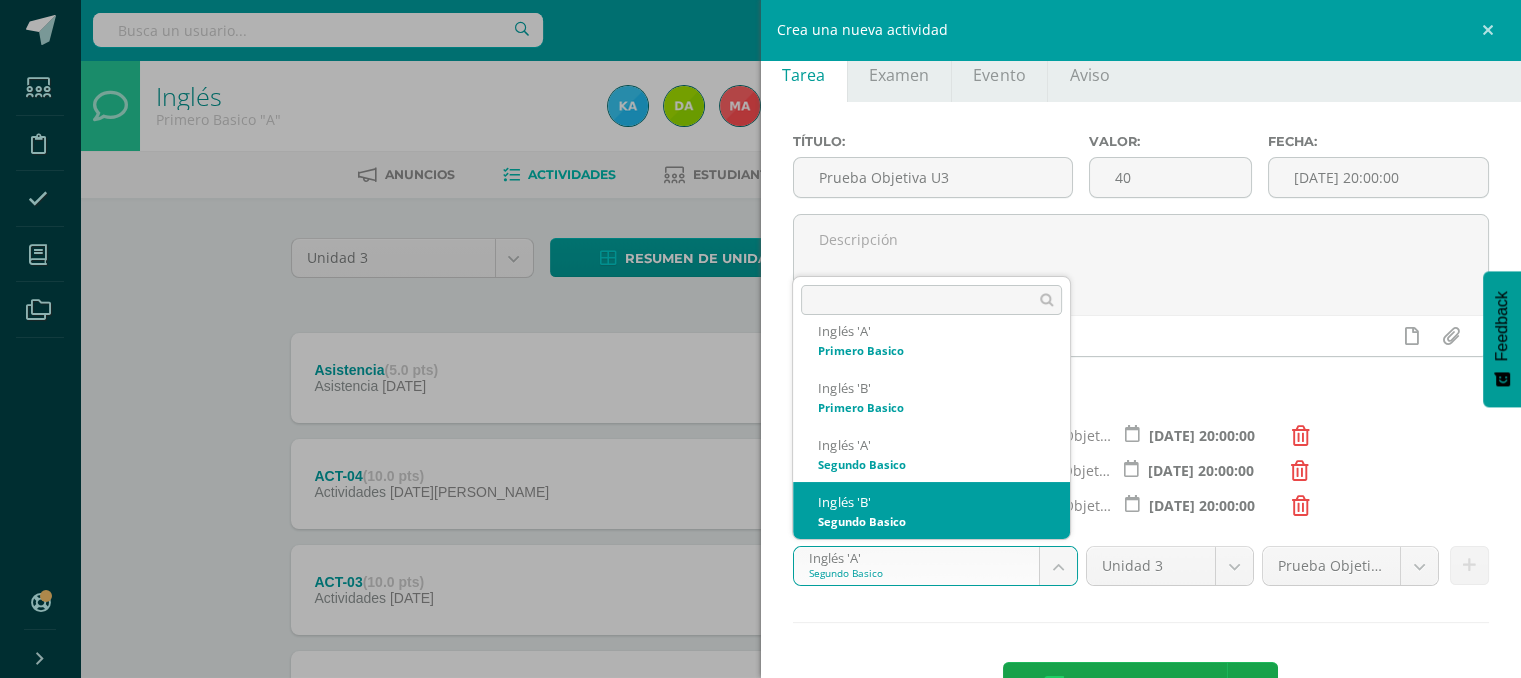 select on "111257" 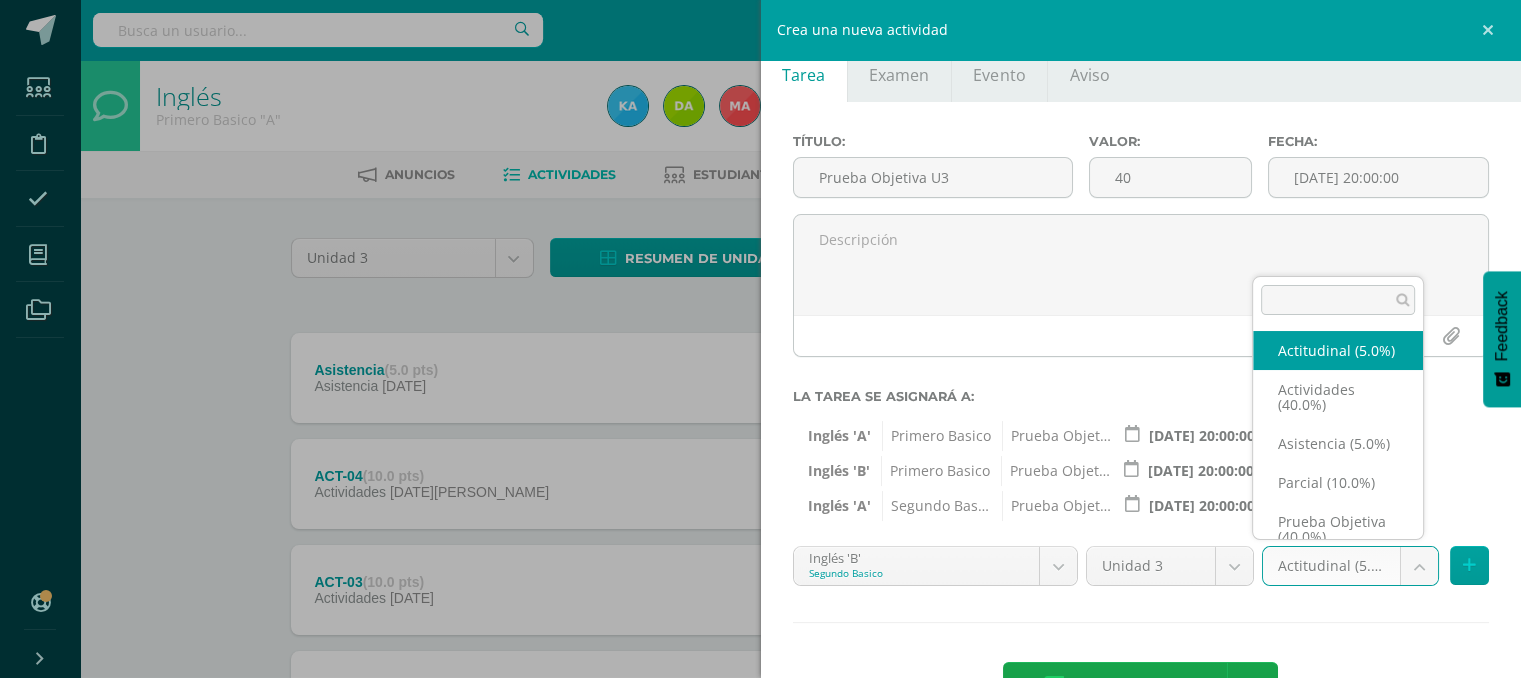 click on "Tarea asignada exitosamente         Estudiantes Disciplina Asistencia Mis cursos Archivos Soporte
Ayuda
Reportar un problema
Centro de ayuda
Últimas actualizaciones
10+ Cerrar panel
Inglés
Primero
Basico
"A"
Actividades Estudiantes Planificación Dosificación
Inglés
Primero
Basico
"B"
Actividades Estudiantes Planificación Dosificación
Inglés
Segundo
Basico
"A"
Actividades Estudiantes Planificación 1 1" at bounding box center (760, 596) 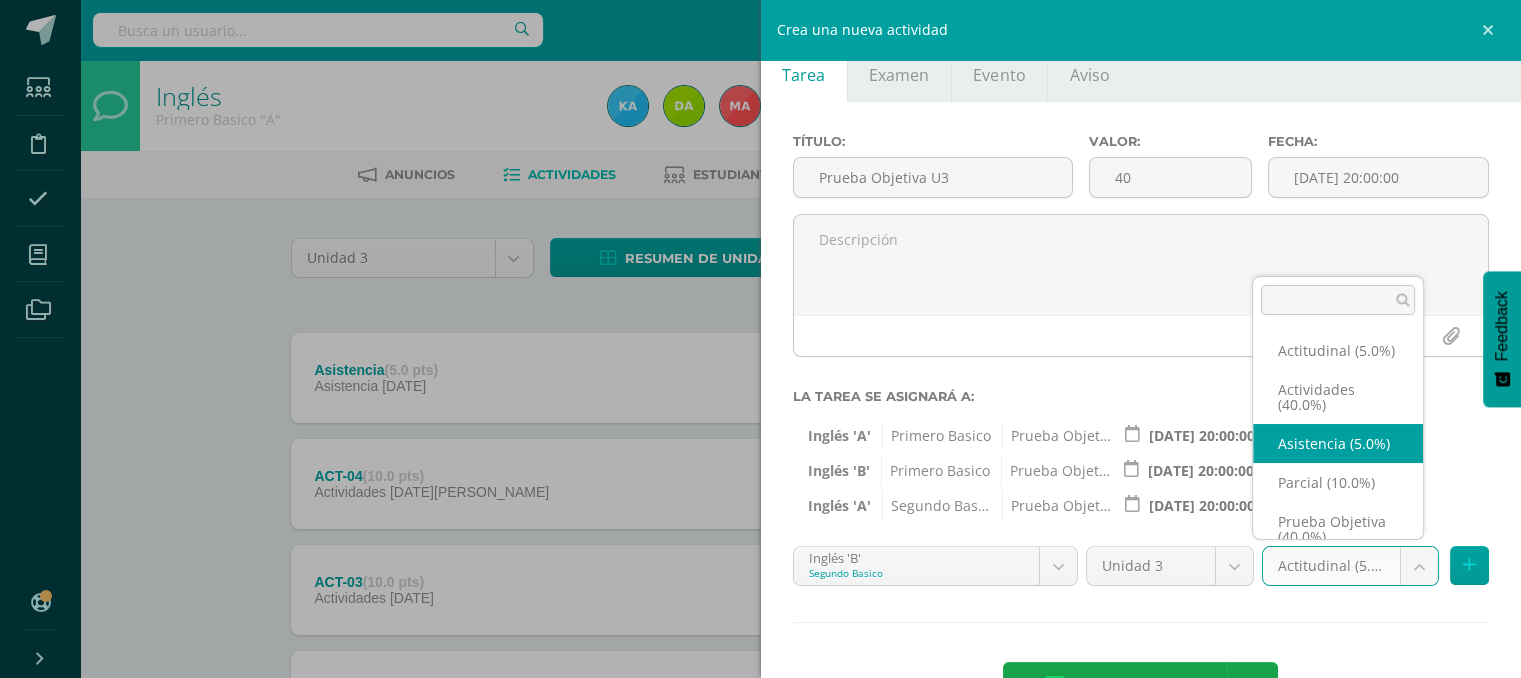 scroll, scrollTop: 55, scrollLeft: 0, axis: vertical 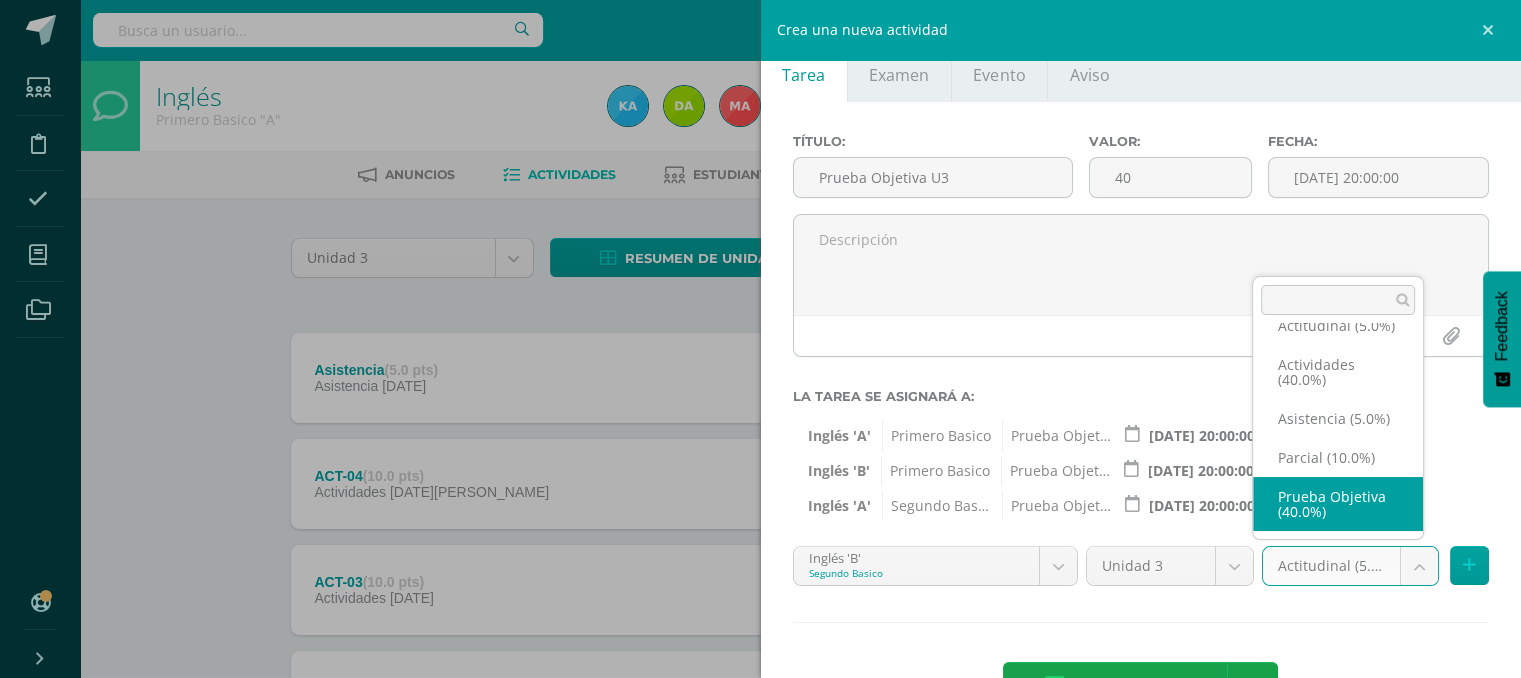 select on "118723" 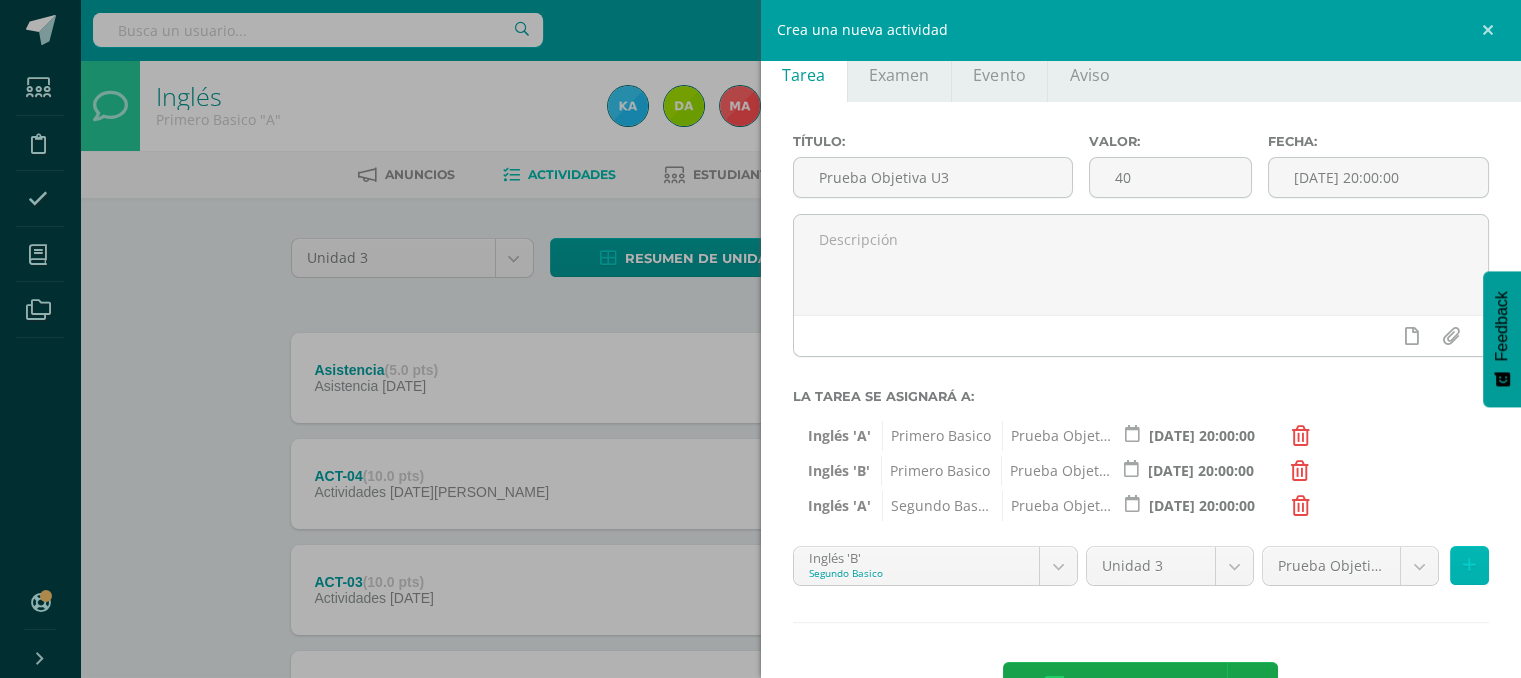 click at bounding box center (1469, 565) 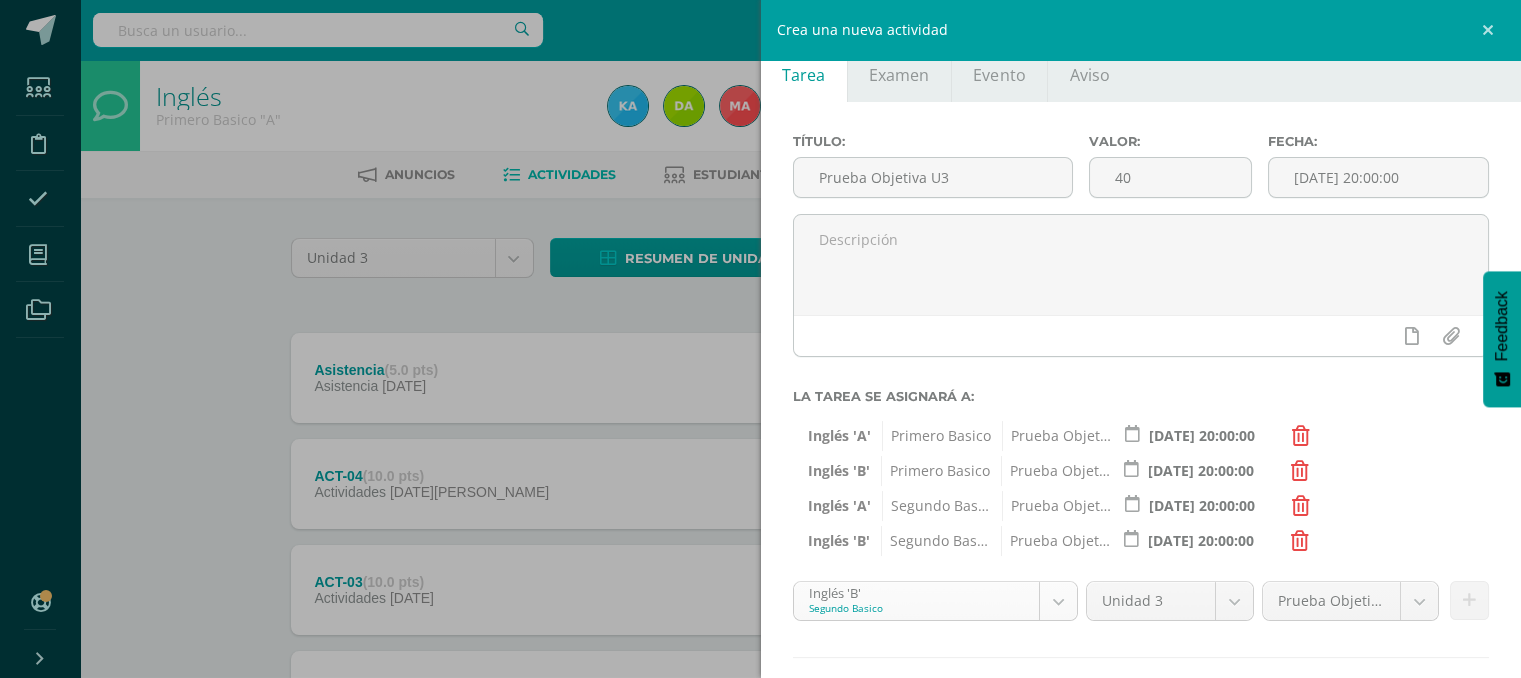 scroll, scrollTop: 20, scrollLeft: 0, axis: vertical 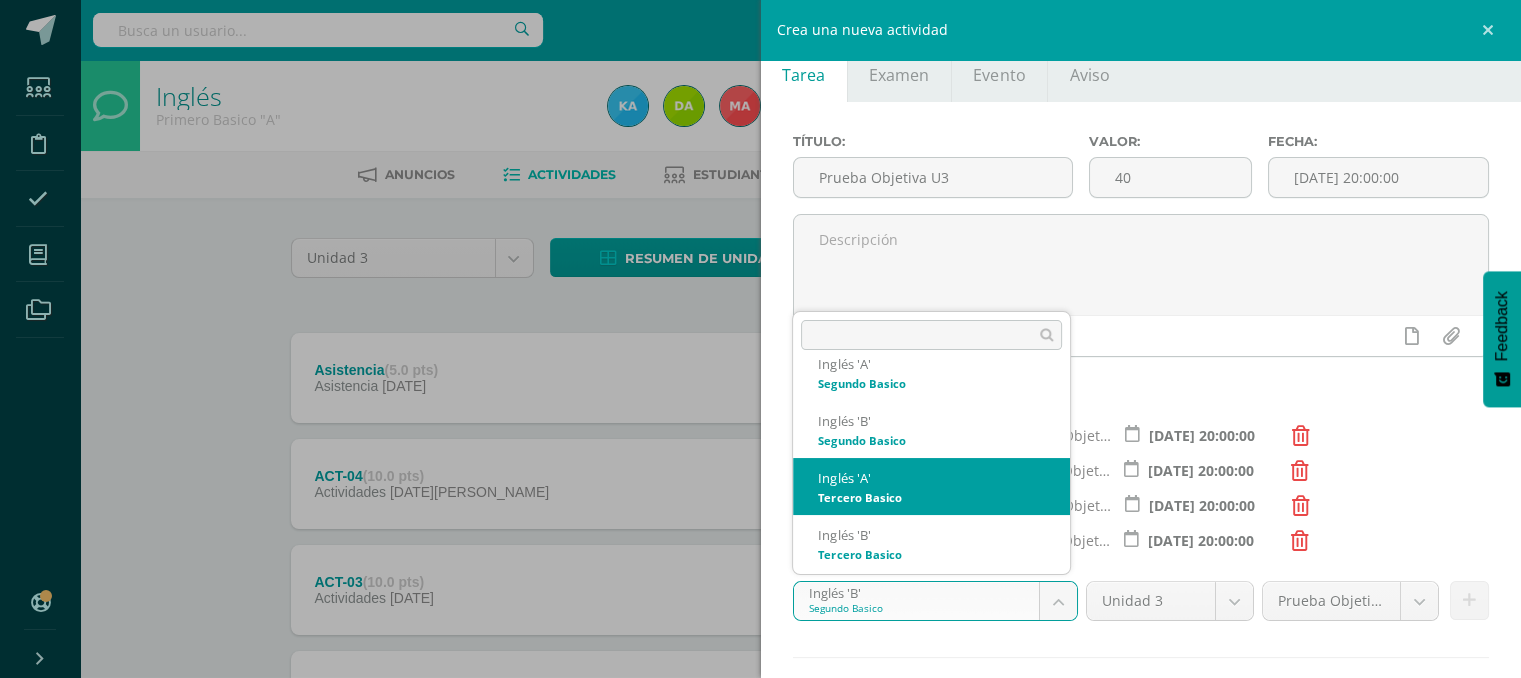 select on "111377" 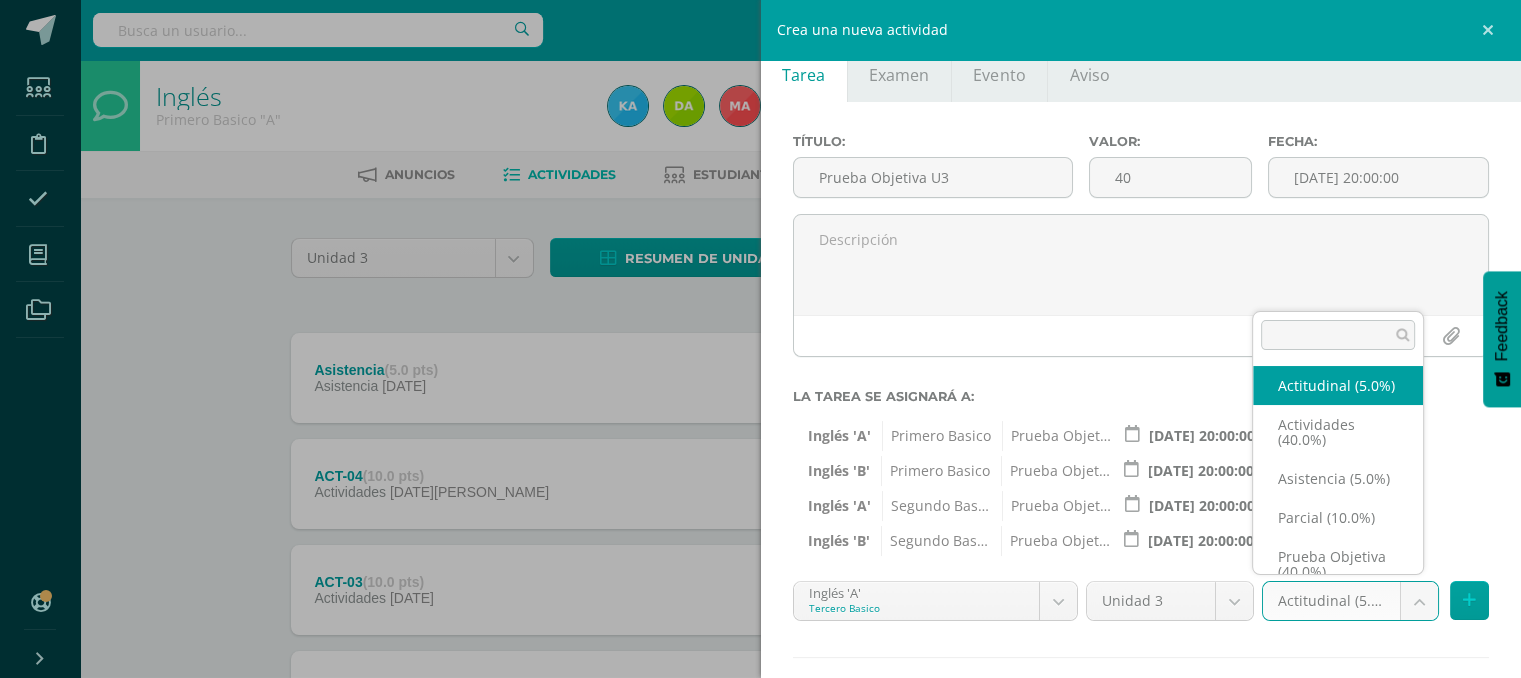 click on "Tarea asignada exitosamente         Estudiantes Disciplina Asistencia Mis cursos Archivos Soporte
Ayuda
Reportar un problema
Centro de ayuda
Últimas actualizaciones
10+ Cerrar panel
Inglés
Primero
Basico
"A"
Actividades Estudiantes Planificación Dosificación
Inglés
Primero
Basico
"B"
Actividades Estudiantes Planificación Dosificación
Inglés
Segundo
Basico
"A"
Actividades Estudiantes Planificación 1 1" at bounding box center (760, 596) 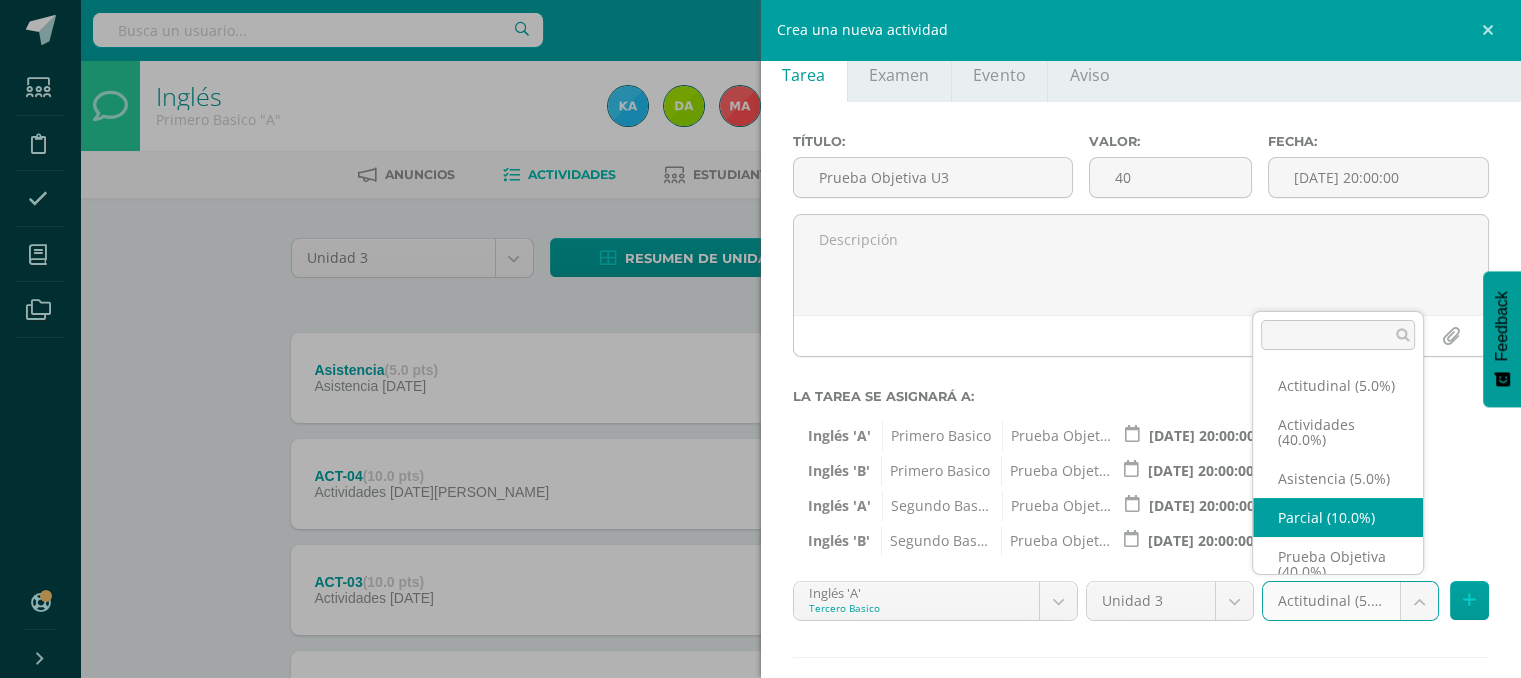 scroll, scrollTop: 55, scrollLeft: 0, axis: vertical 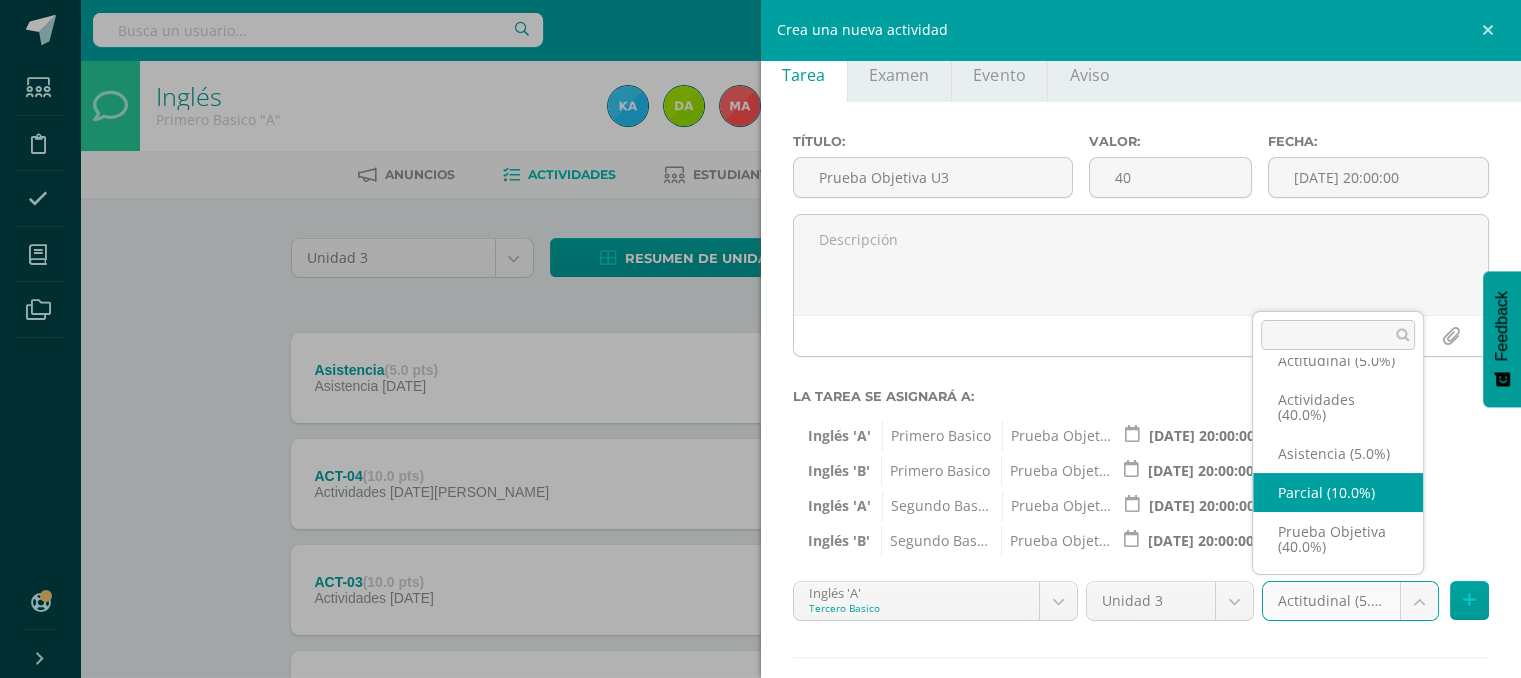 select on "118728" 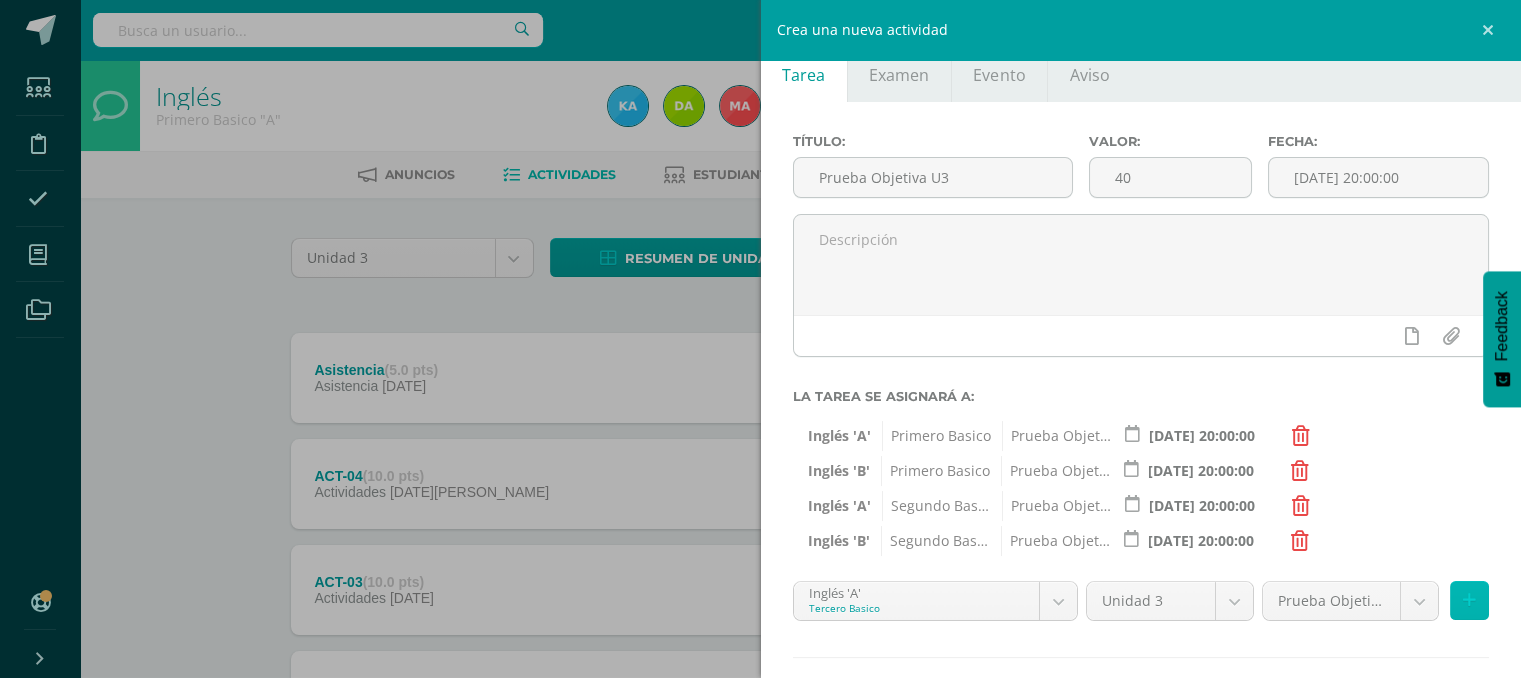 click at bounding box center (1469, 600) 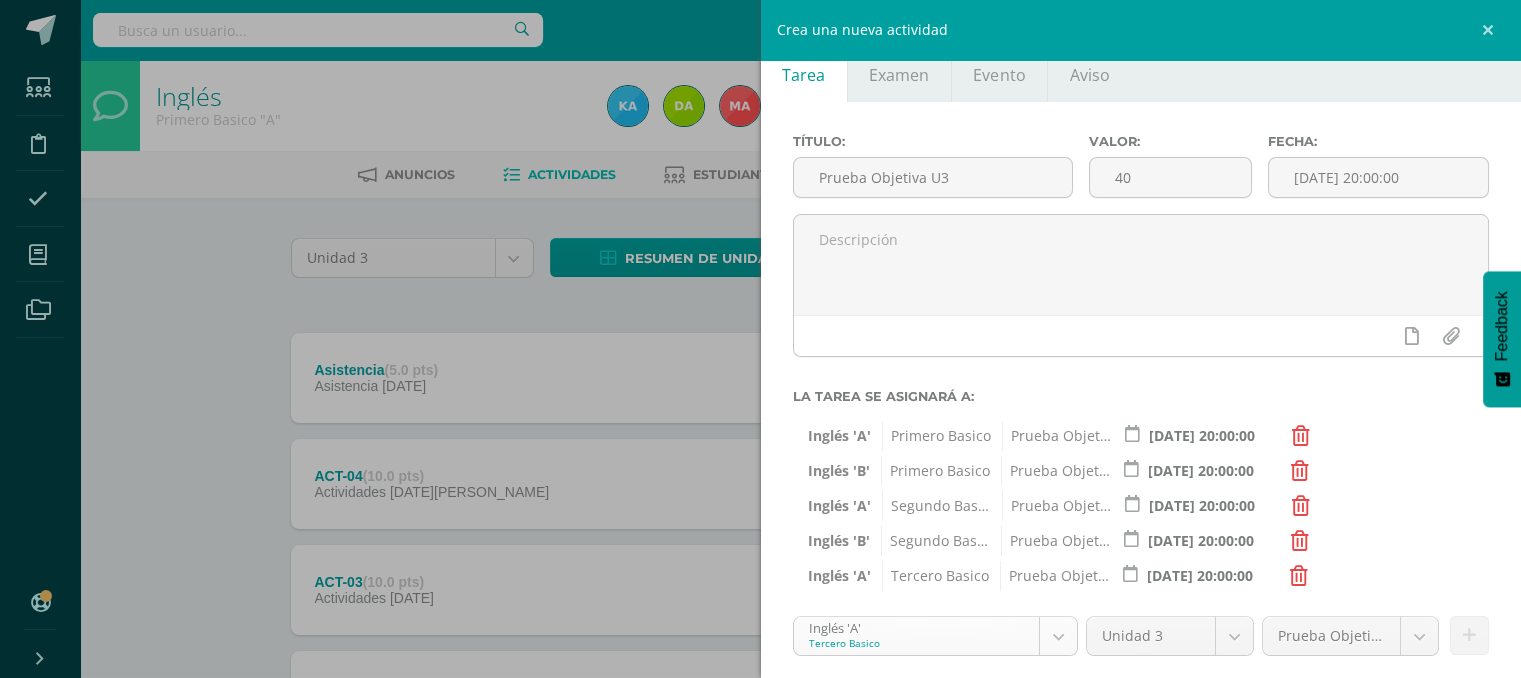 scroll, scrollTop: 145, scrollLeft: 0, axis: vertical 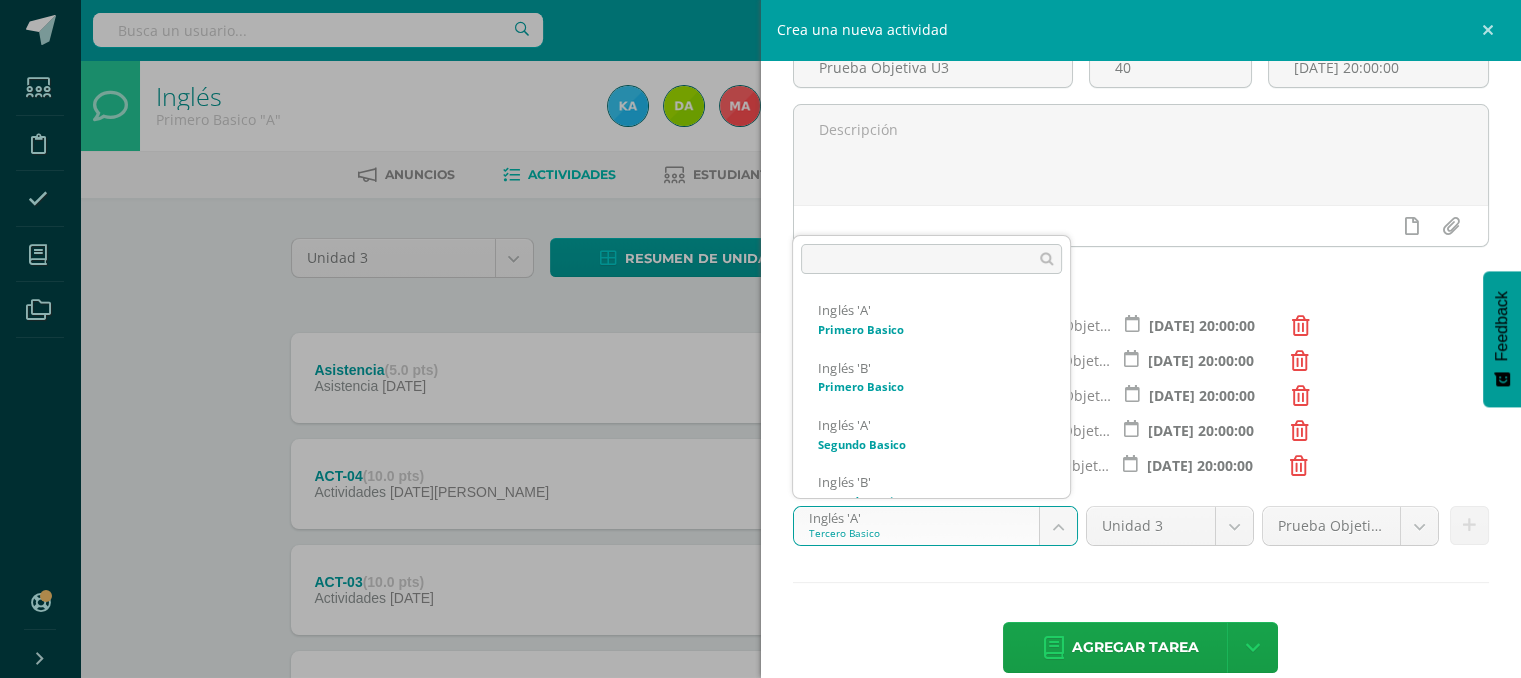 click on "Tarea asignada exitosamente         Estudiantes Disciplina Asistencia Mis cursos Archivos Soporte
Ayuda
Reportar un problema
Centro de ayuda
Últimas actualizaciones
10+ Cerrar panel
Inglés
Primero
Basico
"A"
Actividades Estudiantes Planificación Dosificación
Inglés
Primero
Basico
"B"
Actividades Estudiantes Planificación Dosificación
Inglés
Segundo
Basico
"A"
Actividades Estudiantes Planificación 1 1" at bounding box center (760, 596) 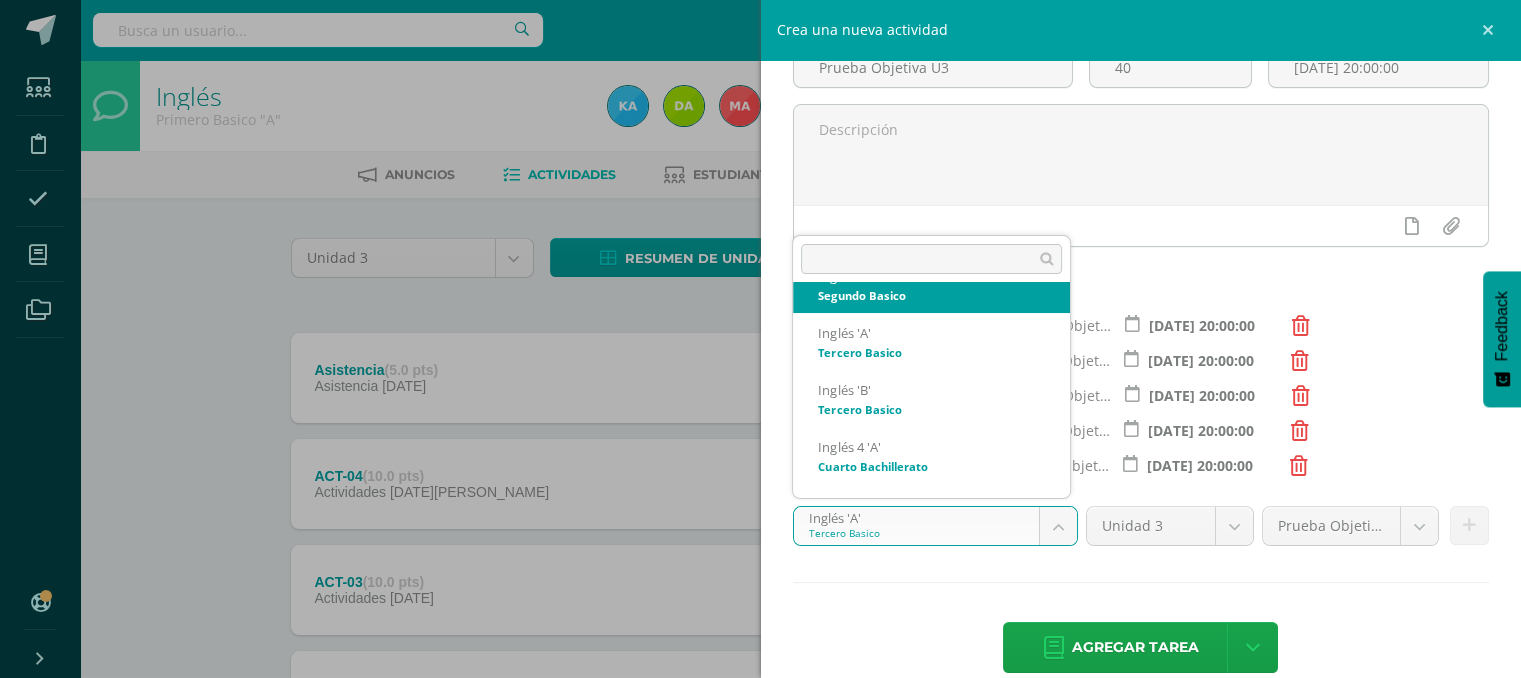 scroll, scrollTop: 224, scrollLeft: 0, axis: vertical 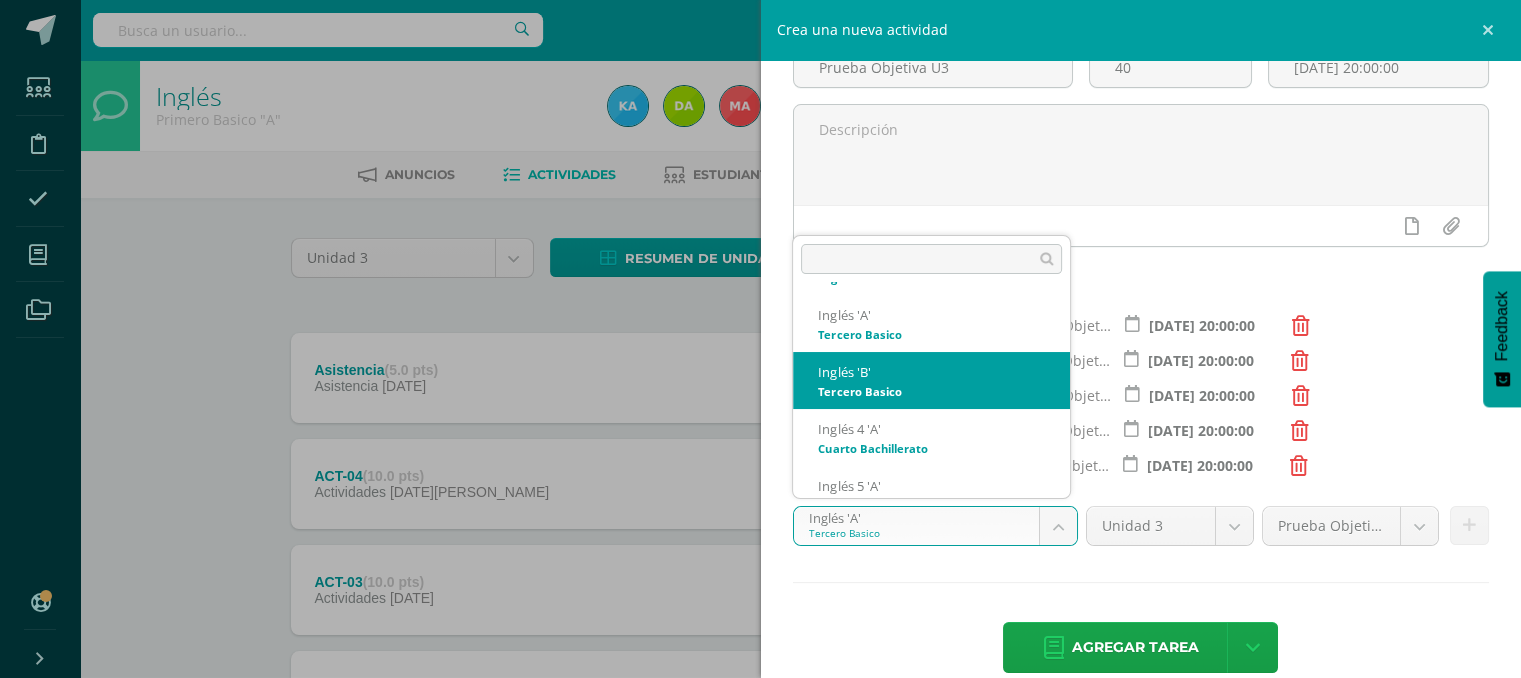 select on "111527" 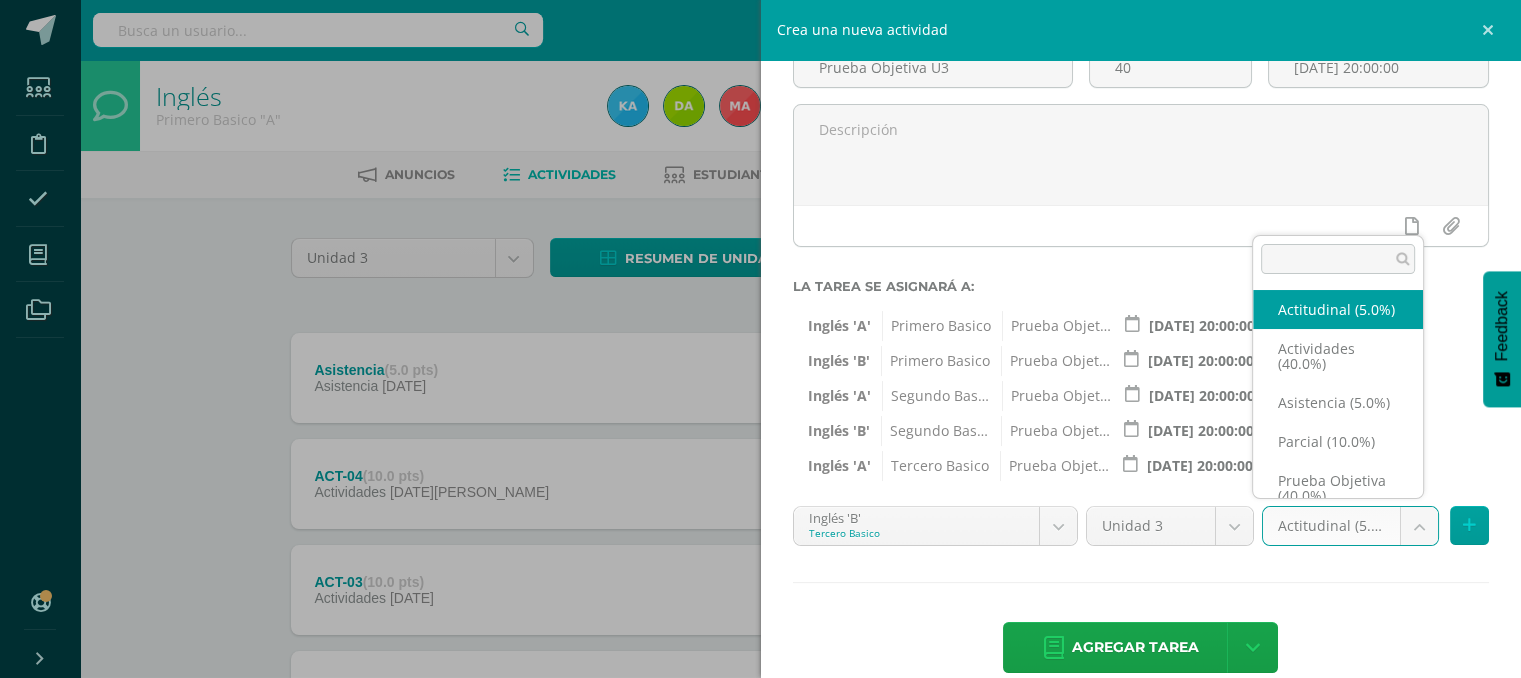 click on "Tarea asignada exitosamente         Estudiantes Disciplina Asistencia Mis cursos Archivos Soporte
Ayuda
Reportar un problema
Centro de ayuda
Últimas actualizaciones
10+ Cerrar panel
Inglés
Primero
Basico
"A"
Actividades Estudiantes Planificación Dosificación
Inglés
Primero
Basico
"B"
Actividades Estudiantes Planificación Dosificación
Inglés
Segundo
Basico
"A"
Actividades Estudiantes Planificación 1 1" at bounding box center [760, 596] 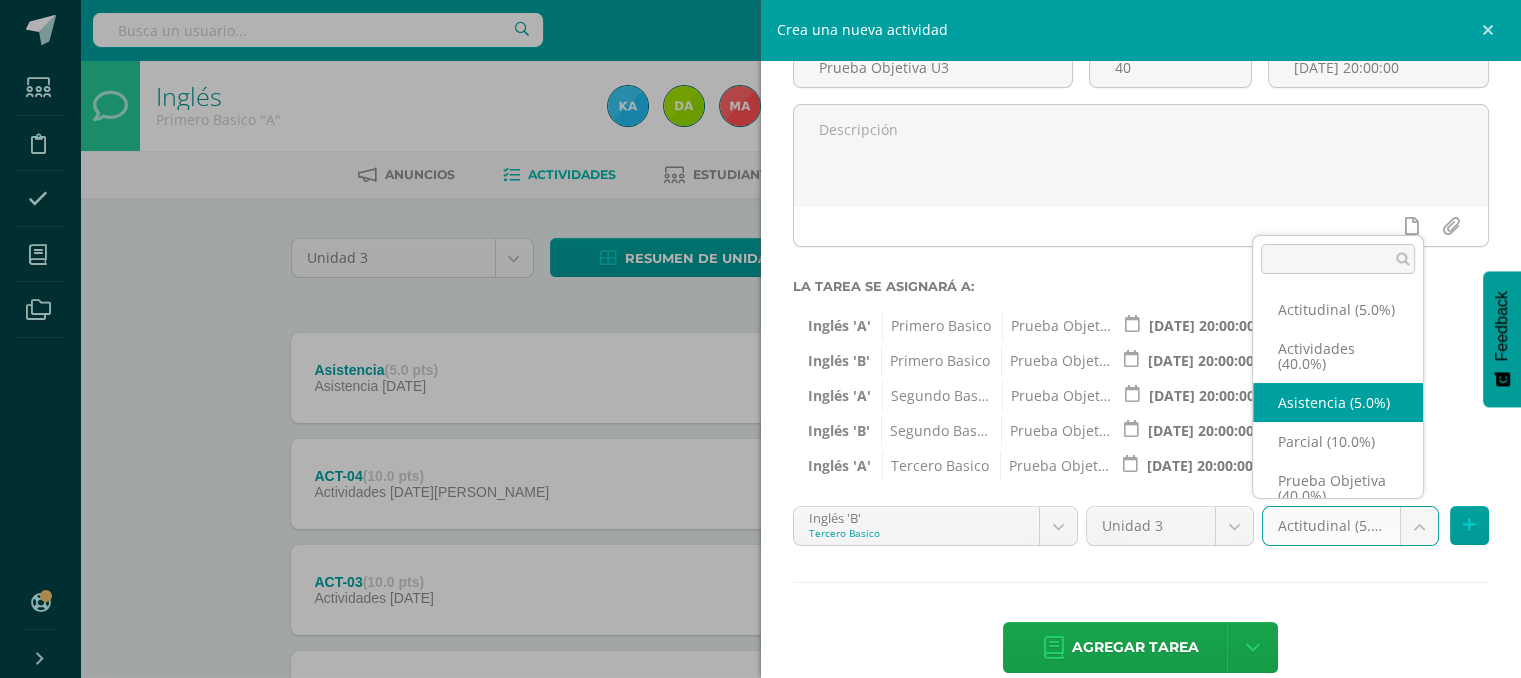 scroll, scrollTop: 55, scrollLeft: 0, axis: vertical 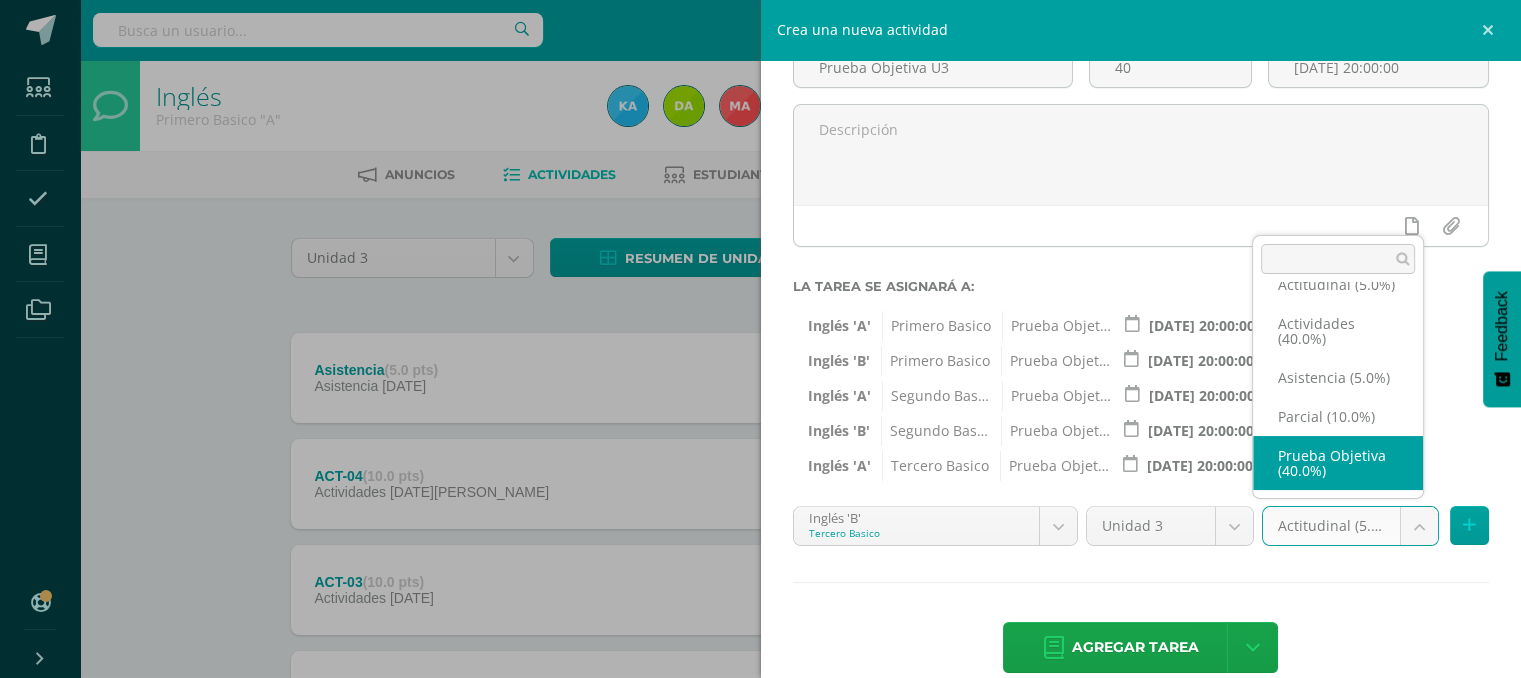 select on "118733" 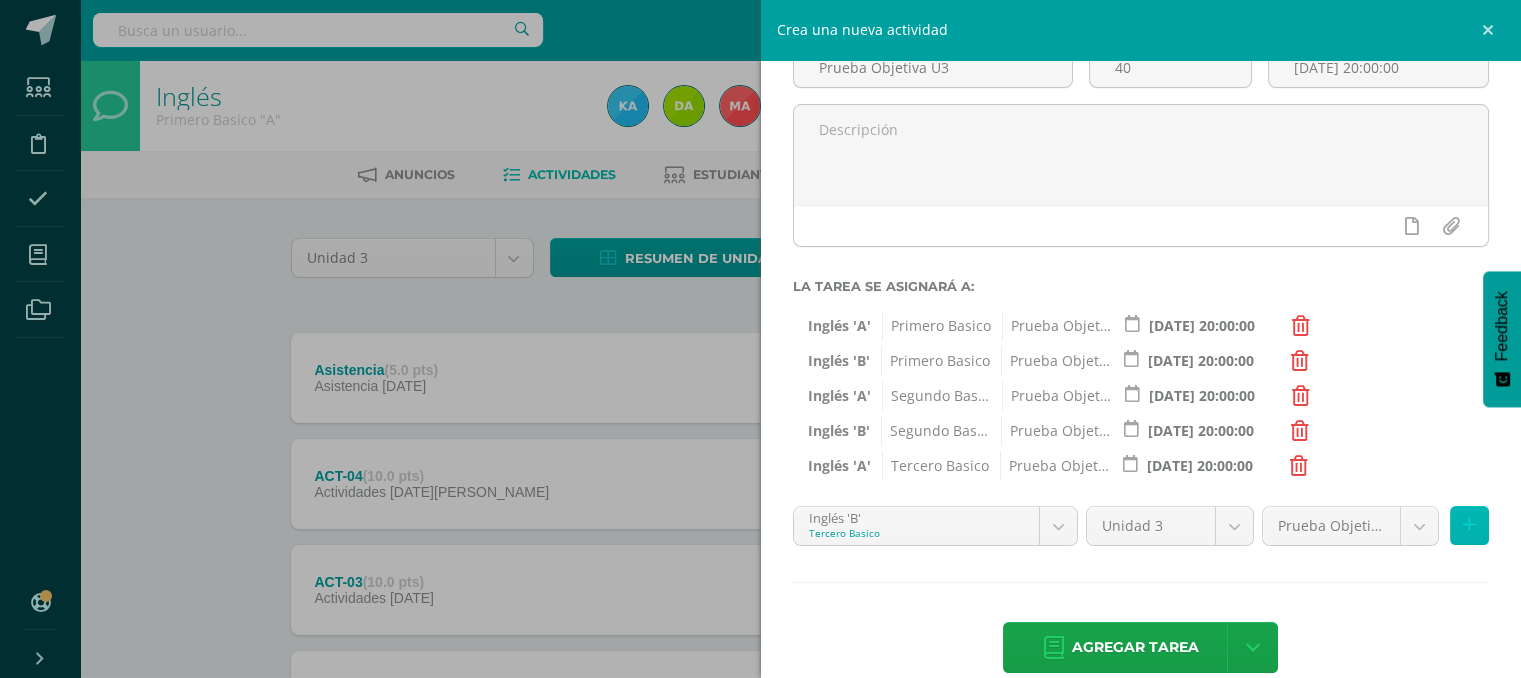click at bounding box center (1469, 525) 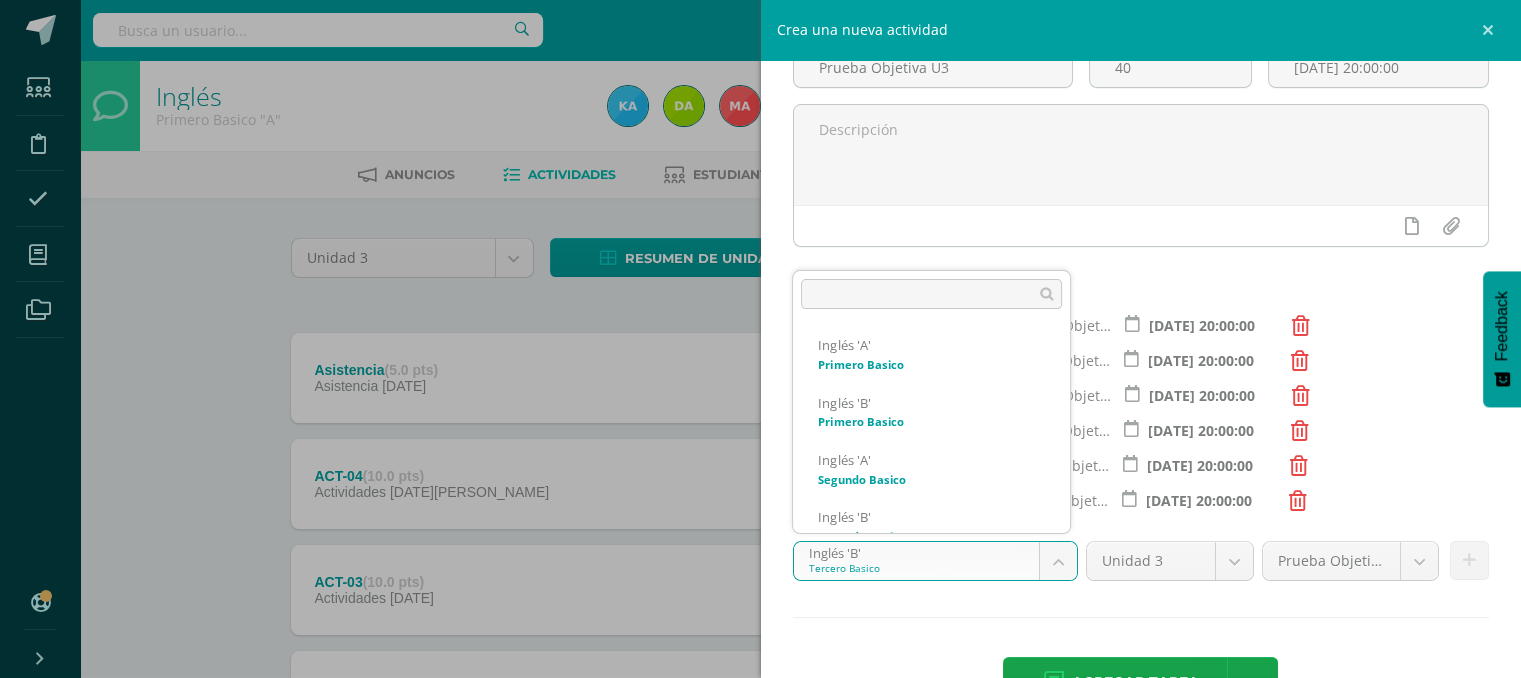 click on "Tarea asignada exitosamente         Estudiantes Disciplina Asistencia Mis cursos Archivos Soporte
Ayuda
Reportar un problema
Centro de ayuda
Últimas actualizaciones
10+ Cerrar panel
Inglés
Primero
Basico
"A"
Actividades Estudiantes Planificación Dosificación
Inglés
Primero
Basico
"B"
Actividades Estudiantes Planificación Dosificación
Inglés
Segundo
Basico
"A"
Actividades Estudiantes Planificación 1 1" at bounding box center [760, 596] 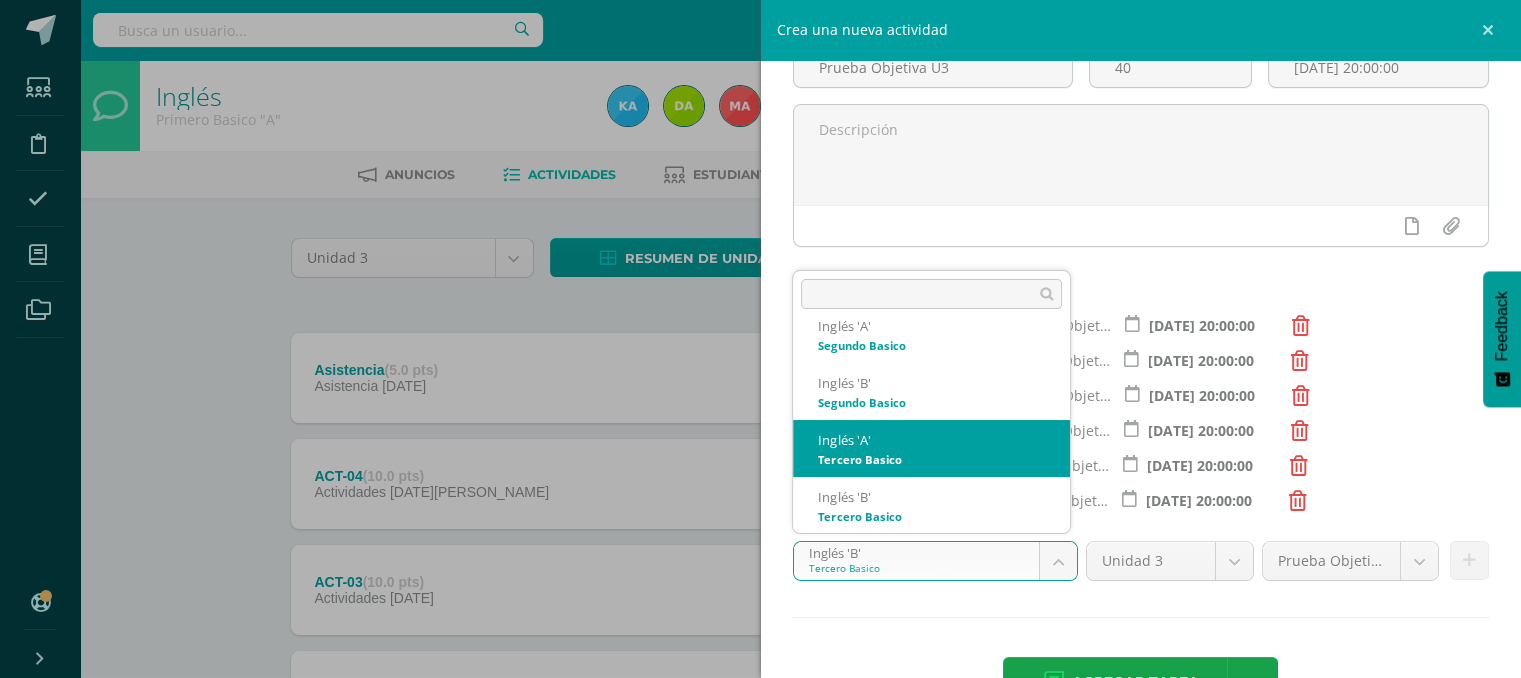 scroll, scrollTop: 256, scrollLeft: 0, axis: vertical 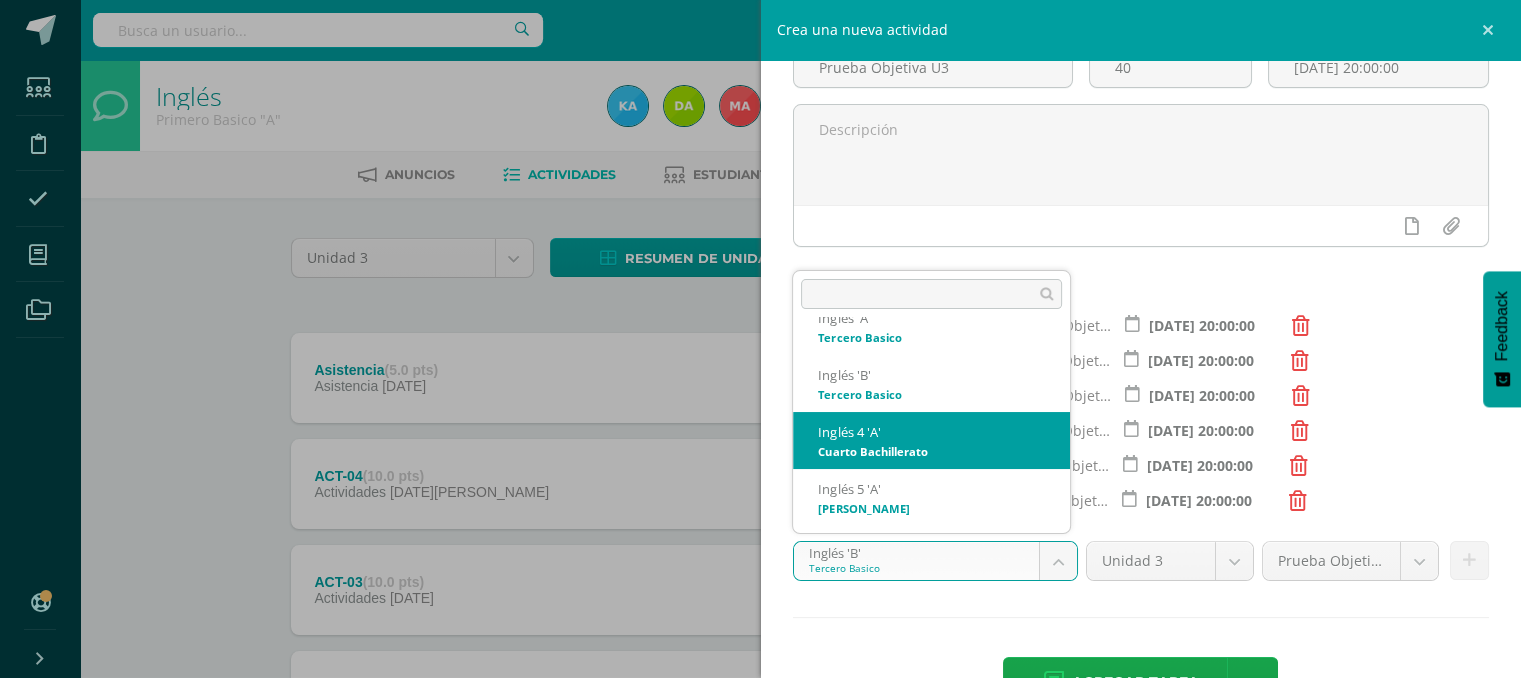 select on "111717" 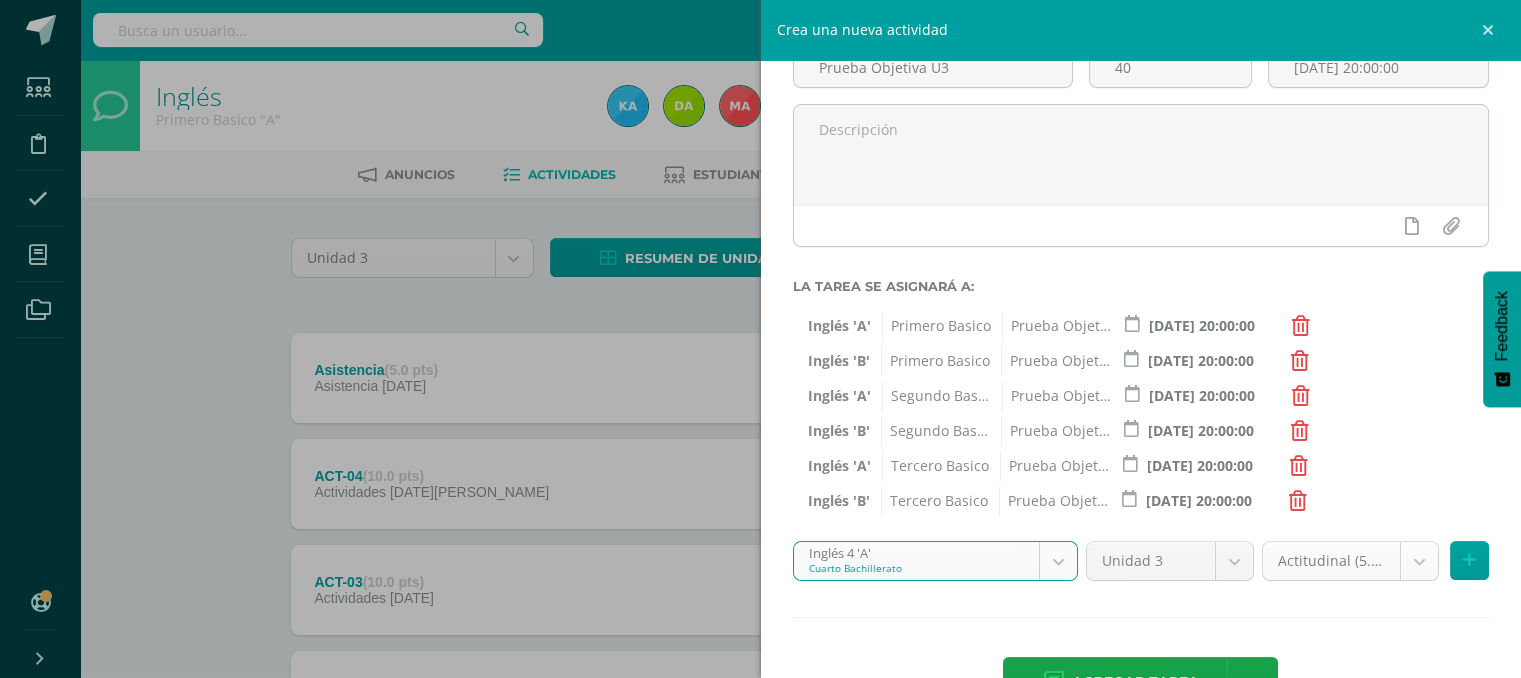 click on "Tarea asignada exitosamente         Estudiantes Disciplina Asistencia Mis cursos Archivos Soporte
Ayuda
Reportar un problema
Centro de ayuda
Últimas actualizaciones
10+ Cerrar panel
Inglés
Primero
Basico
"A"
Actividades Estudiantes Planificación Dosificación
Inglés
Primero
Basico
"B"
Actividades Estudiantes Planificación Dosificación
Inglés
Segundo
Basico
"A"
Actividades Estudiantes Planificación 1 1" at bounding box center (760, 596) 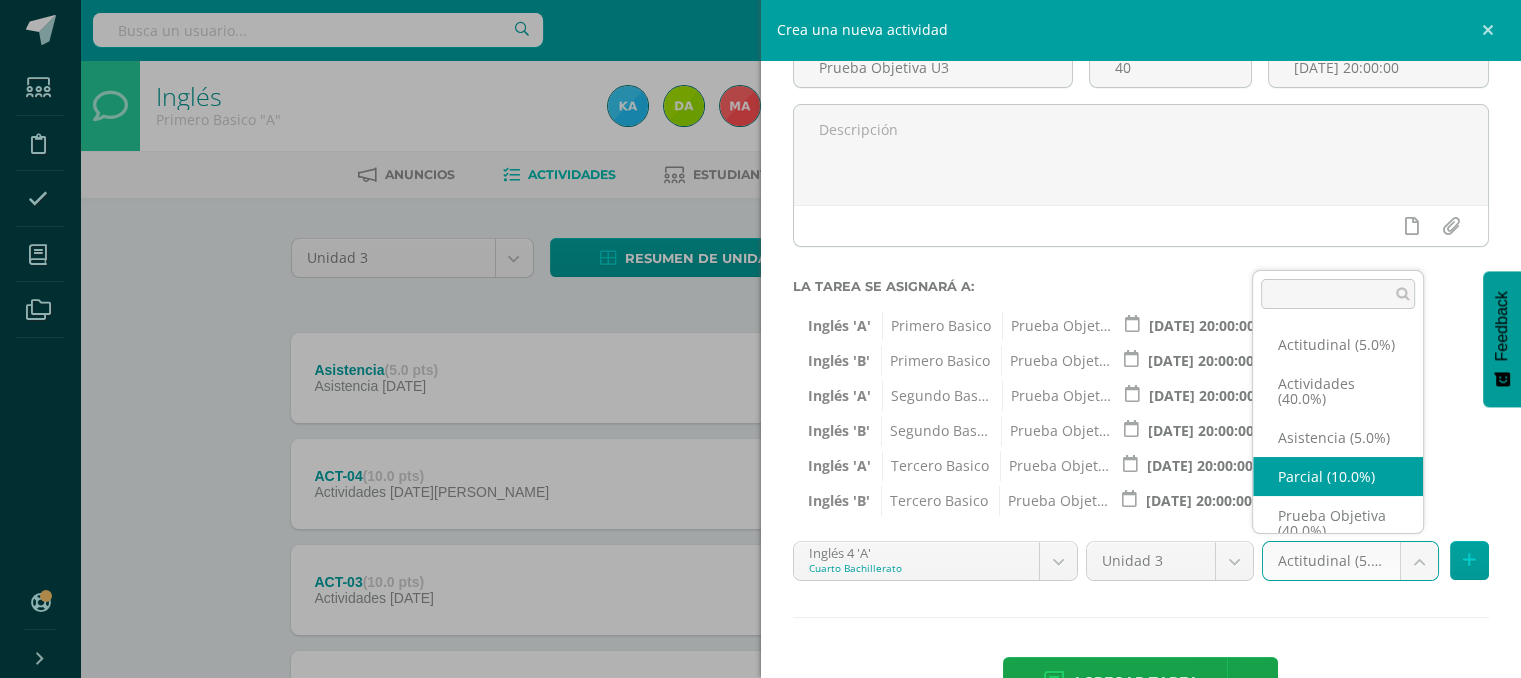 scroll, scrollTop: 54, scrollLeft: 0, axis: vertical 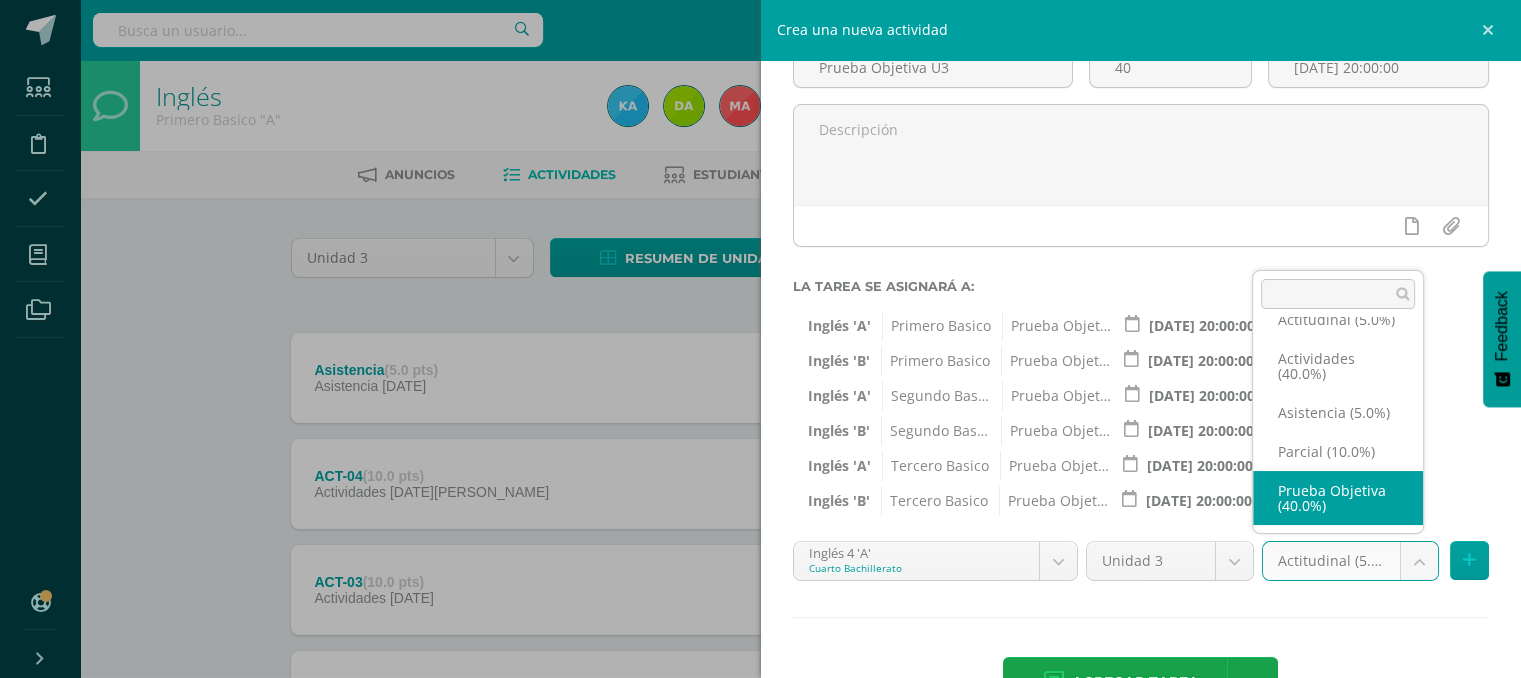 select on "118742" 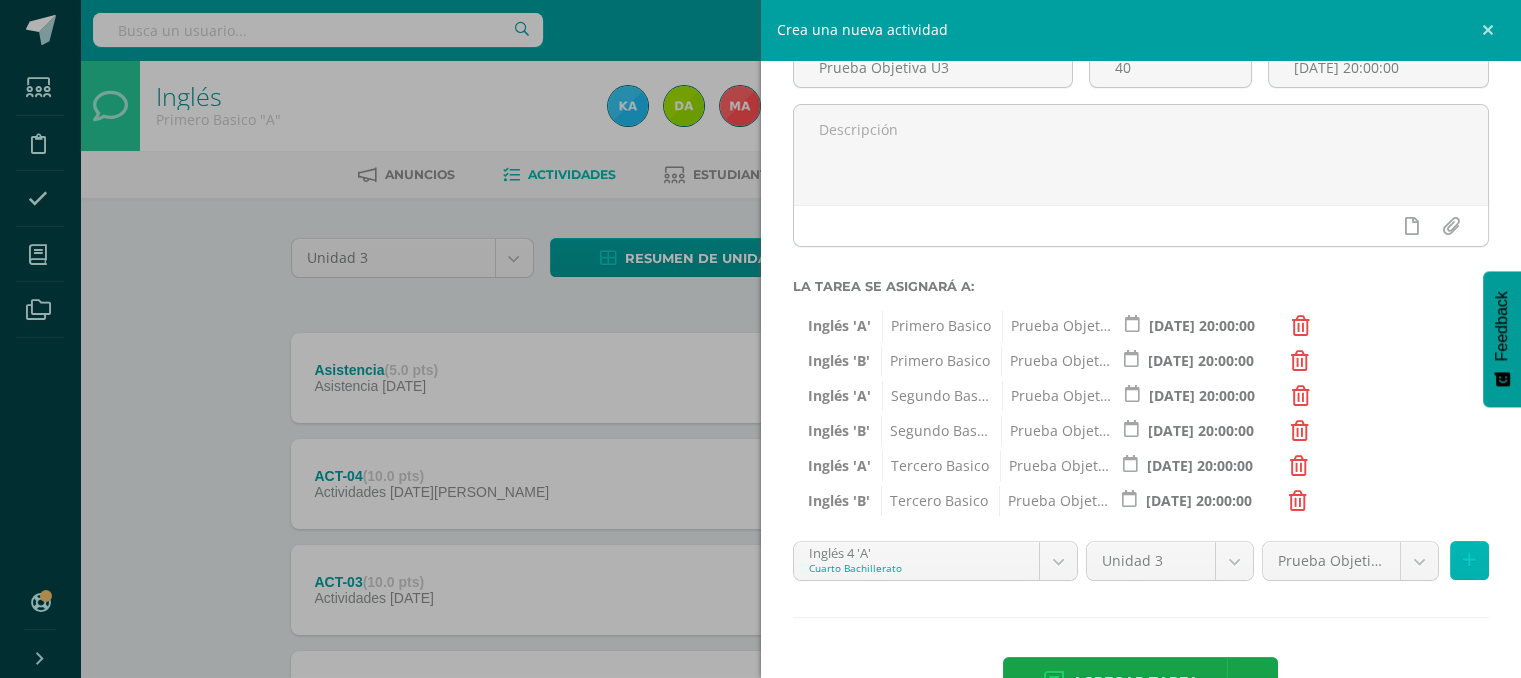 click at bounding box center [1469, 560] 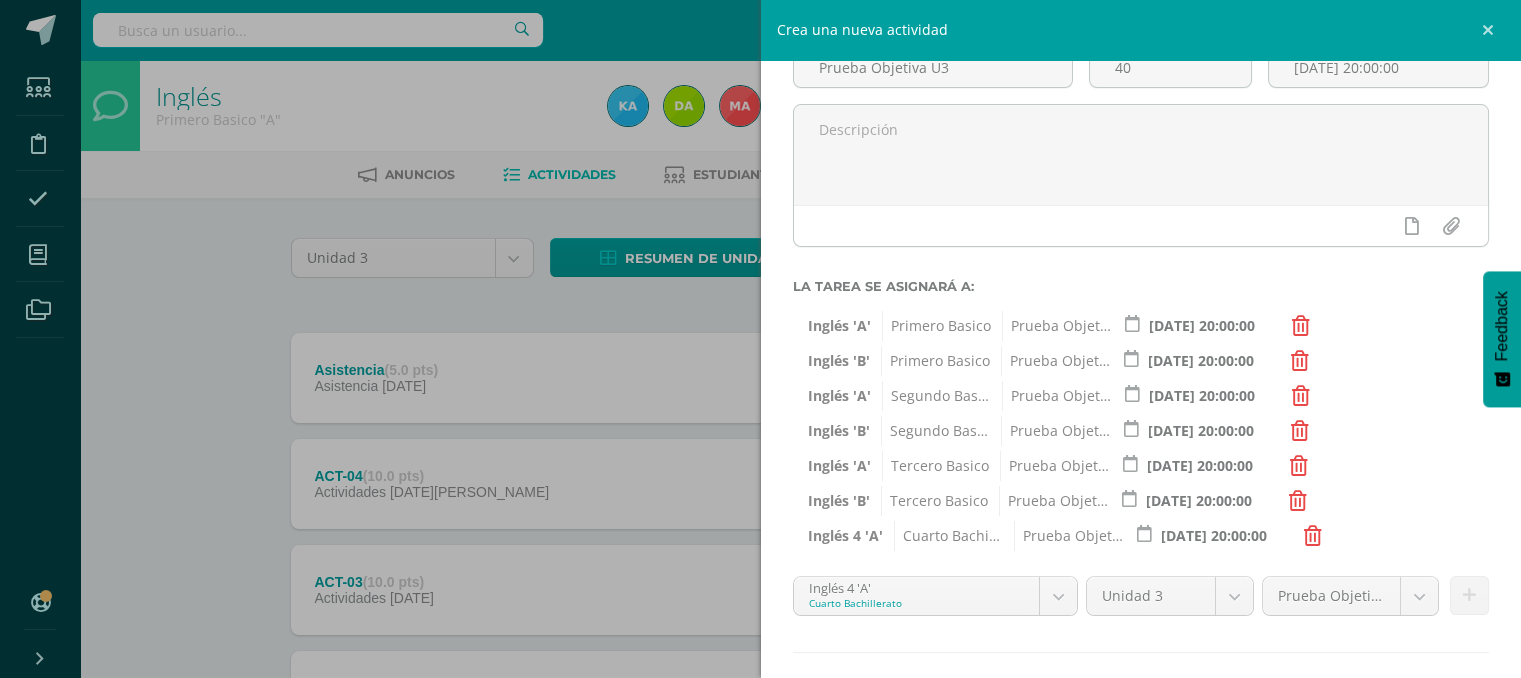 scroll, scrollTop: 244, scrollLeft: 0, axis: vertical 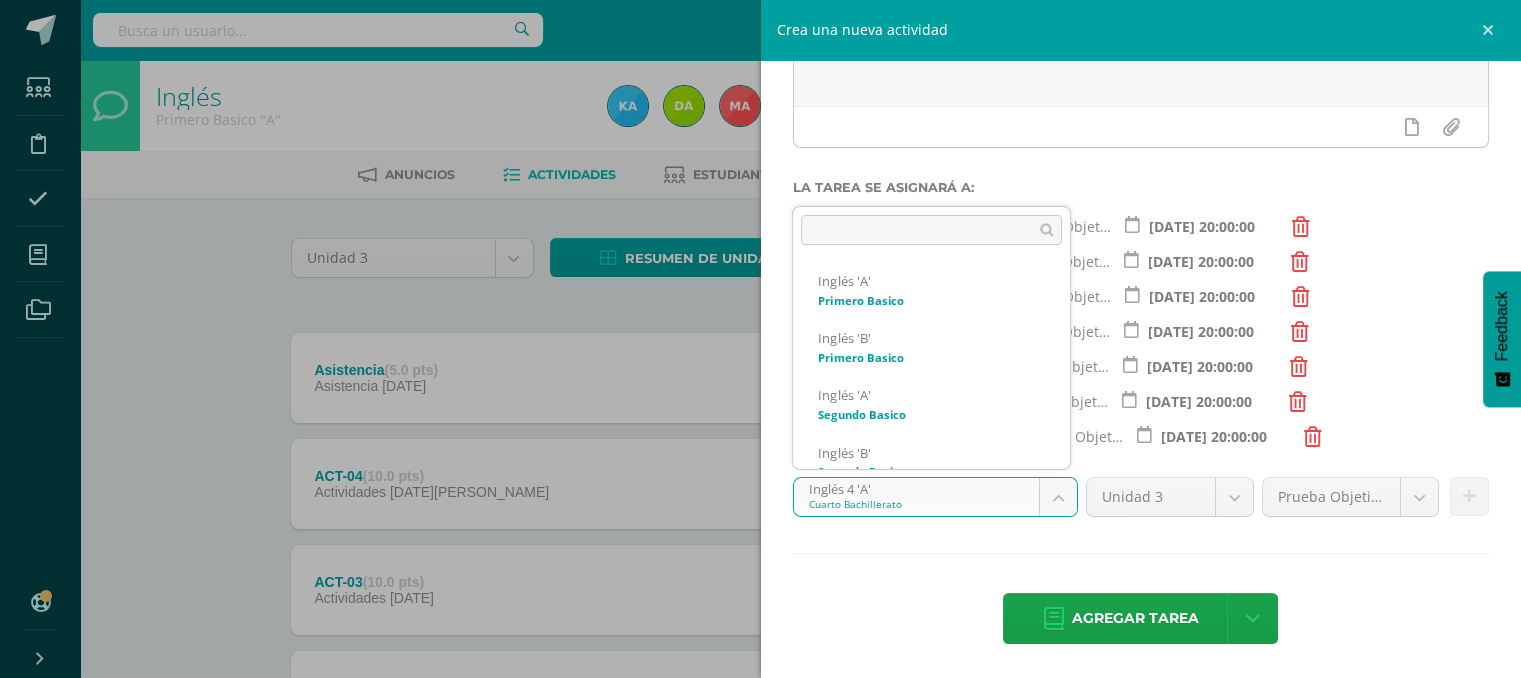 click on "Tarea asignada exitosamente         Estudiantes Disciplina Asistencia Mis cursos Archivos Soporte
Ayuda
Reportar un problema
Centro de ayuda
Últimas actualizaciones
10+ Cerrar panel
Inglés
Primero
Basico
"A"
Actividades Estudiantes Planificación Dosificación
Inglés
Primero
Basico
"B"
Actividades Estudiantes Planificación Dosificación
Inglés
Segundo
Basico
"A"
Actividades Estudiantes Planificación 1 1" at bounding box center (760, 596) 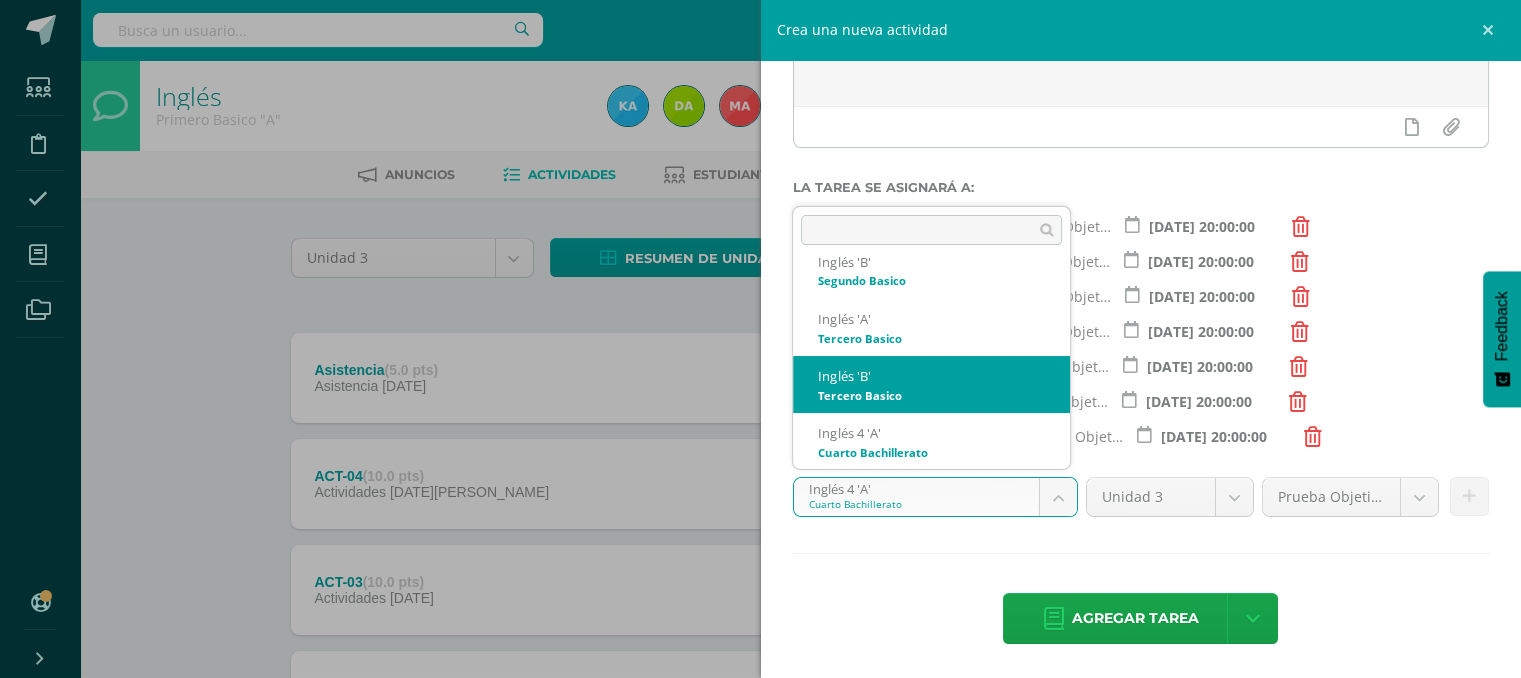 scroll, scrollTop: 256, scrollLeft: 0, axis: vertical 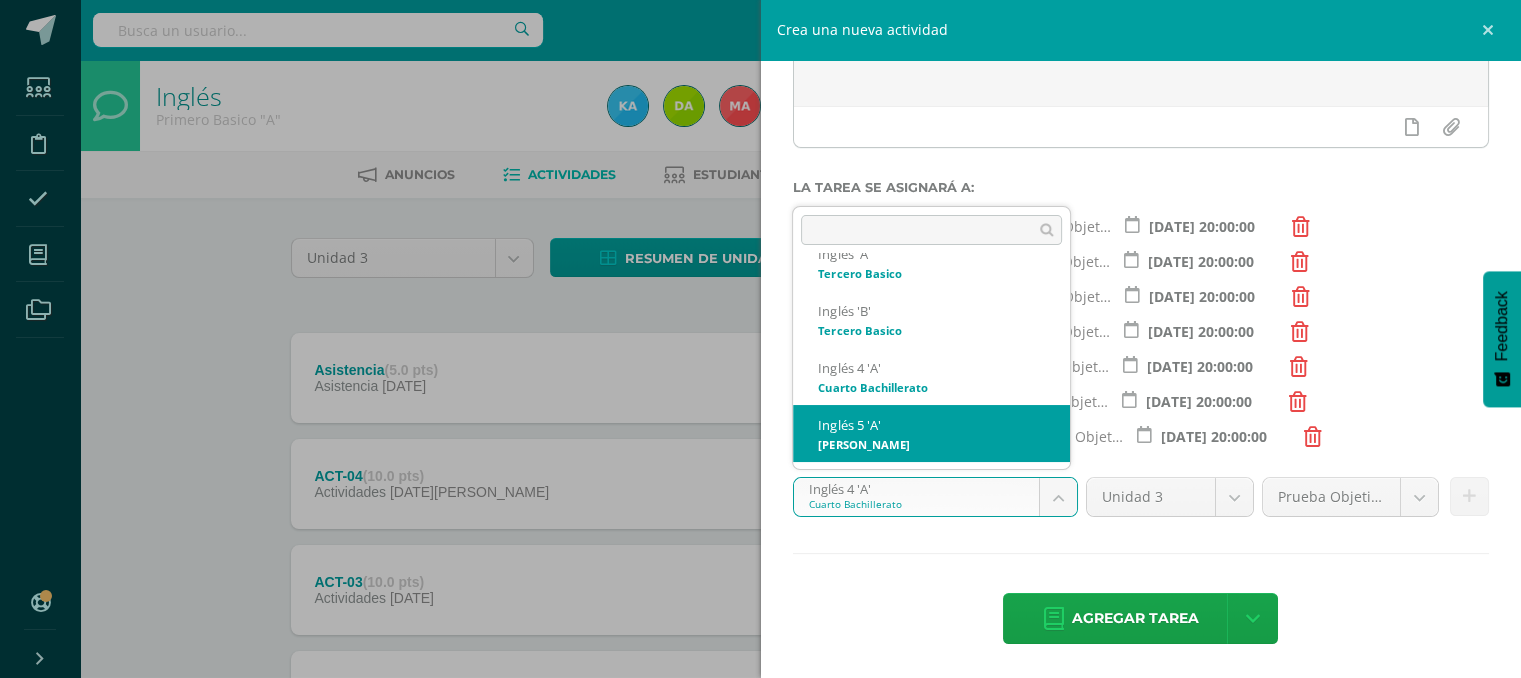 select on "111807" 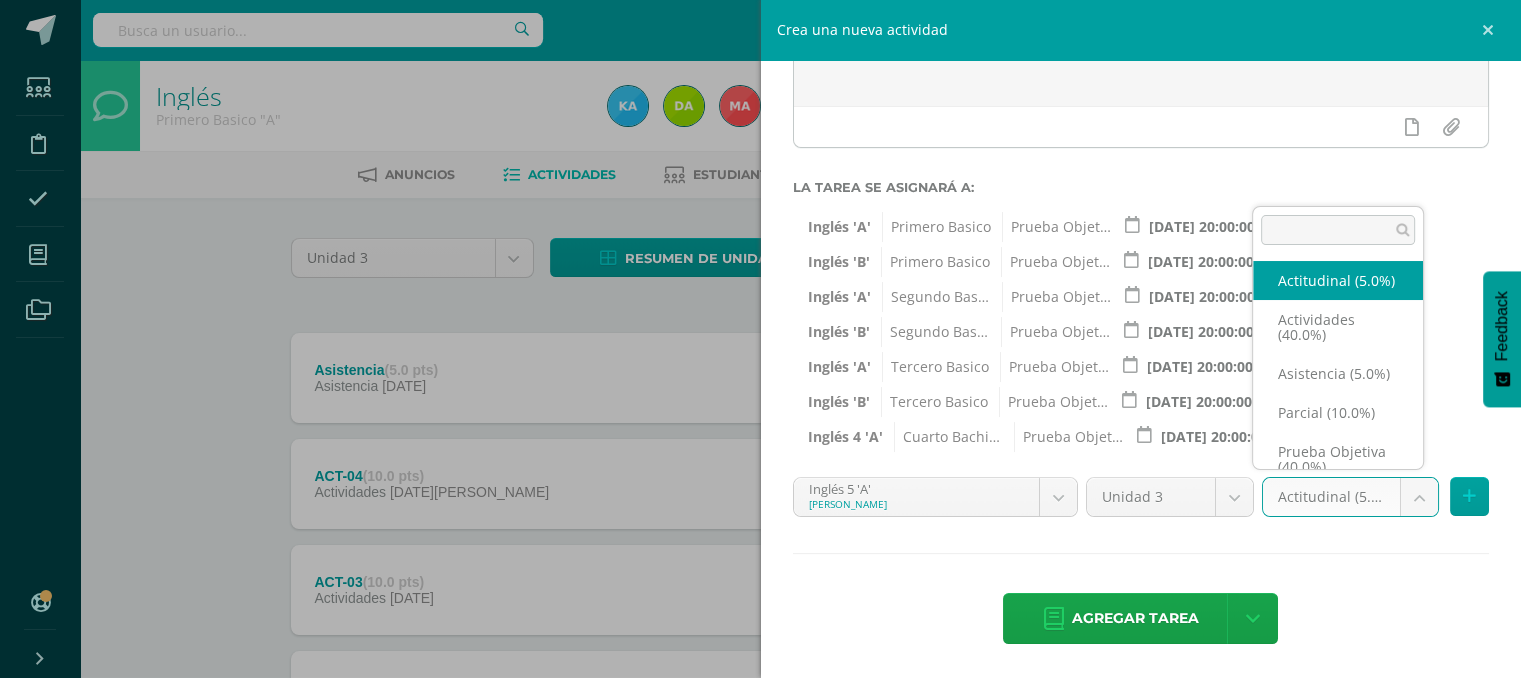 click on "Tarea asignada exitosamente         Estudiantes Disciplina Asistencia Mis cursos Archivos Soporte
Ayuda
Reportar un problema
Centro de ayuda
Últimas actualizaciones
10+ Cerrar panel
Inglés
Primero
Basico
"A"
Actividades Estudiantes Planificación Dosificación
Inglés
Primero
Basico
"B"
Actividades Estudiantes Planificación Dosificación
Inglés
Segundo
Basico
"A"
Actividades Estudiantes Planificación 1 1" at bounding box center (760, 596) 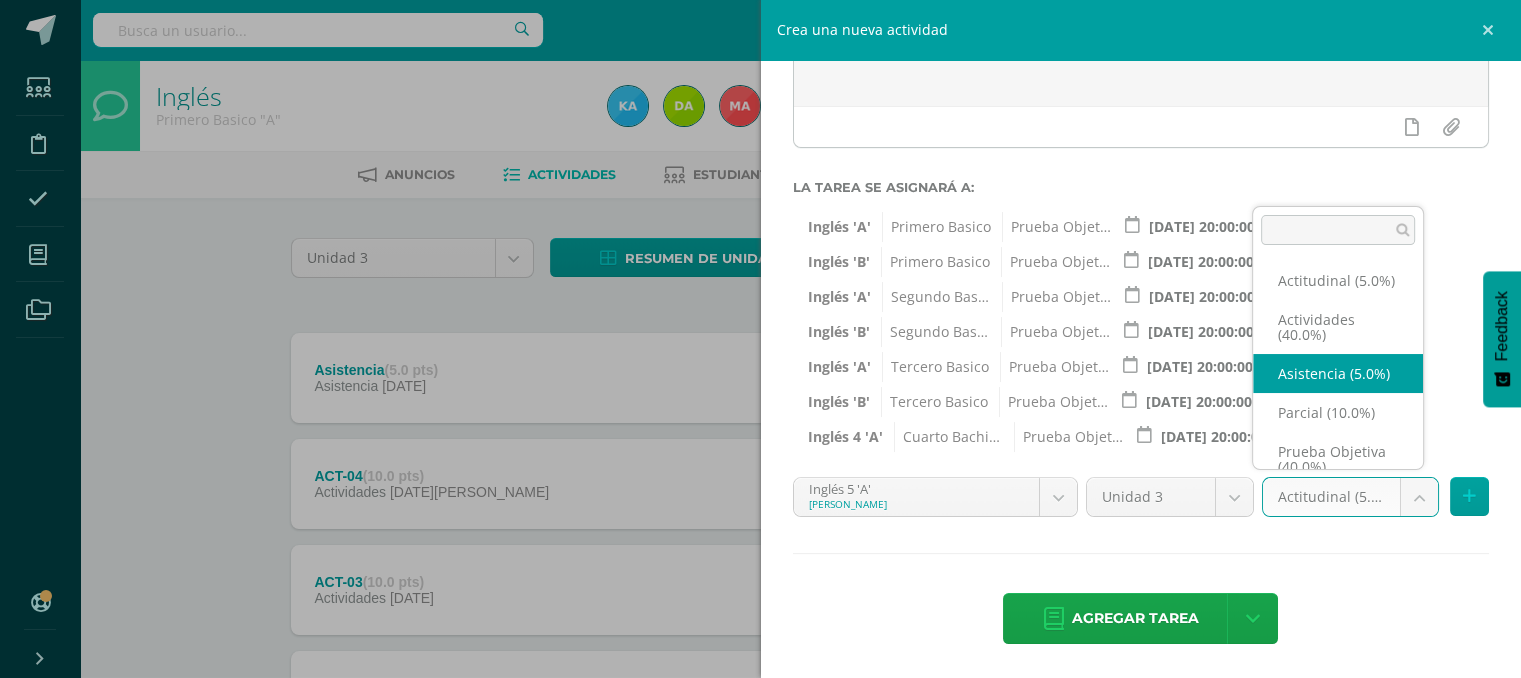 scroll, scrollTop: 55, scrollLeft: 0, axis: vertical 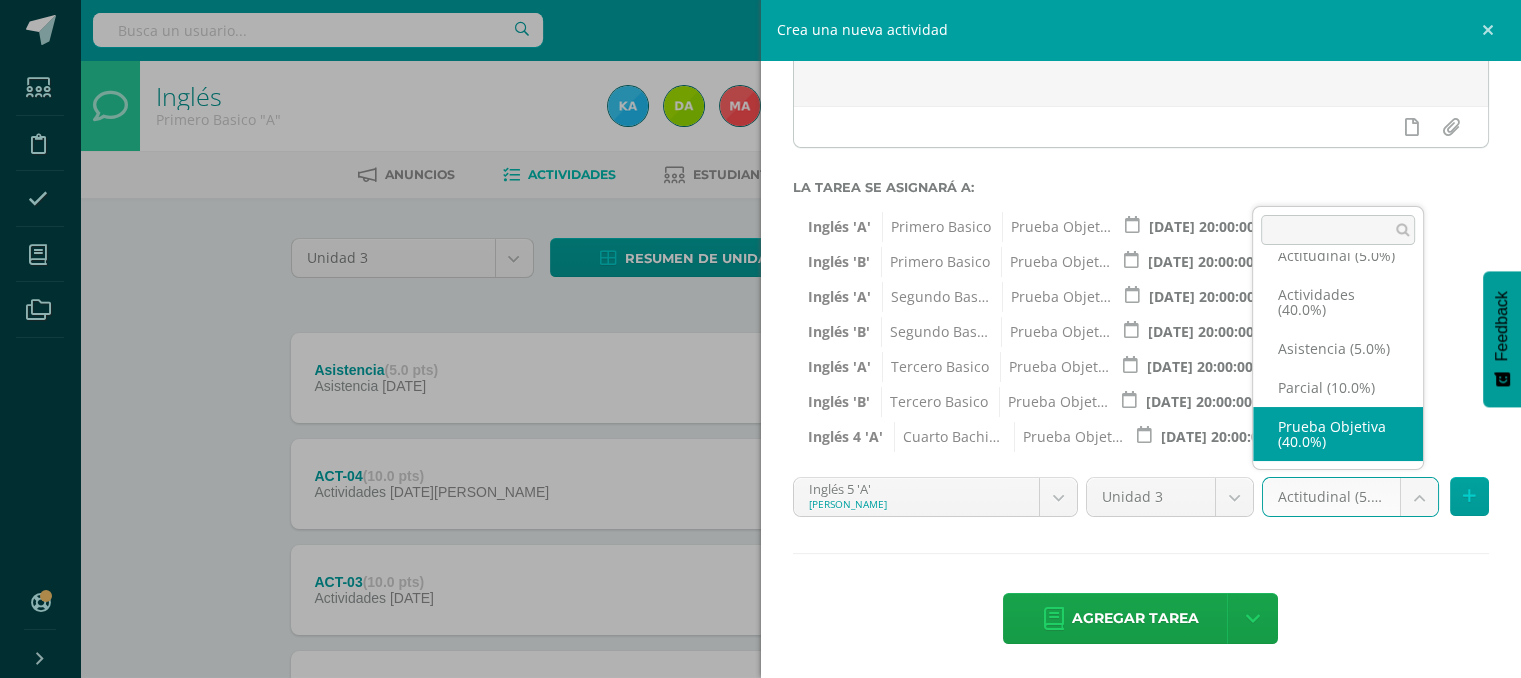 select on "118744" 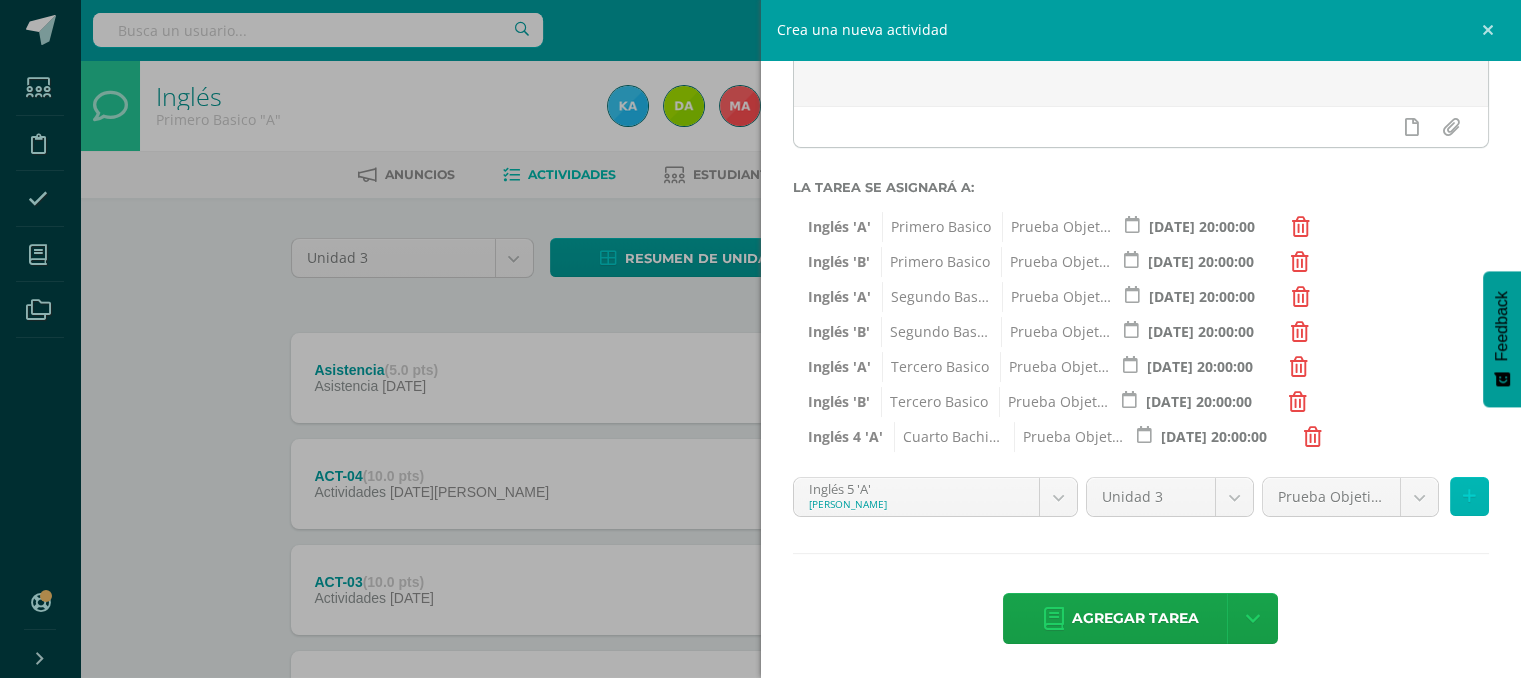 click at bounding box center (1469, 496) 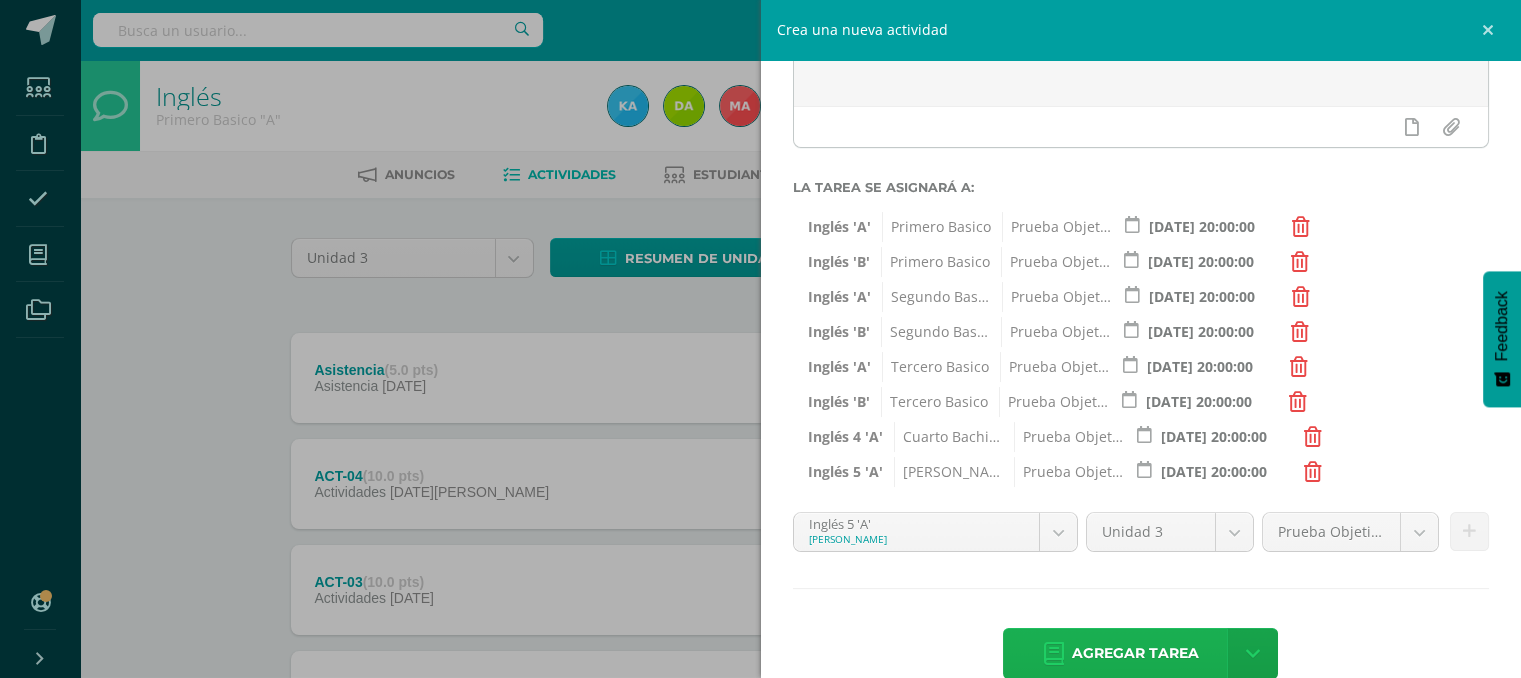 click on "Agregar tarea" at bounding box center (1121, 653) 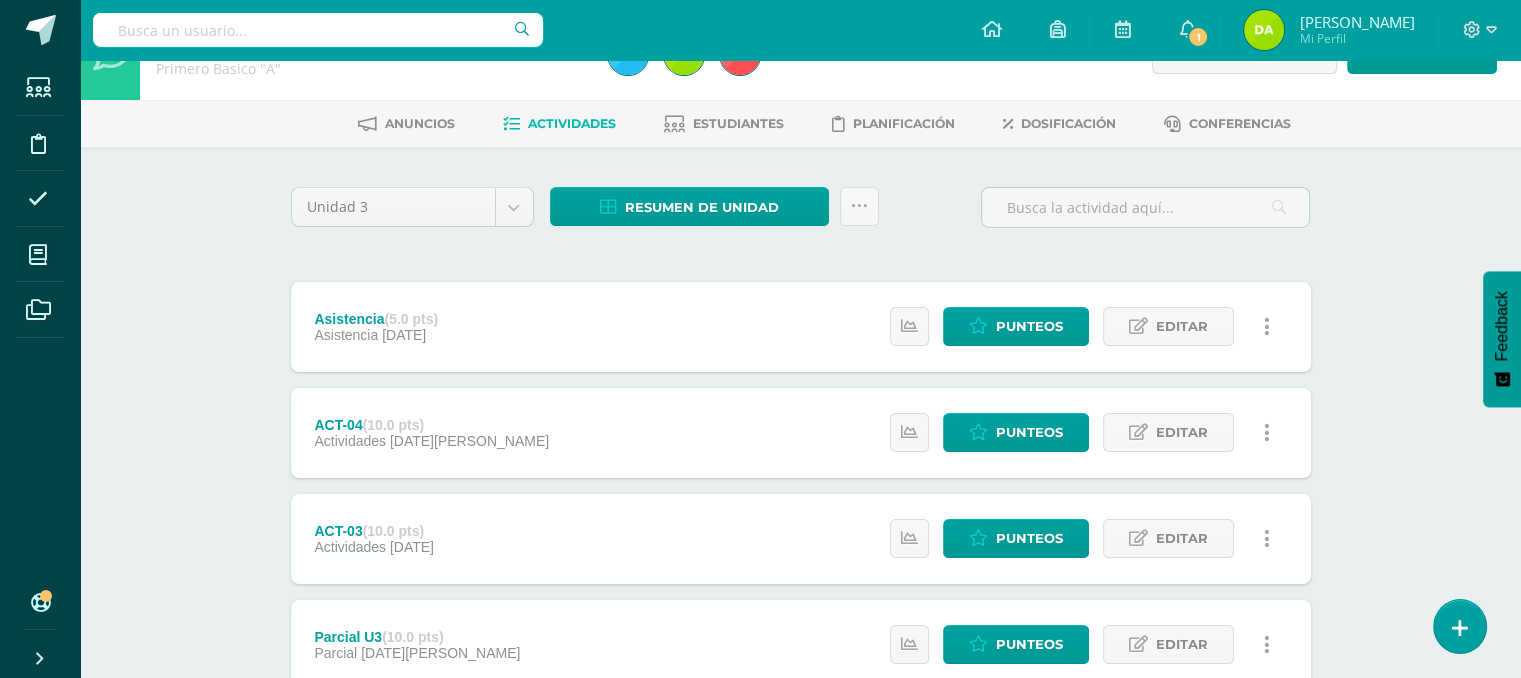 scroll, scrollTop: 0, scrollLeft: 0, axis: both 